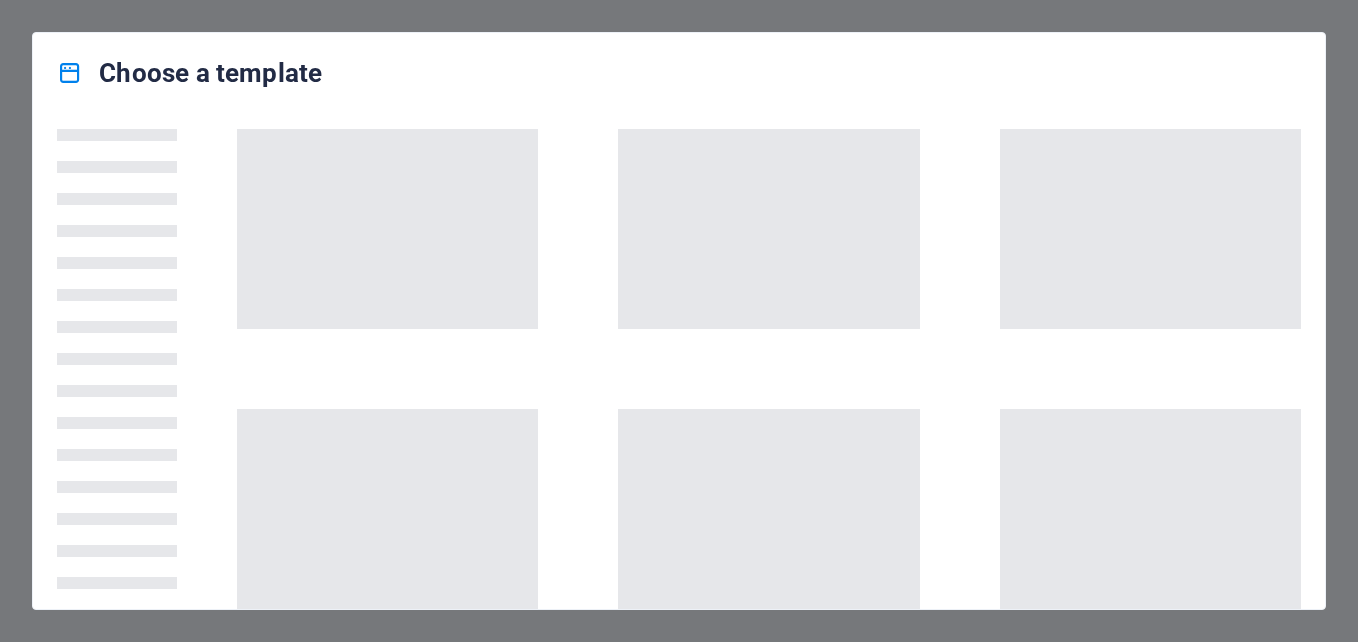 scroll, scrollTop: 0, scrollLeft: 0, axis: both 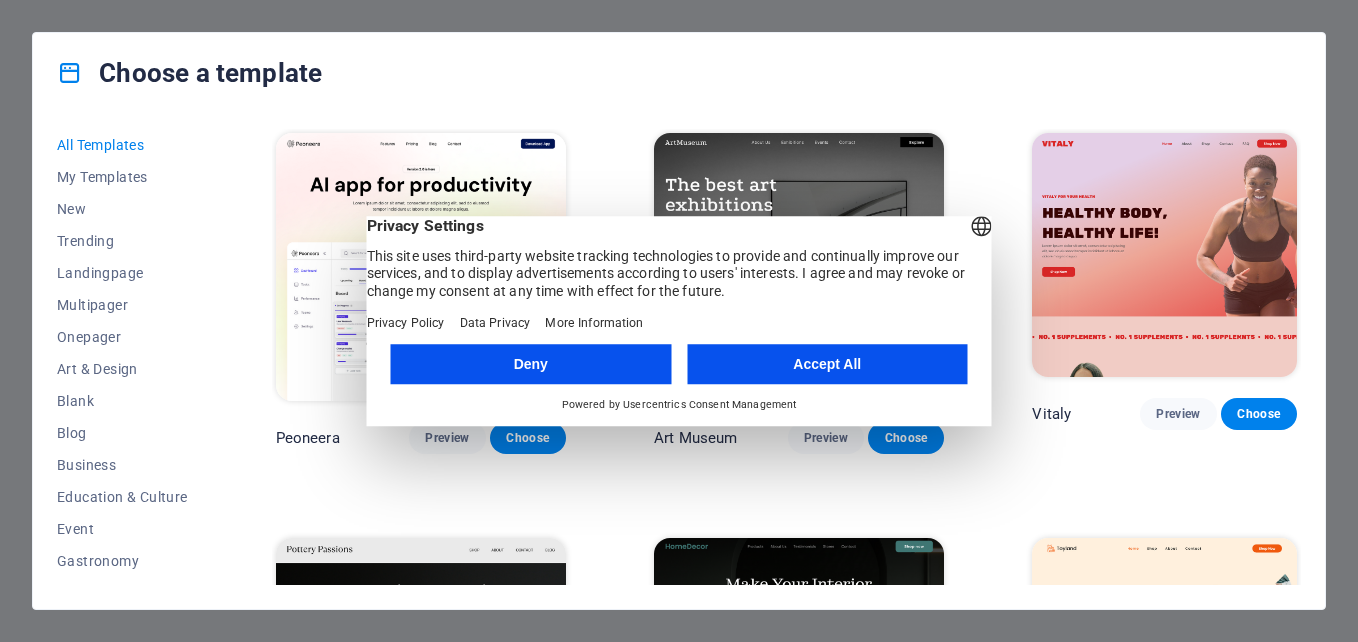 click on "Accept All" at bounding box center [827, 364] 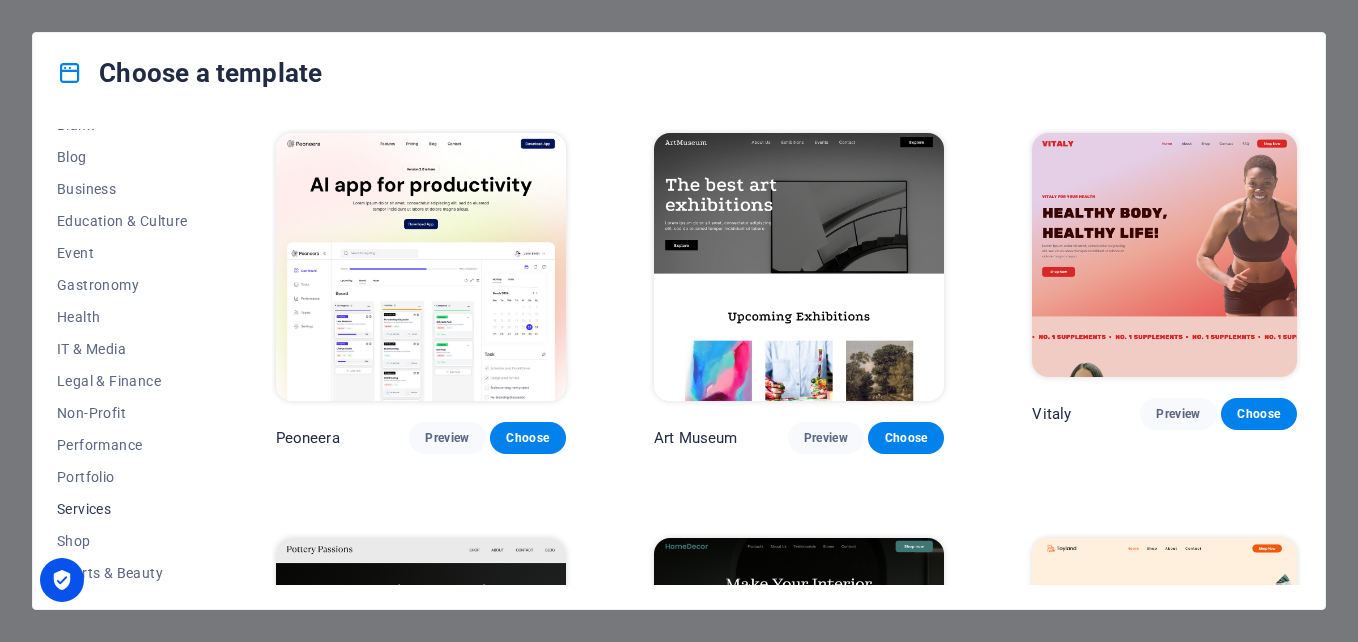 scroll, scrollTop: 76, scrollLeft: 0, axis: vertical 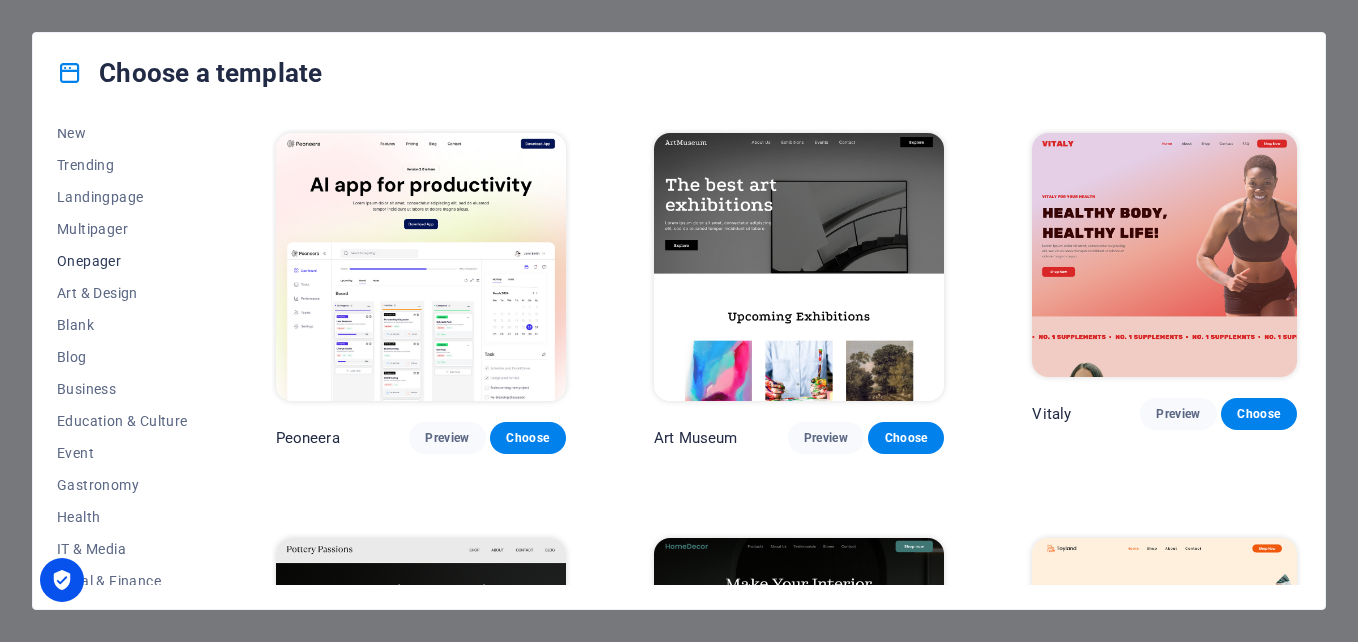 click on "Onepager" at bounding box center [122, 261] 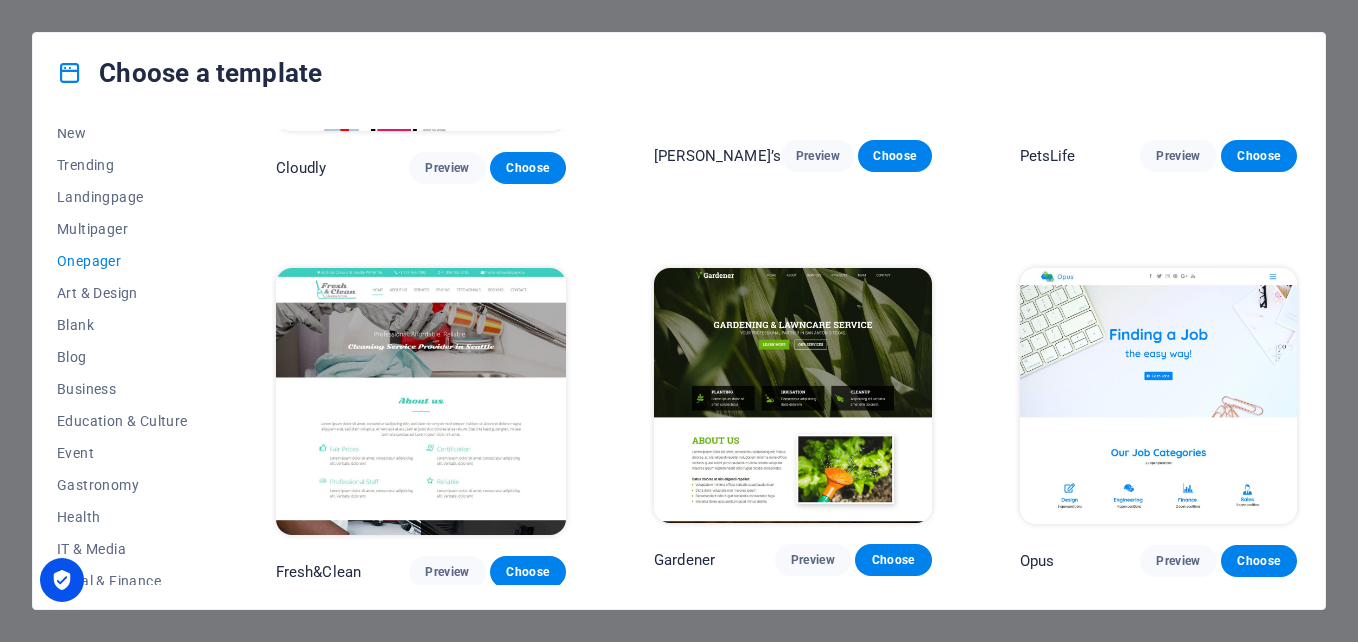 scroll, scrollTop: 7126, scrollLeft: 0, axis: vertical 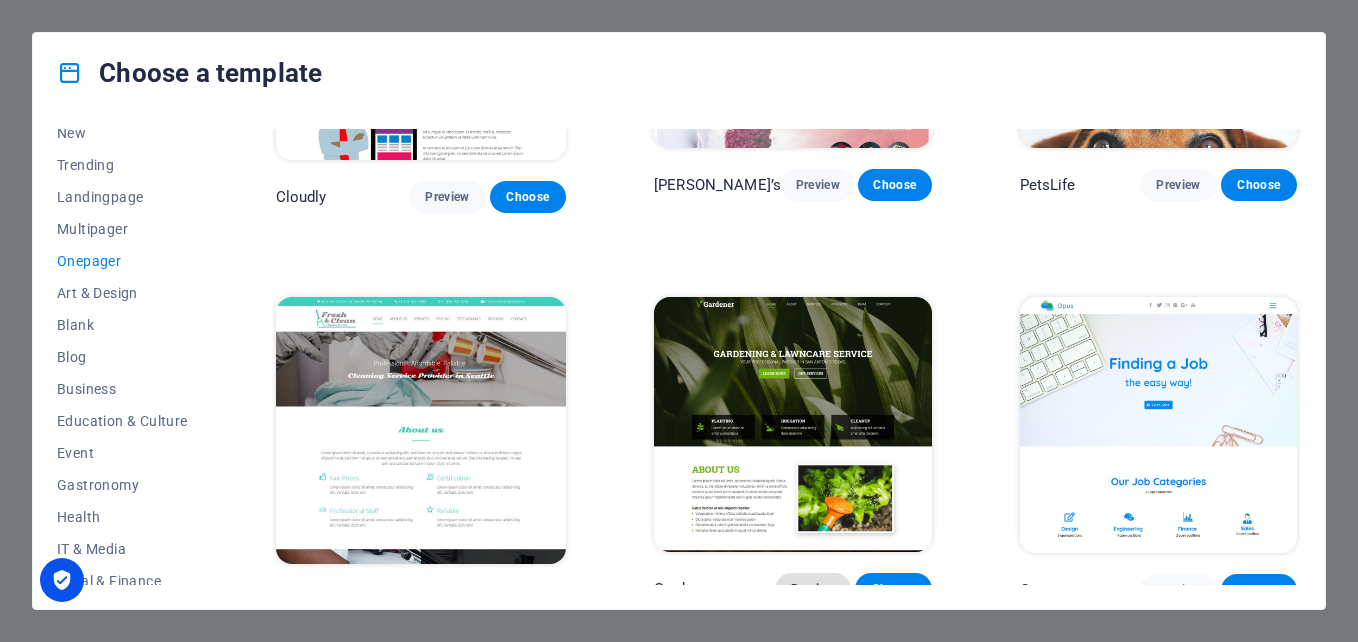 click on "Preview" at bounding box center (813, 589) 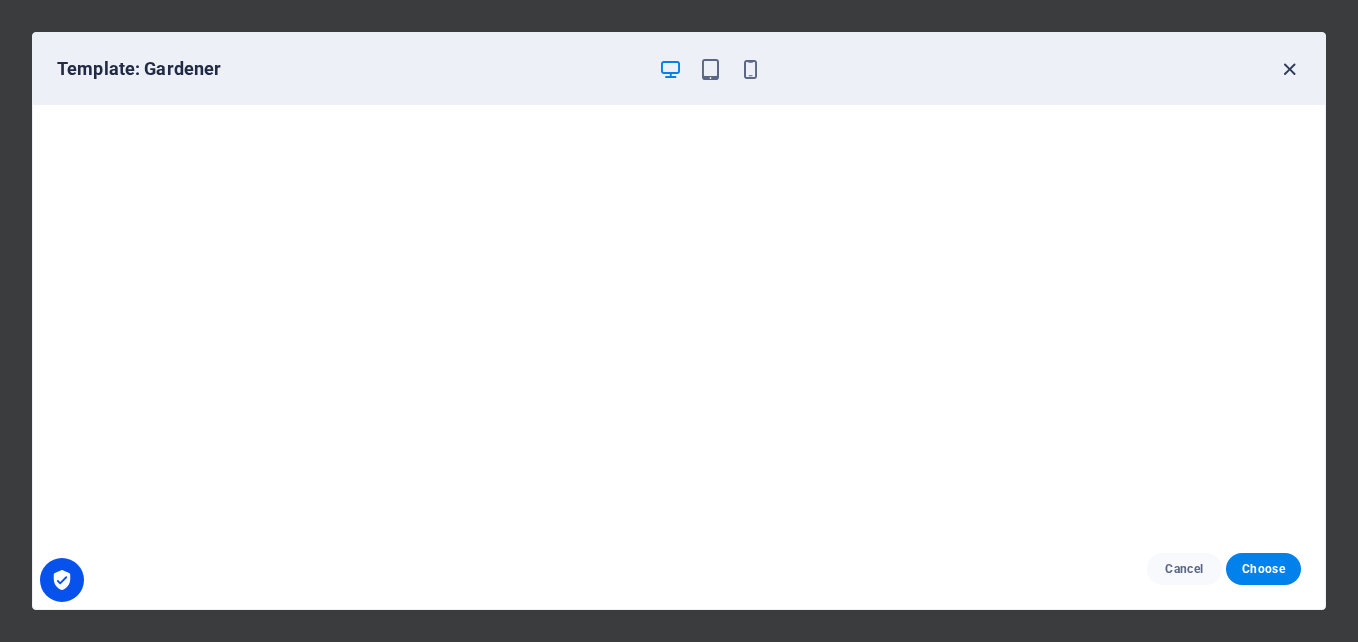 click at bounding box center [1289, 69] 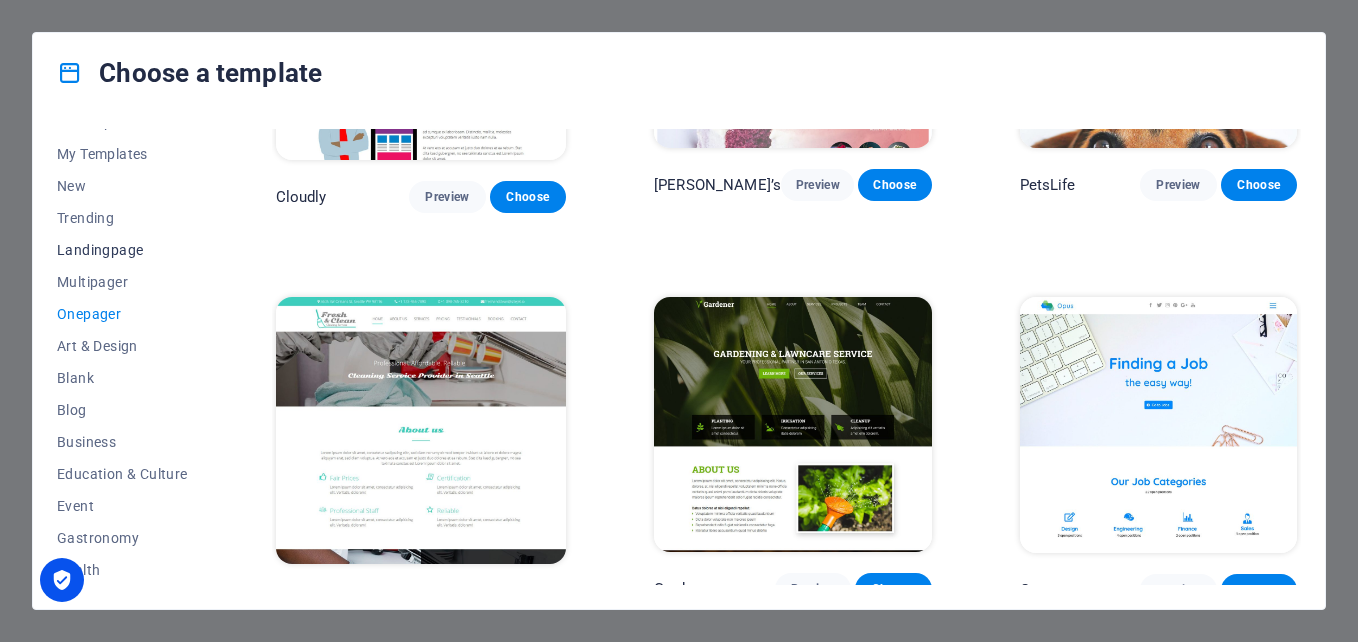 scroll, scrollTop: 0, scrollLeft: 0, axis: both 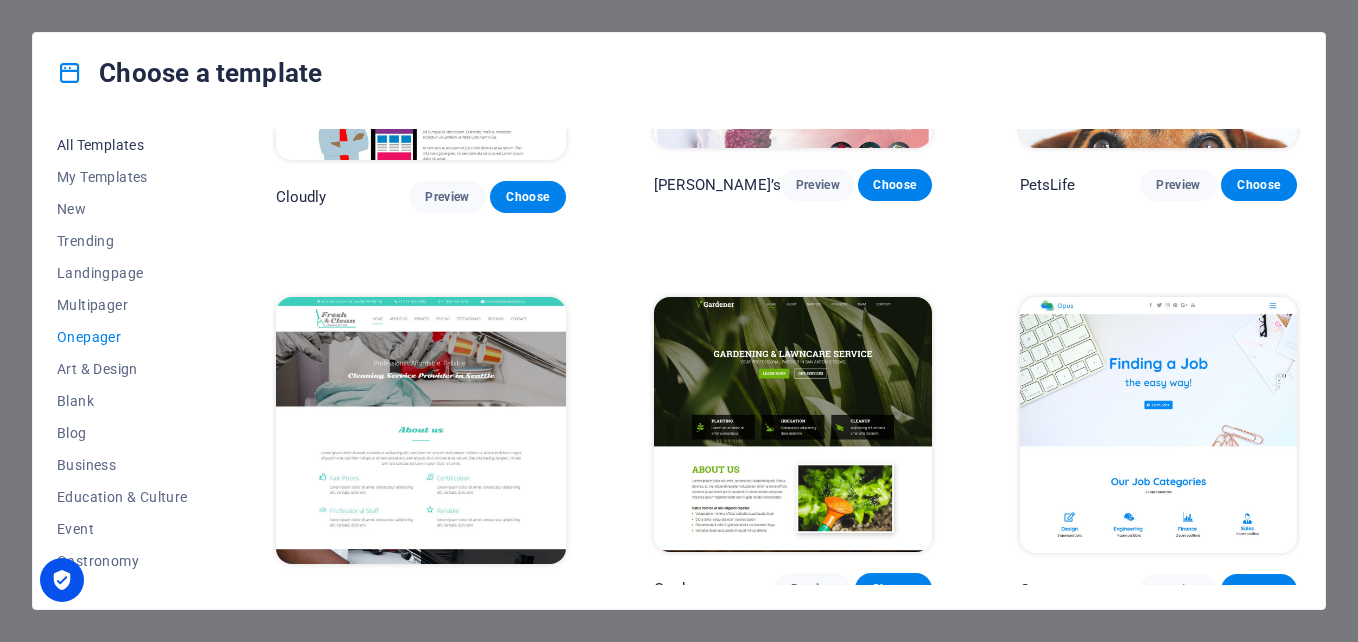 click on "All Templates" at bounding box center [122, 145] 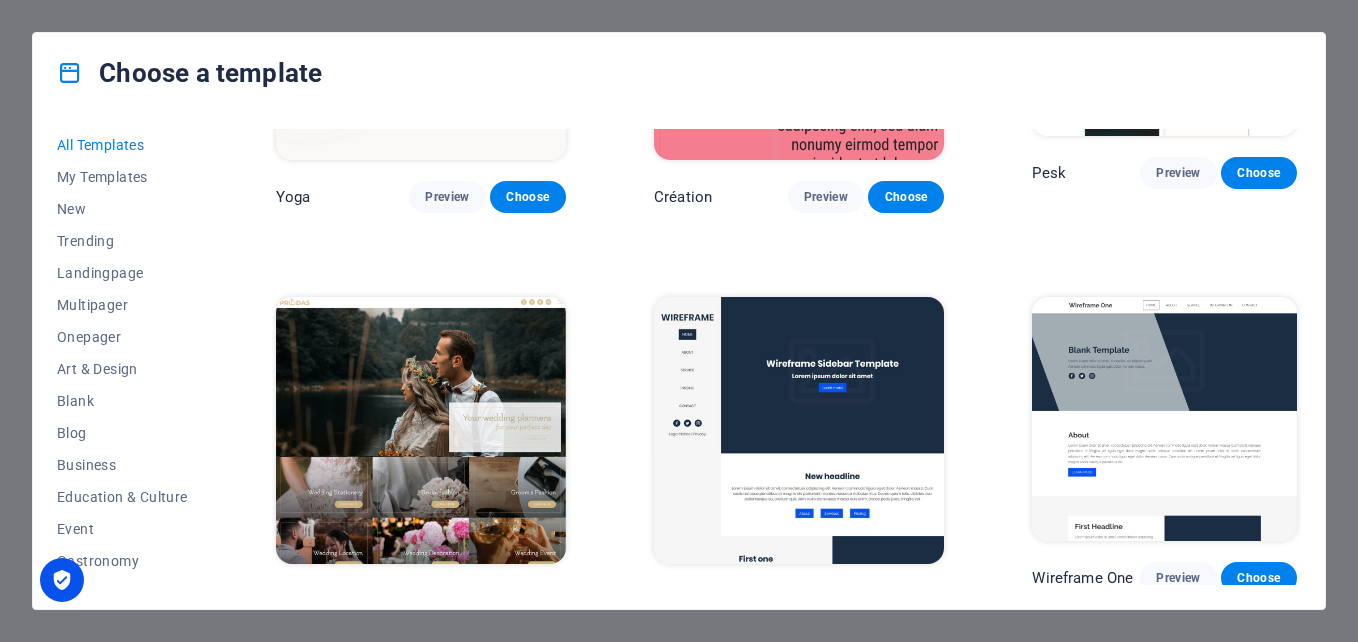 scroll, scrollTop: 14265, scrollLeft: 0, axis: vertical 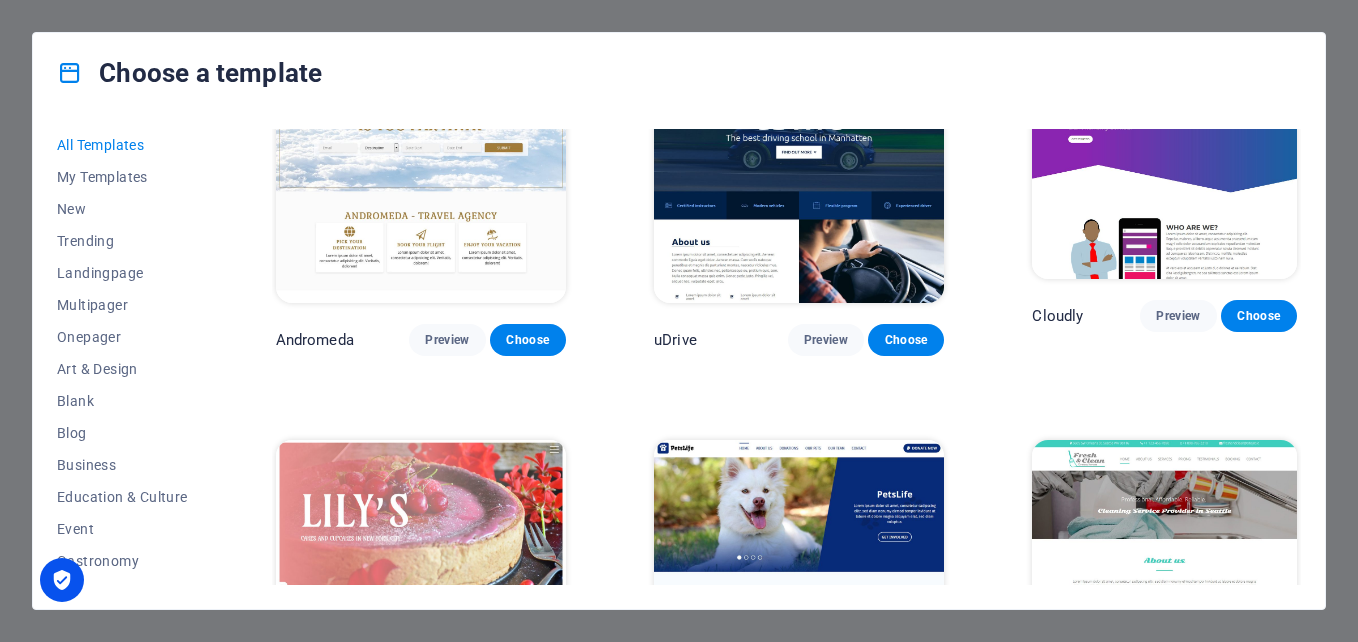click on "Preview" at bounding box center [447, 744] 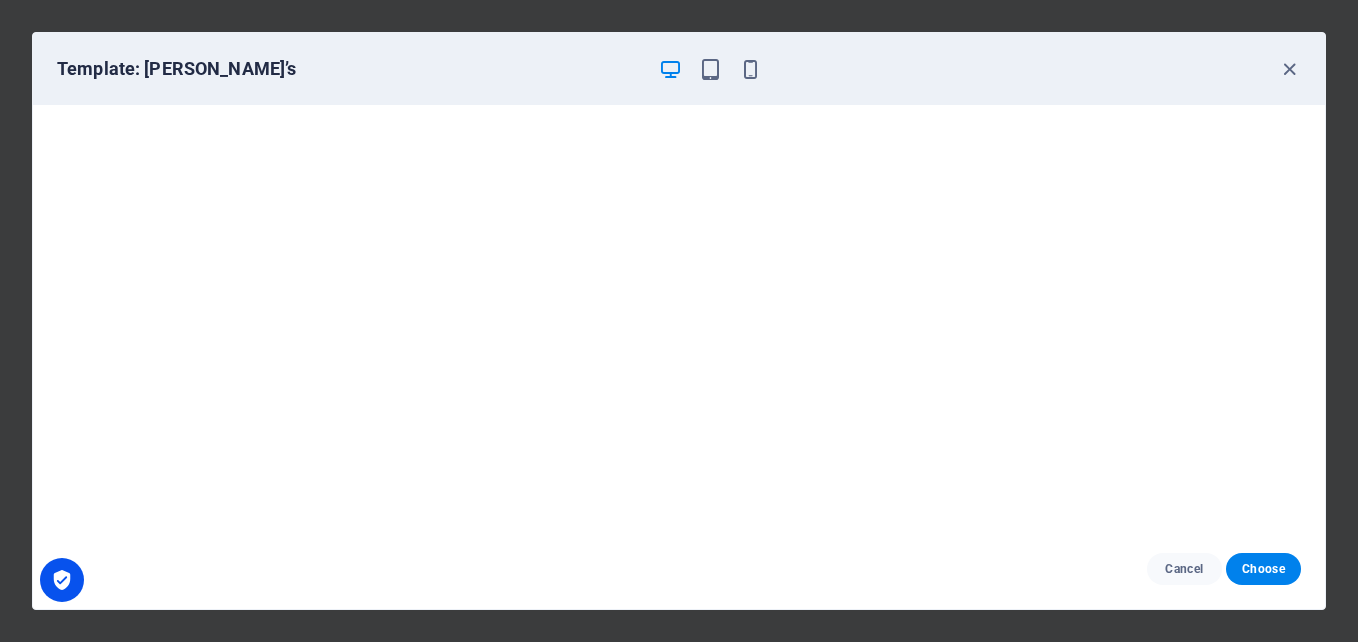 scroll, scrollTop: 5, scrollLeft: 0, axis: vertical 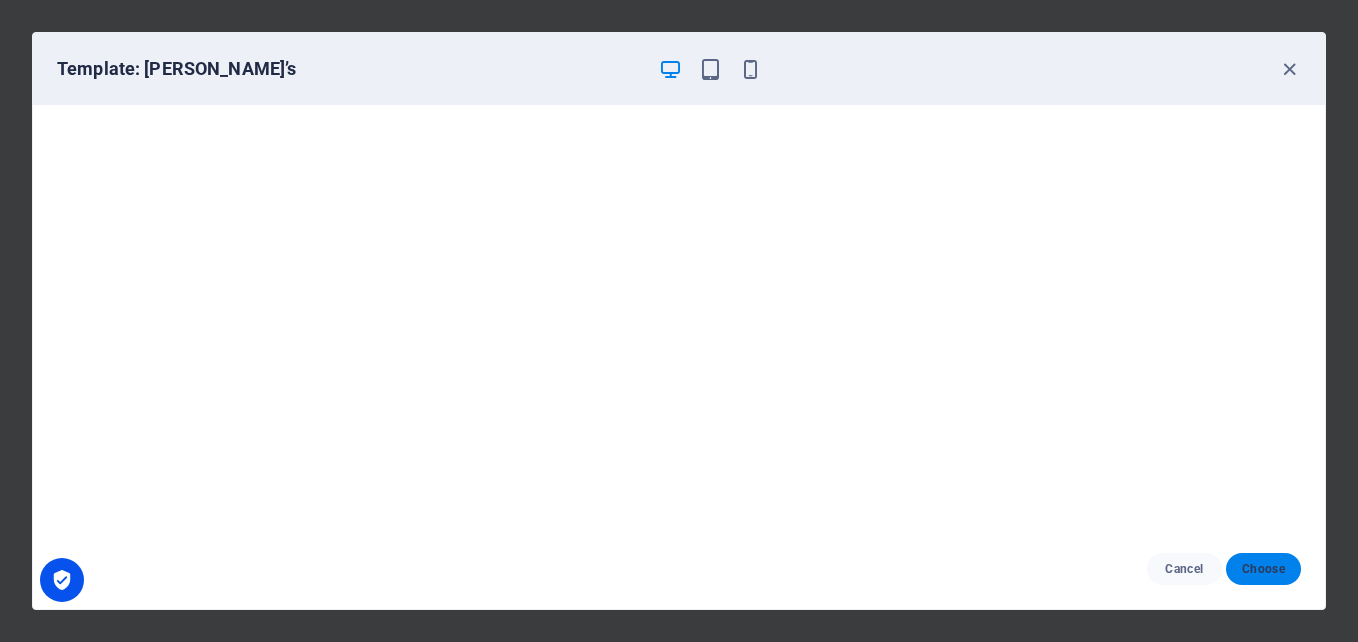 click on "Choose" at bounding box center (1263, 569) 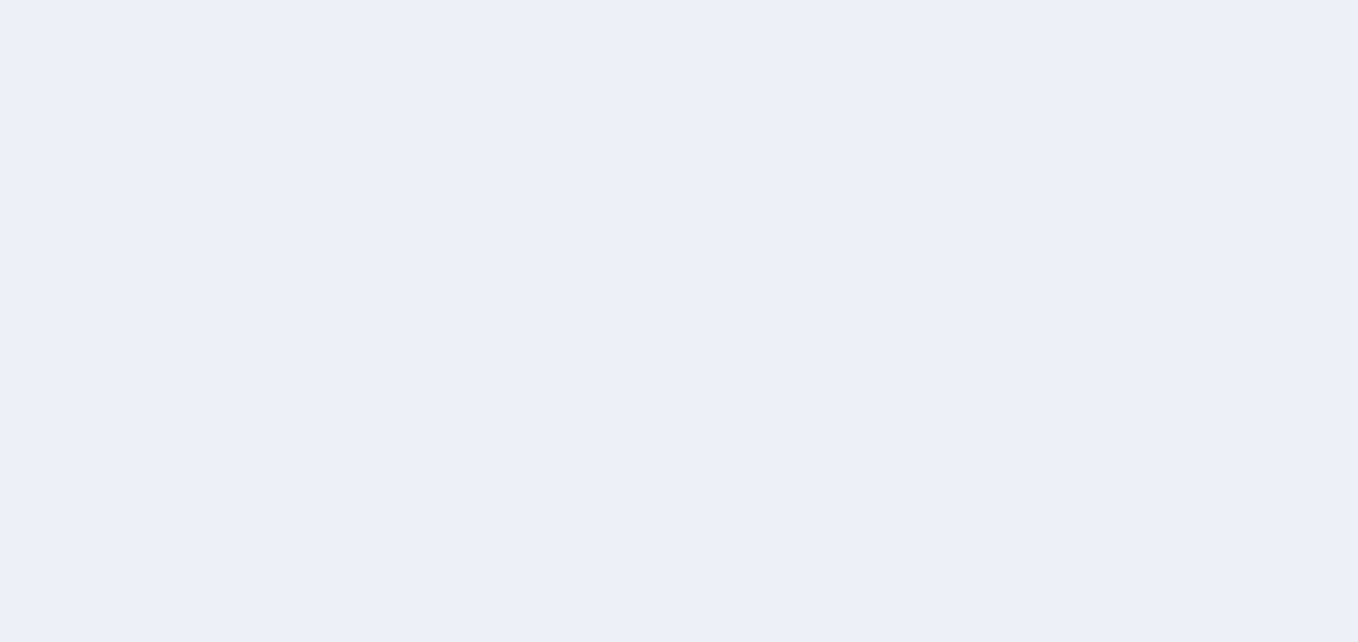 scroll, scrollTop: 0, scrollLeft: 0, axis: both 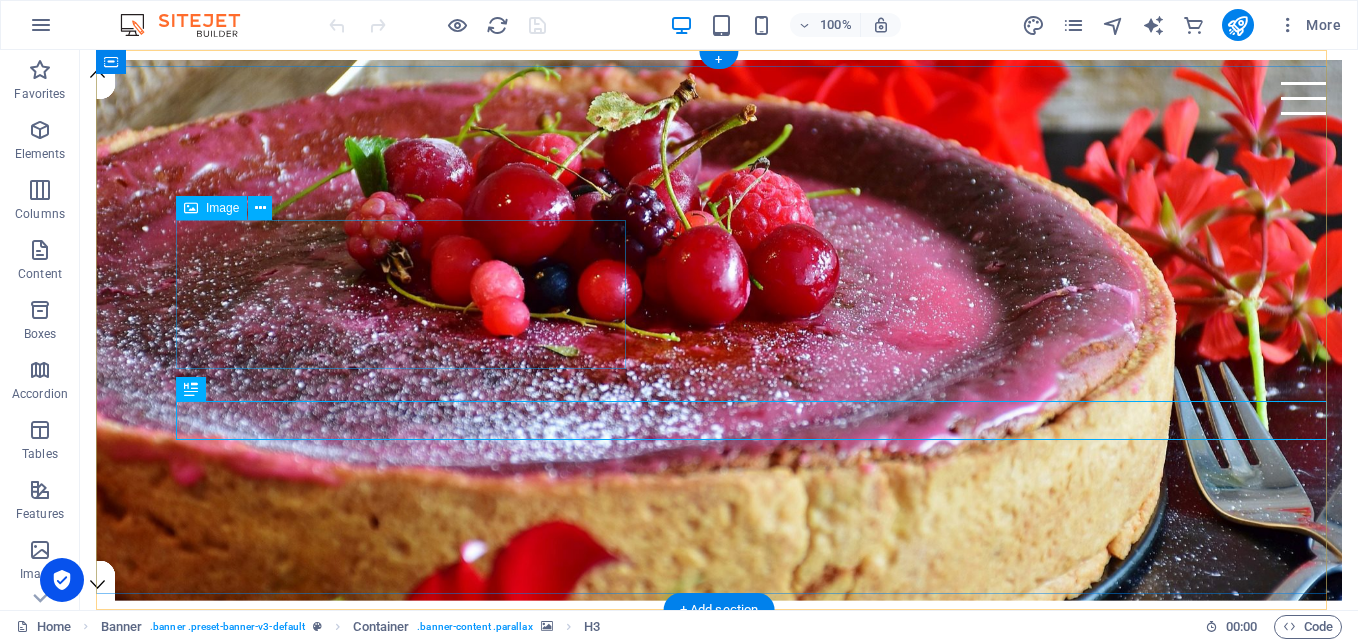click at bounding box center (759, 681) 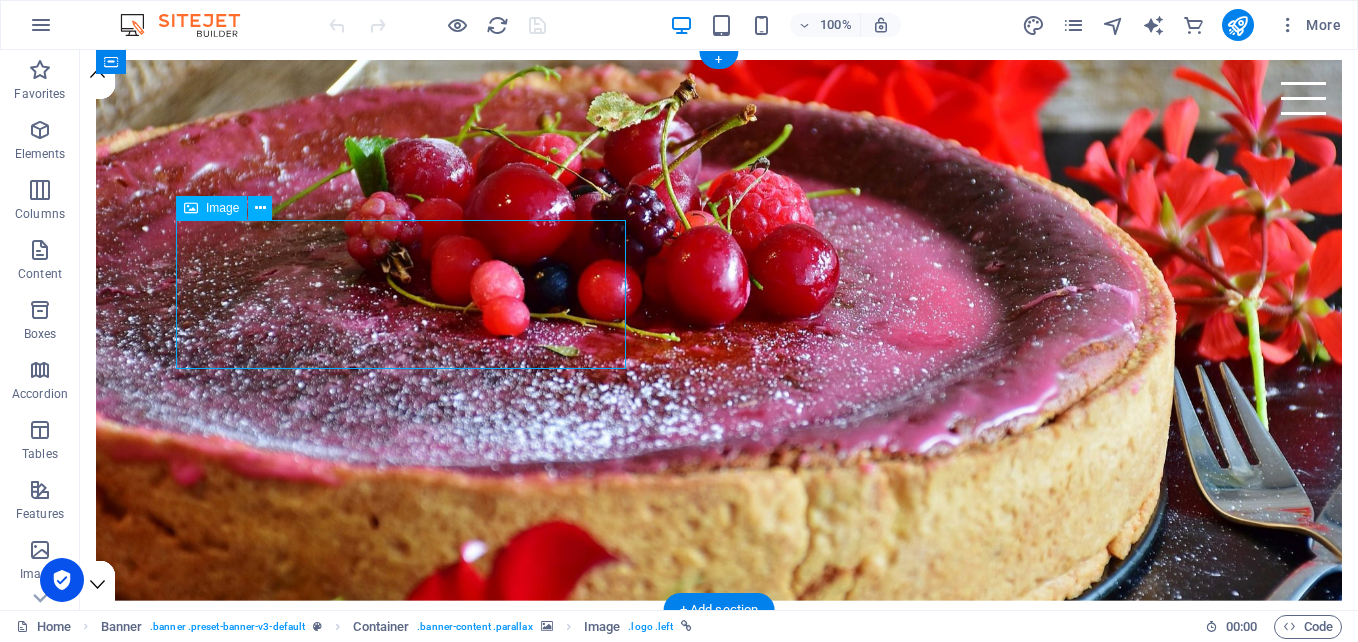 click at bounding box center (759, 681) 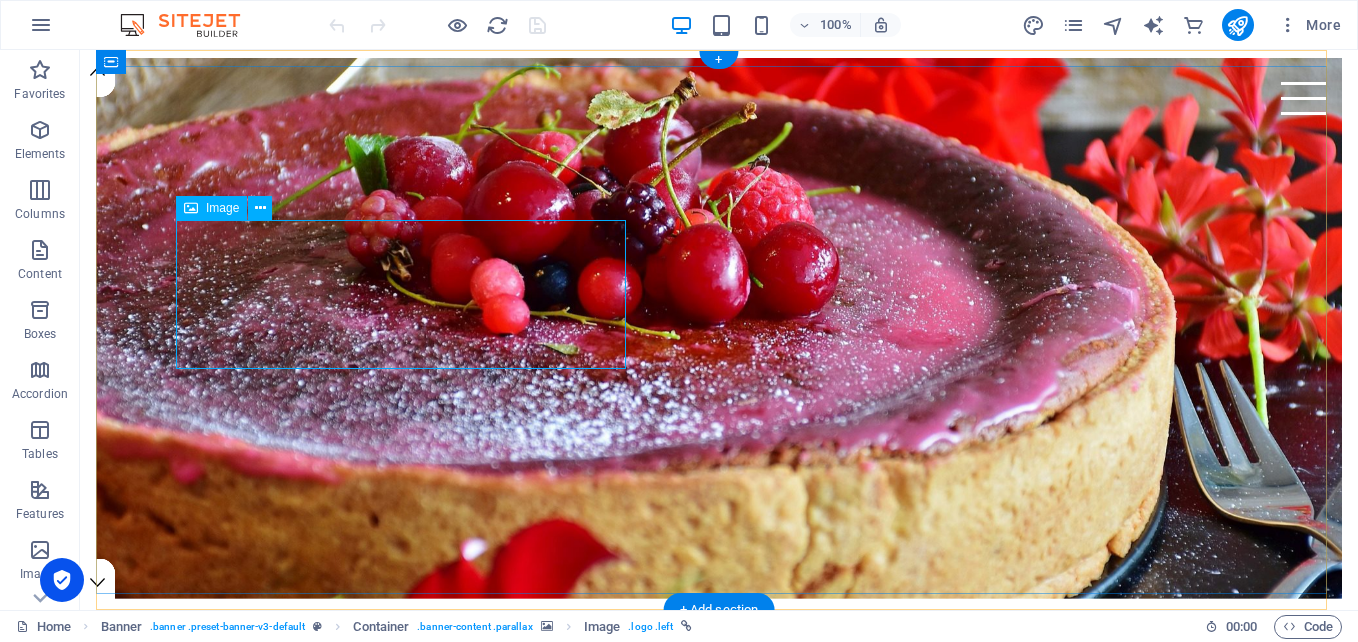 scroll, scrollTop: 0, scrollLeft: 0, axis: both 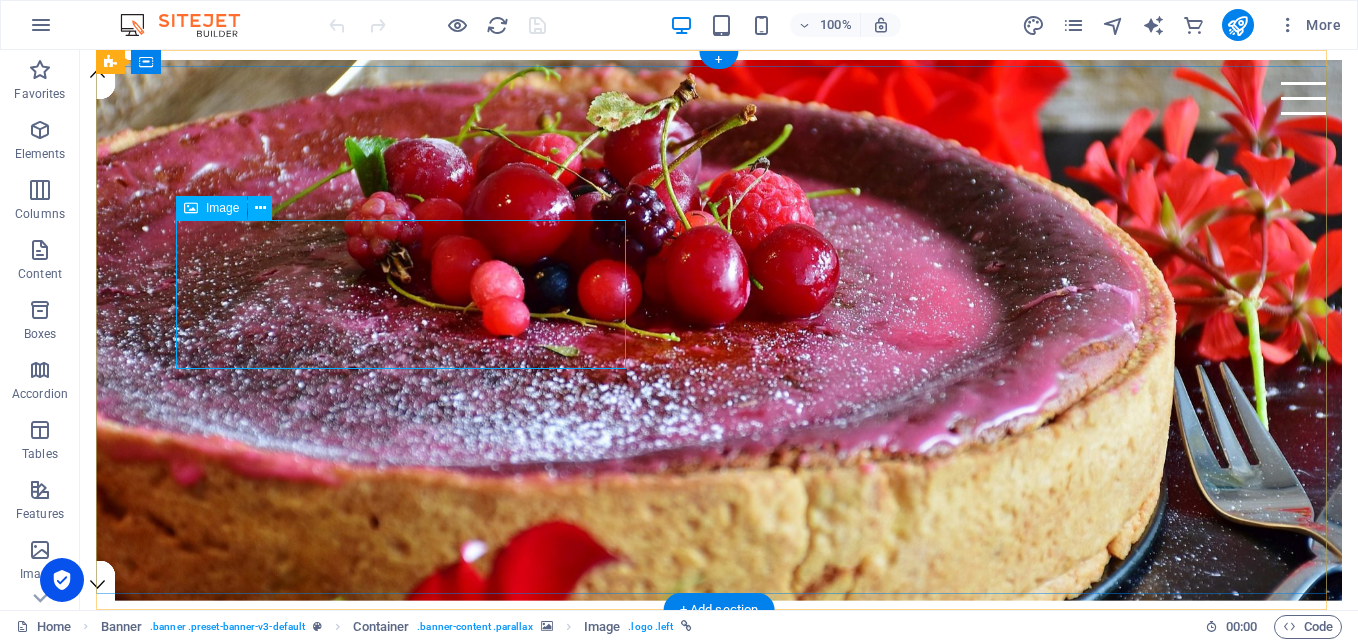 click at bounding box center [759, 681] 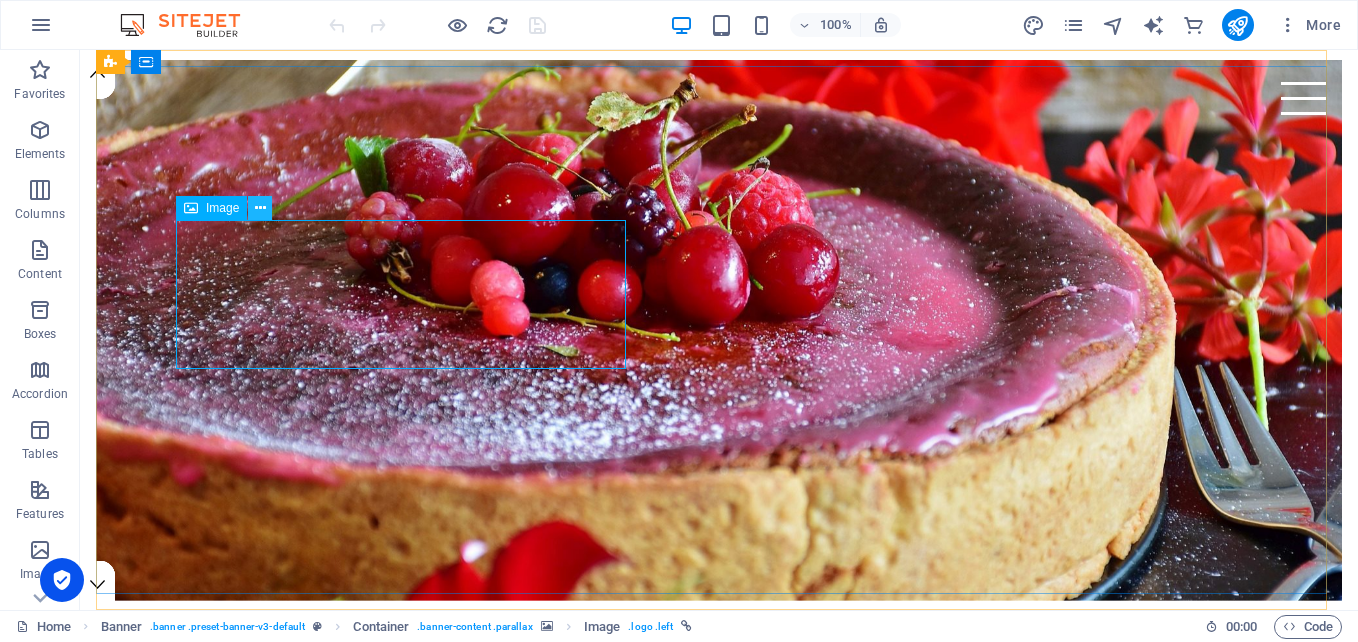 click at bounding box center (260, 208) 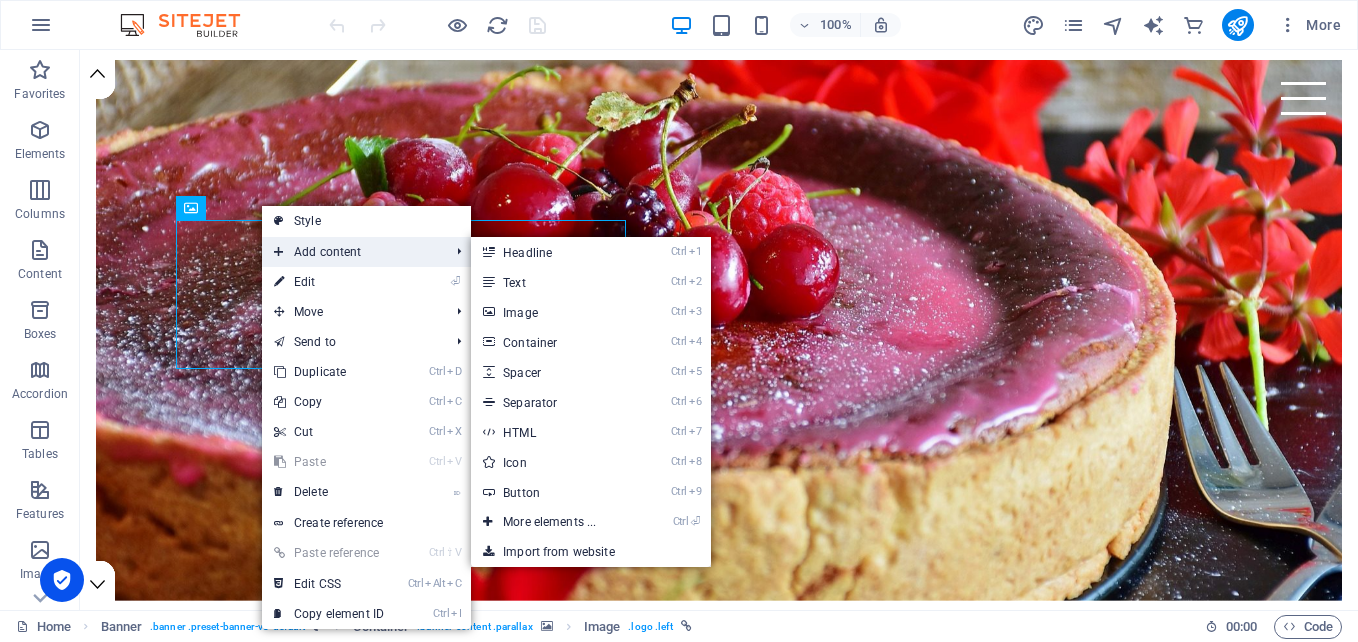 click on "Add content" at bounding box center [351, 252] 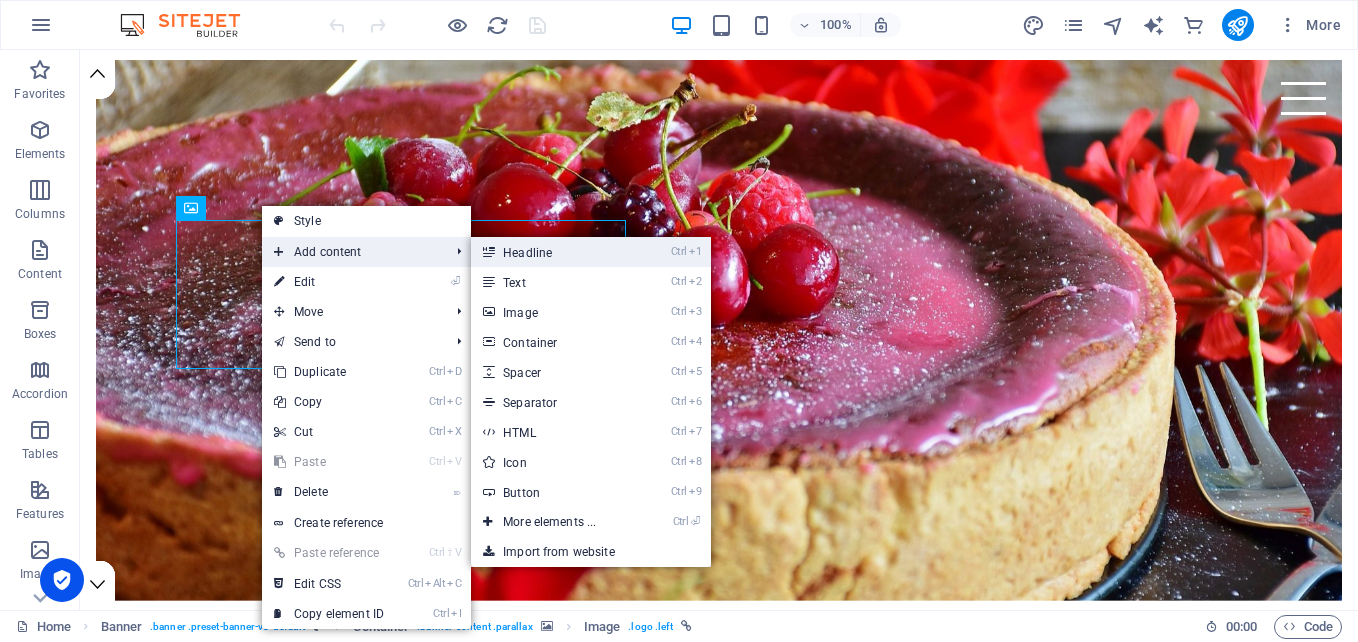 click on "Ctrl 1  Headline" at bounding box center (553, 252) 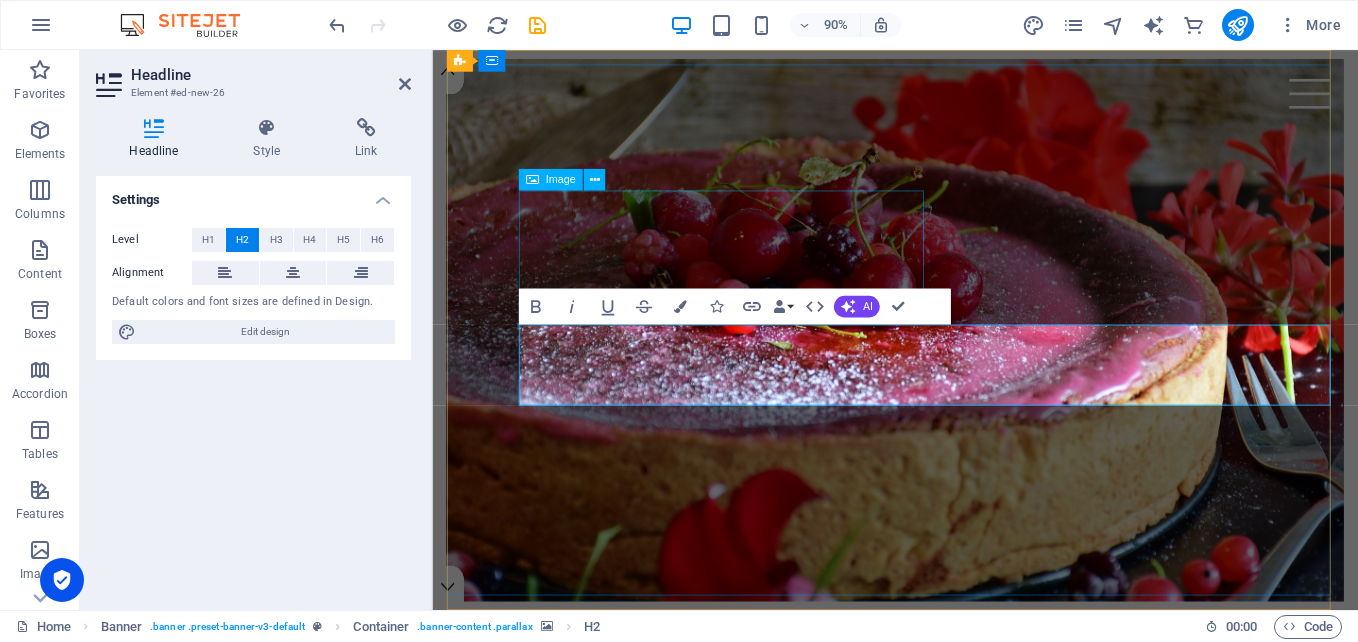 click at bounding box center [986, 743] 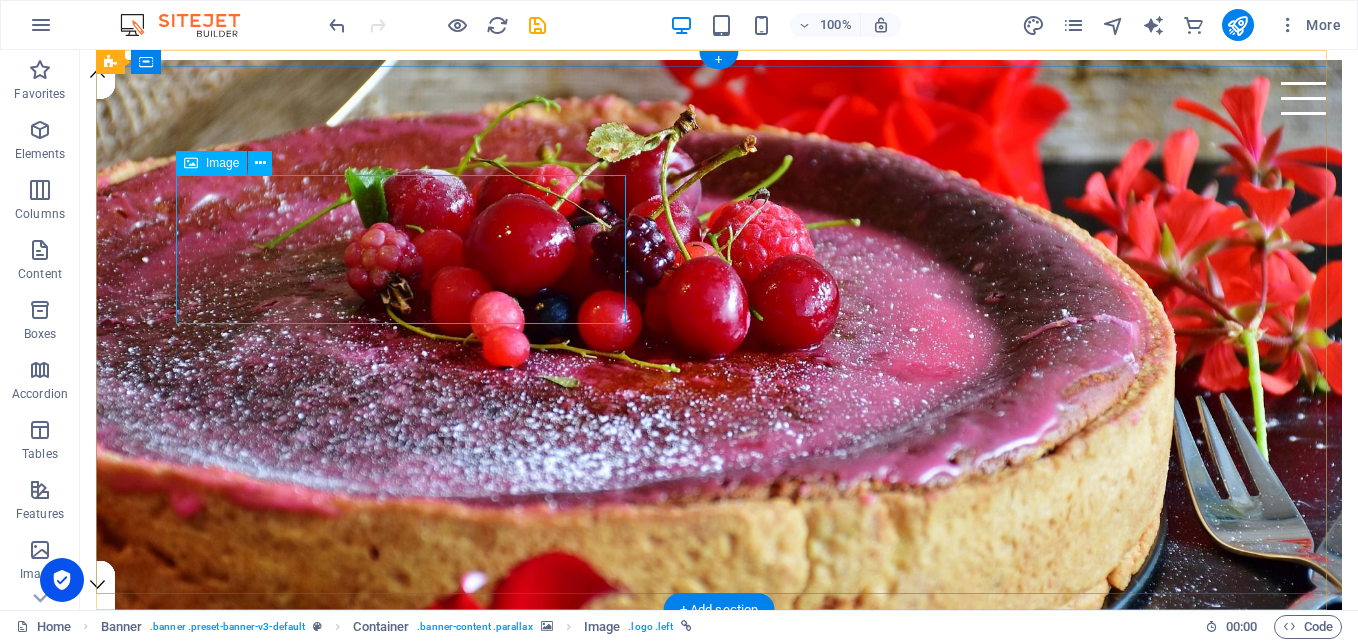 click at bounding box center (759, 743) 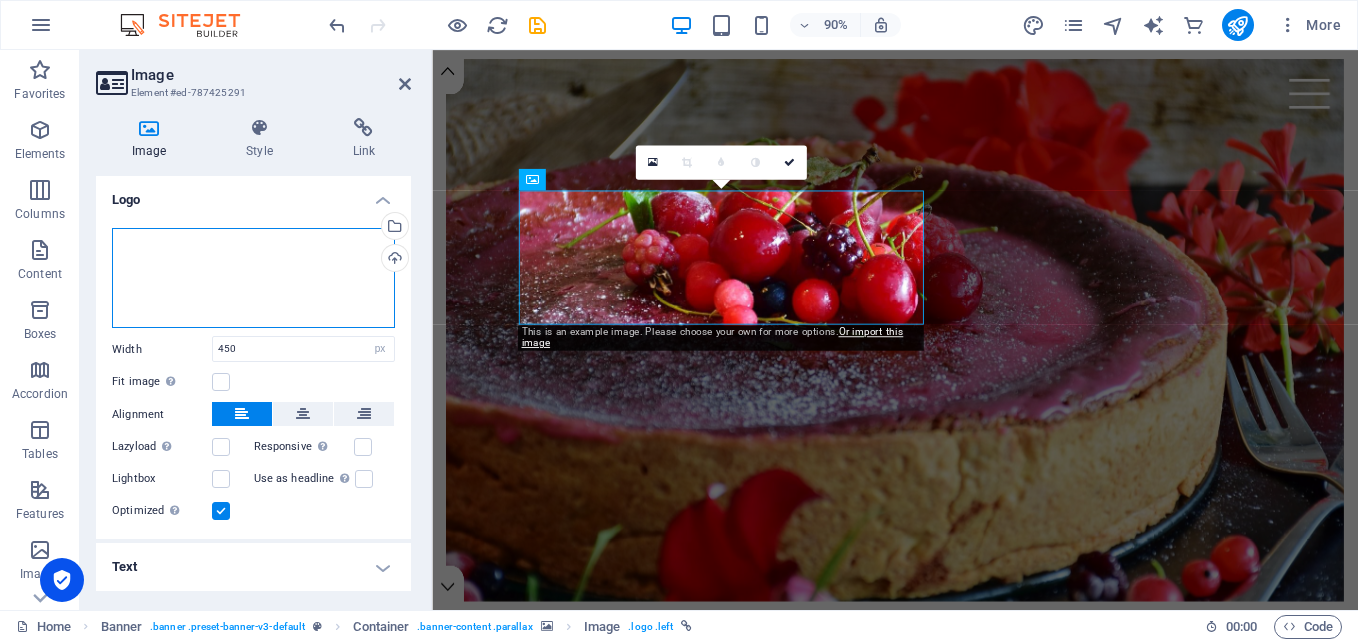 click on "Drag files here, click to choose files or select files from Files or our free stock photos & videos" at bounding box center (253, 278) 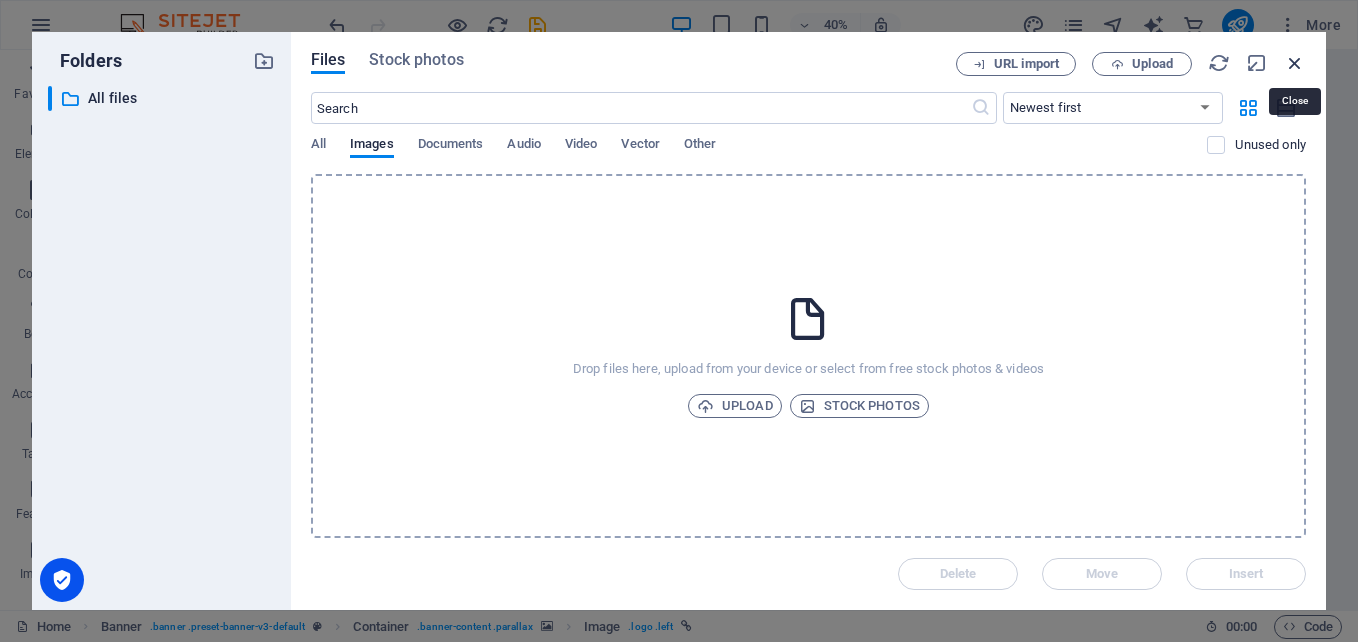 click at bounding box center [1295, 63] 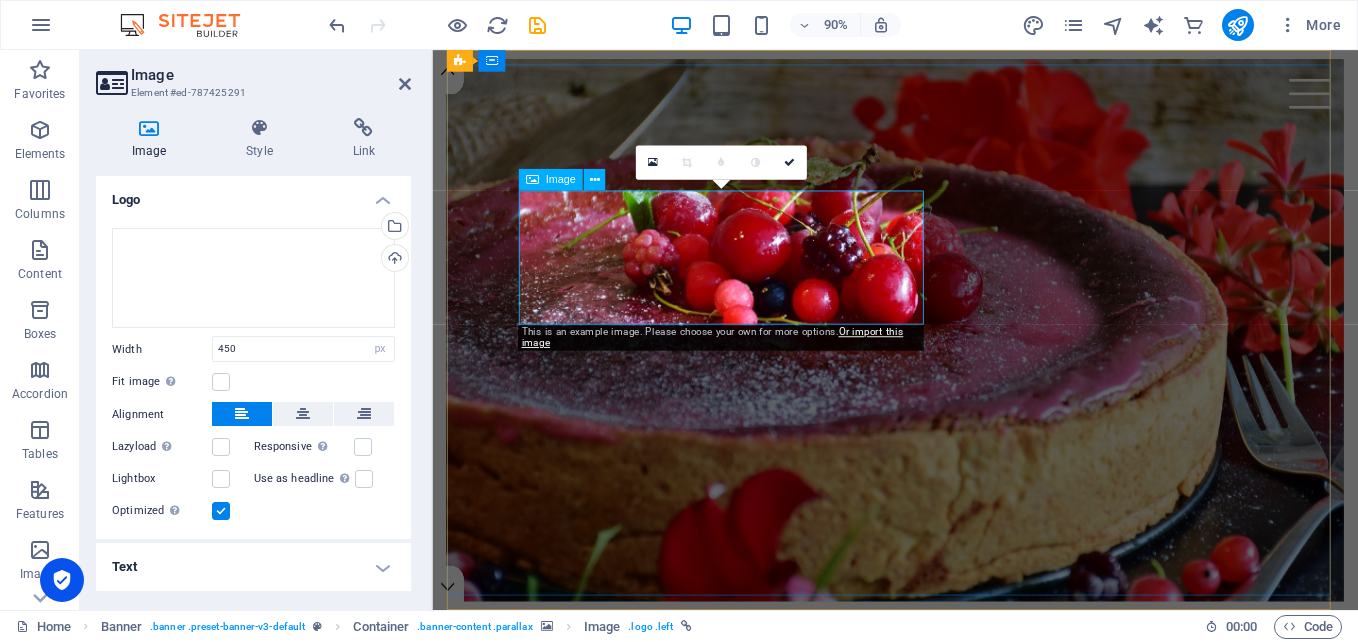click at bounding box center [986, 743] 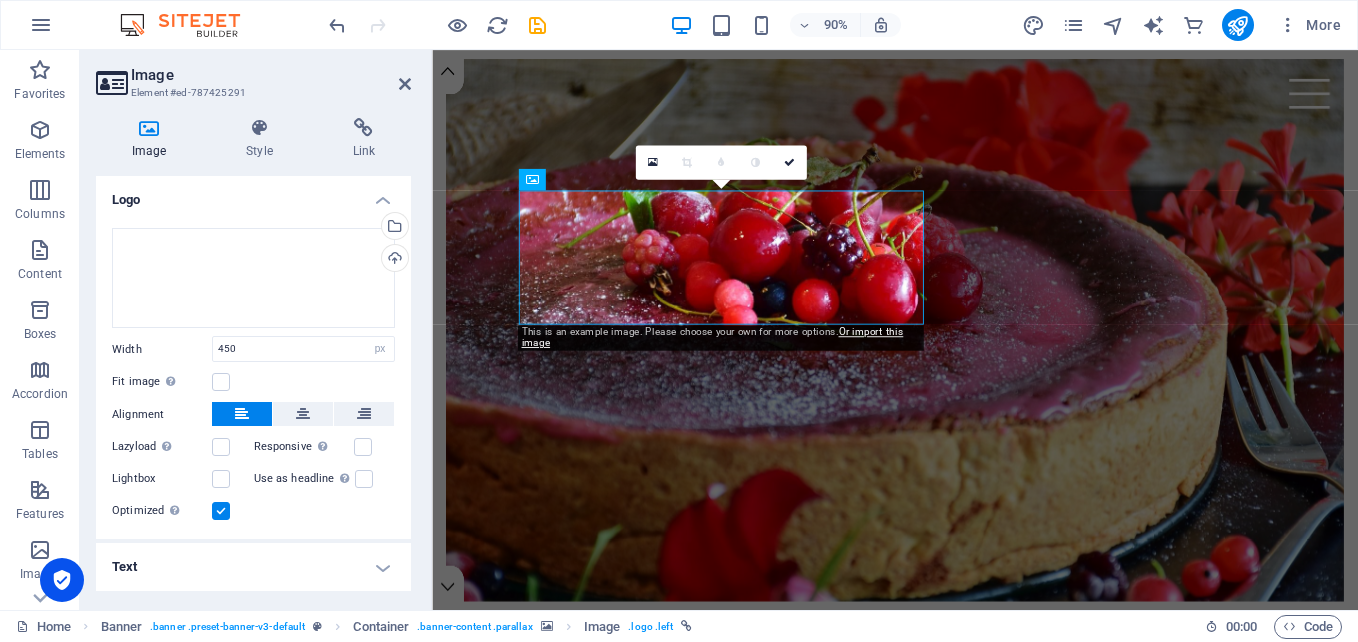 click on "Text" at bounding box center [253, 567] 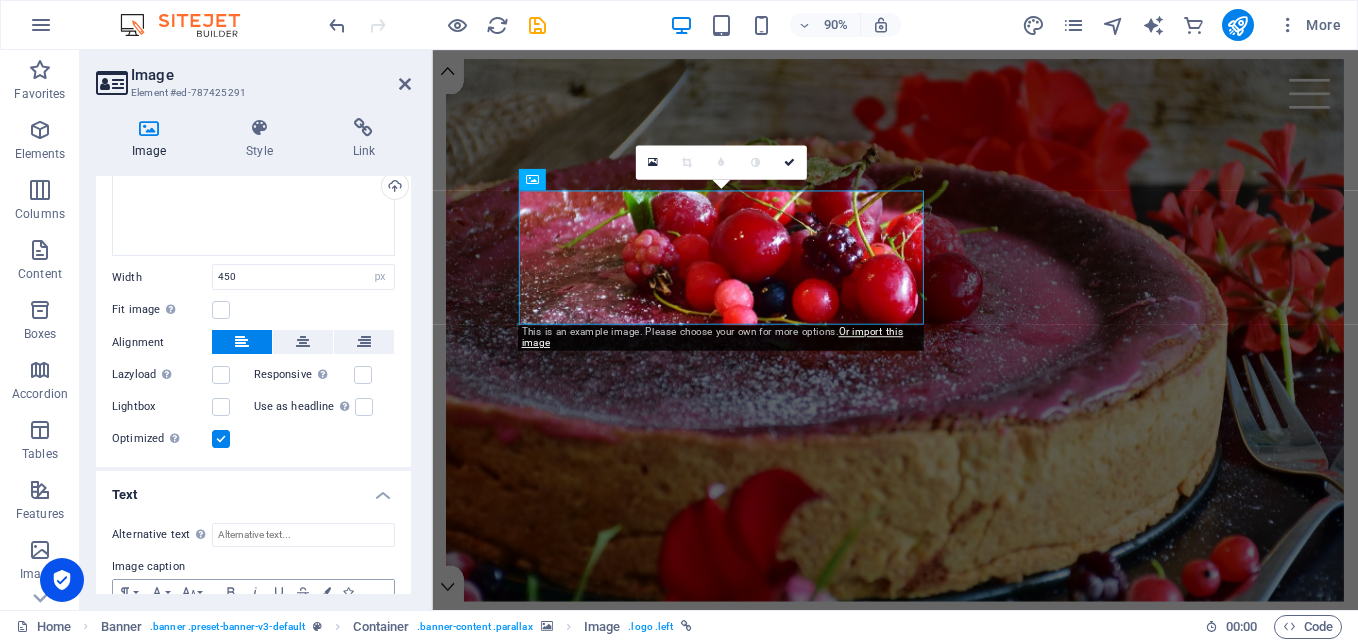 scroll, scrollTop: 0, scrollLeft: 0, axis: both 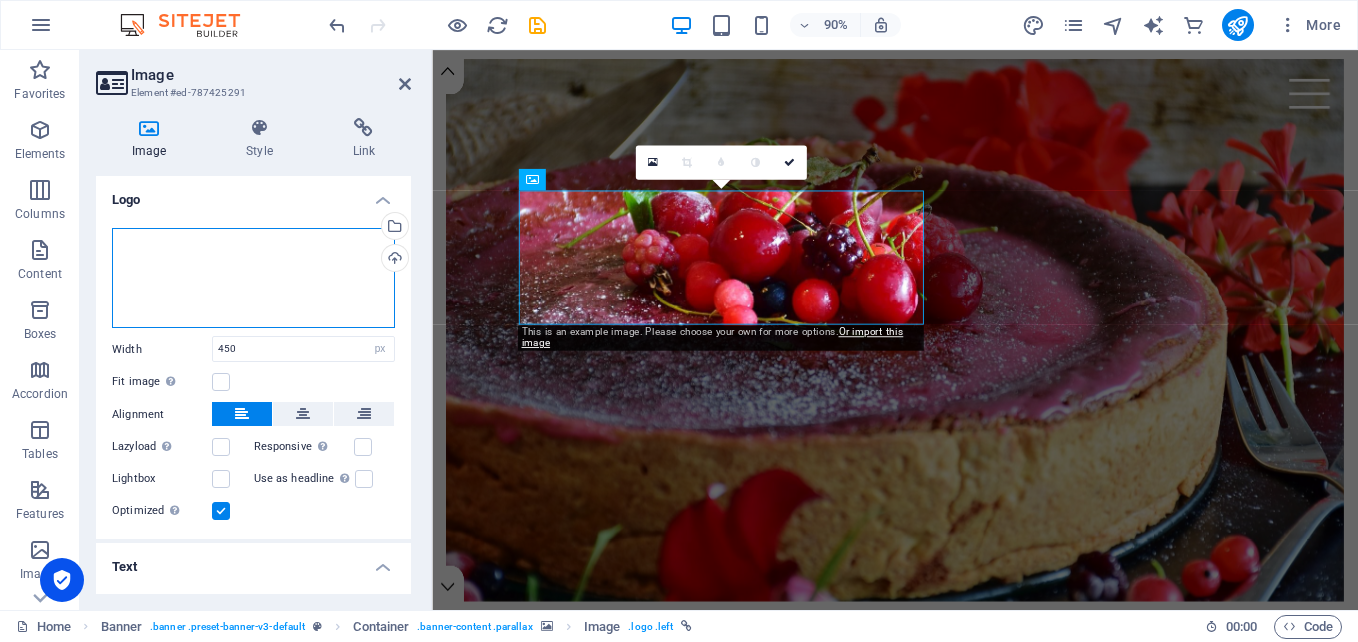 click on "Drag files here, click to choose files or select files from Files or our free stock photos & videos" at bounding box center (253, 278) 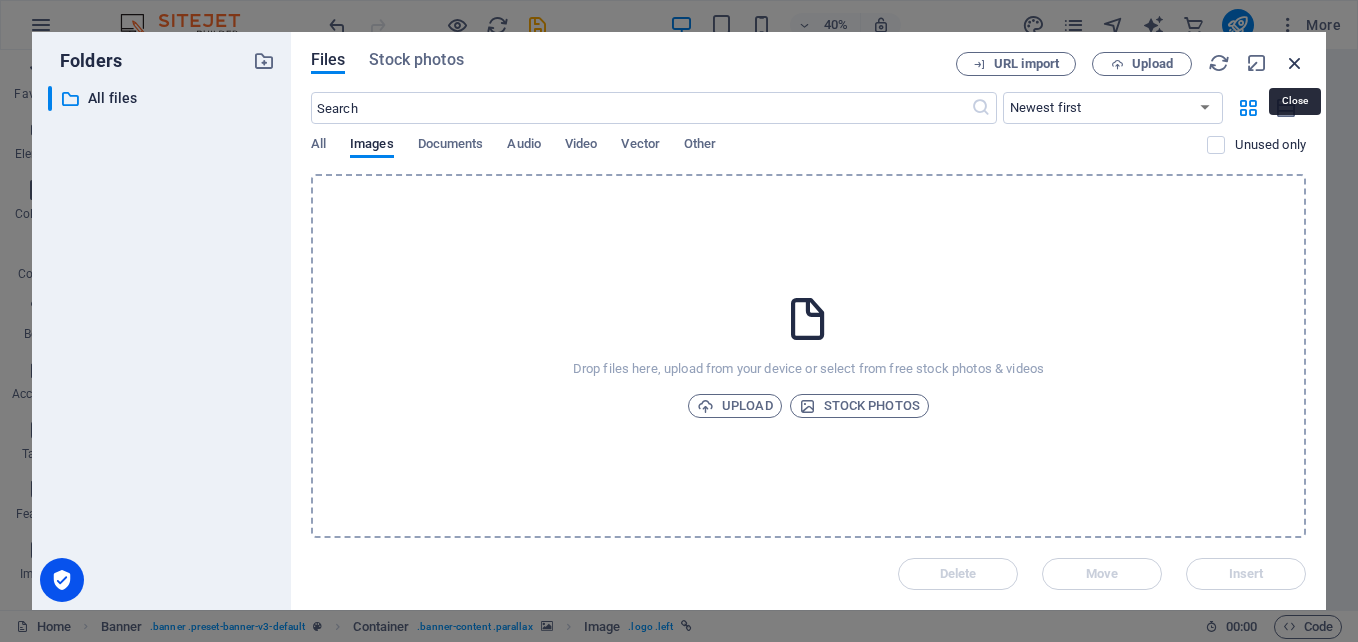 click at bounding box center (1295, 63) 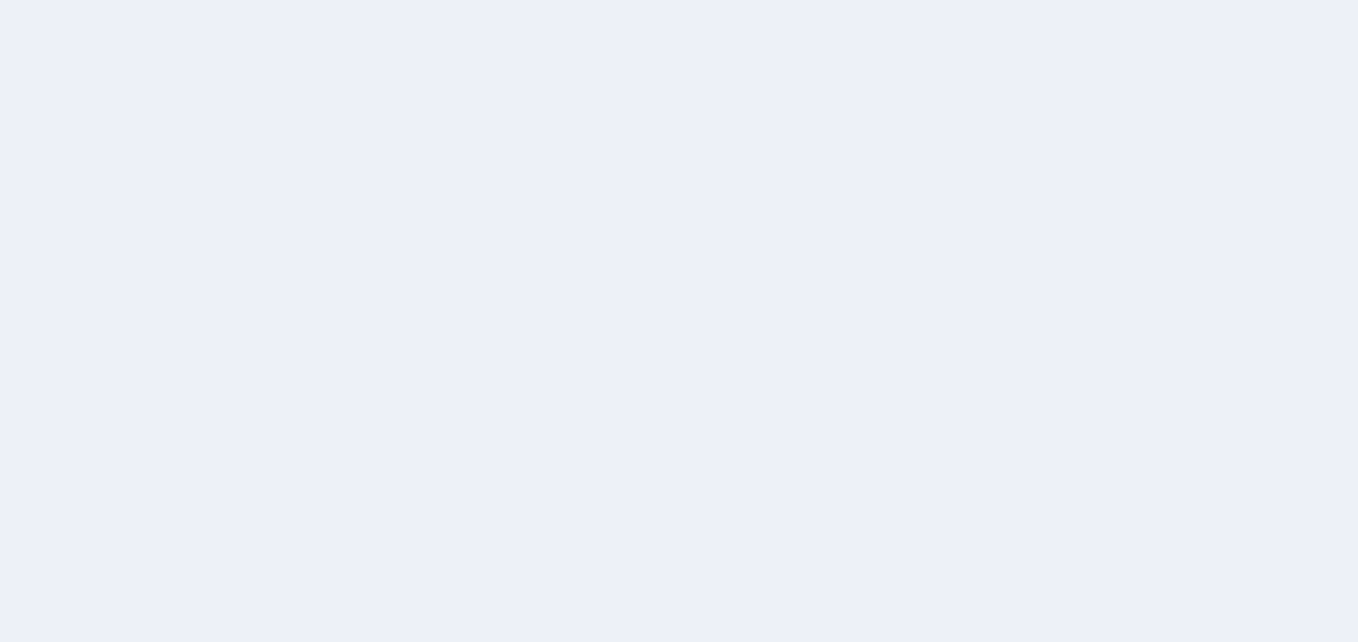 scroll, scrollTop: 0, scrollLeft: 0, axis: both 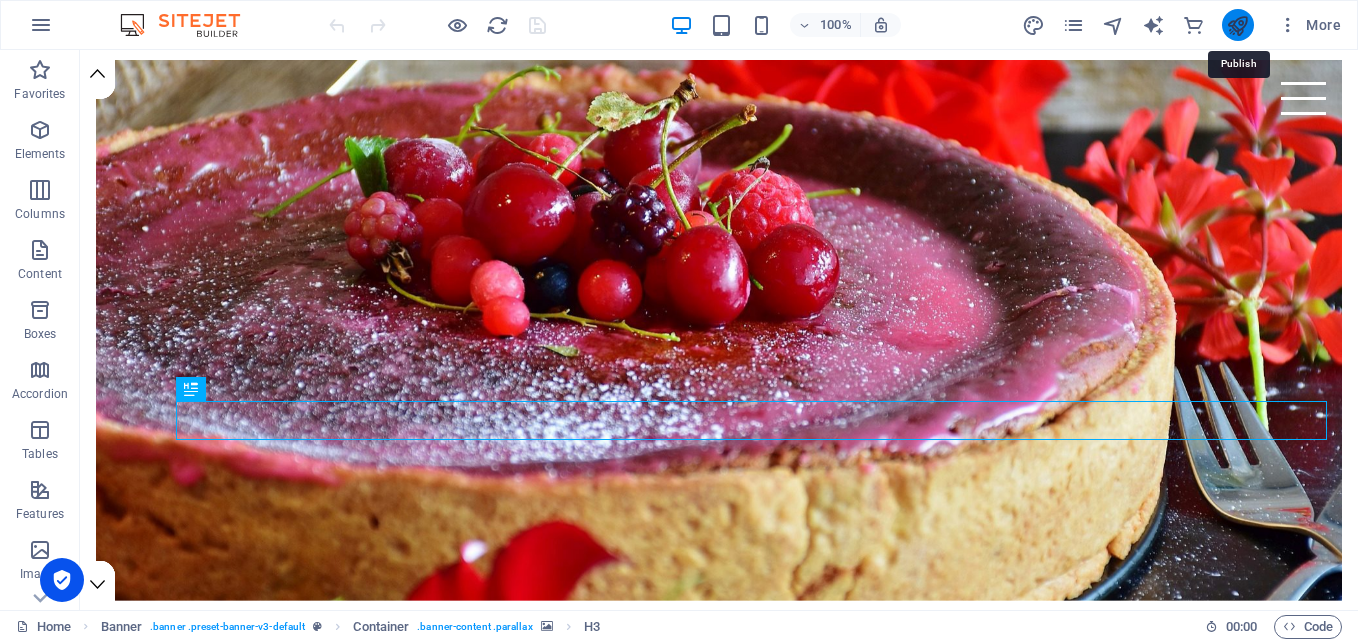 click at bounding box center (1237, 25) 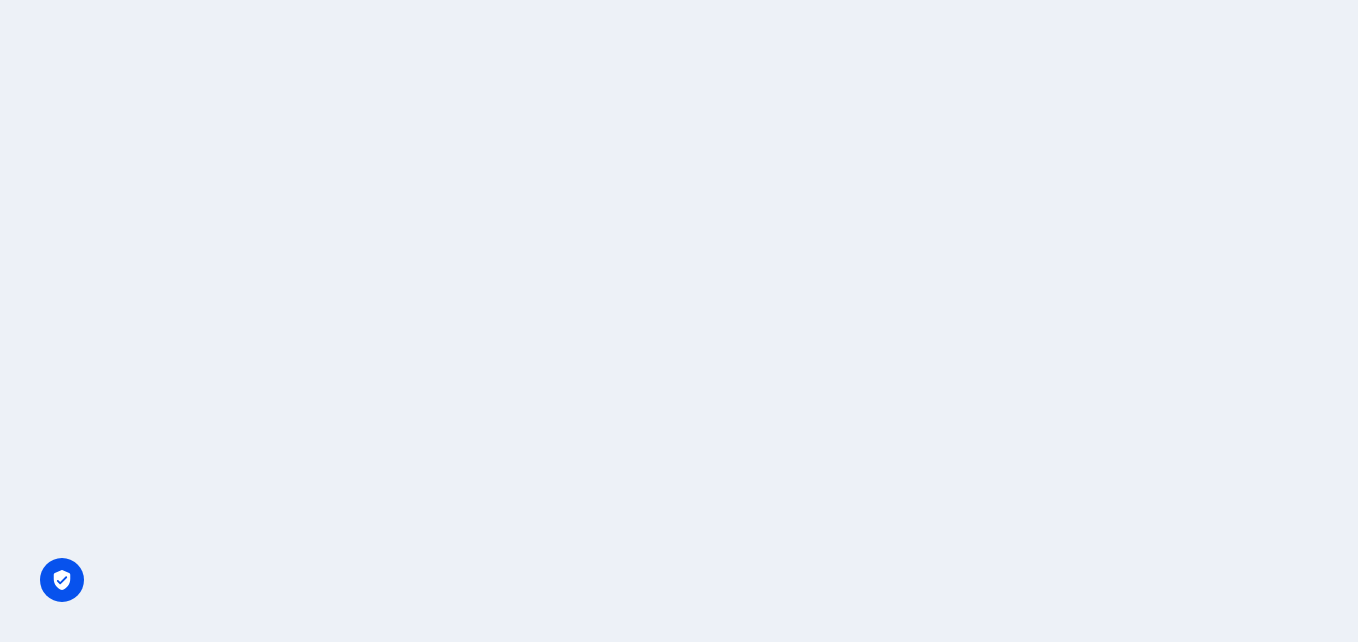 scroll, scrollTop: 0, scrollLeft: 0, axis: both 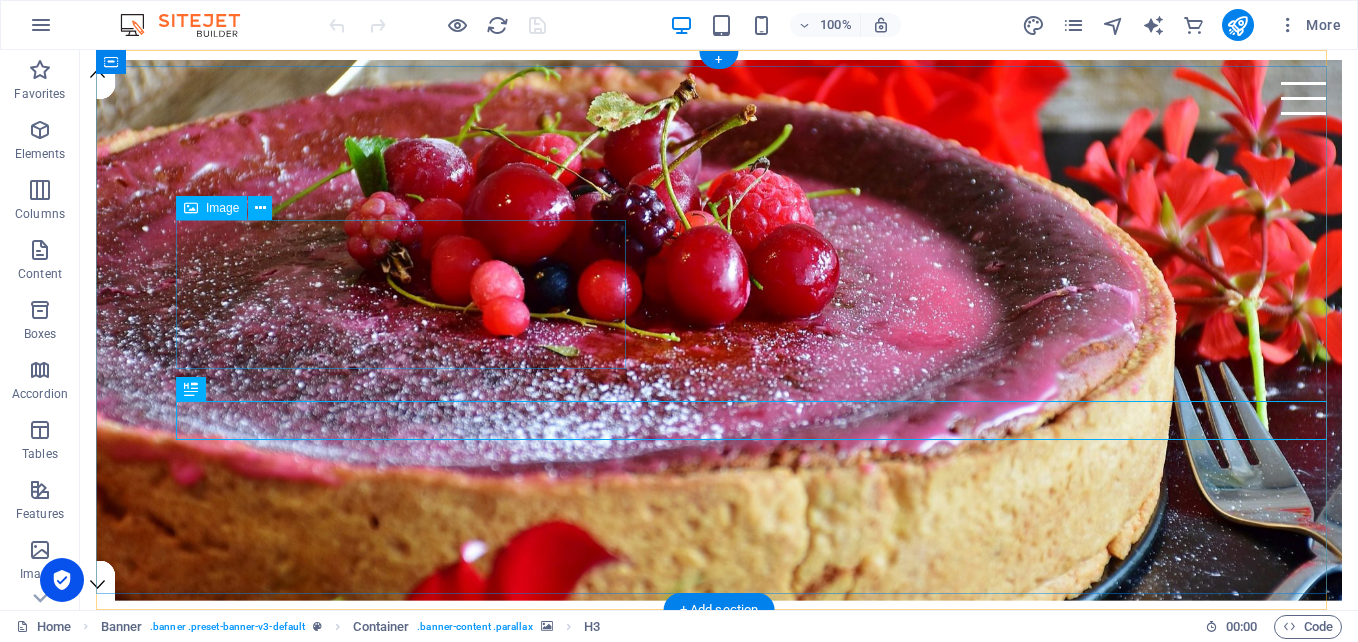 click at bounding box center [759, 681] 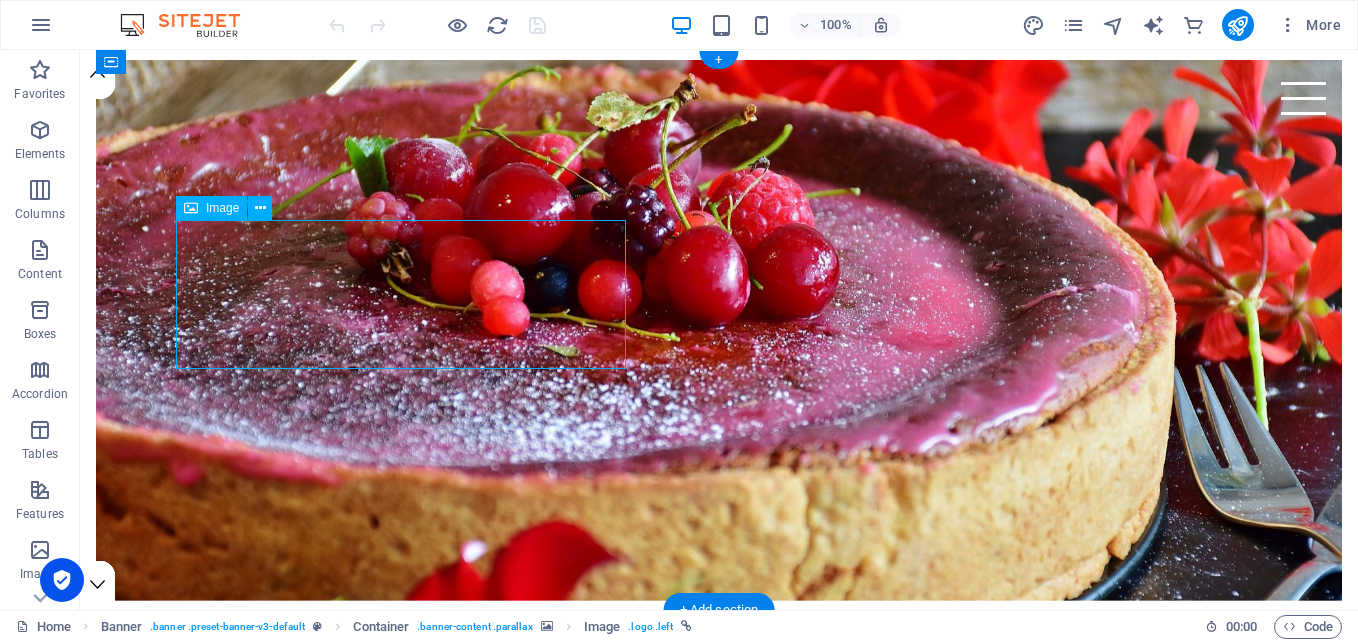 click at bounding box center [759, 681] 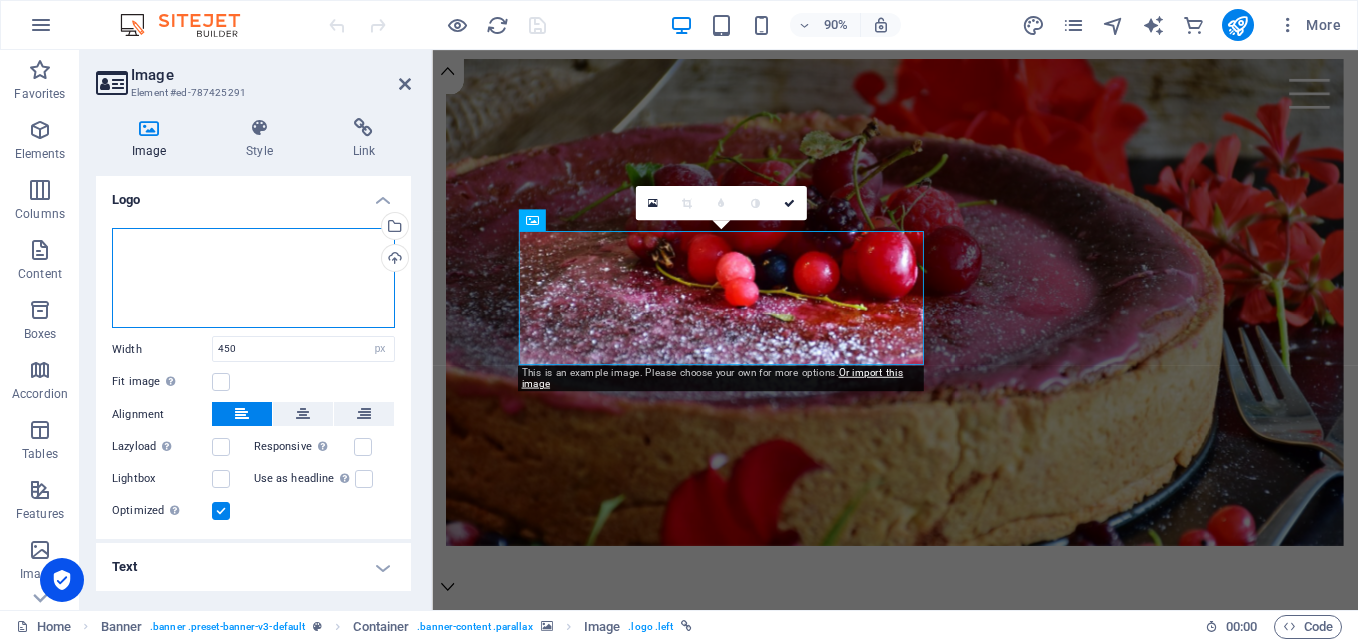 click on "Drag files here, click to choose files or select files from Files or our free stock photos & videos" at bounding box center [253, 278] 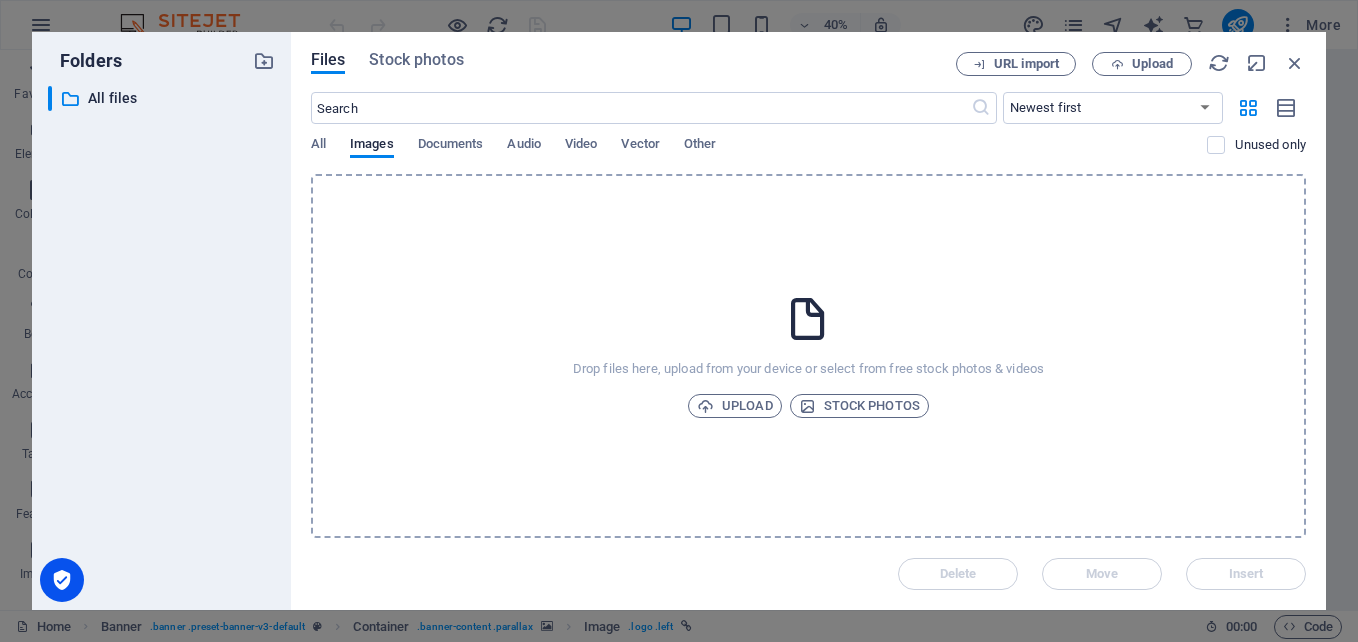 click on "Drop files here, upload from your device or select from free stock photos & videos Upload Stock photos" at bounding box center [808, 356] 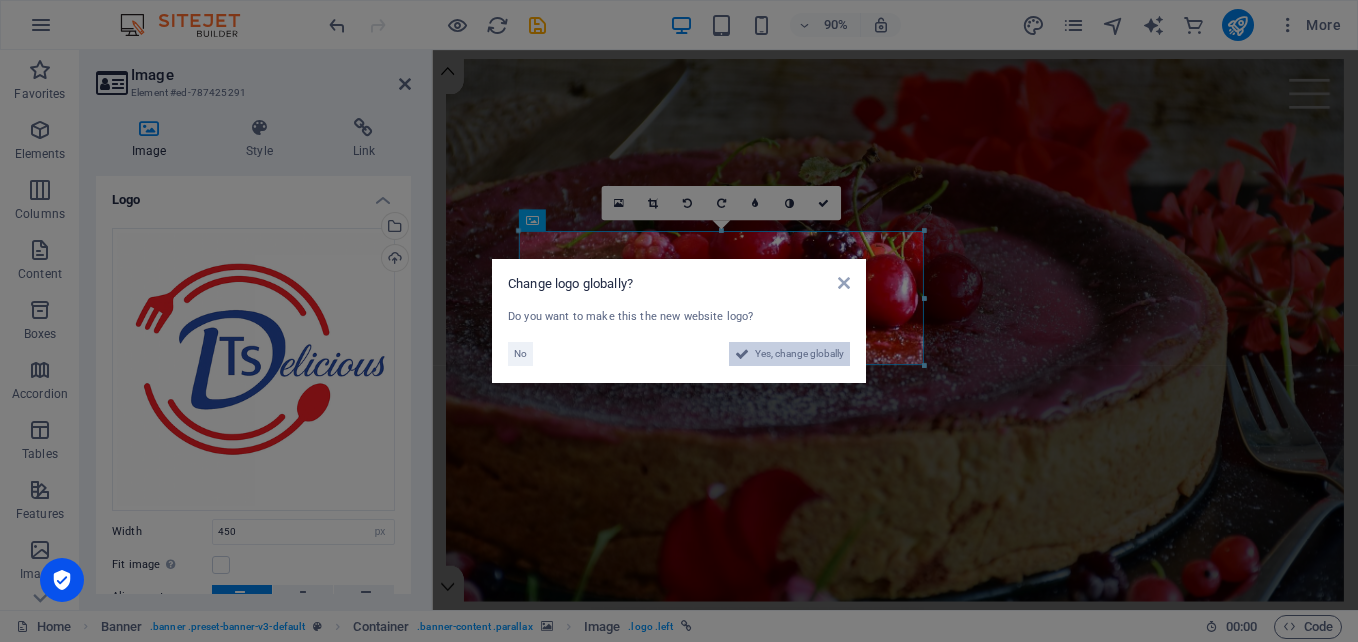 click on "Yes, change globally" at bounding box center [799, 354] 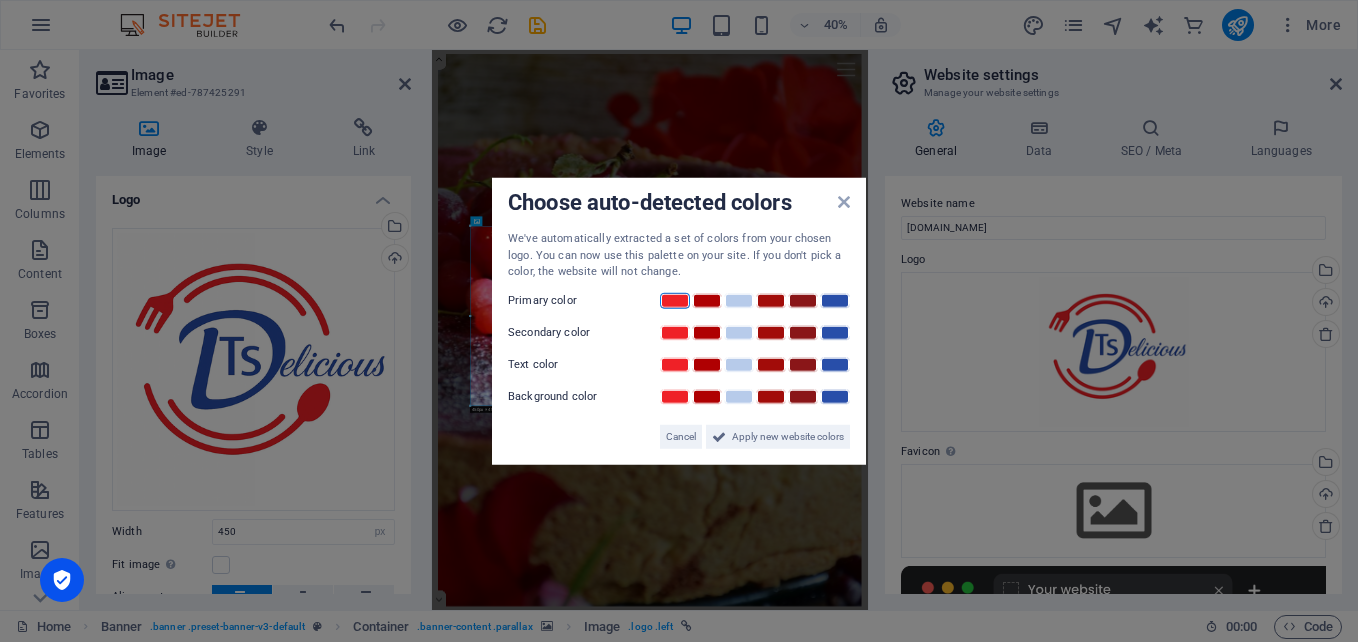 click at bounding box center [675, 300] 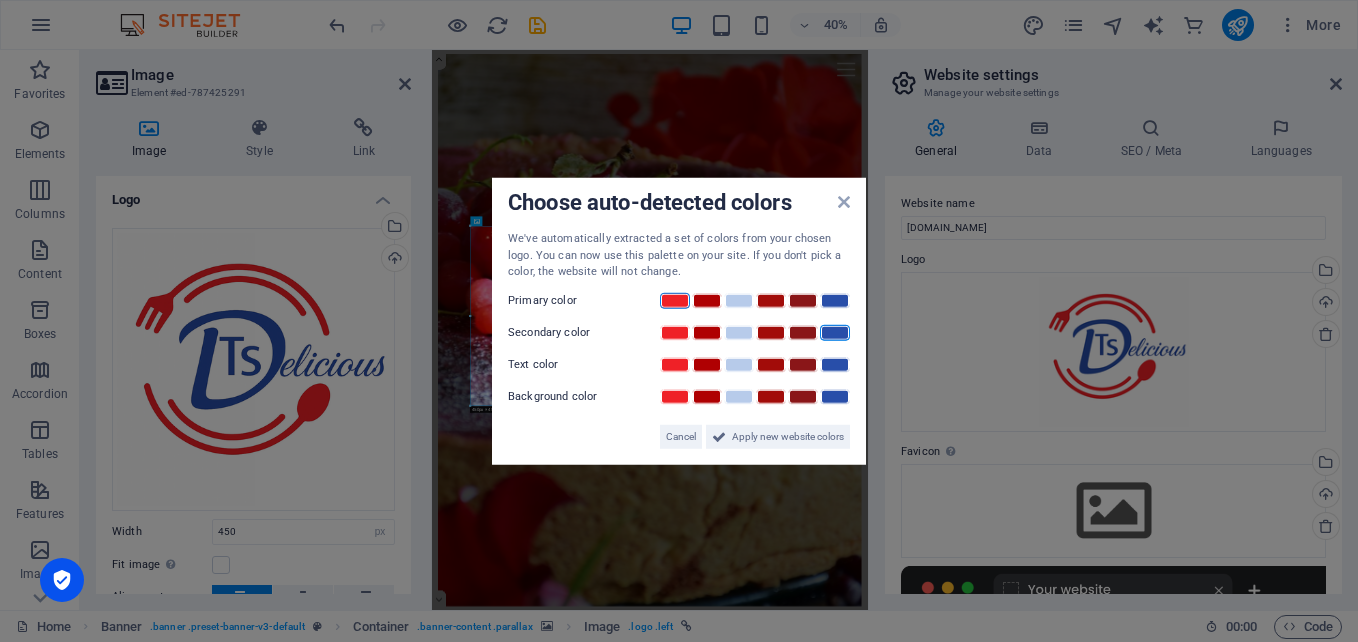click at bounding box center [835, 332] 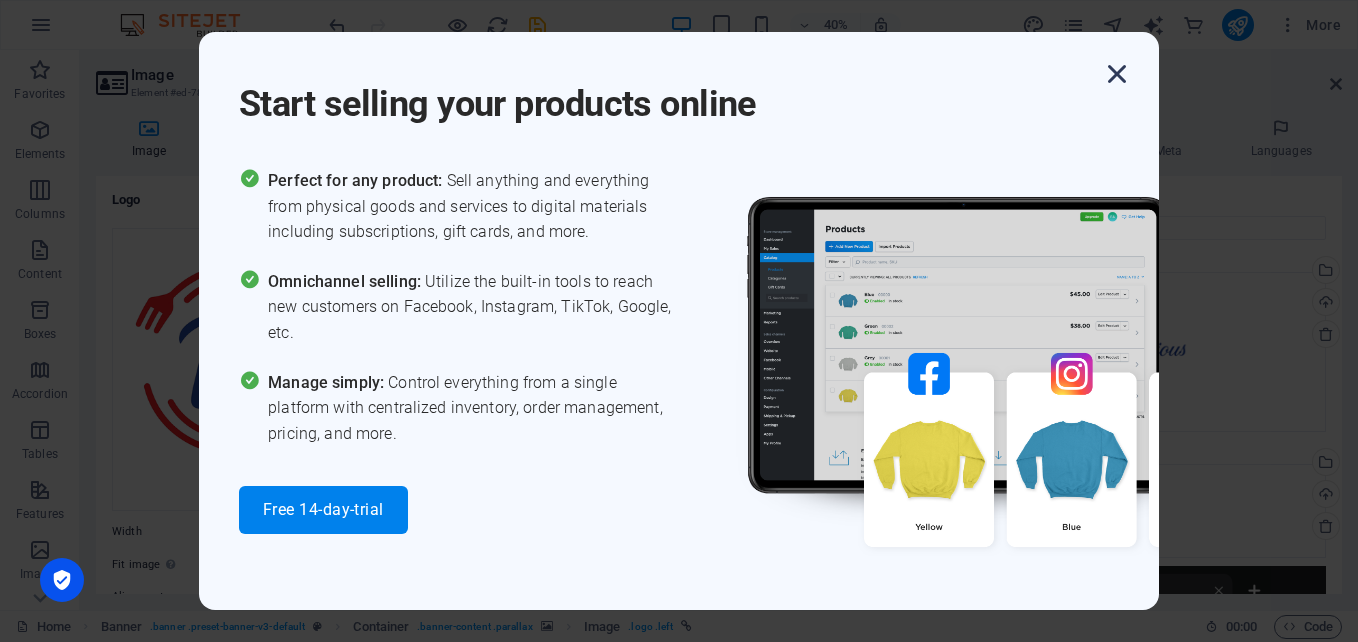 click at bounding box center [1117, 74] 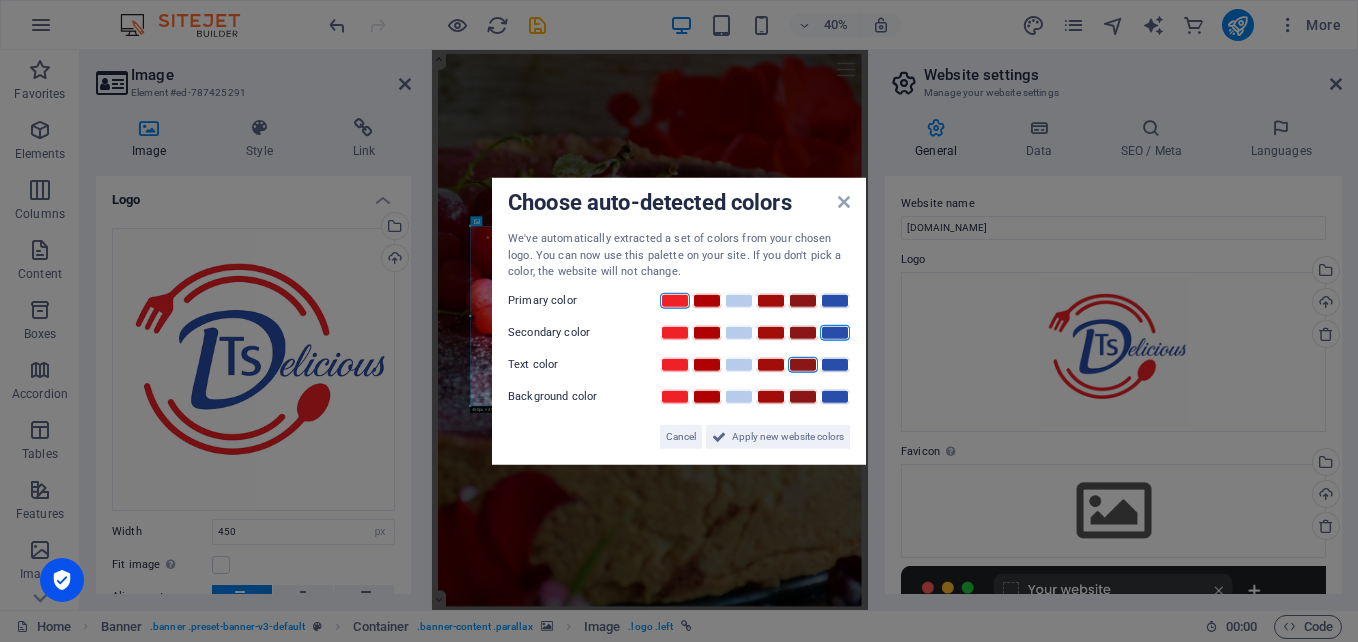 click at bounding box center [803, 364] 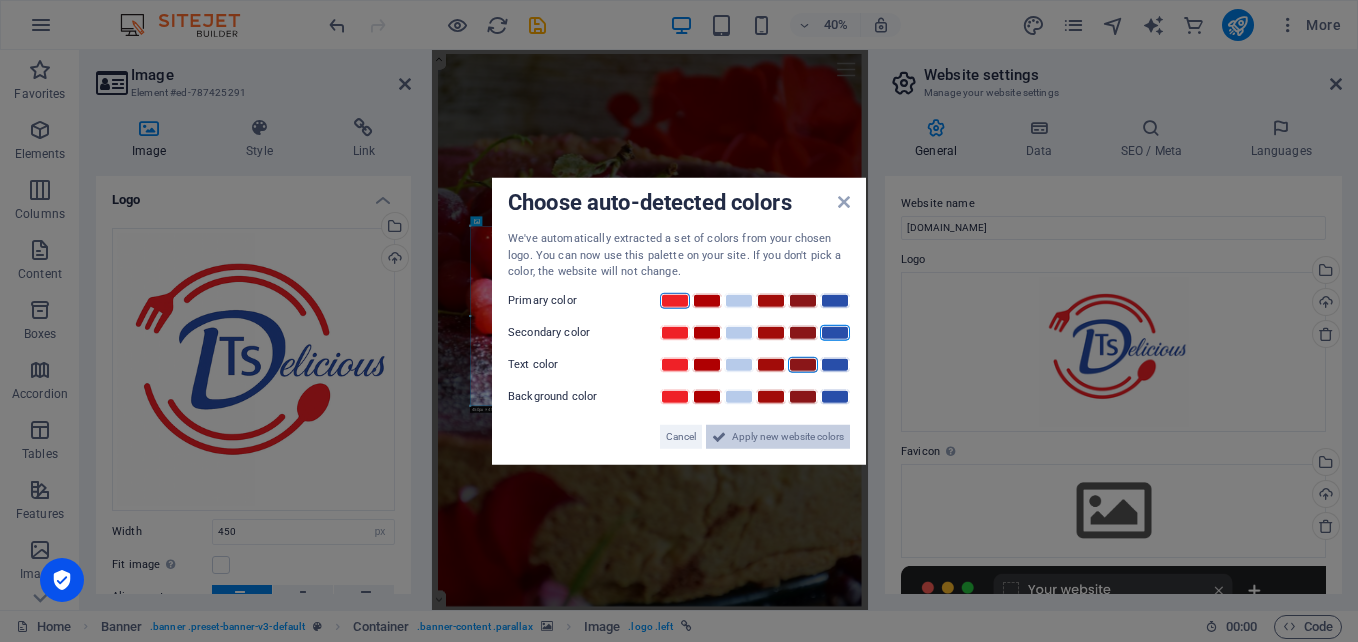 click on "Apply new website colors" at bounding box center [788, 436] 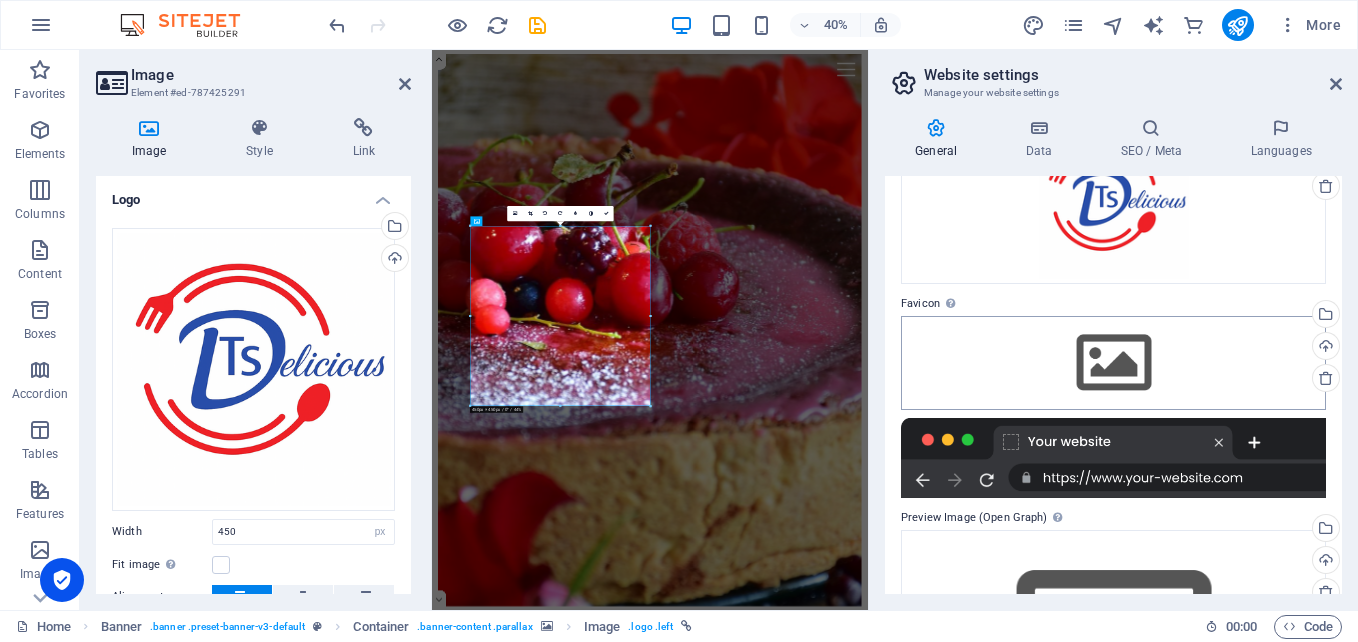 scroll, scrollTop: 200, scrollLeft: 0, axis: vertical 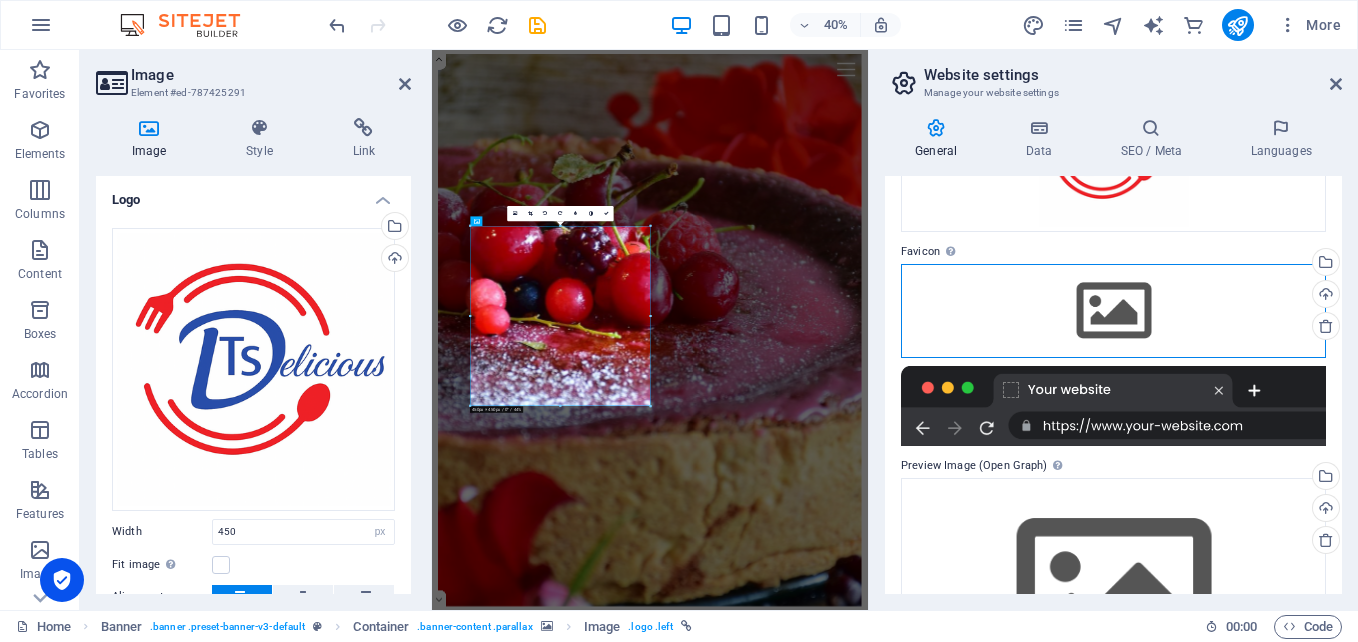 click on "Drag files here, click to choose files or select files from Files or our free stock photos & videos" at bounding box center (1113, 311) 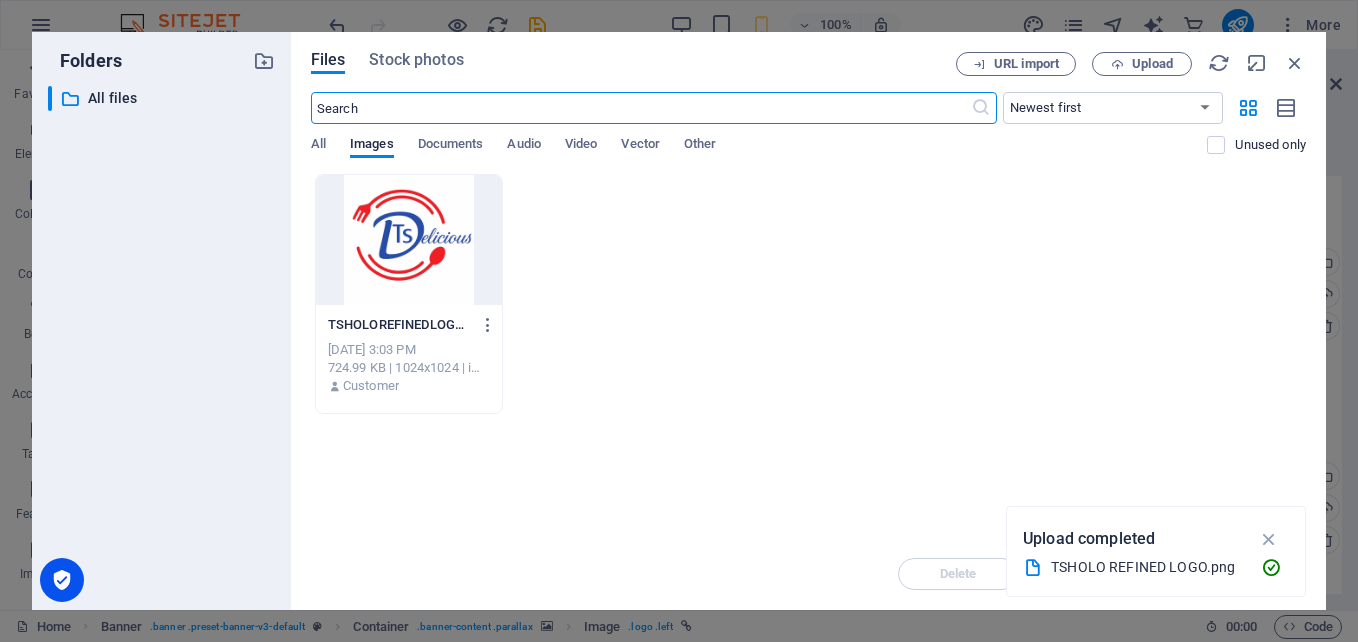 click at bounding box center [409, 240] 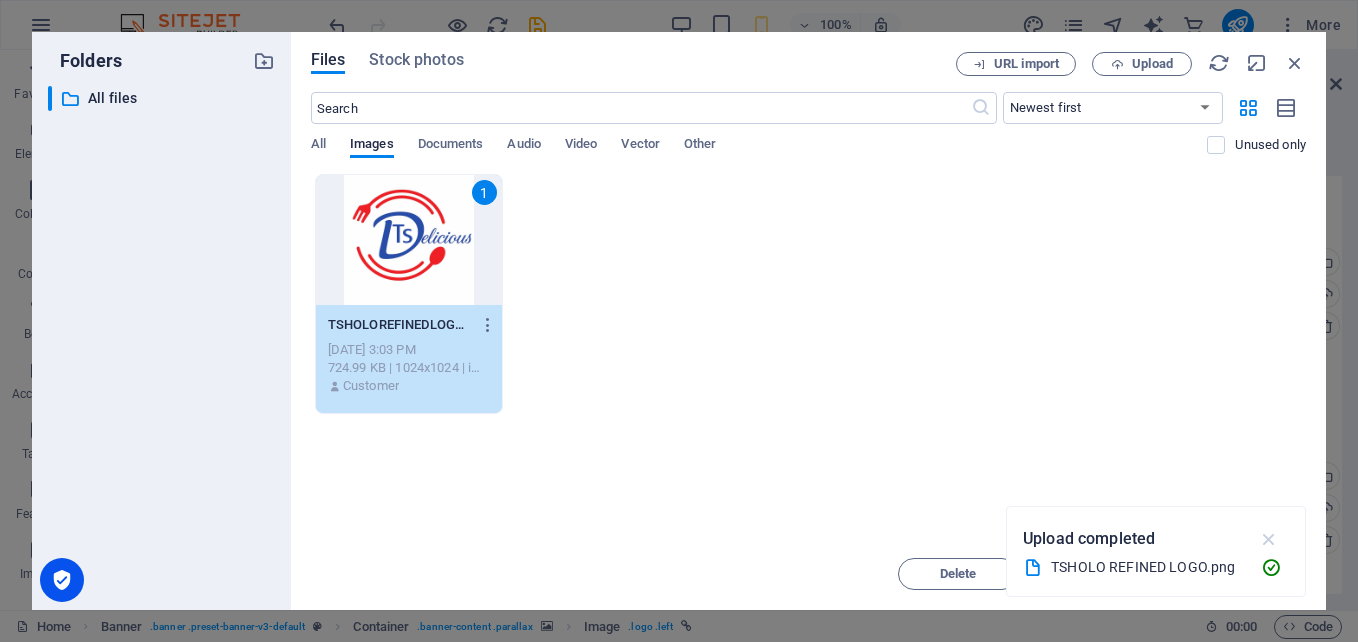 click at bounding box center [1269, 539] 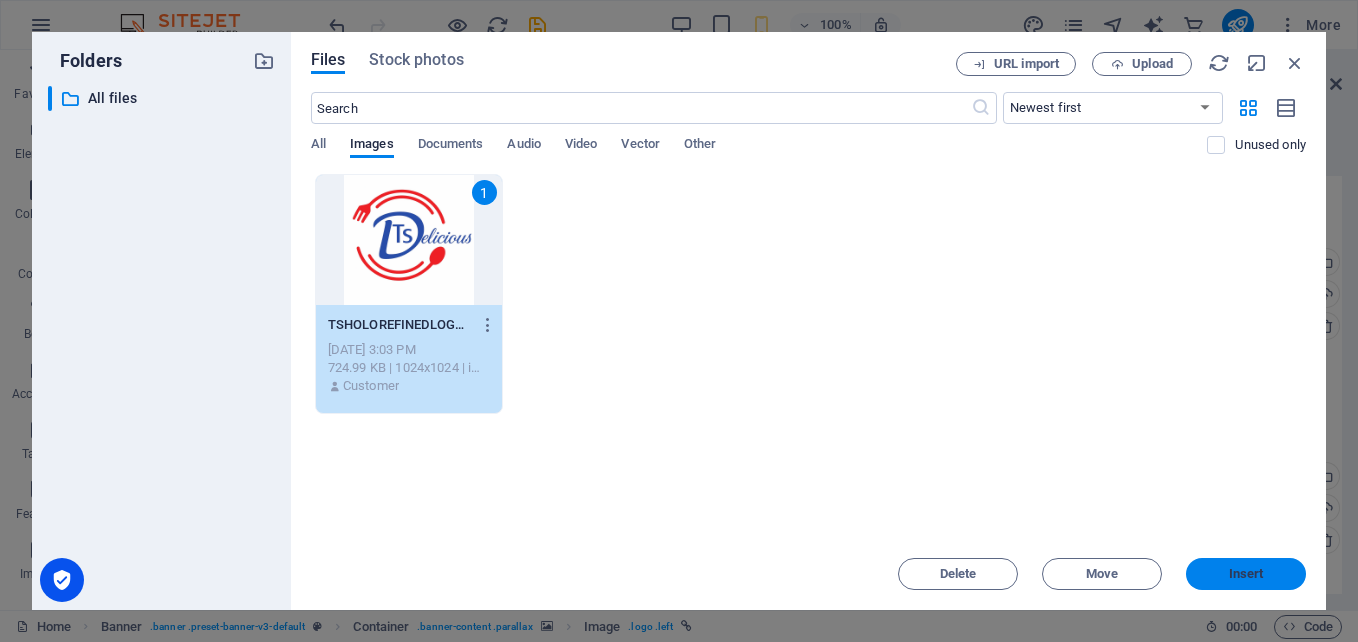 click on "Insert" at bounding box center (1246, 574) 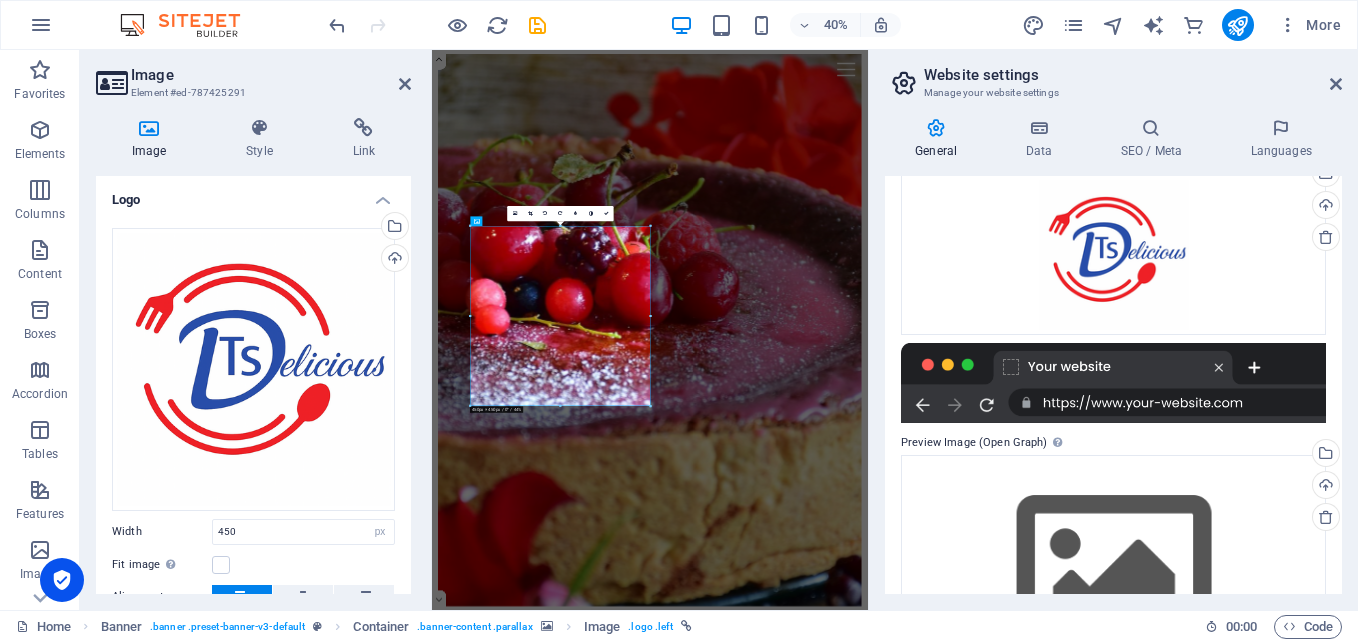 scroll, scrollTop: 395, scrollLeft: 0, axis: vertical 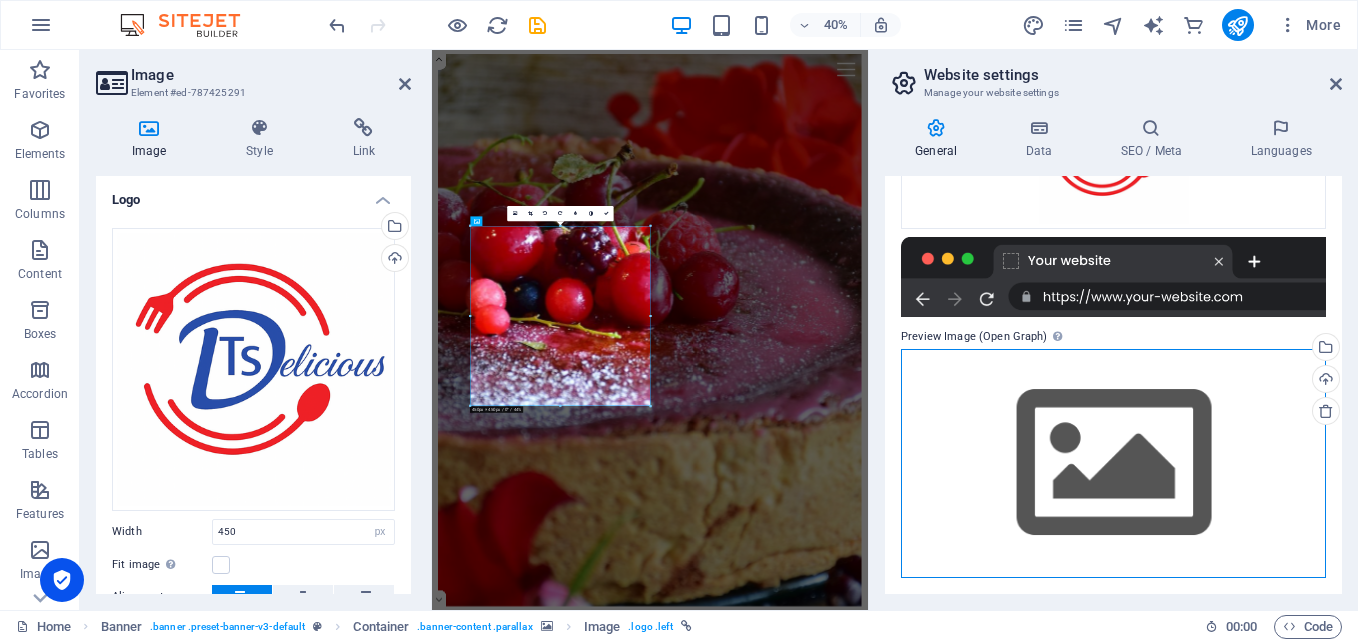 click on "Drag files here, click to choose files or select files from Files or our free stock photos & videos" at bounding box center (1113, 463) 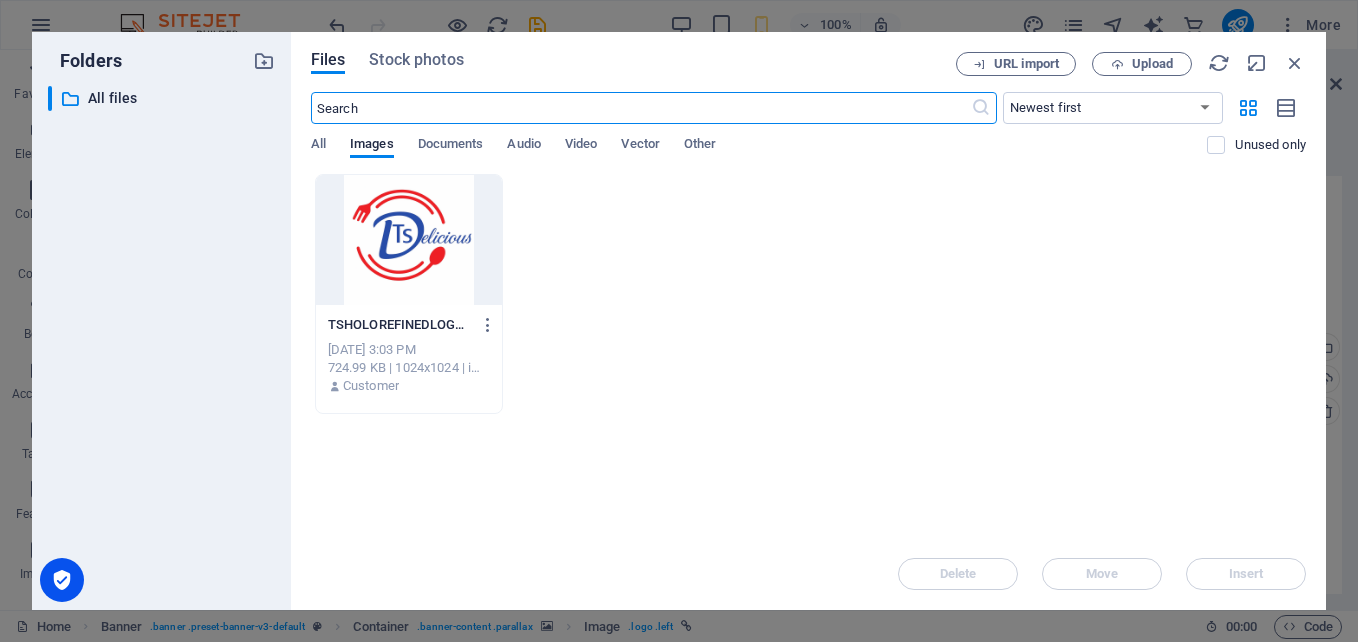 click at bounding box center [409, 240] 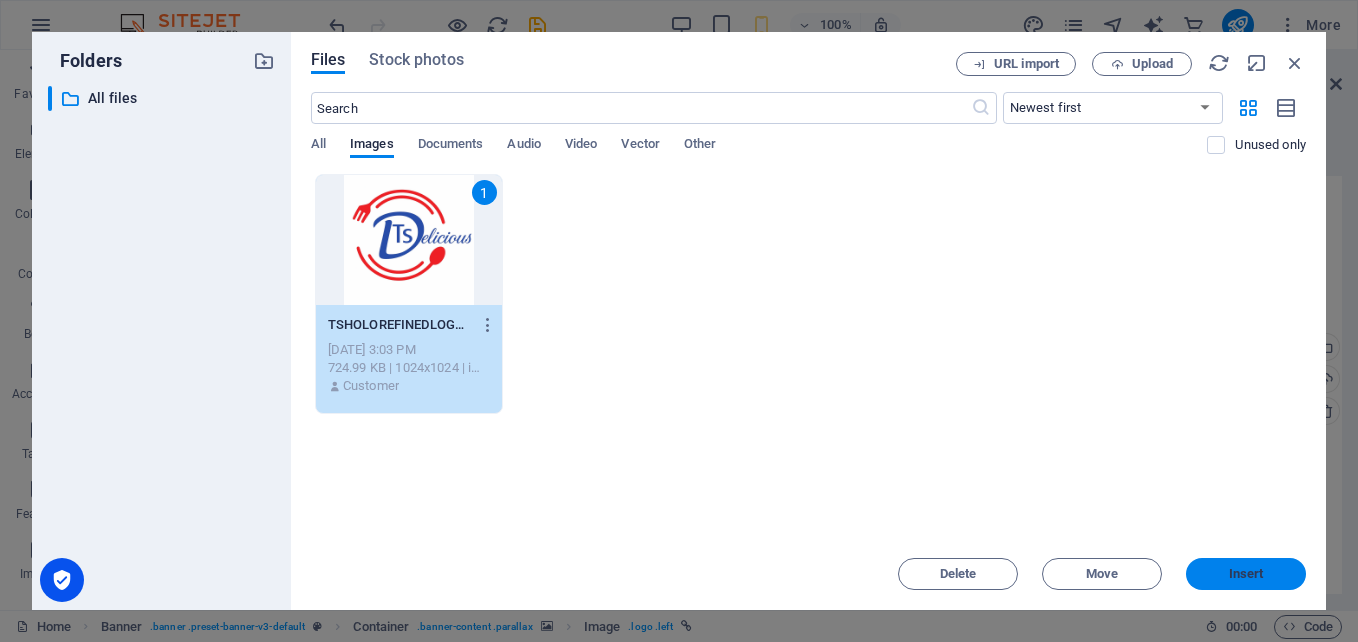 click on "Insert" at bounding box center (1246, 574) 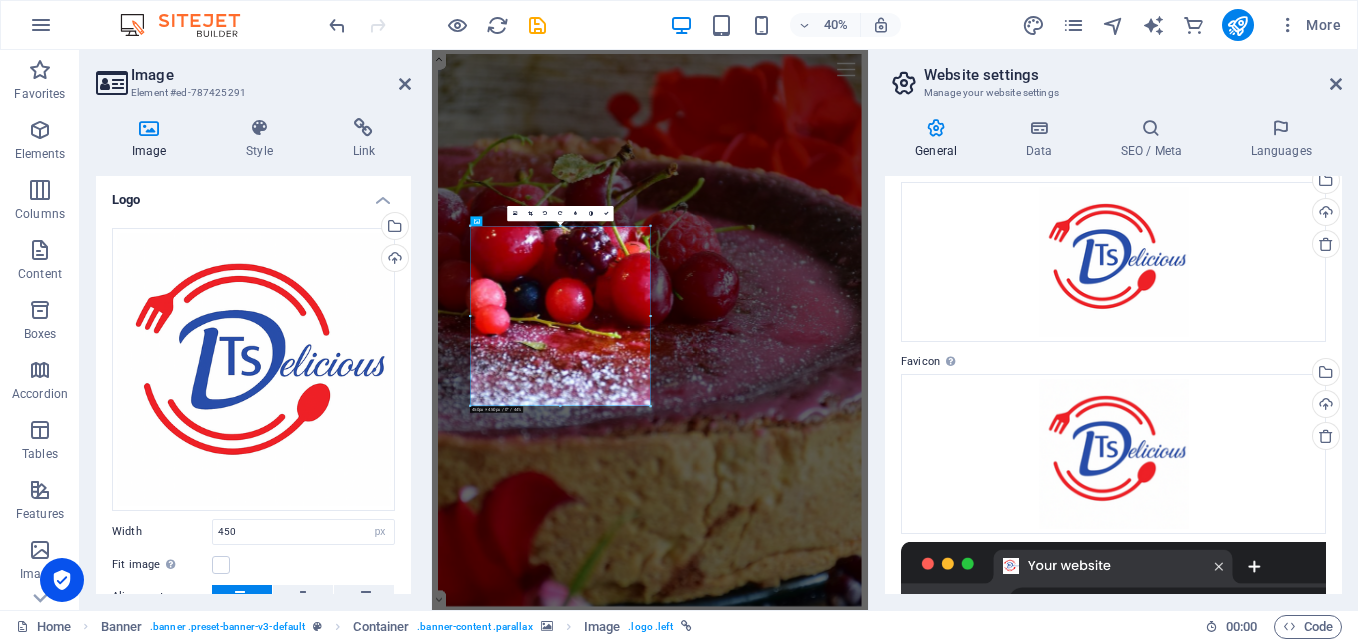 scroll, scrollTop: 0, scrollLeft: 0, axis: both 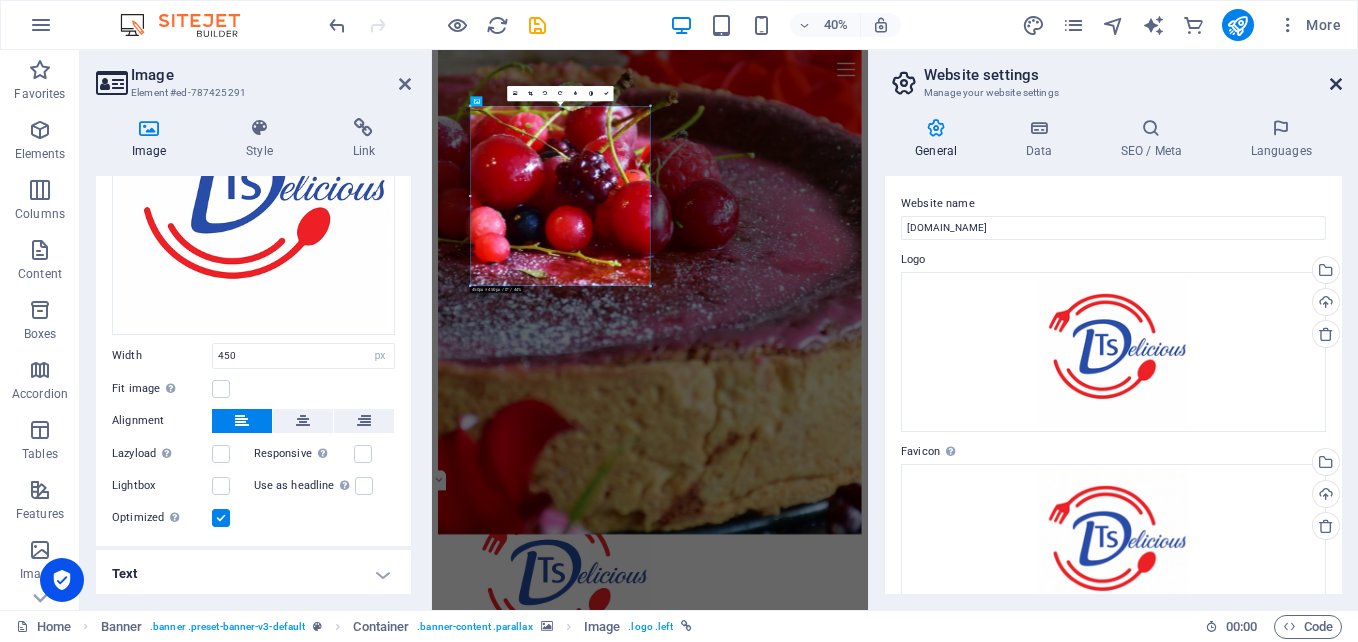 click at bounding box center (1336, 84) 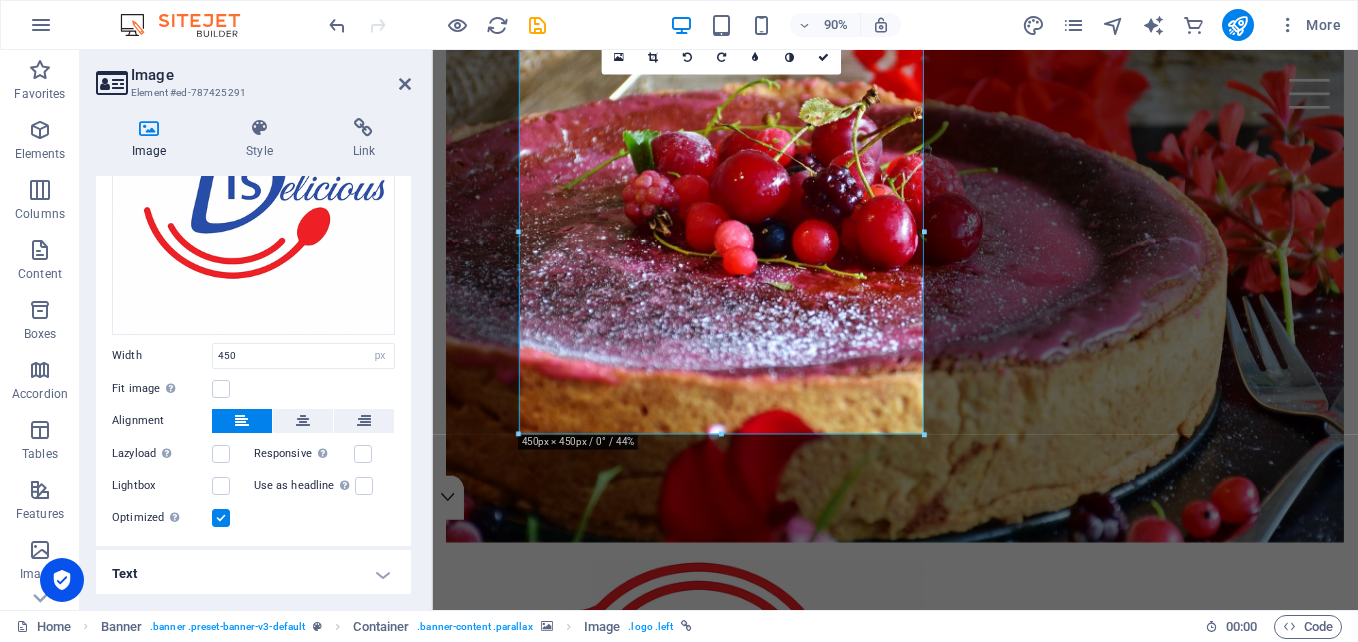 scroll, scrollTop: 0, scrollLeft: 0, axis: both 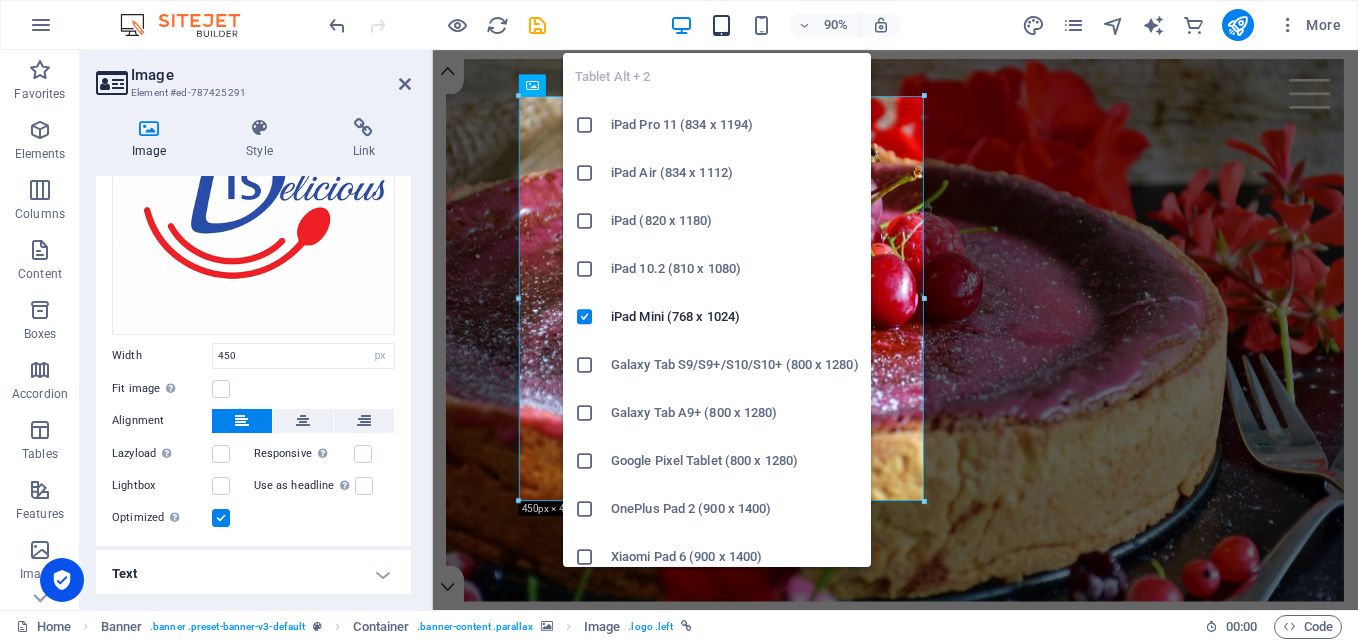 click at bounding box center [721, 25] 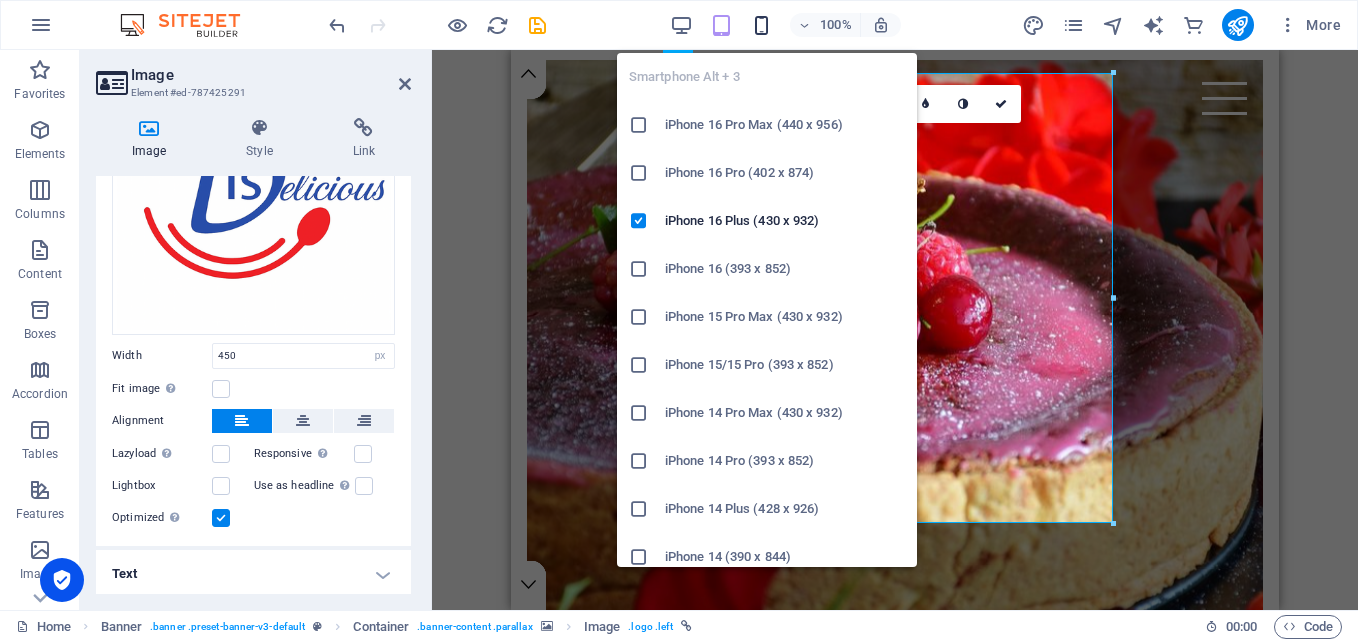 click at bounding box center (761, 25) 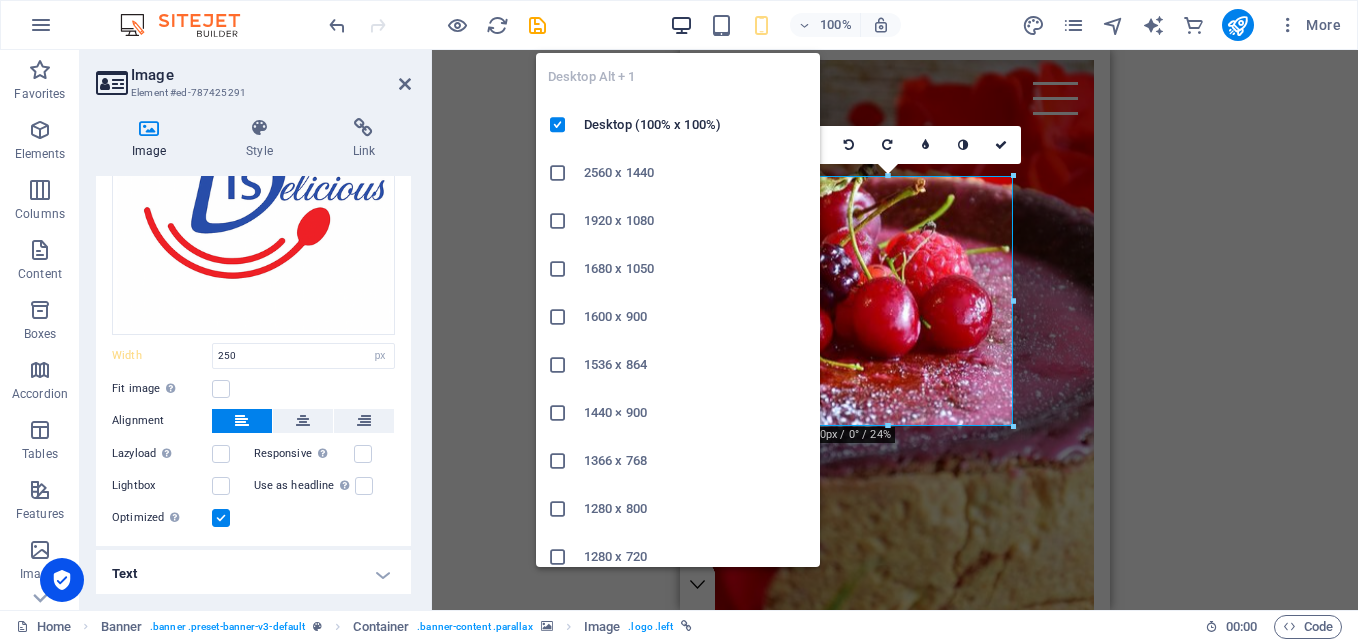 click at bounding box center (681, 25) 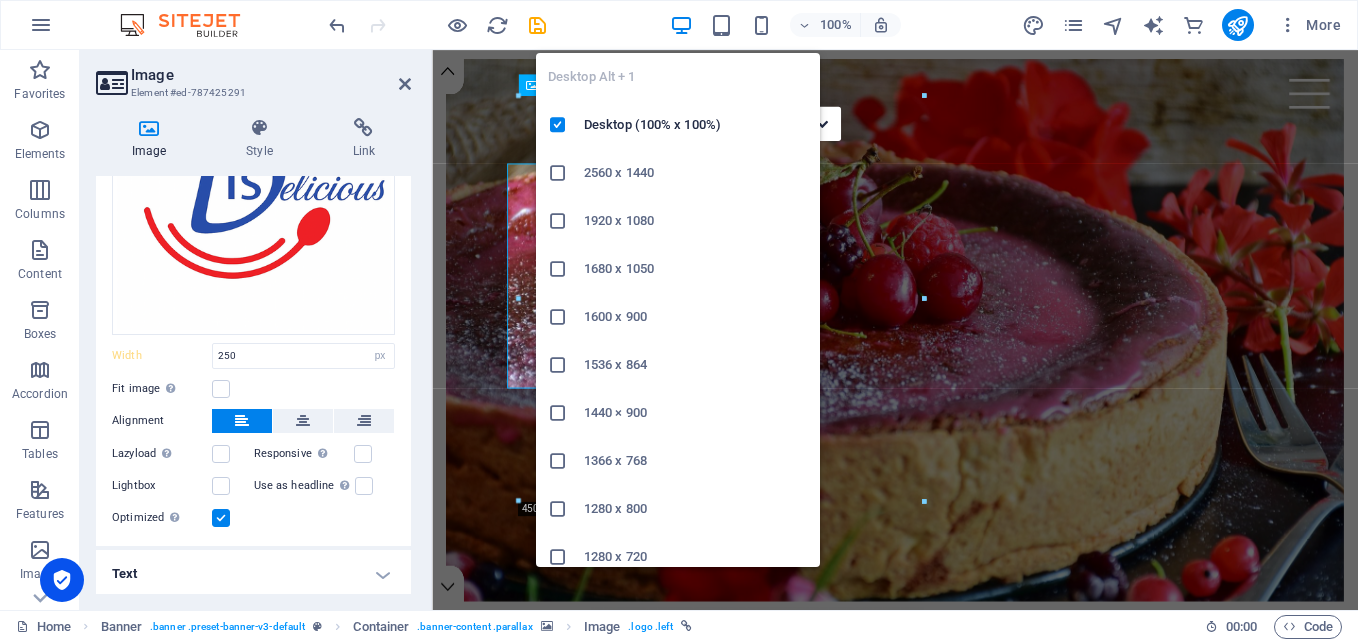 type on "450" 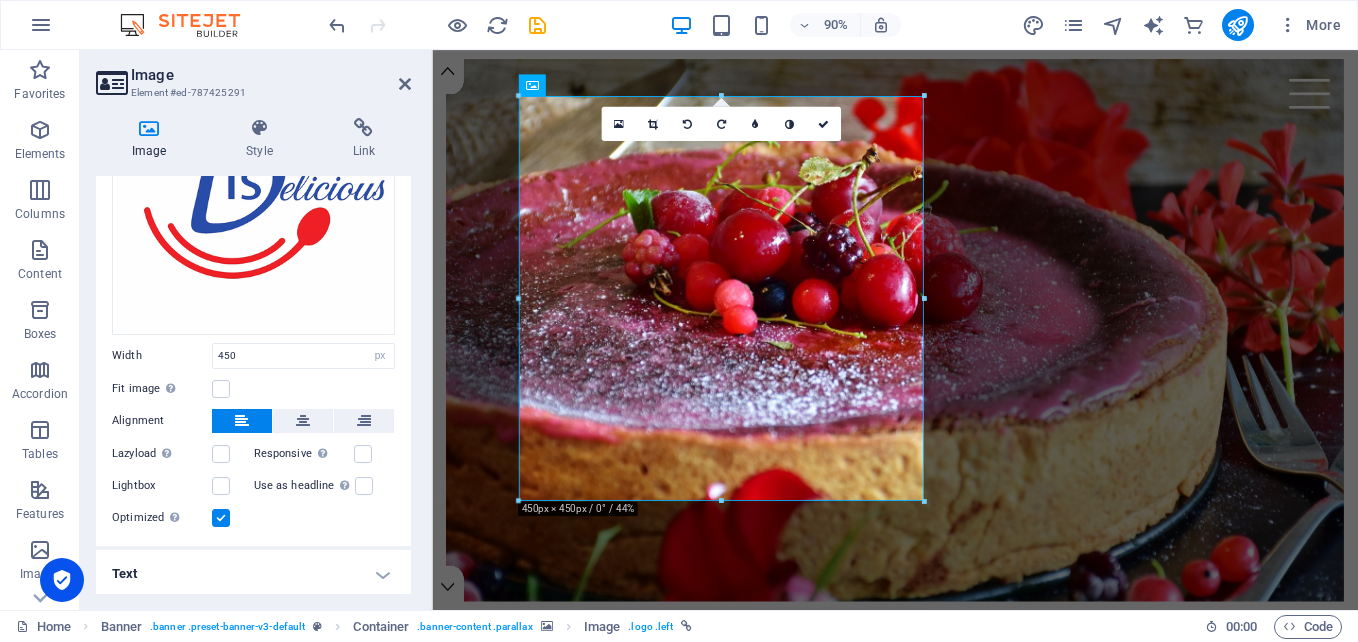 click at bounding box center [946, 361] 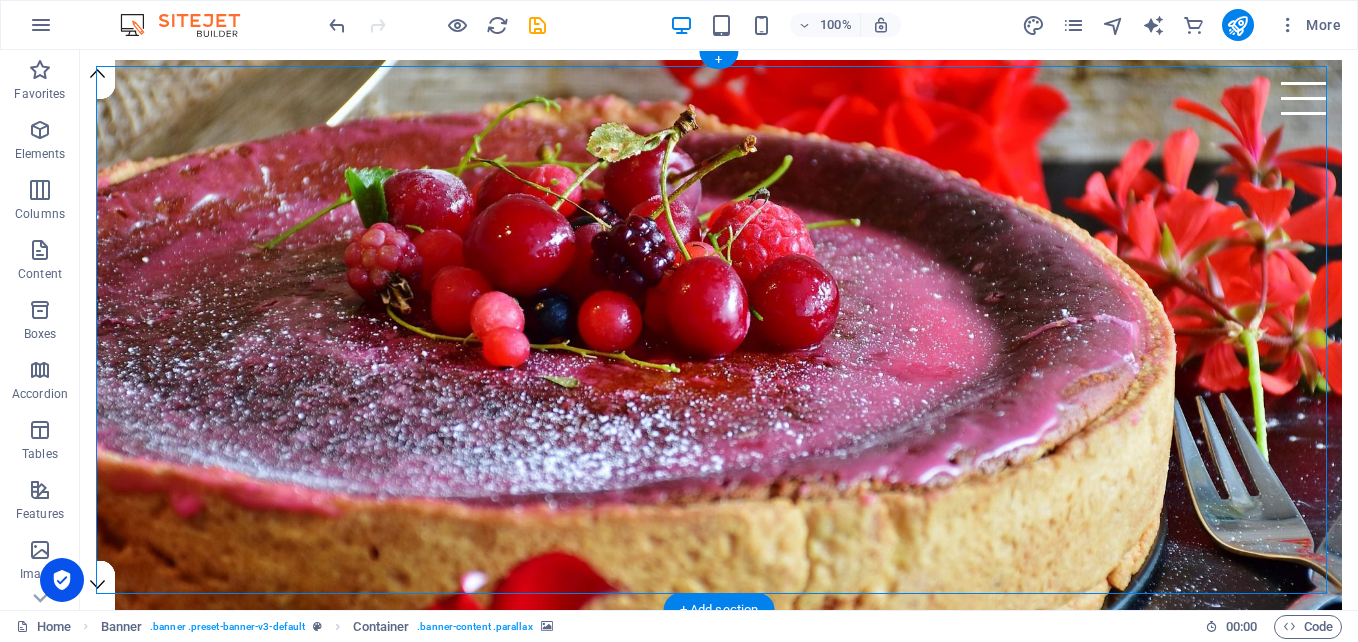 click at bounding box center [719, 361] 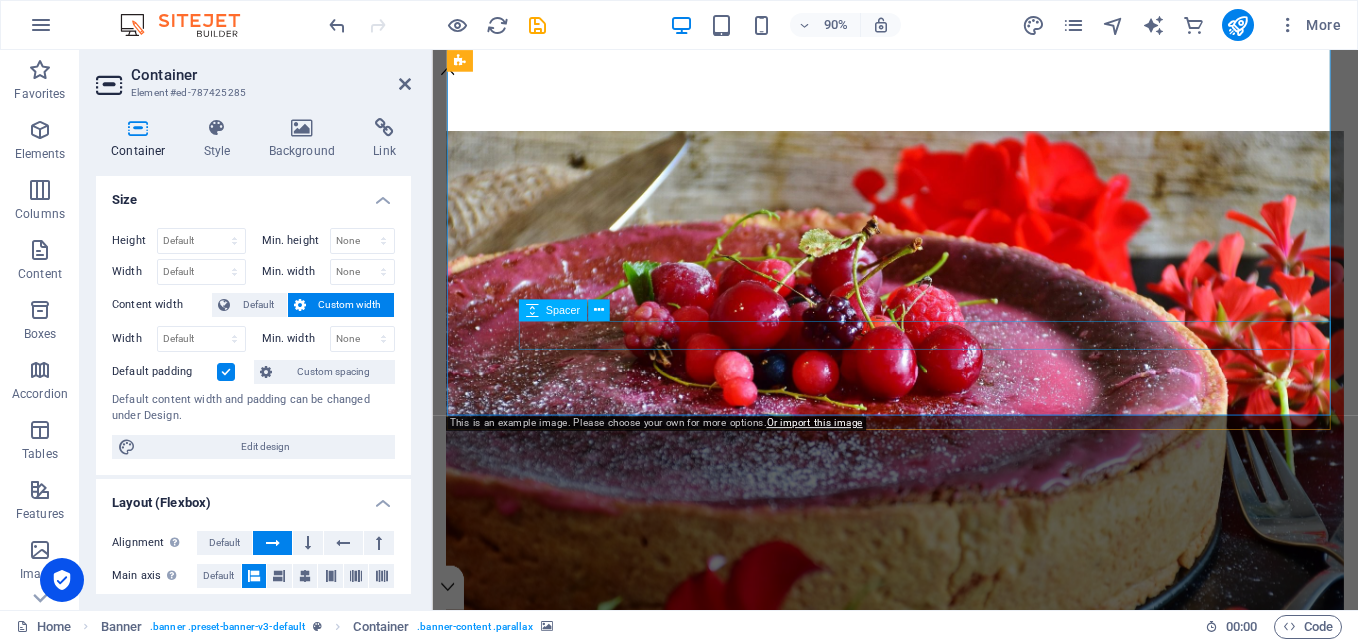 scroll, scrollTop: 200, scrollLeft: 0, axis: vertical 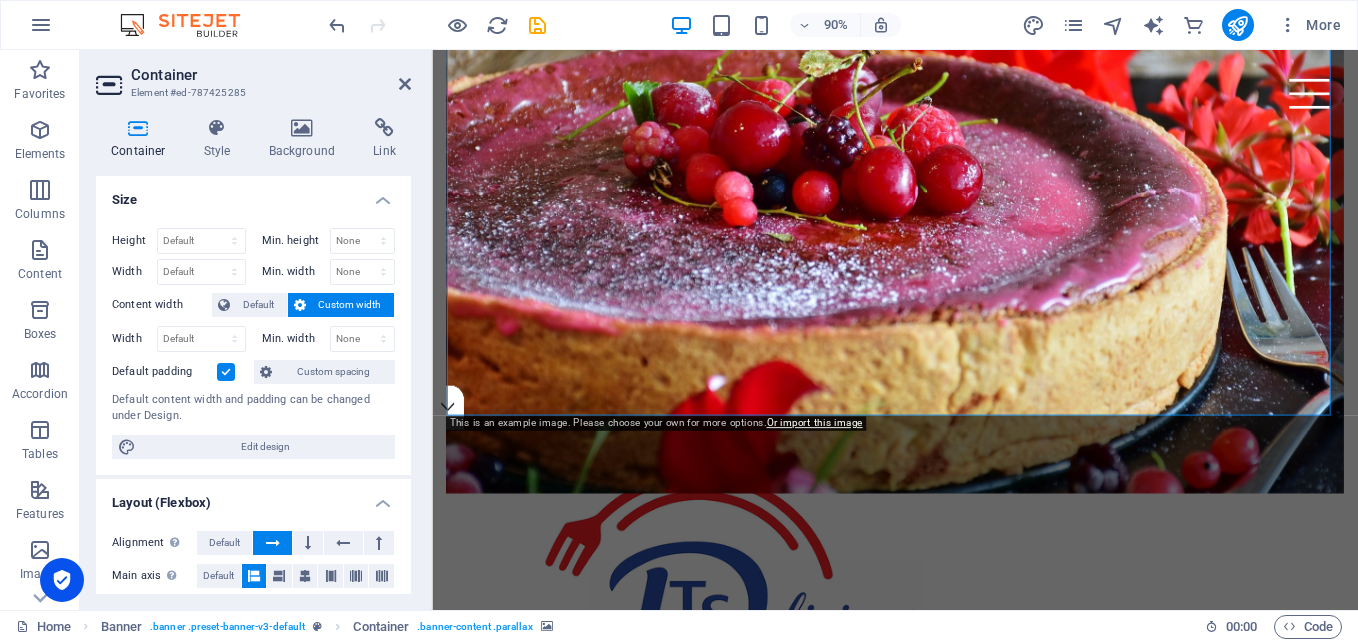 click at bounding box center [946, 241] 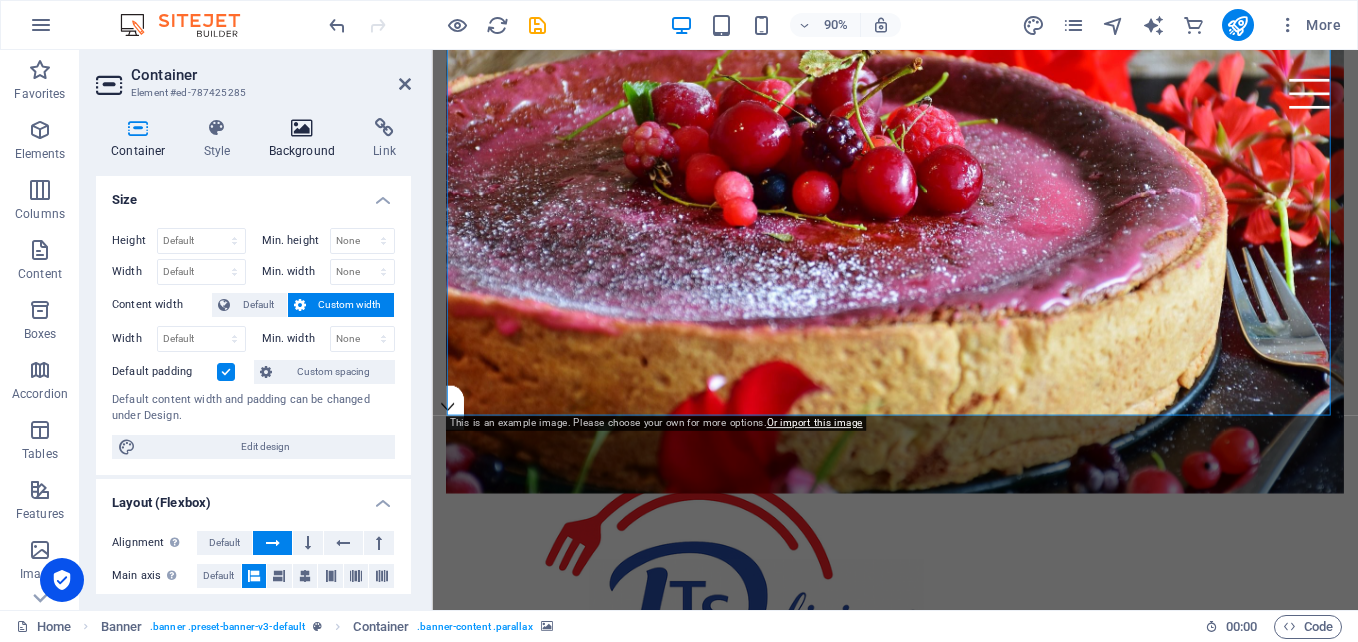 click on "Background" at bounding box center [306, 139] 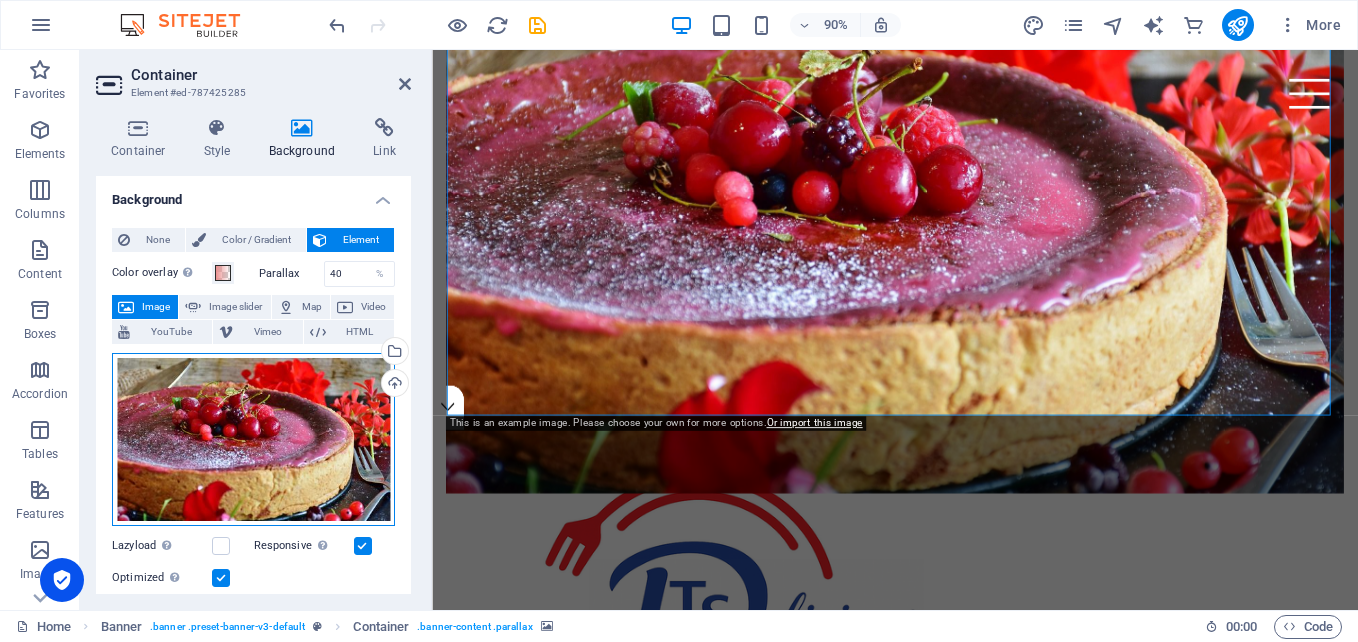 click on "Drag files here, click to choose files or select files from Files or our free stock photos & videos" at bounding box center [253, 440] 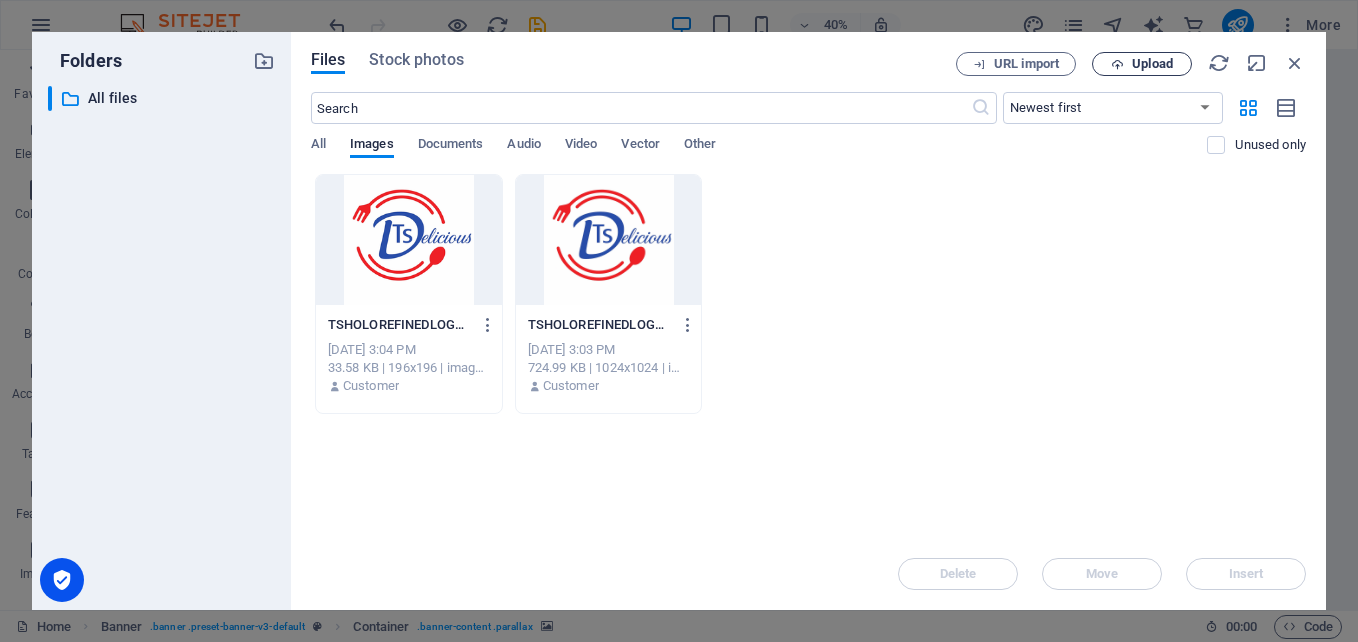 click on "Upload" at bounding box center [1152, 64] 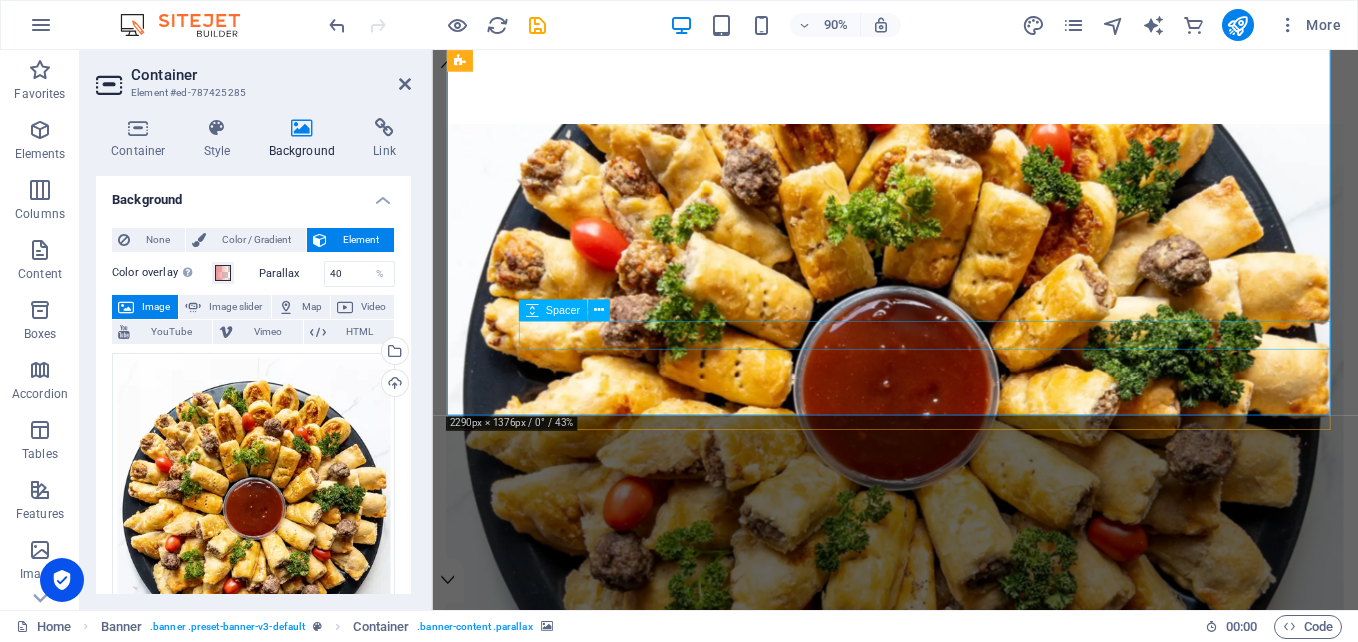 scroll, scrollTop: 0, scrollLeft: 0, axis: both 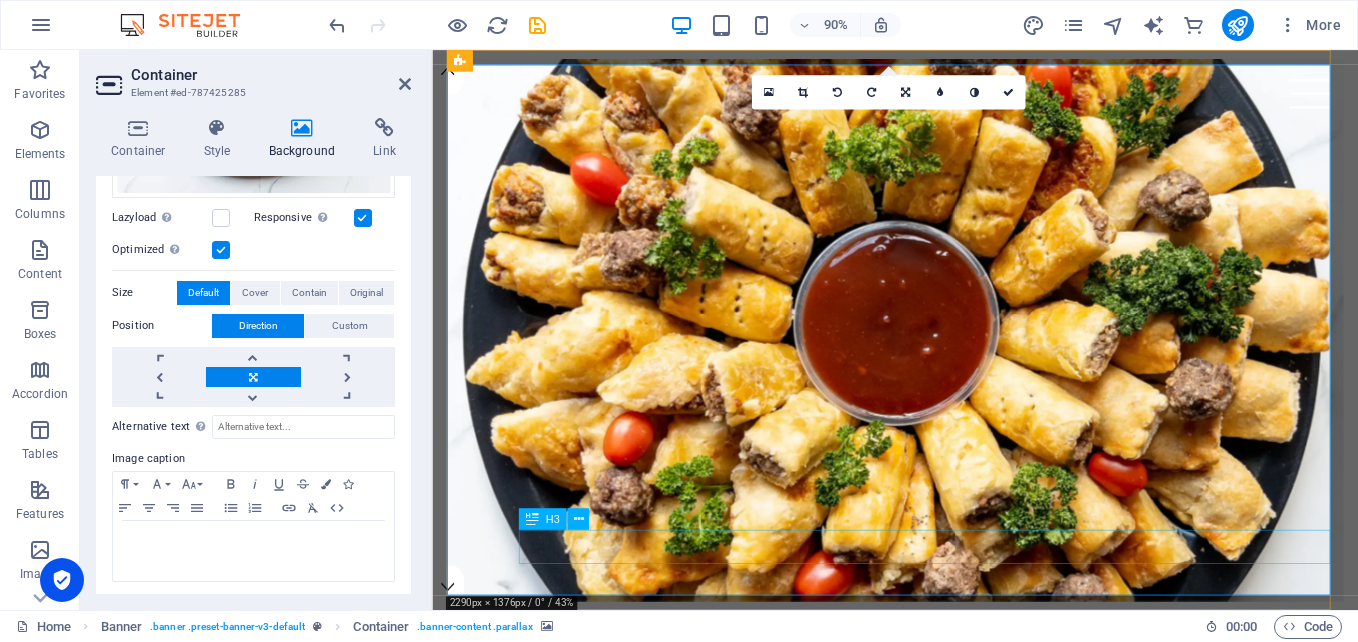 click on "Cakes and cupcakes in new york City" at bounding box center [986, 1170] 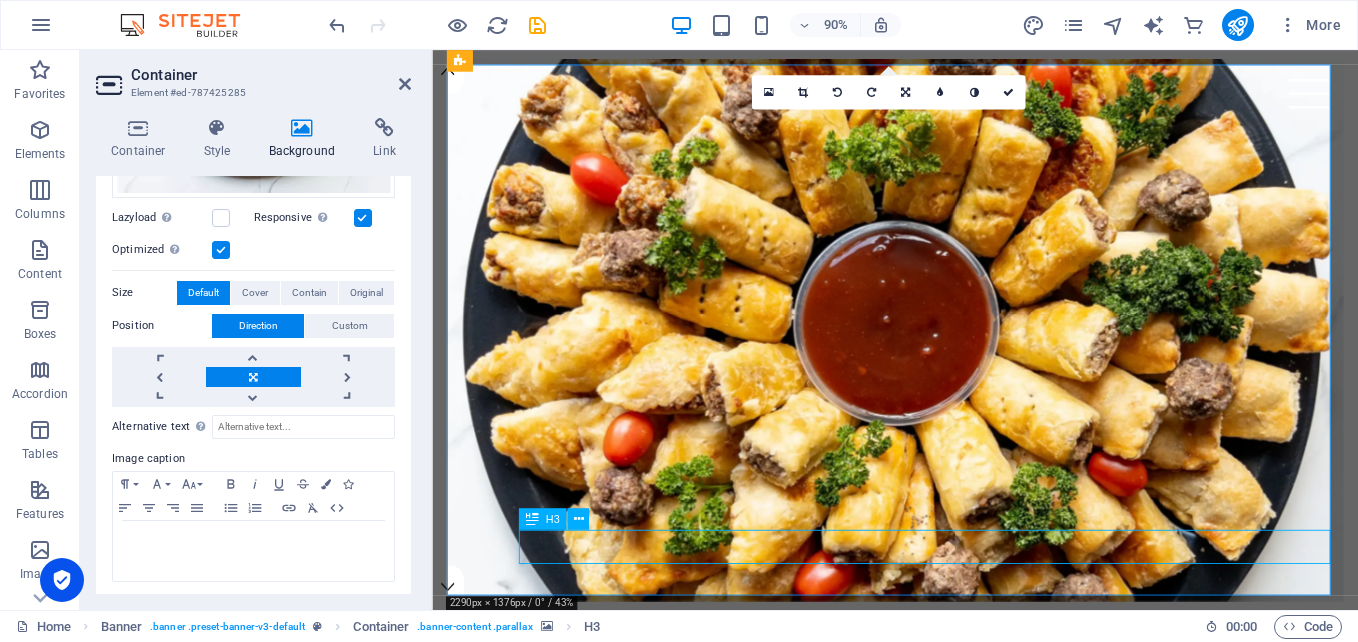 click on "Cakes and cupcakes in new york City" at bounding box center (986, 1170) 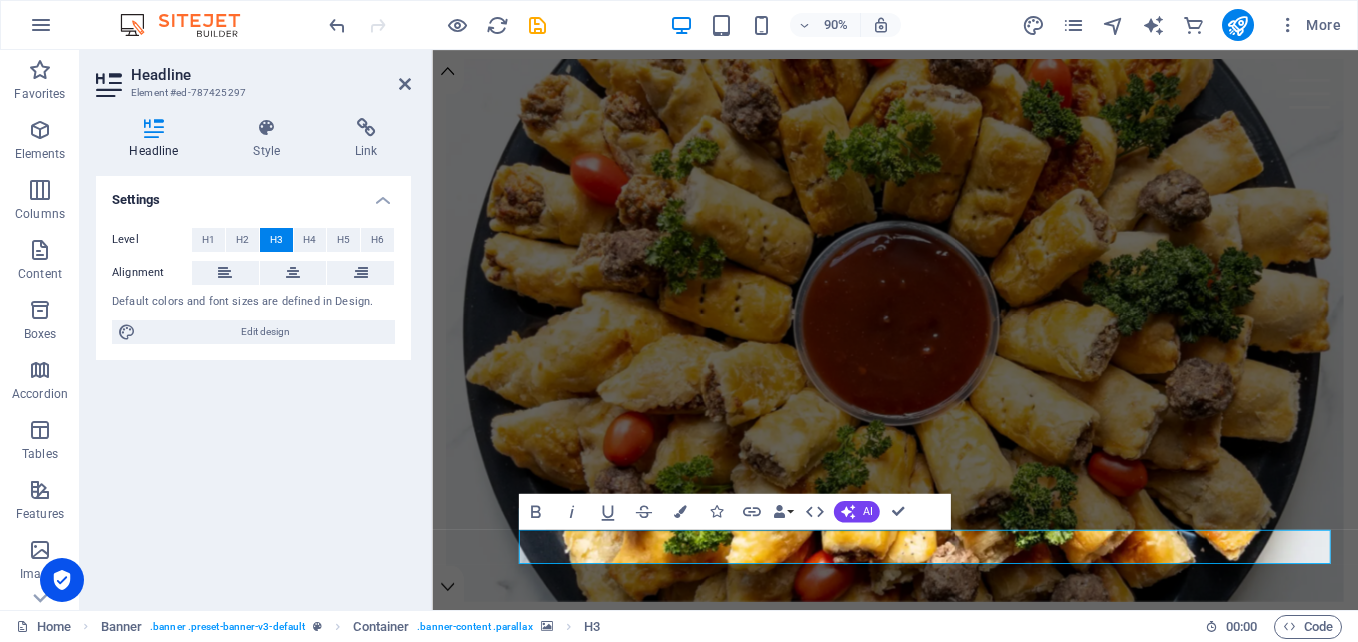 click on "Settings Level H1 H2 H3 H4 H5 H6 Alignment Default colors and font sizes are defined in Design. Edit design" at bounding box center [253, 385] 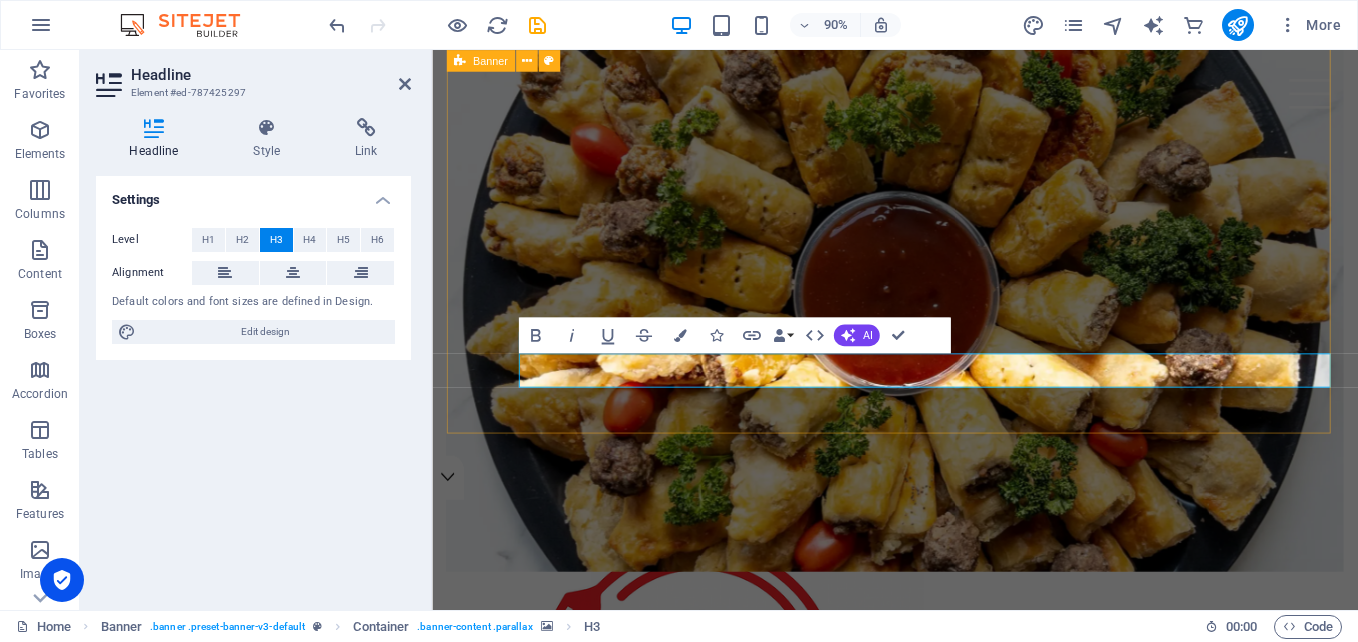 scroll, scrollTop: 0, scrollLeft: 0, axis: both 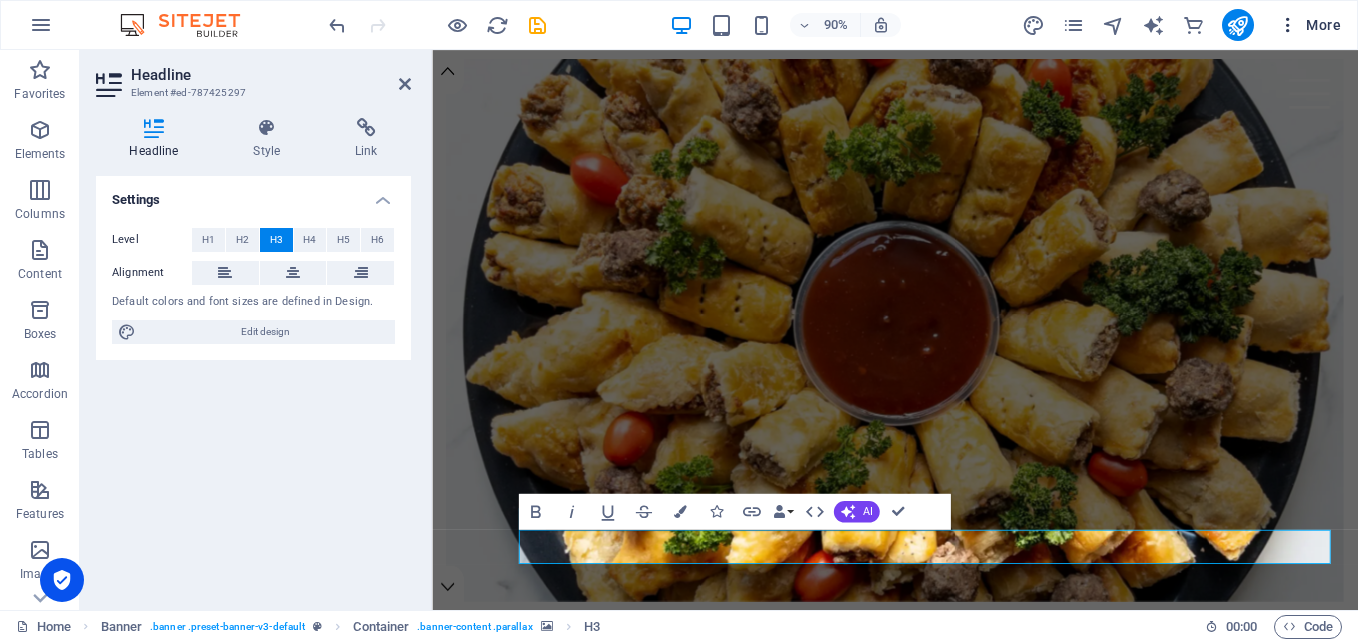 click on "More" at bounding box center (1309, 25) 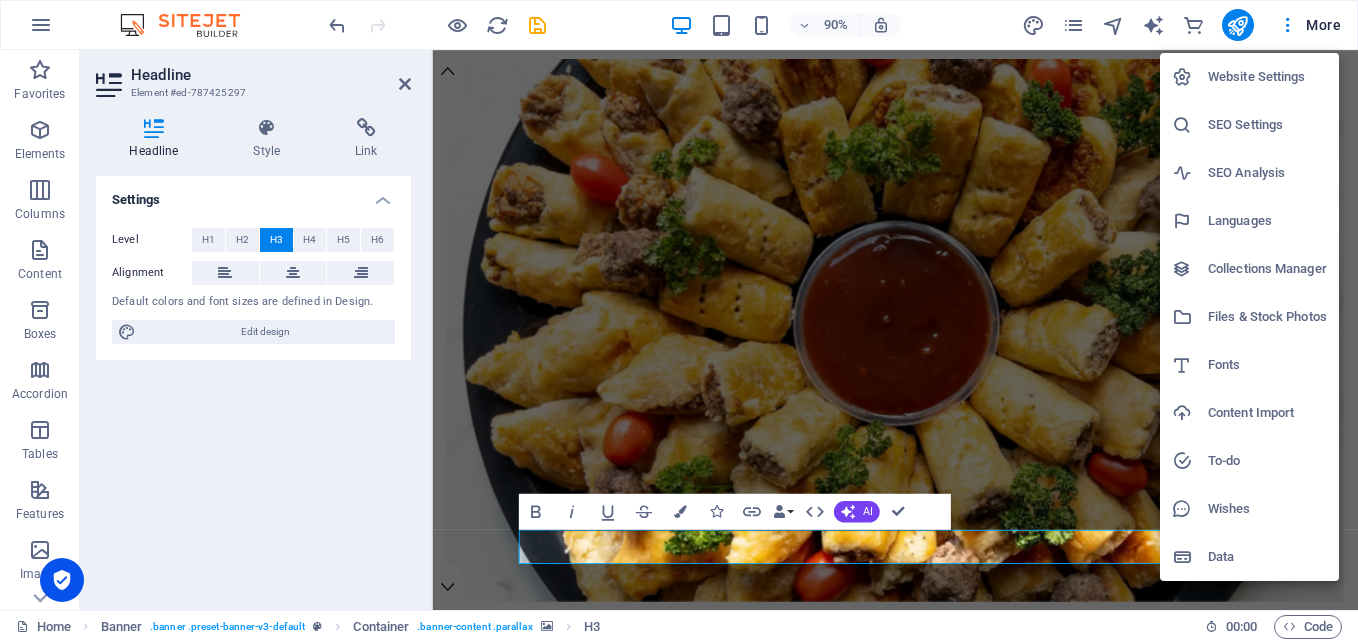 click at bounding box center [679, 321] 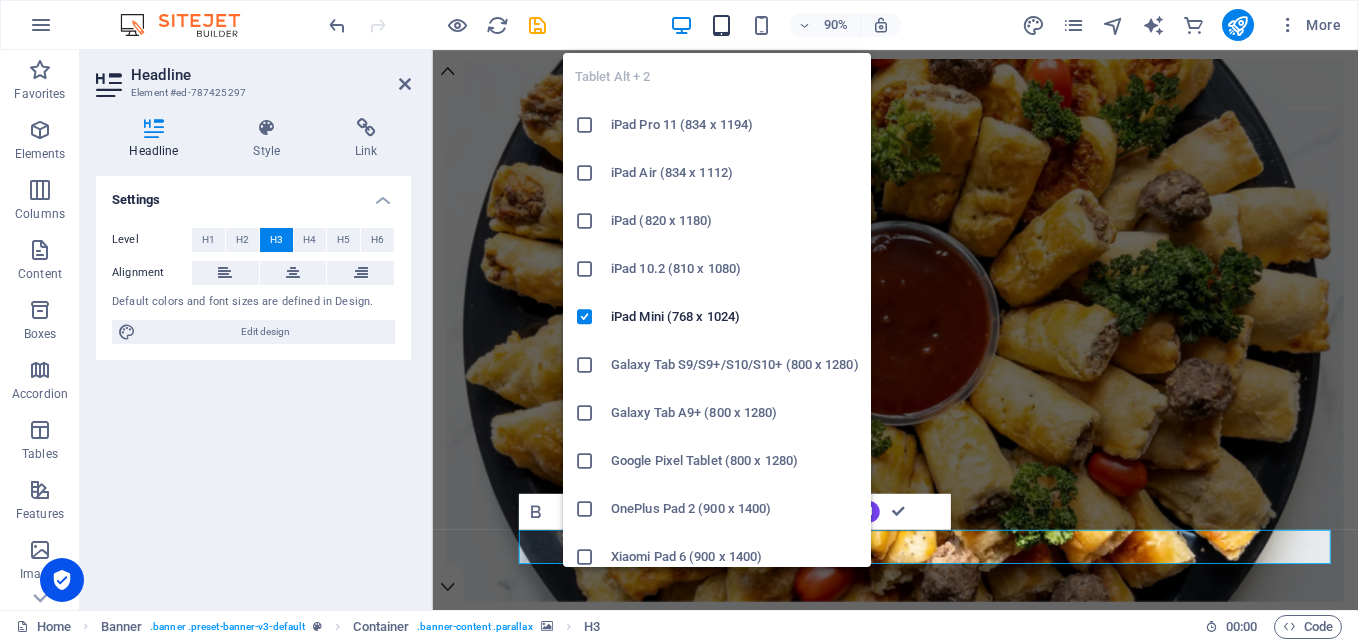 click at bounding box center [721, 25] 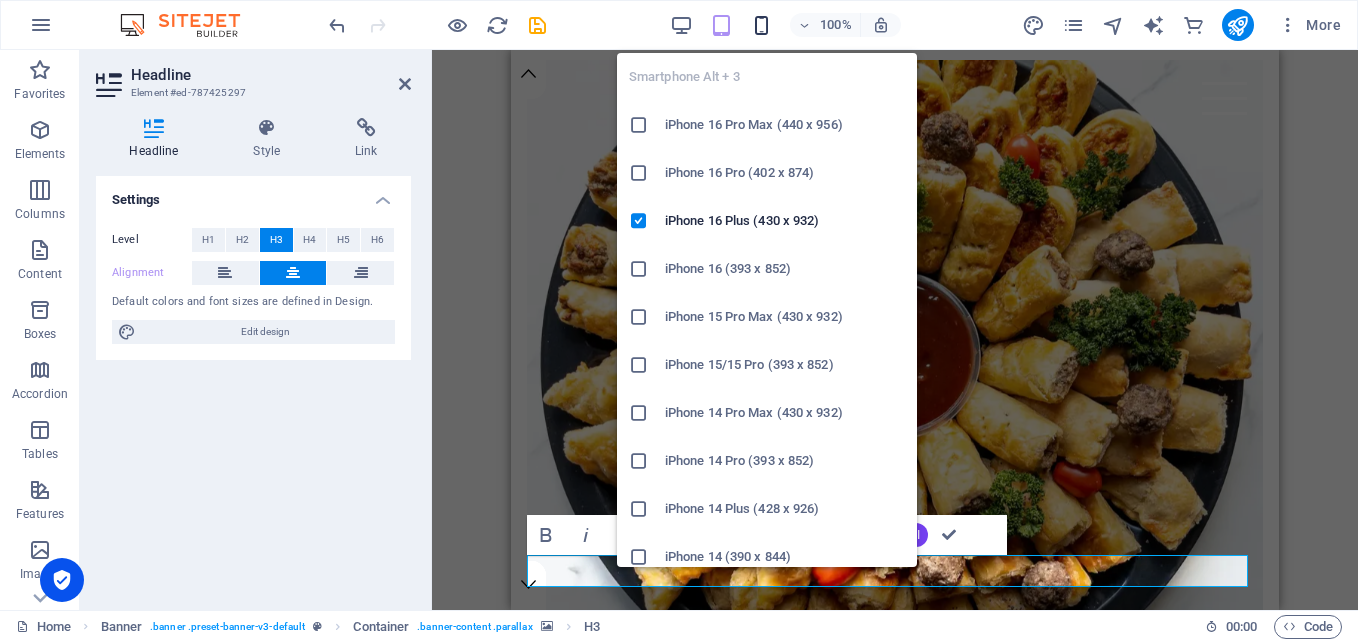 click at bounding box center [761, 25] 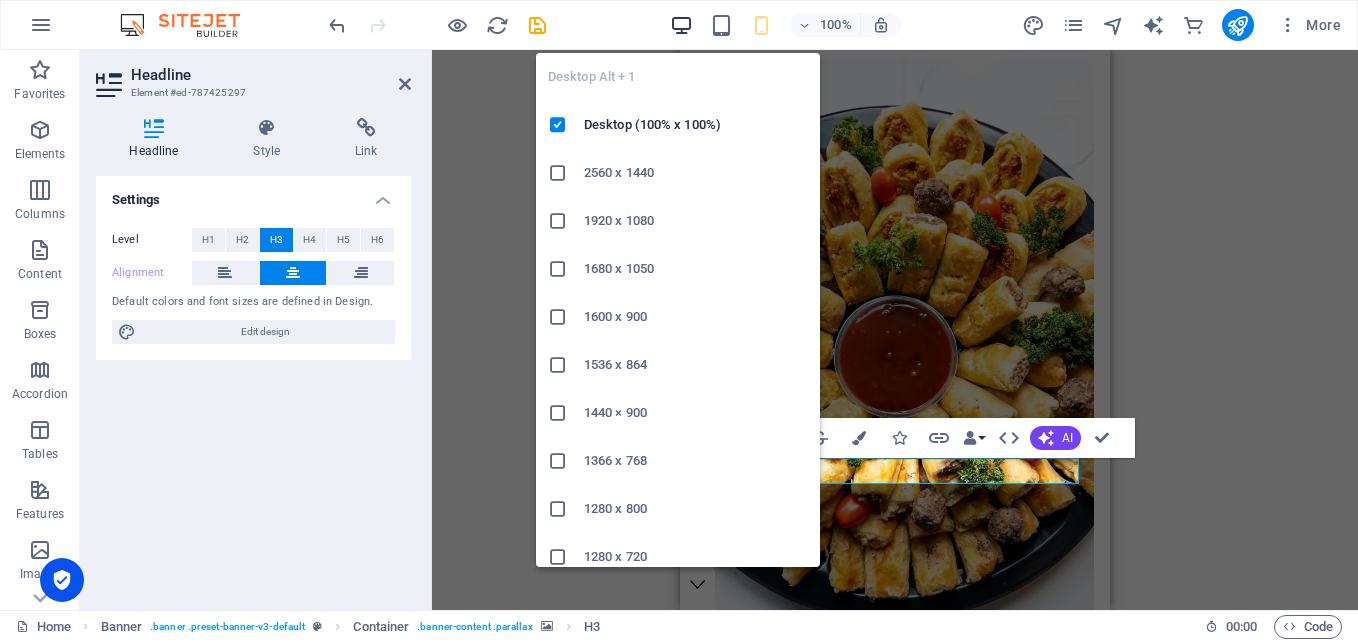 click at bounding box center [681, 25] 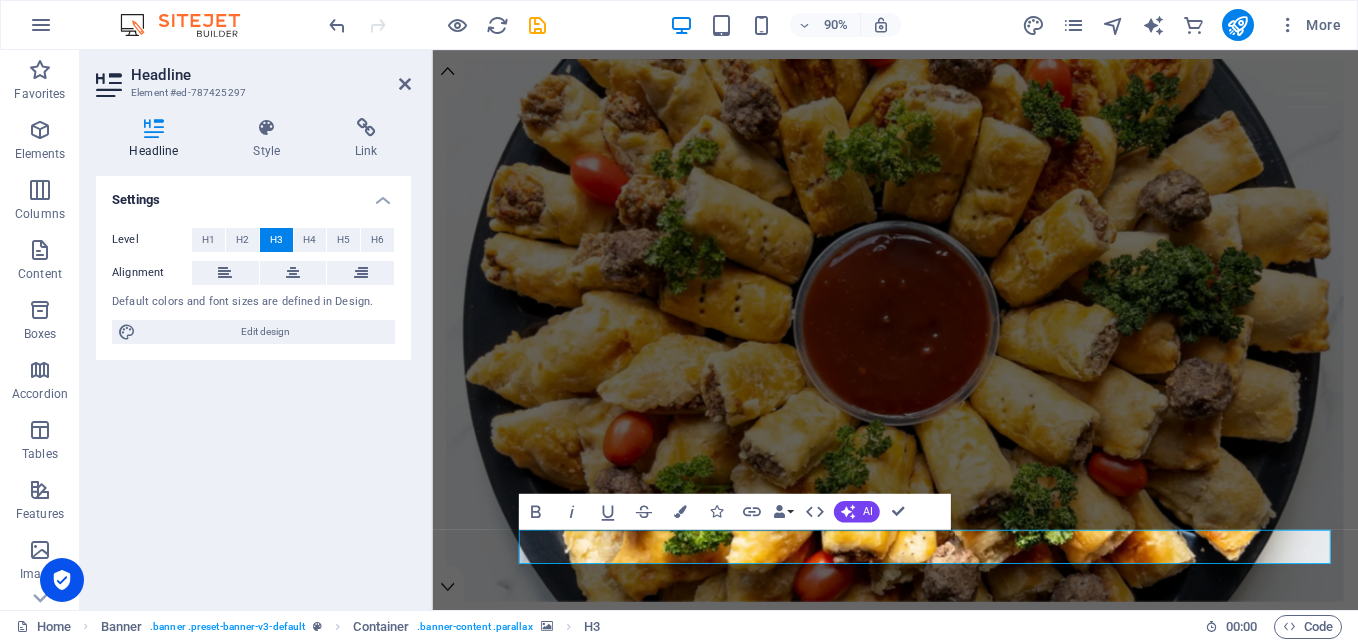 click on "Skip to main content
Home Cakes Wedding Cakes Cupcakes Baking School Contact Delicious Moments, Served Fresh Every Day Cakes Lorem ipsum dolor sit amet, consetetur sadipscing elitr, sed diam nonumy eirmod tempor invidunt ut labore et dolore magna aliquyam erat, sed diam voluptua. At vero eos et accusam et justo duo dolores et ea rebum. Stet clita kasd gubergren, no sea takimata sanctus est Lorem ipsum dolor sit amet. Lorem ipsum dolor. Order your favorites now Order your favorite cake Your Choice(s)*   Wild Berry Yoghurt
Blood Orange Cream
Berry Mint Baiser   I have read and understand the privacy policy. Unreadable? Regenerate Absenden Wedding Cakes Lorem ipsum dolor sit amet, consetetur sadipscing elitr, sed diam nonumy eirmod tempor invidunt ut labore et dolore magna aliquyam erat, sed diam voluptua. At vero eos et accusam et justo duo dolores et ea rebum. Stet clita kasd gubergren, no sea takimata sanctus est Lorem ipsum dolor sit amet. Lorem ipsum dolor. Order your favorites now" at bounding box center [946, 31356] 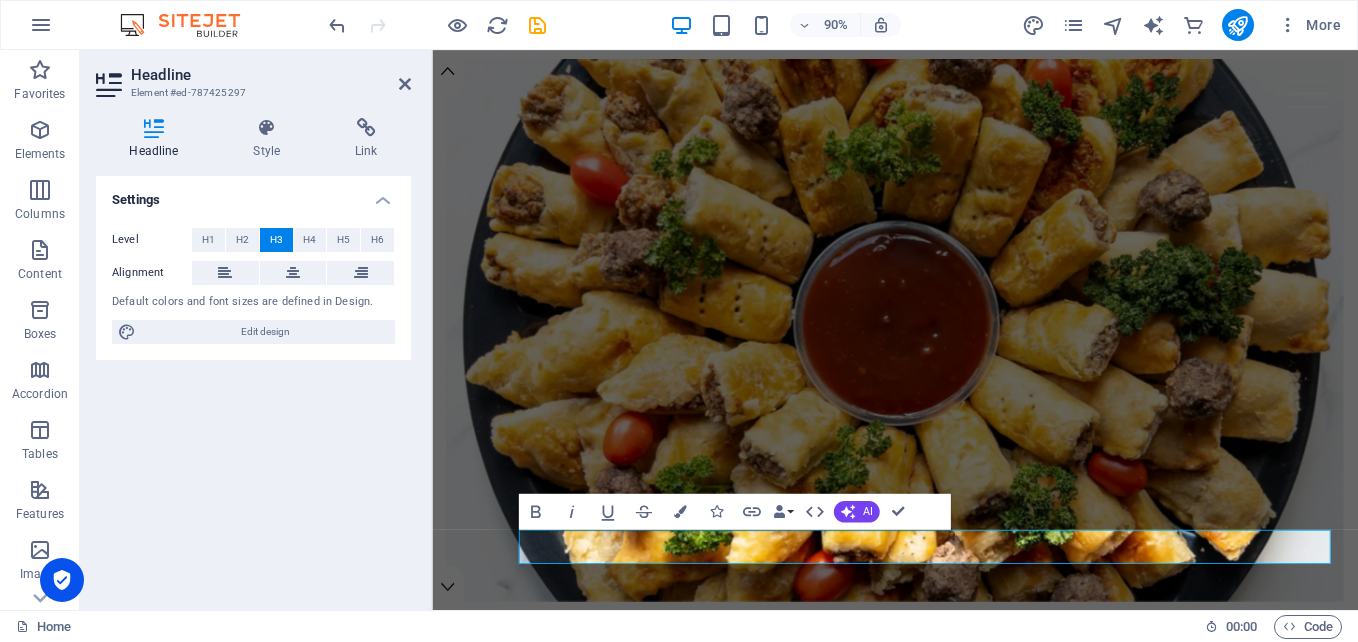 click at bounding box center (946, 361) 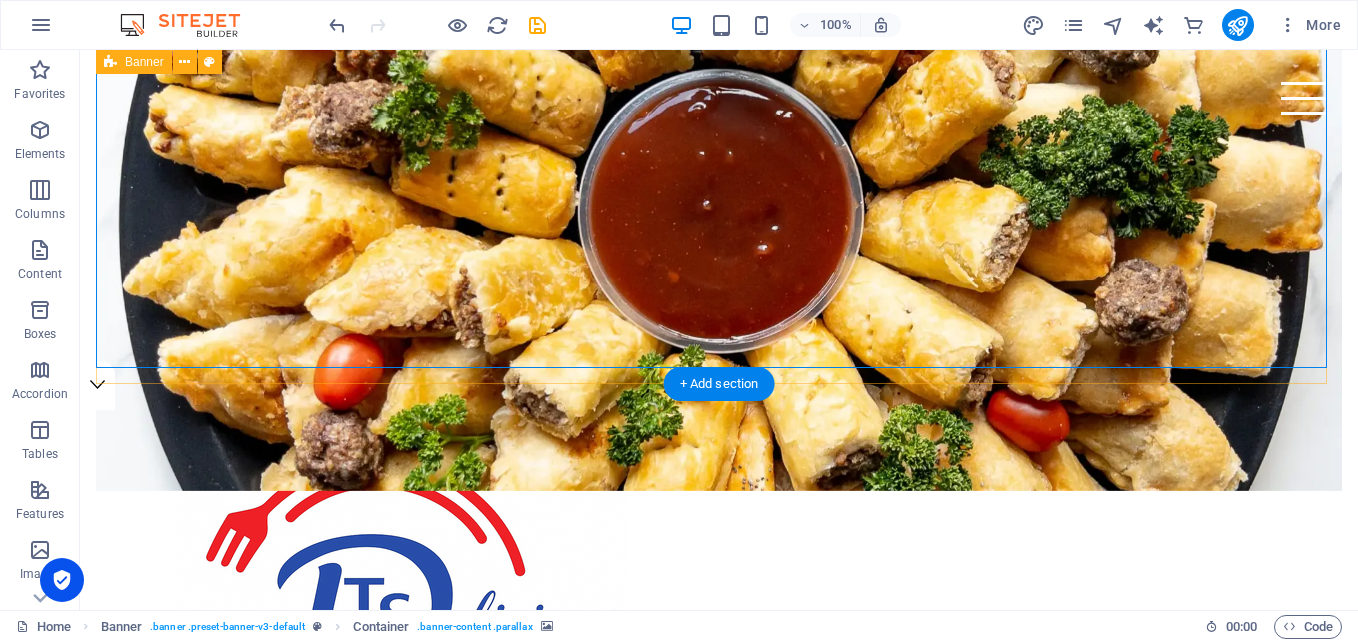 scroll, scrollTop: 300, scrollLeft: 0, axis: vertical 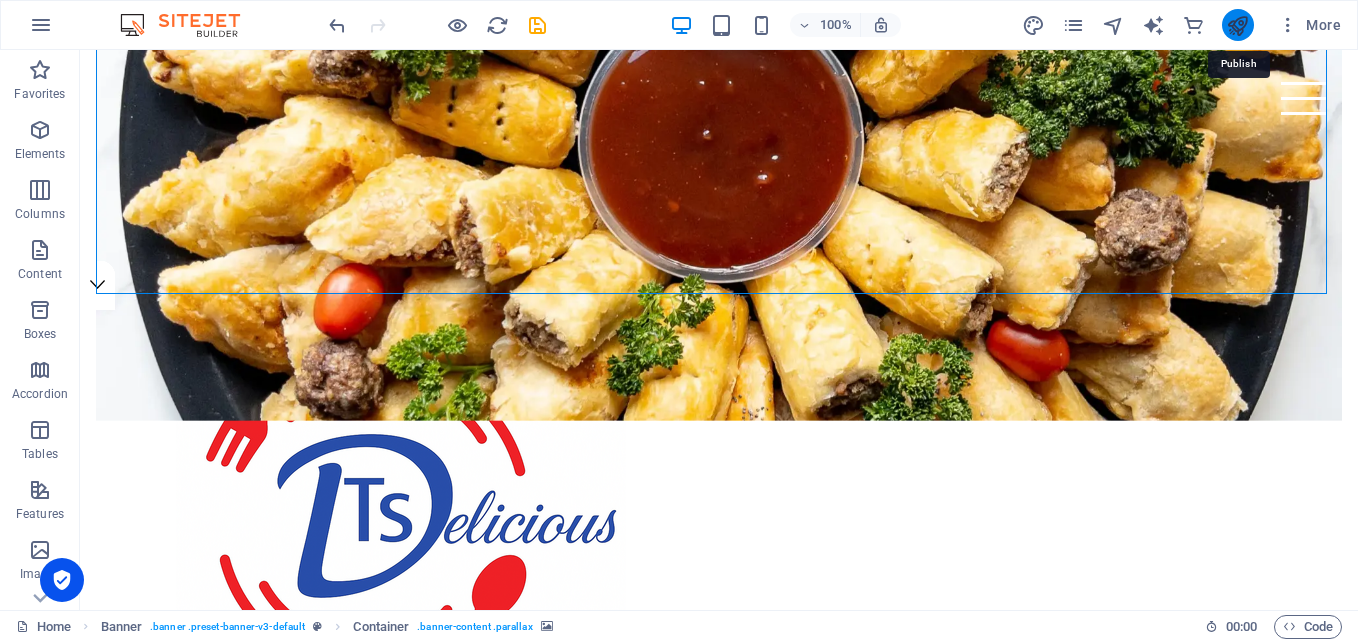 click at bounding box center [1237, 25] 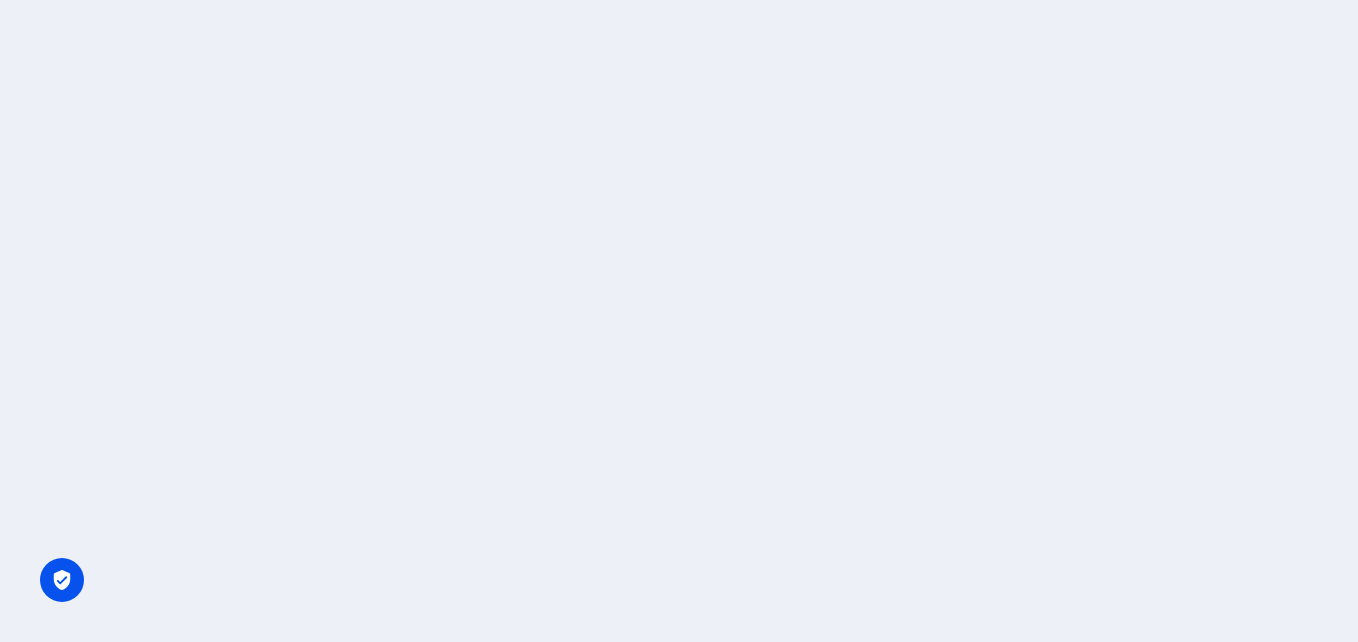scroll, scrollTop: 0, scrollLeft: 0, axis: both 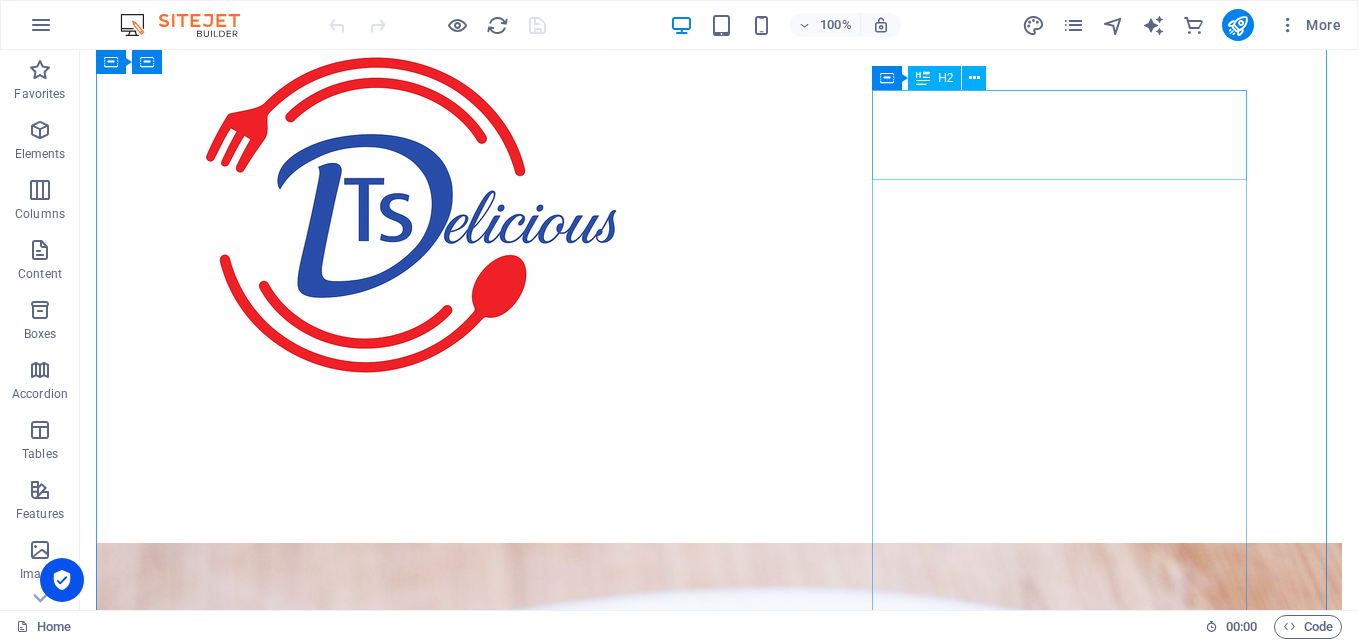 click on "Cakes" at bounding box center [719, 1369] 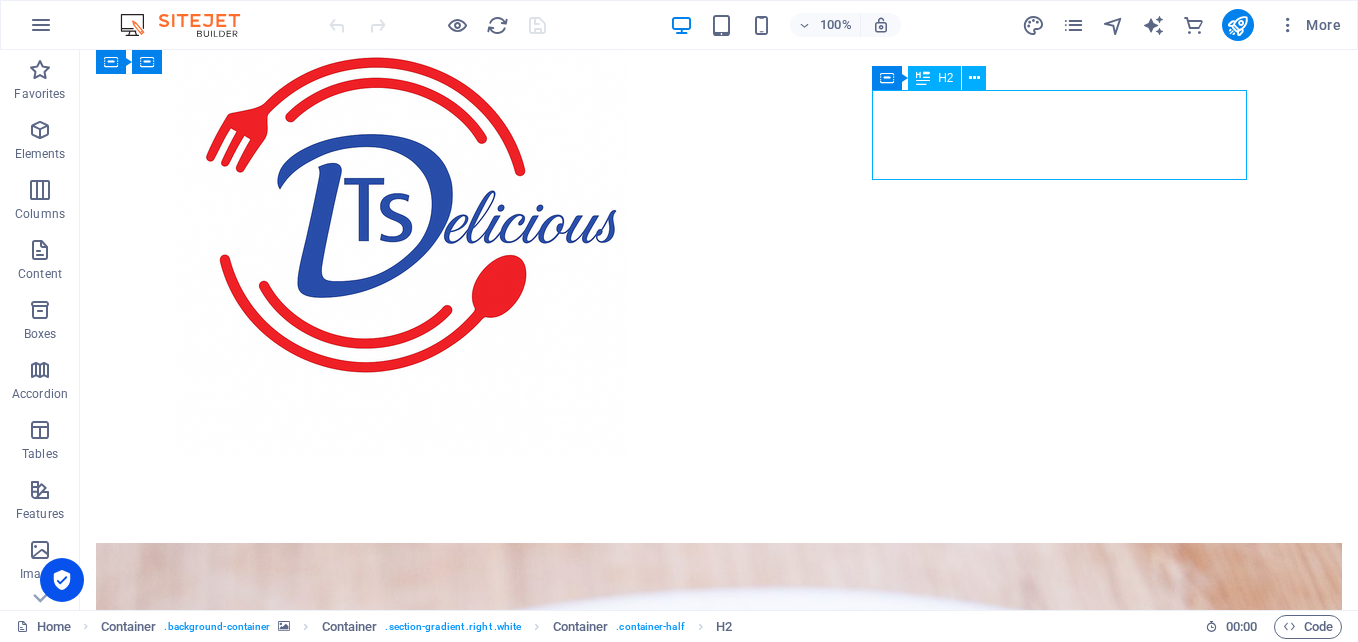 click on "Cakes" at bounding box center [719, 1369] 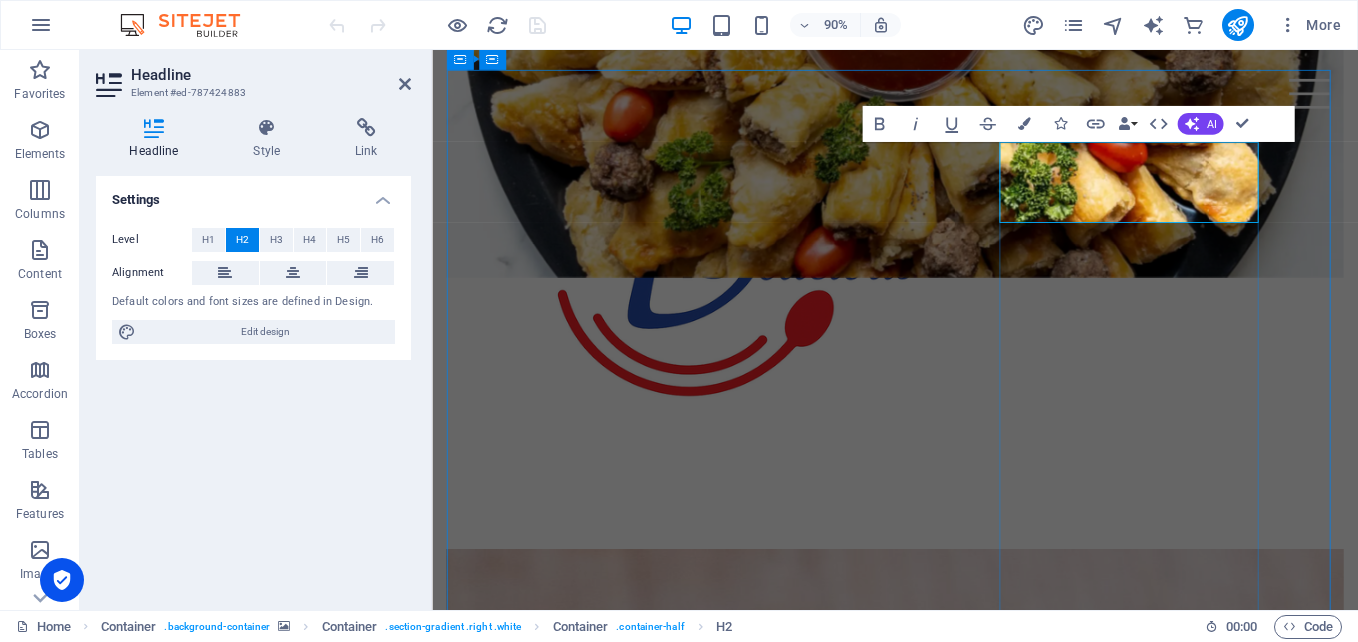 scroll, scrollTop: 0, scrollLeft: 3, axis: horizontal 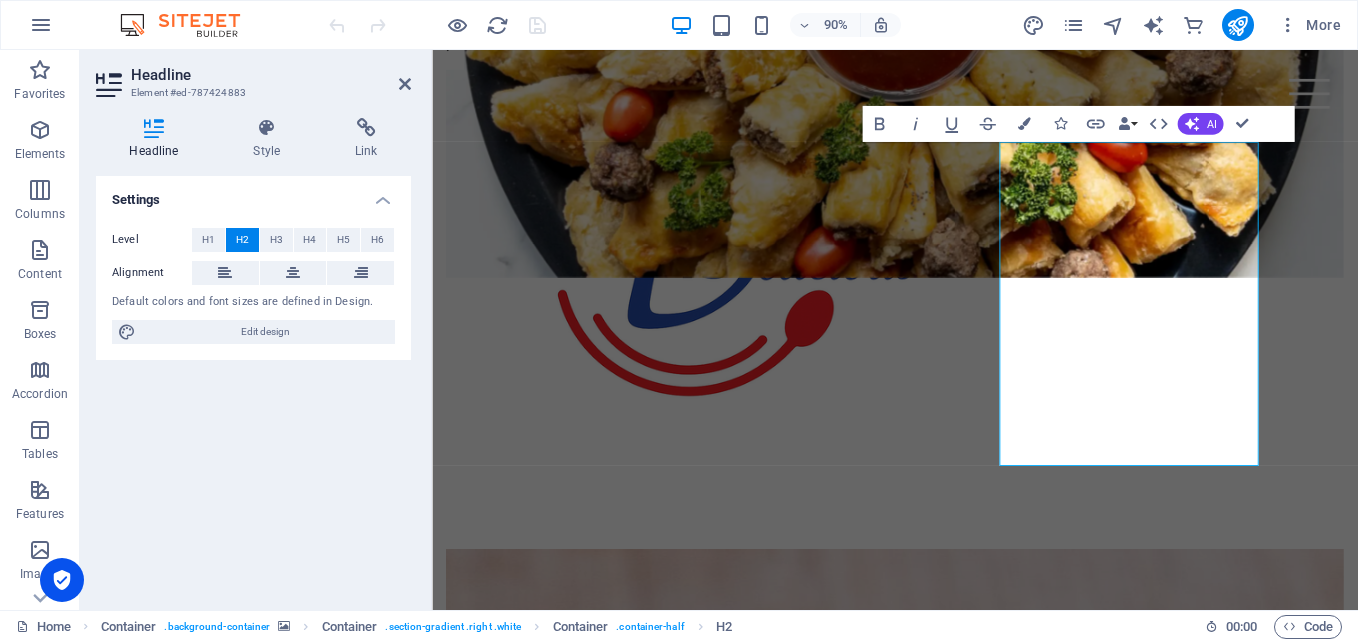 click on "Settings Level H1 H2 H3 H4 H5 H6 Alignment Default colors and font sizes are defined in Design. Edit design" at bounding box center [253, 385] 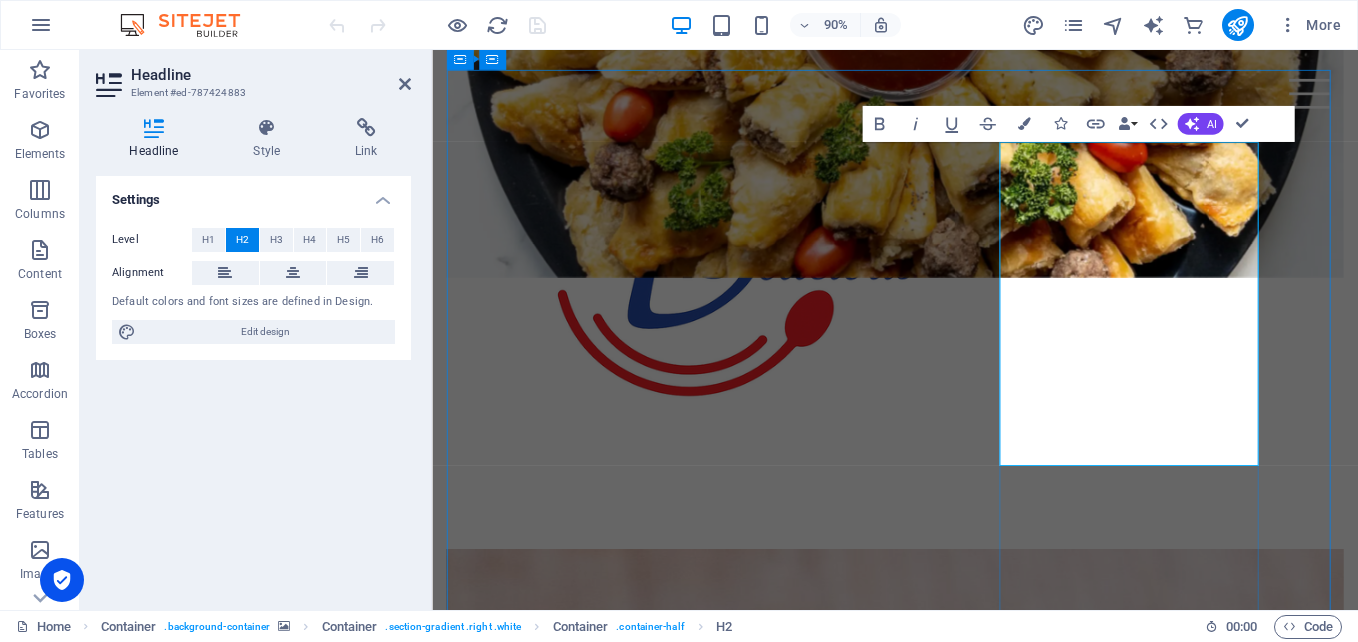 click on "Real Food. Real Flavour." at bounding box center (946, 1759) 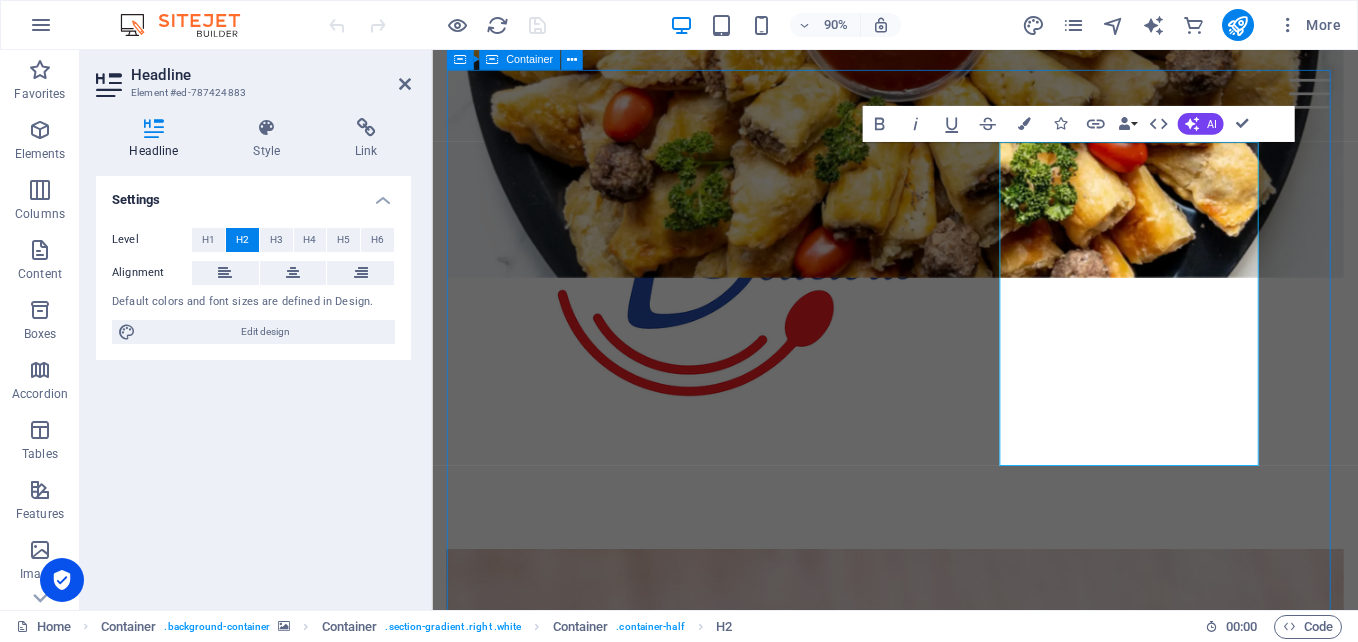 click on "Real Food. Real Flavour. Real Food. Real Flavour. Lorem ipsum dolor sit amet, consetetur sadipscing elitr, sed diam nonumy eirmod tempor invidunt ut labore et dolore magna aliquyam erat, sed diam voluptua. At vero eos et accusam et justo duo dolores et ea rebum. Stet clita kasd gubergren, no sea takimata sanctus est Lorem ipsum dolor sit amet. Lorem ipsum dolor. Order your favorites now" at bounding box center [946, 2004] 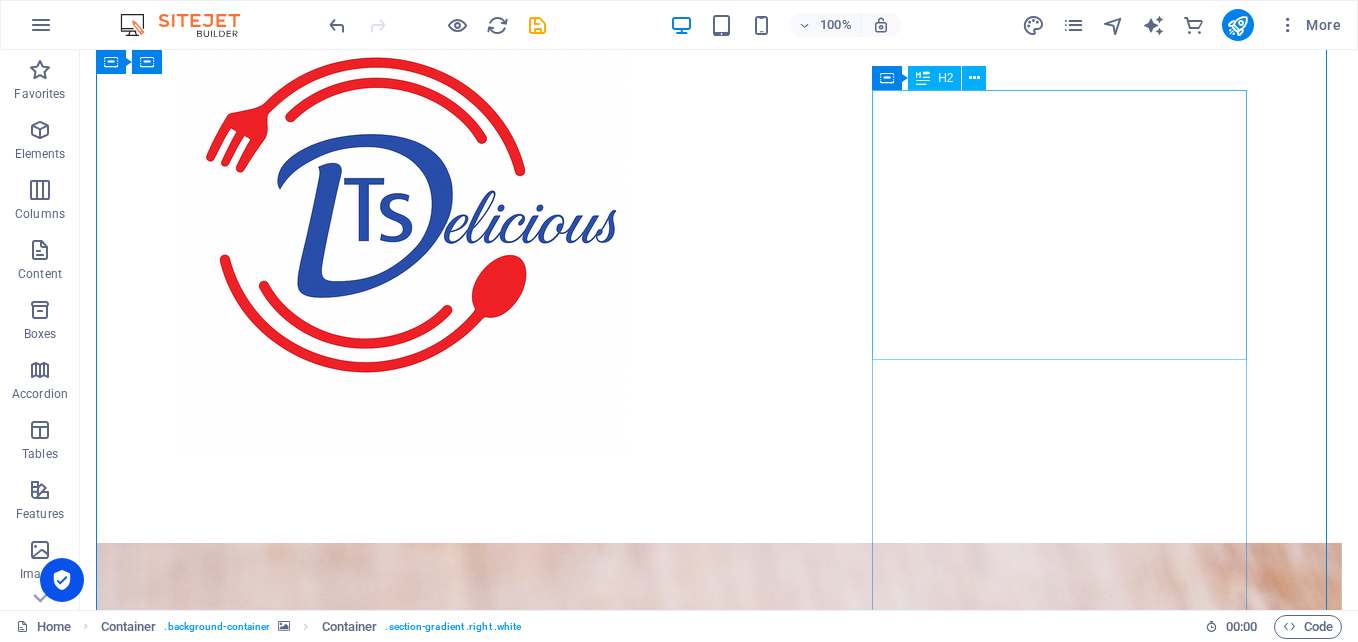 click on "Real Food. Real Flavour." at bounding box center [719, 1549] 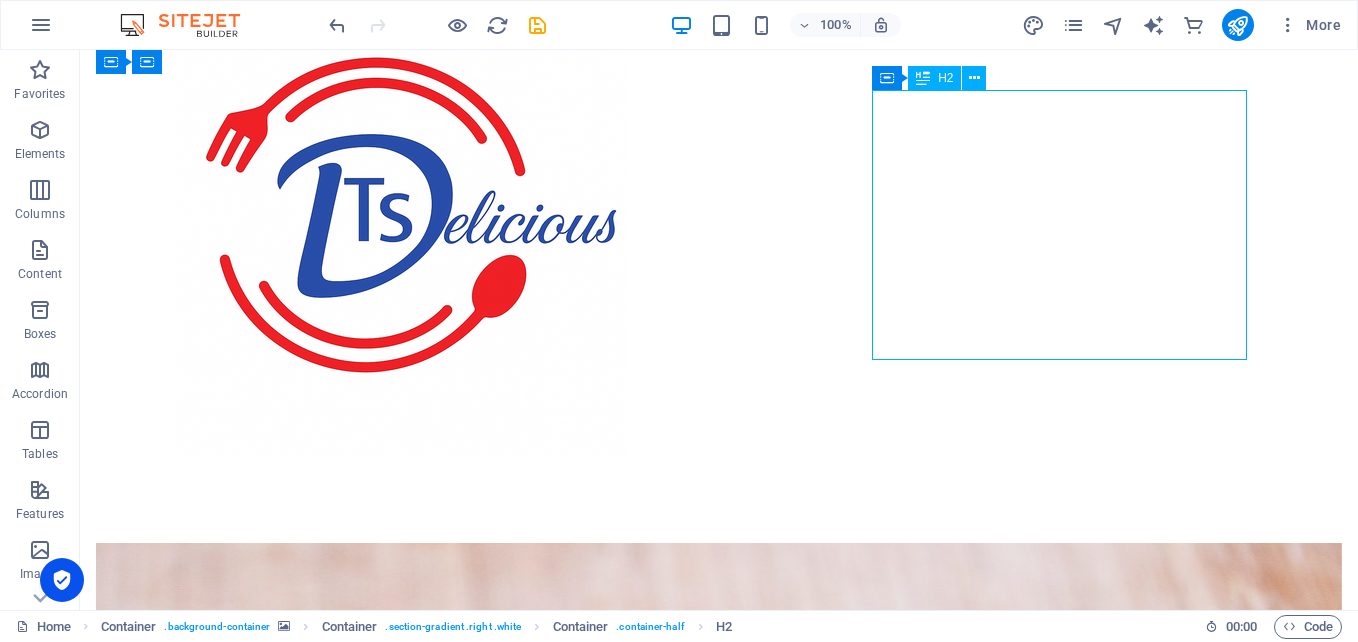 click on "Real Food. Real Flavour." at bounding box center [719, 1549] 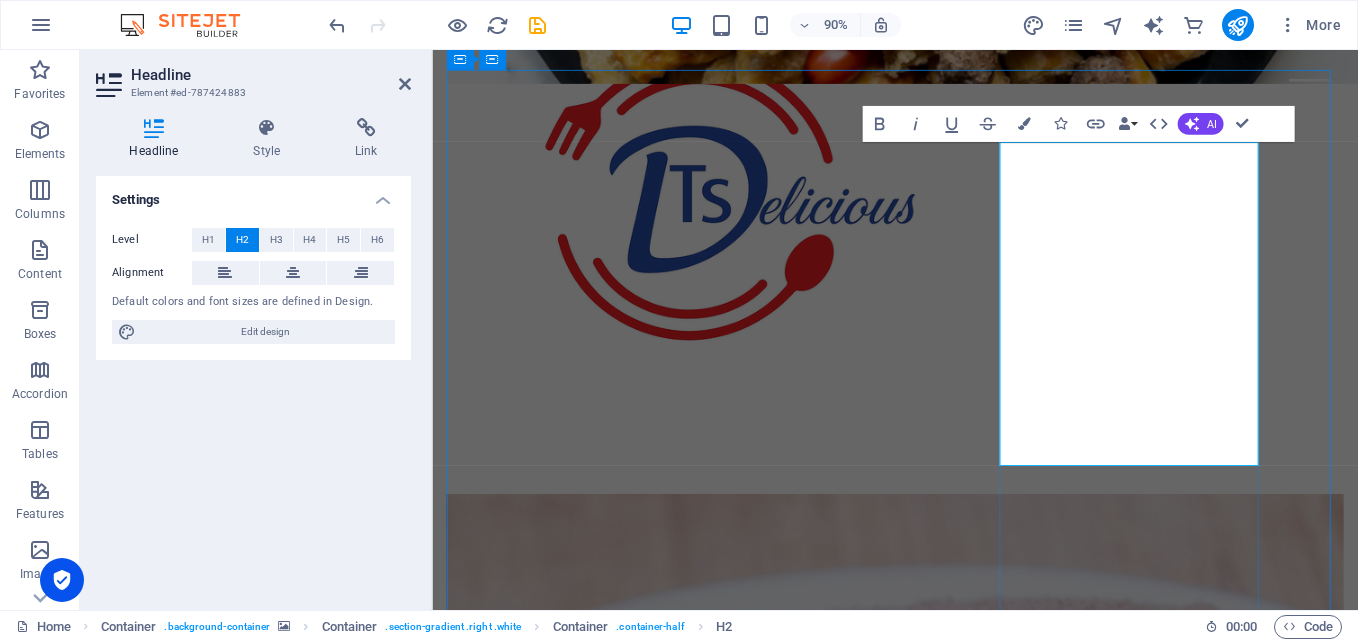 click on "Real Food. Real Flavour." at bounding box center (946, 1549) 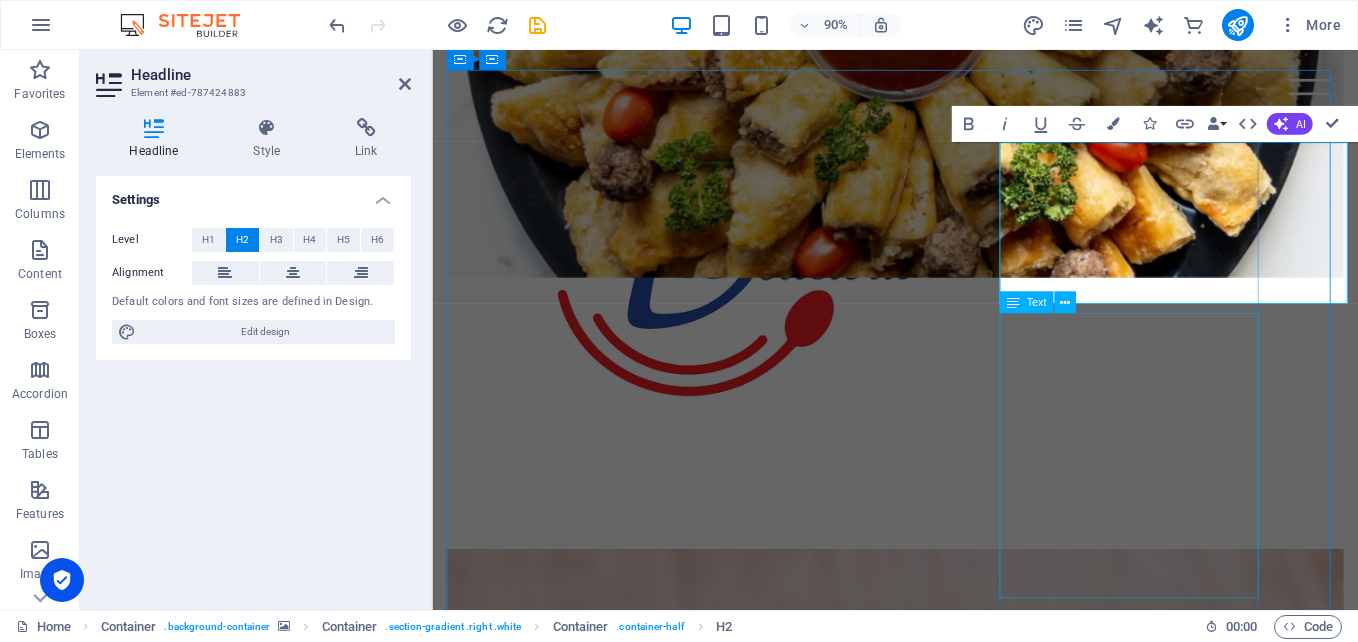type 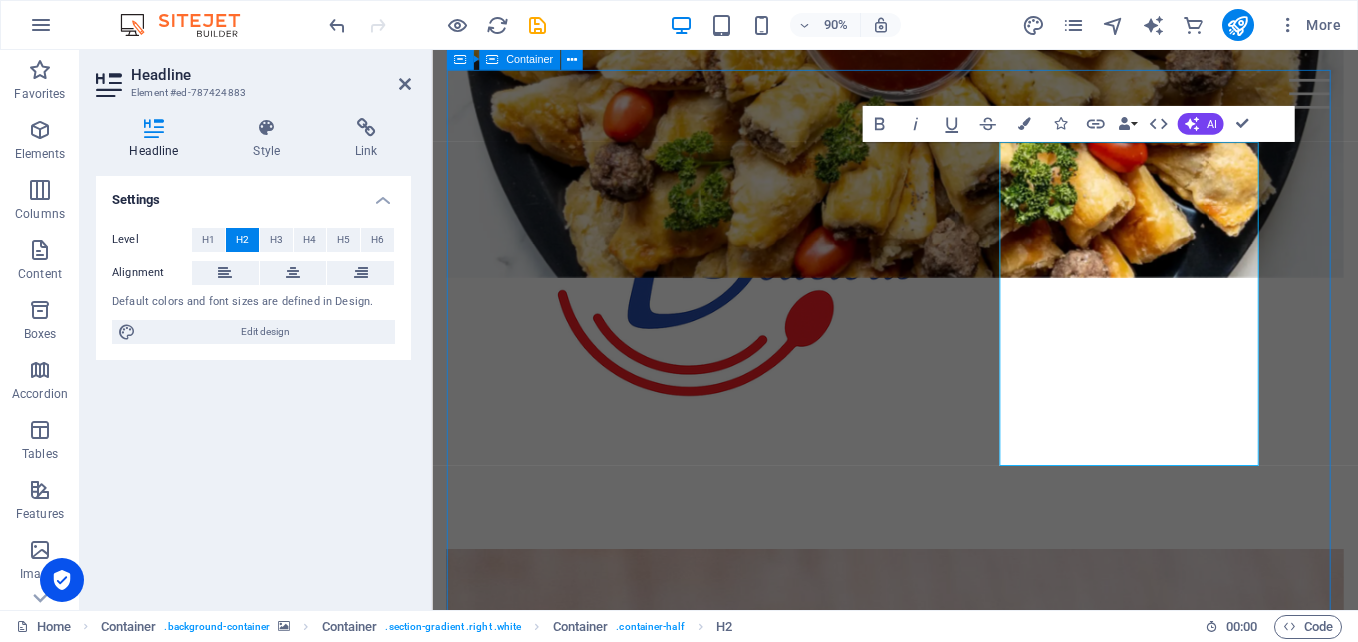 click on "Real Food. Real Flavour. Lorem ipsum dolor sit amet, consetetur sadipscing elitr, sed diam nonumy eirmod tempor invidunt ut labore et dolore magna aliquyam erat, sed diam voluptua. At vero eos et accusam et justo duo dolores et ea rebum. Stet clita kasd gubergren, no sea takimata sanctus est Lorem ipsum dolor sit amet. Lorem ipsum dolor. Order your favorites now" at bounding box center (946, 2004) 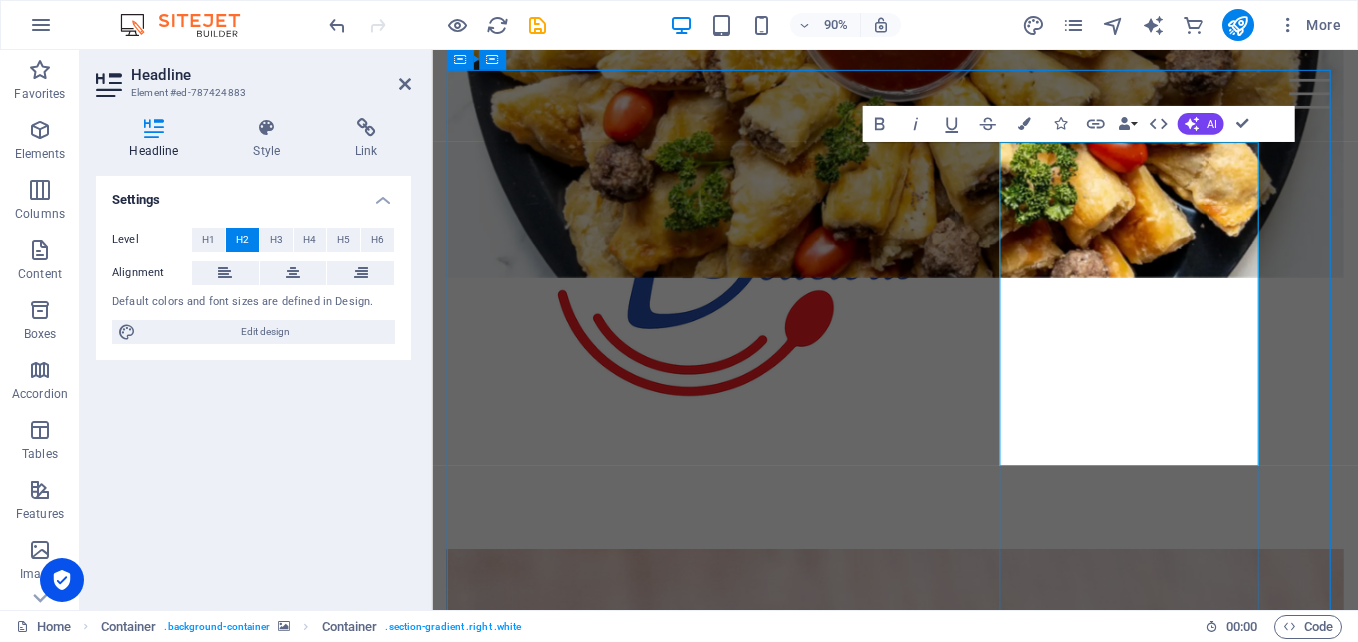 click on "Real Food. Real Flavour." at bounding box center (946, 1759) 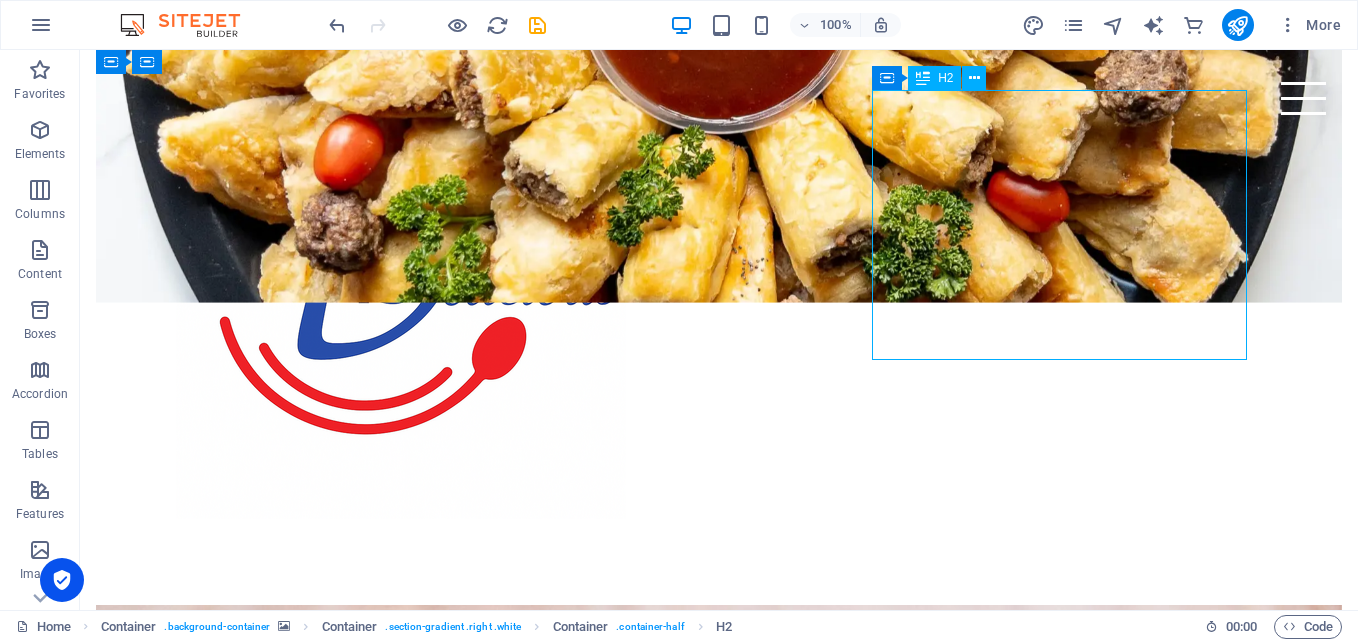 click on "Real Food. Real Flavour." at bounding box center (719, 1759) 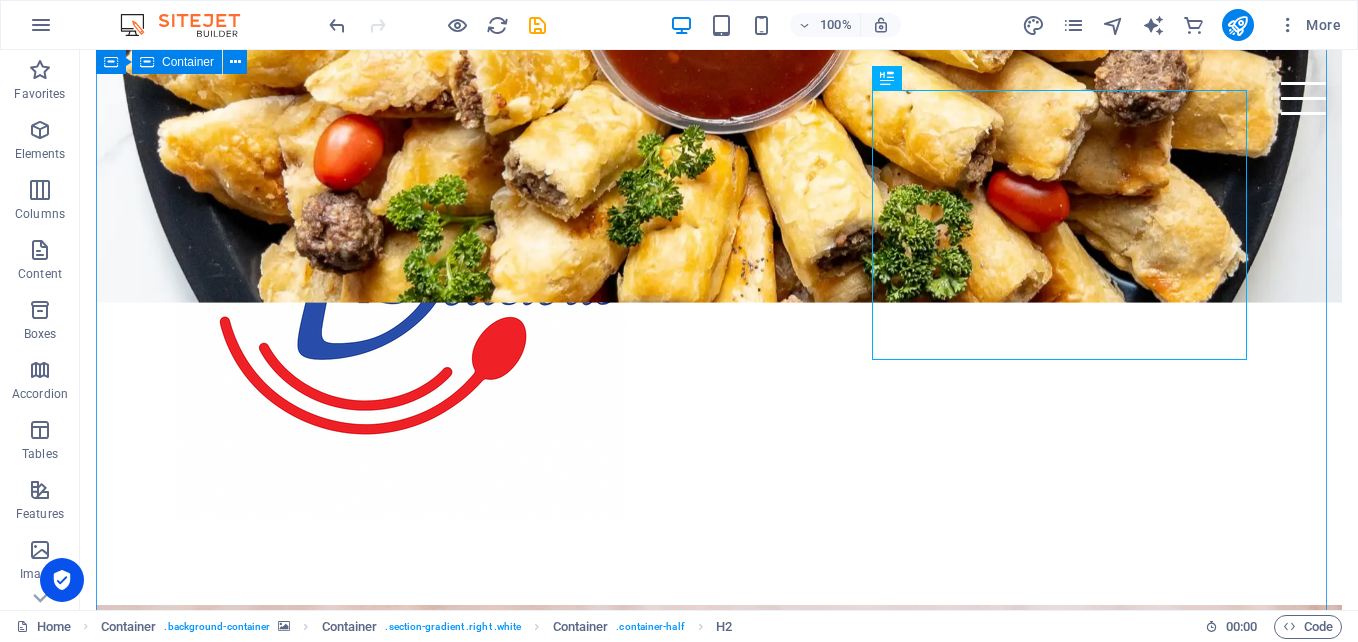 click on "Real Food. Real Flavour. Lorem ipsum dolor sit amet, consetetur sadipscing elitr, sed diam nonumy eirmod tempor invidunt ut labore et dolore magna aliquyam erat, sed diam voluptua. At vero eos et accusam et justo duo dolores et ea rebum. Stet clita kasd gubergren, no sea takimata sanctus est Lorem ipsum dolor sit amet. Lorem ipsum dolor. Order your favorites now" at bounding box center (719, 2031) 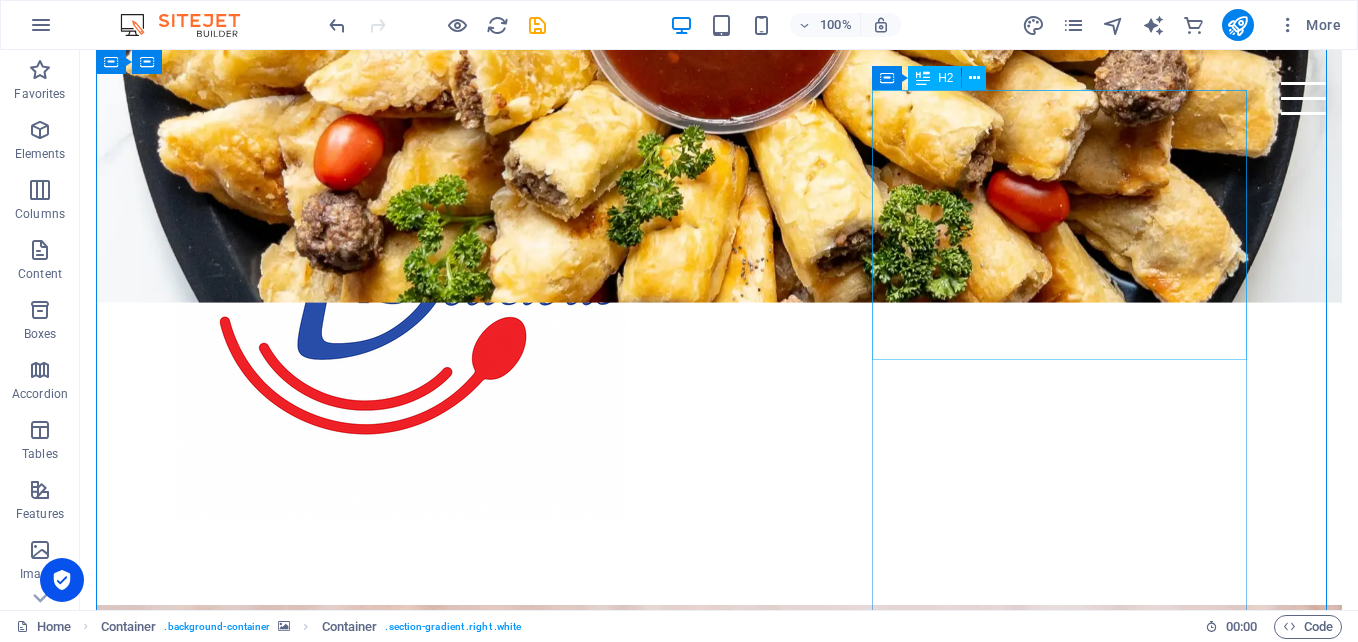 click on "Real Food. Real Flavour." at bounding box center [719, 1759] 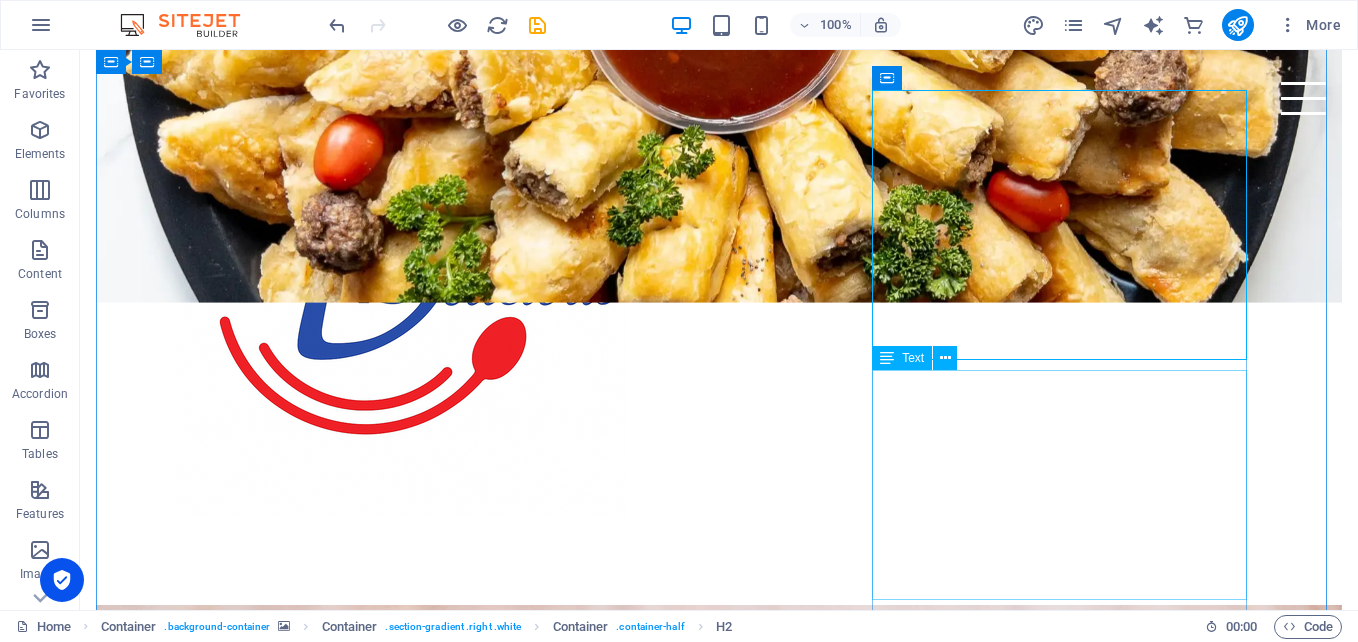 click on "Lorem ipsum dolor sit amet, consetetur sadipscing elitr, sed diam nonumy eirmod tempor invidunt ut labore et dolore magna aliquyam erat, sed diam voluptua. At vero eos et accusam et [PERSON_NAME] duo [PERSON_NAME] et ea rebum. Stet clita kasd gubergren, no sea takimata sanctus est Lorem ipsum dolor sit amet. Lorem ipsum dolor." at bounding box center (719, 1857) 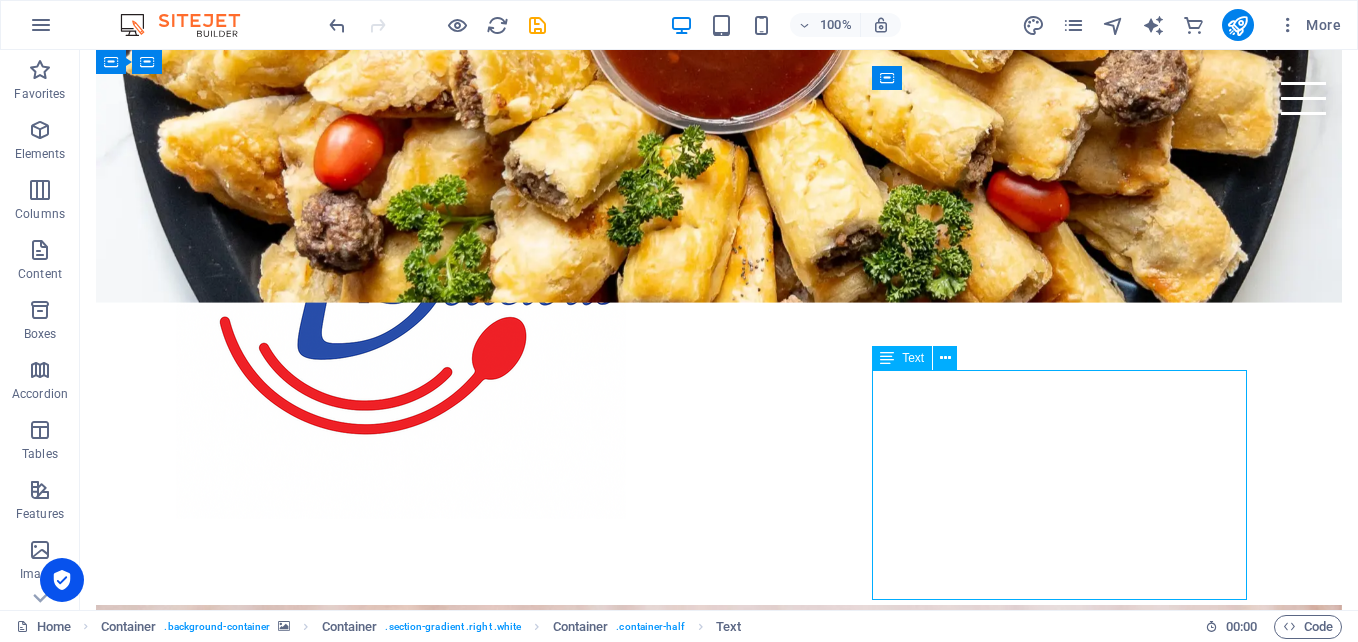 click on "Lorem ipsum dolor sit amet, consetetur sadipscing elitr, sed diam nonumy eirmod tempor invidunt ut labore et dolore magna aliquyam erat, sed diam voluptua. At vero eos et accusam et [PERSON_NAME] duo [PERSON_NAME] et ea rebum. Stet clita kasd gubergren, no sea takimata sanctus est Lorem ipsum dolor sit amet. Lorem ipsum dolor." at bounding box center (719, 1857) 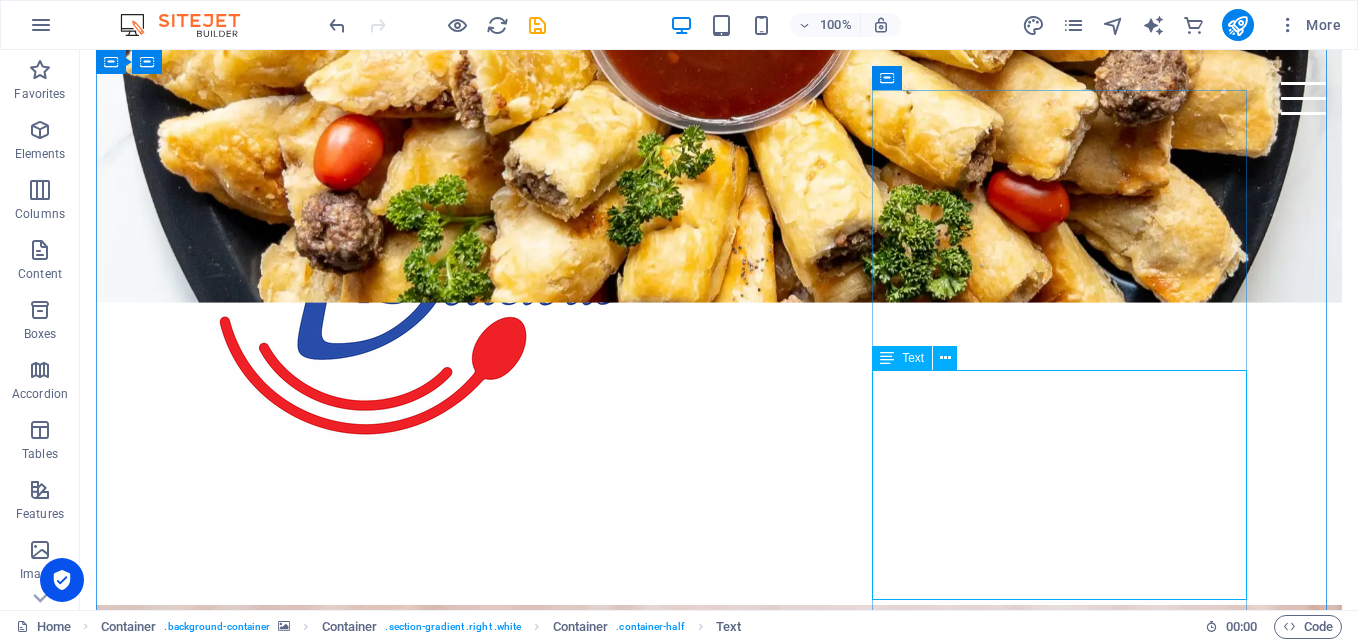 click on "Lorem ipsum dolor sit amet, consetetur sadipscing elitr, sed diam nonumy eirmod tempor invidunt ut labore et dolore magna aliquyam erat, sed diam voluptua. At vero eos et accusam et [PERSON_NAME] duo [PERSON_NAME] et ea rebum. Stet clita kasd gubergren, no sea takimata sanctus est Lorem ipsum dolor sit amet. Lorem ipsum dolor." at bounding box center [719, 1857] 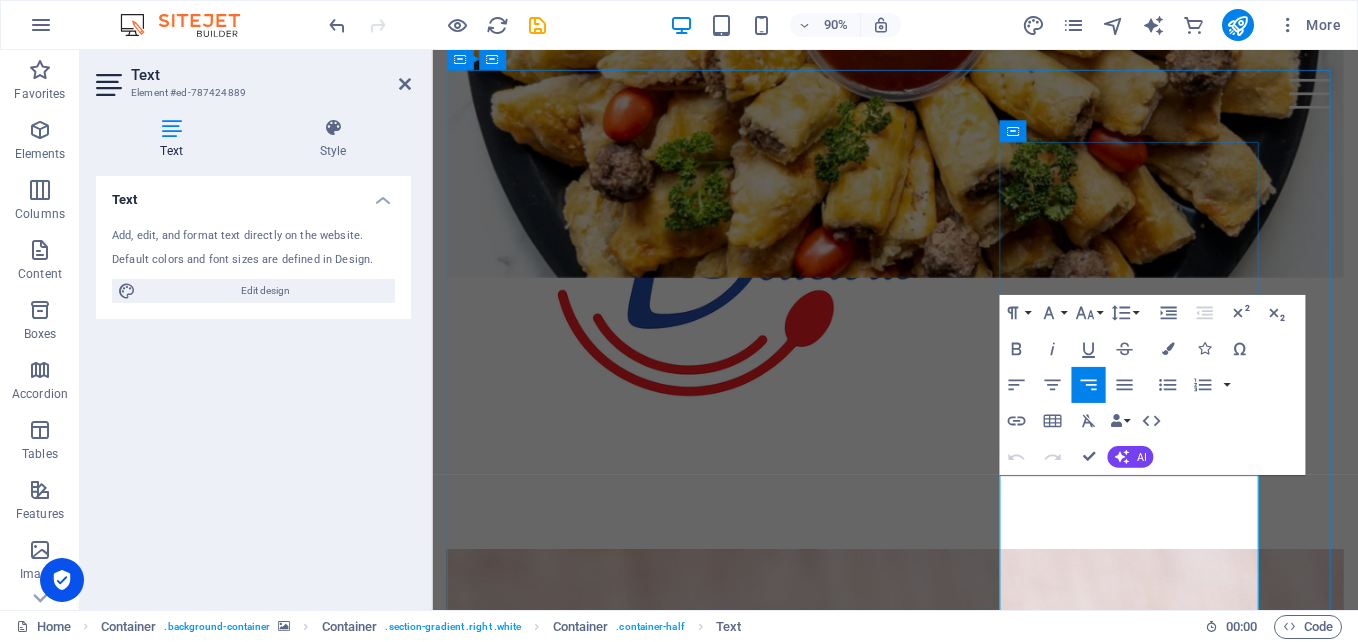 click on "Lorem ipsum dolor sit amet, consetetur sadipscing elitr, sed diam nonumy eirmod tempor invidunt ut labore et dolore magna aliquyam erat, sed diam voluptua. At vero eos et accusam et [PERSON_NAME] duo [PERSON_NAME] et ea rebum. Stet clita kasd gubergren, no sea takimata sanctus est Lorem ipsum dolor sit amet. Lorem ipsum dolor." at bounding box center [946, 1871] 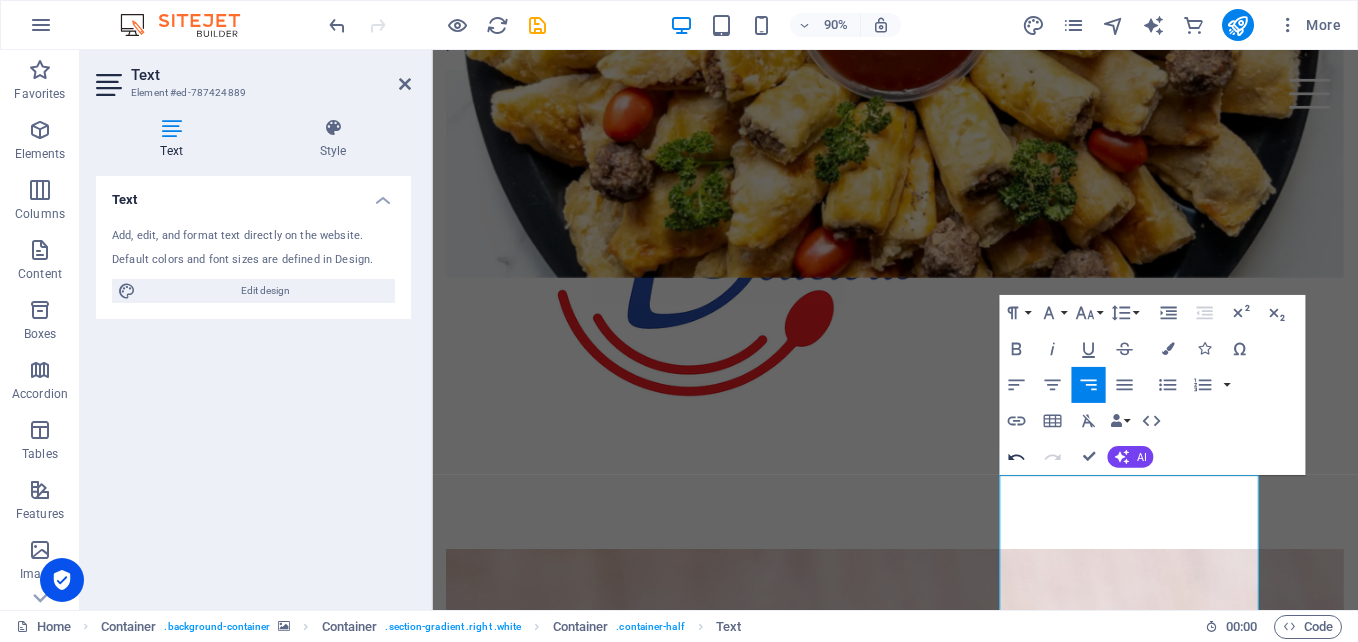 scroll, scrollTop: 7655, scrollLeft: 3, axis: both 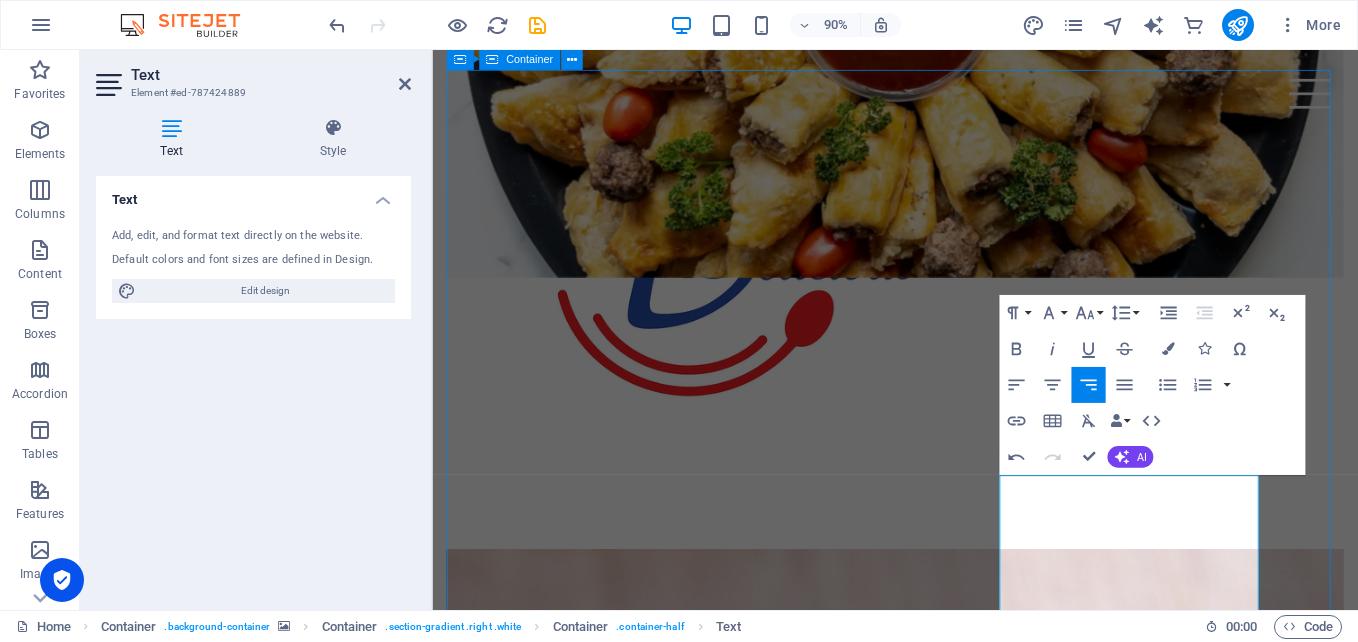 click on "Real Food. Real Flavour. Welcome to our restaurant in Dawn Park — home of flavour, comfort, and generous portions. From our famous wings and chips to hearty mogodu, fish and salad, and braai combos, every plate is made with love and served hot. Whether you're grabbing lunch on the go or sitting down with family, we’ve got the perfect meal waiting for you. We cook what you love — every single day. Welcome to our restaurant in Dawn Park — home of flavour, comfort, and generous portions. From our famous wings and chips to hearty mogodu, fish and salad, and braai combos, every plate is made with love and served hot. Whether you're grabbing lunch on the go or sitting down with family, we’ve got the perfect meal waiting for you. We cook what you love — every single day. Order your favorites now" at bounding box center (946, 2148) 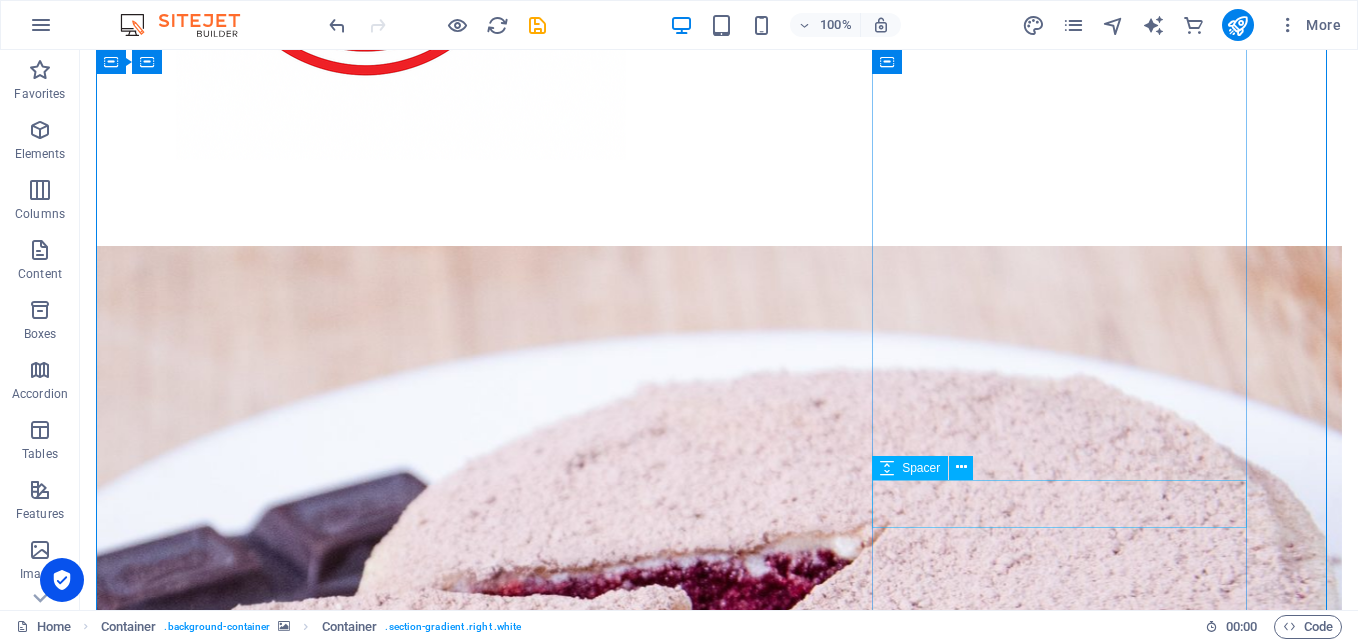 scroll, scrollTop: 900, scrollLeft: 0, axis: vertical 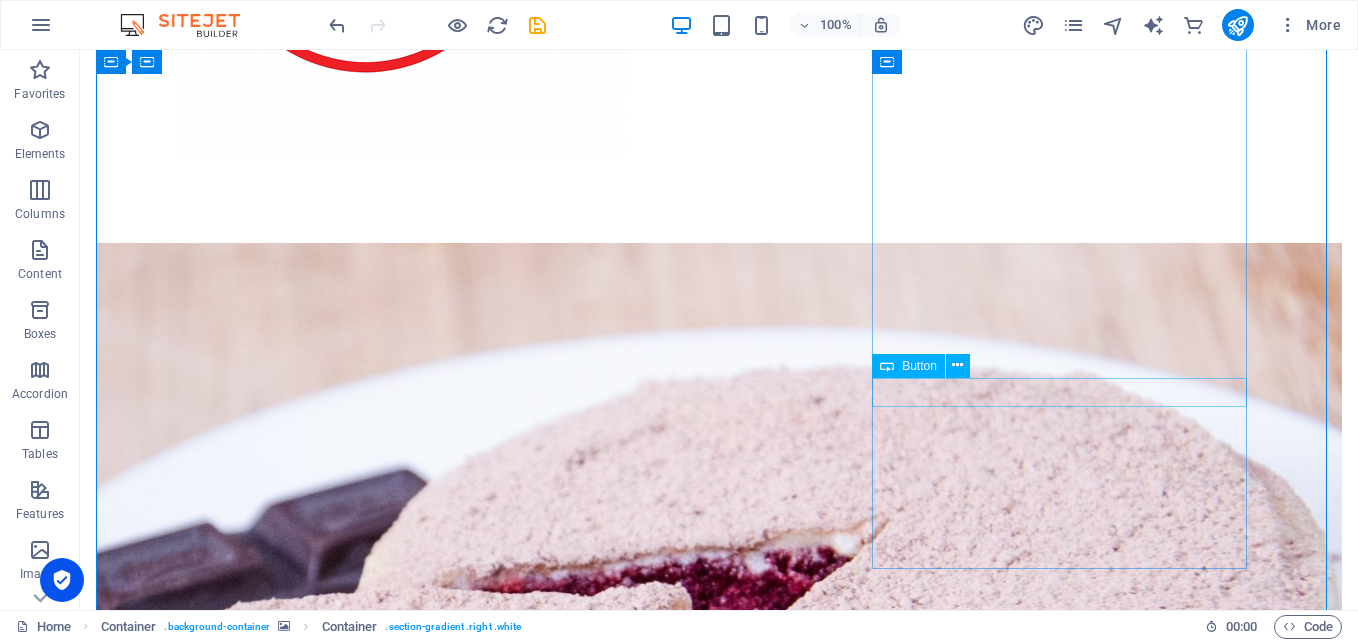 click on "Order your favorites now" at bounding box center (719, 1540) 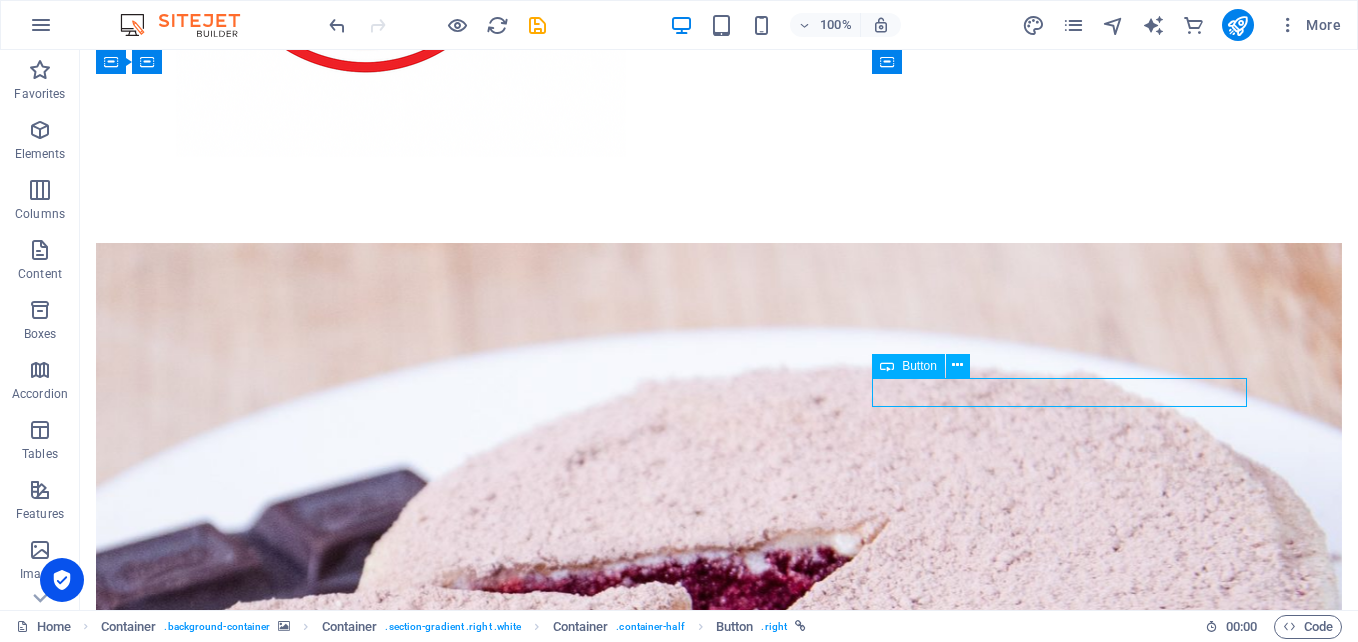click on "Order your favorites now" at bounding box center [719, 1540] 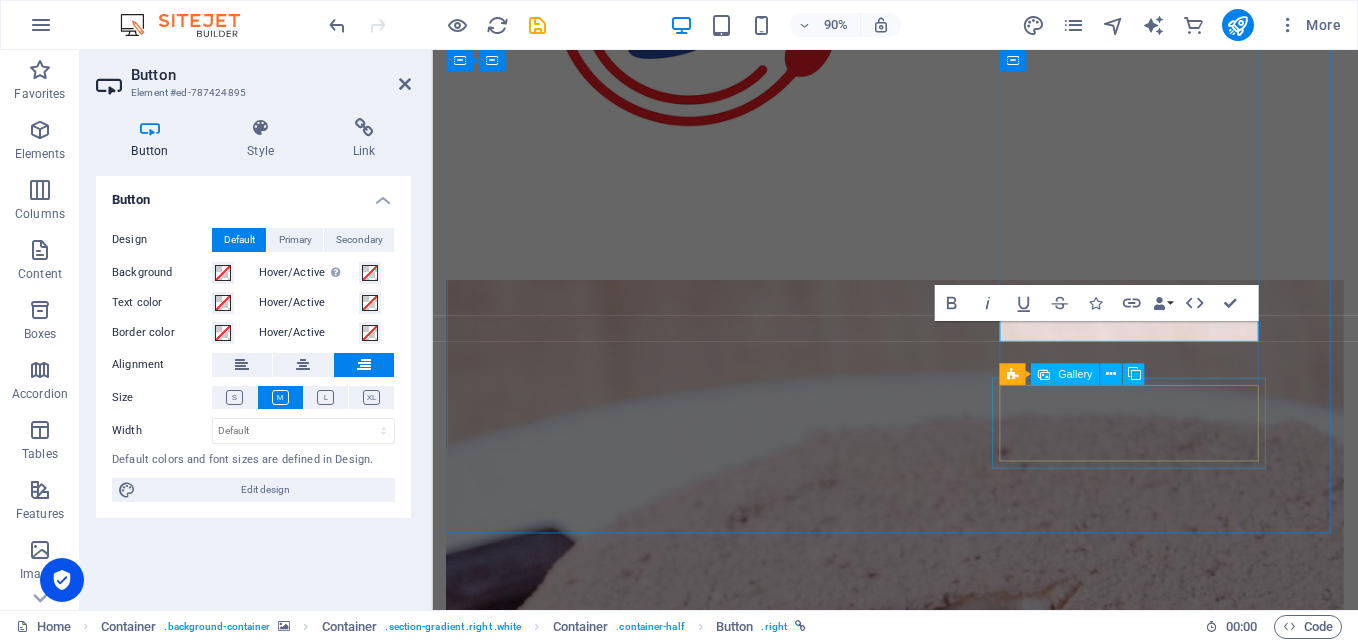 scroll, scrollTop: 1229, scrollLeft: 0, axis: vertical 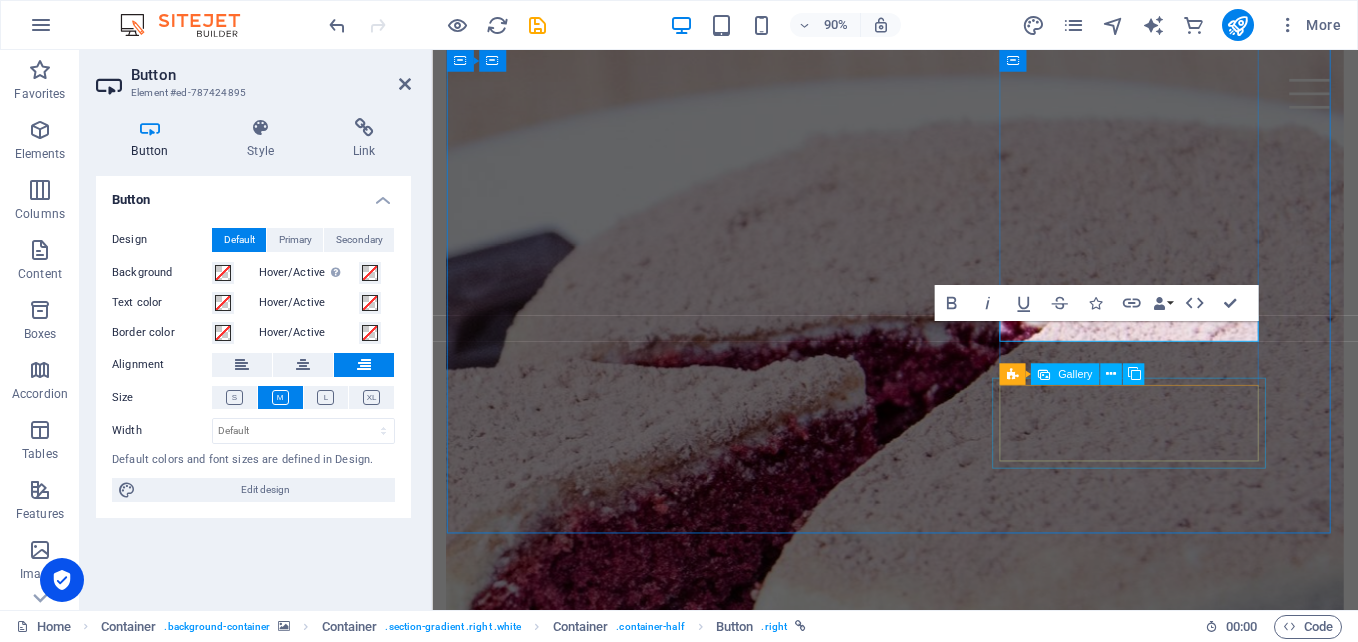 click at bounding box center (662, 1704) 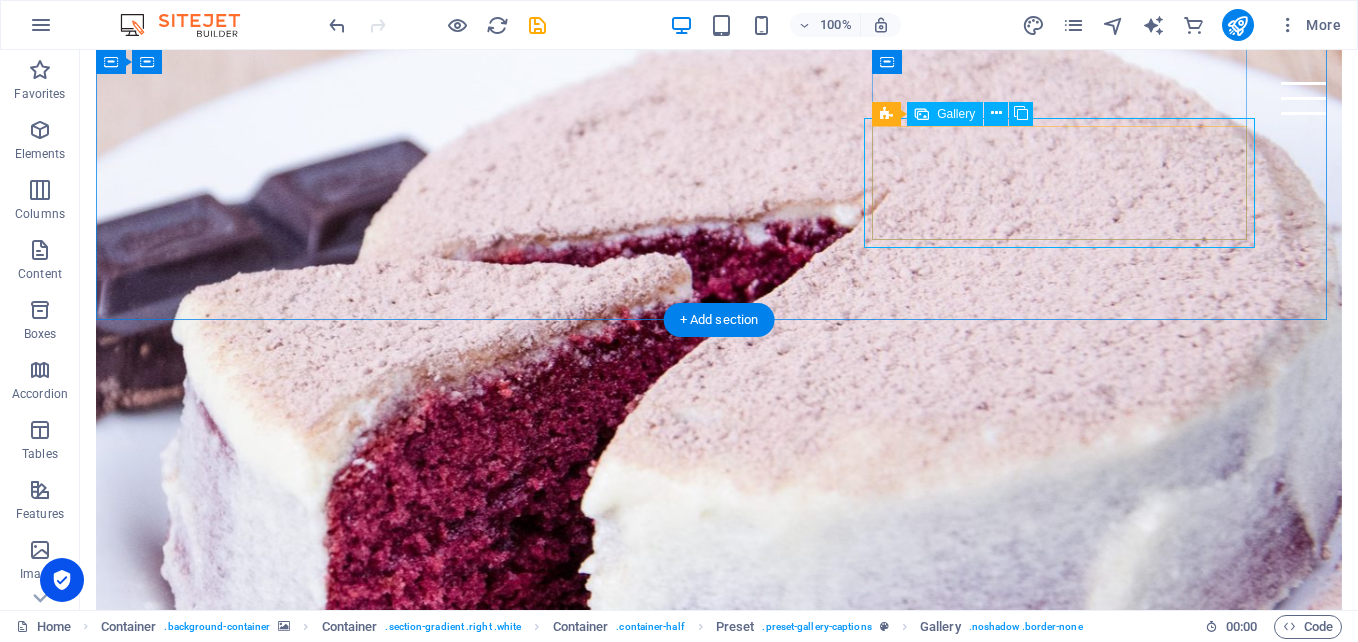 click at bounding box center (351, 1449) 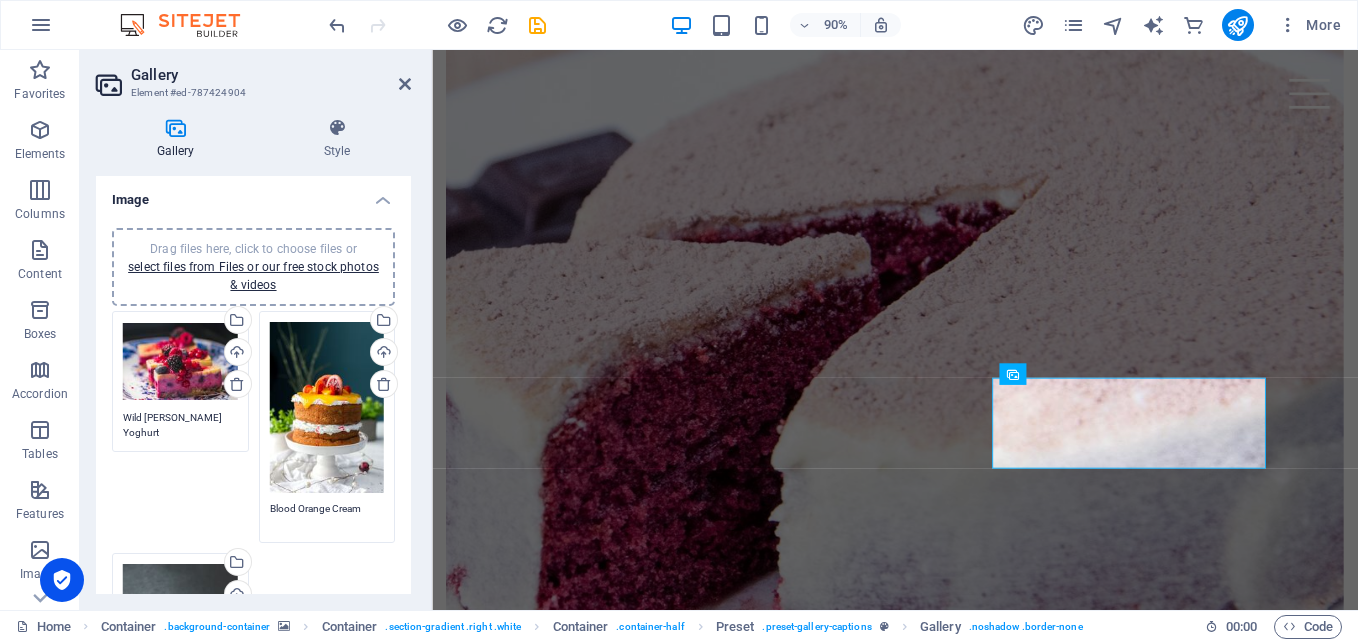 click on "Drag files here, click to choose files or select files from Files or our free stock photos & videos Select files from the file manager, stock photos, or upload file(s) Upload Wild Berry Yoghurt Drag files here, click to choose files or select files from Files or our free stock photos & videos Select files from the file manager, stock photos, or upload file(s) Upload Blood Orange Cream Drag files here, click to choose files or select files from Files or our free stock photos & videos Select files from the file manager, stock photos, or upload file(s) Upload Berry Mint Baiser" at bounding box center (253, 539) 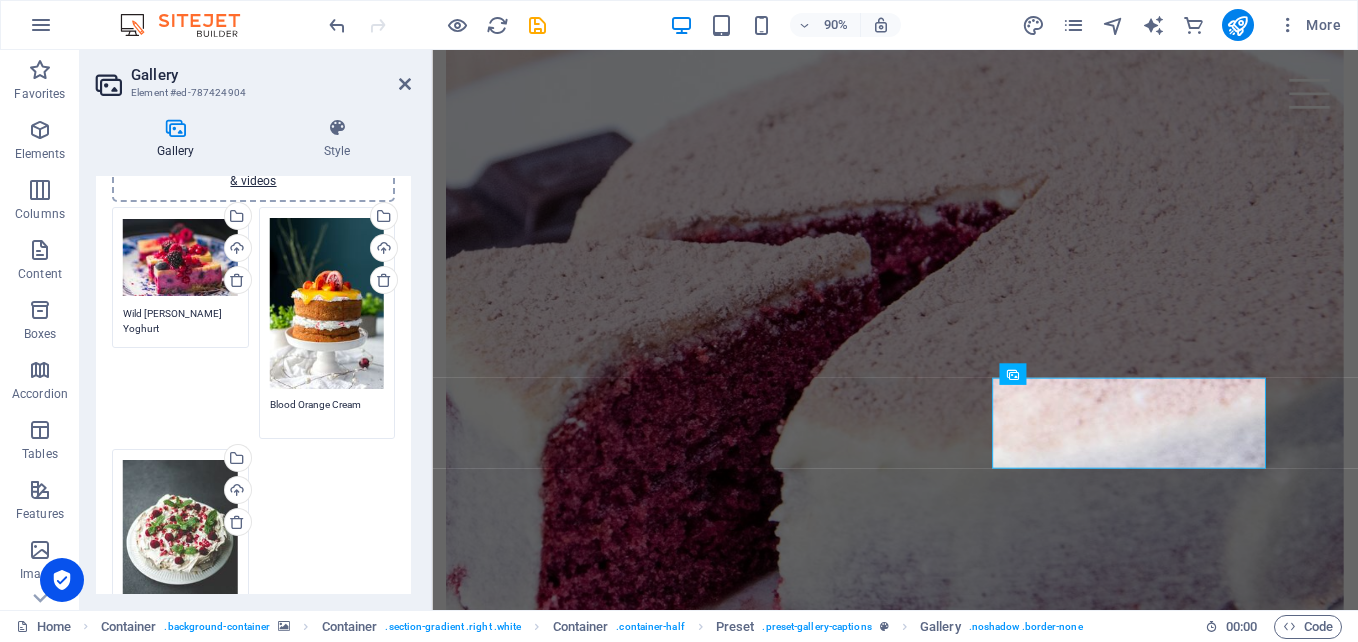 scroll, scrollTop: 100, scrollLeft: 0, axis: vertical 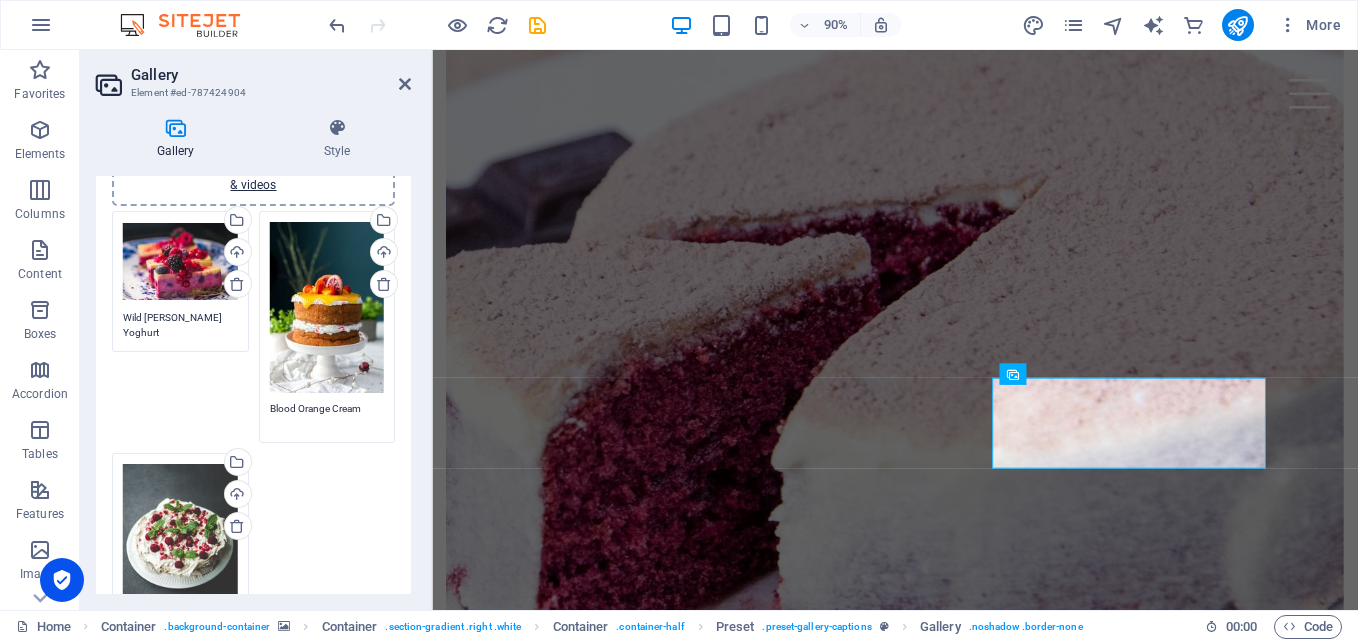 click on "Drag files here, click to choose files or select files from Files or our free stock photos & videos" at bounding box center (180, 262) 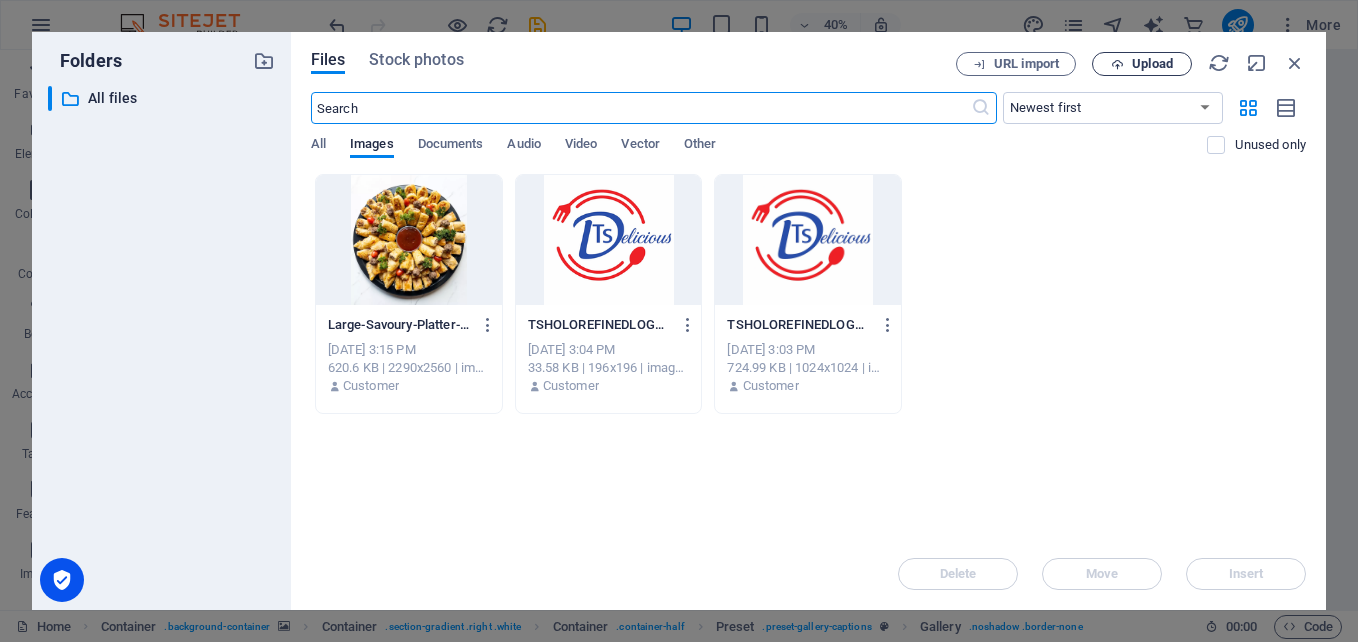 click on "Upload" at bounding box center (1142, 64) 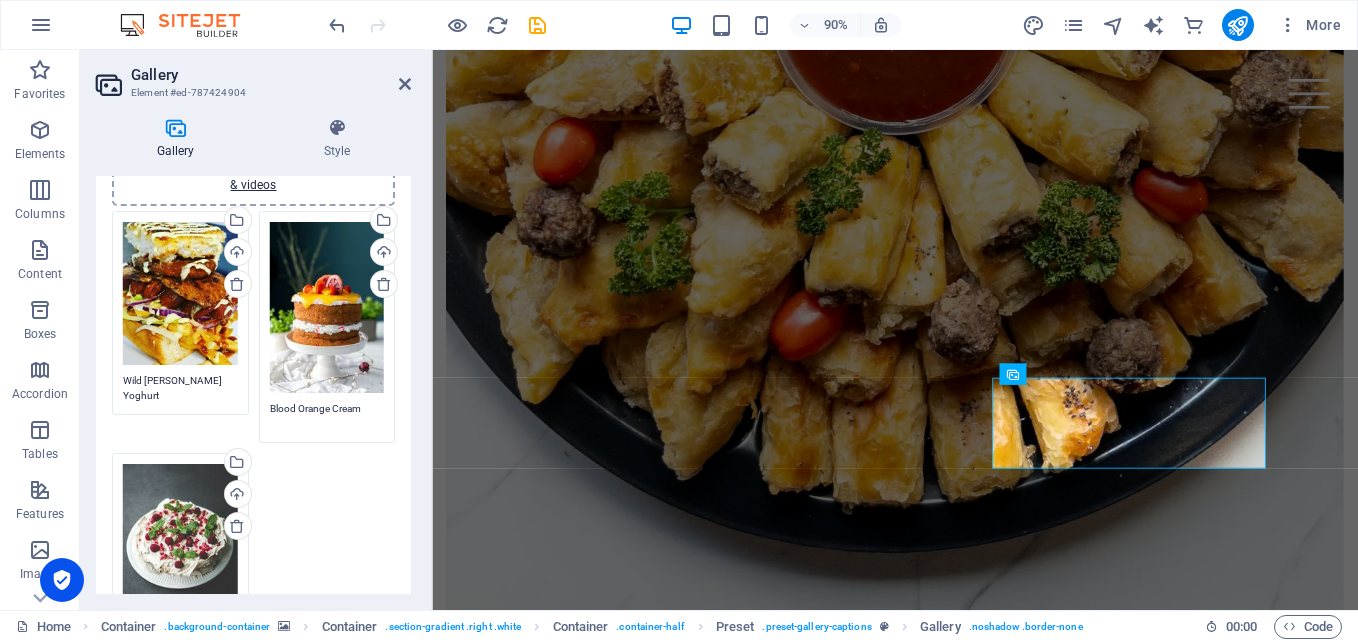 click on "Drag files here, click to choose files or select files from Files or our free stock photos & videos" at bounding box center (327, 308) 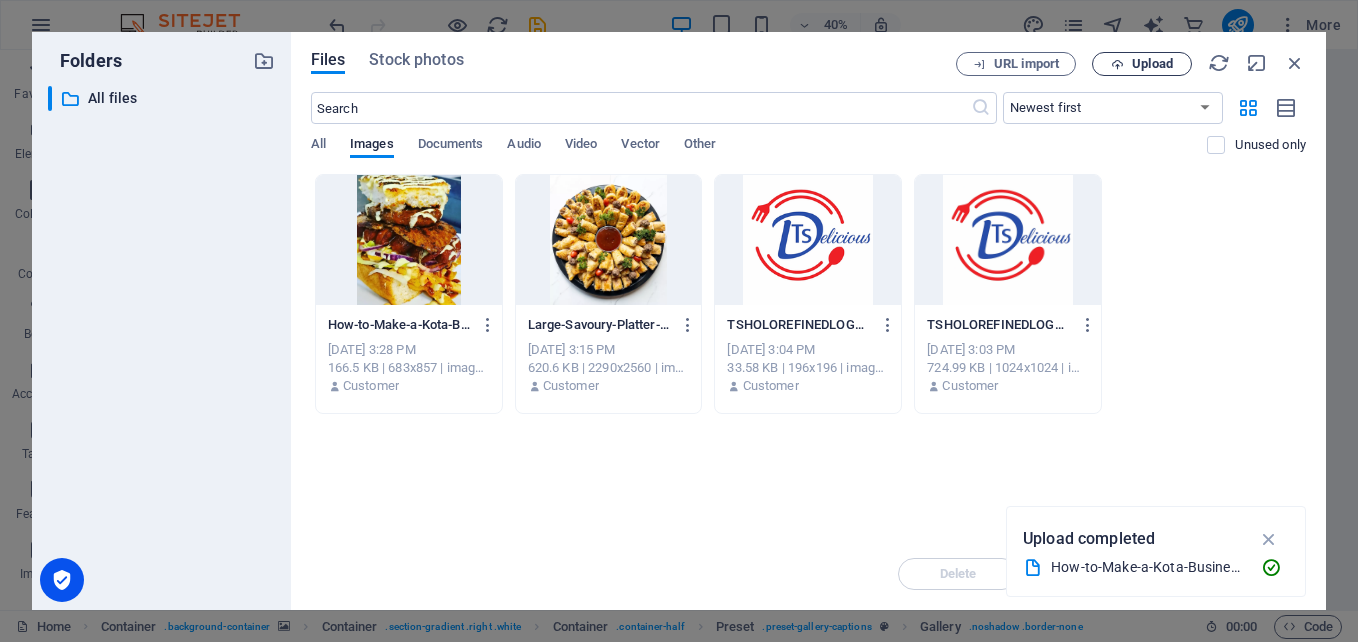 click on "Upload" at bounding box center (1142, 64) 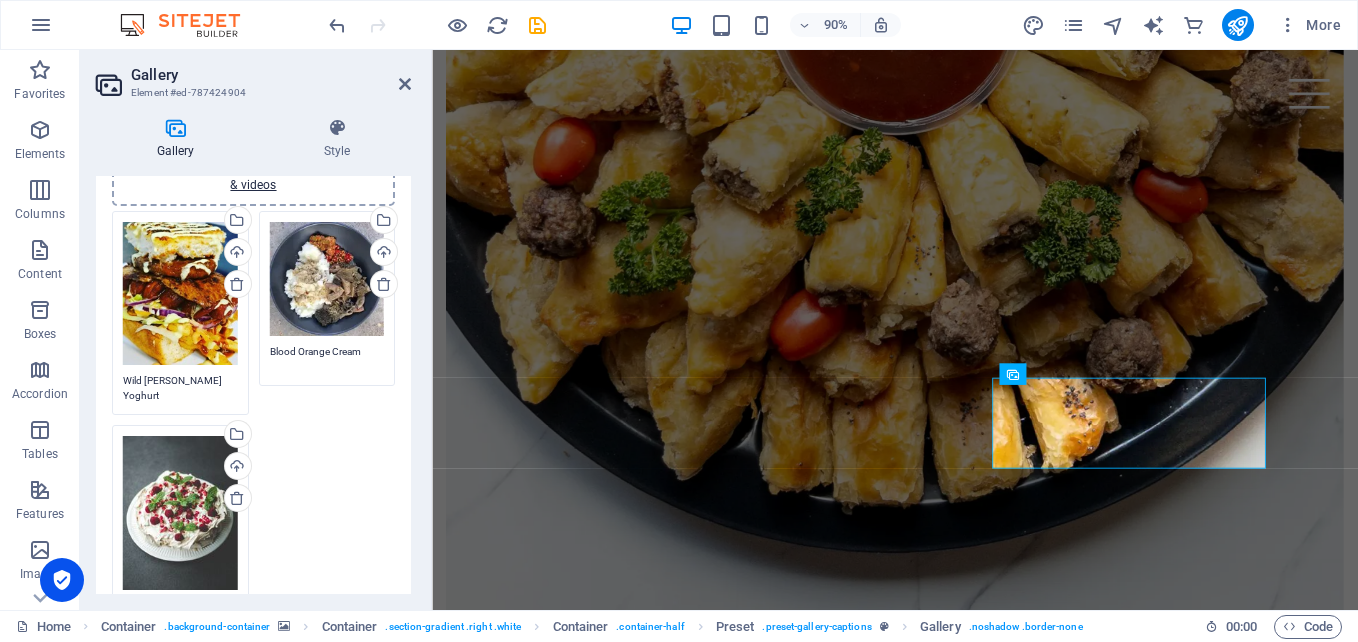 click on "Drag files here, click to choose files or select files from Files or our free stock photos & videos" at bounding box center [180, 512] 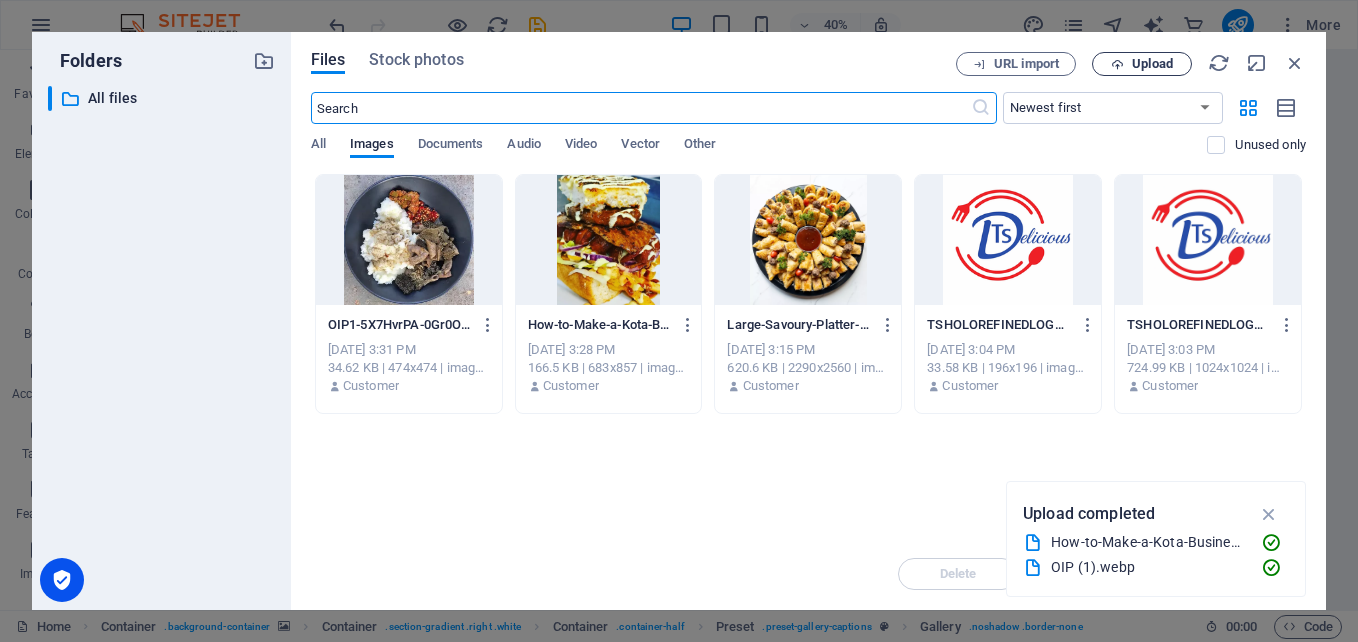 click on "Upload" at bounding box center (1152, 64) 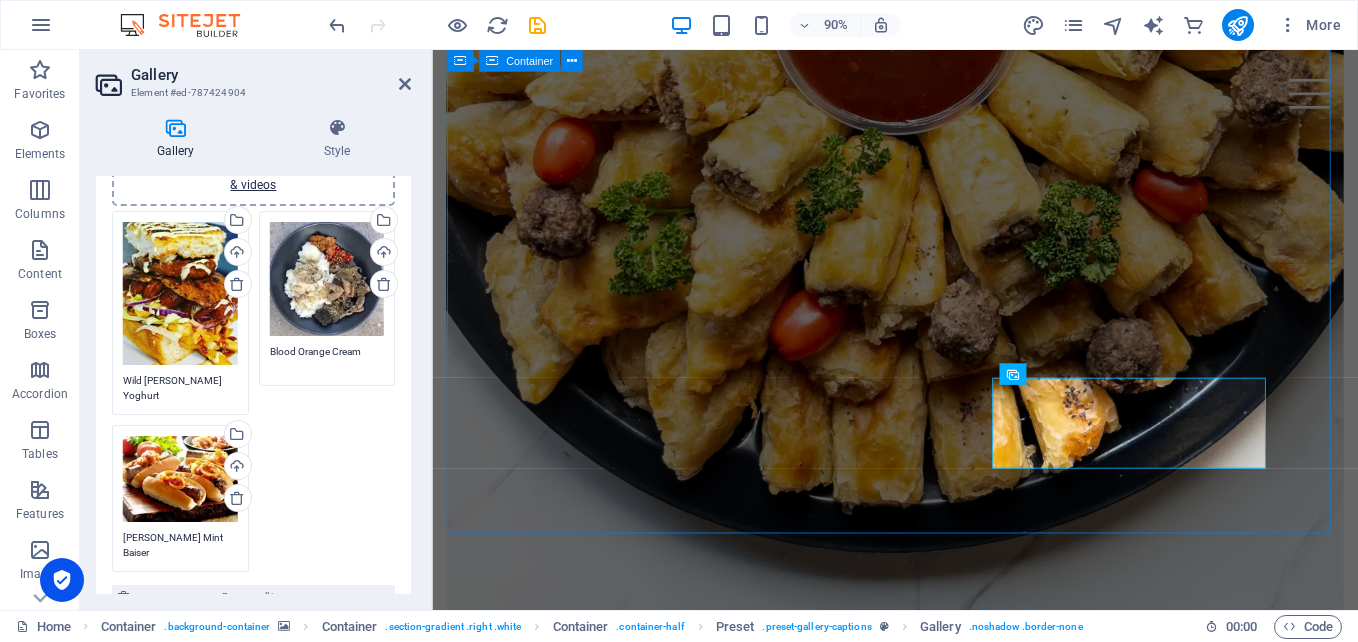 click on "Real Food. Real Flavour. Welcome to our restaurant in Dawn Park — home of flavour, comfort, and generous portions. From our famous wings and chips to hearty mogodu, fish and salad, and braai combos, every plate is made with love and served hot. Whether you're grabbing lunch on the go or sitting down with family, we’ve got the perfect meal waiting for you. We cook what you love — every single day. ORDER FROM OUR RESTAURANT MENU" at bounding box center [946, 2553] 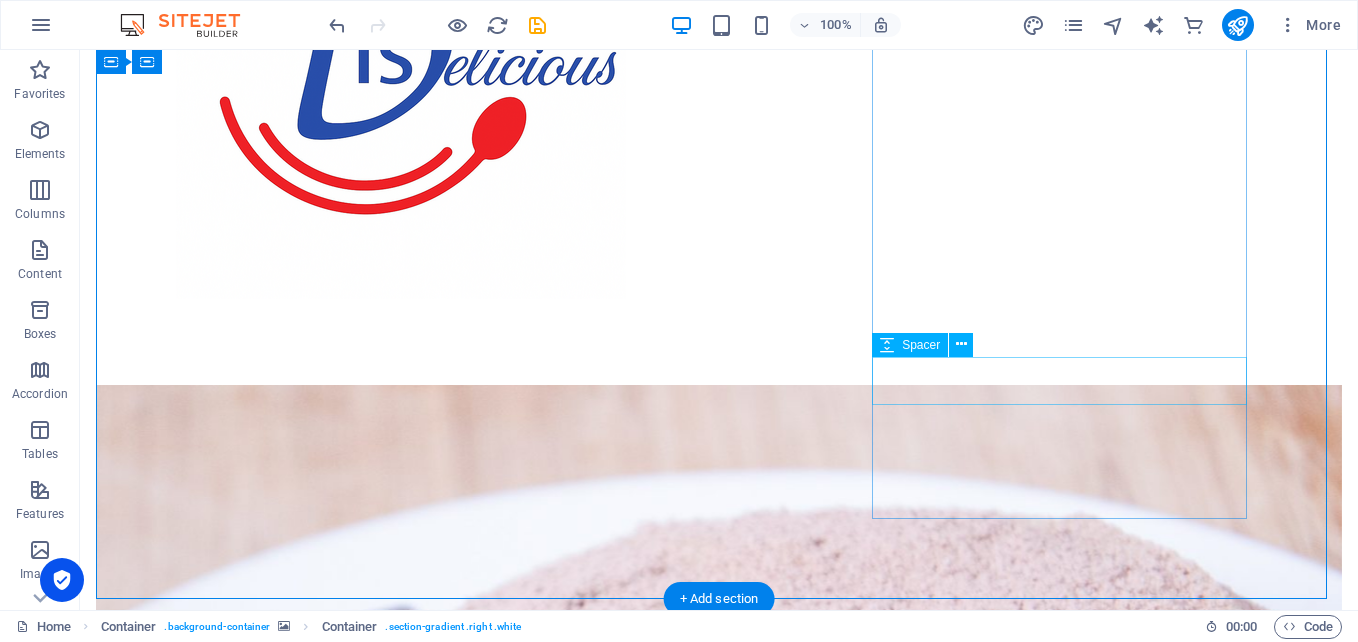 scroll, scrollTop: 729, scrollLeft: 0, axis: vertical 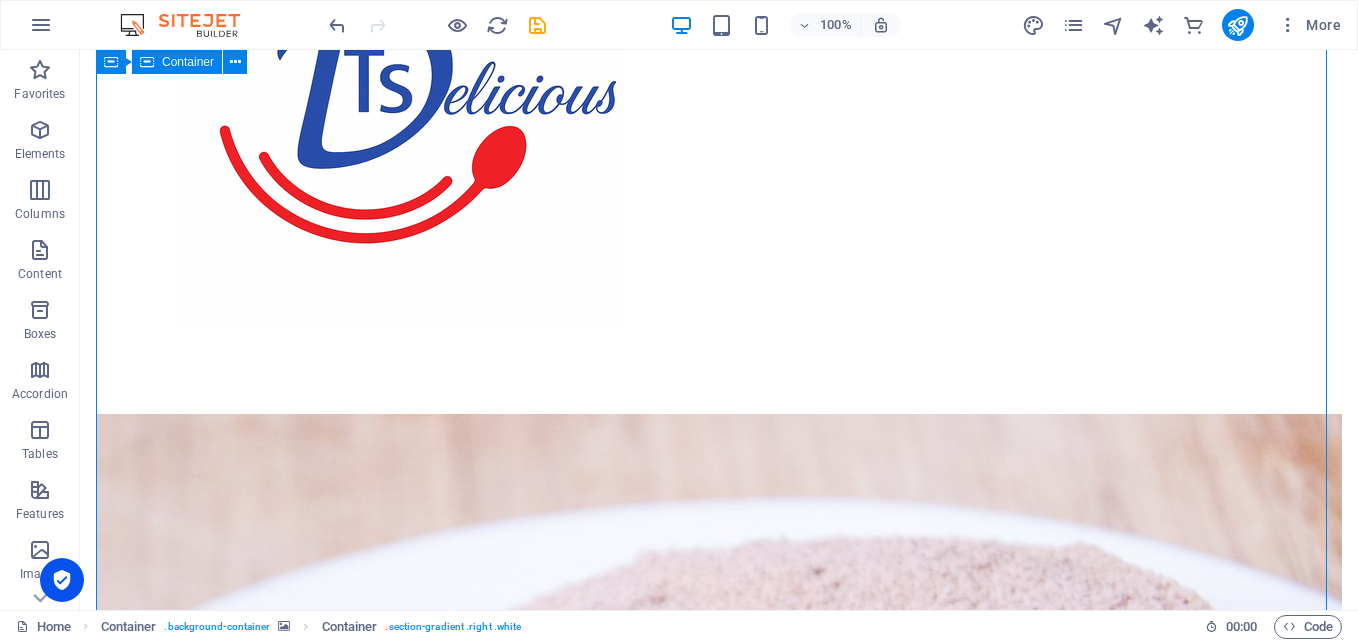 click on "Real Food. Real Flavour. Welcome to our restaurant in Dawn Park — home of flavour, comfort, and generous portions. From our famous wings and chips to hearty mogodu, fish and salad, and braai combos, every plate is made with love and served hot. Whether you're grabbing lunch on the go or sitting down with family, we’ve got the perfect meal waiting for you. We cook what you love — every single day. ORDER FROM OUR RESTAURANT MENU" at bounding box center (719, 1779) 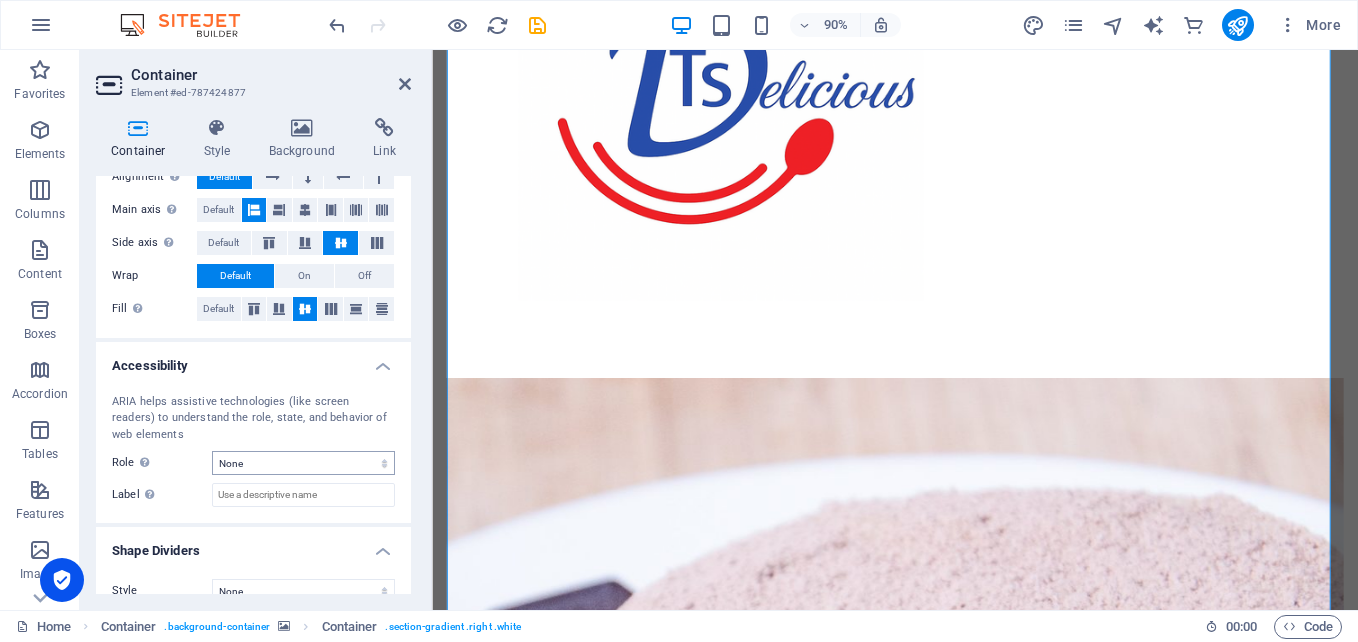 scroll, scrollTop: 391, scrollLeft: 0, axis: vertical 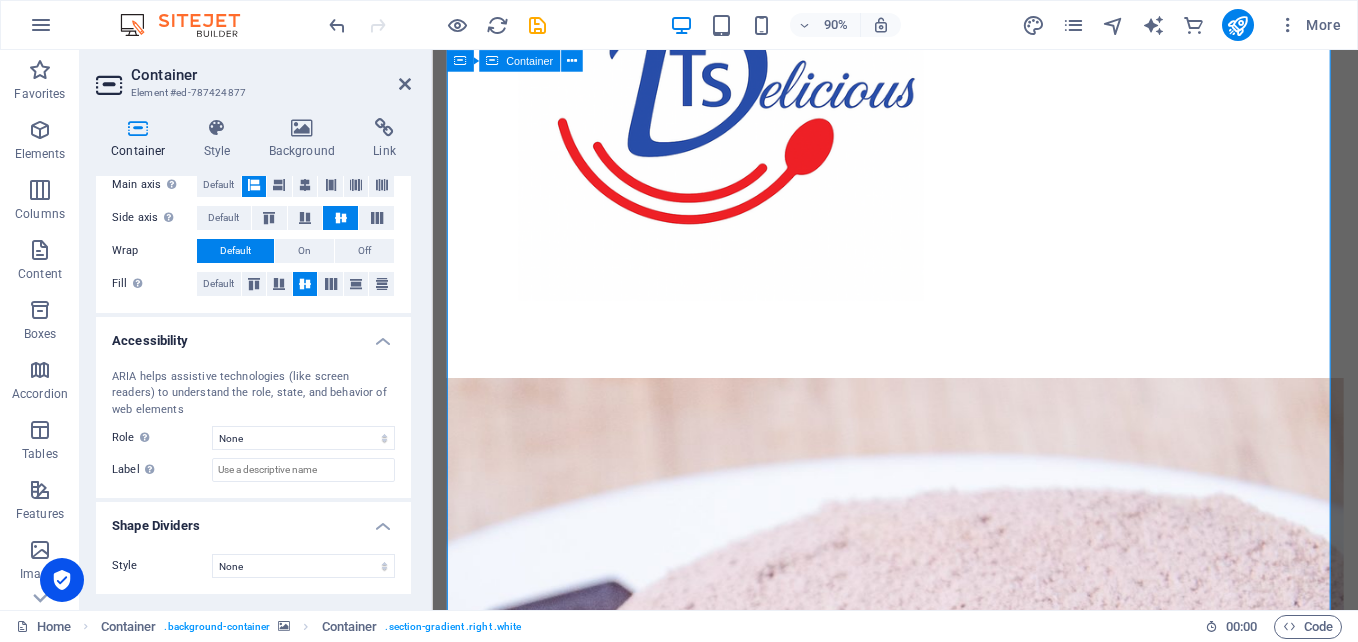 click on "Real Food. Real Flavour. Welcome to our restaurant in Dawn Park — home of flavour, comfort, and generous portions. From our famous wings and chips to hearty mogodu, fish and salad, and braai combos, every plate is made with love and served hot. Whether you're grabbing lunch on the go or sitting down with family, we’ve got the perfect meal waiting for you. We cook what you love — every single day. ORDER FROM OUR RESTAURANT MENU" at bounding box center [946, 1752] 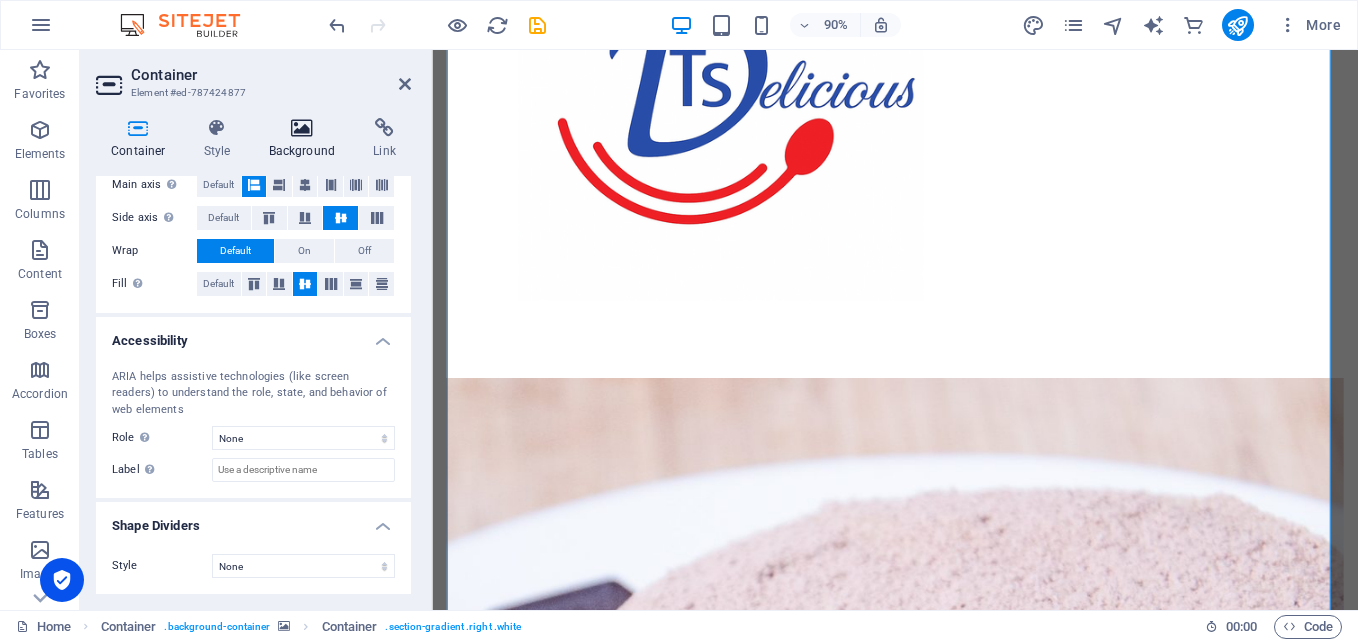 click at bounding box center (302, 128) 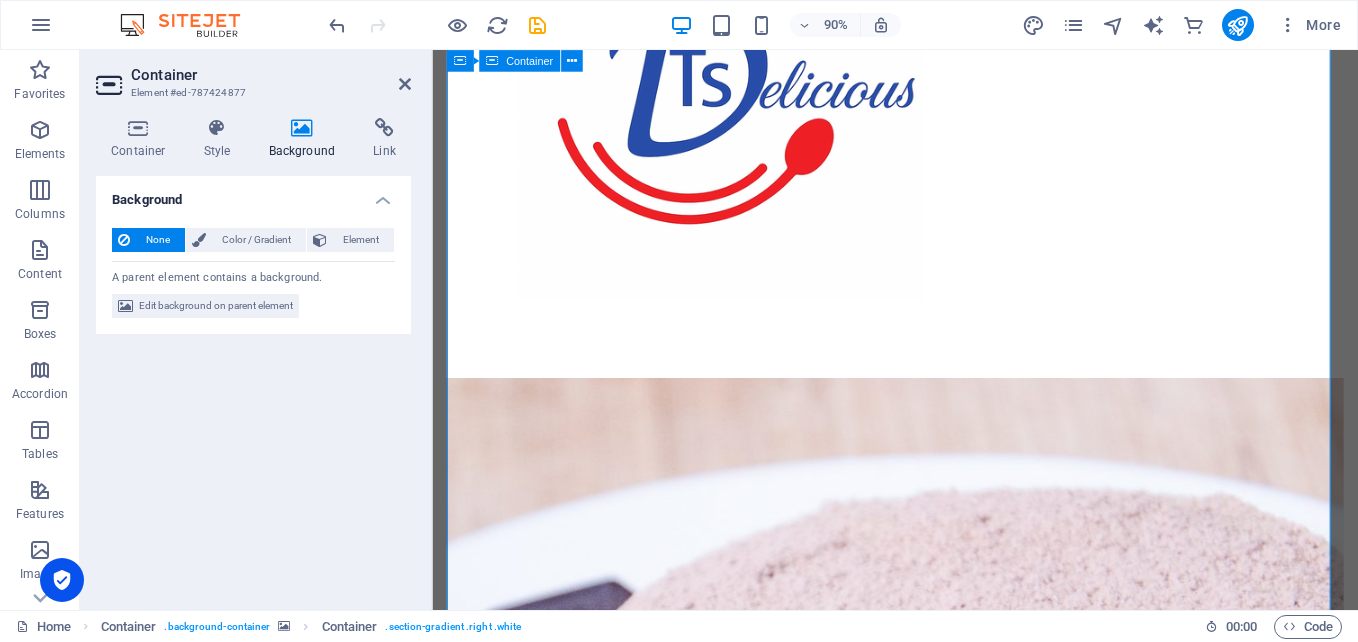 click on "Real Food. Real Flavour. Welcome to our restaurant in Dawn Park — home of flavour, comfort, and generous portions. From our famous wings and chips to hearty mogodu, fish and salad, and braai combos, every plate is made with love and served hot. Whether you're grabbing lunch on the go or sitting down with family, we’ve got the perfect meal waiting for you. We cook what you love — every single day. ORDER FROM OUR RESTAURANT MENU" at bounding box center [946, 1752] 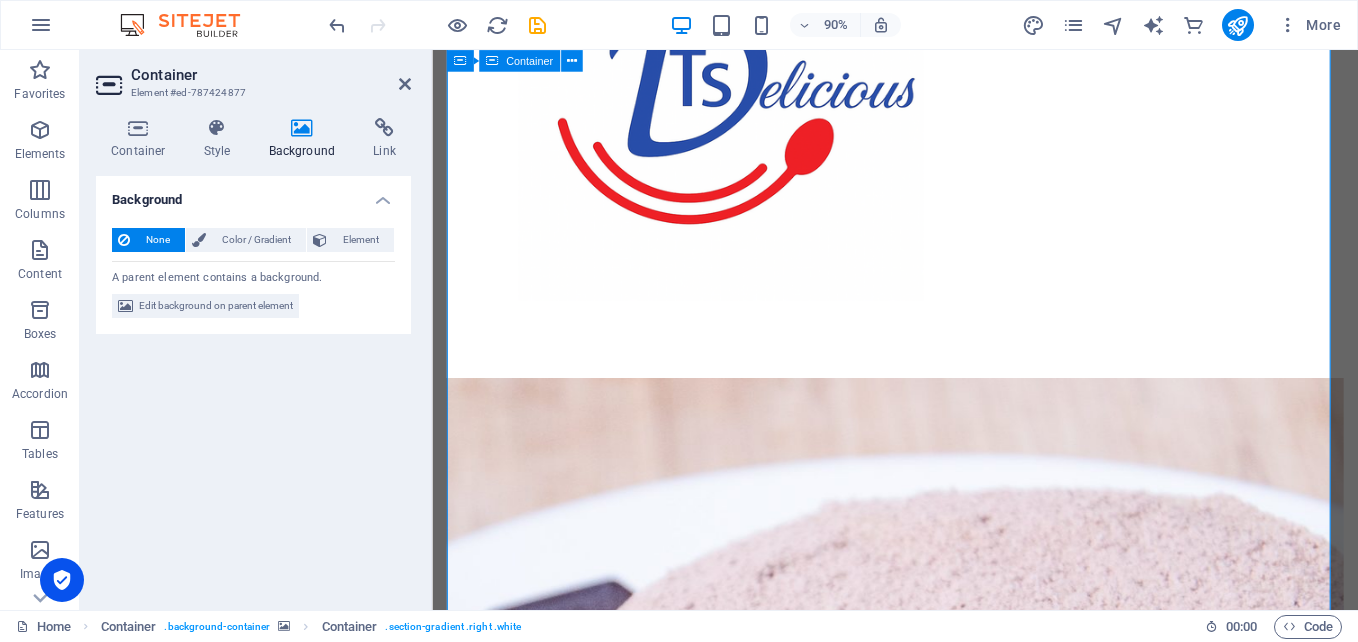 click on "Real Food. Real Flavour. Welcome to our restaurant in Dawn Park — home of flavour, comfort, and generous portions. From our famous wings and chips to hearty mogodu, fish and salad, and braai combos, every plate is made with love and served hot. Whether you're grabbing lunch on the go or sitting down with family, we’ve got the perfect meal waiting for you. We cook what you love — every single day. ORDER FROM OUR RESTAURANT MENU" at bounding box center [946, 1752] 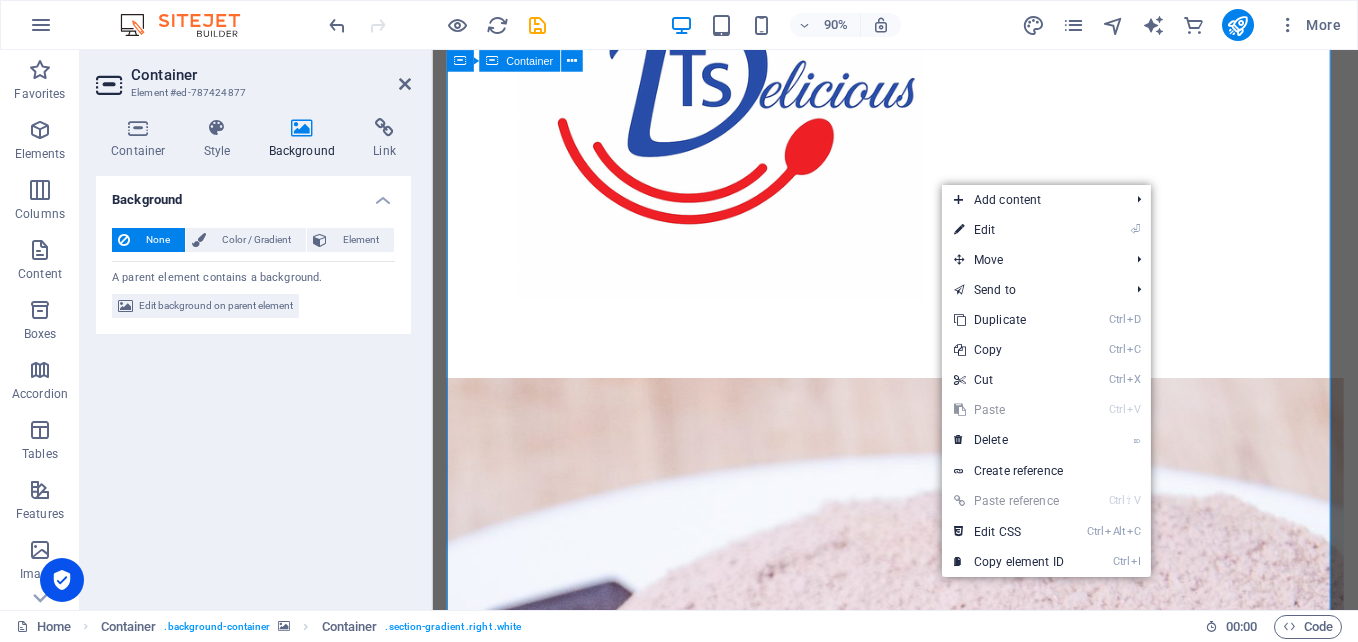 click on "Real Food. Real Flavour. Welcome to our restaurant in Dawn Park — home of flavour, comfort, and generous portions. From our famous wings and chips to hearty mogodu, fish and salad, and braai combos, every plate is made with love and served hot. Whether you're grabbing lunch on the go or sitting down with family, we’ve got the perfect meal waiting for you. We cook what you love — every single day. ORDER FROM OUR RESTAURANT MENU" at bounding box center (946, 1752) 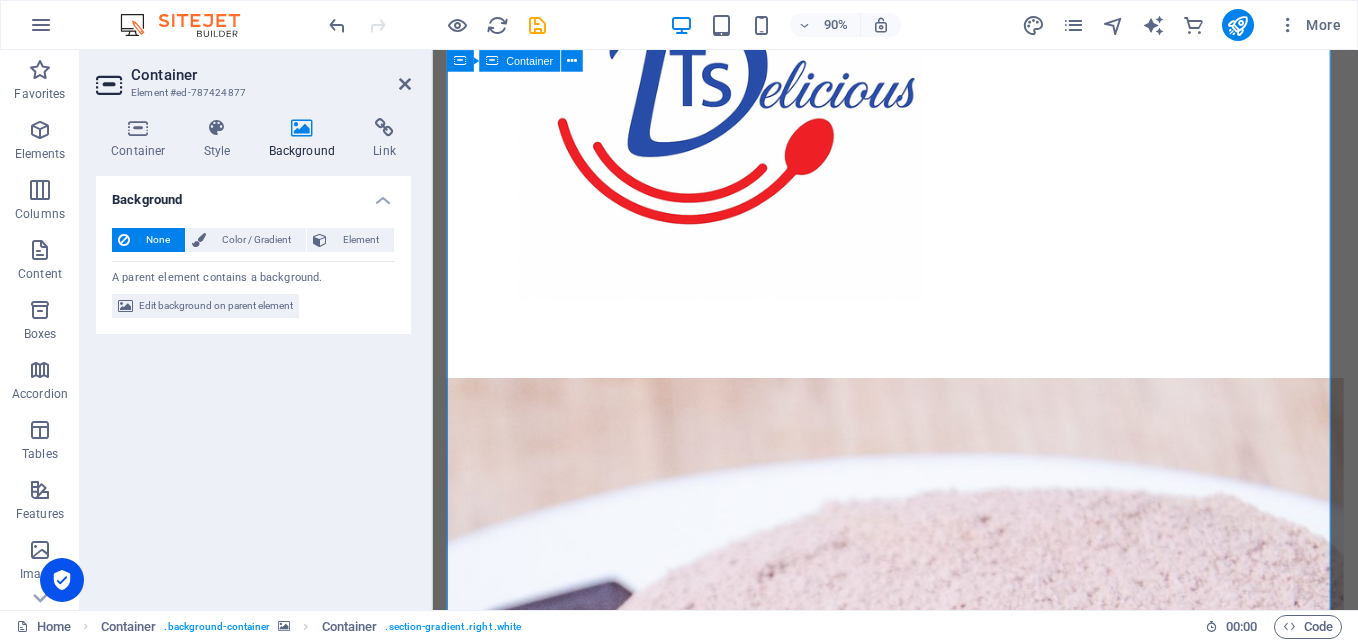 click on "Real Food. Real Flavour. Welcome to our restaurant in Dawn Park — home of flavour, comfort, and generous portions. From our famous wings and chips to hearty mogodu, fish and salad, and braai combos, every plate is made with love and served hot. Whether you're grabbing lunch on the go or sitting down with family, we’ve got the perfect meal waiting for you. We cook what you love — every single day. ORDER FROM OUR RESTAURANT MENU" at bounding box center (946, 1752) 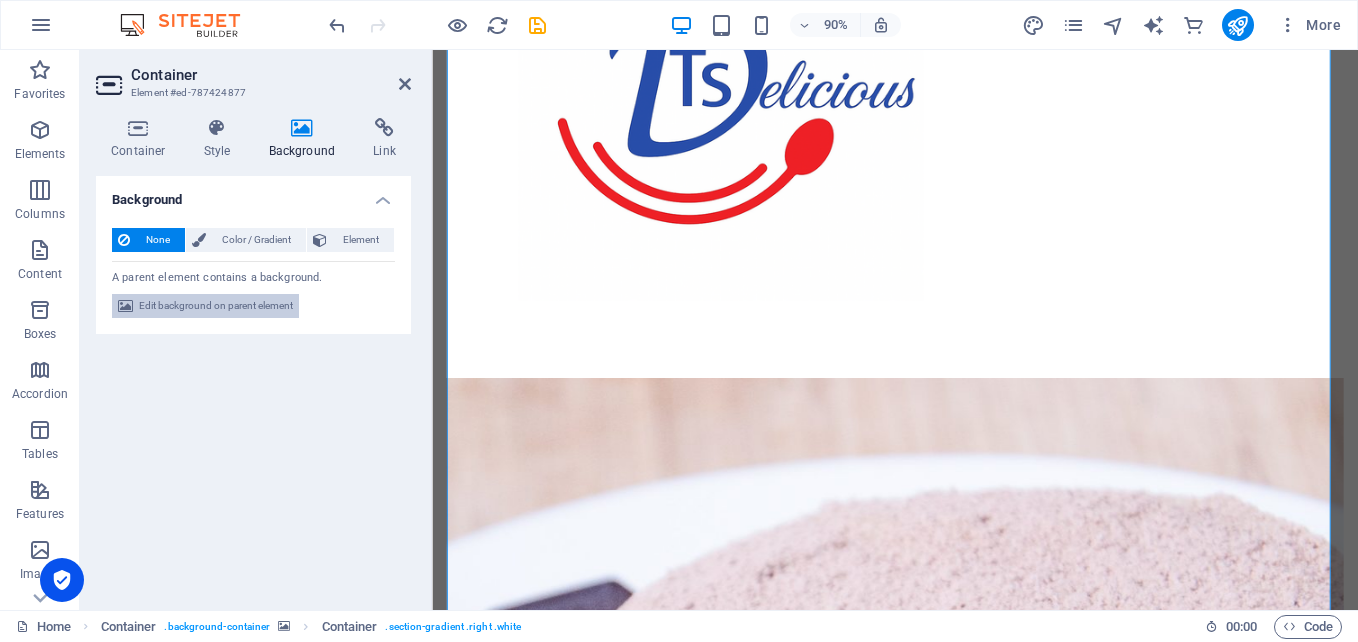 click on "Edit background on parent element" at bounding box center (216, 306) 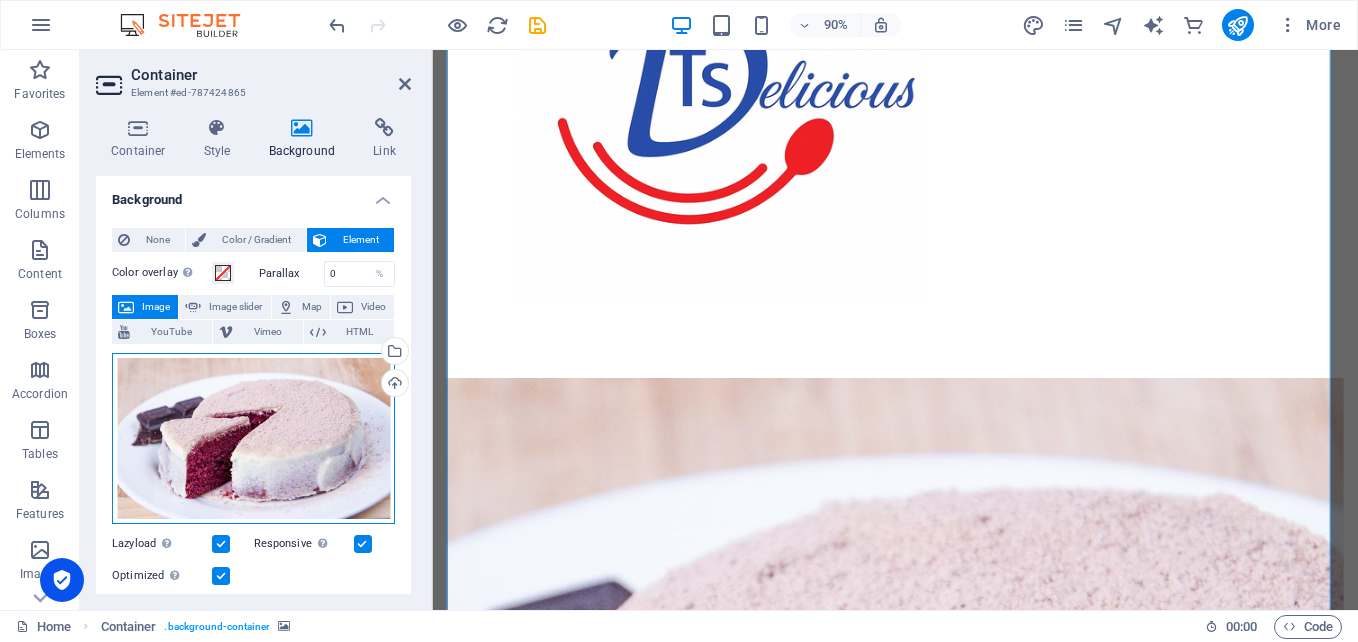 click on "Drag files here, click to choose files or select files from Files or our free stock photos & videos" at bounding box center (253, 438) 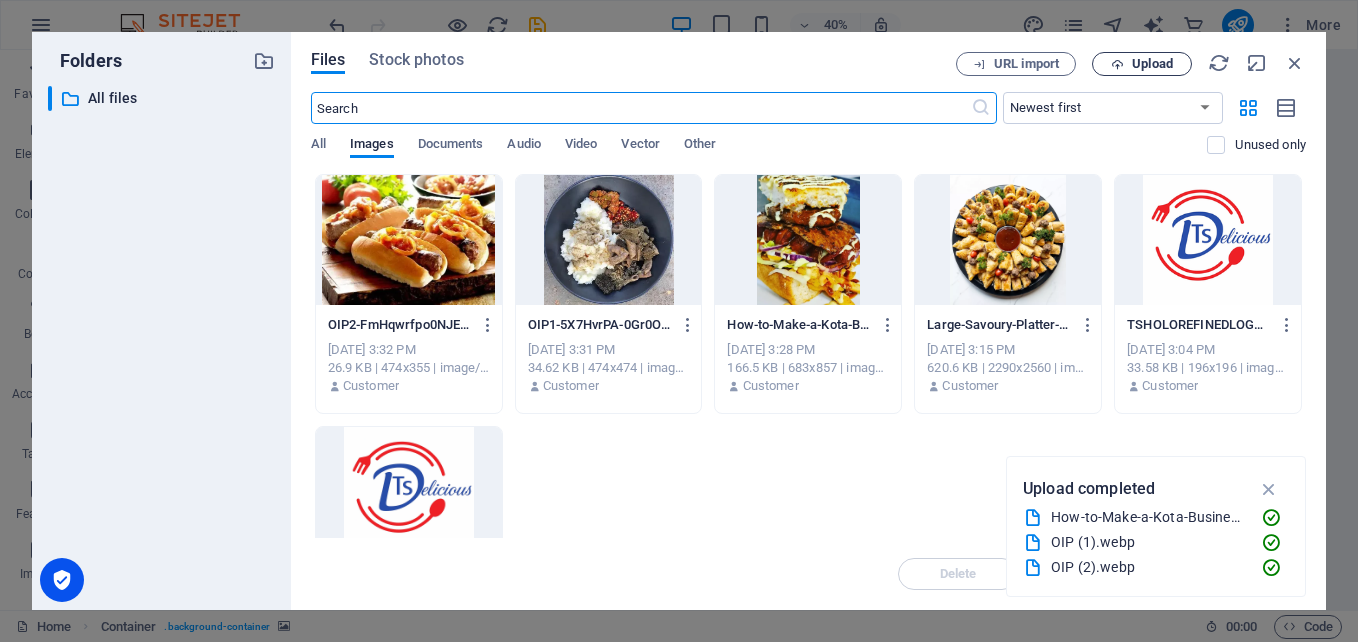 click on "Upload" at bounding box center [1152, 64] 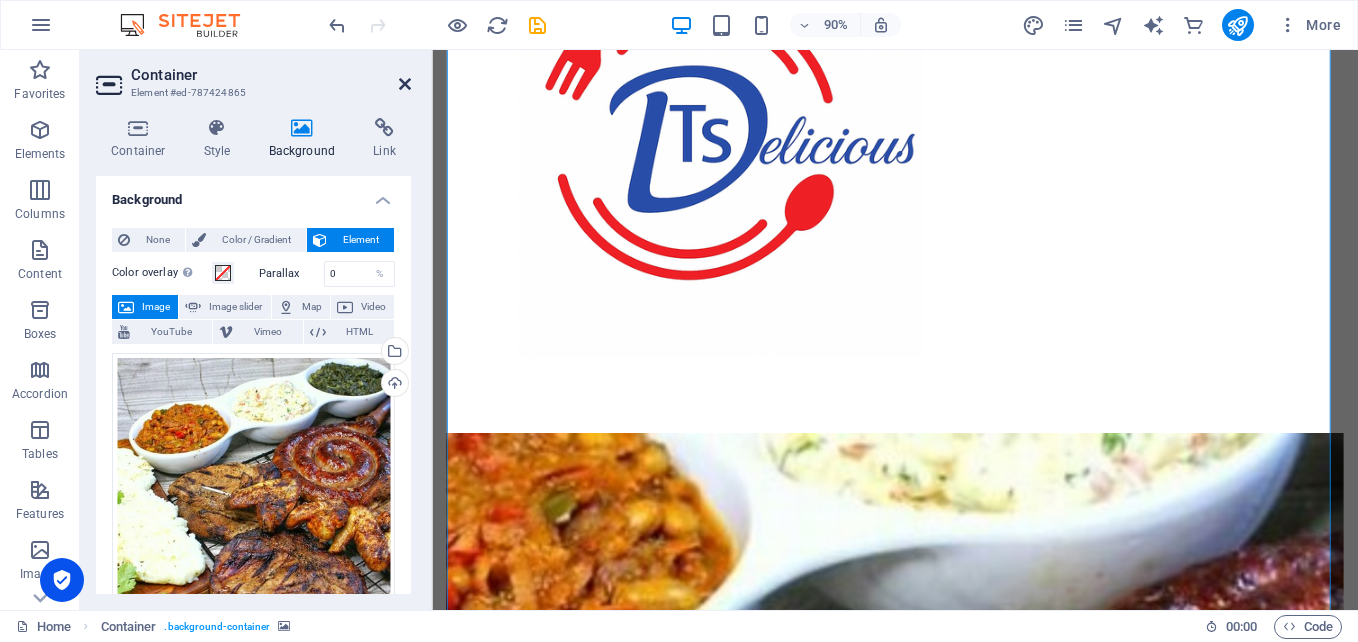 click at bounding box center (405, 84) 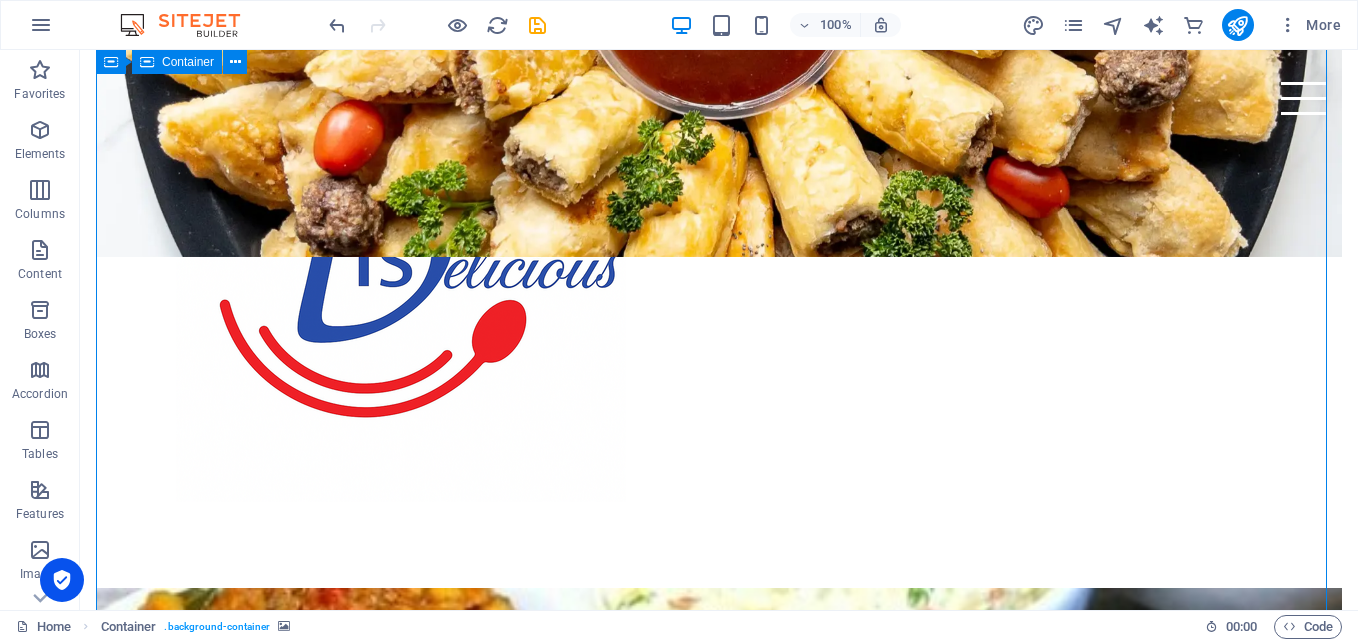 scroll, scrollTop: 529, scrollLeft: 0, axis: vertical 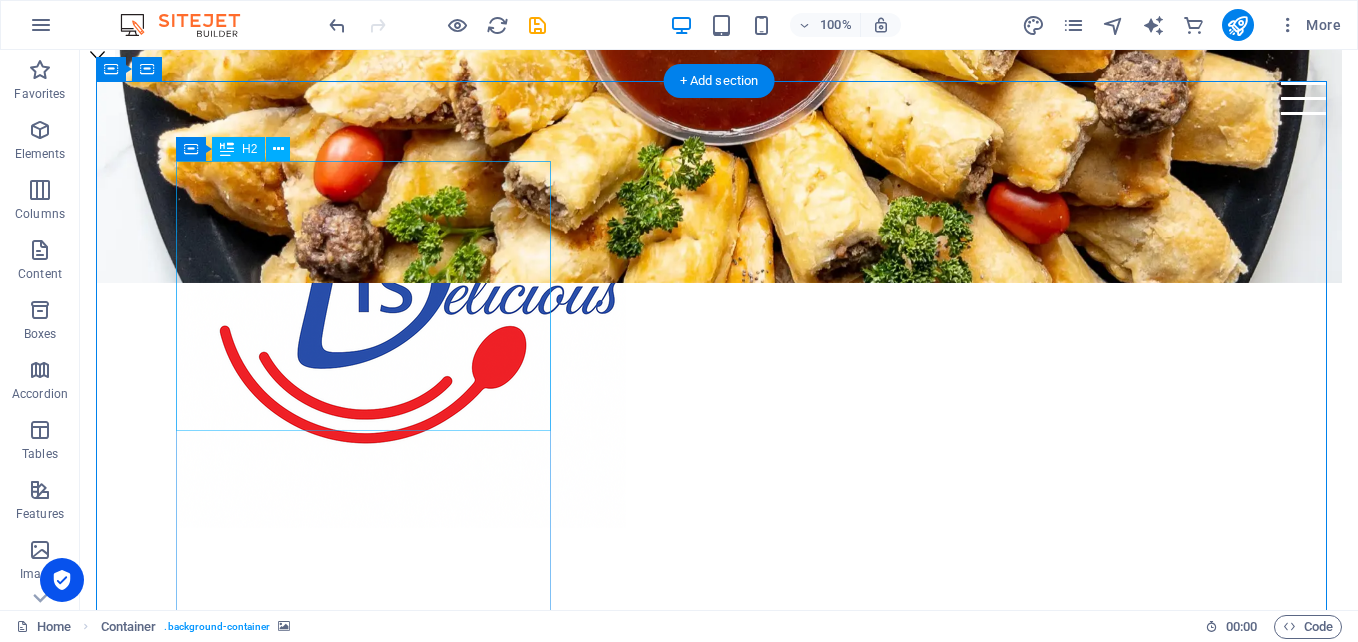 click on "Real Food. Real Flavour." at bounding box center [719, 1678] 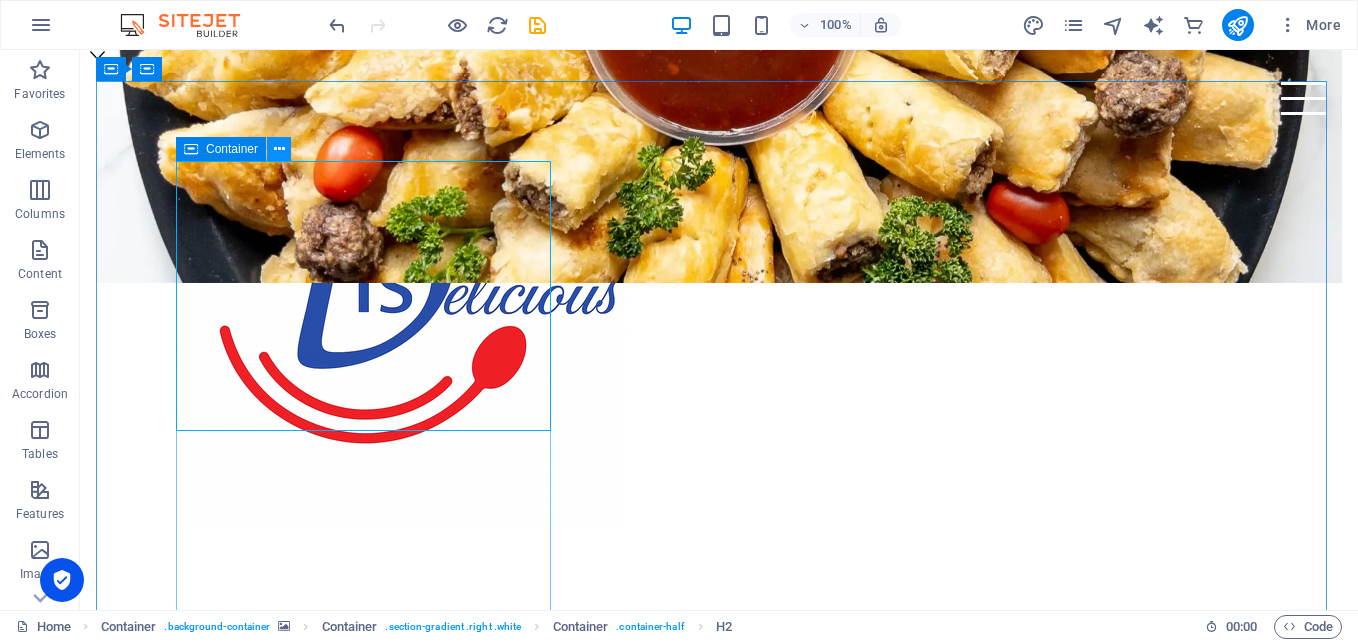click at bounding box center [279, 149] 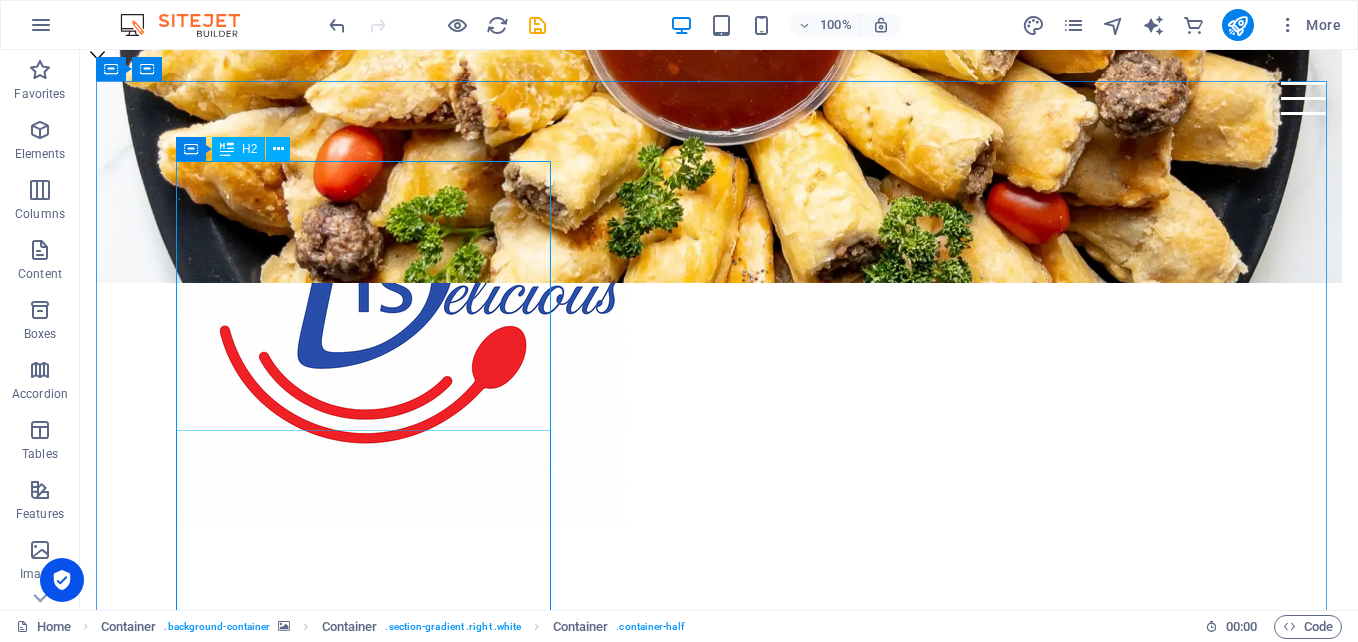 click on "H2" at bounding box center [249, 149] 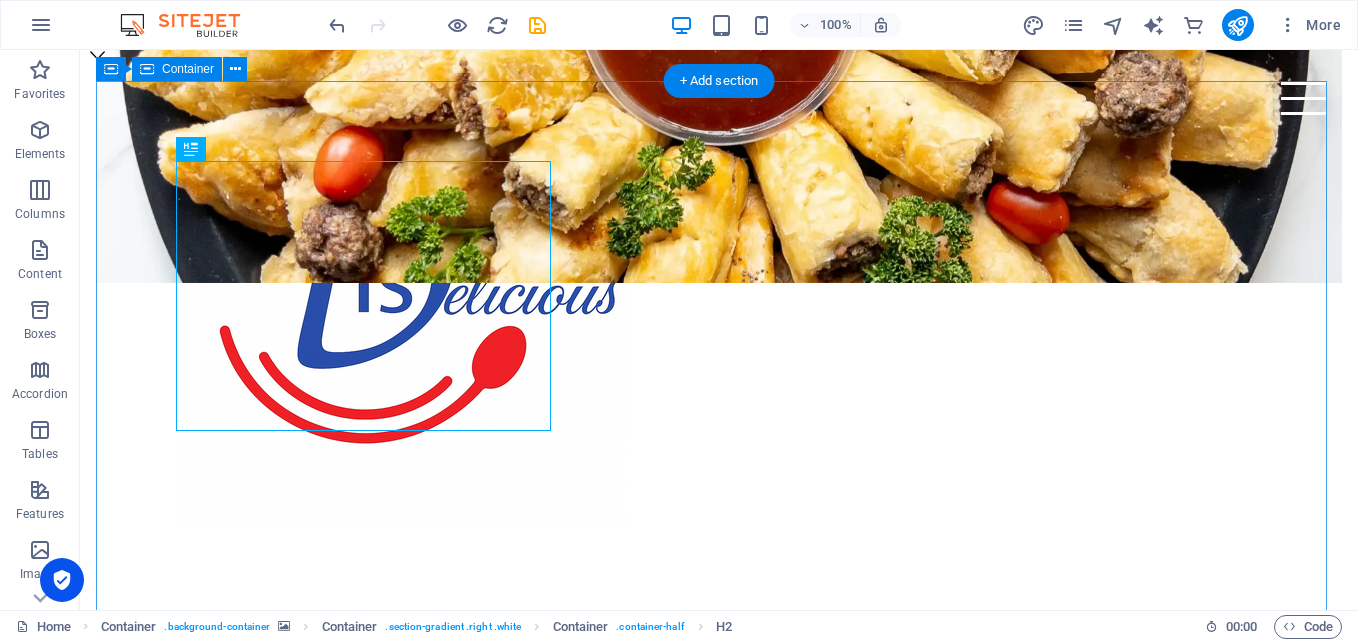 drag, startPoint x: 1181, startPoint y: 201, endPoint x: 1172, endPoint y: 220, distance: 21.023796 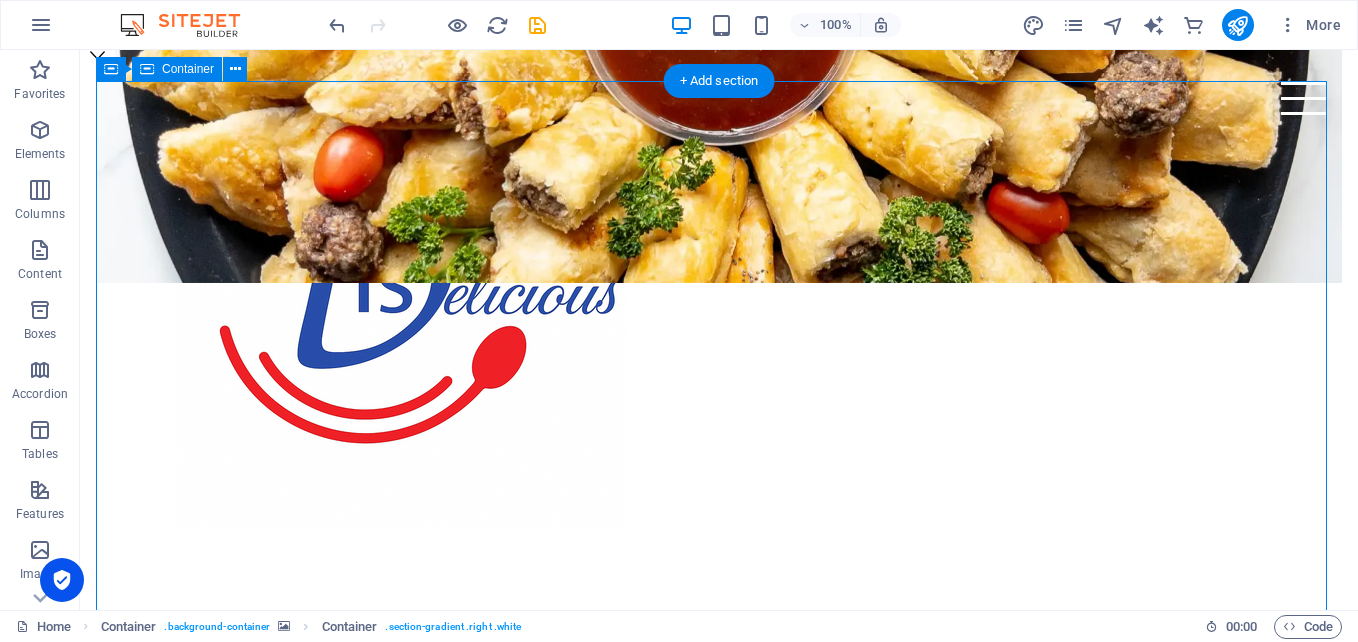 click on "Real Food. Real Flavour. Welcome to our restaurant in Dawn Park — home of flavour, comfort, and generous portions. From our famous wings and chips to hearty mogodu, fish and salad, and braai combos, every plate is made with love and served hot. Whether you're grabbing lunch on the go or sitting down with family, we’ve got the perfect meal waiting for you. We cook what you love — every single day. ORDER FROM OUR RESTAURANT MENU" at bounding box center [719, 1979] 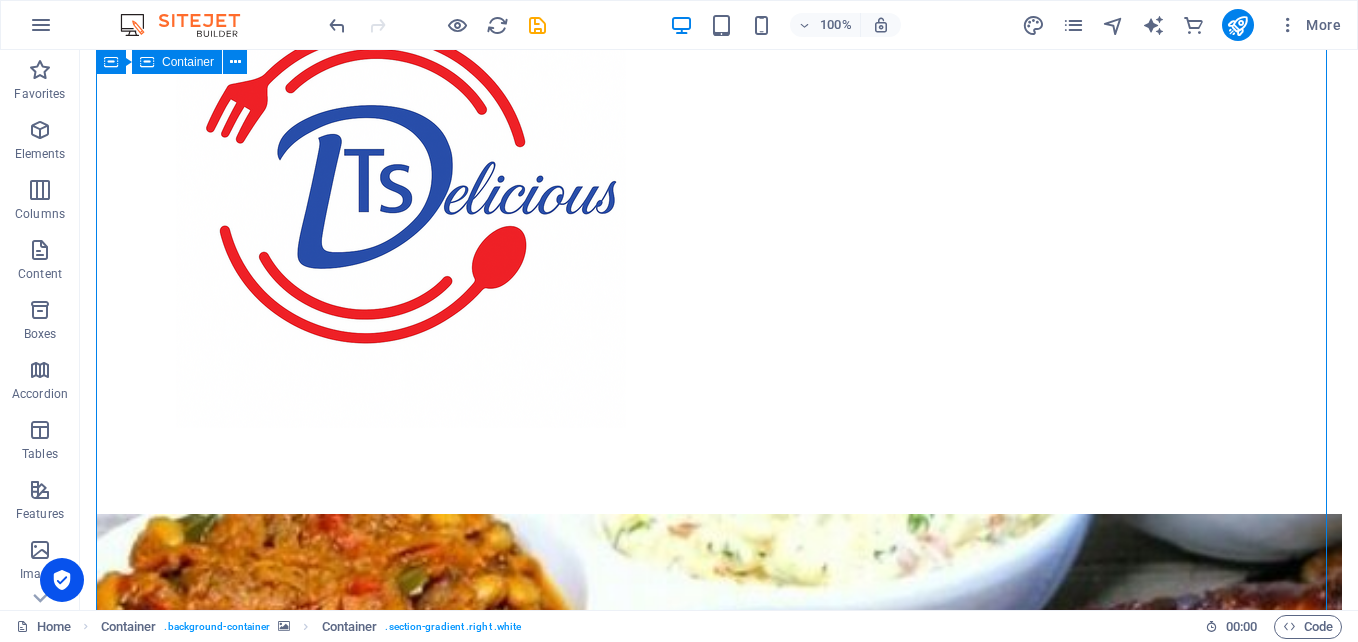 scroll, scrollTop: 529, scrollLeft: 0, axis: vertical 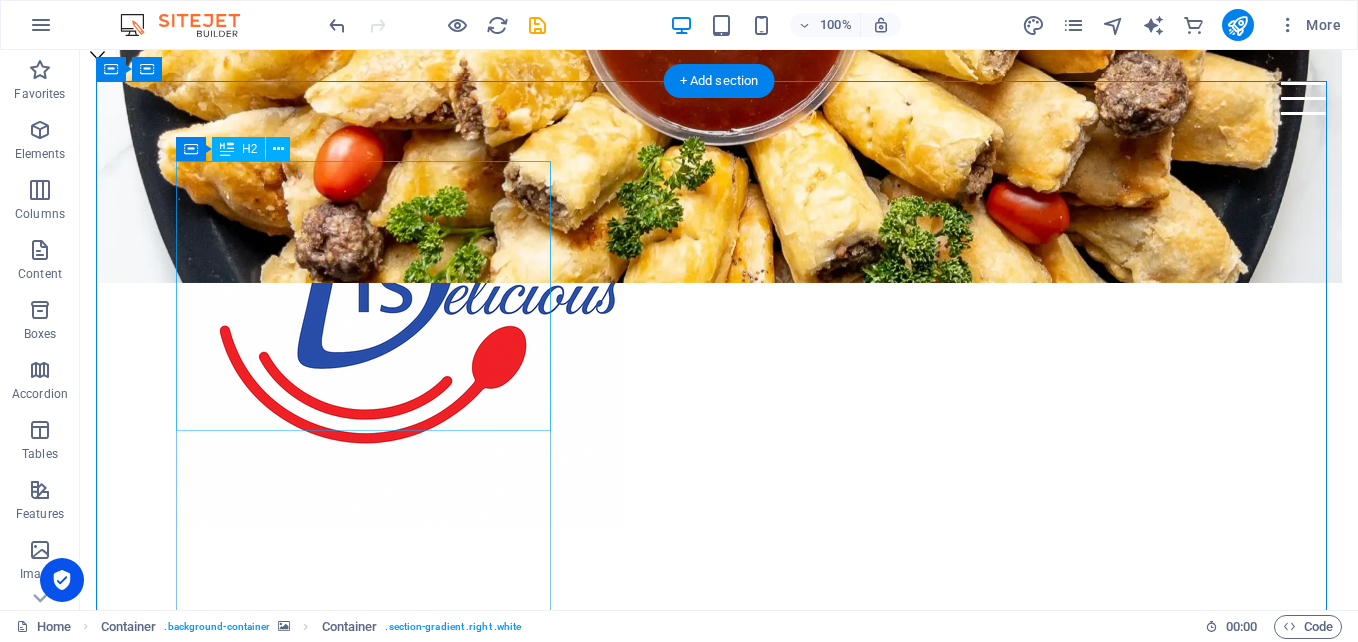 drag, startPoint x: 375, startPoint y: 313, endPoint x: 366, endPoint y: 307, distance: 10.816654 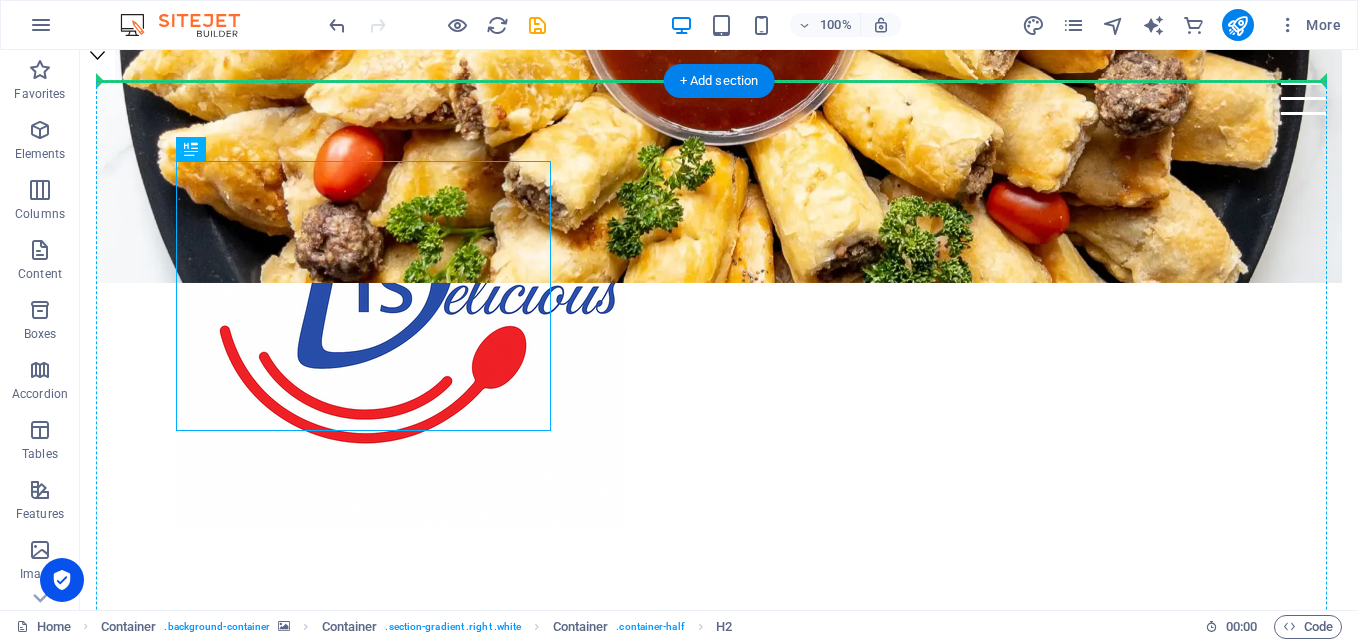 drag, startPoint x: 418, startPoint y: 262, endPoint x: 1078, endPoint y: 240, distance: 660.3666 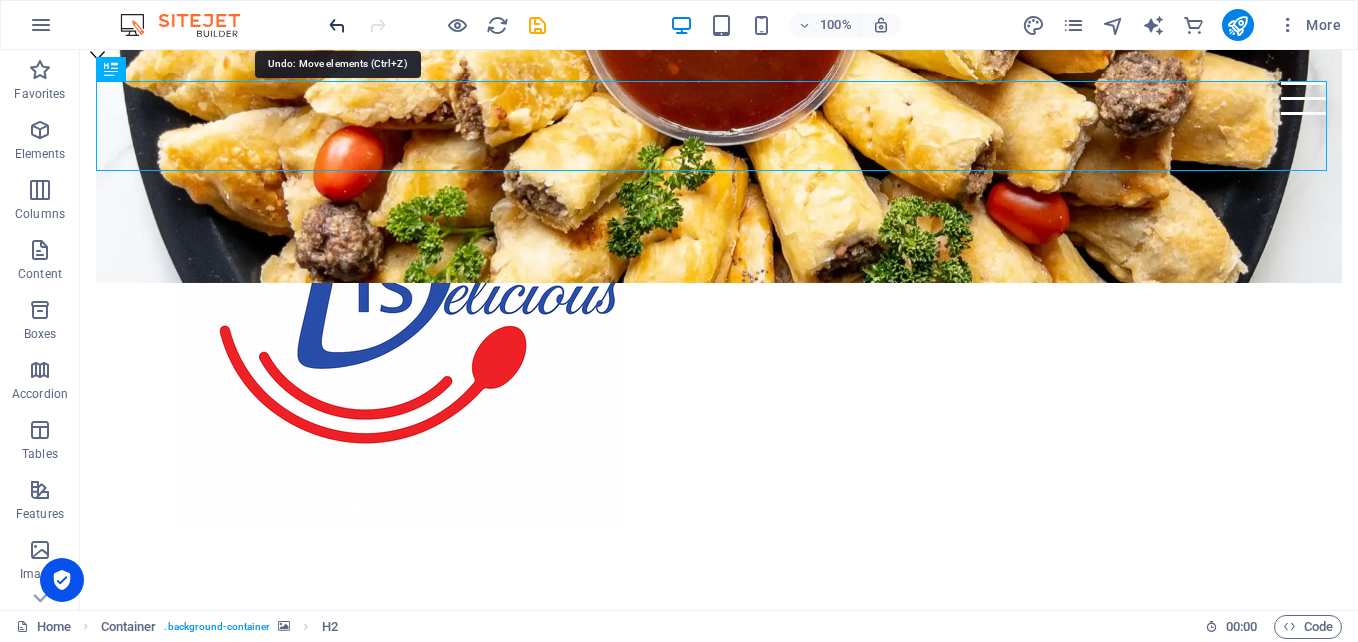 click at bounding box center (337, 25) 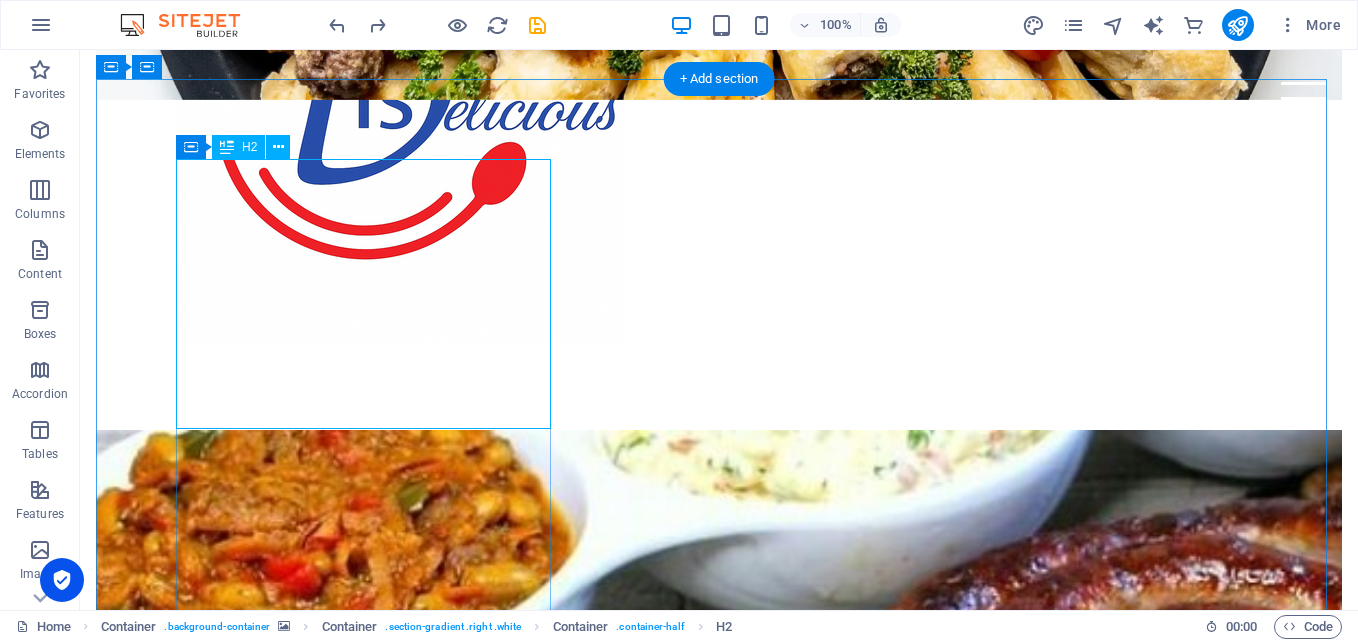 scroll, scrollTop: 829, scrollLeft: 0, axis: vertical 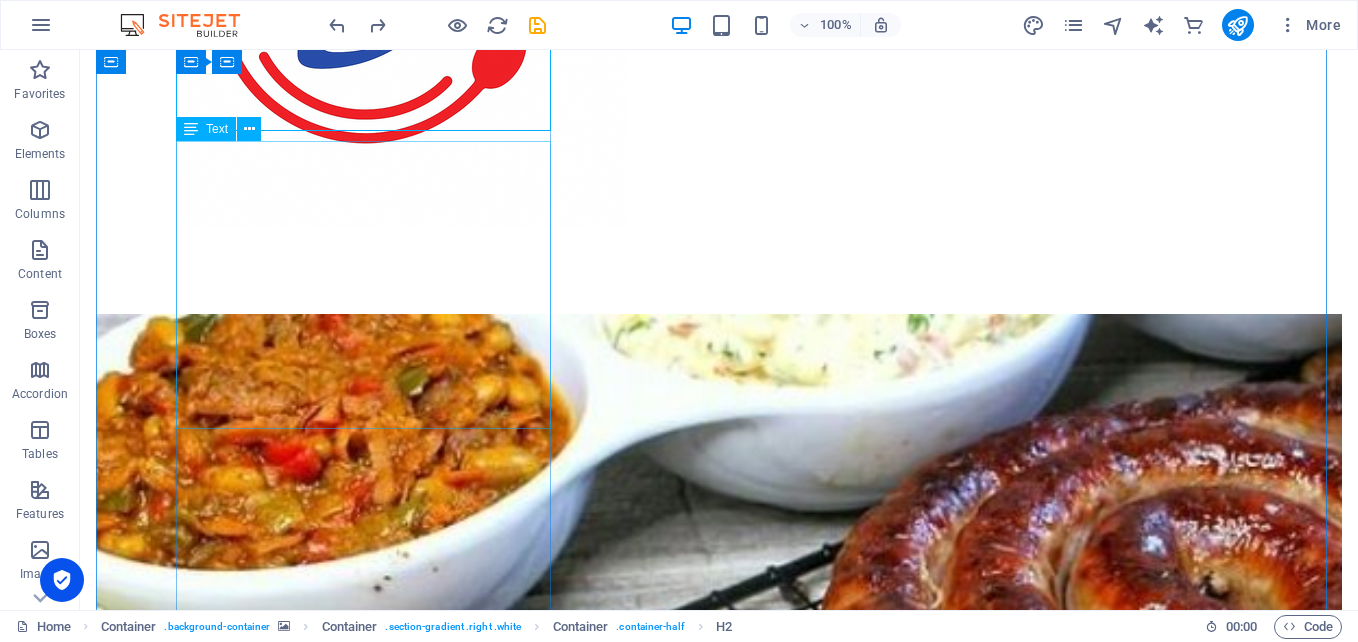 click on "Welcome to our restaurant in Dawn Park — home of flavour, comfort, and generous portions. From our famous wings and chips to hearty mogodu, fish and salad, and braai combos, every plate is made with love and served hot. Whether you're grabbing lunch on the go or sitting down with family, we’ve got the perfect meal waiting for you. We cook what you love — every single day." at bounding box center [719, 1505] 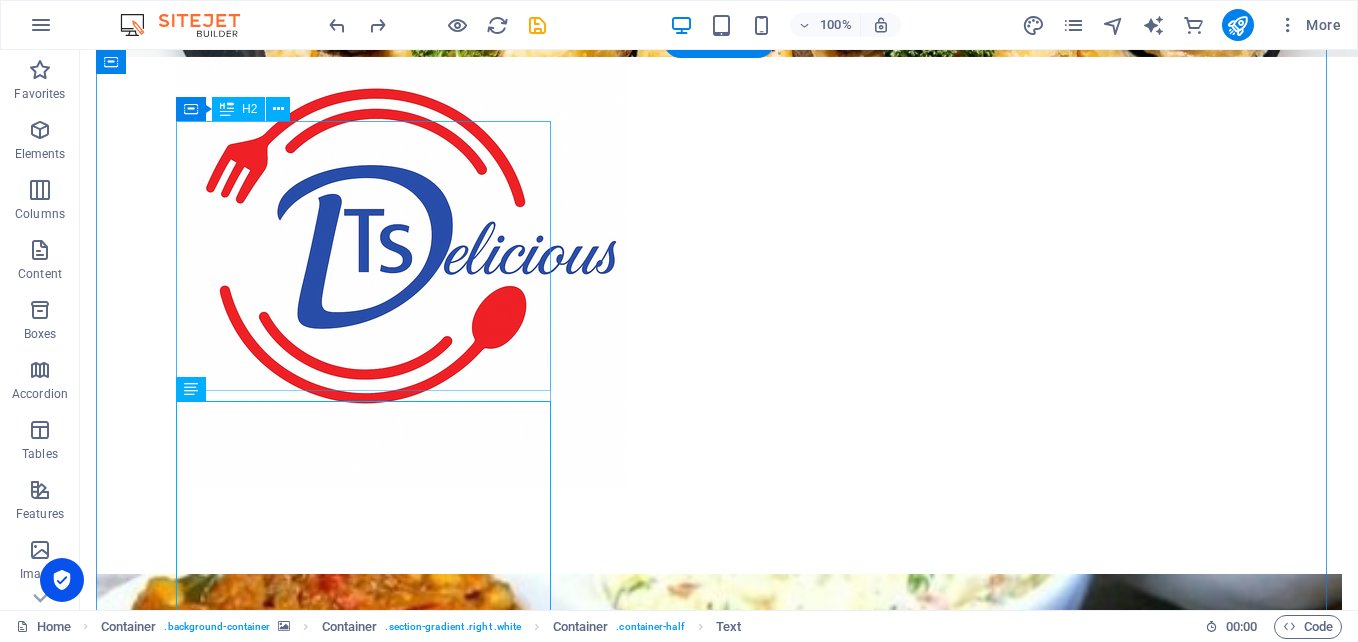 scroll, scrollTop: 529, scrollLeft: 0, axis: vertical 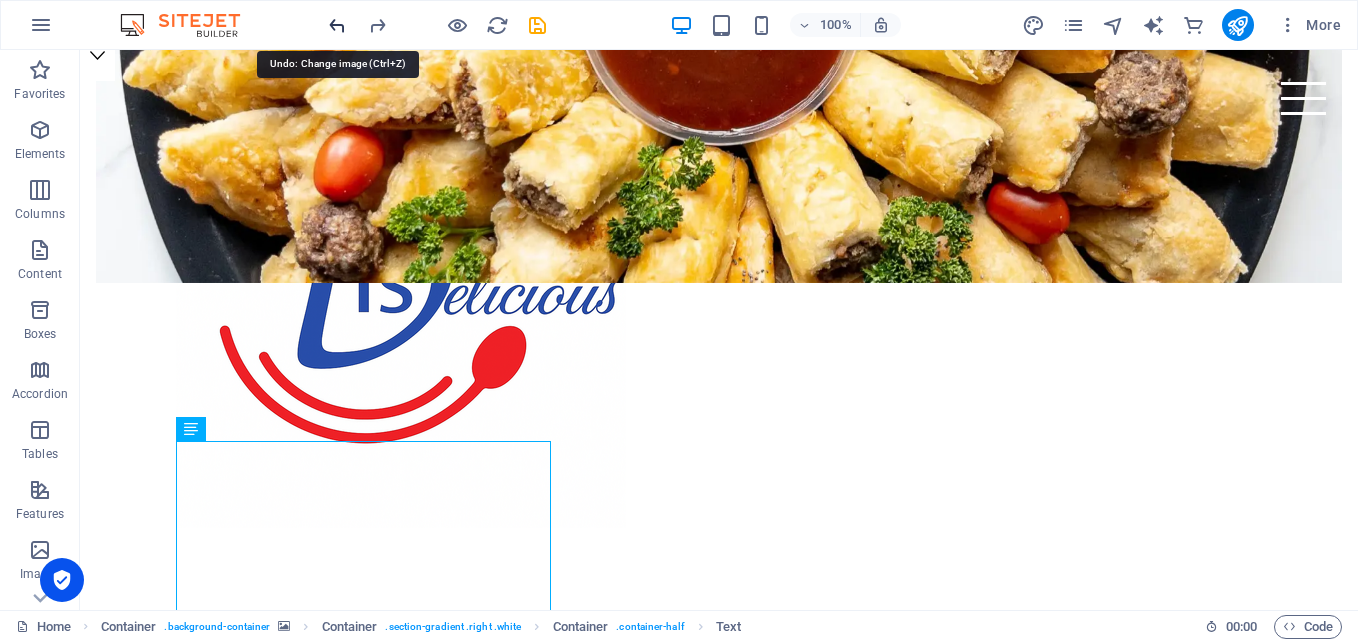 click at bounding box center [337, 25] 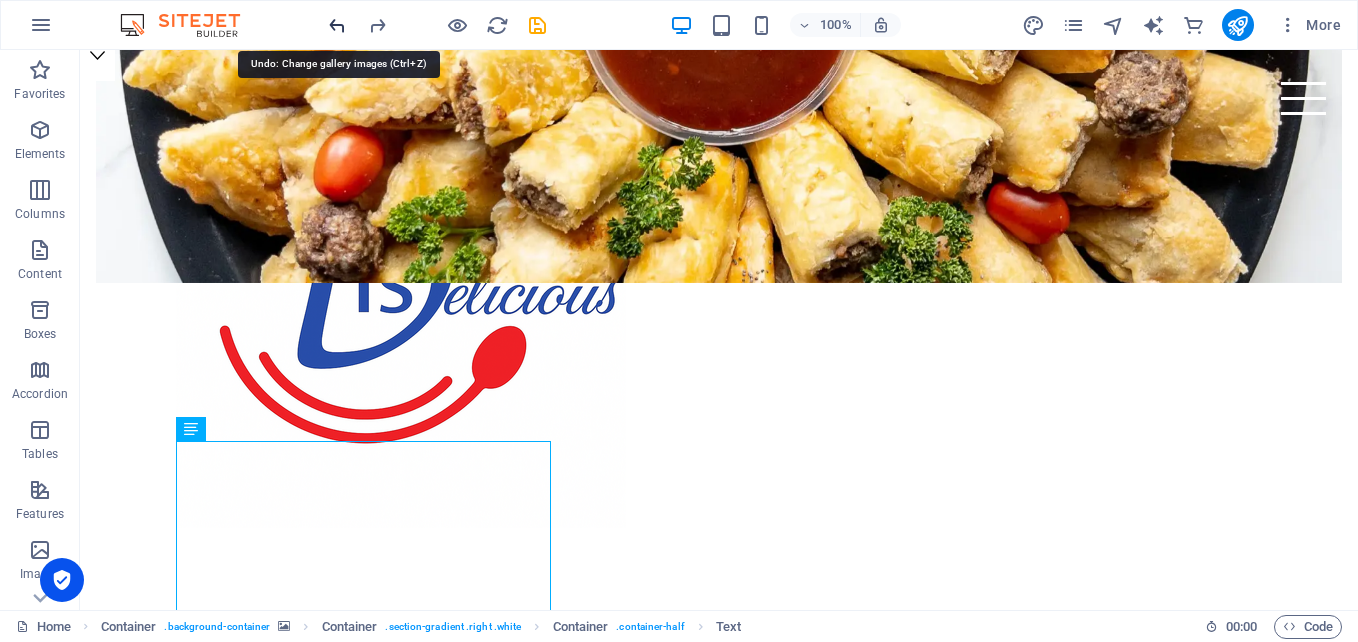 click at bounding box center (337, 25) 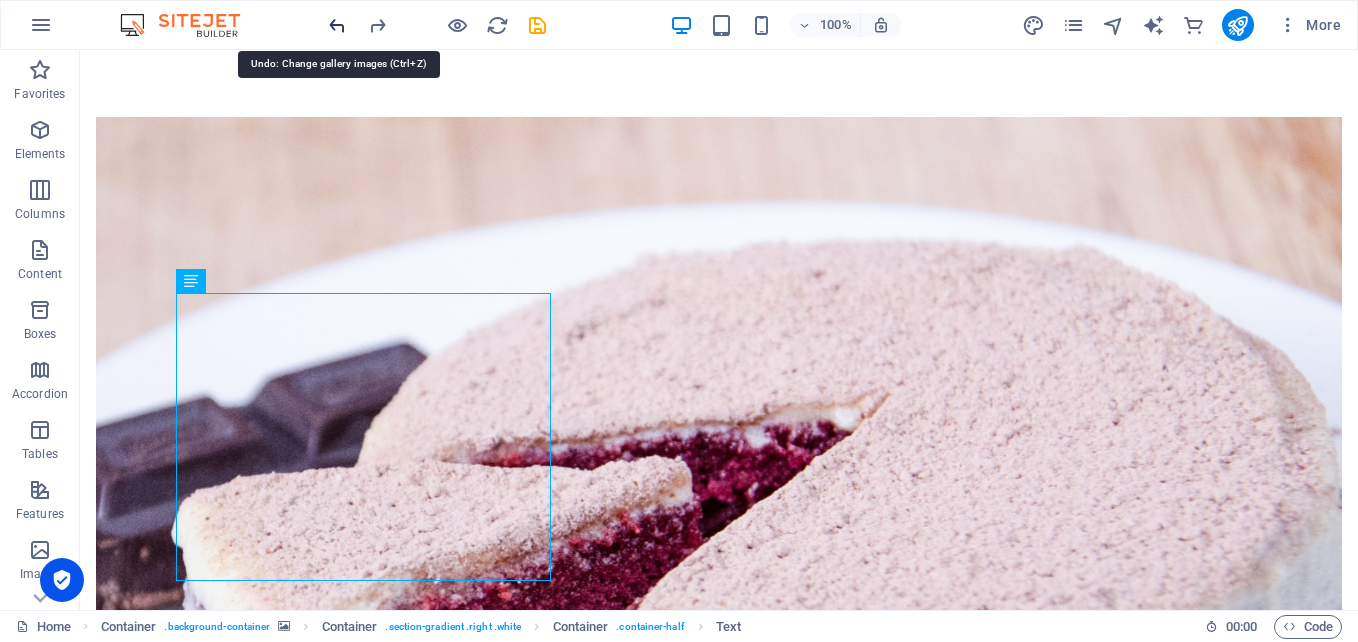 scroll, scrollTop: 1082, scrollLeft: 0, axis: vertical 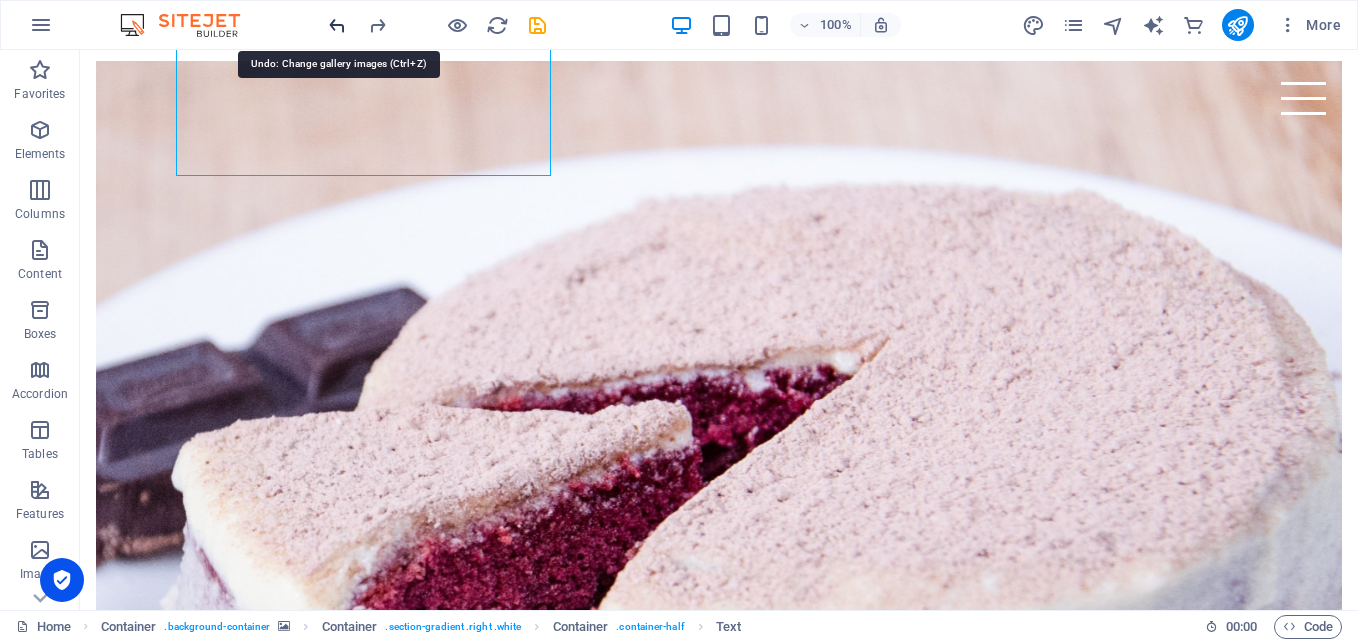 click at bounding box center (337, 25) 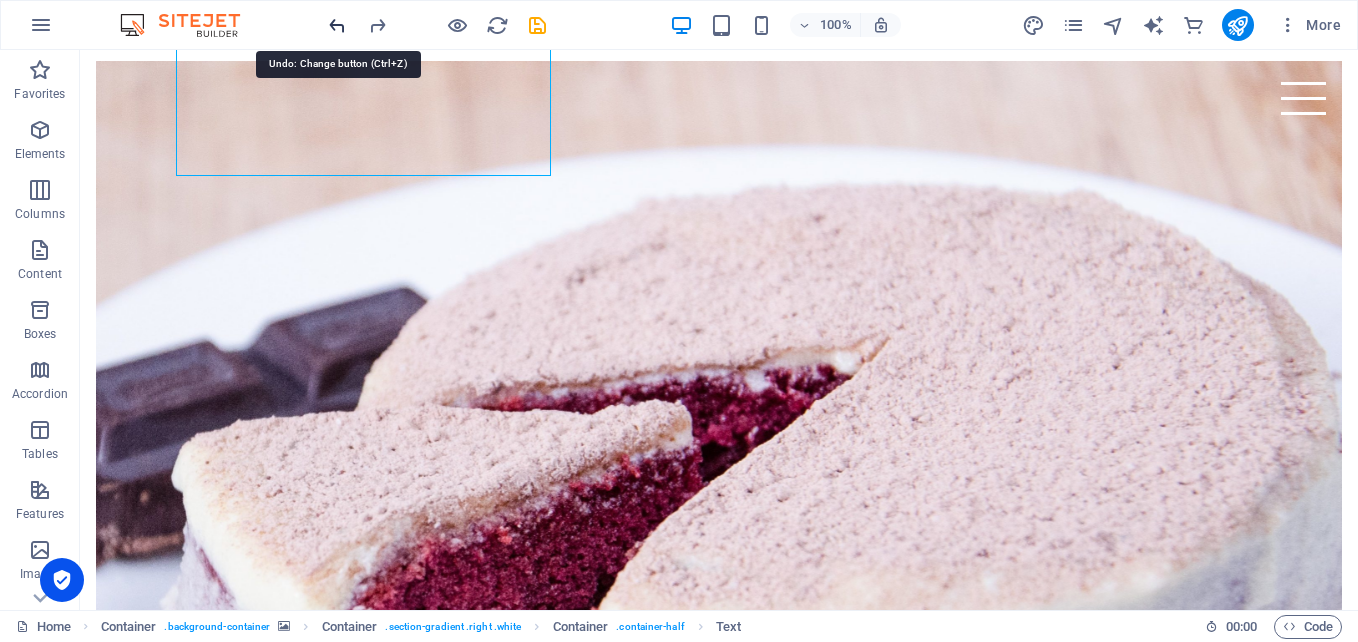 click at bounding box center (337, 25) 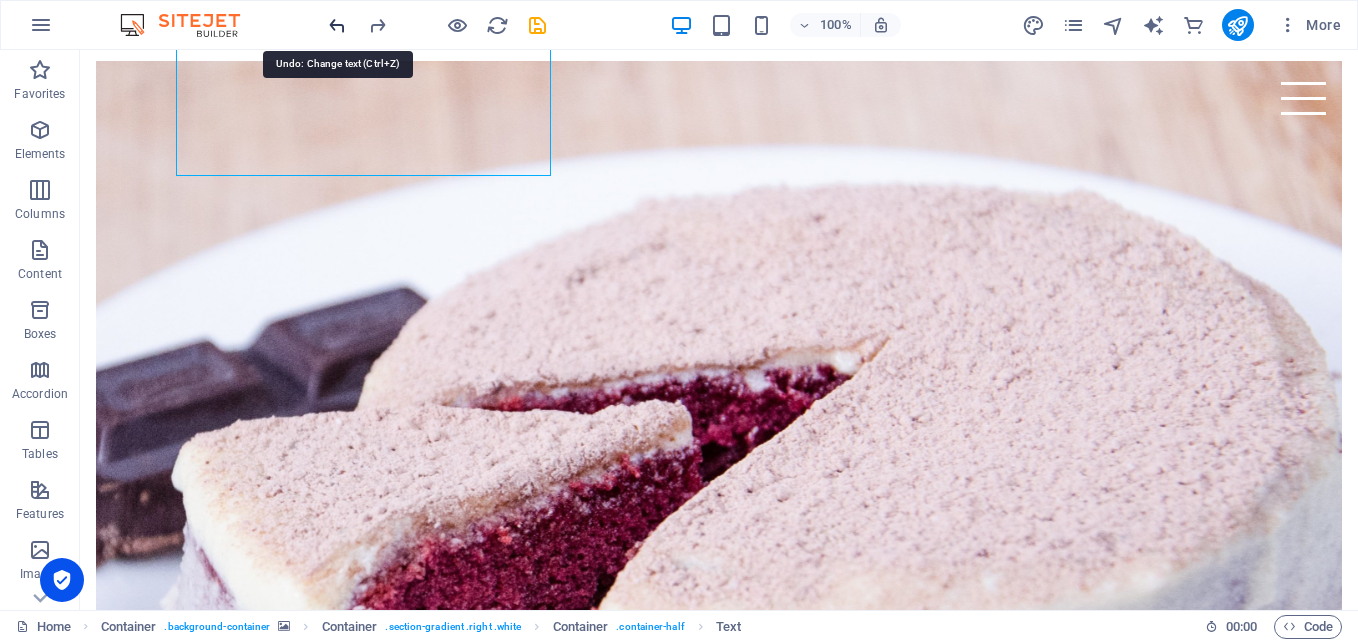 click at bounding box center (337, 25) 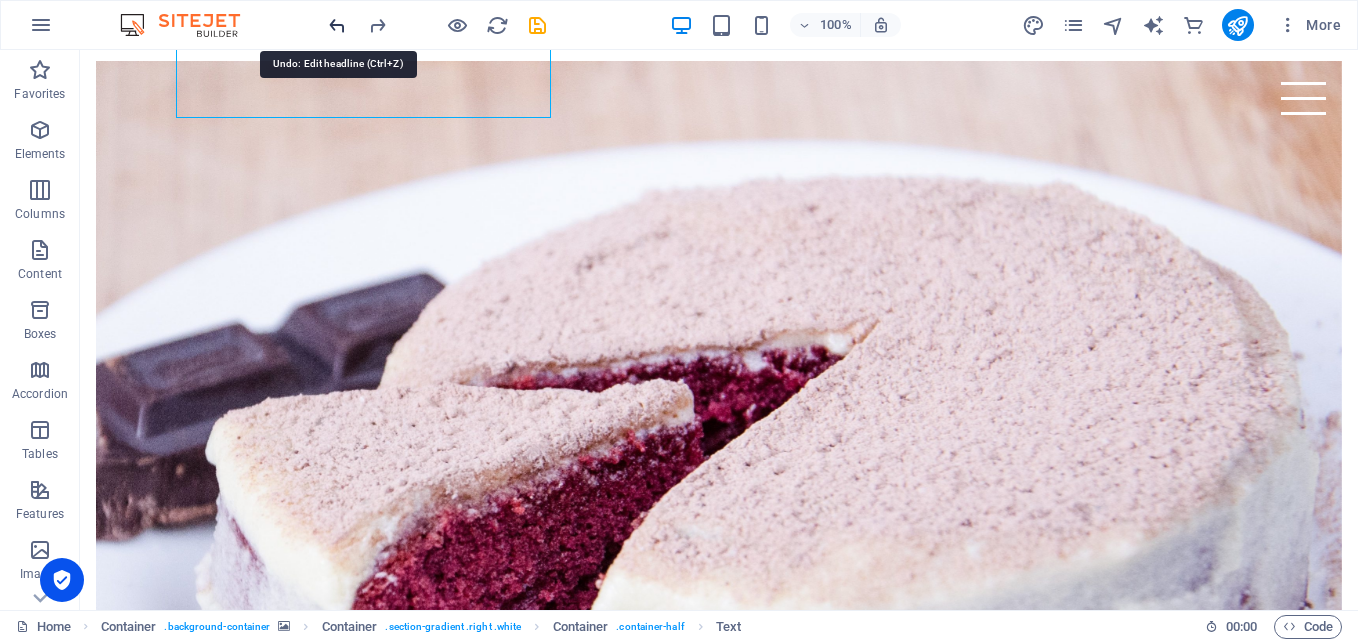 click at bounding box center [337, 25] 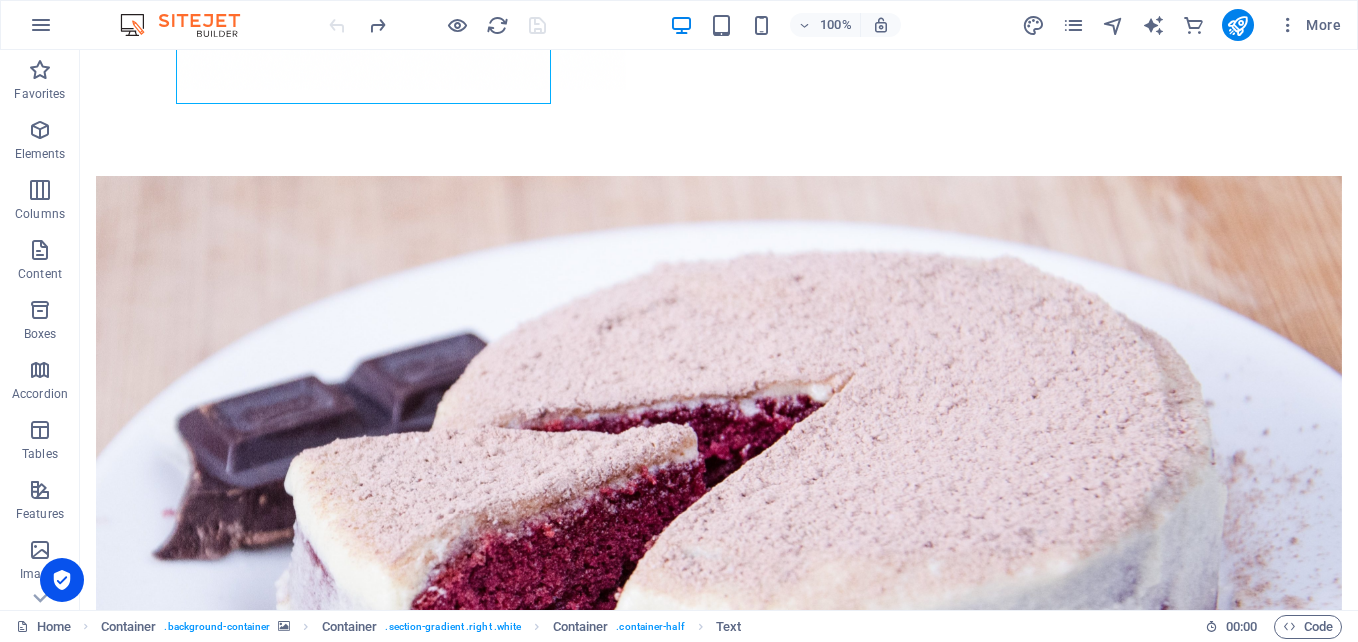 scroll, scrollTop: 405, scrollLeft: 0, axis: vertical 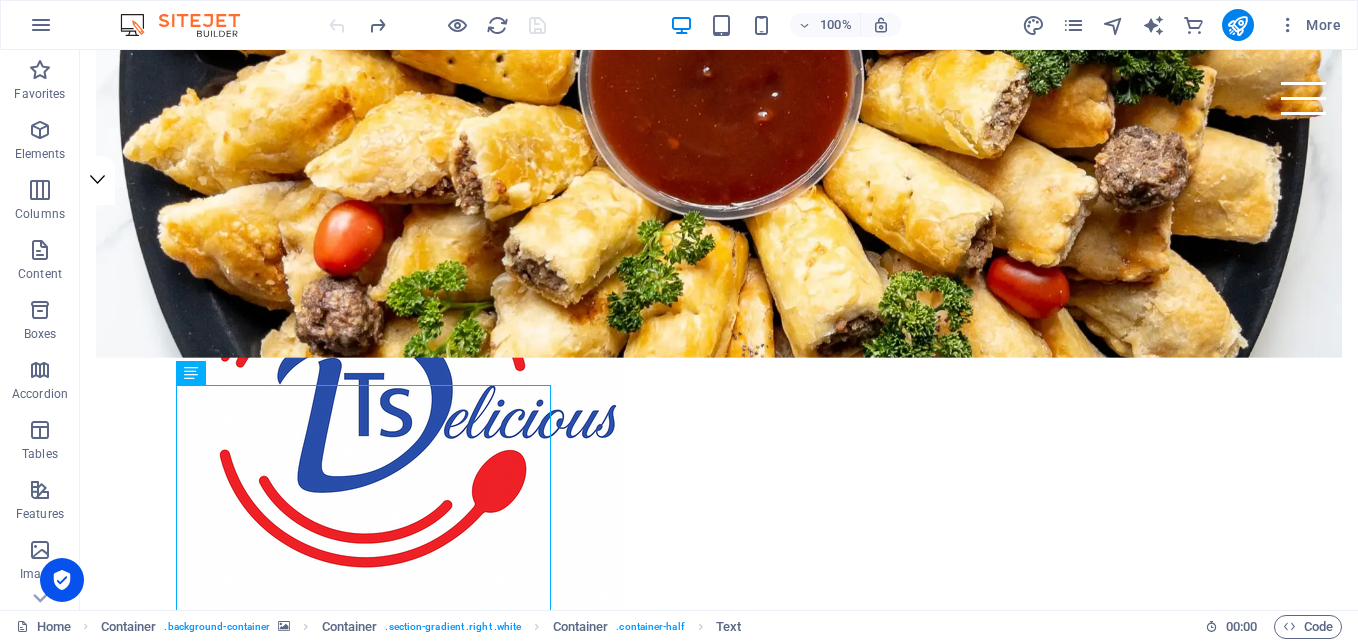 click at bounding box center (437, 25) 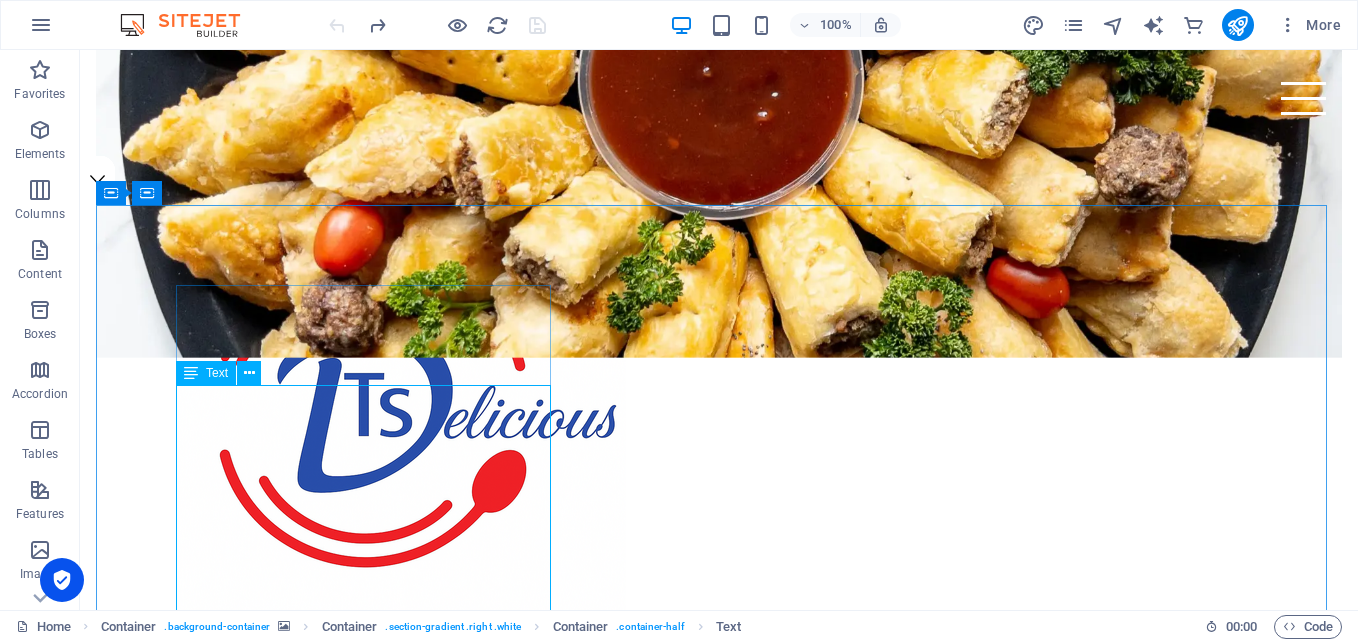 click at bounding box center [191, 373] 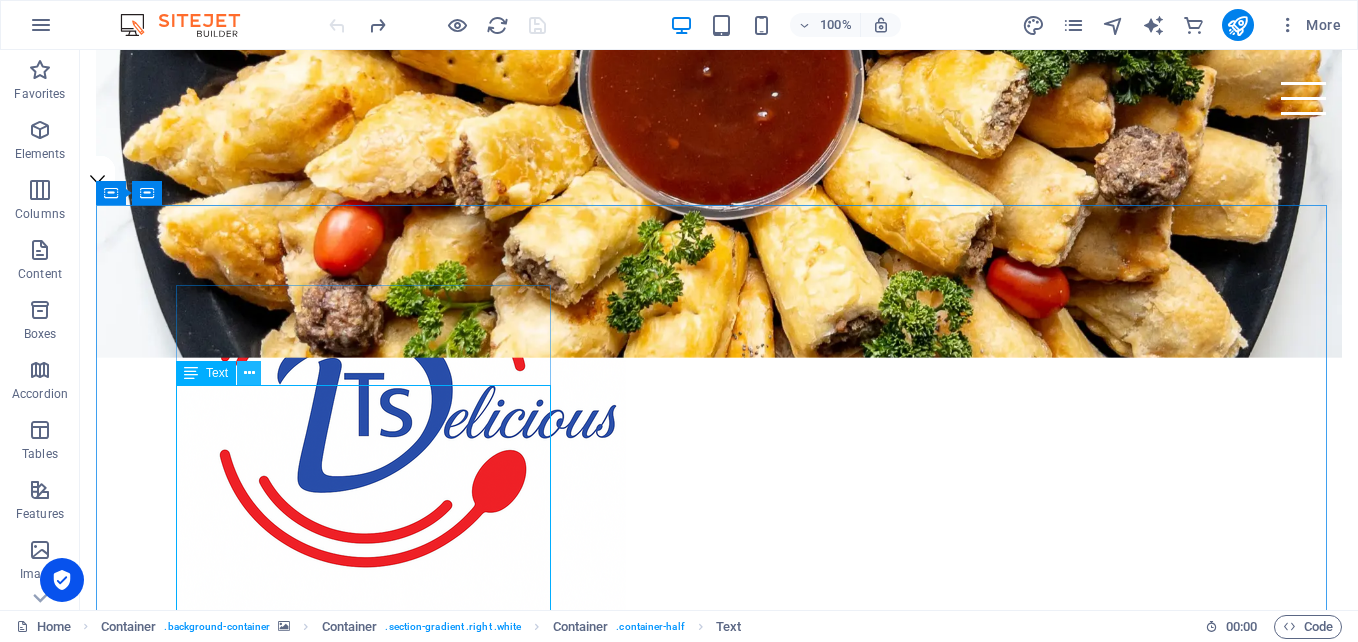 click at bounding box center [249, 373] 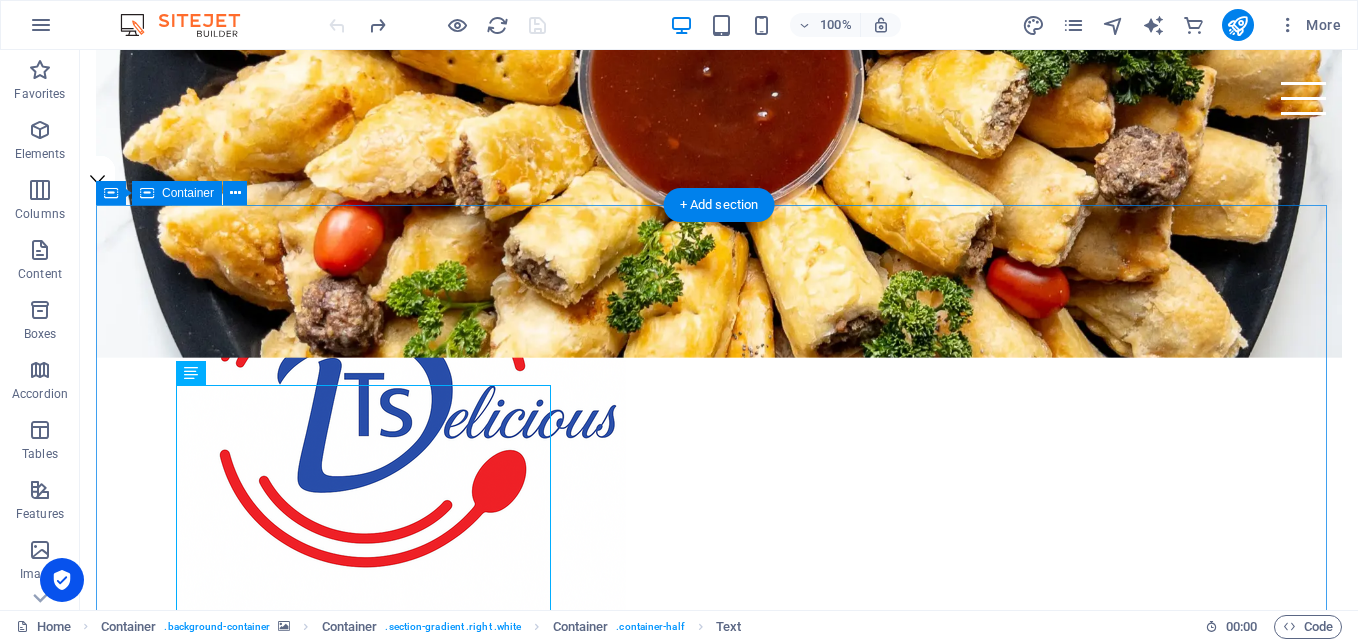 click on "Cakes Lorem ipsum dolor sit amet, consetetur sadipscing elitr, sed diam nonumy eirmod tempor invidunt ut labore et dolore magna aliquyam erat, sed diam voluptua. At vero eos et accusam et justo duo dolores et ea rebum. Stet clita kasd gubergren, no sea takimata sanctus est Lorem ipsum dolor sit amet. Lorem ipsum dolor. Order your favorites now" at bounding box center [719, 1836] 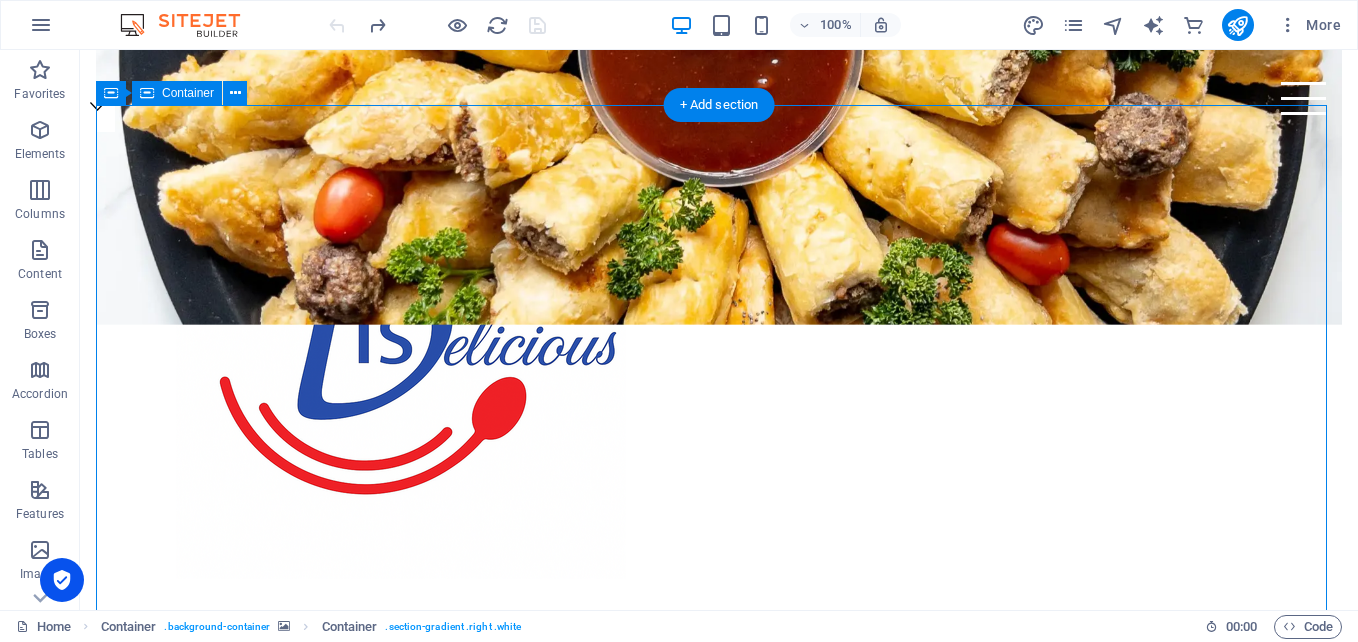 scroll, scrollTop: 505, scrollLeft: 0, axis: vertical 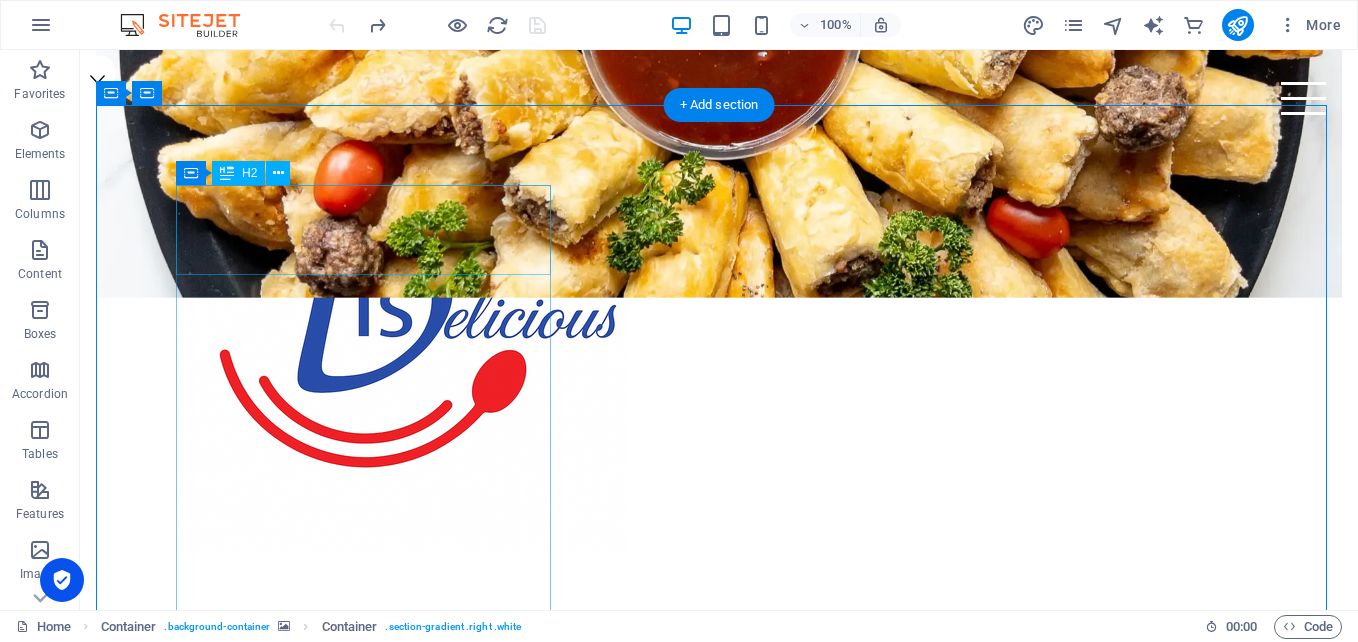 click on "Cakes" at bounding box center [719, 1464] 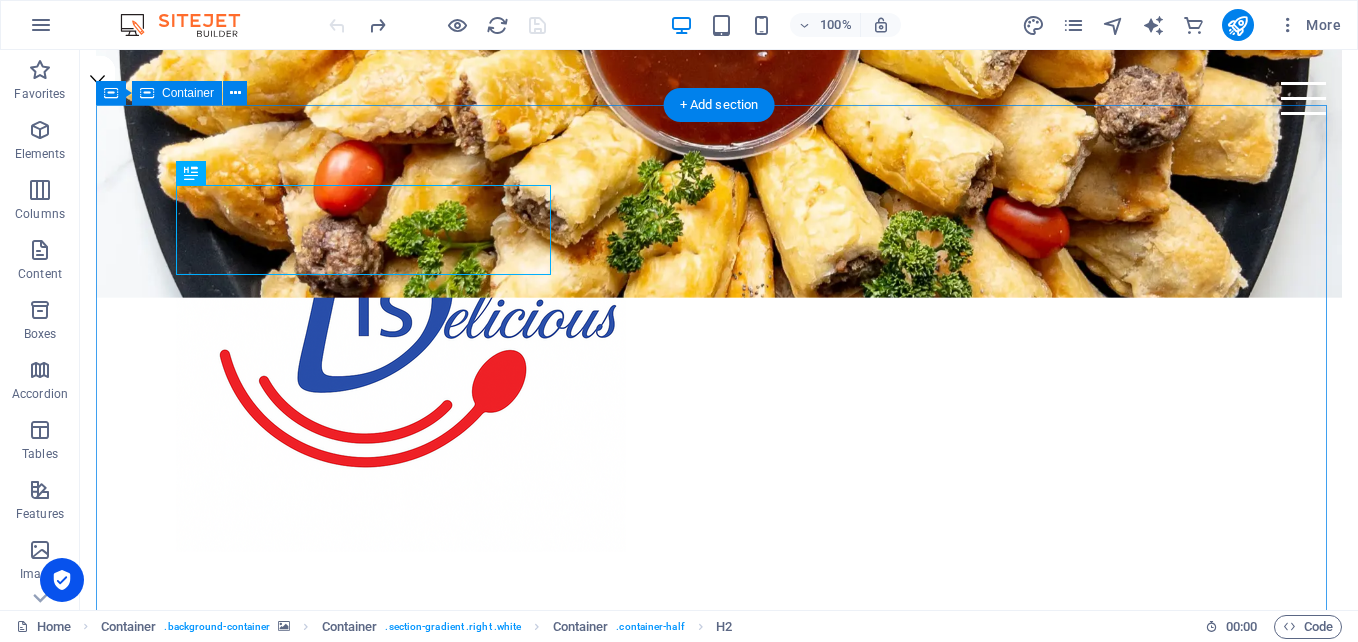 click on "Cakes Lorem ipsum dolor sit amet, consetetur sadipscing elitr, sed diam nonumy eirmod tempor invidunt ut labore et dolore magna aliquyam erat, sed diam voluptua. At vero eos et accusam et justo duo dolores et ea rebum. Stet clita kasd gubergren, no sea takimata sanctus est Lorem ipsum dolor sit amet. Lorem ipsum dolor. Order your favorites now" at bounding box center (719, 1736) 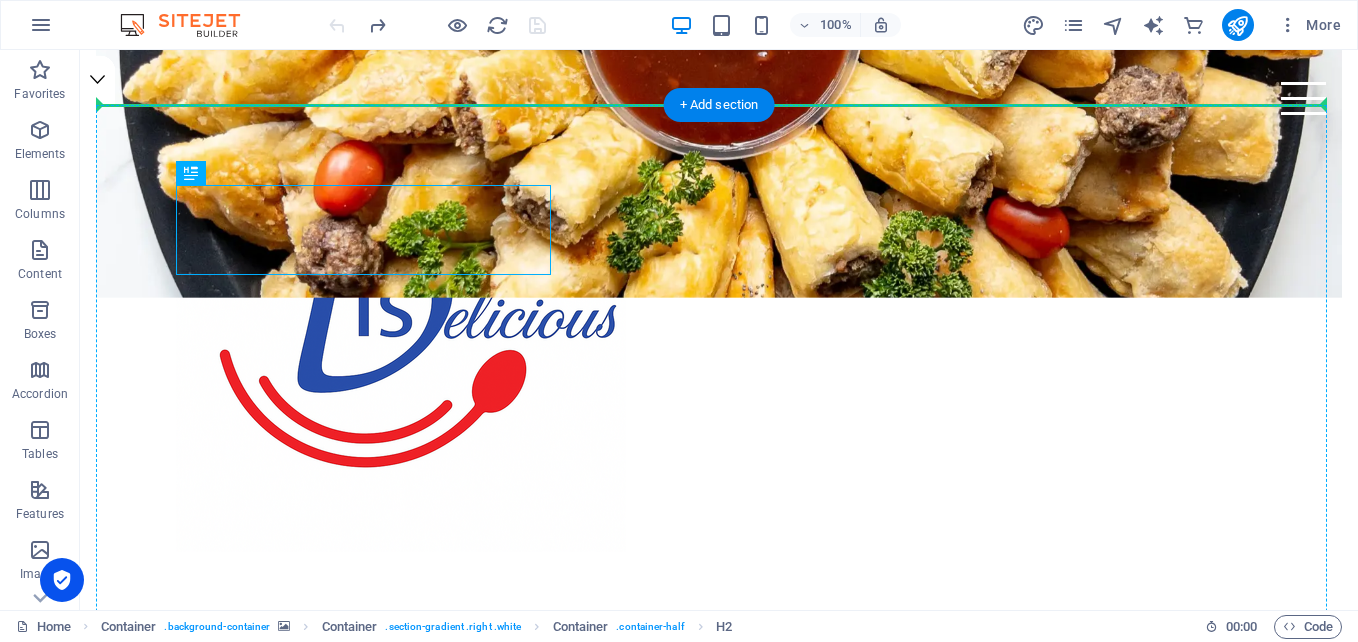 drag, startPoint x: 539, startPoint y: 189, endPoint x: 1105, endPoint y: 223, distance: 567.02026 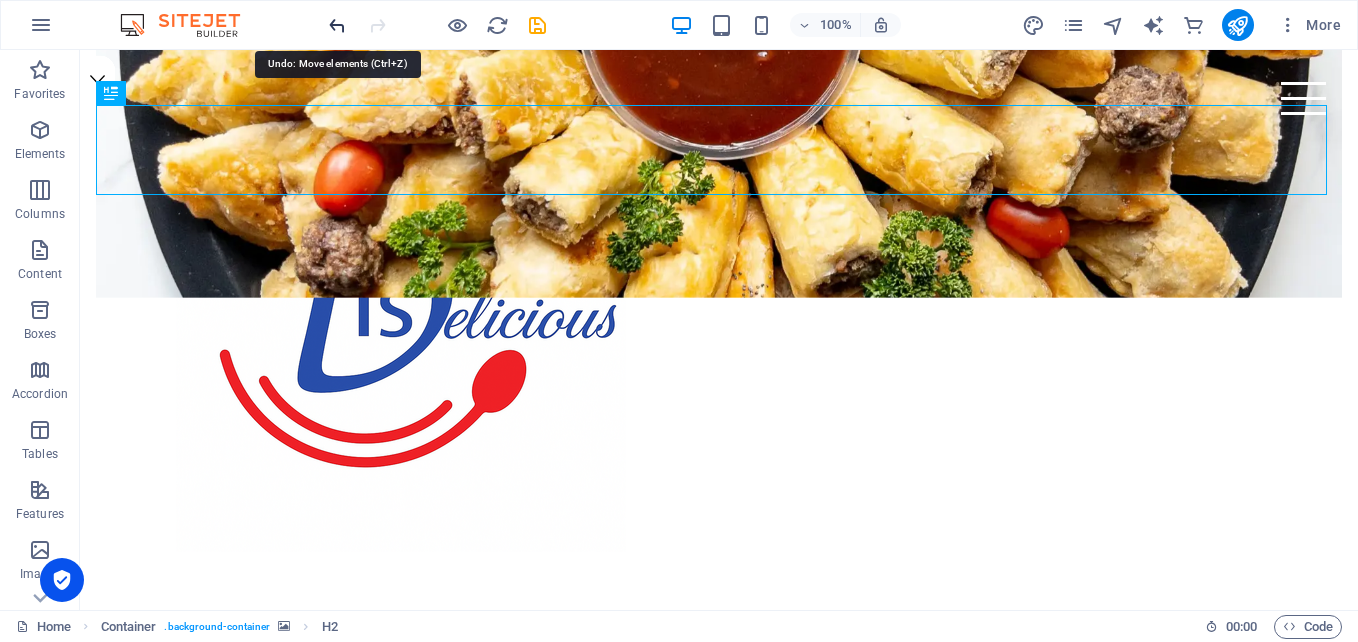 click at bounding box center [337, 25] 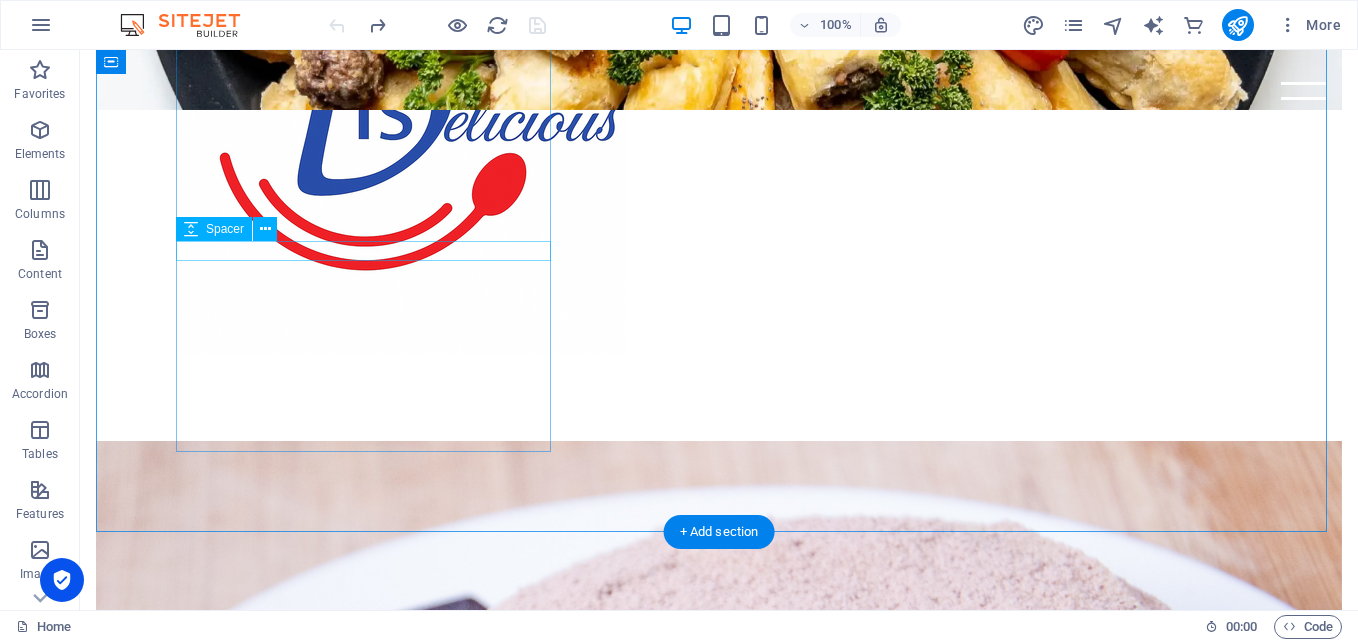 scroll, scrollTop: 605, scrollLeft: 0, axis: vertical 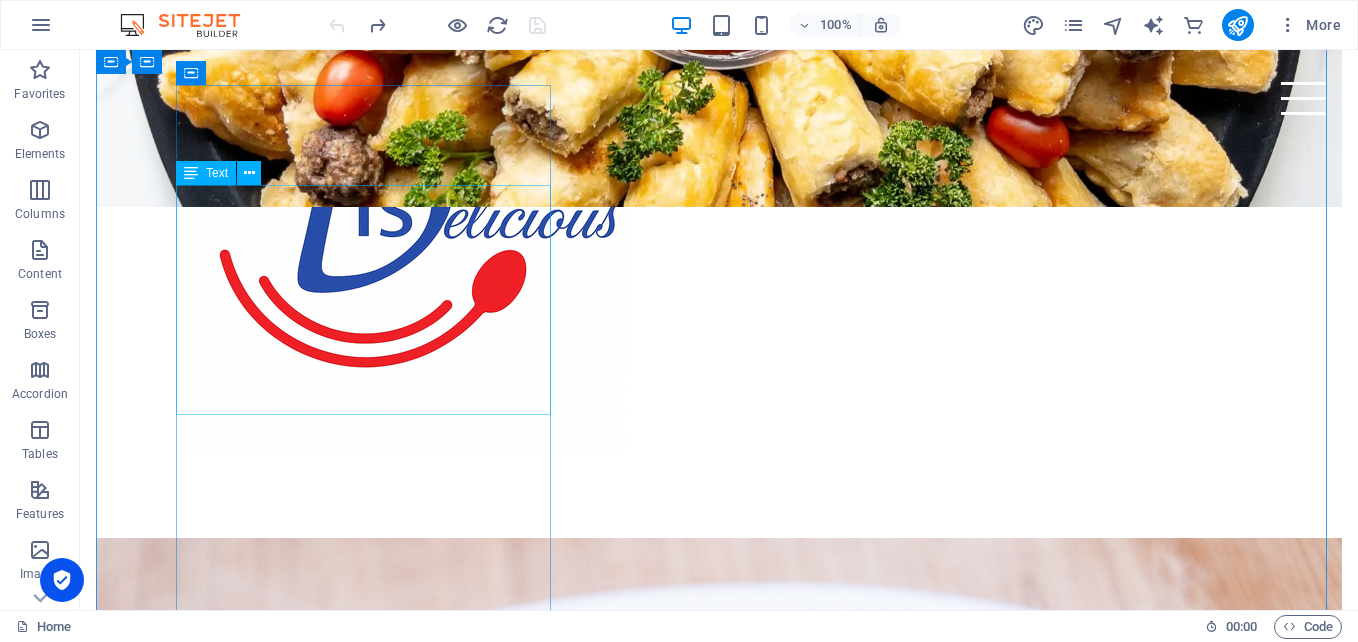 click on "Lorem ipsum dolor sit amet, consetetur sadipscing elitr, sed diam nonumy eirmod tempor invidunt ut labore et dolore magna aliquyam erat, sed diam voluptua. At vero eos et accusam et justo duo dolores et ea rebum. Stet clita kasd gubergren, no sea takimata sanctus est Lorem ipsum dolor sit amet. Lorem ipsum dolor." at bounding box center [719, 1462] 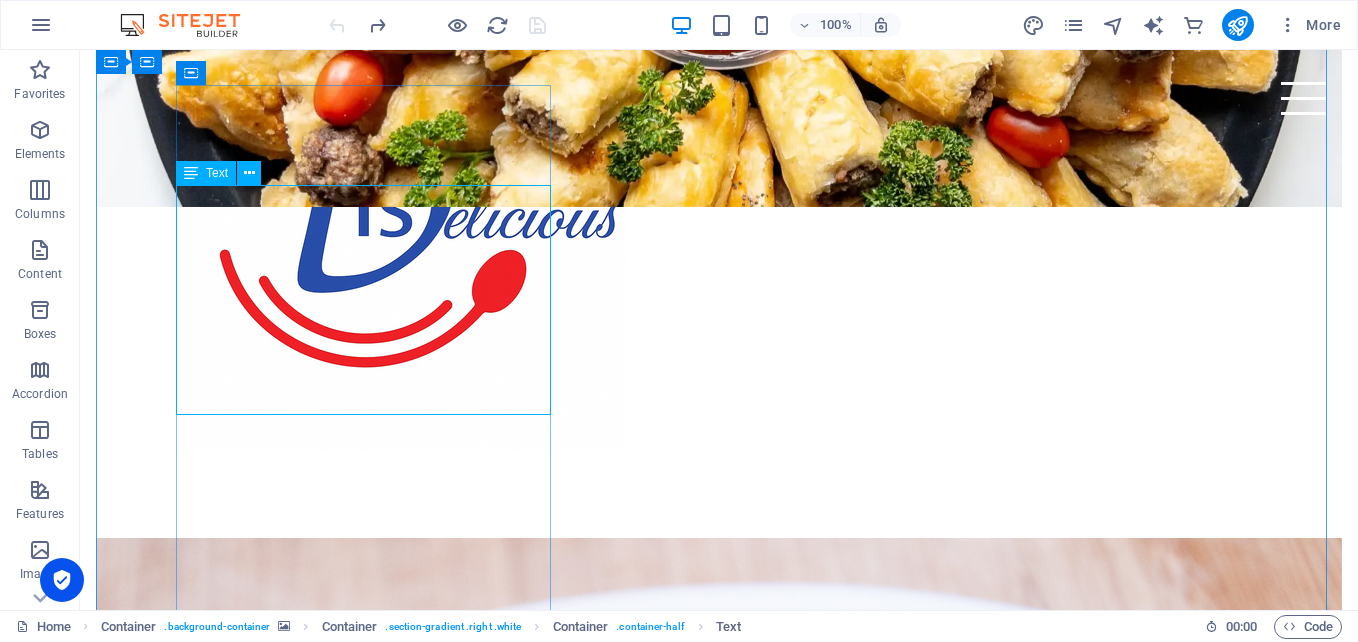 click on "Text" at bounding box center [217, 173] 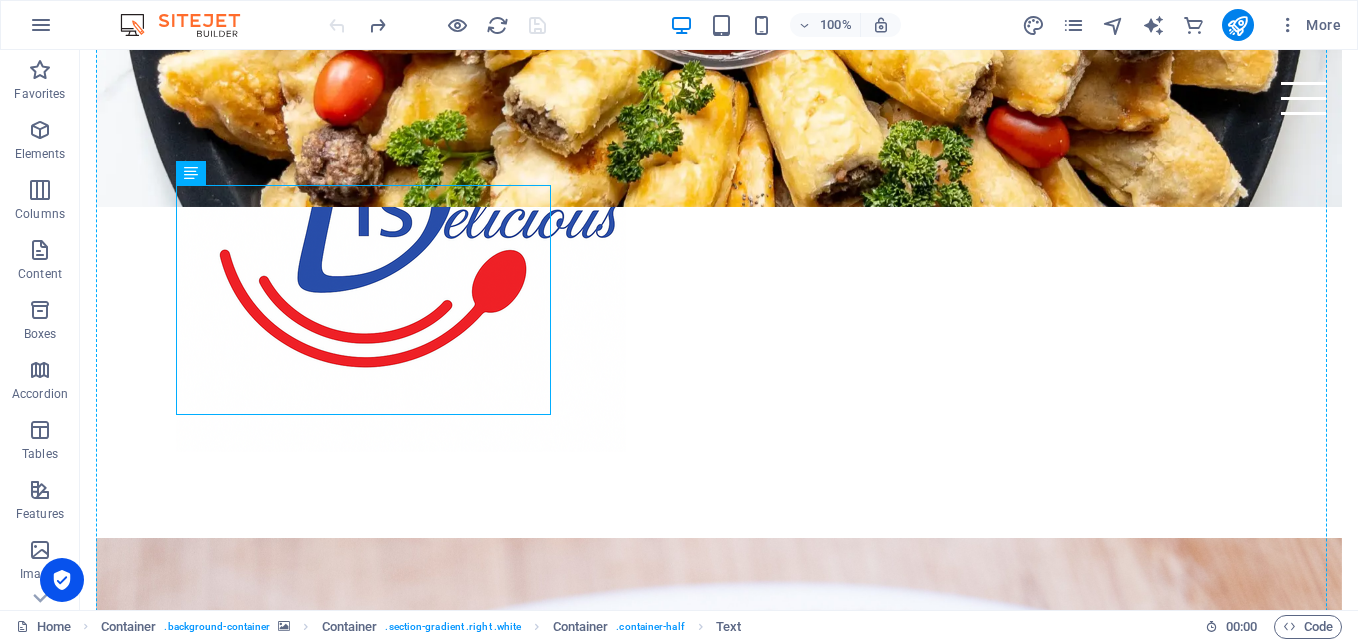 drag, startPoint x: 286, startPoint y: 226, endPoint x: 1108, endPoint y: 235, distance: 822.04926 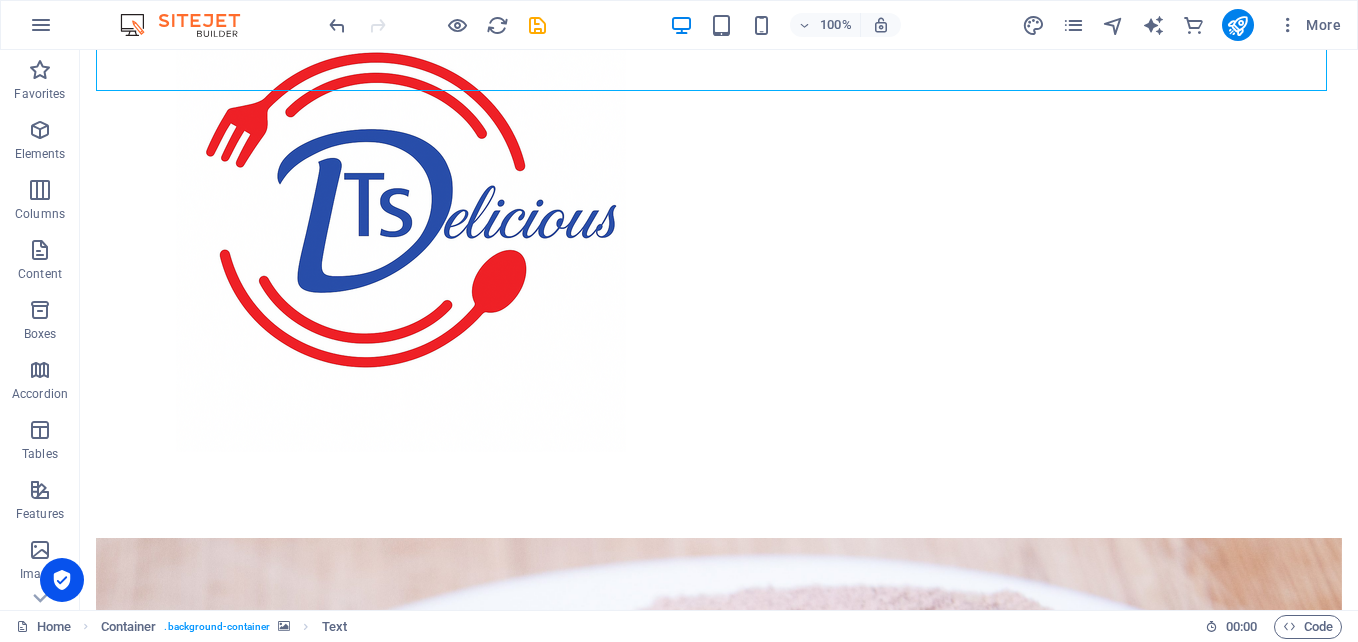 click on "100% More" at bounding box center (679, 25) 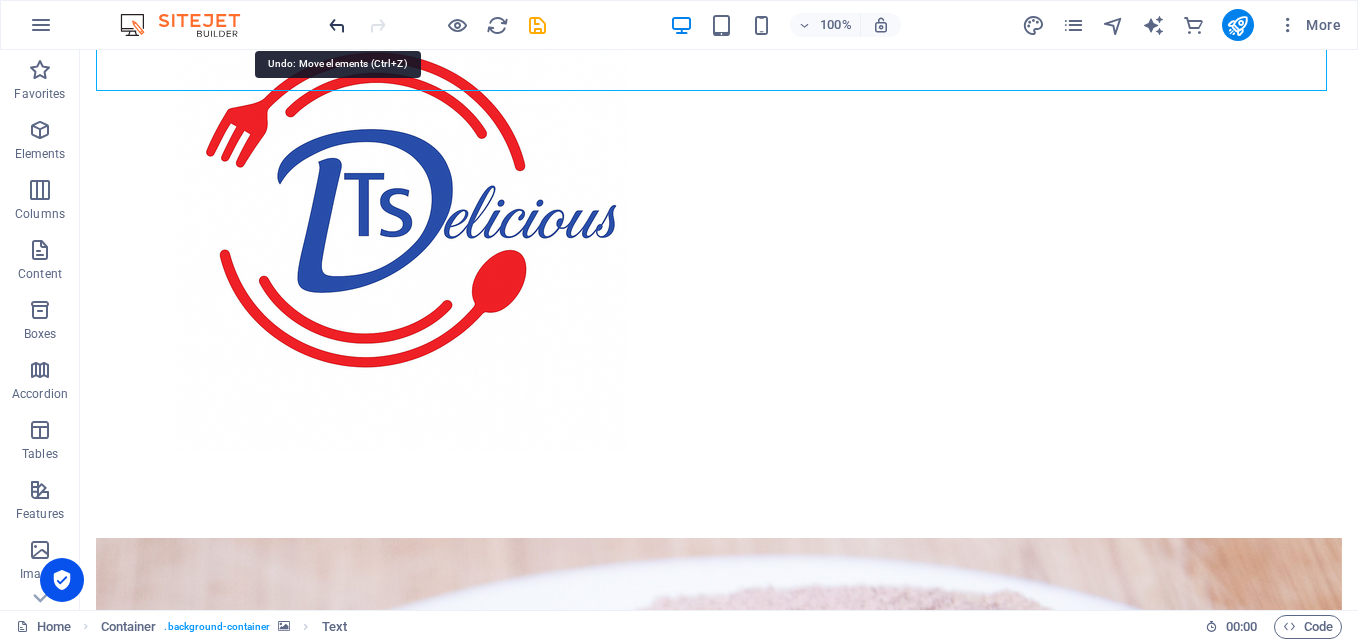 click at bounding box center [337, 25] 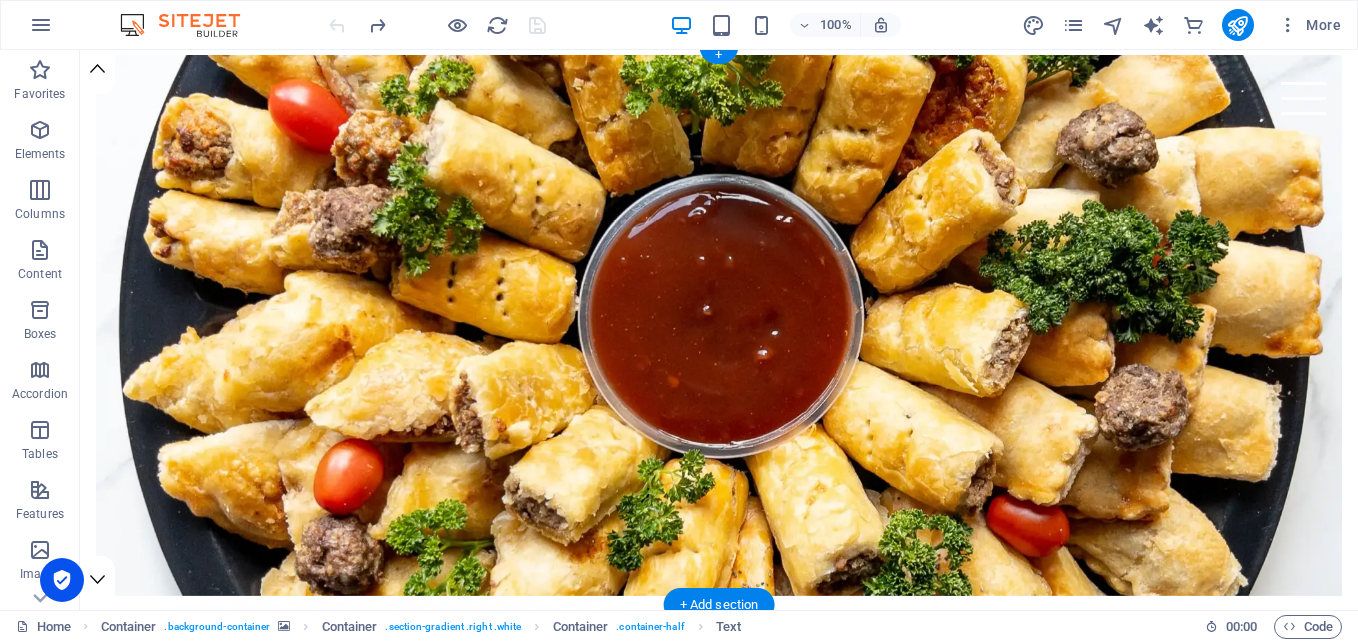 scroll, scrollTop: 0, scrollLeft: 0, axis: both 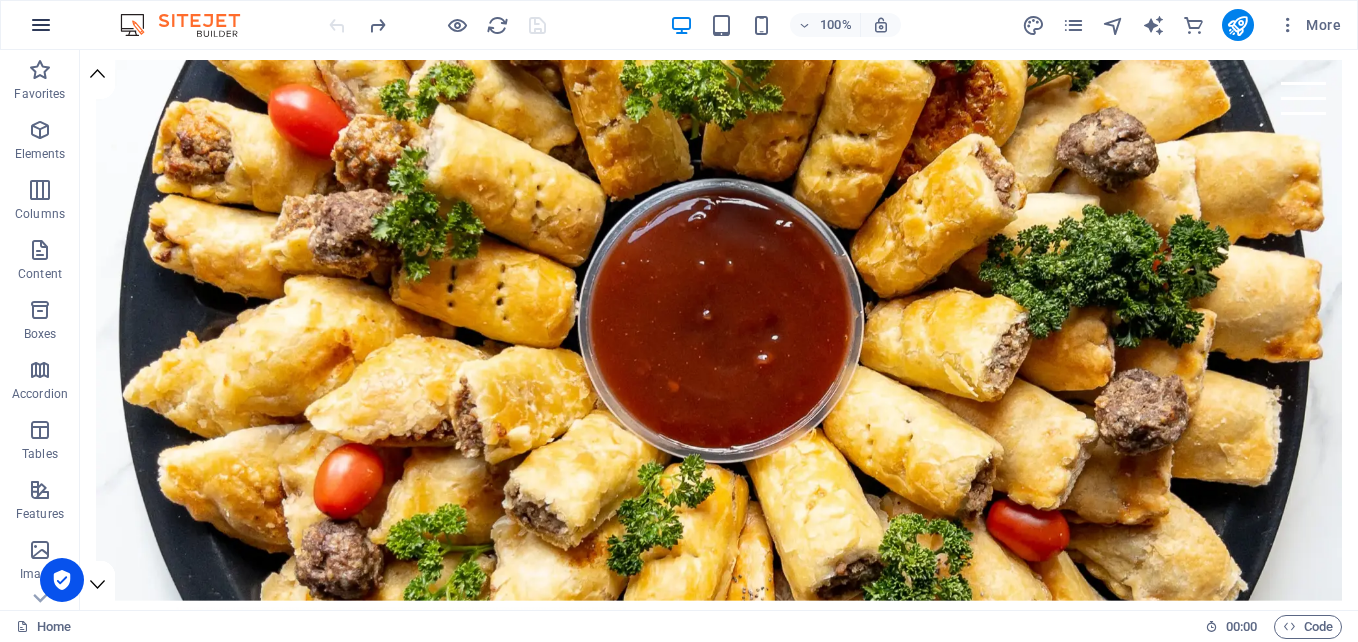 click at bounding box center [41, 25] 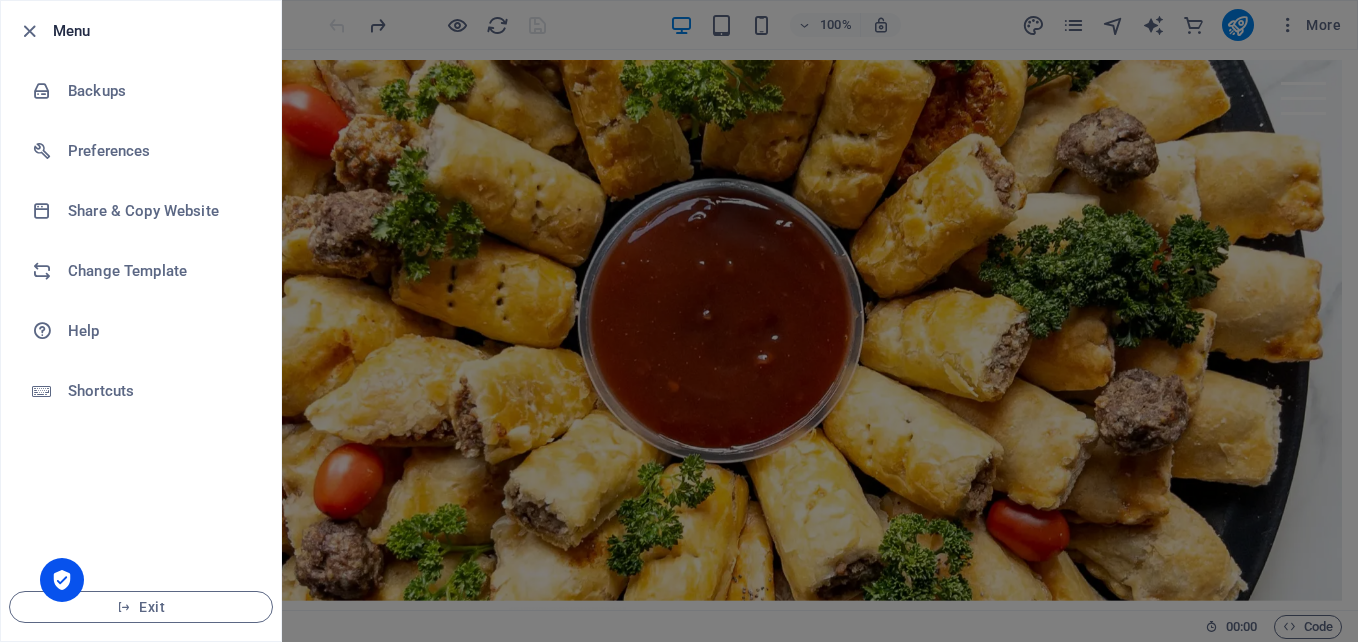 click on "Menu" at bounding box center [159, 31] 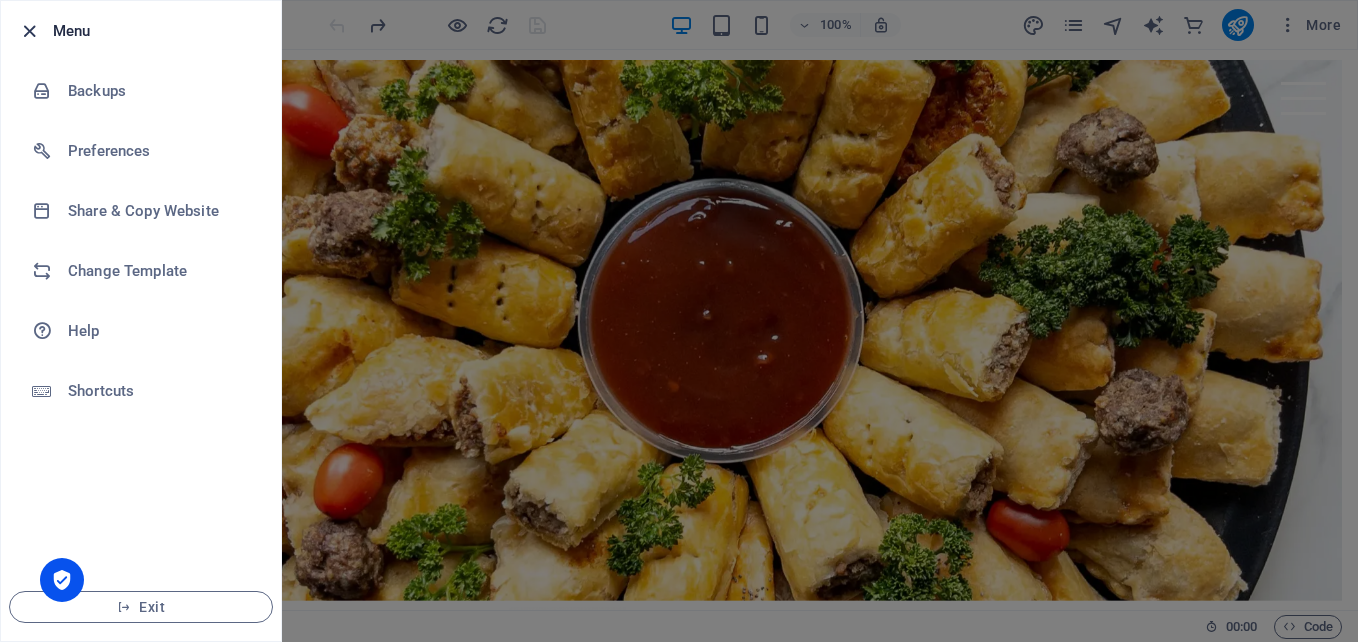 click at bounding box center [29, 31] 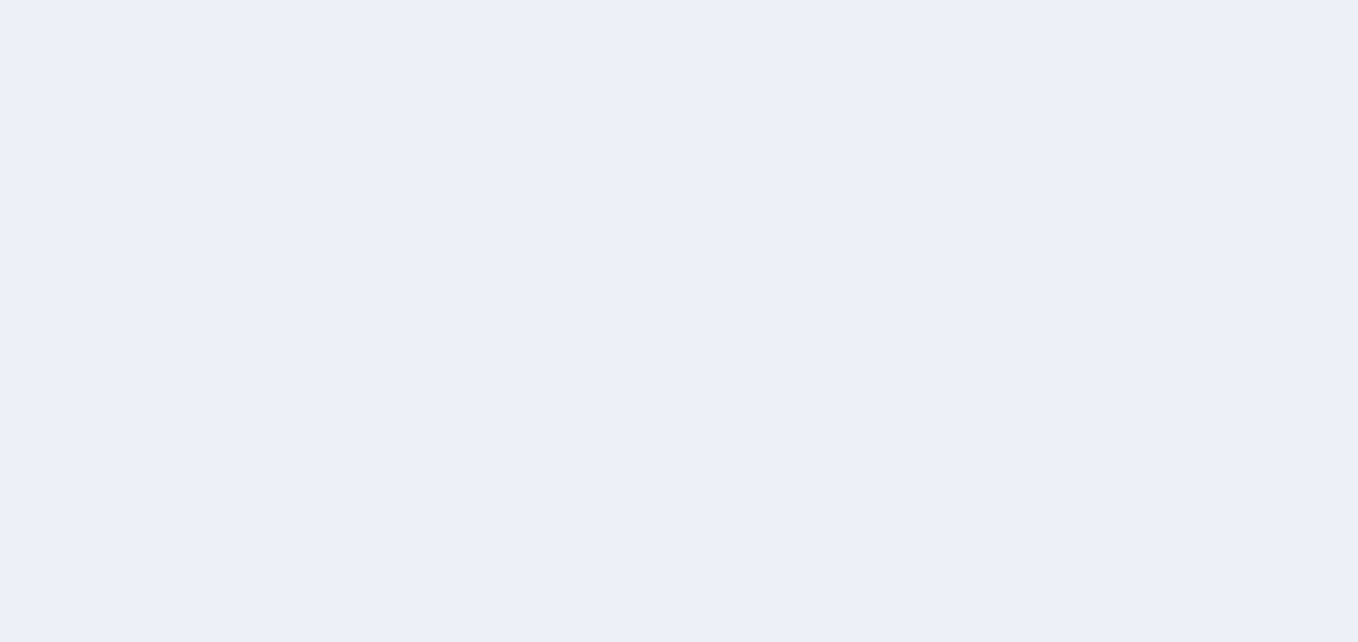 scroll, scrollTop: 0, scrollLeft: 0, axis: both 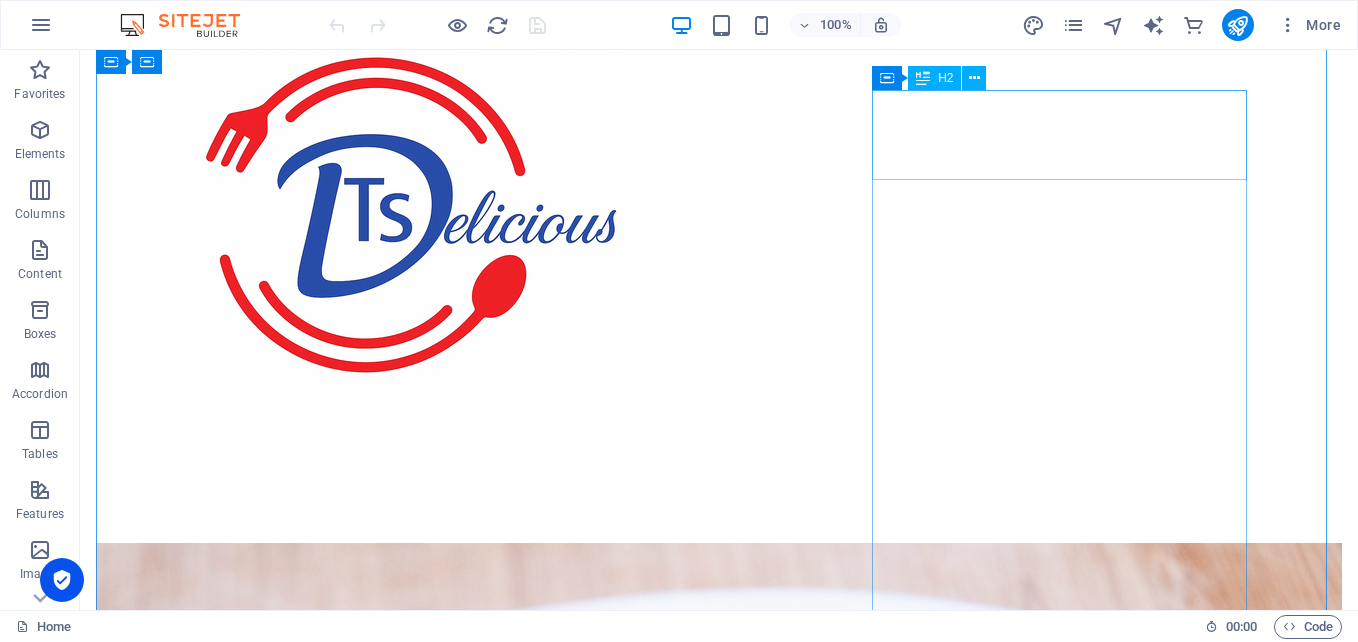 click on "Cakes" at bounding box center (719, 1369) 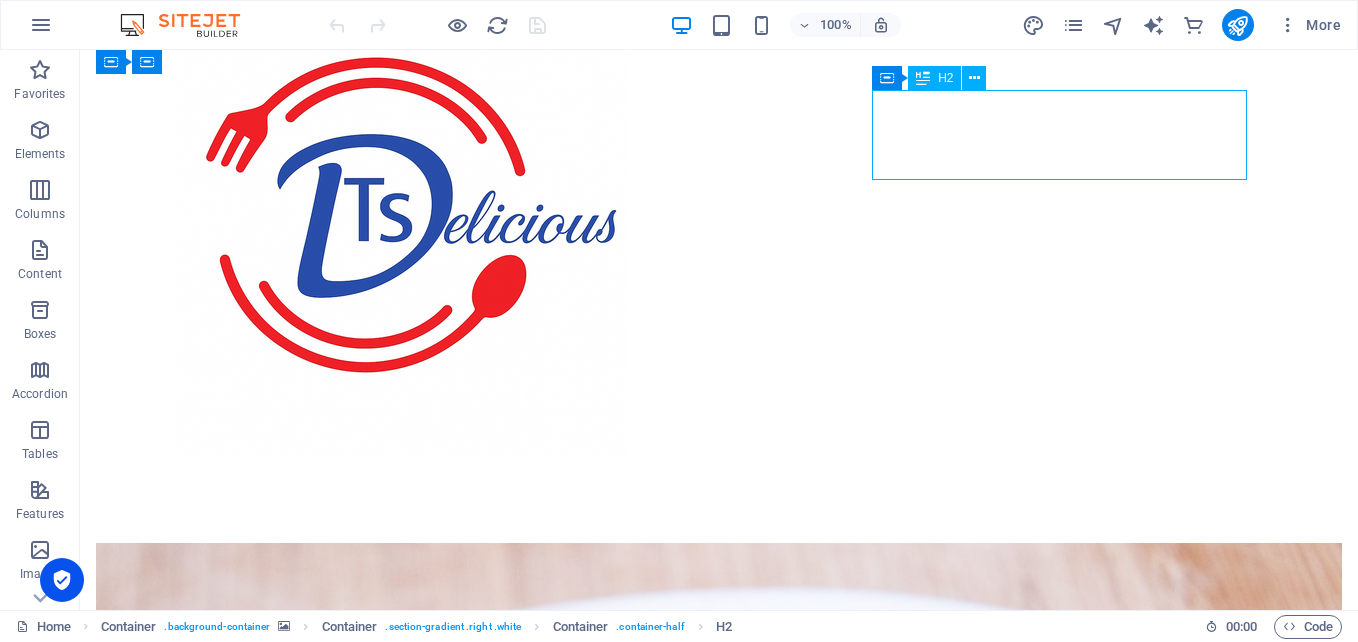 click on "Cakes" at bounding box center (719, 1369) 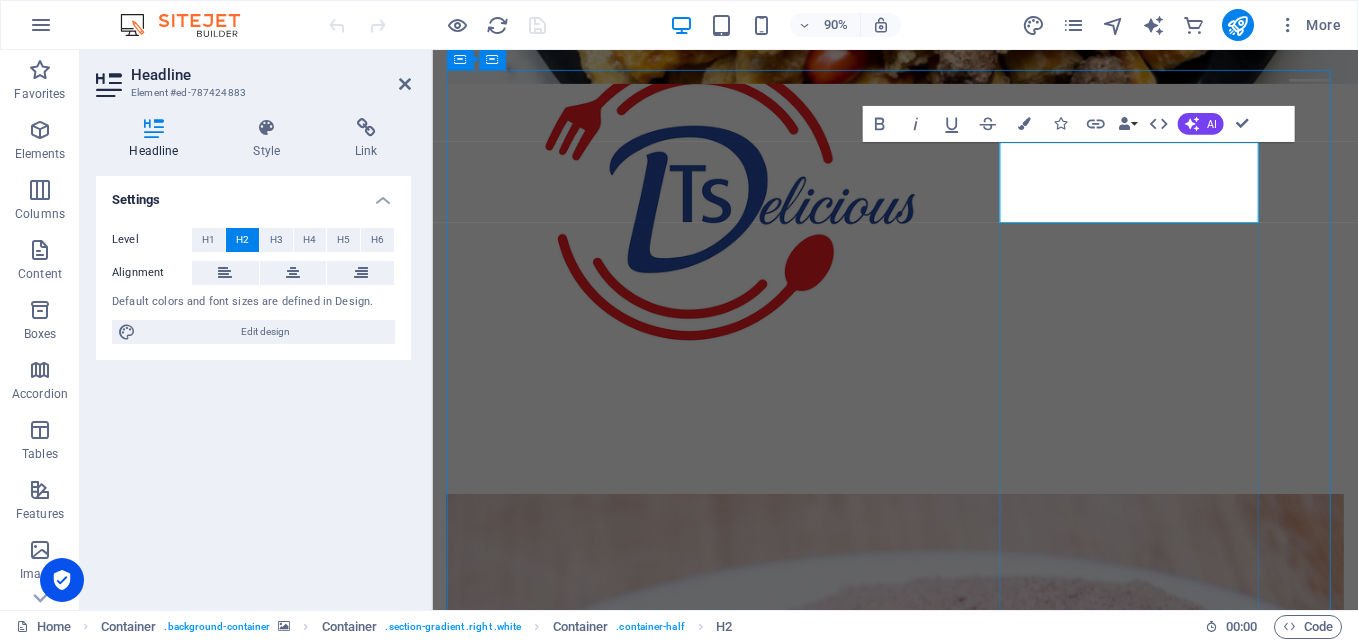type 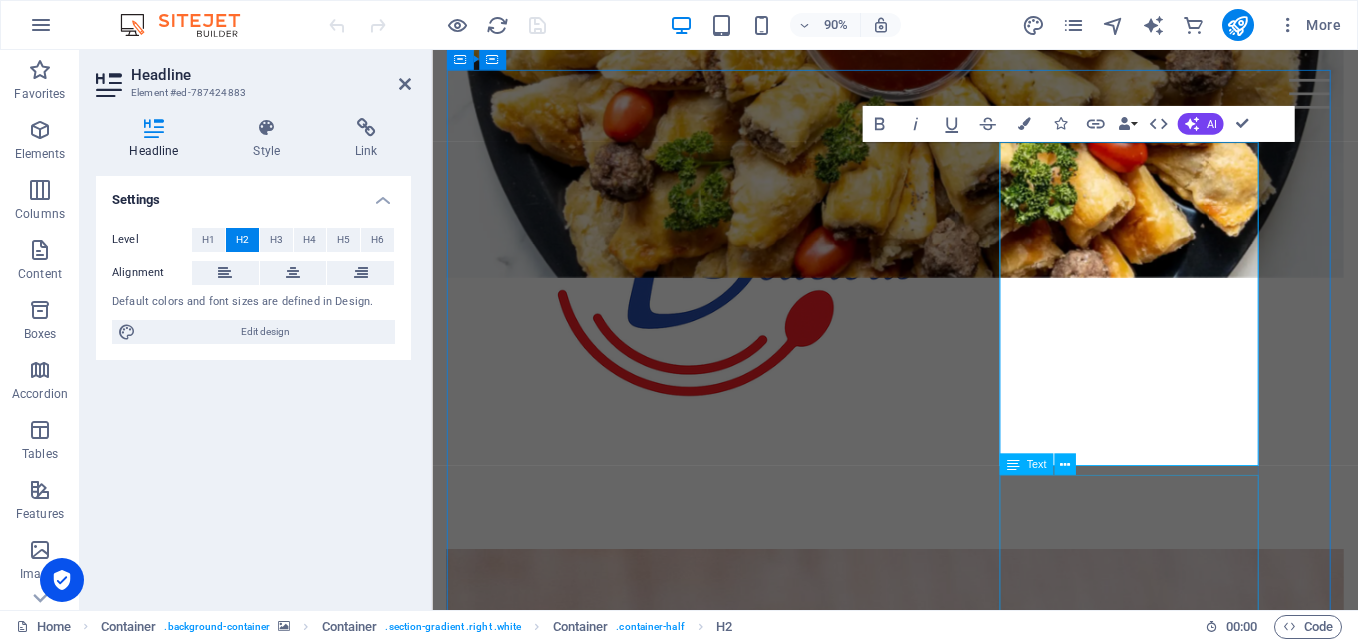 click on "Lorem ipsum dolor sit amet, consetetur sadipscing elitr, sed diam nonumy eirmod tempor invidunt ut labore et dolore magna aliquyam erat, sed diam voluptua. At vero eos et accusam et [PERSON_NAME] duo [PERSON_NAME] et ea rebum. Stet clita kasd gubergren, no sea takimata sanctus est Lorem ipsum dolor sit amet. Lorem ipsum dolor." at bounding box center (946, 1871) 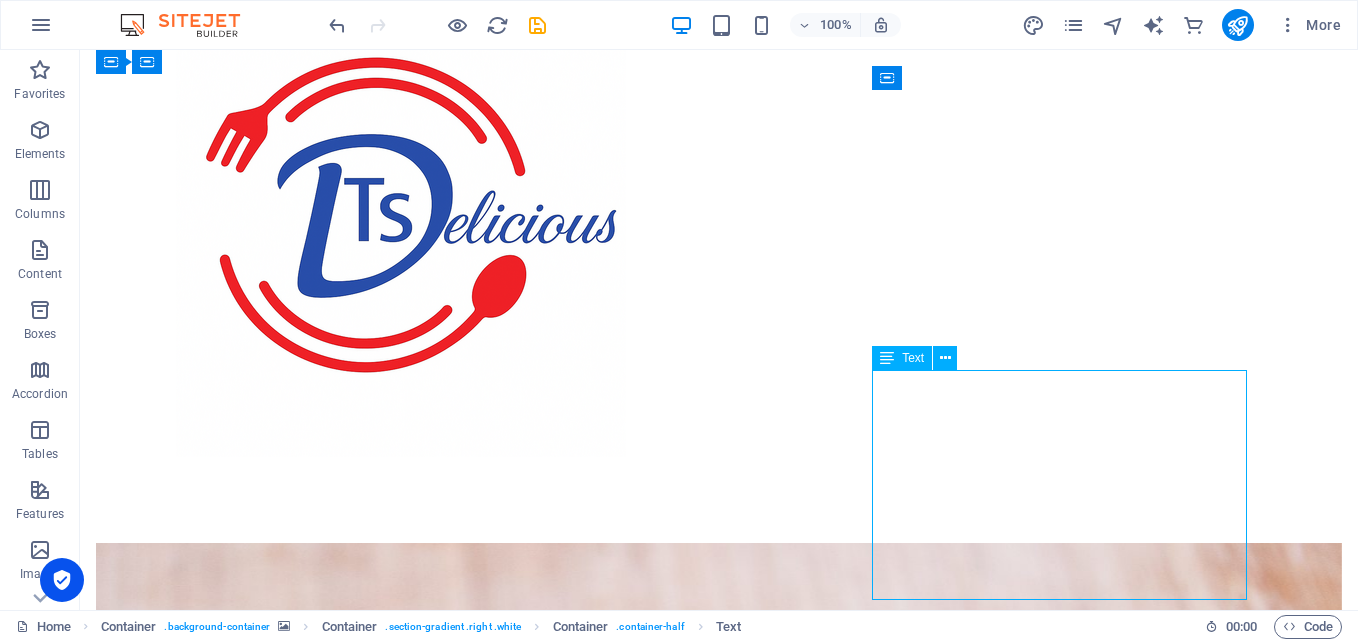 click on "Lorem ipsum dolor sit amet, consetetur sadipscing elitr, sed diam nonumy eirmod tempor invidunt ut labore et dolore magna aliquyam erat, sed diam voluptua. At vero eos et accusam et [PERSON_NAME] duo [PERSON_NAME] et ea rebum. Stet clita kasd gubergren, no sea takimata sanctus est Lorem ipsum dolor sit amet. Lorem ipsum dolor." at bounding box center [719, 1647] 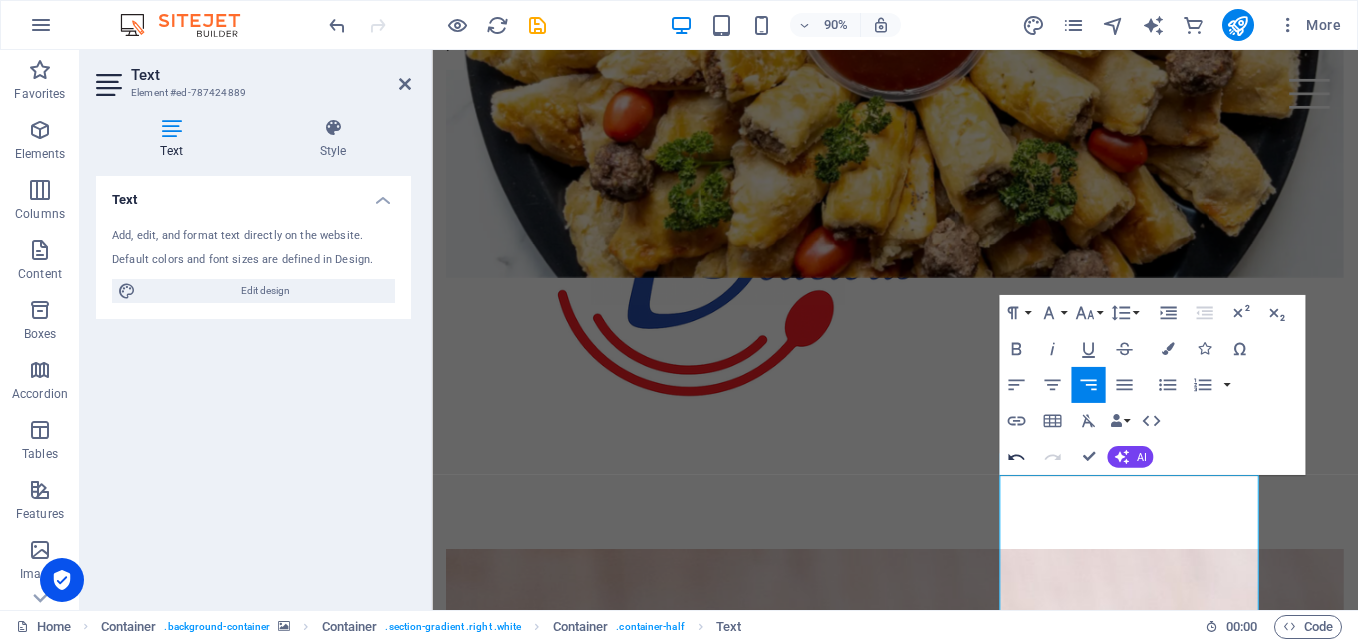 scroll, scrollTop: 7655, scrollLeft: 3, axis: both 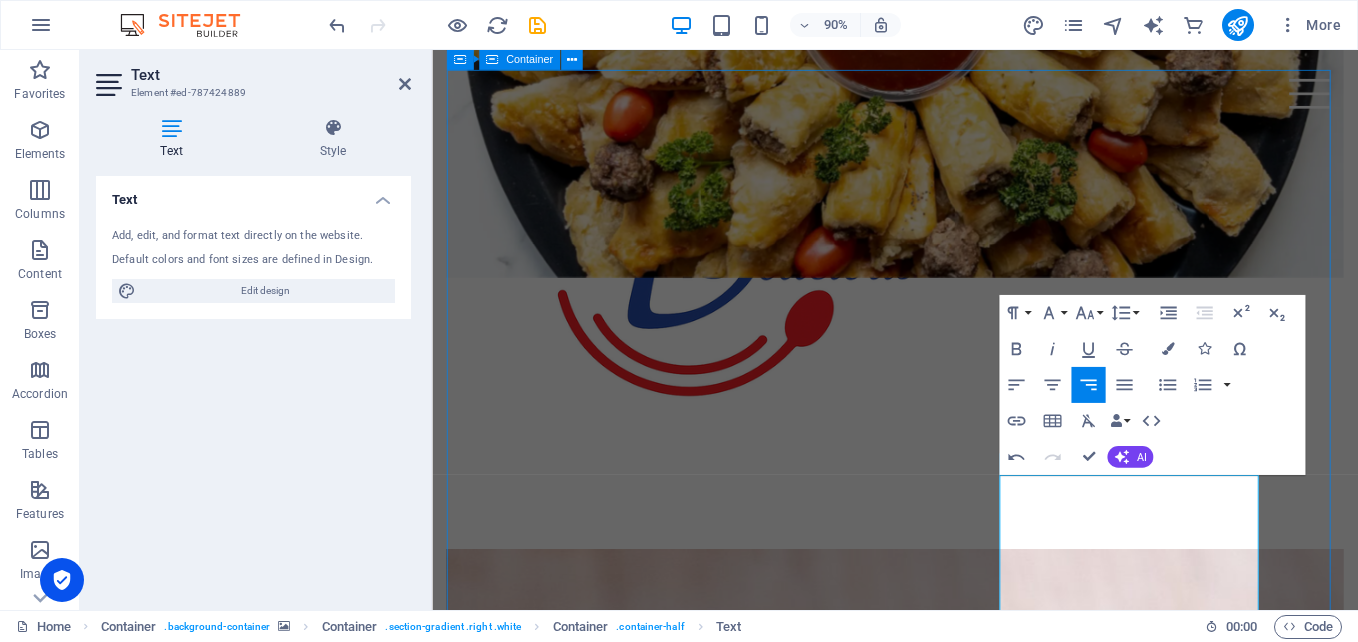 click on "Real food. Real flavour. Welcome to our restaurant in [PERSON_NAME] — home of flavour, comfort, and generous portions. From our famous wings and chips to hearty mogodu, fish and salad, and braai combos, every plate is made with love and served hot. Whether you're grabbing lunch on the go or sitting down with family, we’ve got the perfect meal waiting for you. We cook what you love — every single day. Welcome to our restaurant in [PERSON_NAME] — home of flavour, comfort, and generous portions. From our famous wings and chips to hearty mogodu, fish and salad, and braai combos, every plate is made with love and served hot. Whether you're grabbing lunch on the go or sitting down with family, we’ve got the perfect meal waiting for you. We cook what you love — every single day. Order your favorites now" at bounding box center [946, 2148] 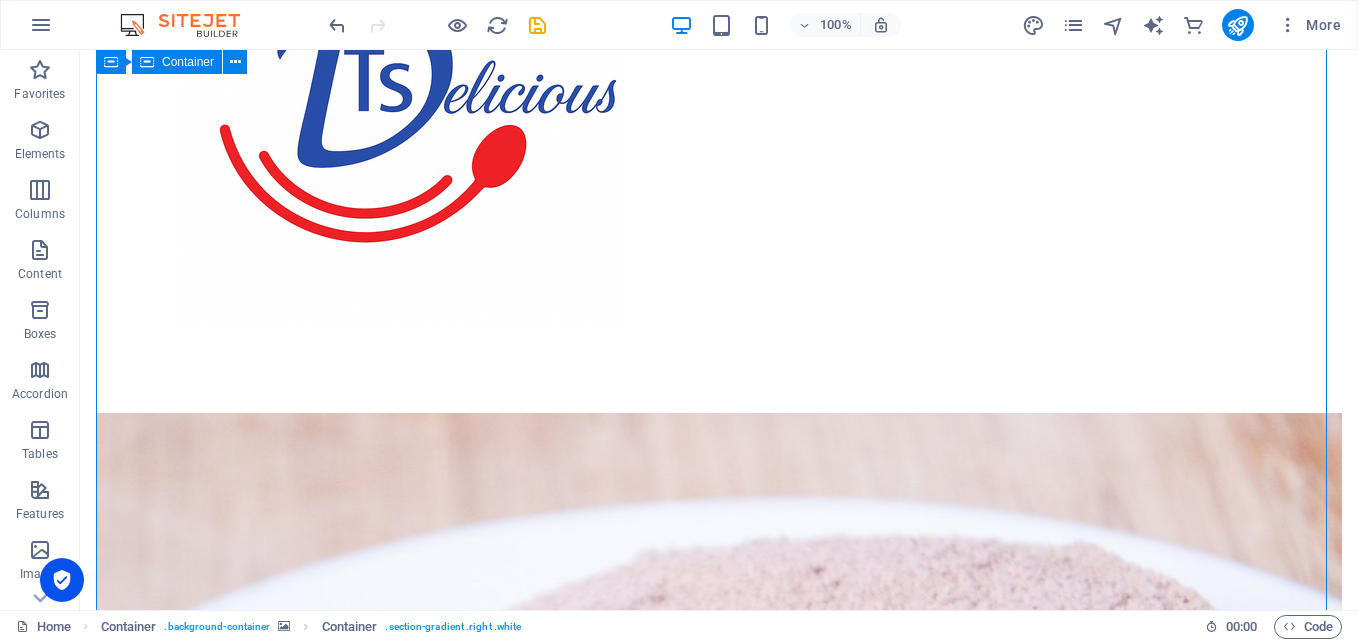 scroll, scrollTop: 800, scrollLeft: 0, axis: vertical 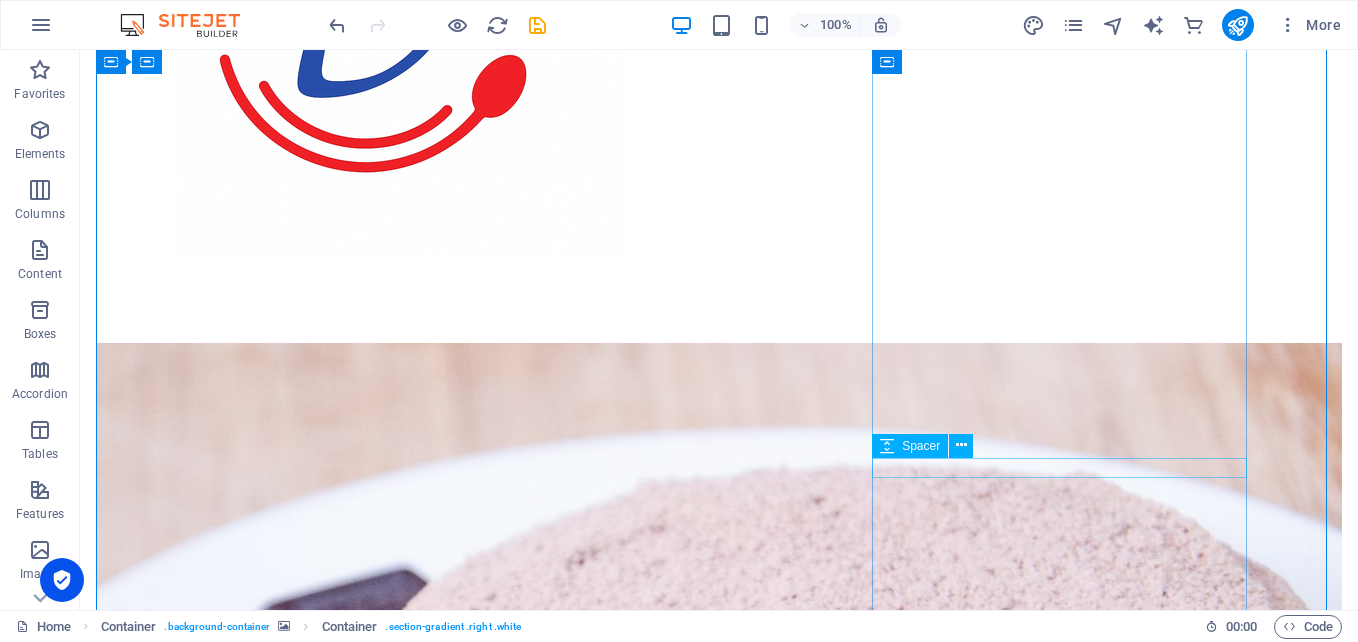 click at bounding box center (719, 1616) 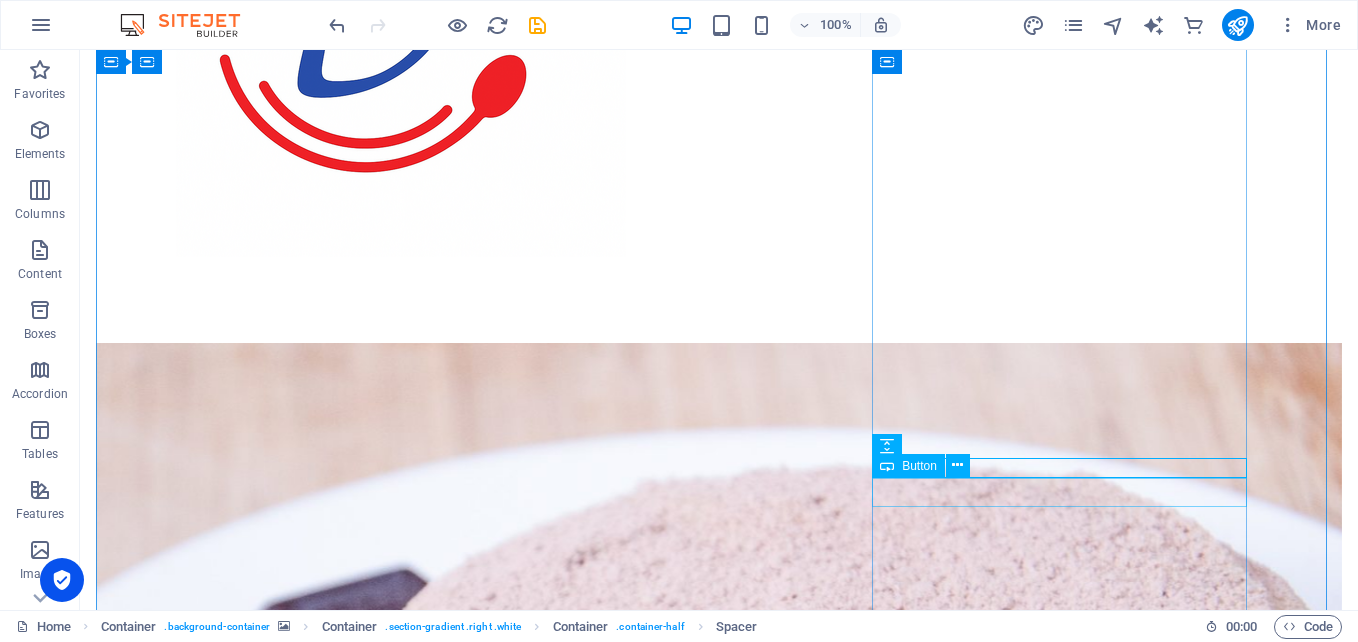 click on "Order your favorites now" at bounding box center (719, 1640) 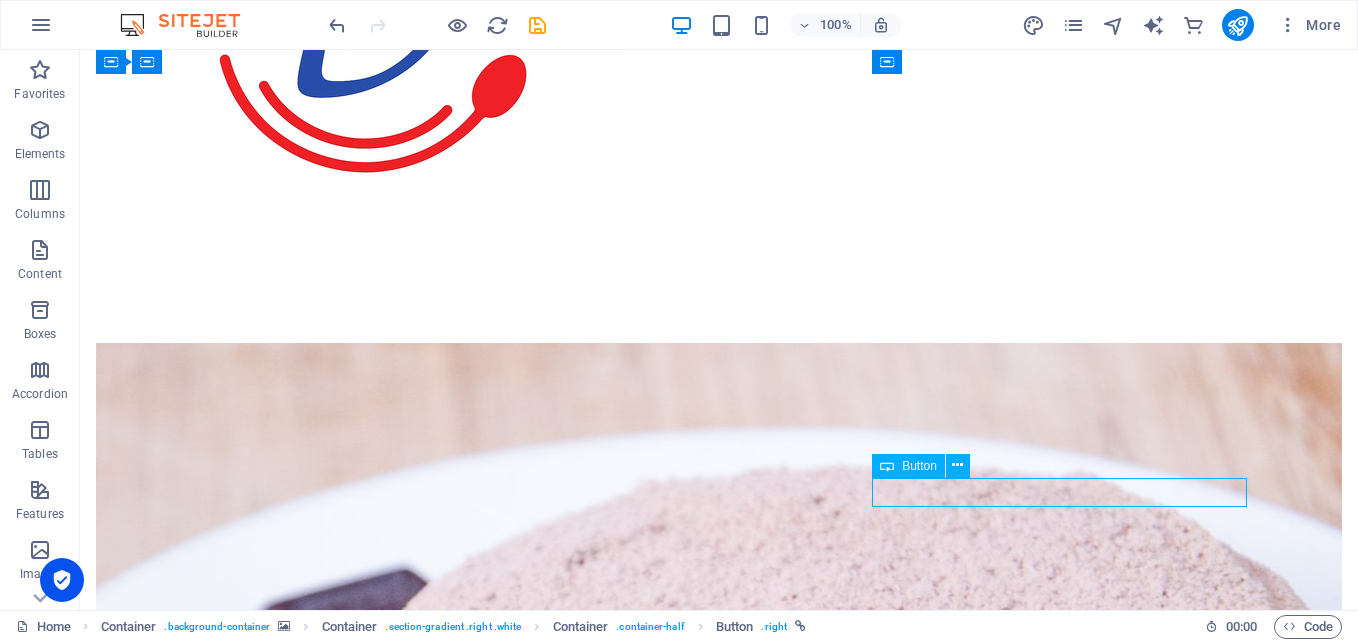 click on "Order your favorites now" at bounding box center [719, 1640] 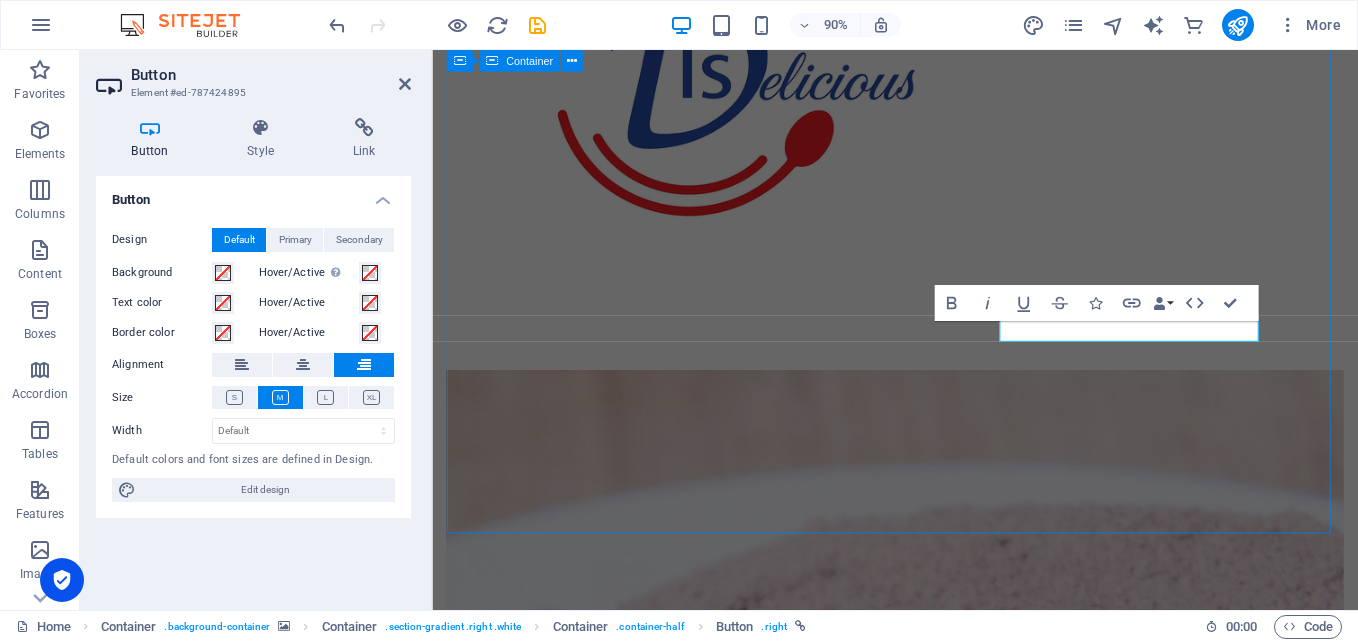 scroll, scrollTop: 1229, scrollLeft: 0, axis: vertical 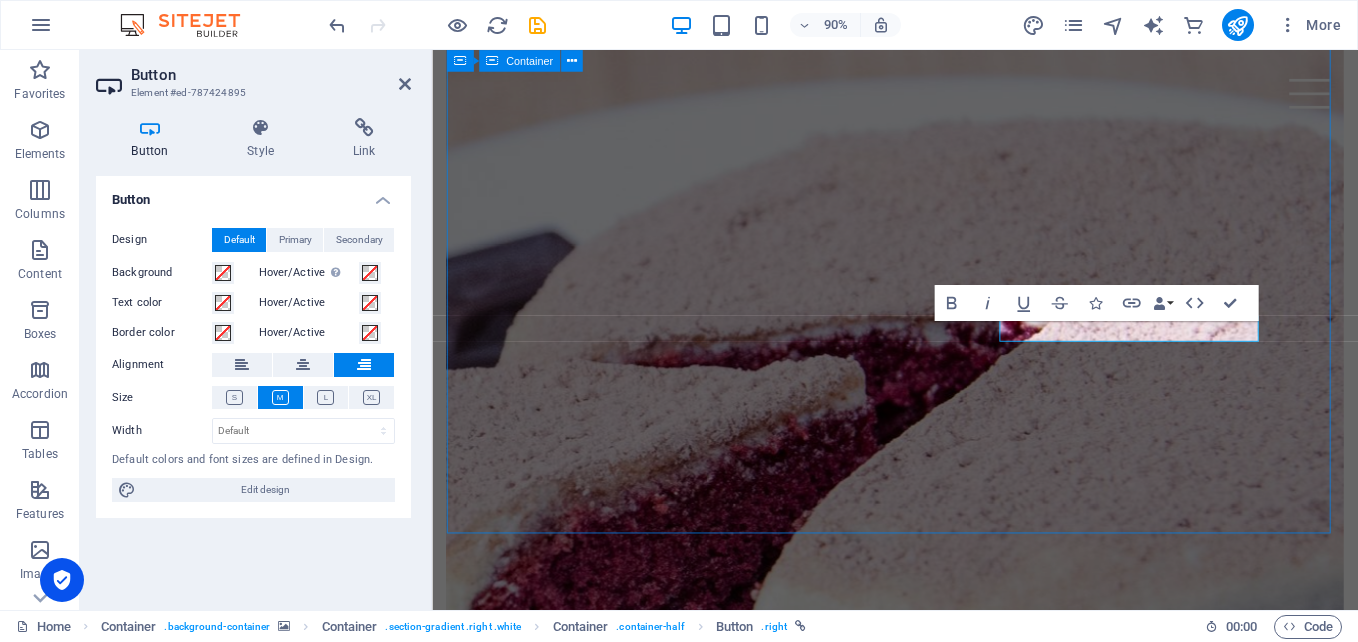 click on "Real food. Real flavour. Welcome to our restaurant in [PERSON_NAME] — home of flavour, comfort, and generous portions. From our famous wings and chips to hearty mogodu, fish and salad, and braai combos, every plate is made with love and served hot. Whether you're grabbing lunch on the go or sitting down with family, we’ve got the perfect meal waiting for you. We cook what you love — every single day. ORDER FROM OUR RESTAURANT MENU" at bounding box center [946, 1519] 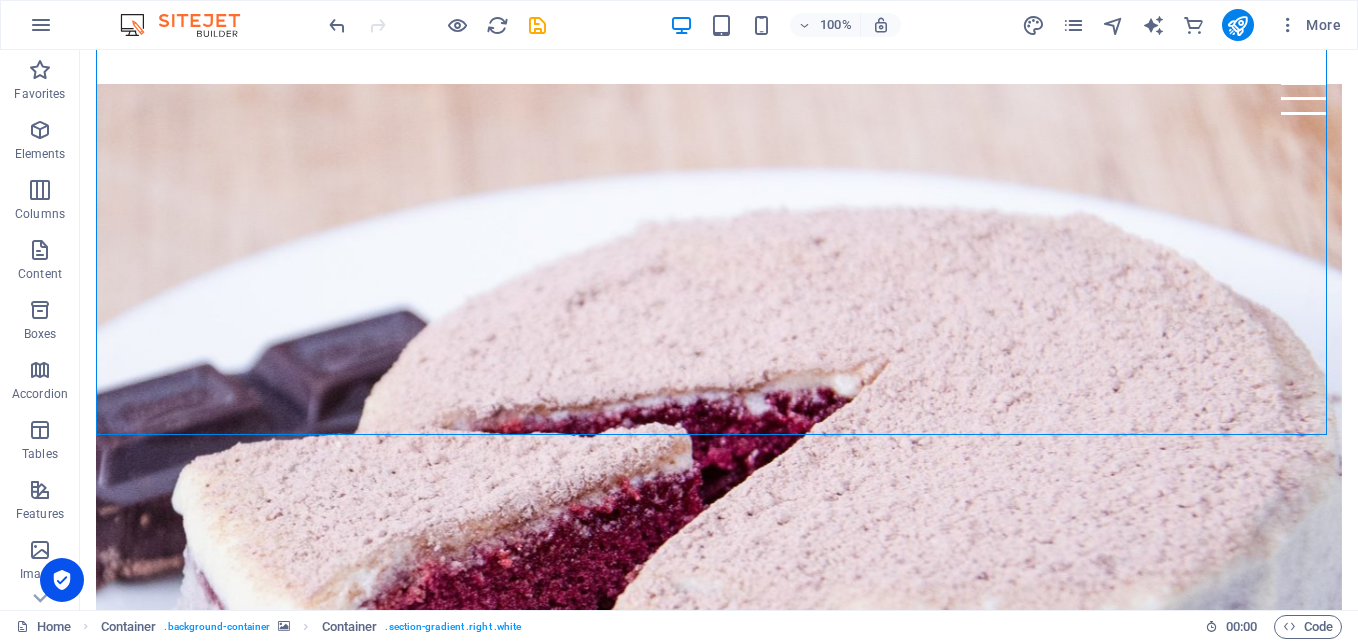 scroll, scrollTop: 1029, scrollLeft: 0, axis: vertical 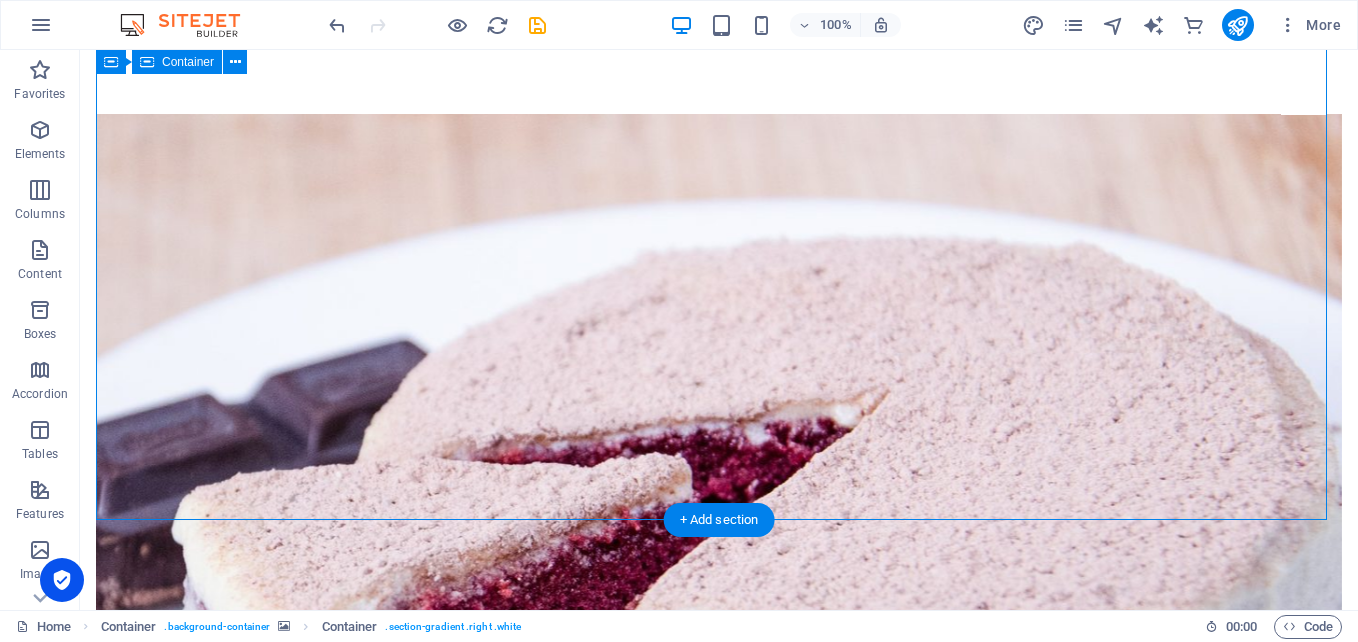 click on "Real food. Real flavour. Welcome to our restaurant in Dawn Park — home of flavour, comfort, and generous portions. From our famous wings and chips to hearty mogodu, fish and salad, and braai combos, every plate is made with love and served hot. Whether you're grabbing lunch on the go or sitting down with family, we’ve got the perfect meal waiting for you. We cook what you love — every single day. ORDER FROM OUR RESTAURANT MENU" at bounding box center [719, 1479] 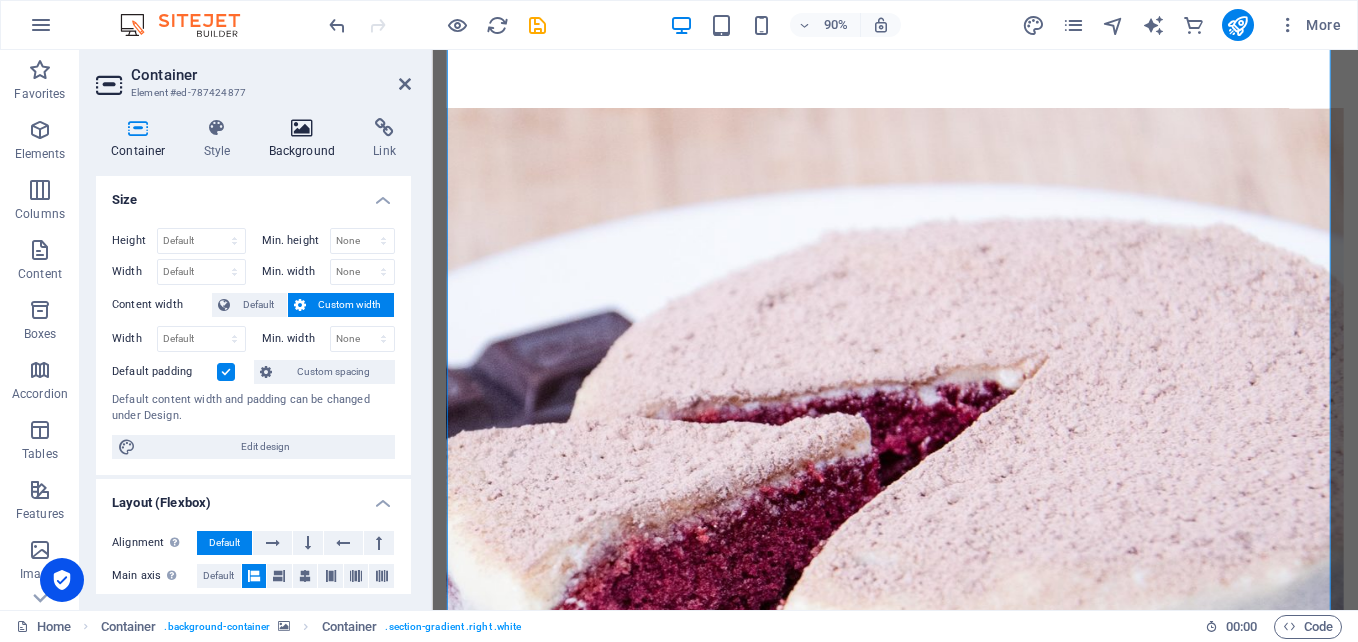 click on "Background" at bounding box center [306, 139] 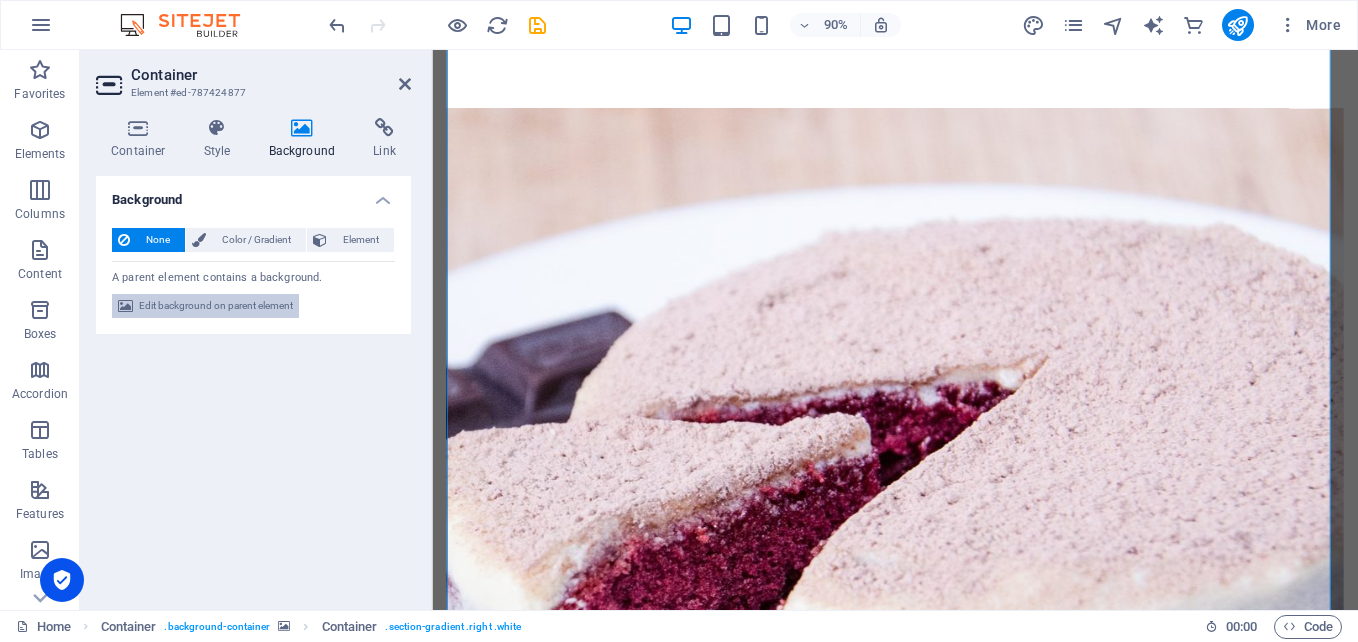 click on "Edit background on parent element" at bounding box center (216, 306) 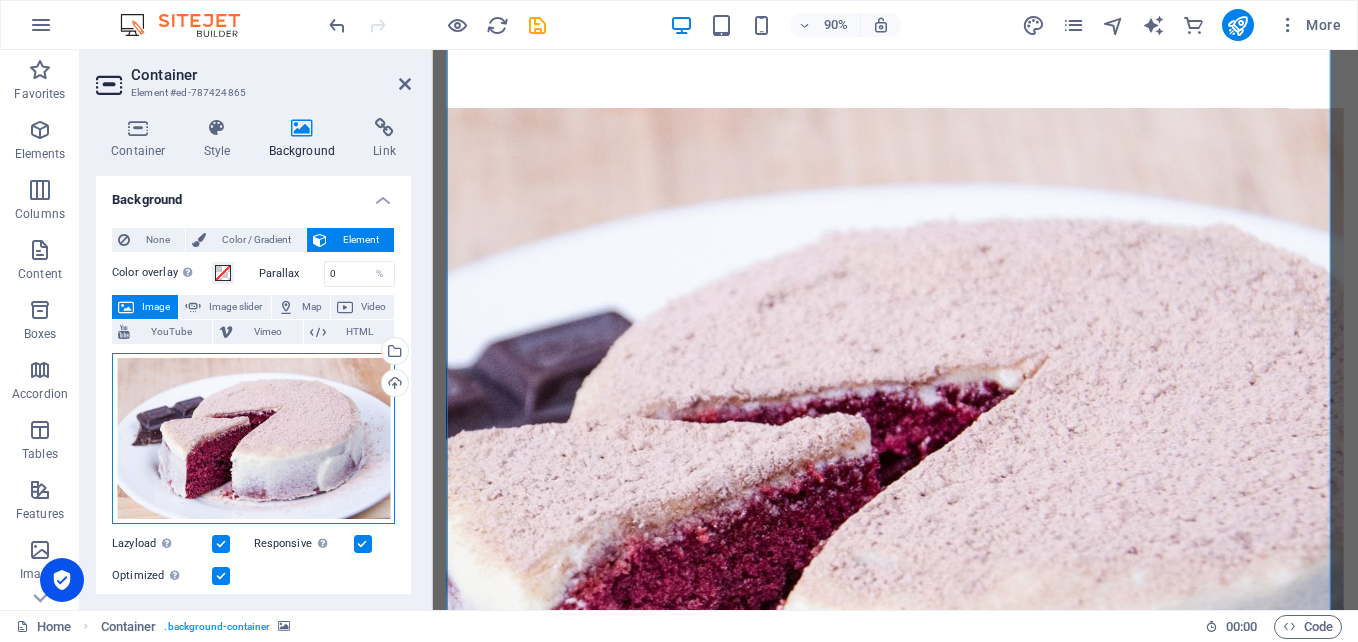 click on "Drag files here, click to choose files or select files from Files or our free stock photos & videos" at bounding box center (253, 438) 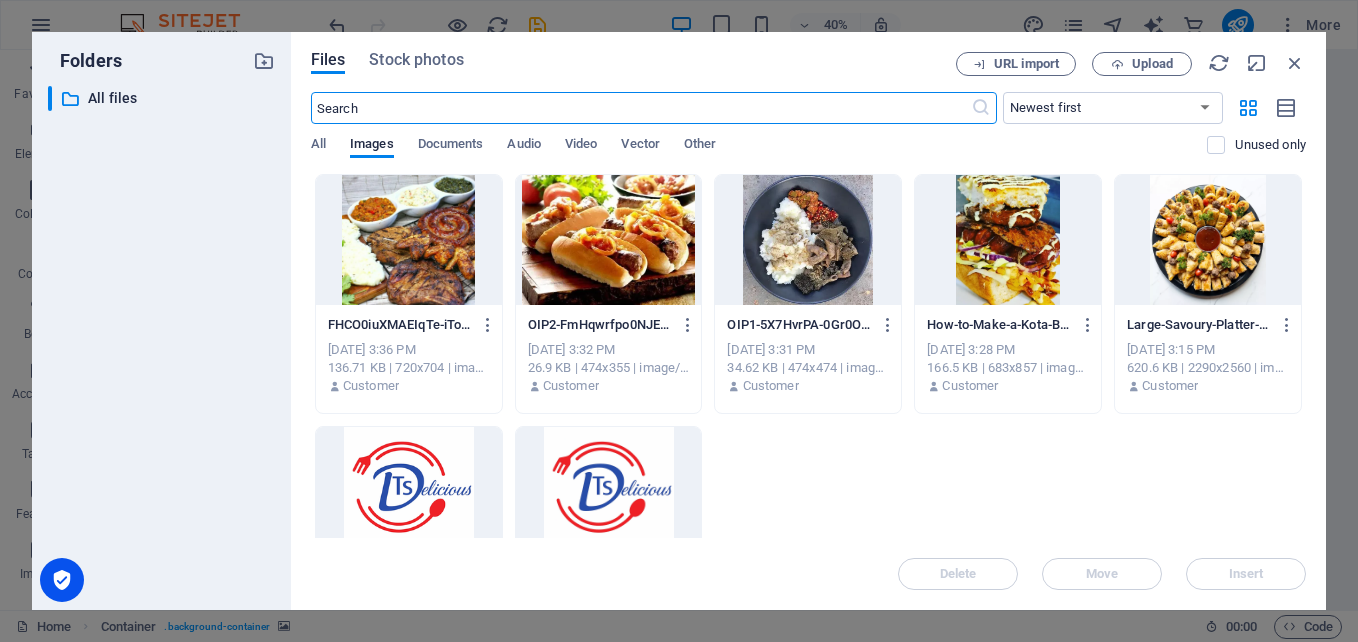 click at bounding box center [409, 240] 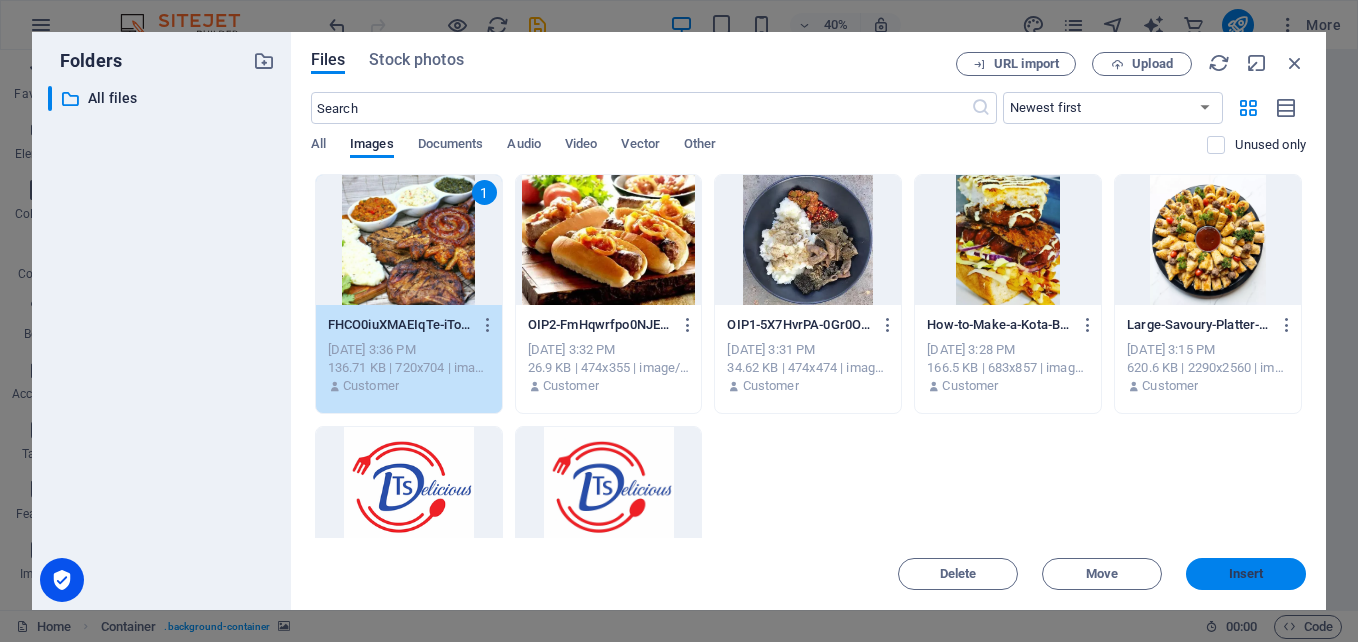 click on "Insert" at bounding box center (1246, 574) 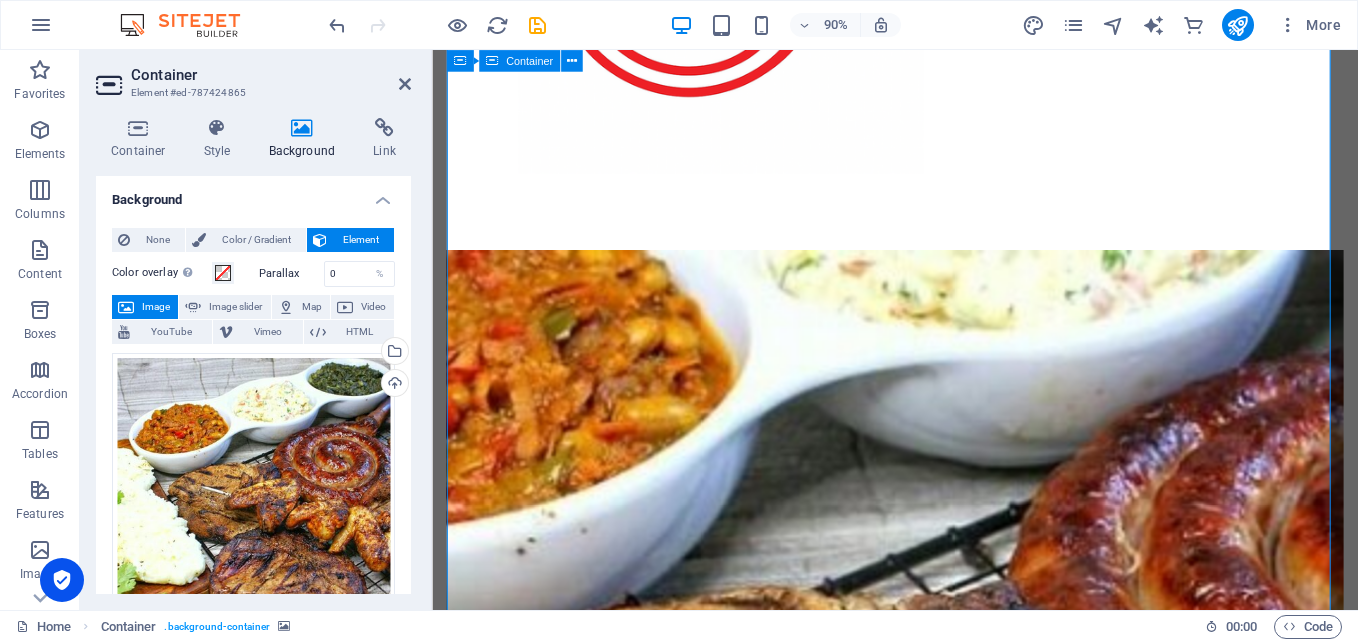 scroll, scrollTop: 829, scrollLeft: 0, axis: vertical 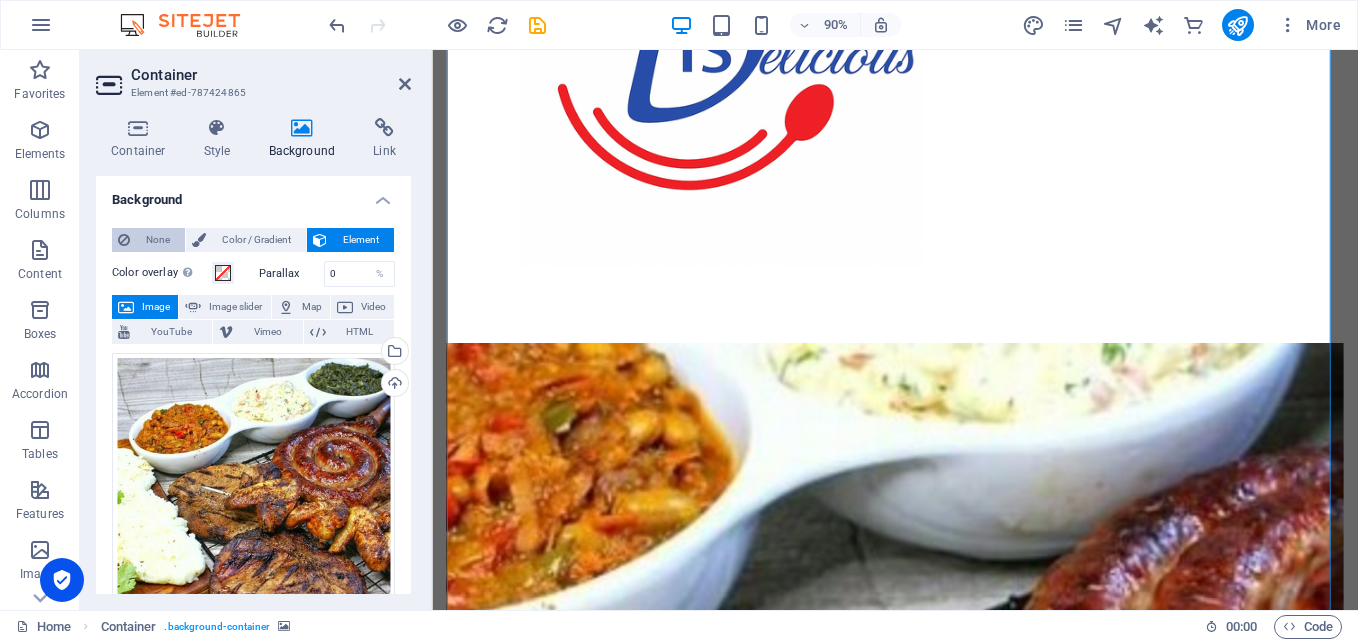 click on "None" at bounding box center [157, 240] 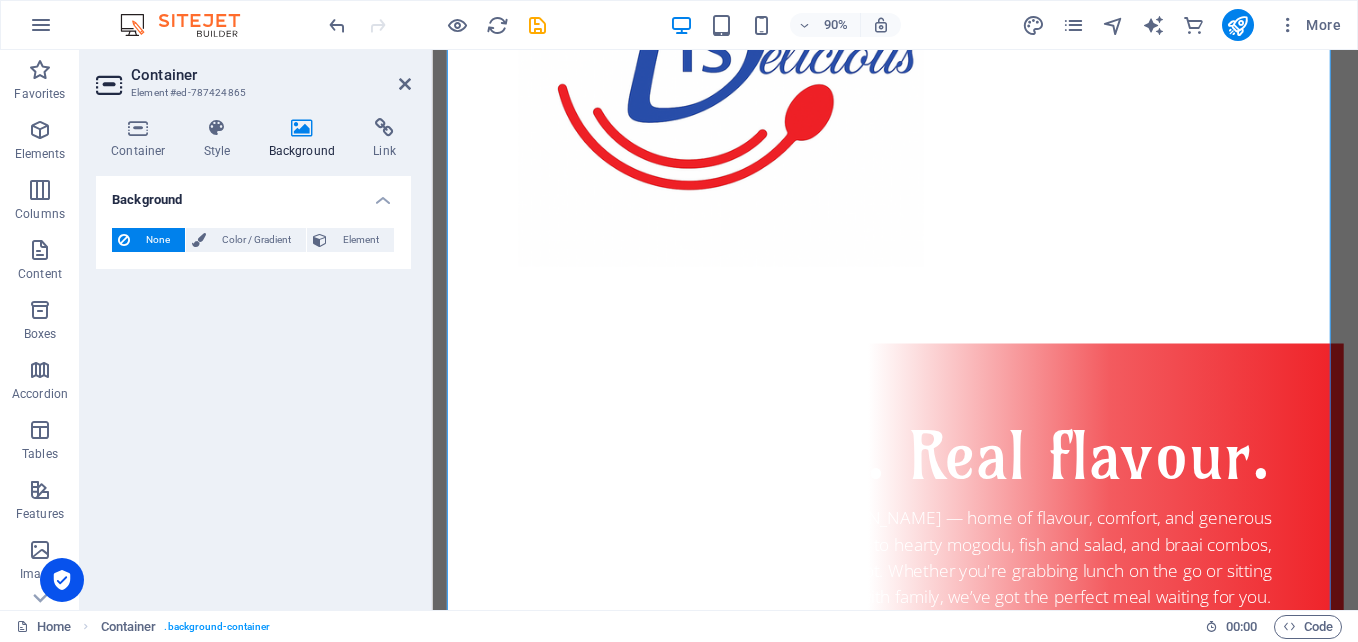 click on "None" at bounding box center [157, 240] 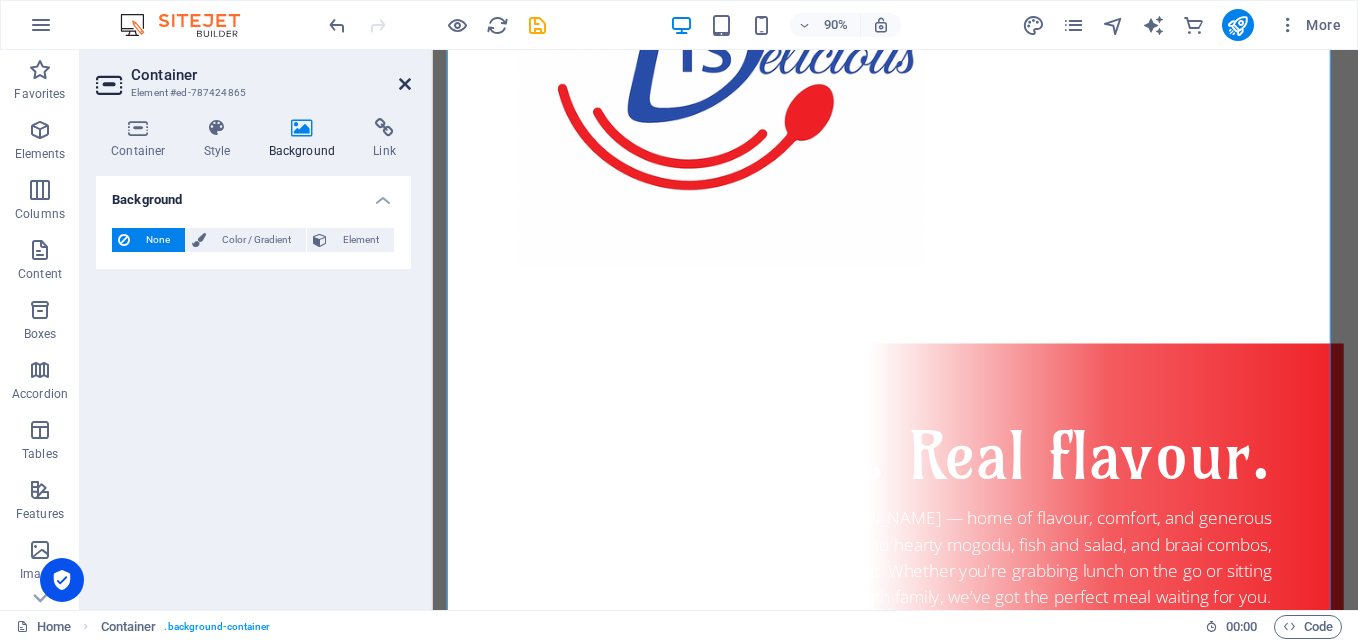 click at bounding box center [405, 84] 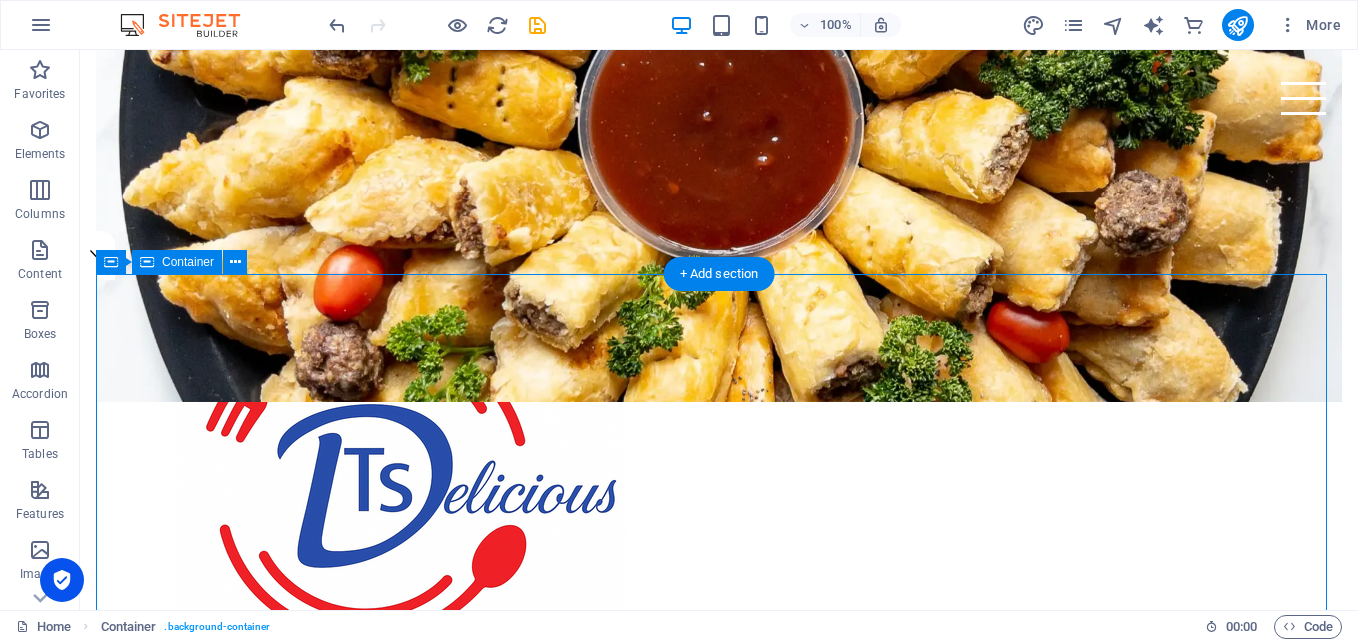scroll, scrollTop: 329, scrollLeft: 0, axis: vertical 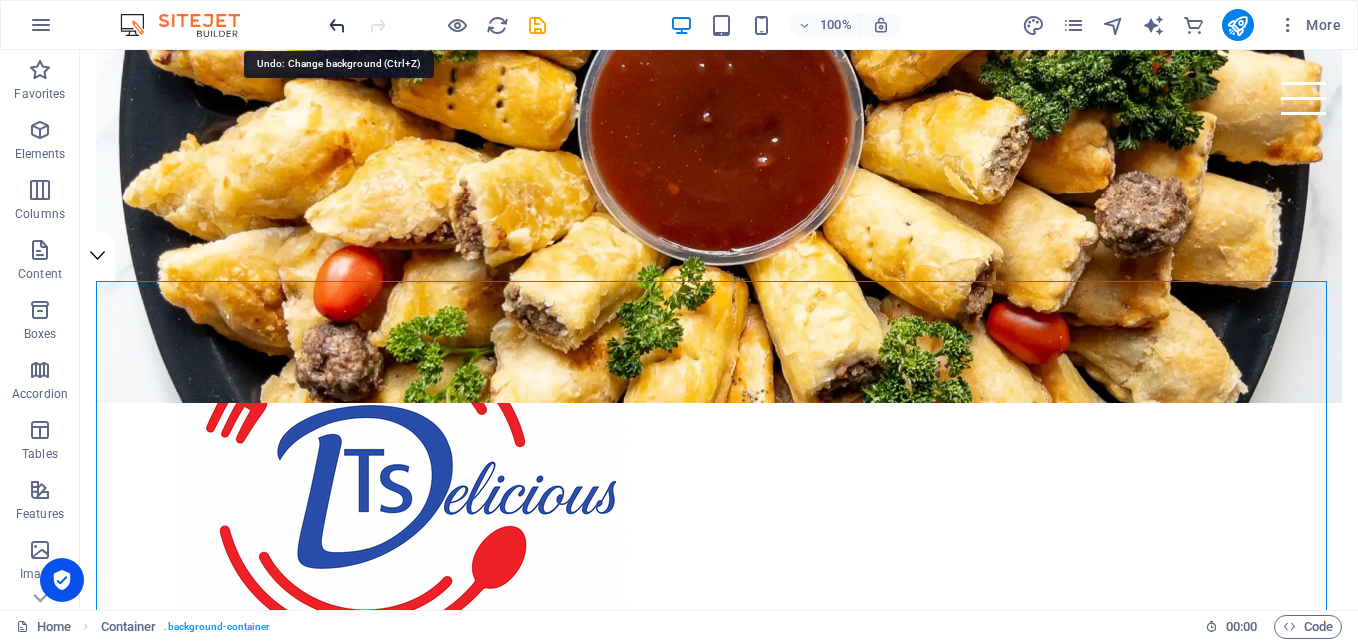 click at bounding box center [337, 25] 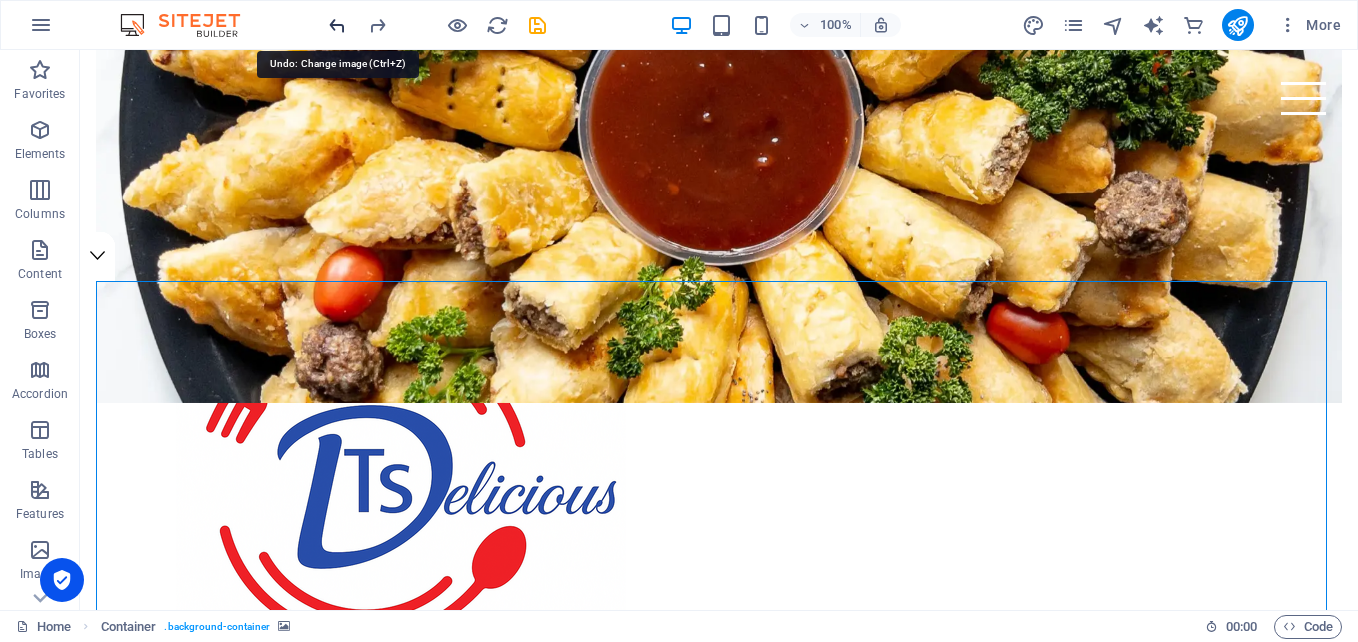 click at bounding box center [337, 25] 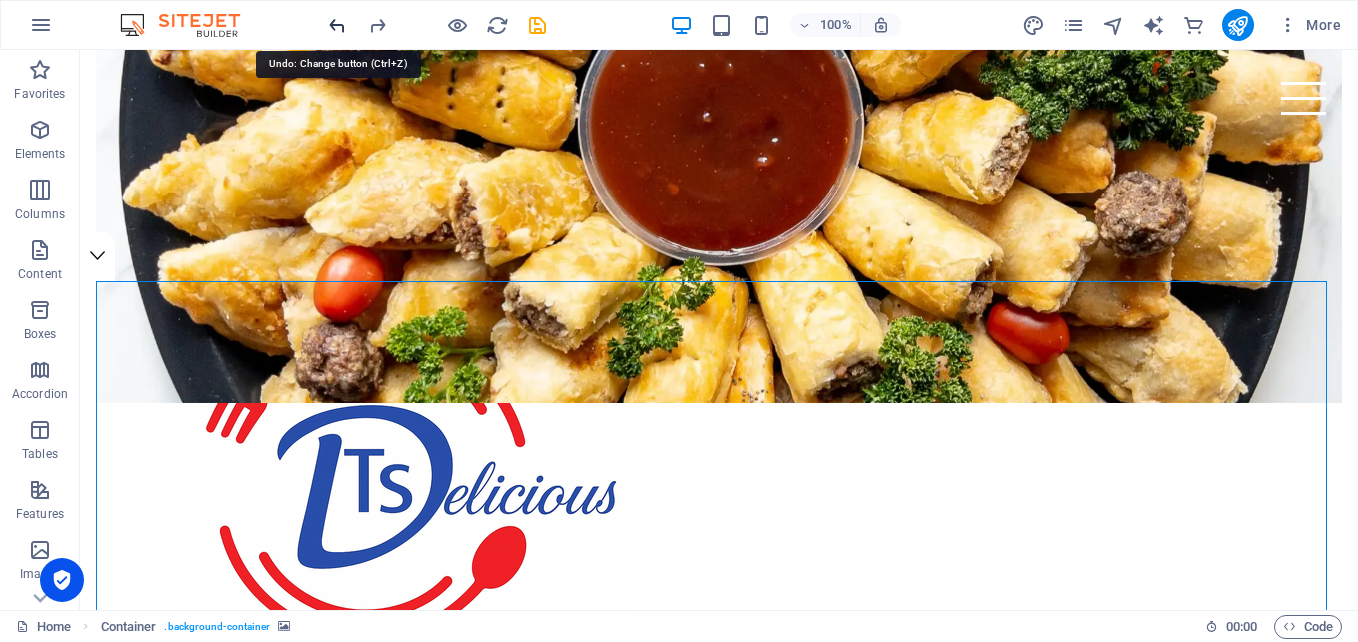 click at bounding box center [337, 25] 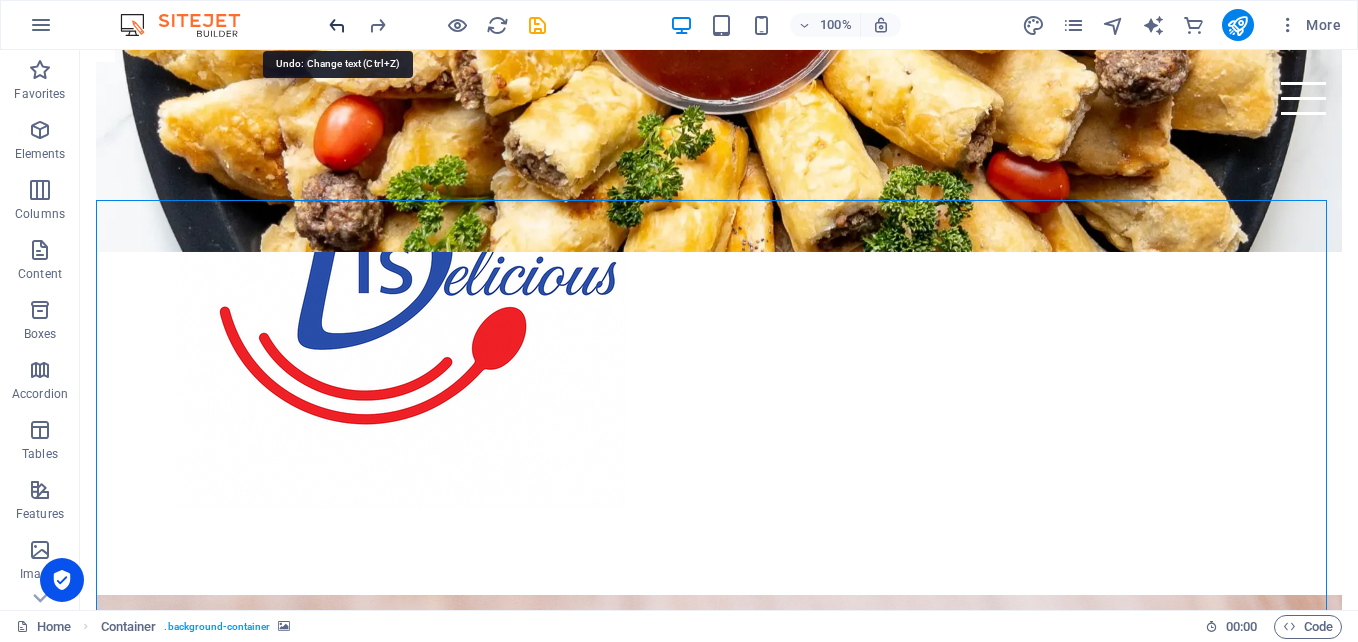 scroll, scrollTop: 962, scrollLeft: 0, axis: vertical 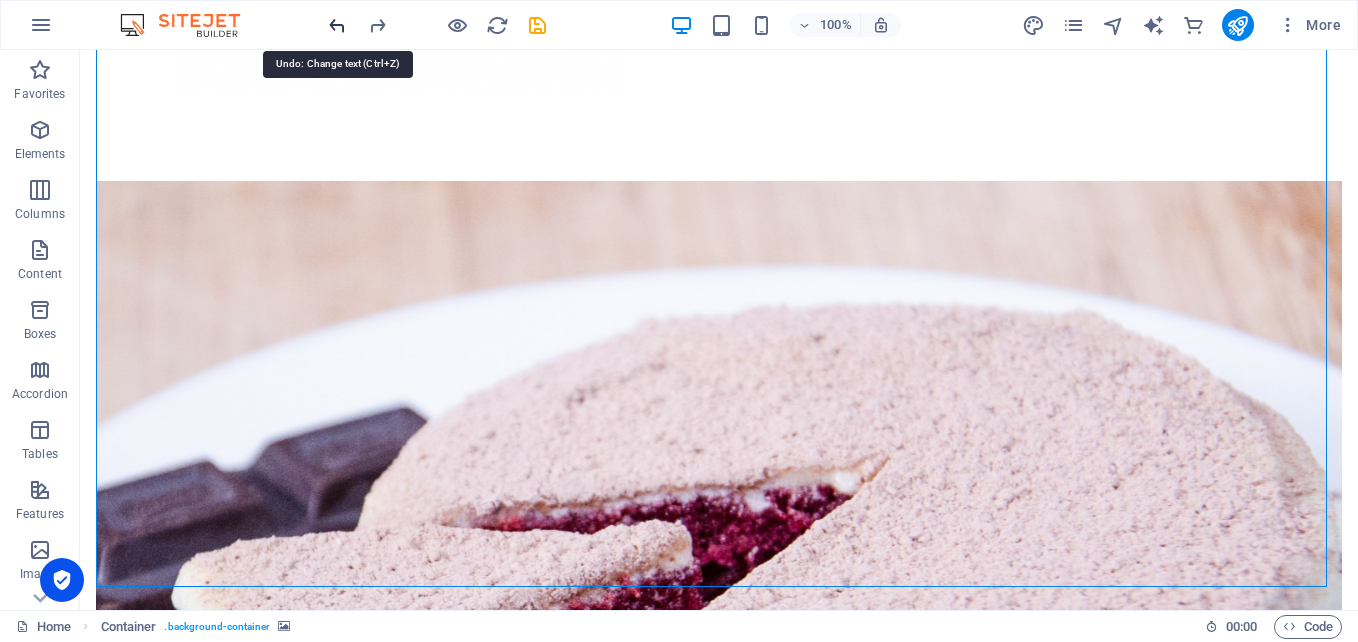 click at bounding box center [337, 25] 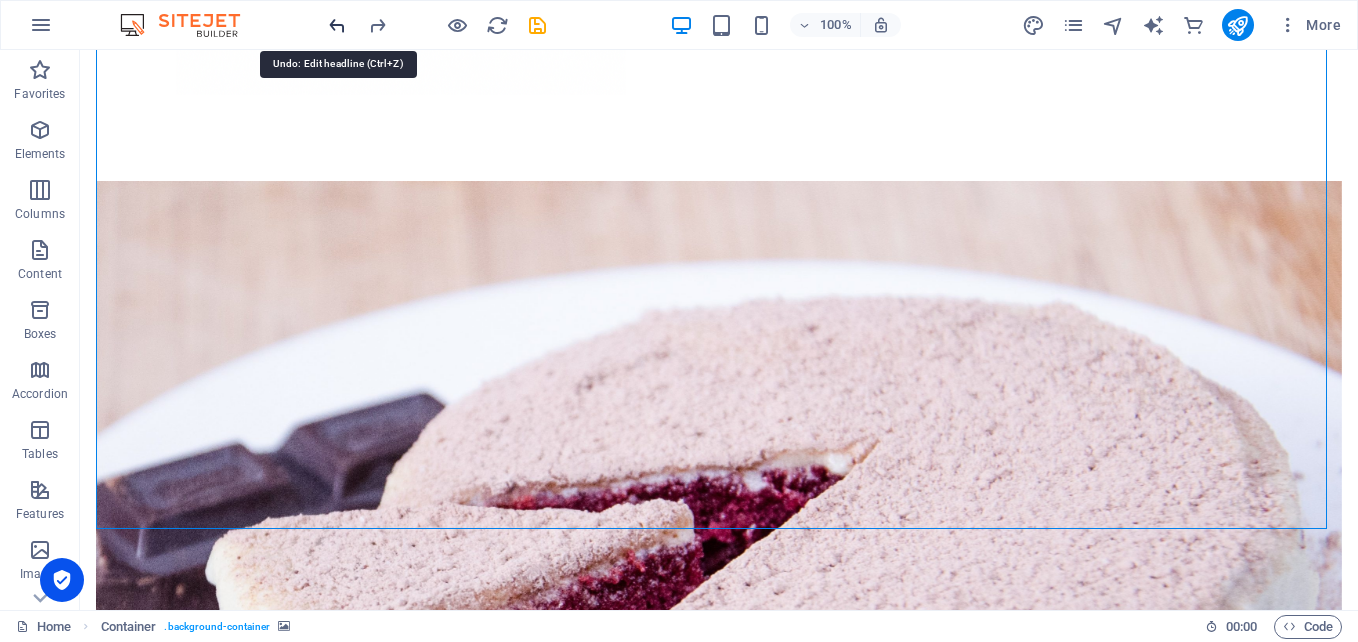 click at bounding box center [337, 25] 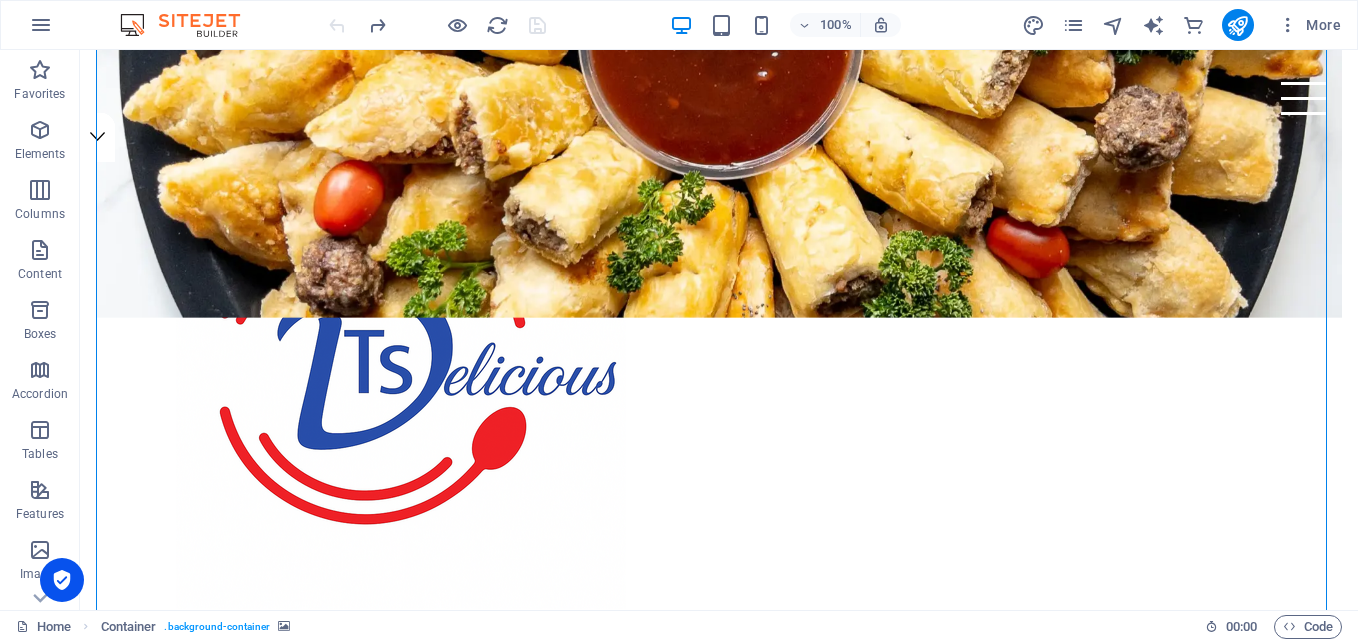 scroll, scrollTop: 405, scrollLeft: 0, axis: vertical 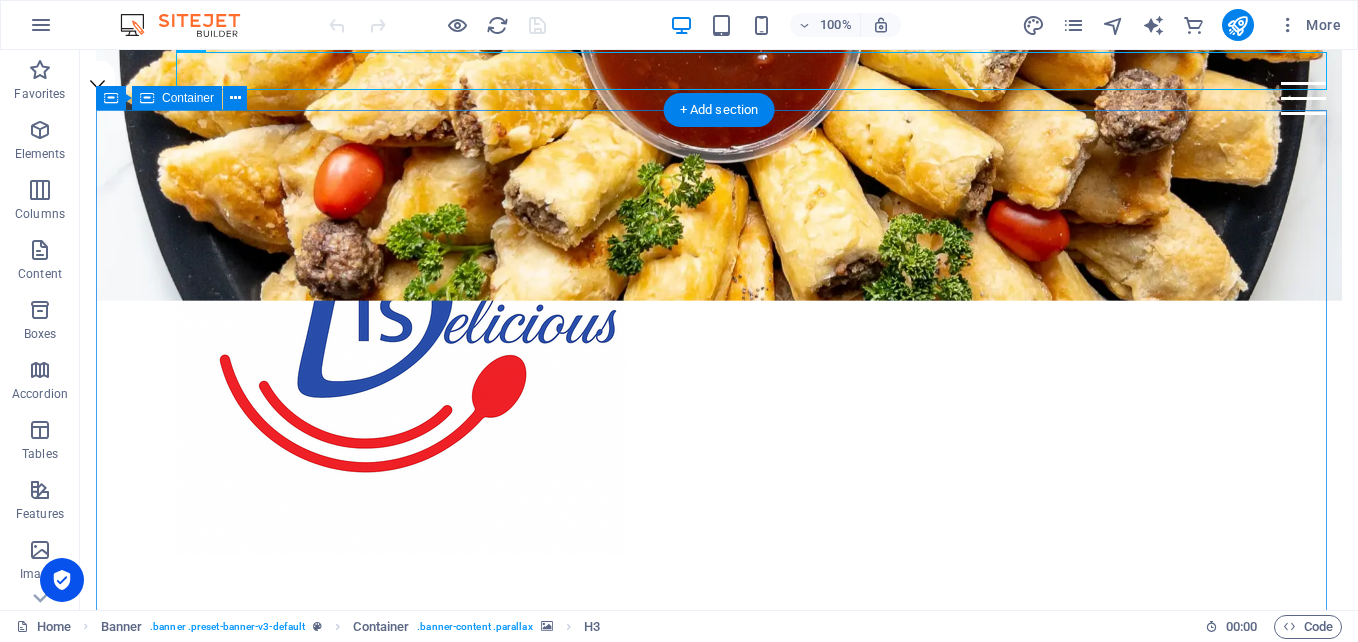 click on "Cakes Lorem ipsum dolor sit amet, consetetur sadipscing elitr, sed diam nonumy eirmod tempor invidunt ut labore et dolore magna aliquyam erat, sed diam voluptua. At vero eos et accusam et [PERSON_NAME] duo [PERSON_NAME] et ea rebum. Stet clita kasd gubergren, no sea takimata sanctus est Lorem ipsum dolor sit amet. Lorem ipsum dolor. Order your favorites now" at bounding box center (719, 1741) 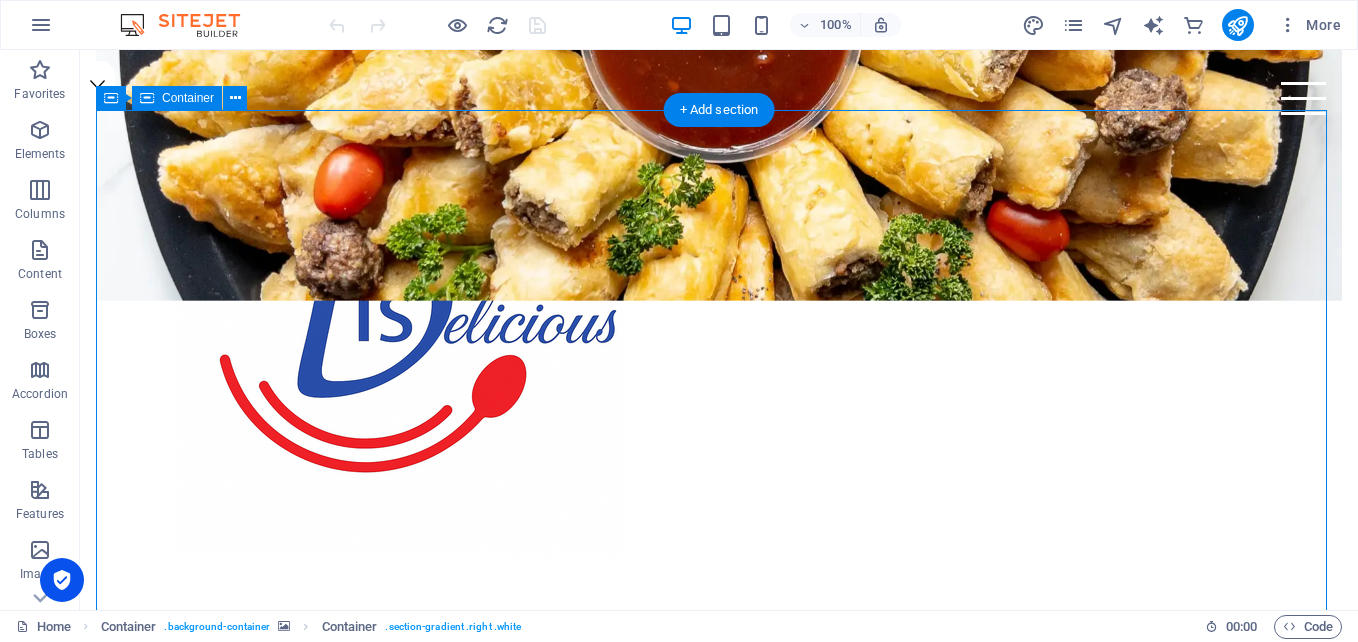 click on "Cakes Lorem ipsum dolor sit amet, consetetur sadipscing elitr, sed diam nonumy eirmod tempor invidunt ut labore et dolore magna aliquyam erat, sed diam voluptua. At vero eos et accusam et [PERSON_NAME] duo [PERSON_NAME] et ea rebum. Stet clita kasd gubergren, no sea takimata sanctus est Lorem ipsum dolor sit amet. Lorem ipsum dolor. Order your favorites now" at bounding box center [719, 1741] 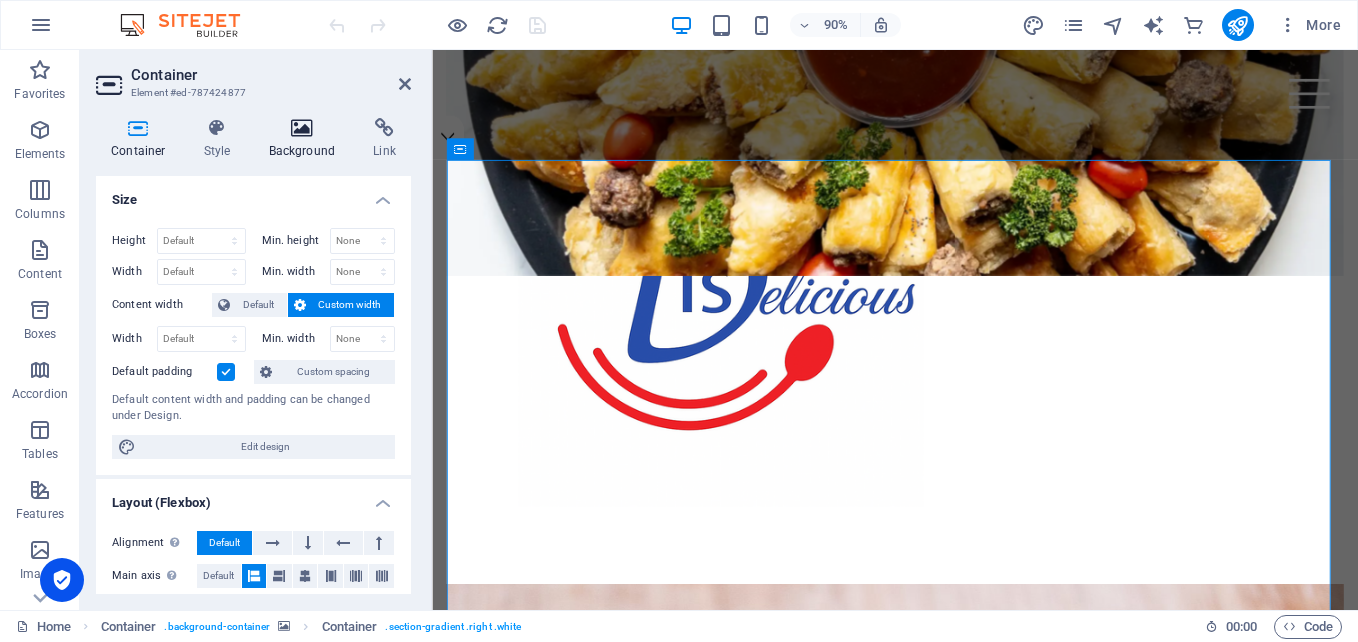 click at bounding box center [302, 128] 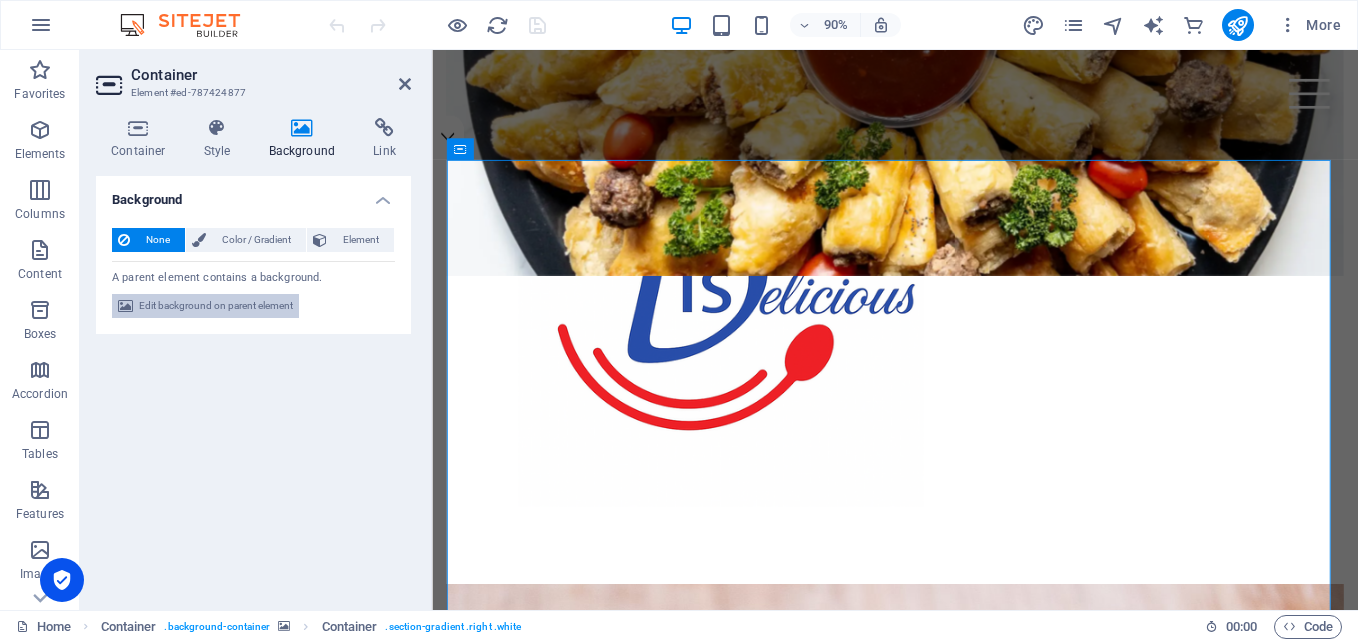 click on "Edit background on parent element" at bounding box center (216, 306) 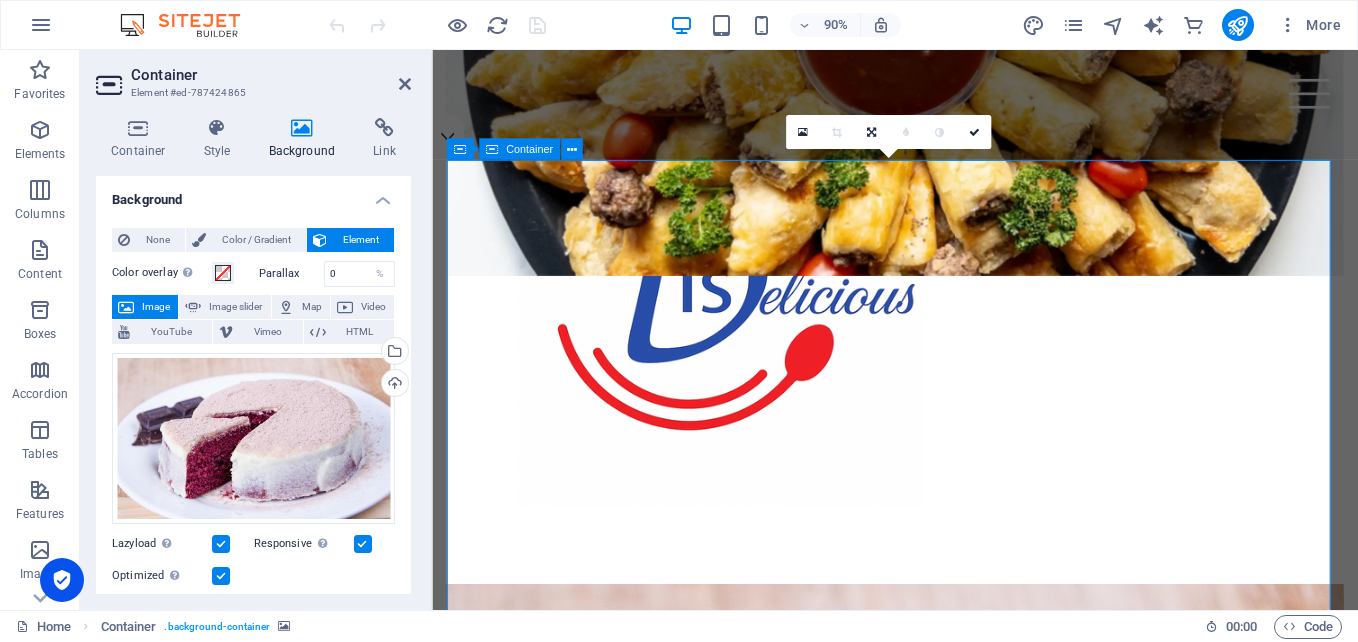 click on "Cakes Lorem ipsum dolor sit amet, consetetur sadipscing elitr, sed diam nonumy eirmod tempor invidunt ut labore et dolore magna aliquyam erat, sed diam voluptua. At vero eos et accusam et [PERSON_NAME] duo [PERSON_NAME] et ea rebum. Stet clita kasd gubergren, no sea takimata sanctus est Lorem ipsum dolor sit amet. Lorem ipsum dolor. Order your favorites now" at bounding box center (946, 1714) 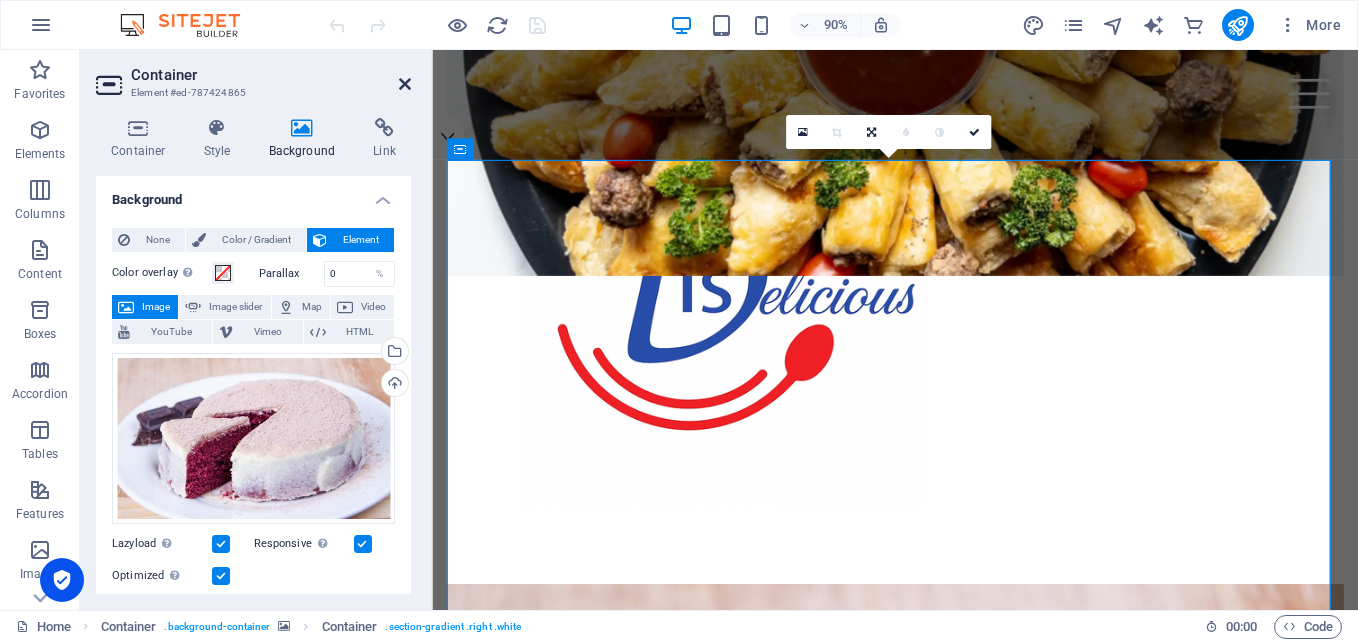 click at bounding box center (405, 84) 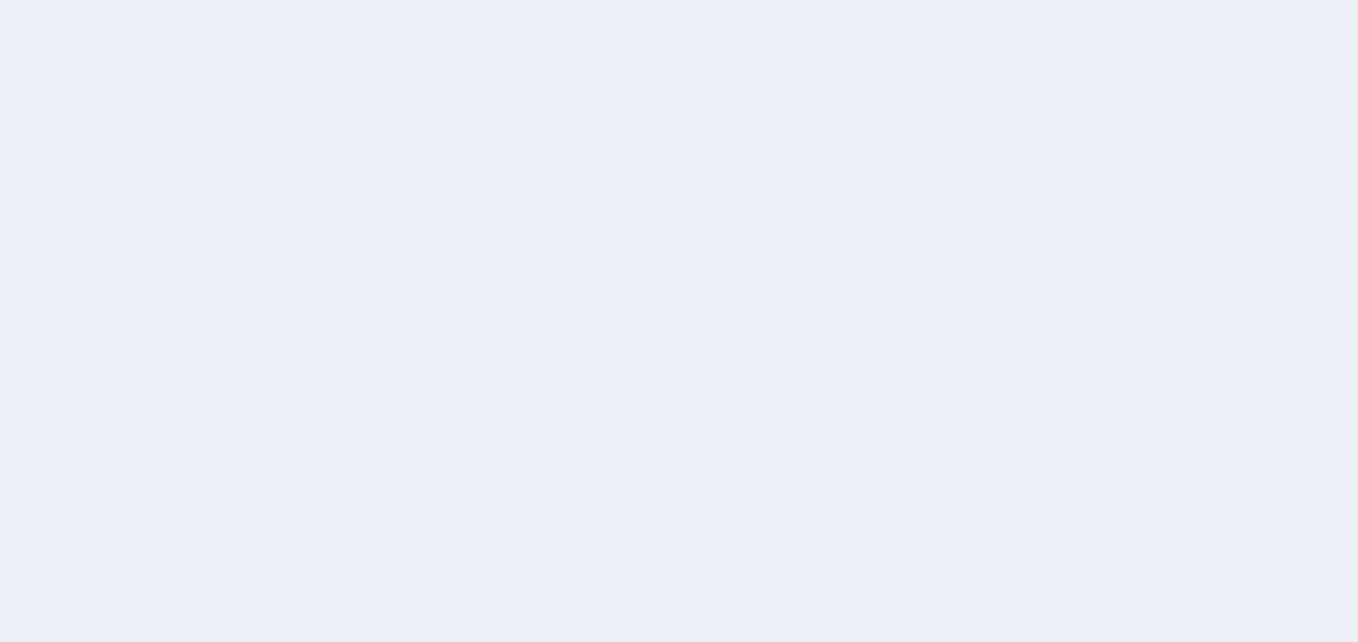 scroll, scrollTop: 0, scrollLeft: 0, axis: both 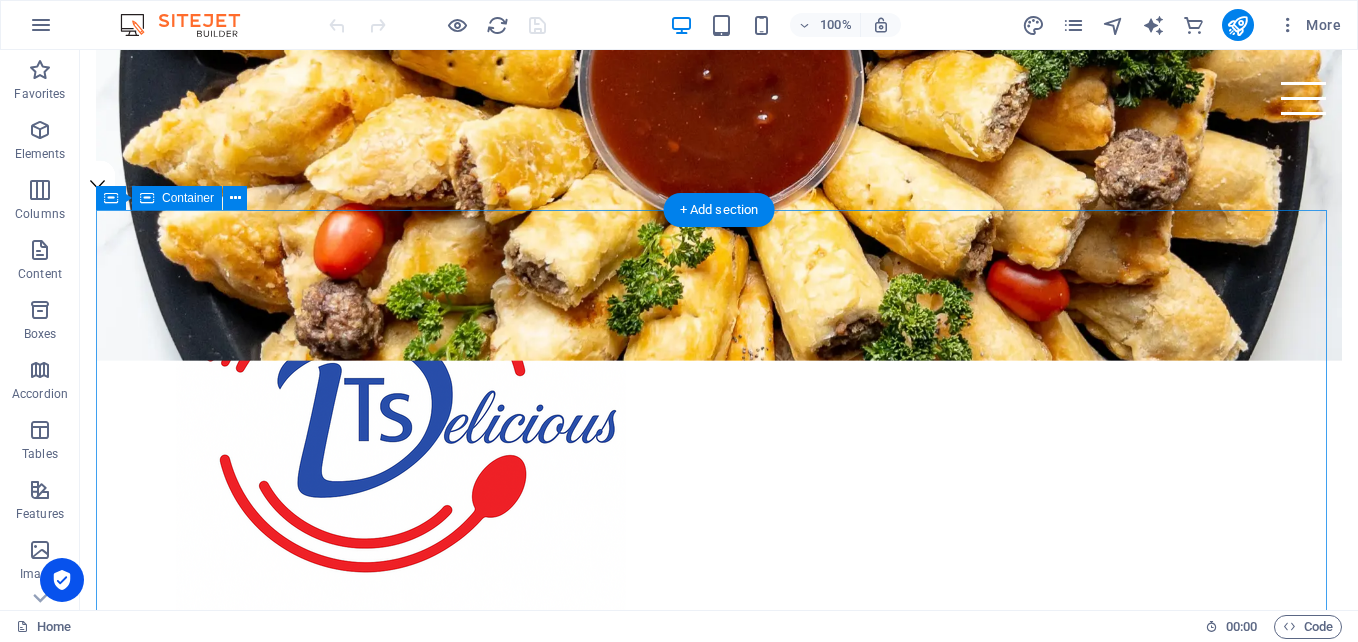 click on "Cakes Lorem ipsum dolor sit amet, consetetur sadipscing elitr, sed diam nonumy eirmod tempor invidunt ut labore et dolore magna aliquyam erat, sed diam voluptua. At vero eos et accusam et [PERSON_NAME] duo [PERSON_NAME] et ea rebum. Stet clita kasd gubergren, no sea takimata sanctus est Lorem ipsum dolor sit amet. Lorem ipsum dolor. Order your favorites now" at bounding box center (719, 1841) 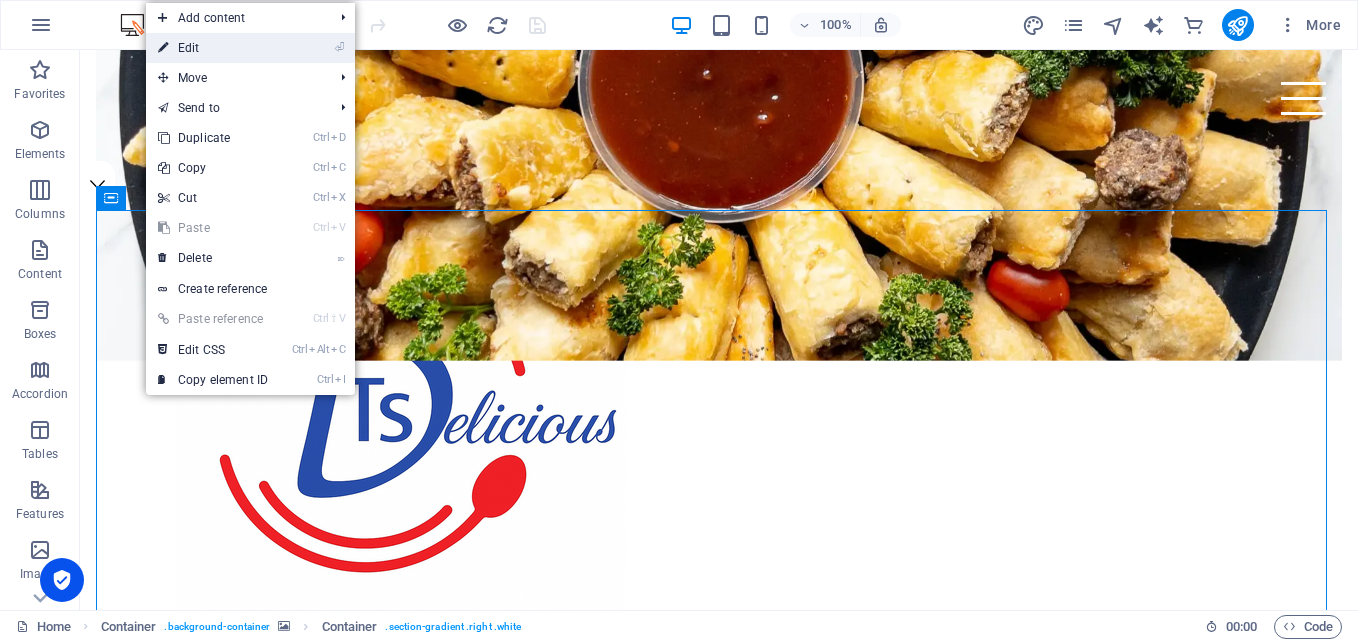 click on "⏎  Edit" at bounding box center [213, 48] 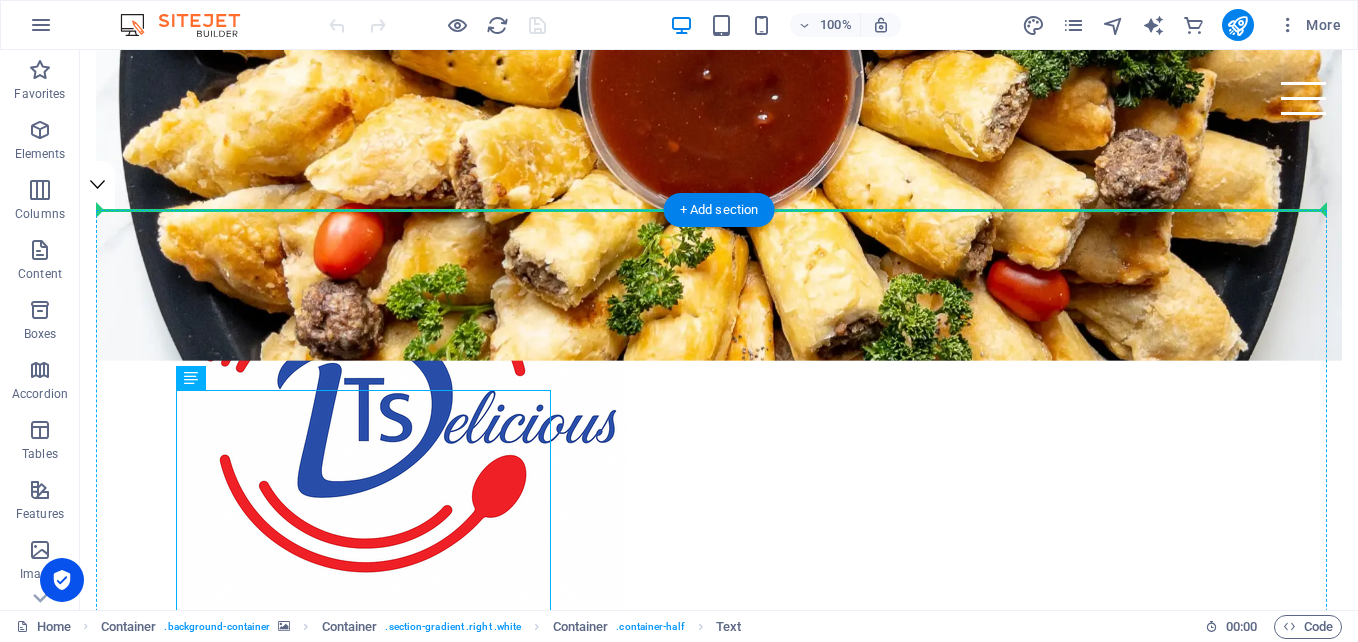drag, startPoint x: 363, startPoint y: 502, endPoint x: 1270, endPoint y: 448, distance: 908.6061 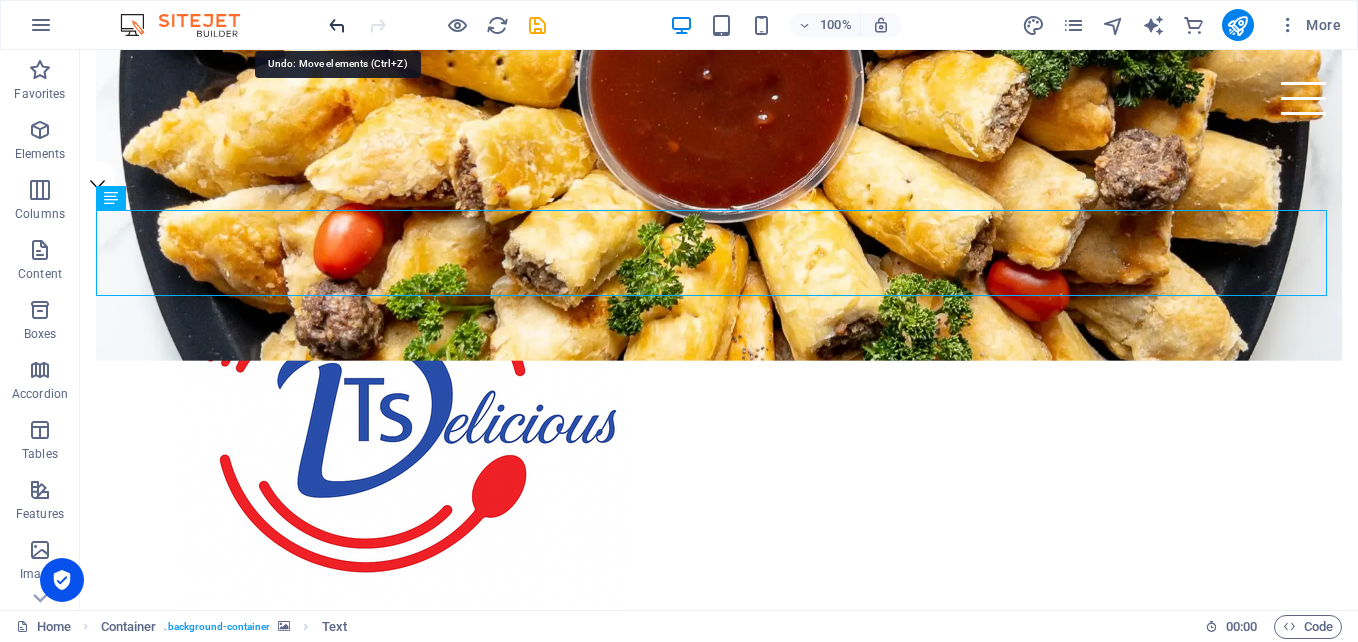click at bounding box center [337, 25] 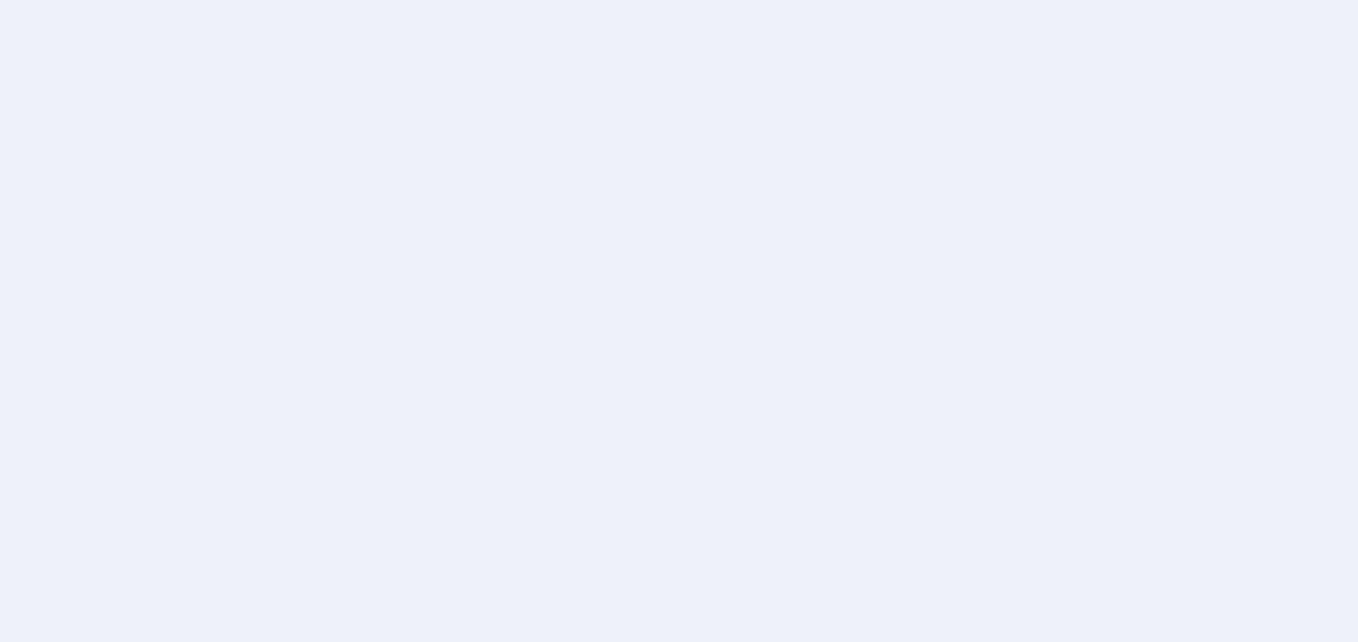 scroll, scrollTop: 0, scrollLeft: 0, axis: both 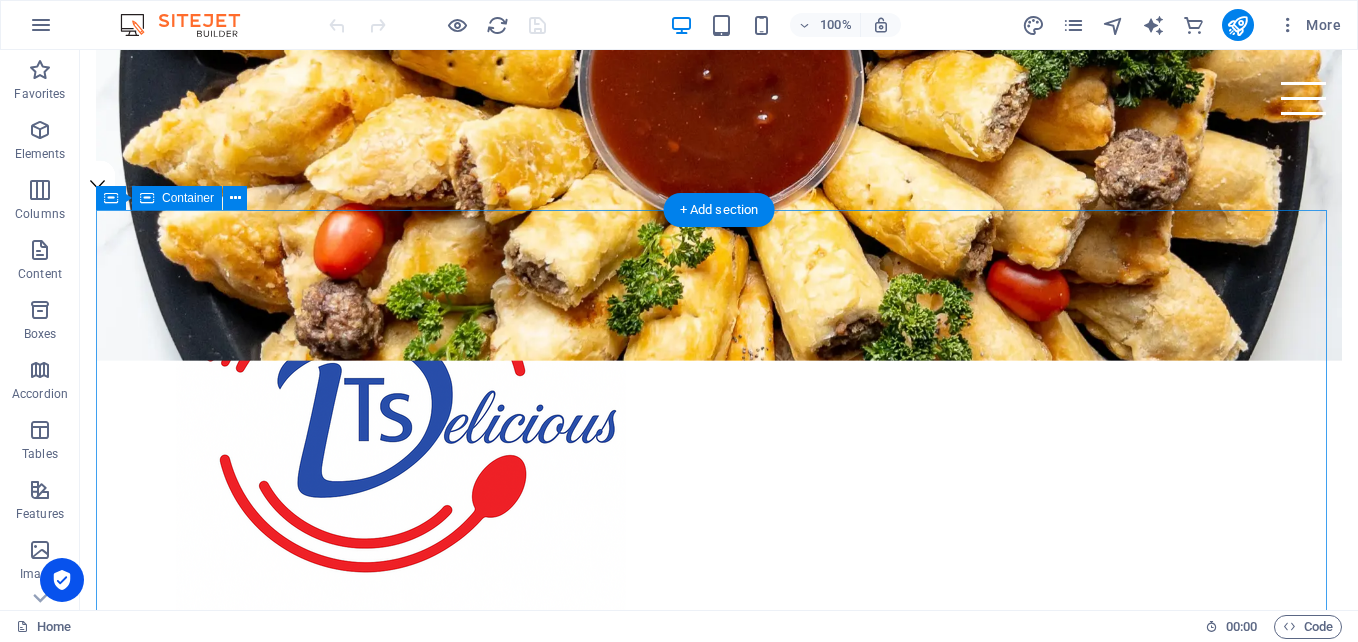 click on "Cakes Lorem ipsum dolor sit amet, consetetur sadipscing elitr, sed diam nonumy eirmod tempor invidunt ut labore et dolore magna aliquyam erat, sed diam voluptua. At vero eos et accusam et [PERSON_NAME] duo [PERSON_NAME] et ea rebum. Stet clita kasd gubergren, no sea takimata sanctus est Lorem ipsum dolor sit amet. Lorem ipsum dolor. Order your favorites now" at bounding box center (719, 1841) 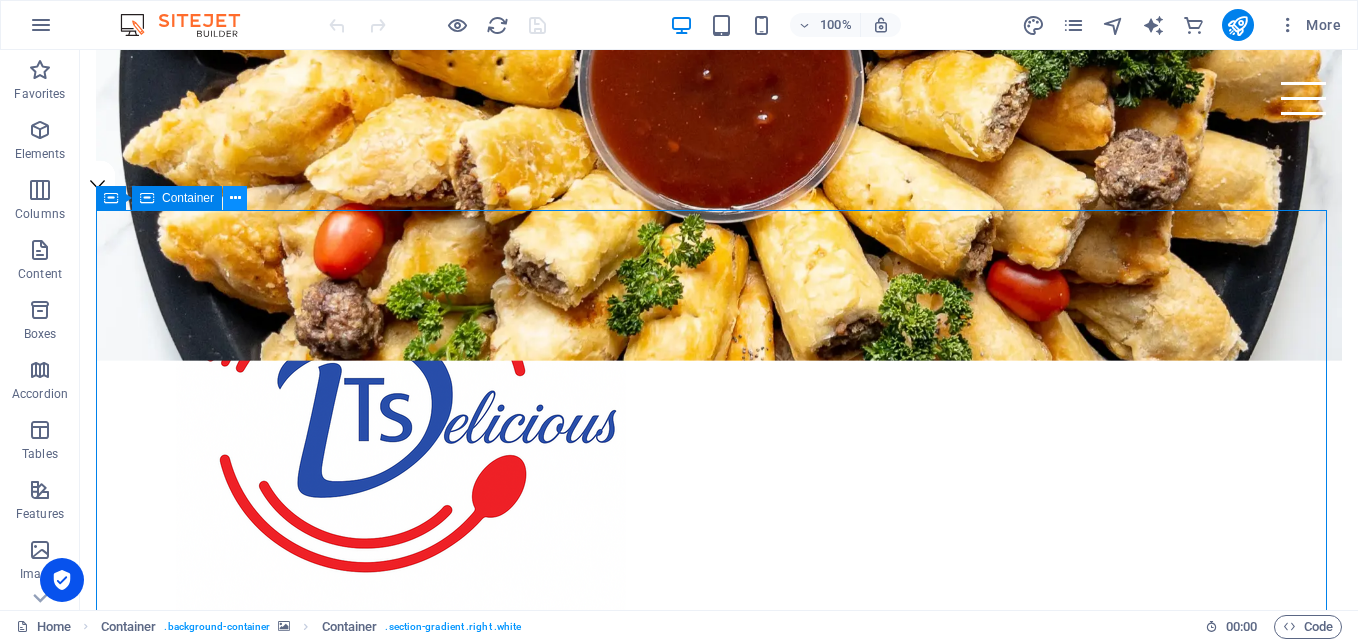 click at bounding box center [235, 198] 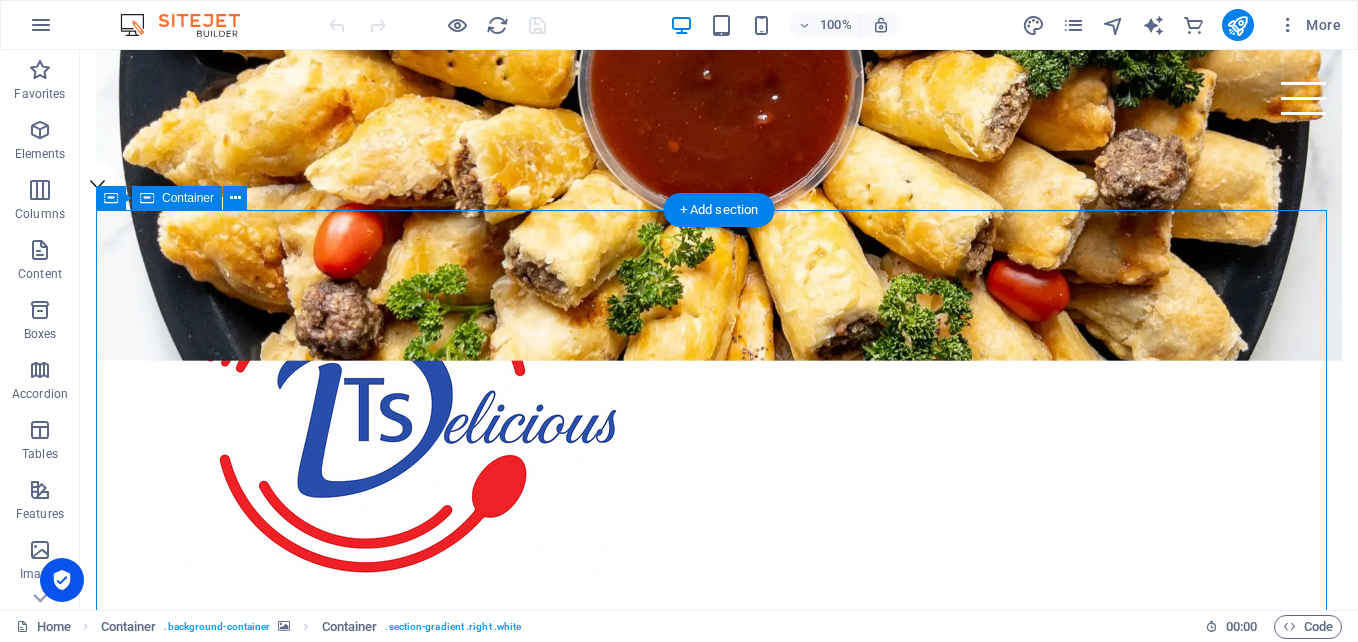 click on "Cakes Lorem ipsum dolor sit amet, consetetur sadipscing elitr, sed diam nonumy eirmod tempor invidunt ut labore et dolore magna aliquyam erat, sed diam voluptua. At vero eos et accusam et [PERSON_NAME] duo [PERSON_NAME] et ea rebum. Stet clita kasd gubergren, no sea takimata sanctus est Lorem ipsum dolor sit amet. Lorem ipsum dolor. Order your favorites now" at bounding box center (719, 1841) 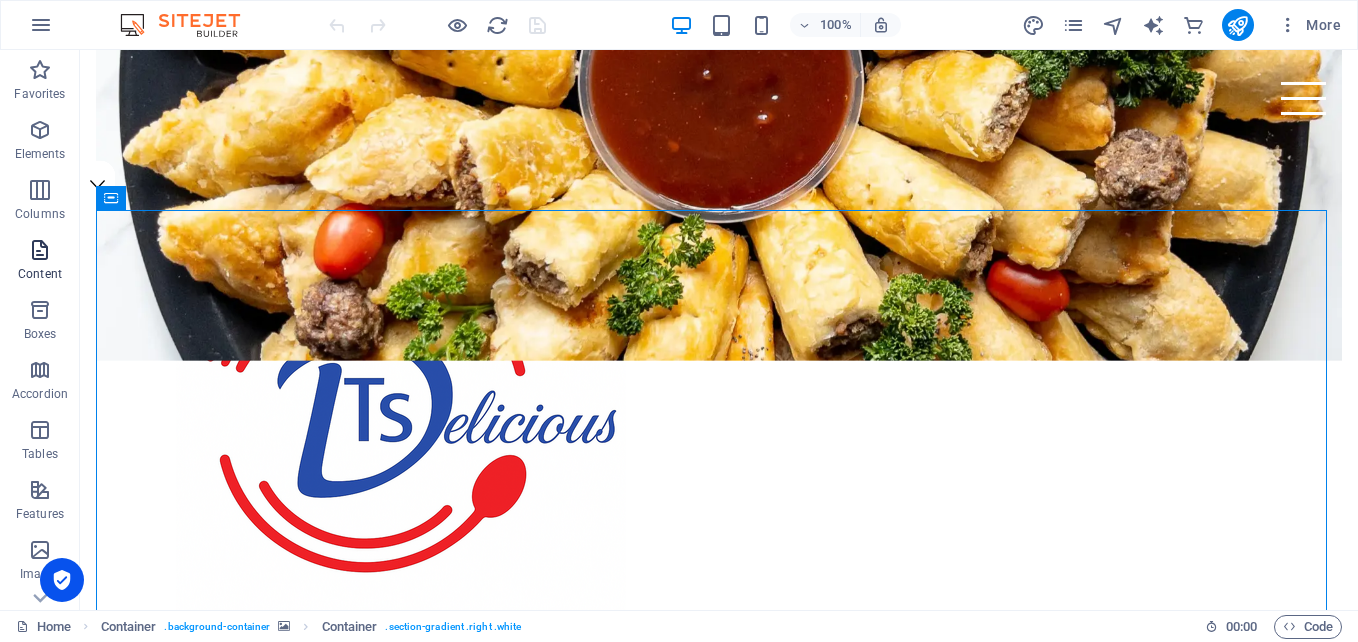 click at bounding box center [40, 250] 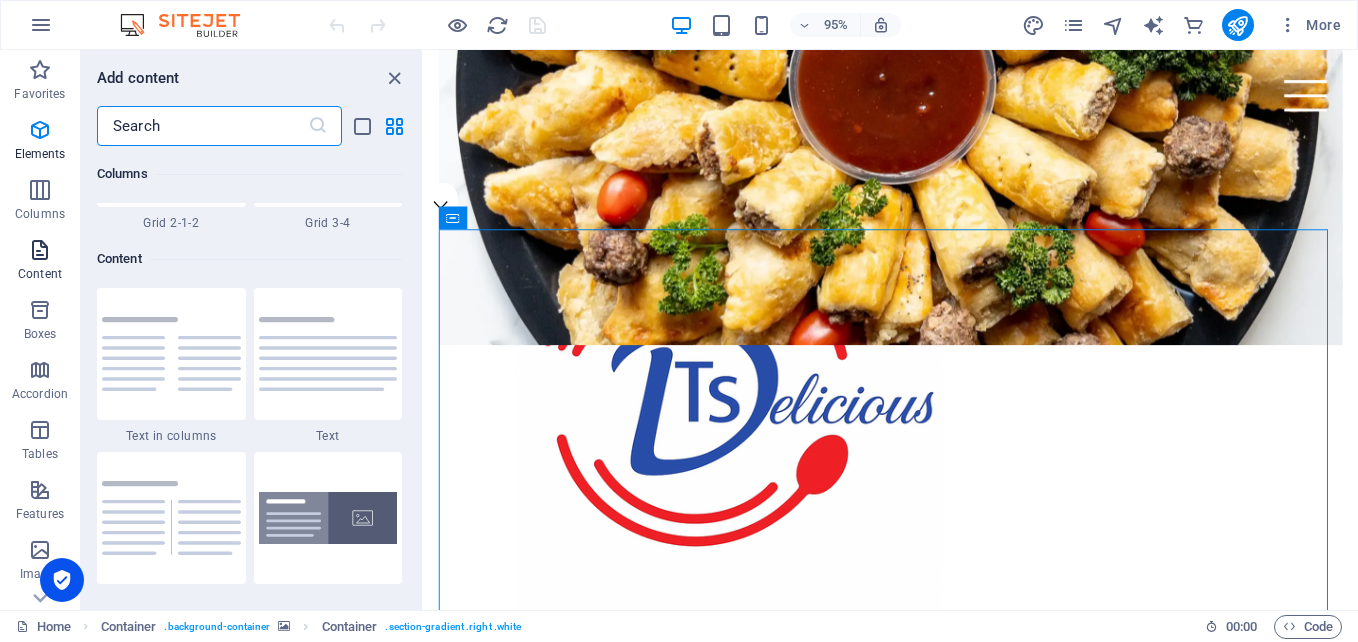 scroll, scrollTop: 3499, scrollLeft: 0, axis: vertical 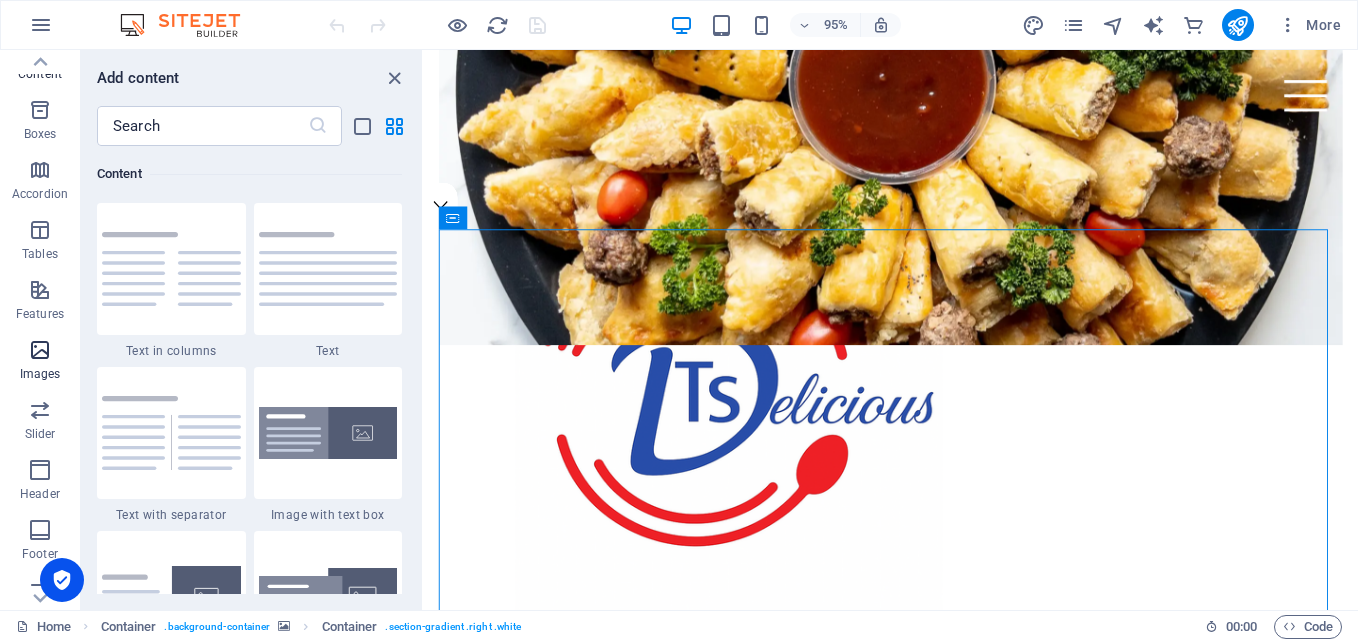 click at bounding box center [40, 350] 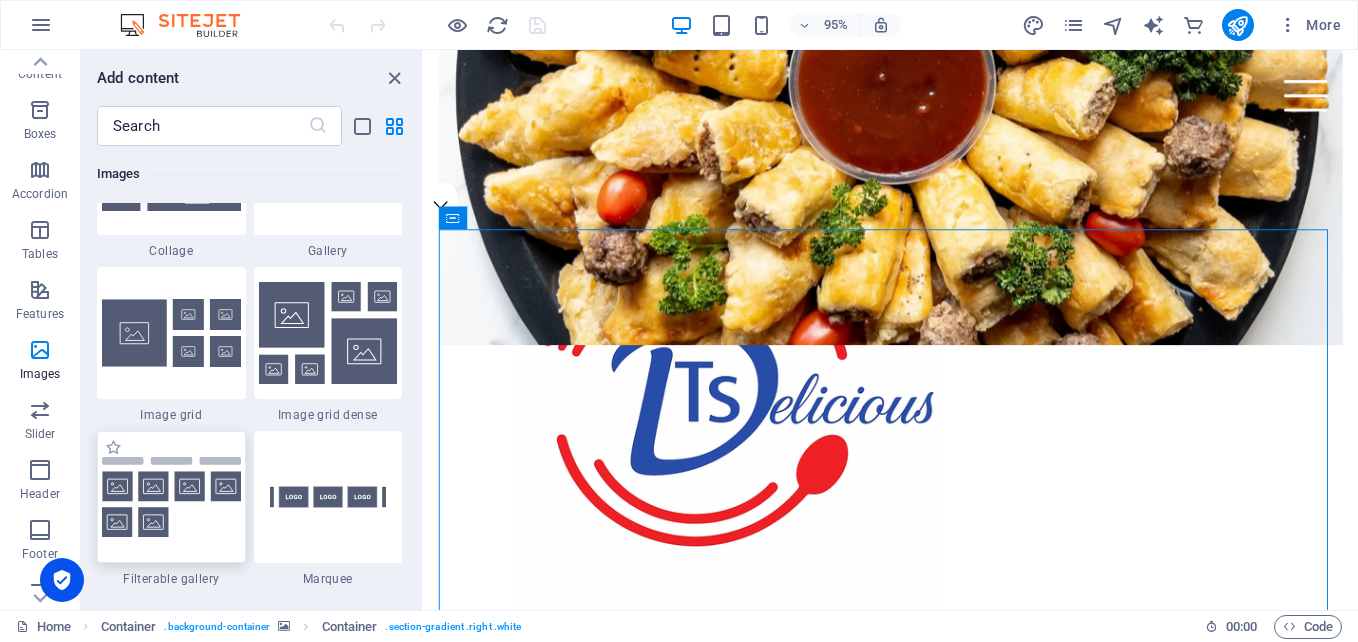 scroll, scrollTop: 10276, scrollLeft: 0, axis: vertical 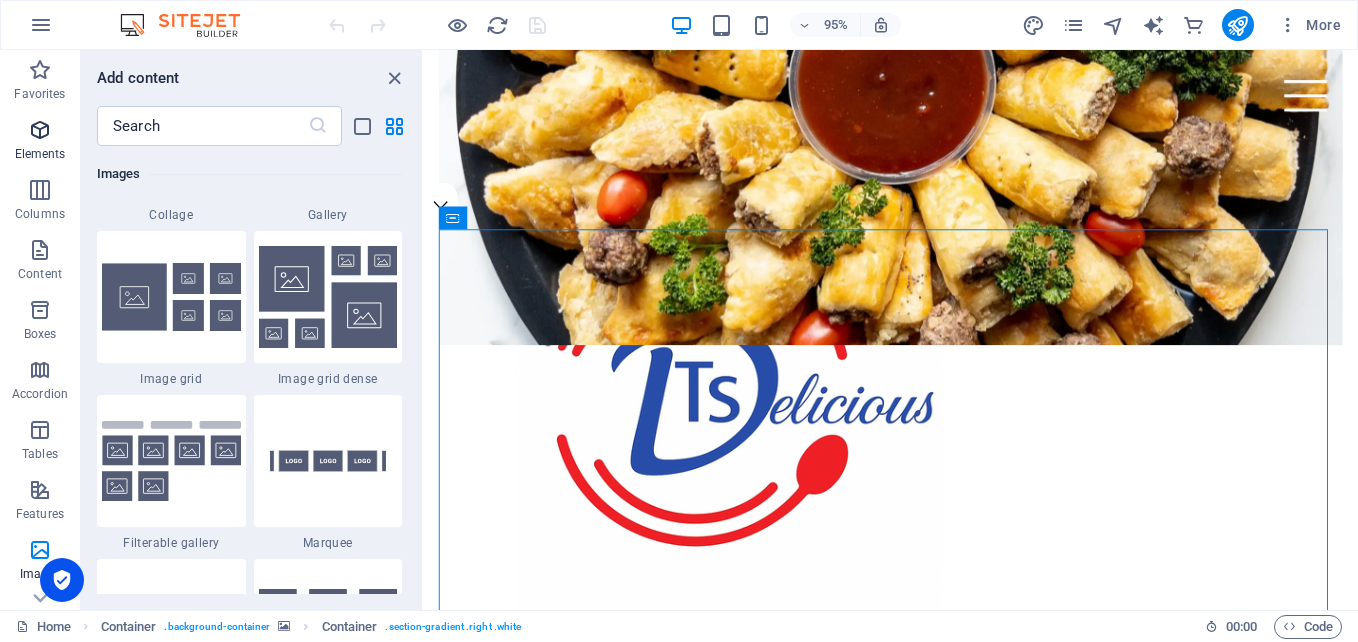 click on "Elements" at bounding box center (40, 154) 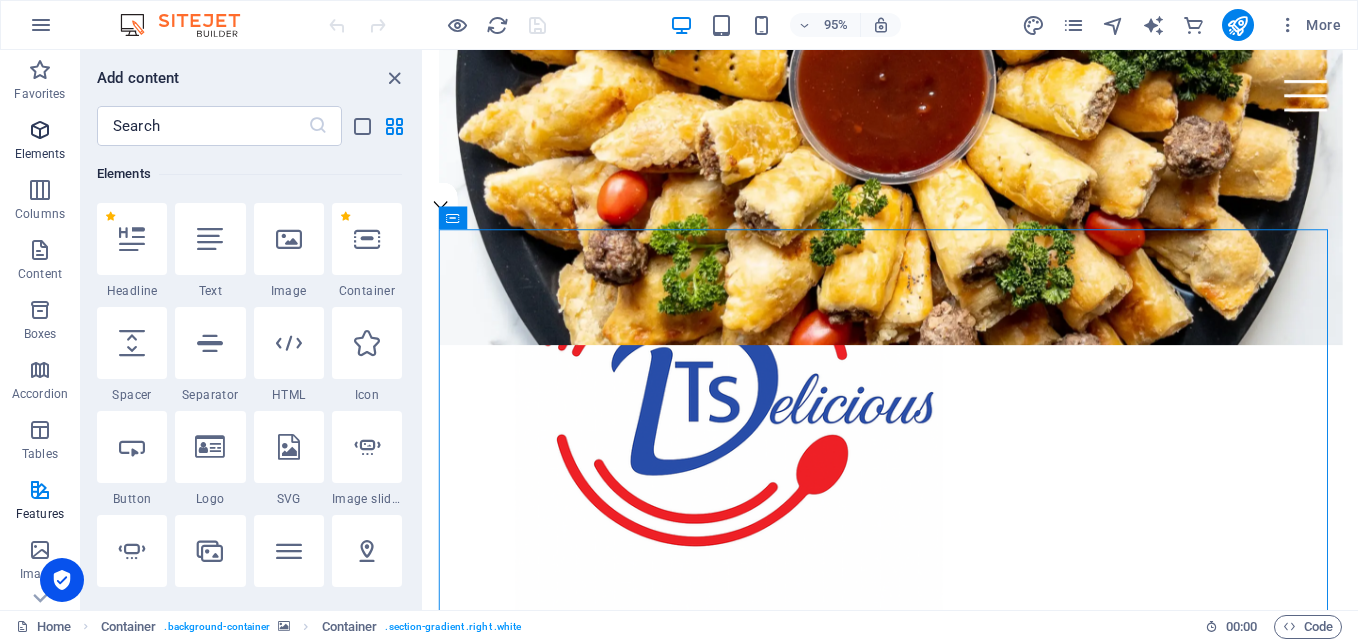 scroll, scrollTop: 213, scrollLeft: 0, axis: vertical 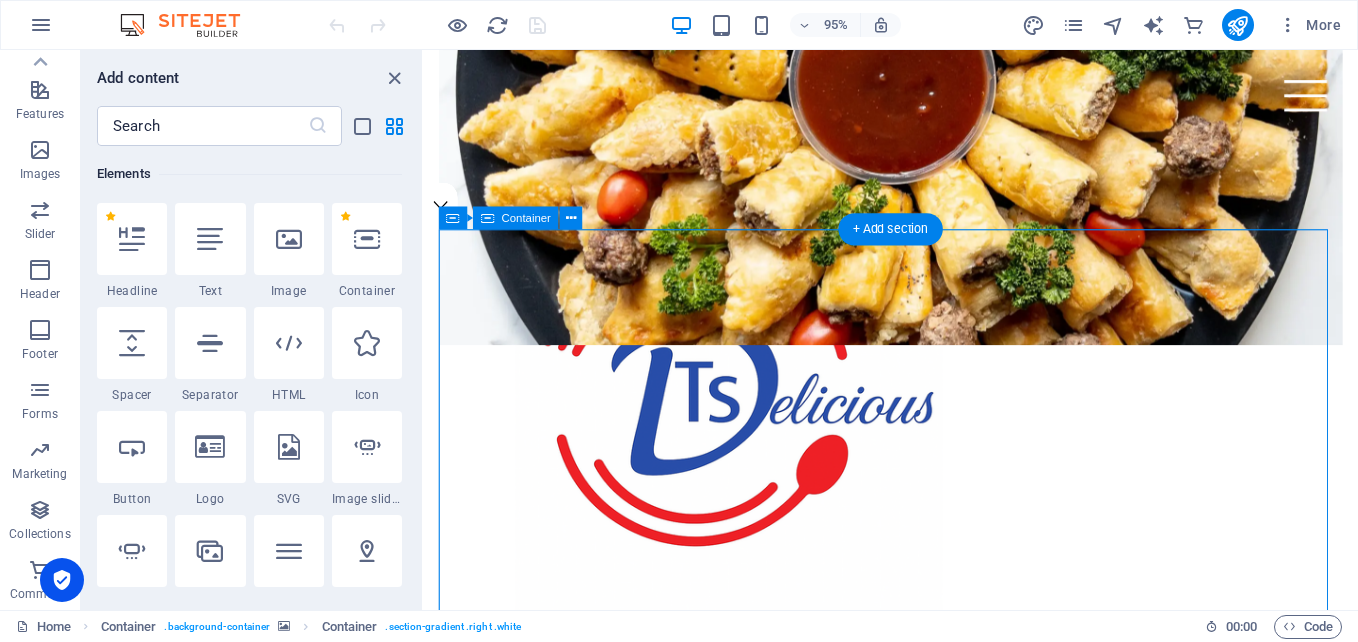 click on "Cakes Lorem ipsum dolor sit amet, consetetur sadipscing elitr, sed diam nonumy eirmod tempor invidunt ut labore et dolore magna aliquyam erat, sed diam voluptua. At vero eos et accusam et justo duo dolores et ea rebum. Stet clita kasd gubergren, no sea takimata sanctus est Lorem ipsum dolor sit amet. Lorem ipsum dolor. Order your favorites now" at bounding box center (915, 1806) 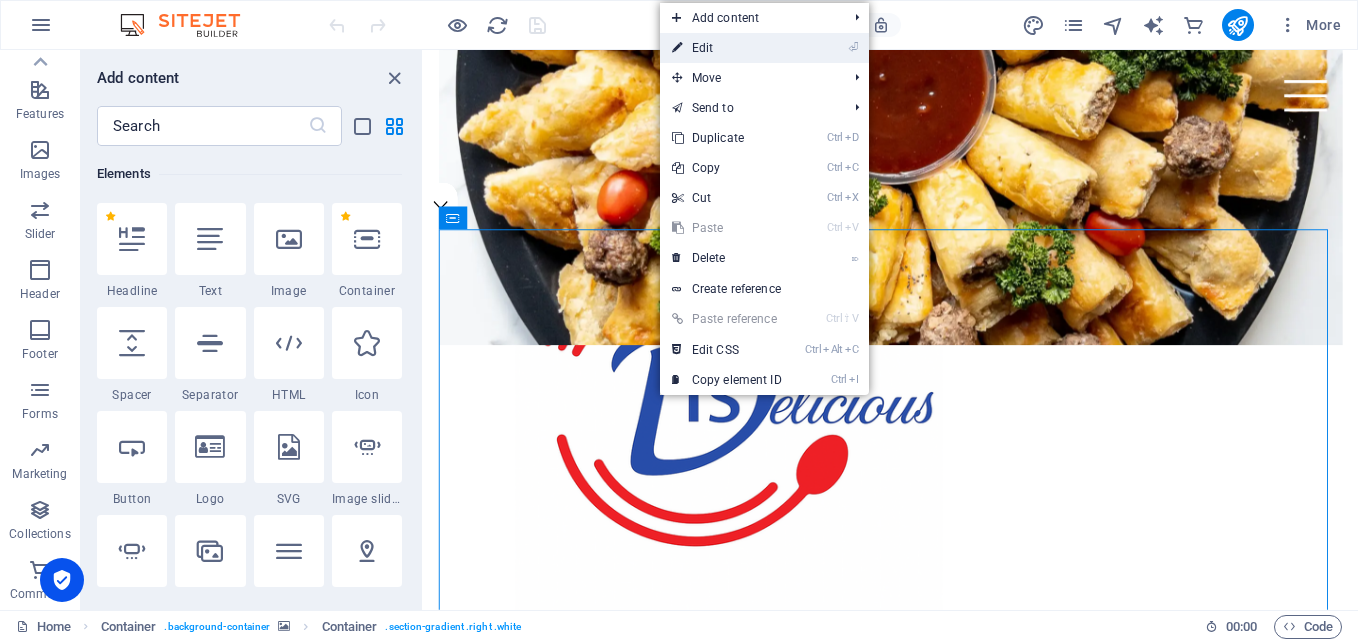 click on "⏎  Edit" at bounding box center [727, 48] 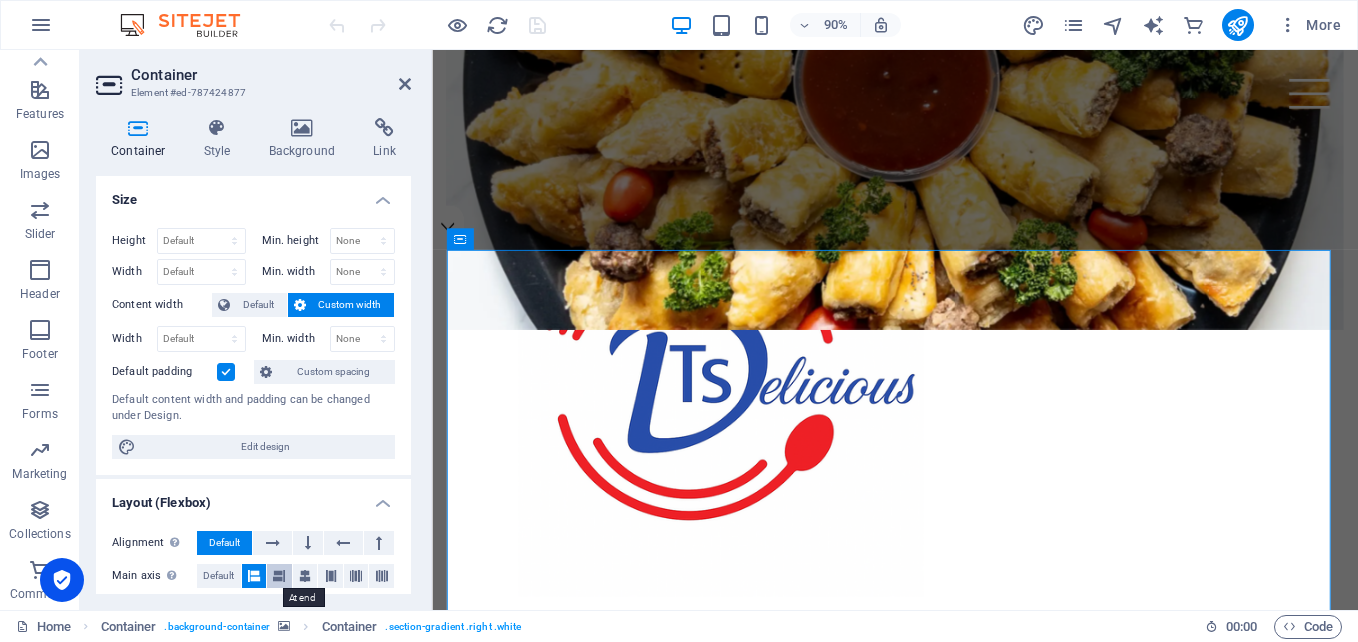 click at bounding box center [279, 576] 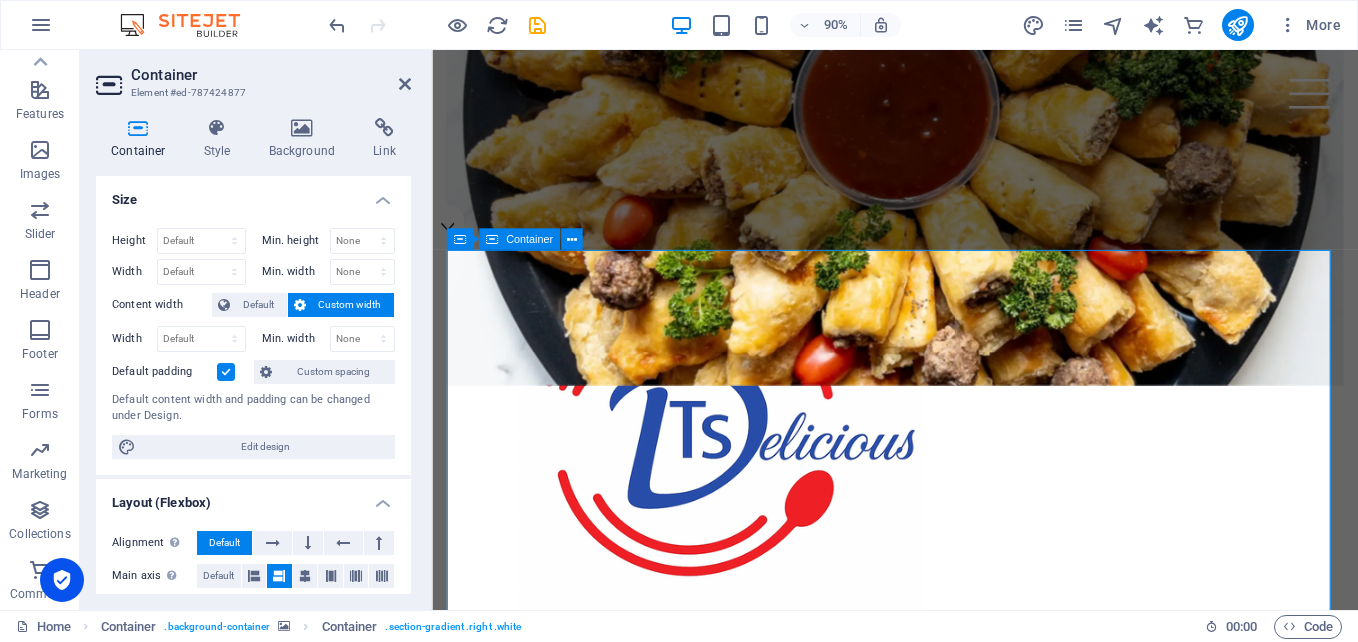 click on "Cakes Lorem ipsum dolor sit amet, consetetur sadipscing elitr, sed diam nonumy eirmod tempor invidunt ut labore et dolore magna aliquyam erat, sed diam voluptua. At vero eos et accusam et justo duo dolores et ea rebum. Stet clita kasd gubergren, no sea takimata sanctus est Lorem ipsum dolor sit amet. Lorem ipsum dolor. Order your favorites now" at bounding box center [946, 1934] 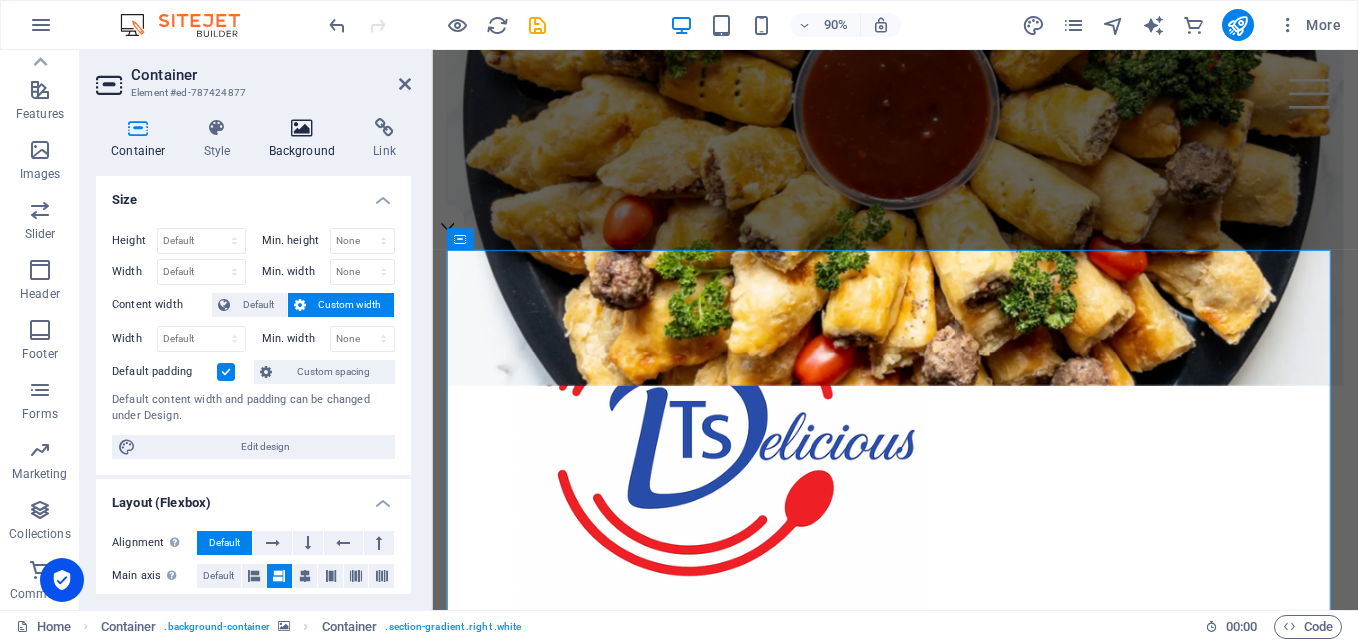 click on "Background" at bounding box center (306, 139) 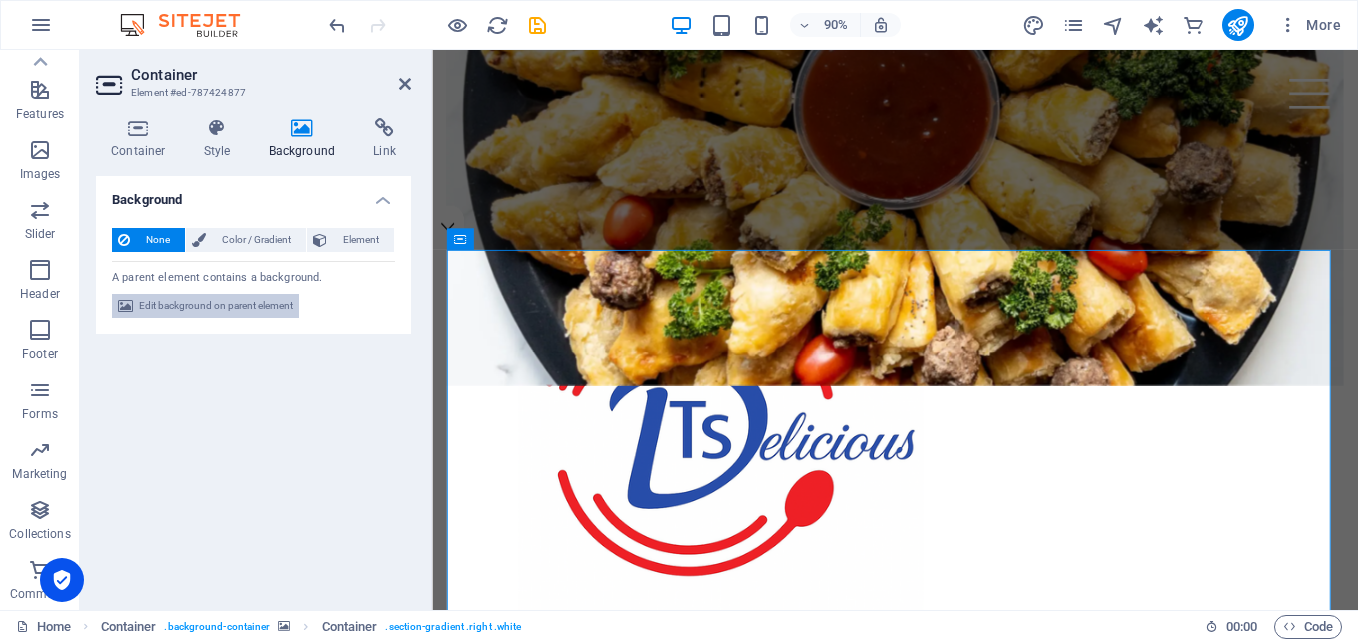 click on "Edit background on parent element" at bounding box center [216, 306] 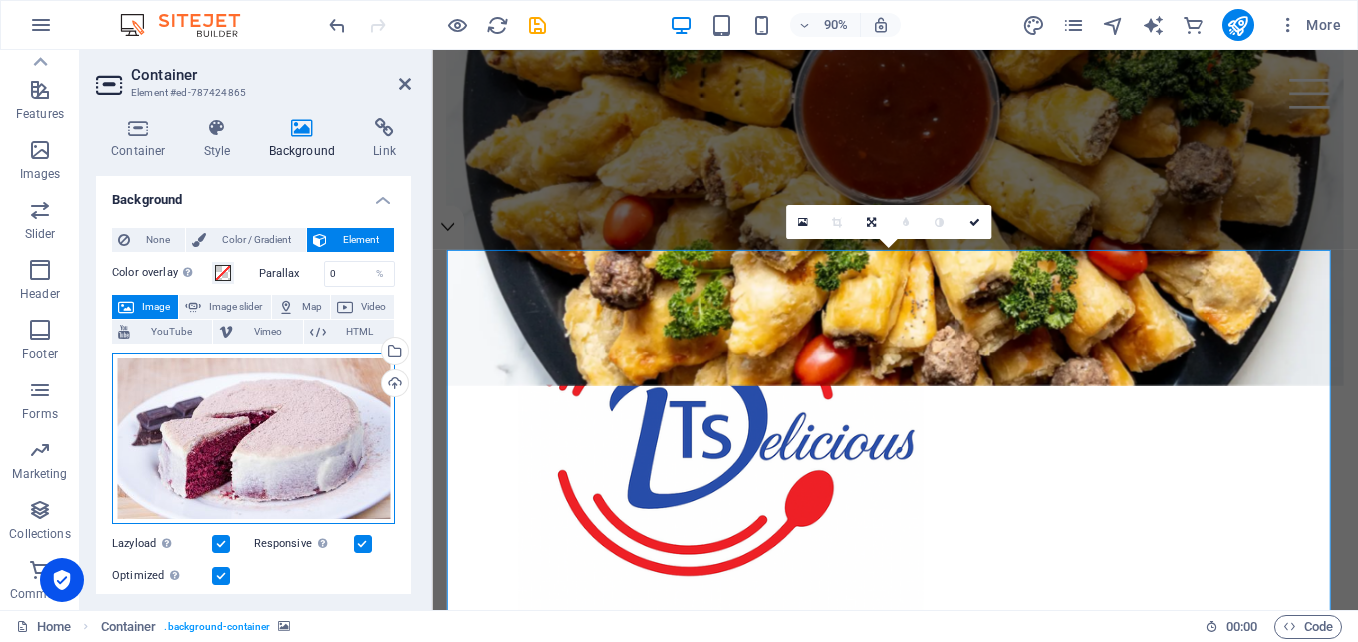 click on "Drag files here, click to choose files or select files from Files or our free stock photos & videos" at bounding box center (253, 438) 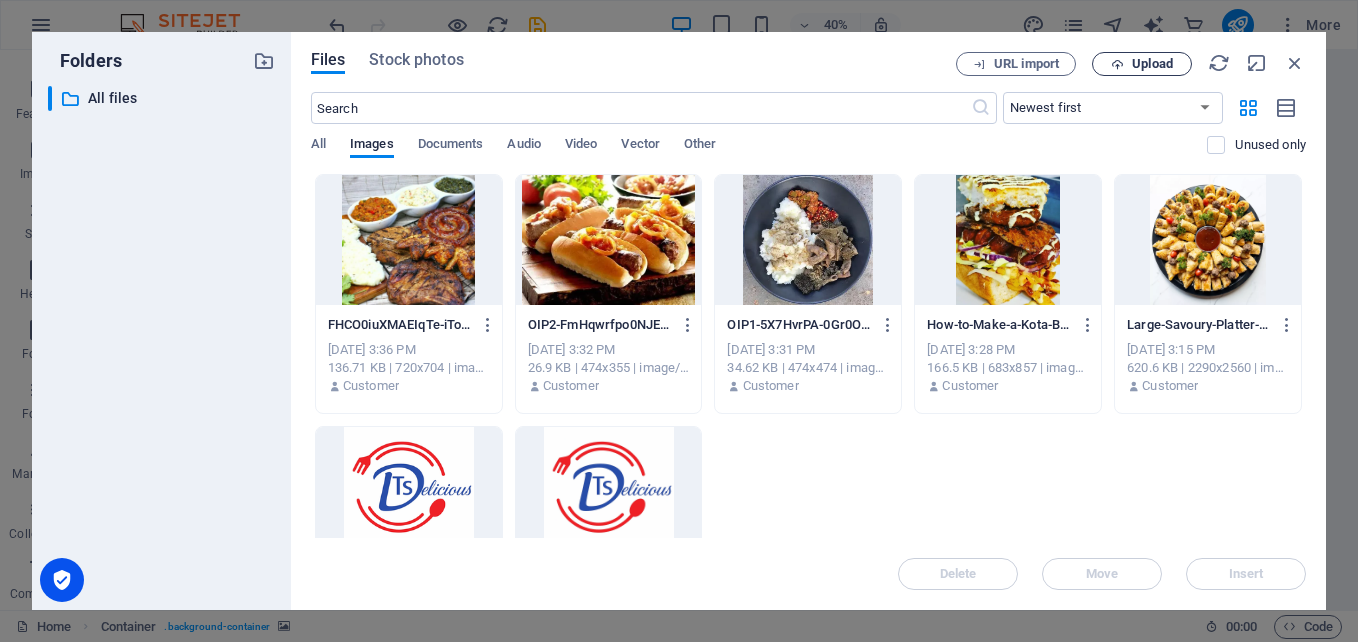 click on "Upload" at bounding box center (1152, 64) 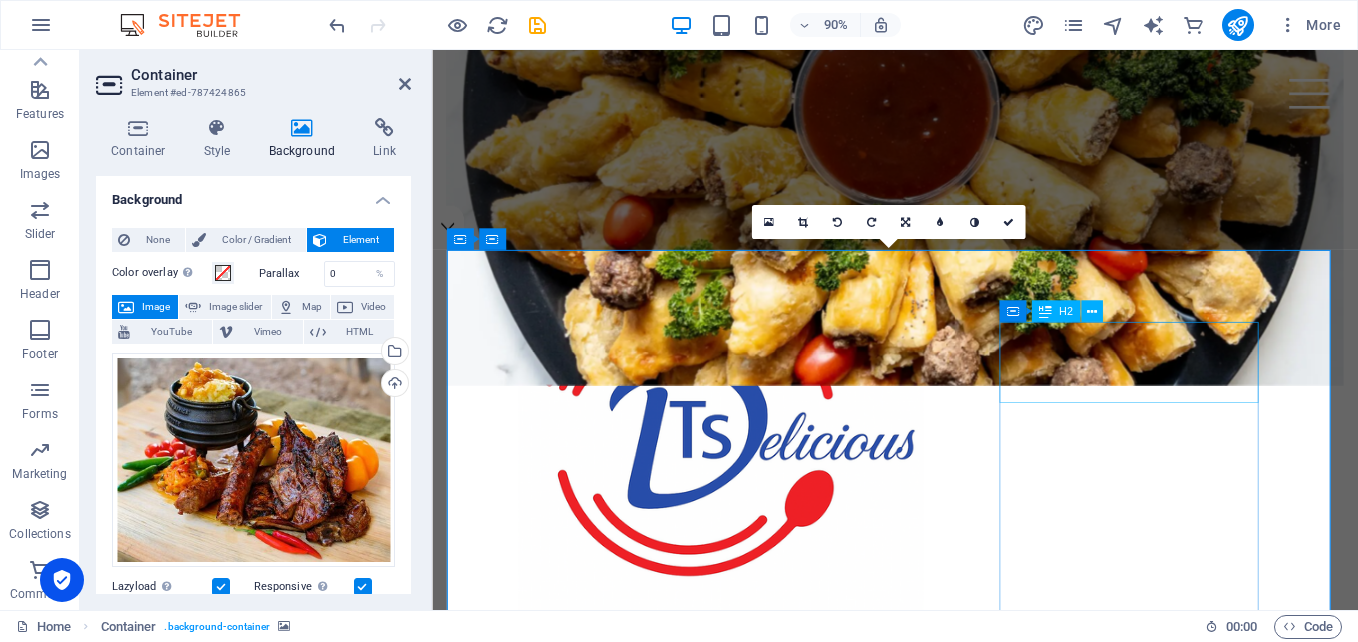 click on "Cakes" at bounding box center [946, 1689] 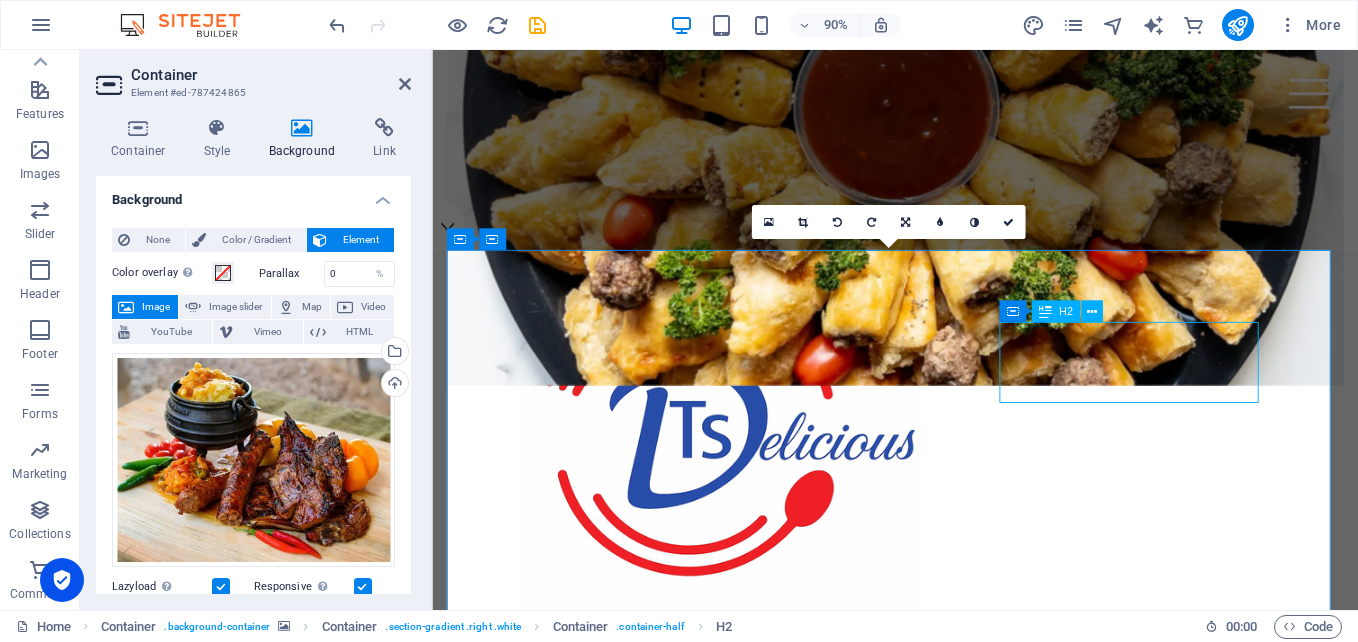 click on "Cakes" at bounding box center (946, 1689) 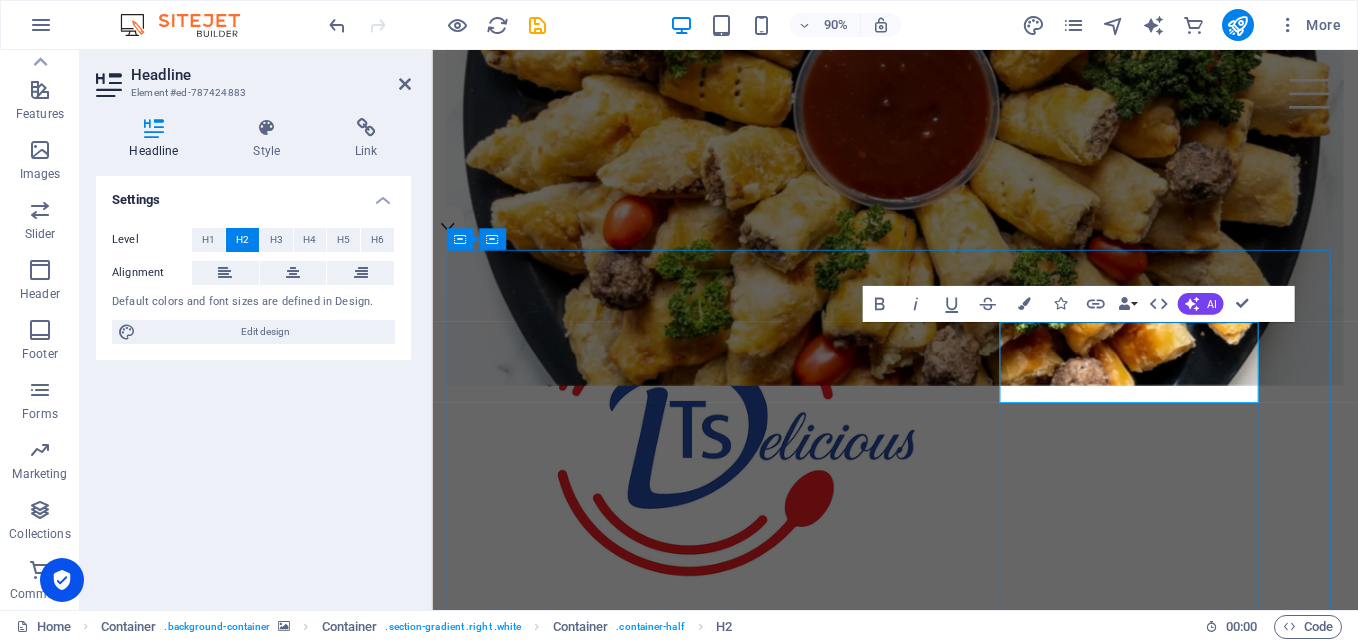 type 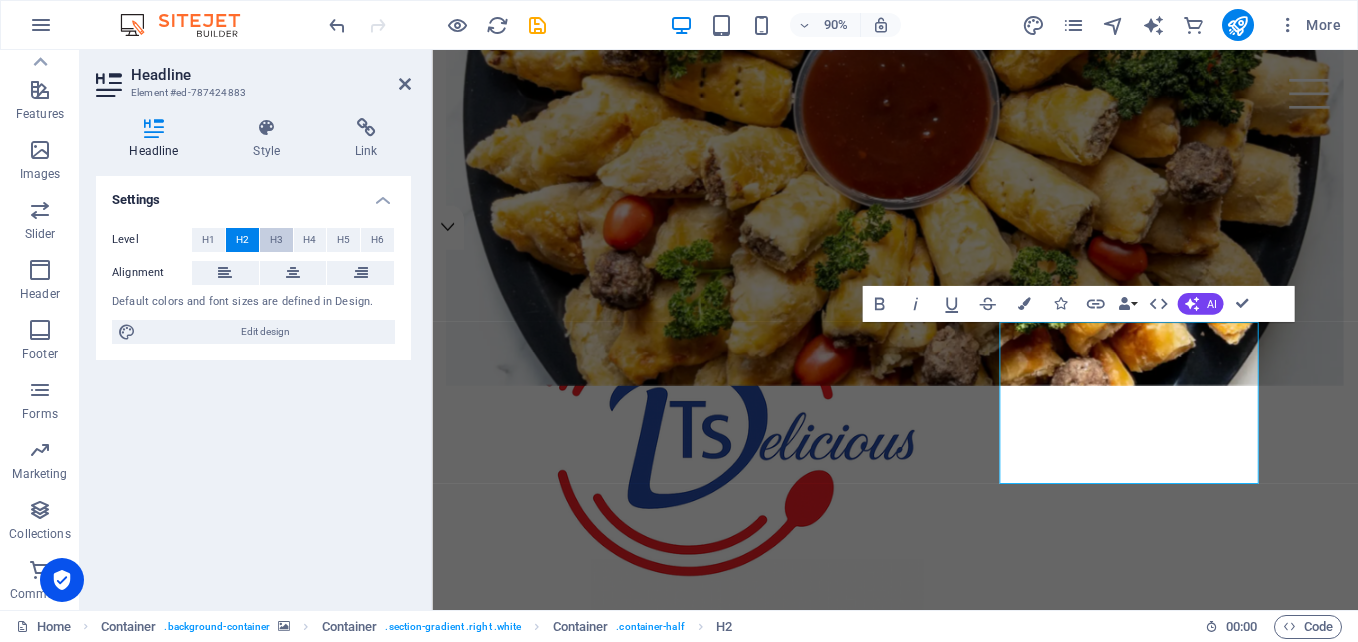 click on "H3" at bounding box center [276, 240] 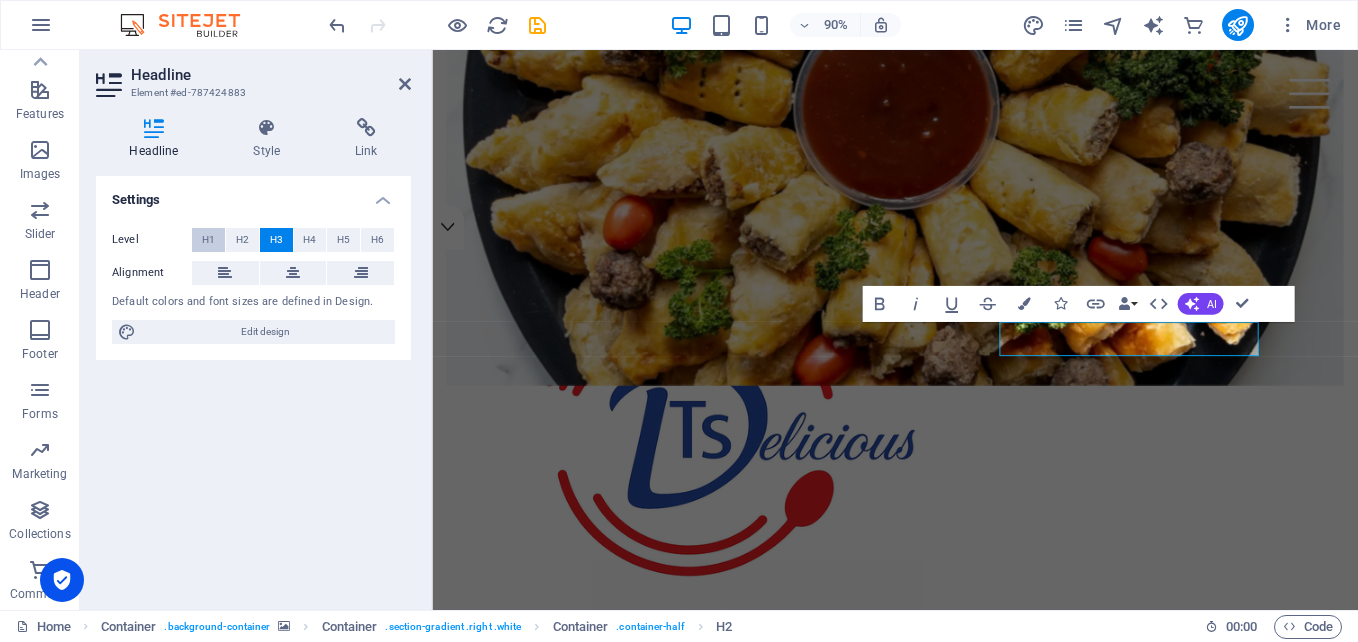 click on "H1" at bounding box center (208, 240) 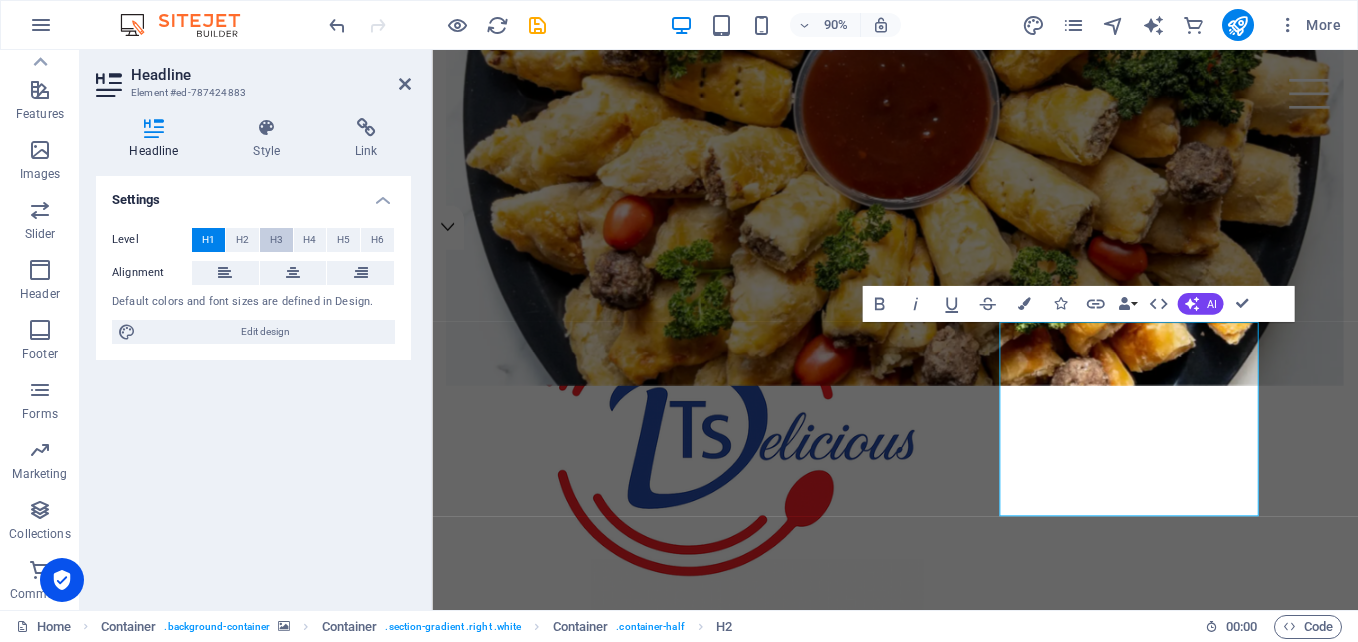 click on "H3" at bounding box center [276, 240] 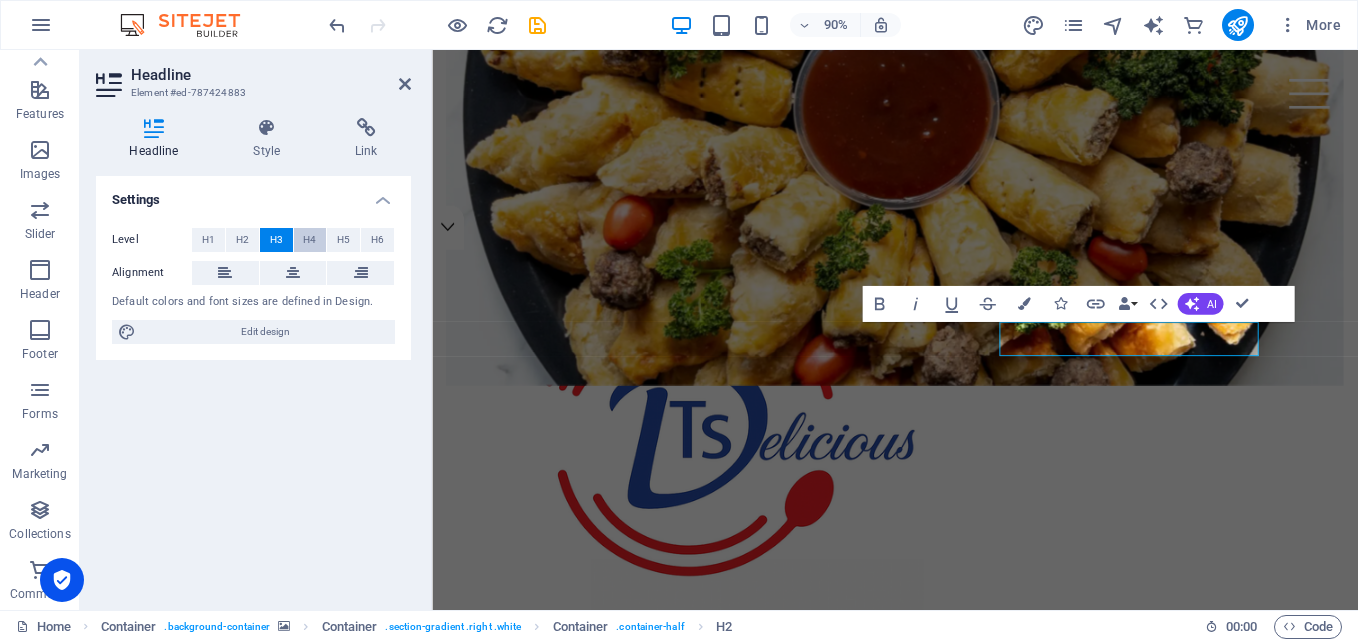 click on "H4" at bounding box center [309, 240] 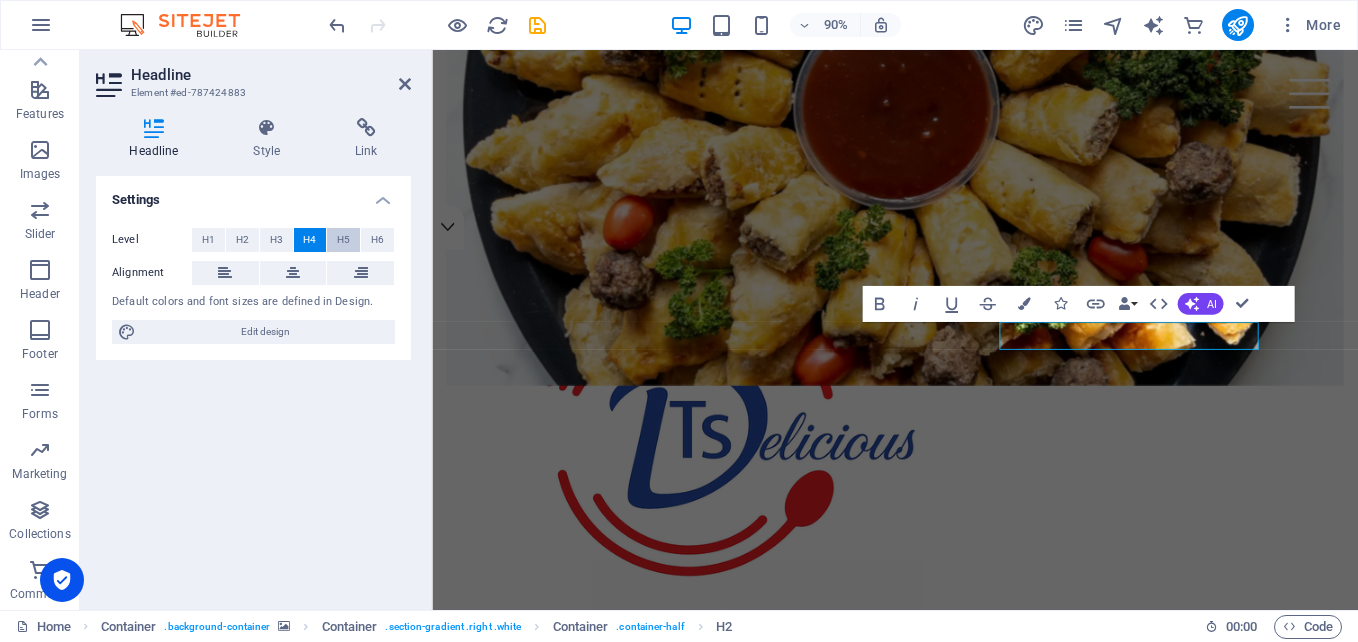 click on "H5" at bounding box center (343, 240) 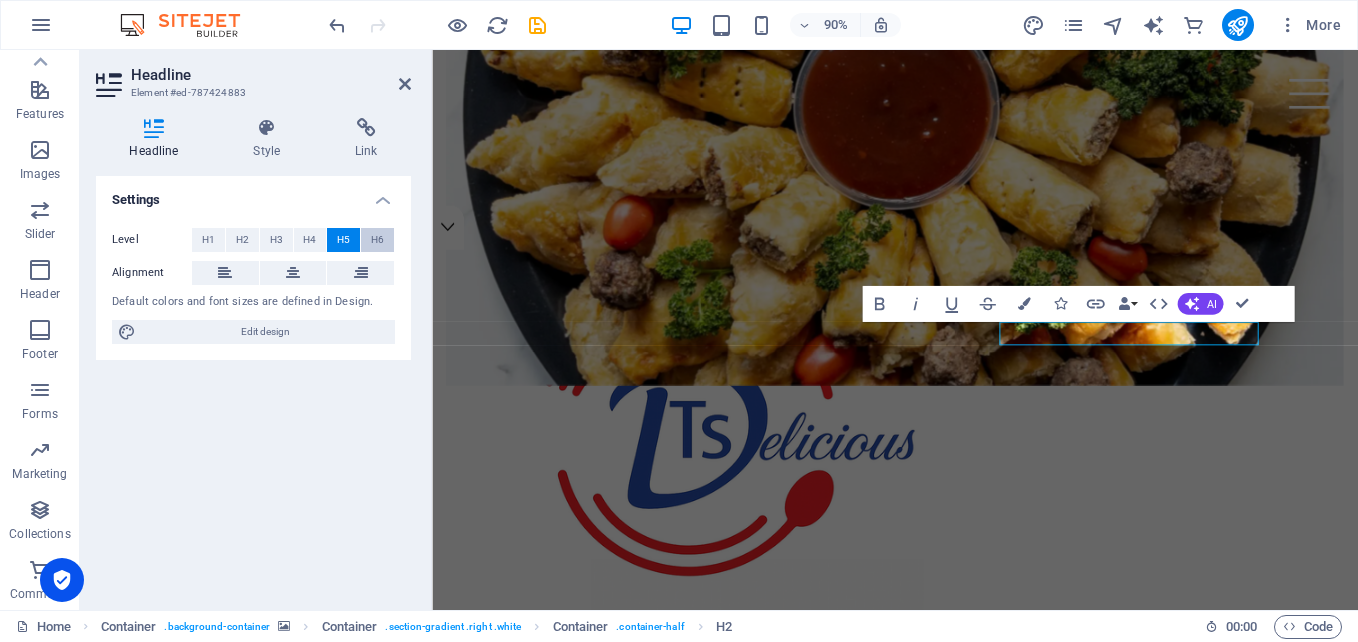 click on "H6" at bounding box center [377, 240] 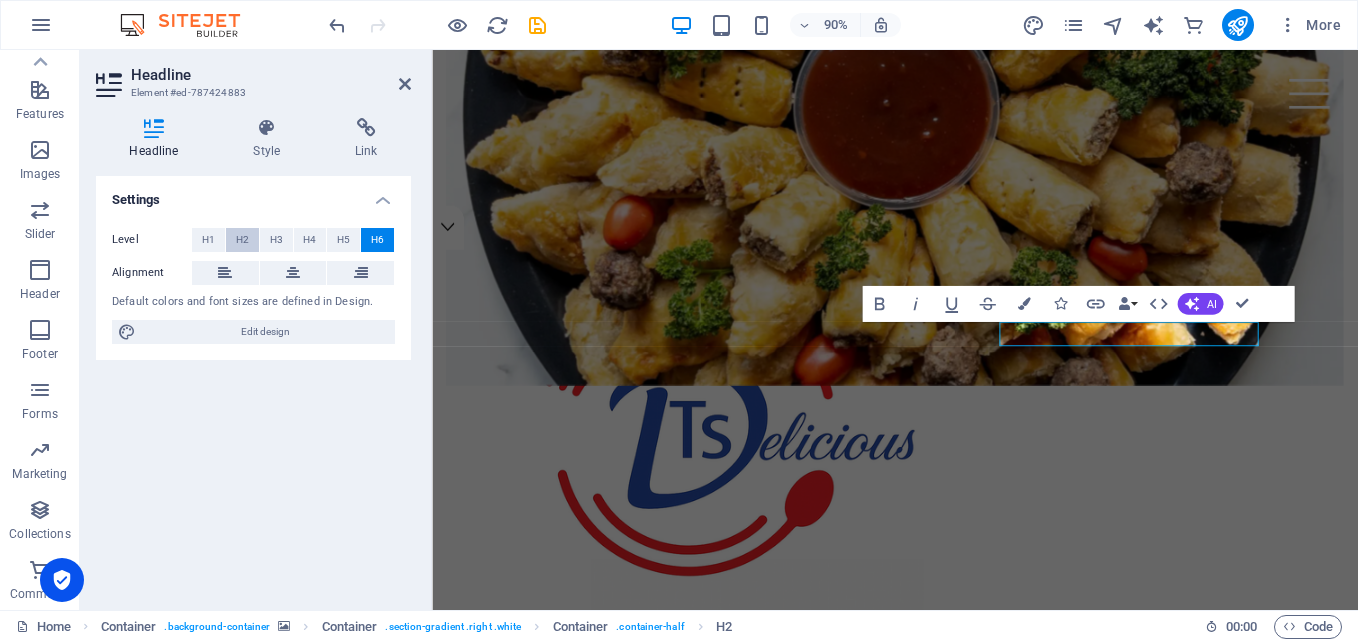 click on "H2" at bounding box center [242, 240] 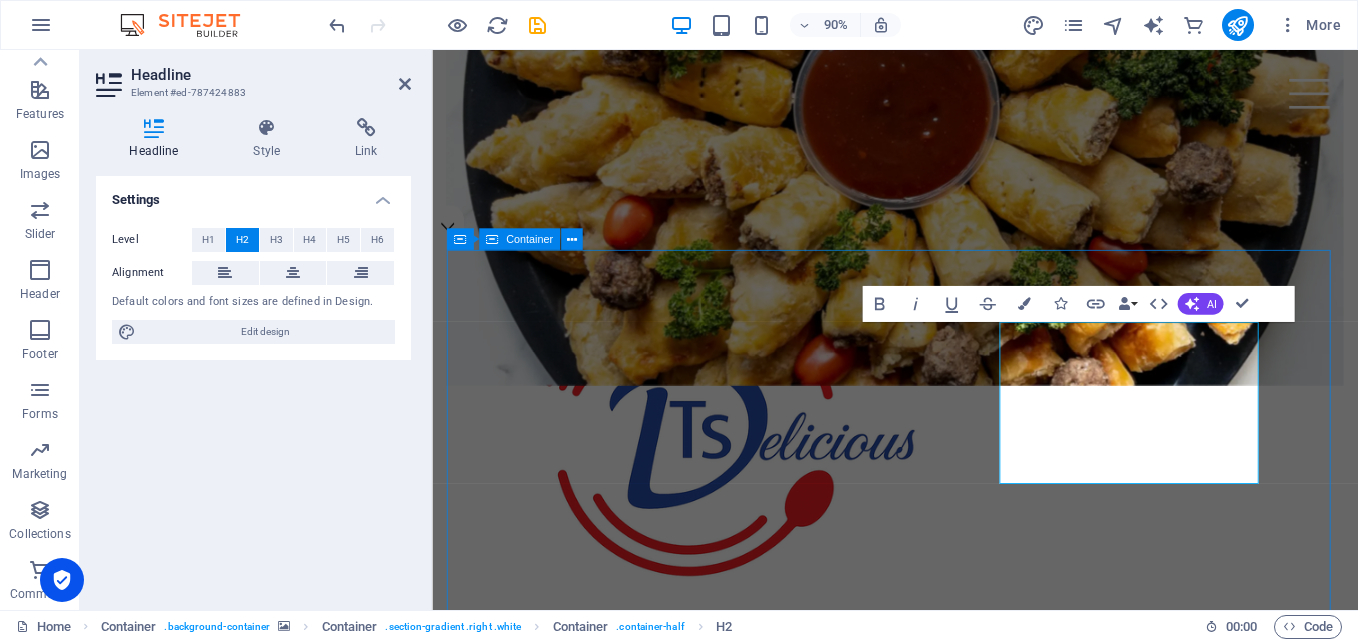 type 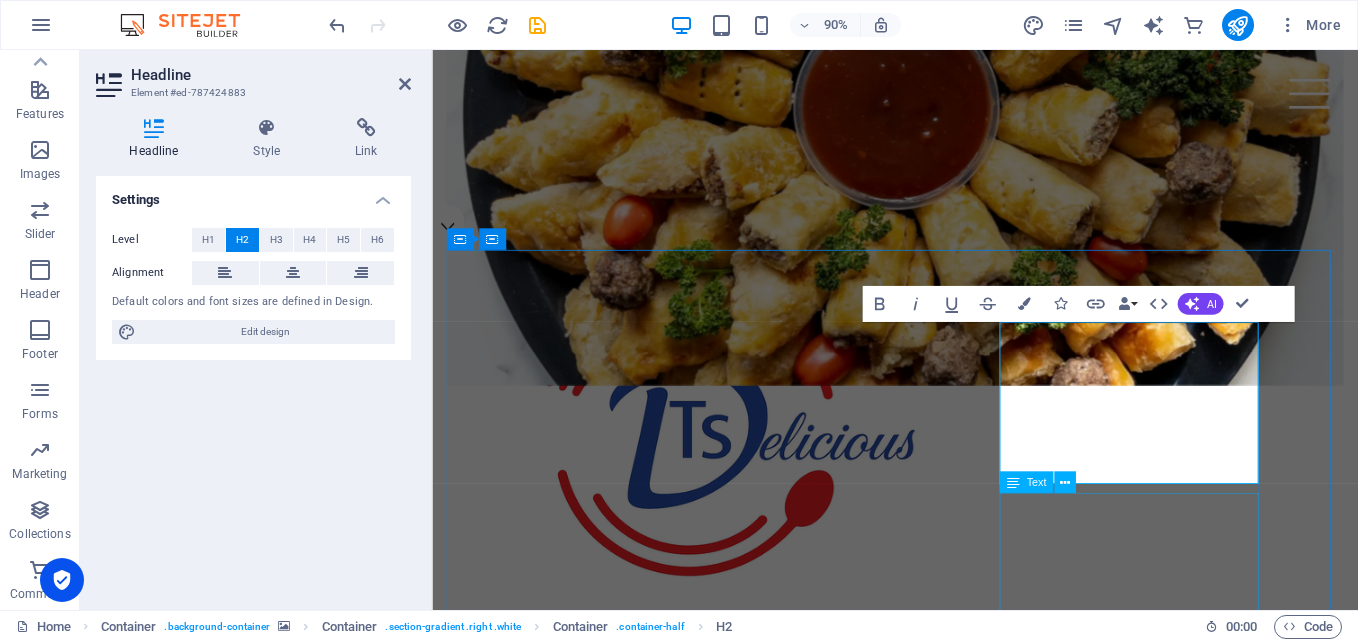 click on "Lorem ipsum dolor sit amet, consetetur sadipscing elitr, sed diam nonumy eirmod tempor invidunt ut labore et dolore magna aliquyam erat, sed diam voluptua. At vero eos et accusam et [PERSON_NAME] duo [PERSON_NAME] et ea rebum. Stet clita kasd gubergren, no sea takimata sanctus est Lorem ipsum dolor sit amet. Lorem ipsum dolor." at bounding box center (946, 1891) 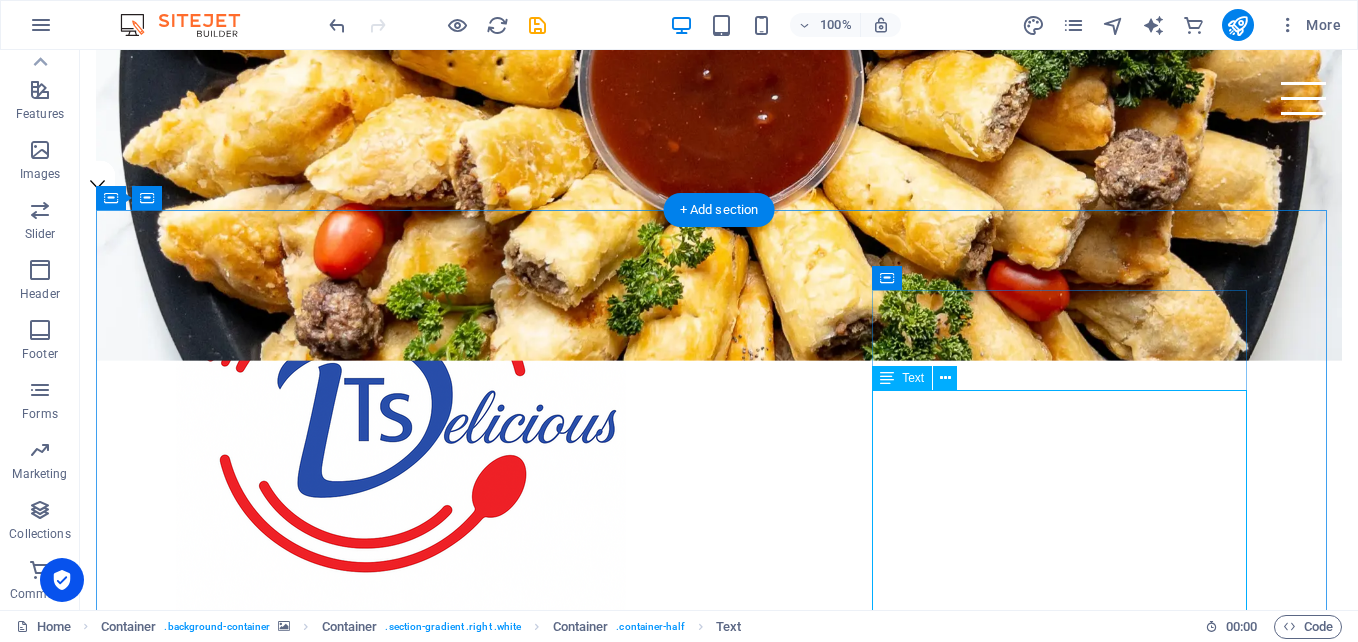 click on "Lorem ipsum dolor sit amet, consetetur sadipscing elitr, sed diam nonumy eirmod tempor invidunt ut labore et dolore magna aliquyam erat, sed diam voluptua. At vero eos et accusam et [PERSON_NAME] duo [PERSON_NAME] et ea rebum. Stet clita kasd gubergren, no sea takimata sanctus est Lorem ipsum dolor sit amet. Lorem ipsum dolor." at bounding box center (719, 1667) 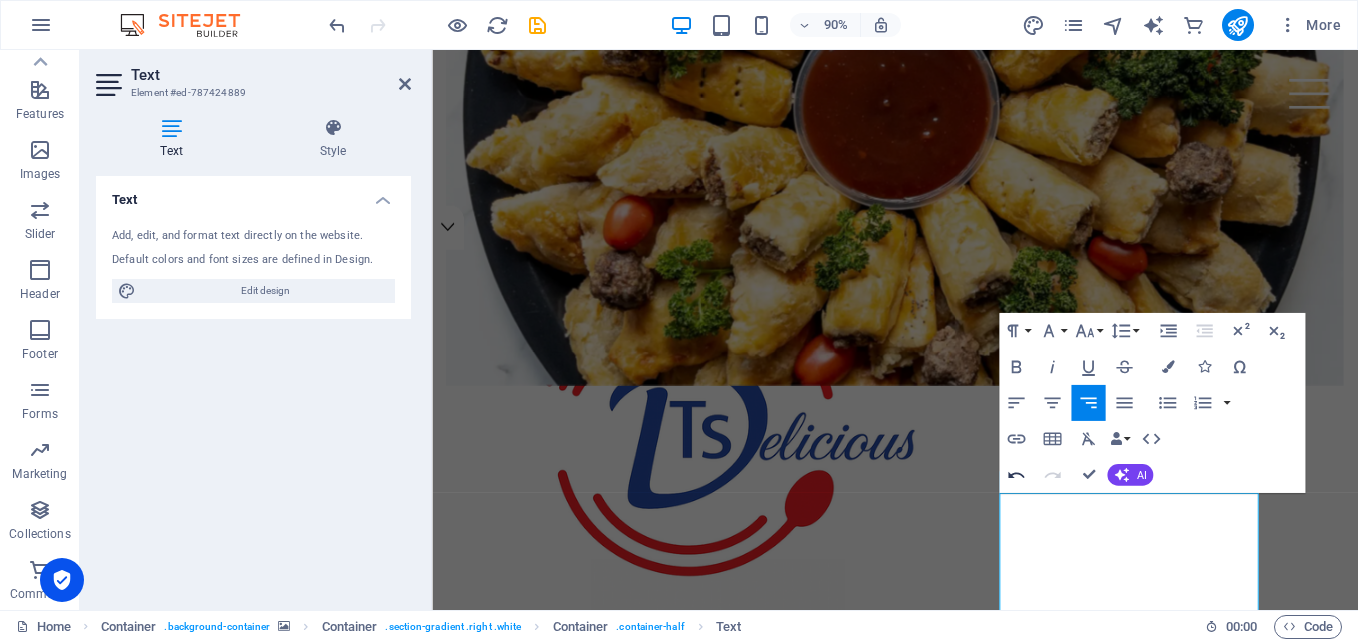 scroll, scrollTop: 7655, scrollLeft: 3, axis: both 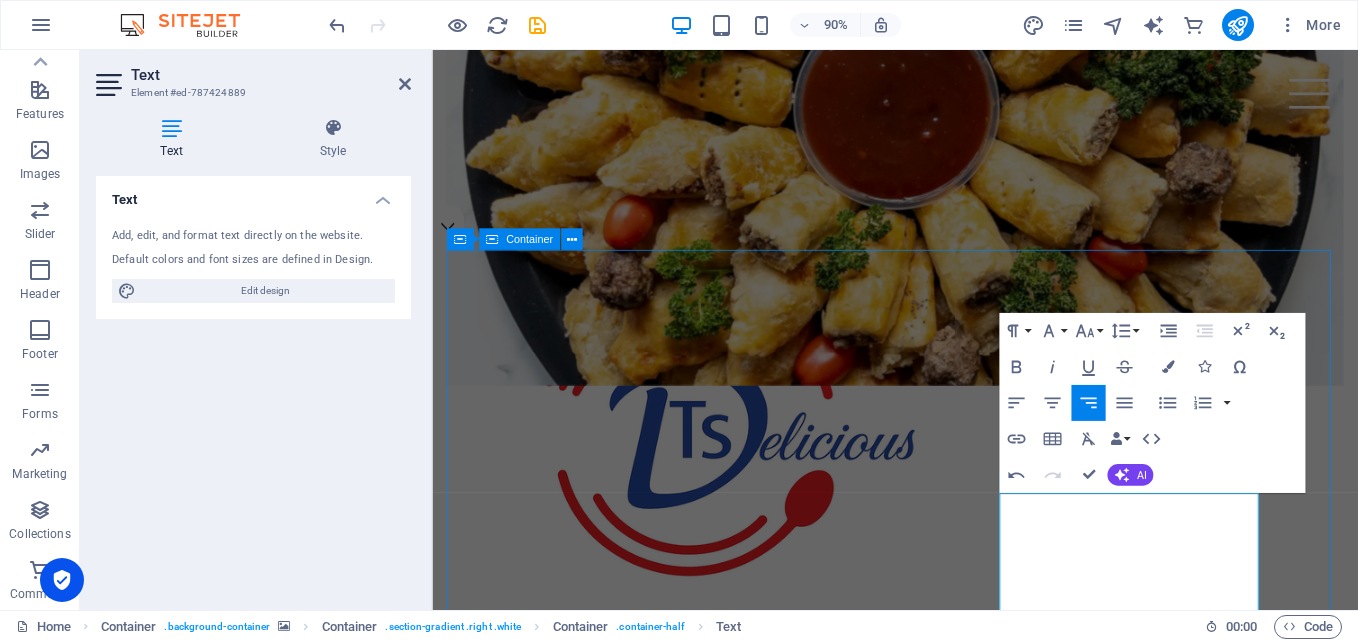 click on "Real Food Welcome to our restaurant in Dawn Park — home of flavour, comfort, and generous portions. From our famous wings and chips to hearty mogodu, fish and salad, and braai combos, every plate is made with love and served hot. Whether you're grabbing lunch on the go or sitting down with family, we’ve got the perfect meal waiting for you. We cook what you love — every single day. Welcome to our restaurant in Dawn Park — home of flavour, comfort, and generous portions. From our famous wings and chips to hearty mogodu, fish and salad, and braai combos, every plate is made with love and served hot. Whether you're grabbing lunch on the go or sitting down with family, we’ve got the perfect meal waiting for you. We cook what you love — every single day. Order your favorites now" at bounding box center [946, 2168] 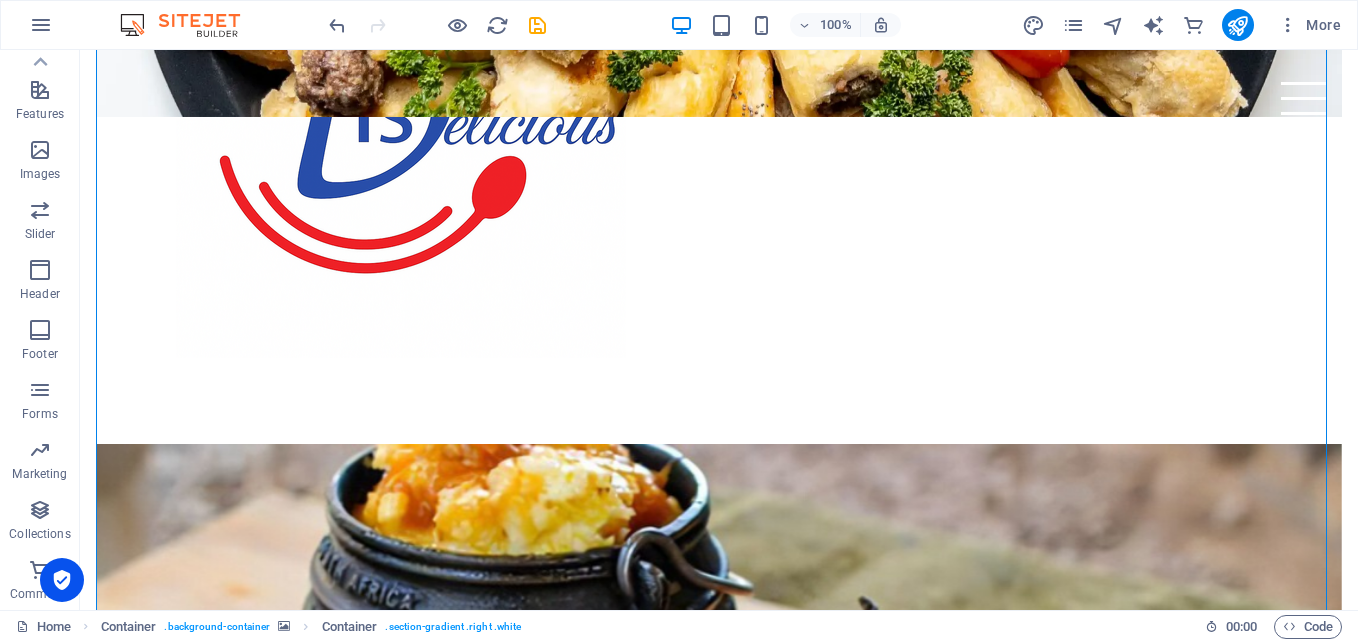scroll, scrollTop: 700, scrollLeft: 0, axis: vertical 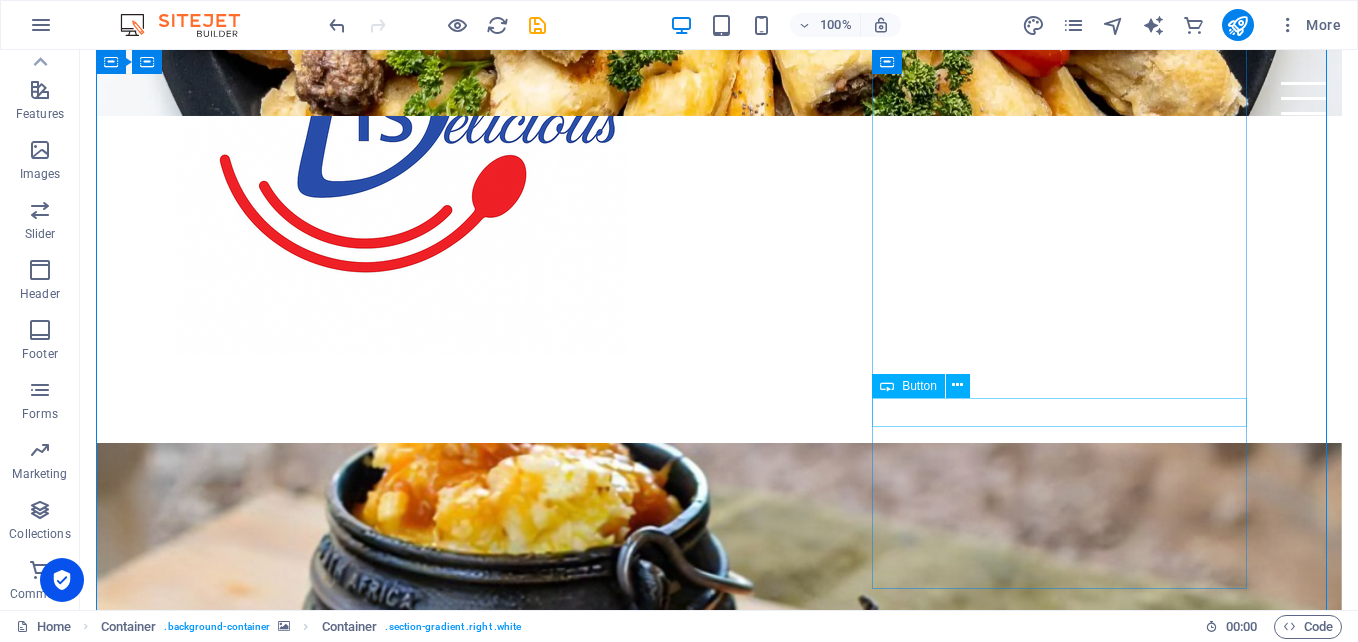 click on "Order your favorites now" at bounding box center [719, 1560] 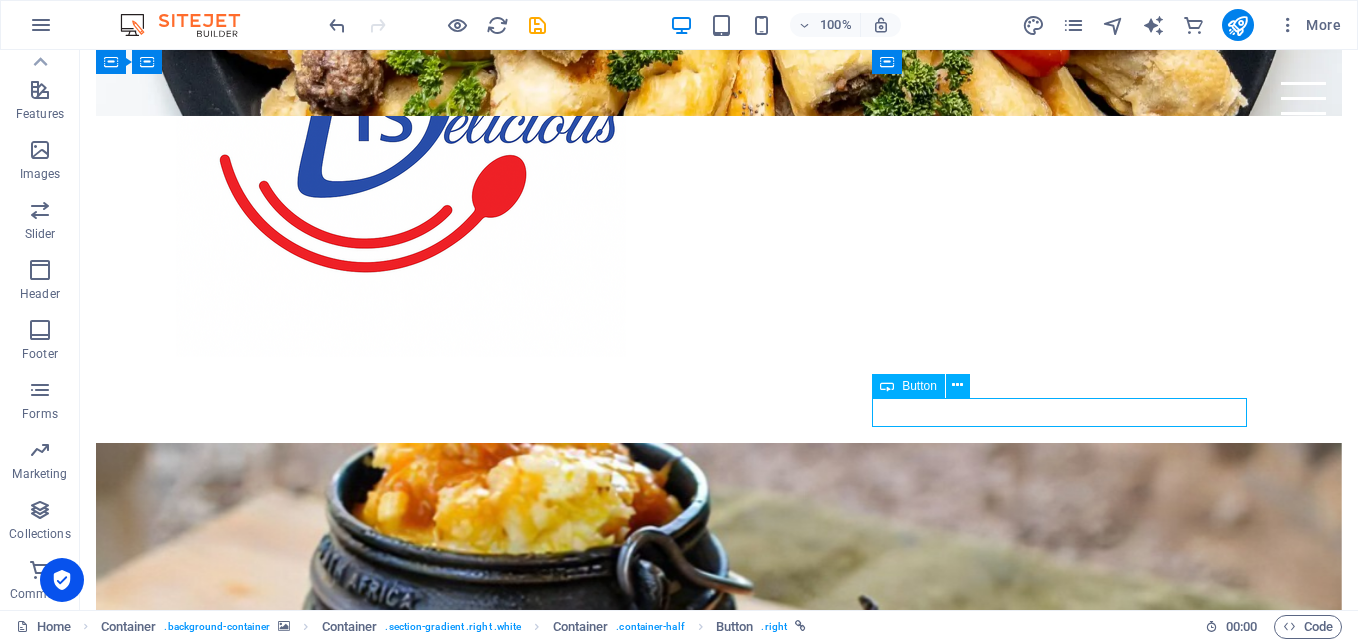 click on "Order your favorites now" at bounding box center (719, 1560) 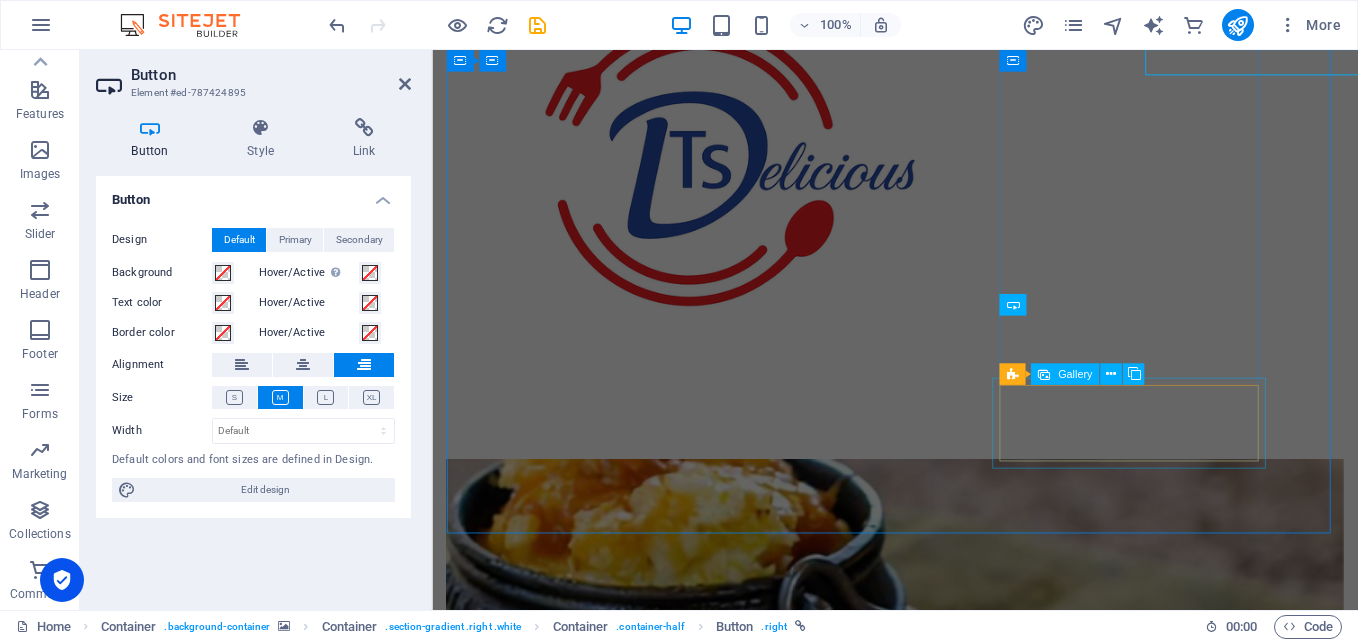 scroll, scrollTop: 1049, scrollLeft: 0, axis: vertical 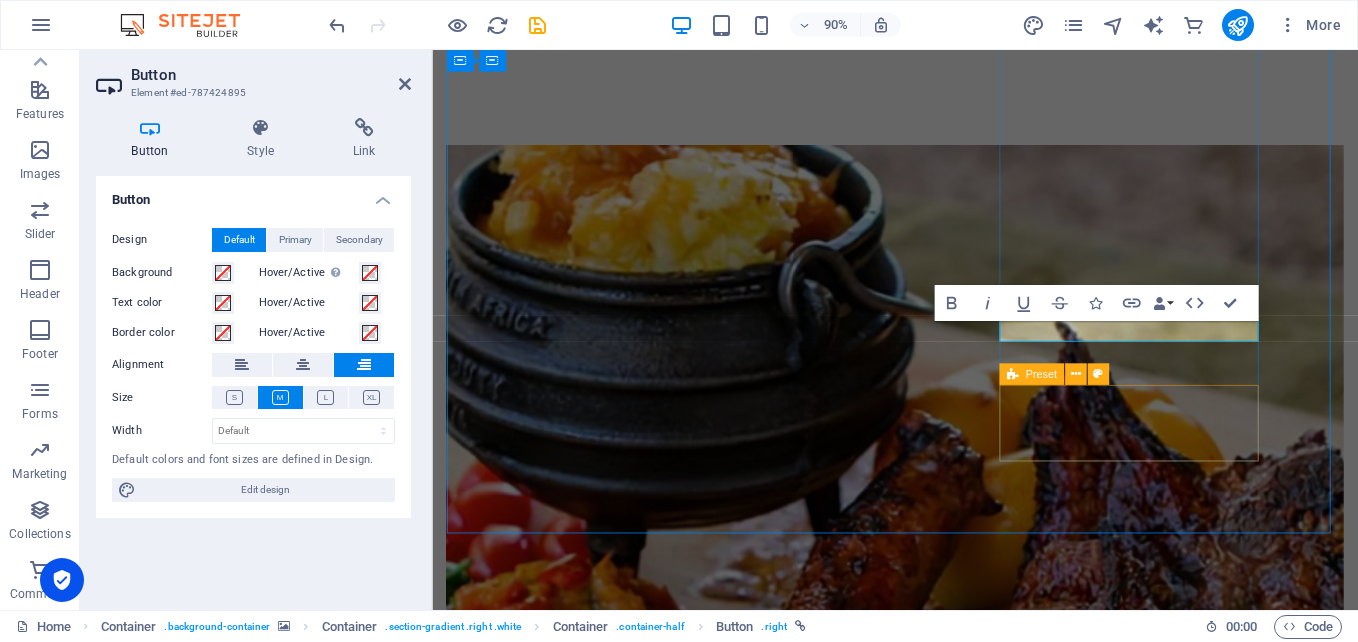 click on "ORDER FROM OUR RESTAURANT MENU" at bounding box center [1248, 1509] 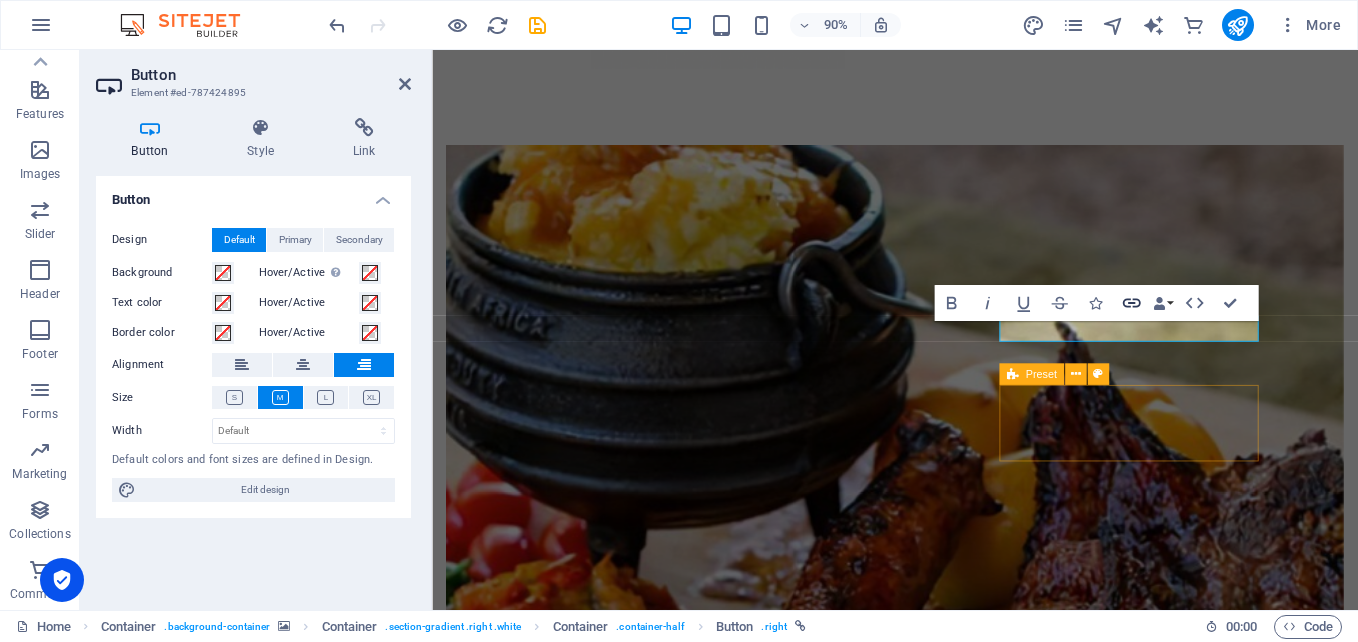 click 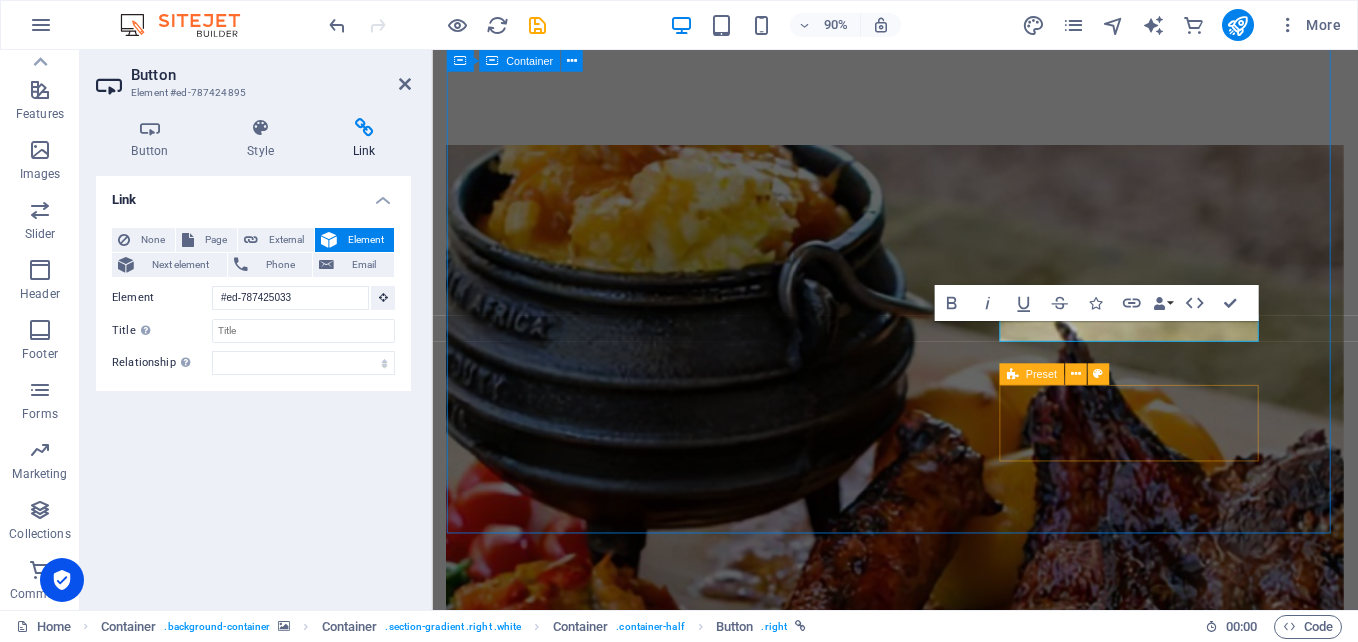 click on "Real Food Welcome to our restaurant in Dawn Park — home of flavour, comfort, and generous portions. From our famous wings and chips to hearty mogodu, fish and salad, and braai combos, every plate is made with love and served hot. Whether you're grabbing lunch on the go or sitting down with family, we’ve got the perfect meal waiting for you. We cook what you love — every single day. ORDER FROM OUR RESTAURANT MENU" at bounding box center [946, 1519] 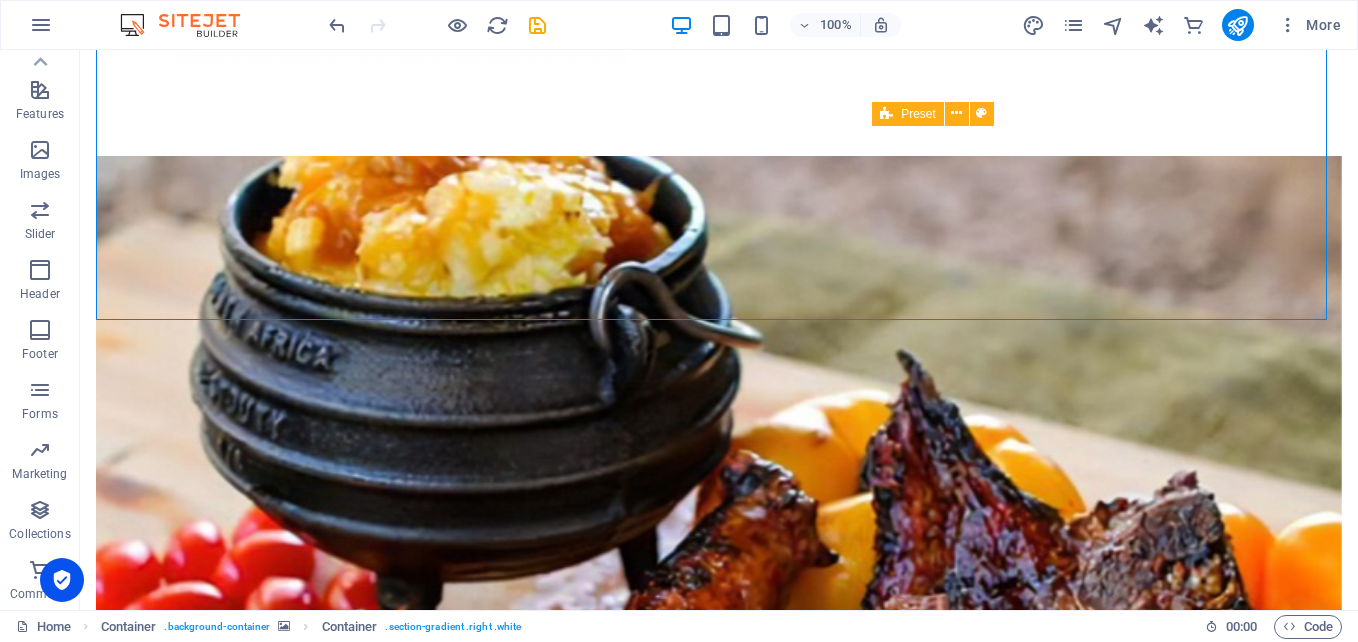 click on "Home Cakes Wedding Cakes Cupcakes Baking School Contact Delicious Moments, Served Fresh Every Day Real Food Welcome to our restaurant in Dawn Park — home of flavour, comfort, and generous portions. From our famous wings and chips to hearty mogodu, fish and salad, and braai combos, every plate is made with love and served hot. Whether you're grabbing lunch on the go or sitting down with family, we’ve got the perfect meal waiting for you. We cook what you love — every single day. ORDER FROM OUR RESTAURANT MENU Order your favorite cake Your Choice(s)*   Wild Berry Yoghurt
Blood Orange Cream
Berry Mint Baiser   I have read and understand the privacy policy. Unreadable? Regenerate Absenden Wedding Cakes Order your favorites now Order your wedding cake Your Choice(s)*   Rose Vanilla Strawberry
Buttercream Advocaat
Chocolate Almond   I have read and understand the privacy policy. Unreadable? Regenerate Absenden Cupcakes Order your favorites now Order cupcakes Your Choice(s)*" at bounding box center [719, 6239] 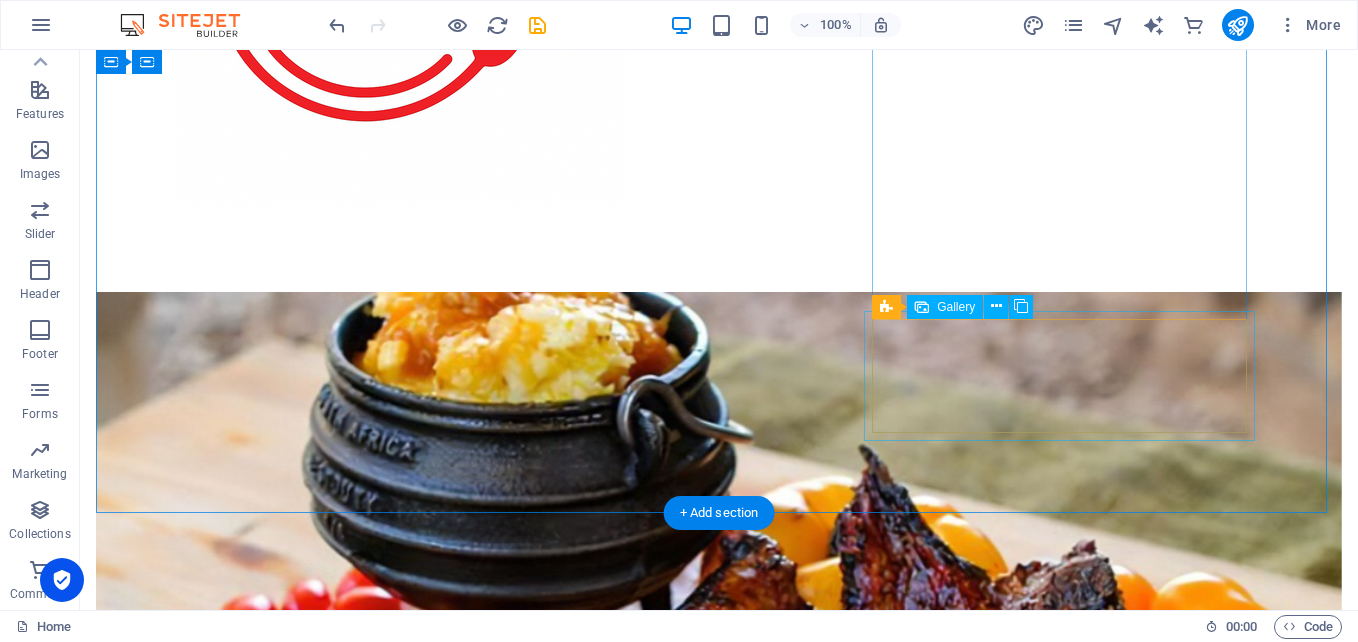 scroll, scrollTop: 849, scrollLeft: 0, axis: vertical 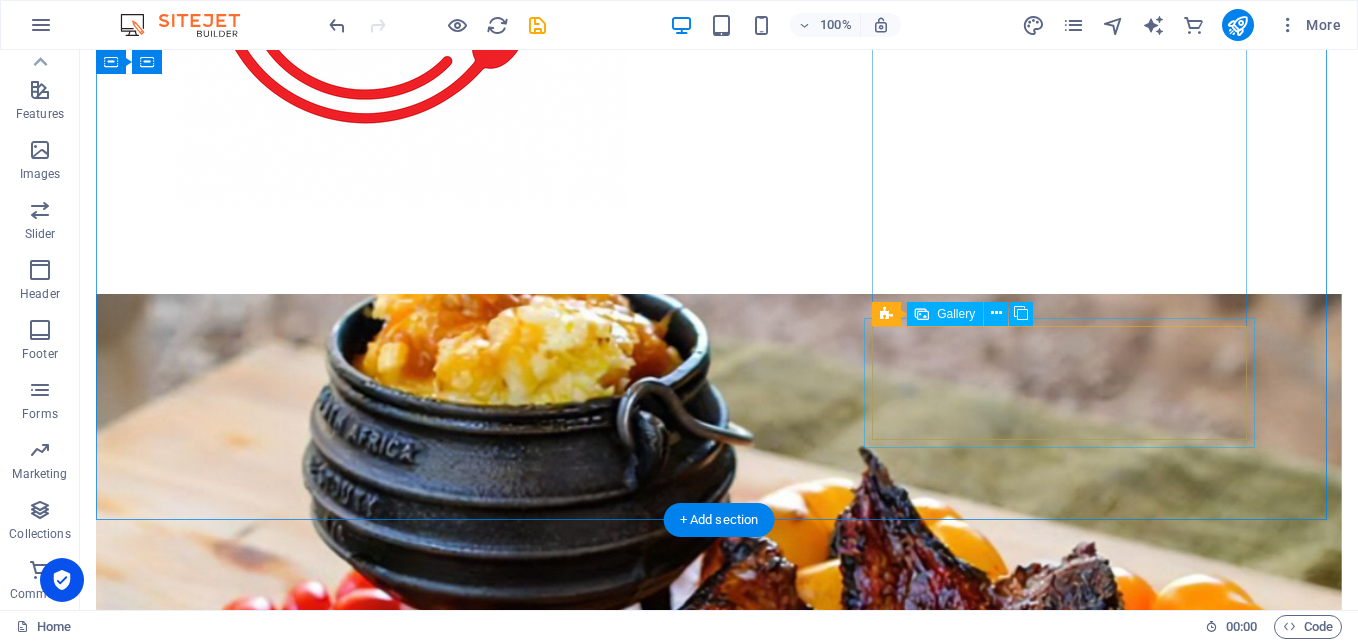 click at bounding box center (351, 1649) 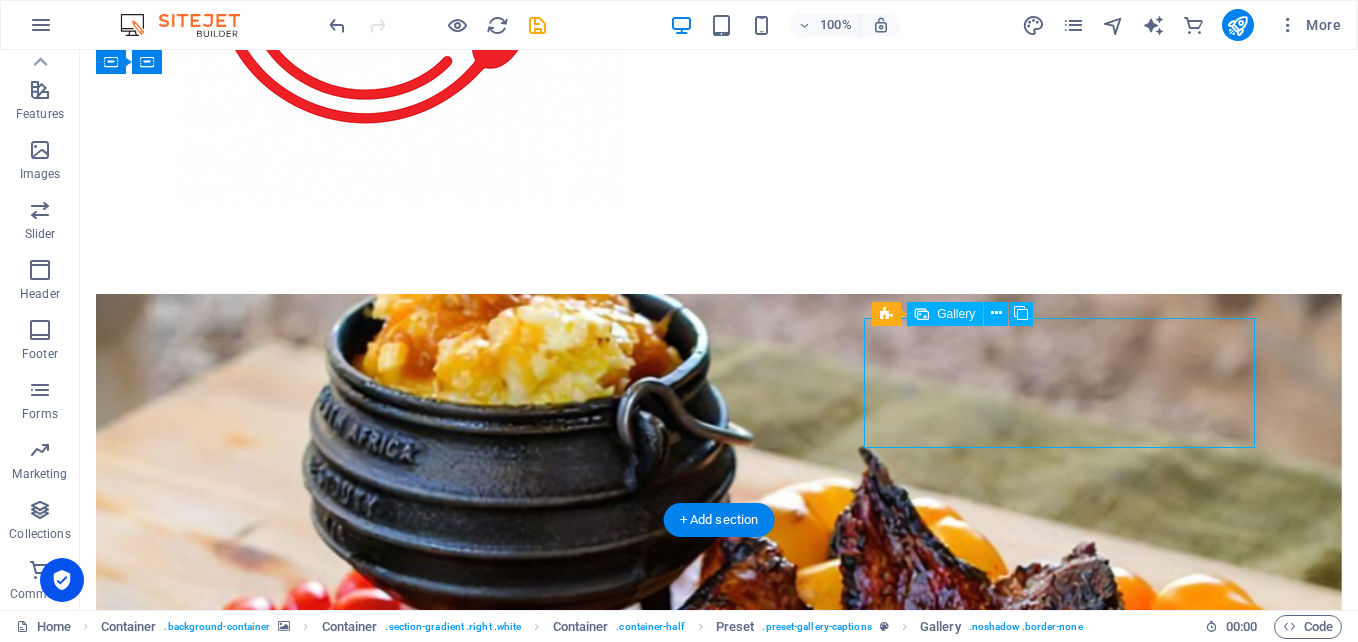 click at bounding box center (351, 1649) 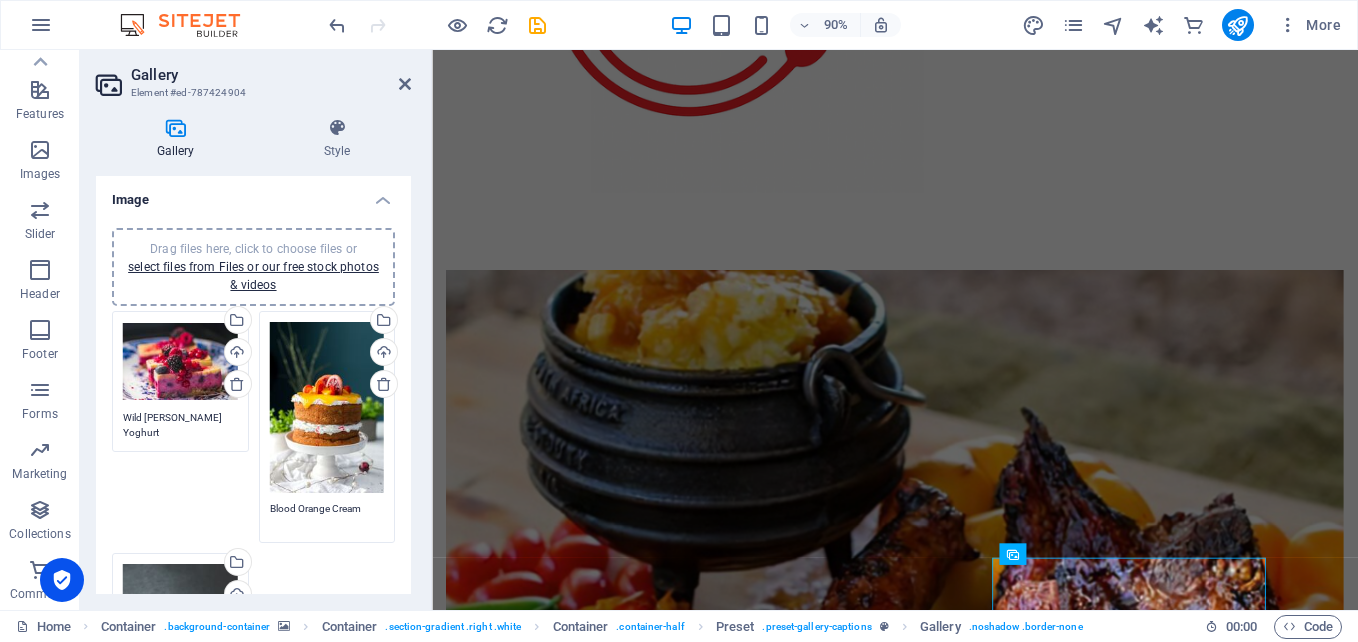 click on "Drag files here, click to choose files or select files from Files or our free stock photos & videos" at bounding box center (180, 362) 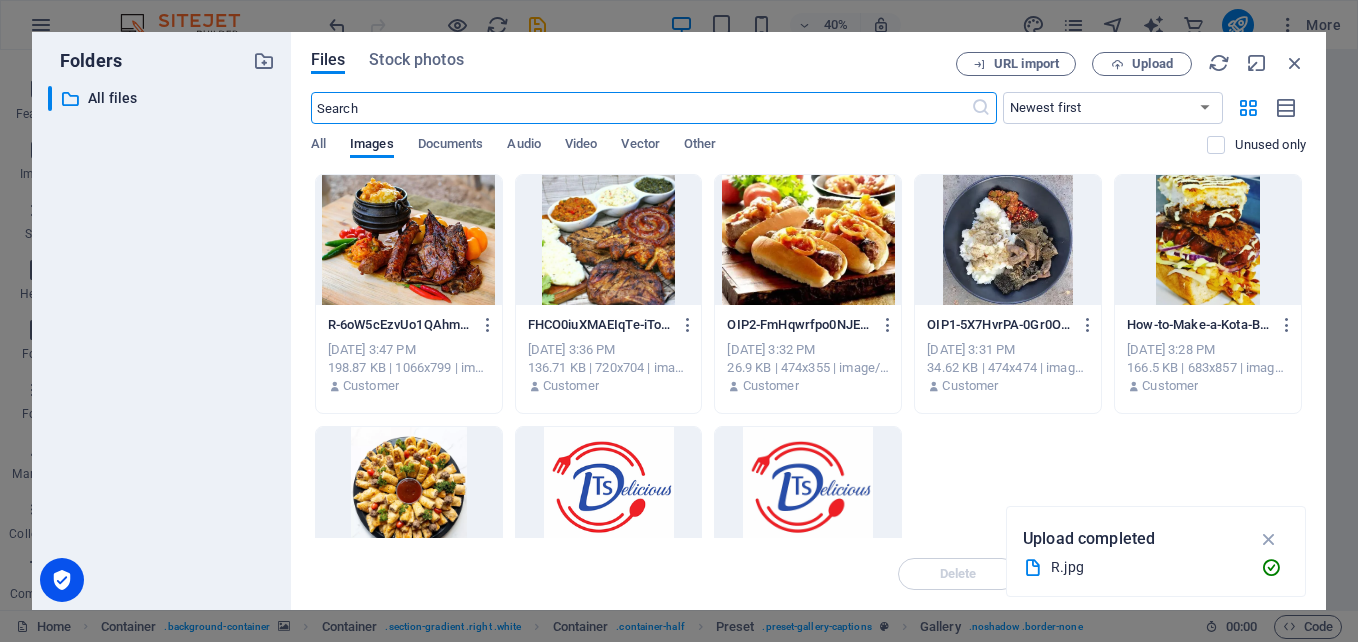 scroll, scrollTop: 1685, scrollLeft: 0, axis: vertical 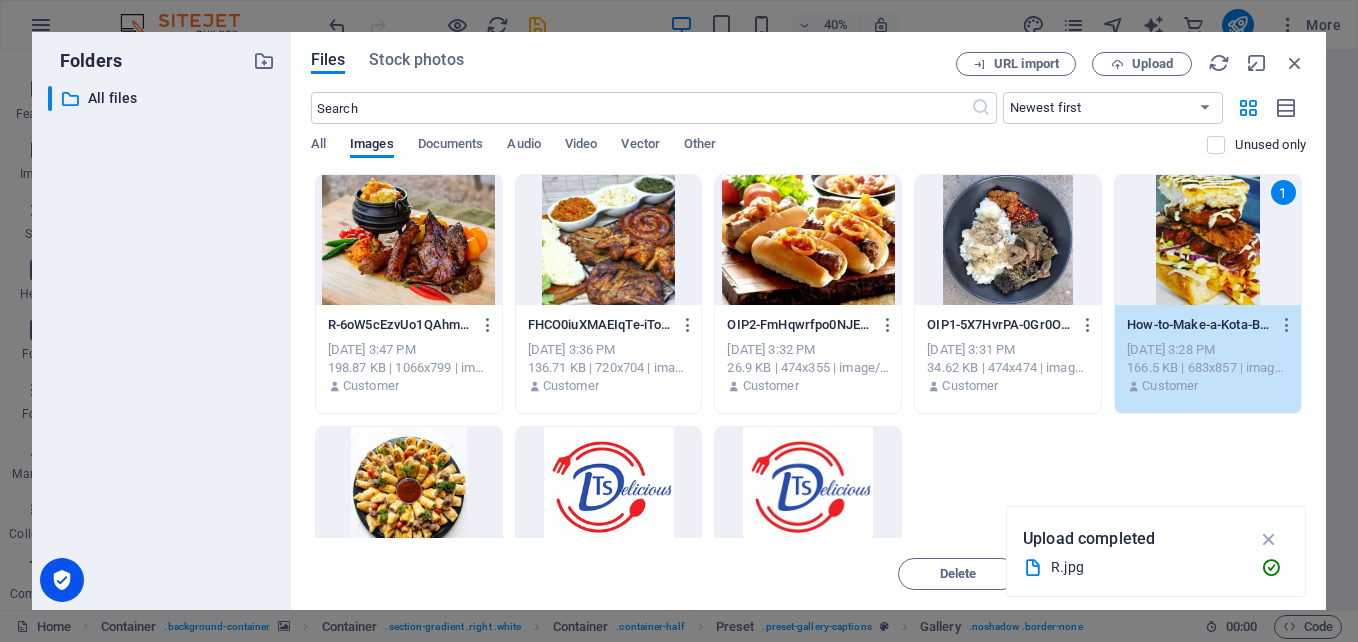 click at bounding box center [1008, 240] 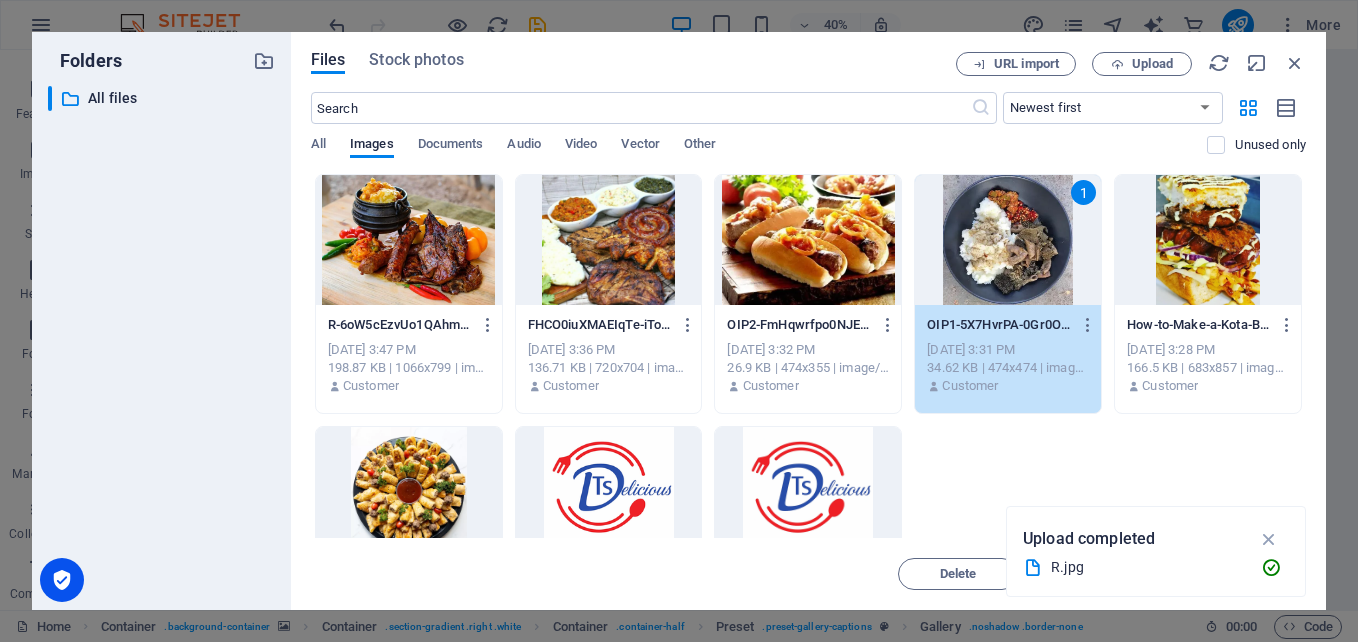 click at bounding box center [1208, 240] 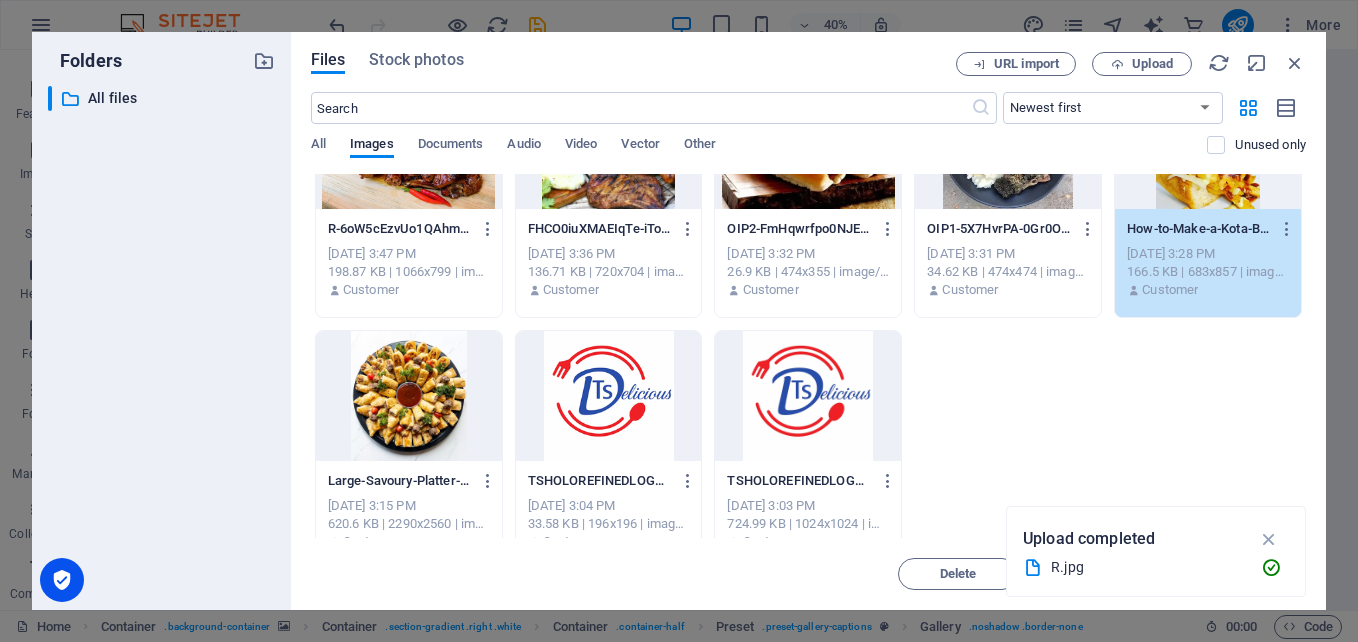 scroll, scrollTop: 128, scrollLeft: 0, axis: vertical 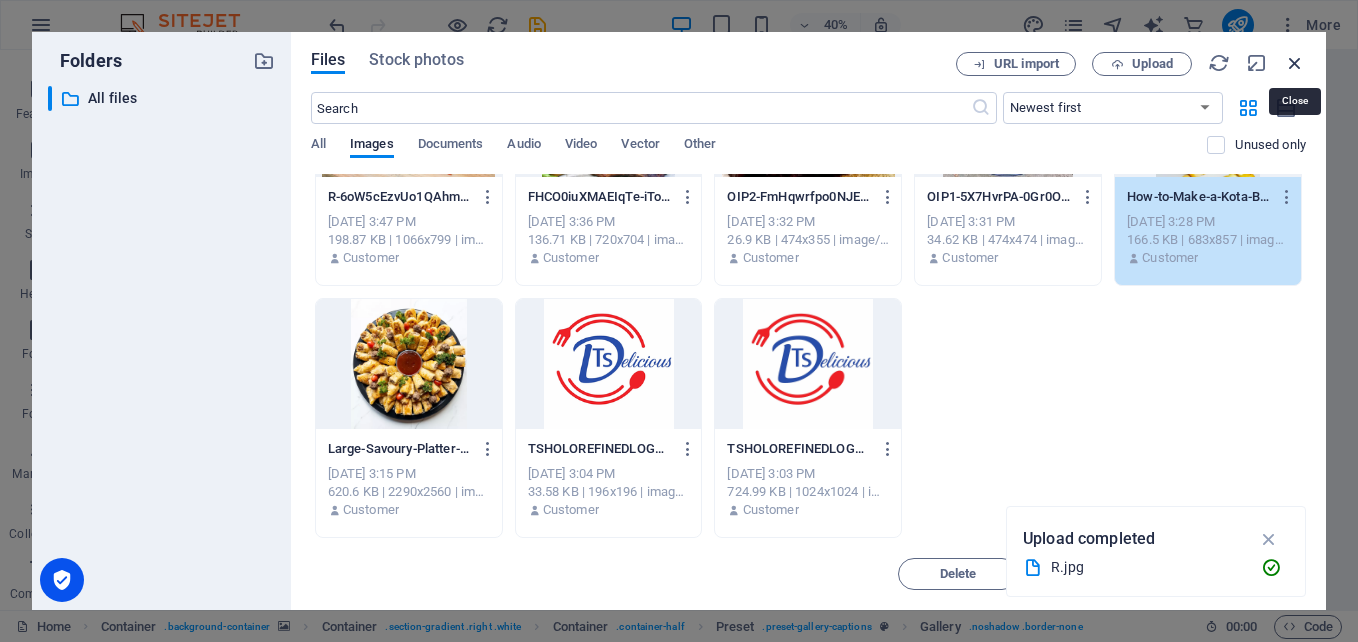 click at bounding box center [1295, 63] 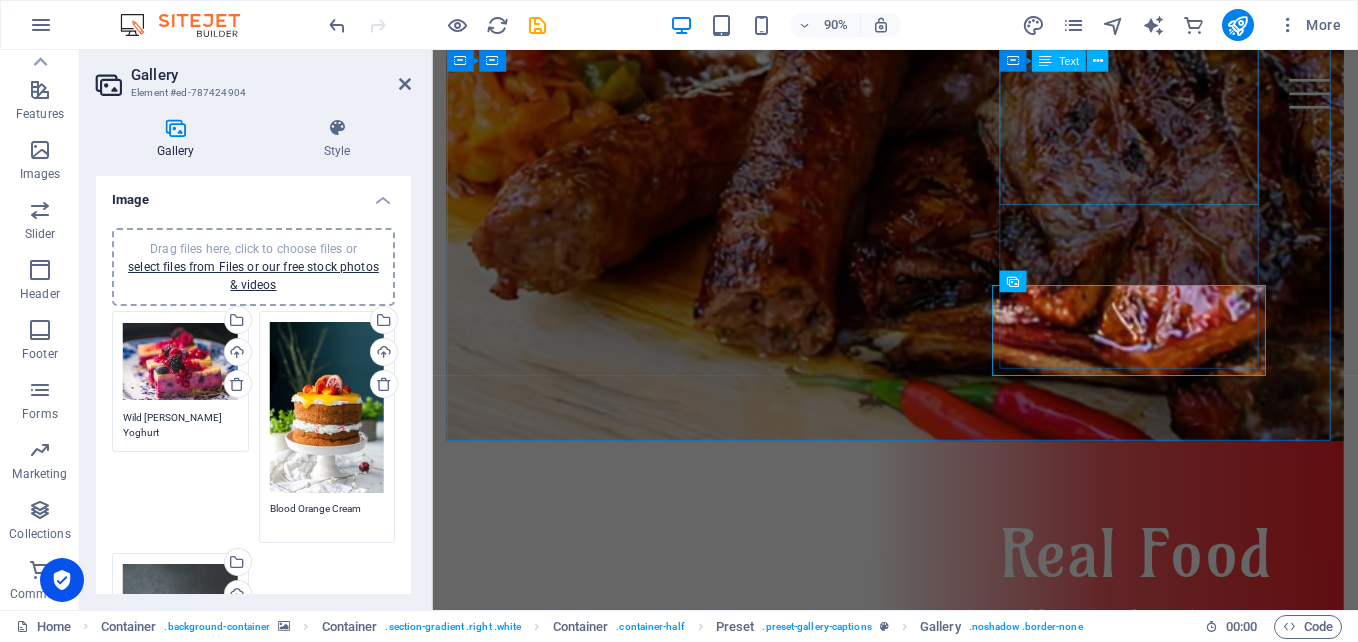 scroll, scrollTop: 1152, scrollLeft: 0, axis: vertical 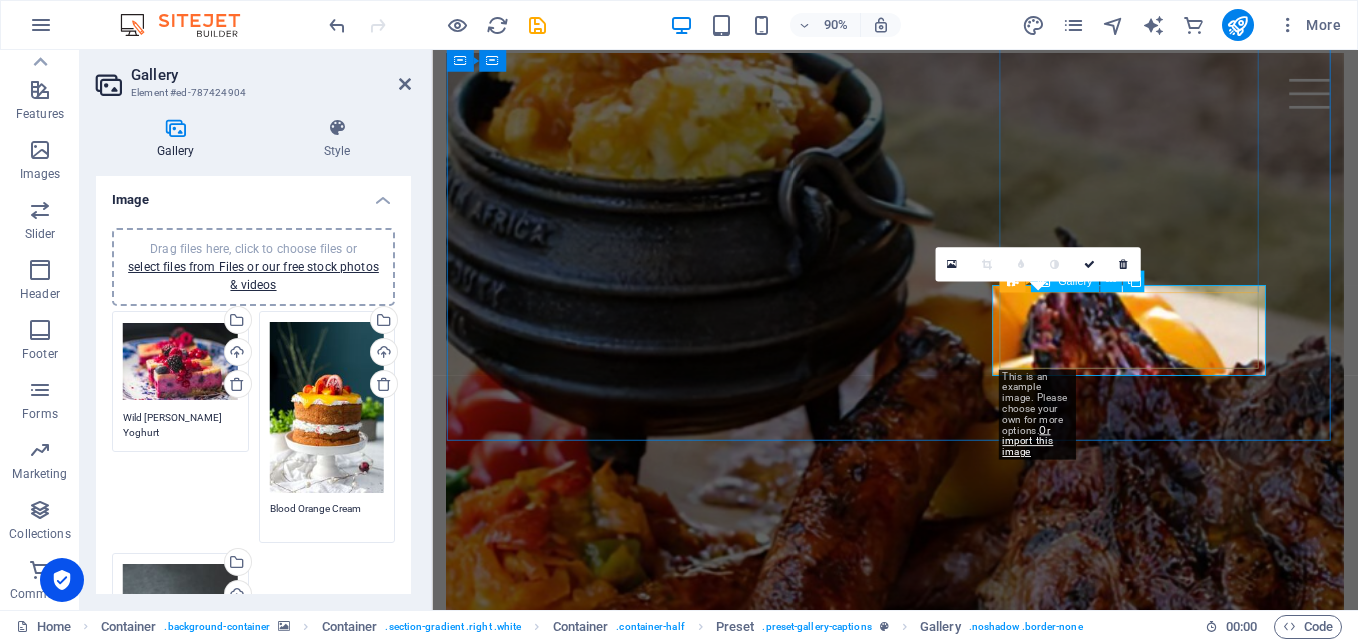 click at bounding box center (662, 1601) 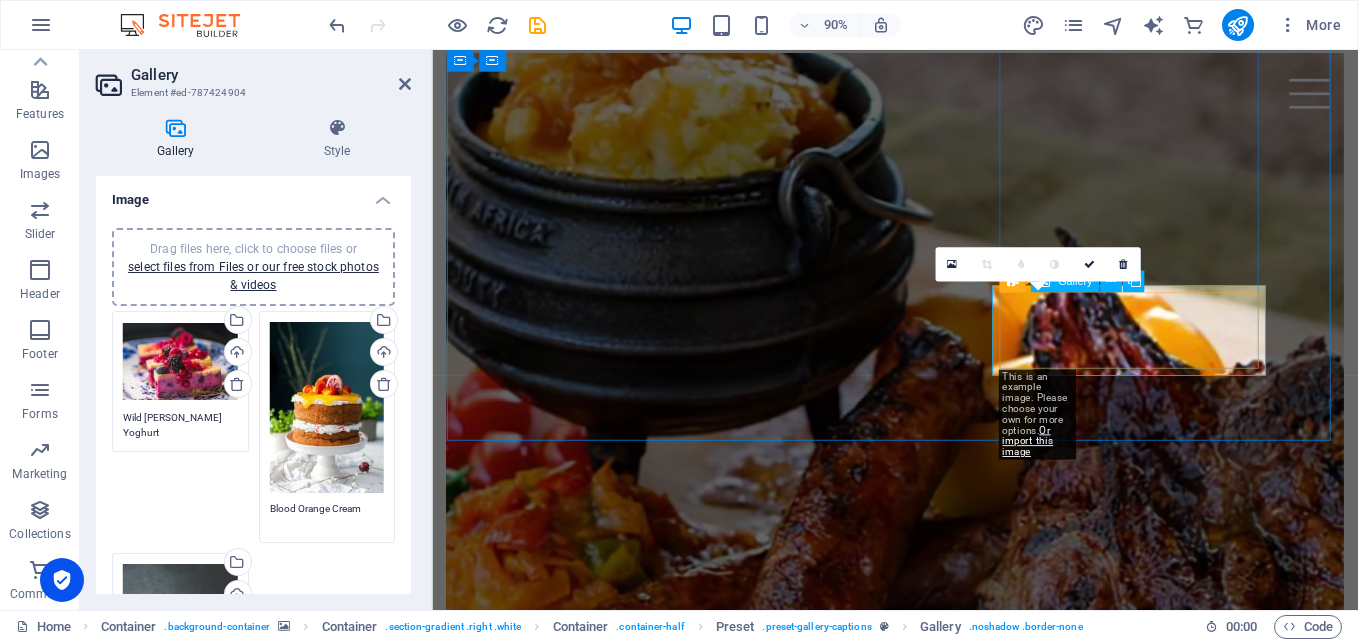 click at bounding box center (662, 1601) 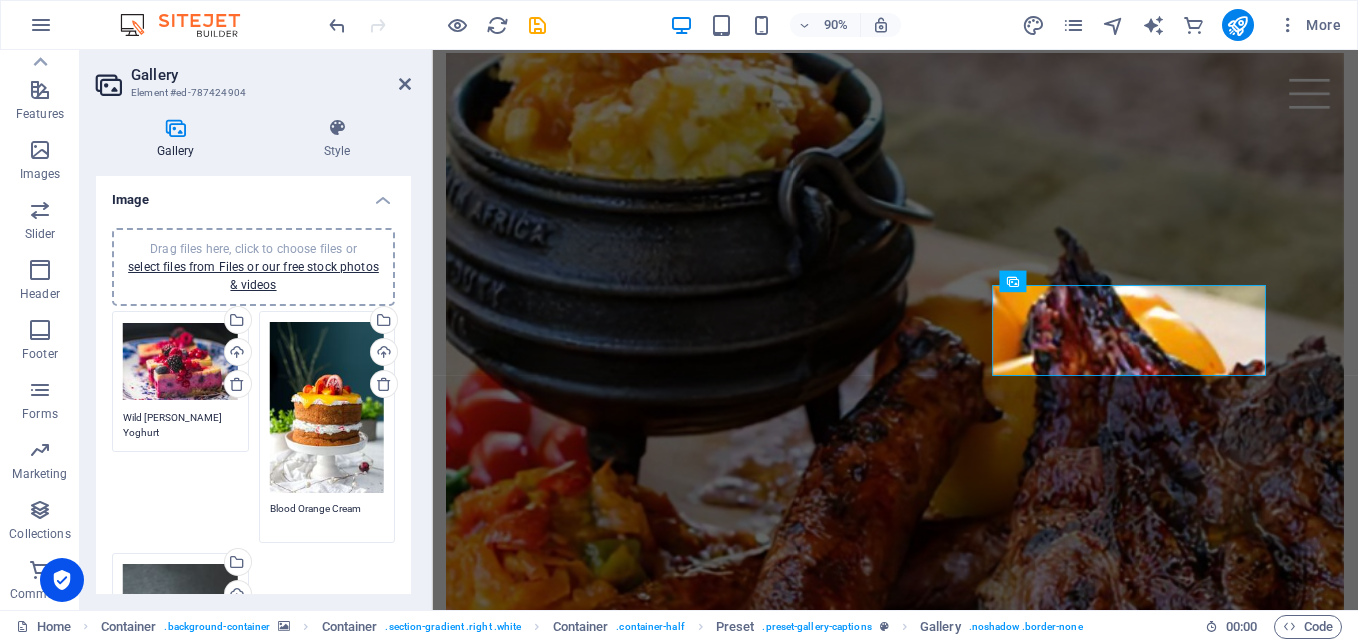 click on "Drag files here, click to choose files or select files from Files or our free stock photos & videos" at bounding box center (180, 362) 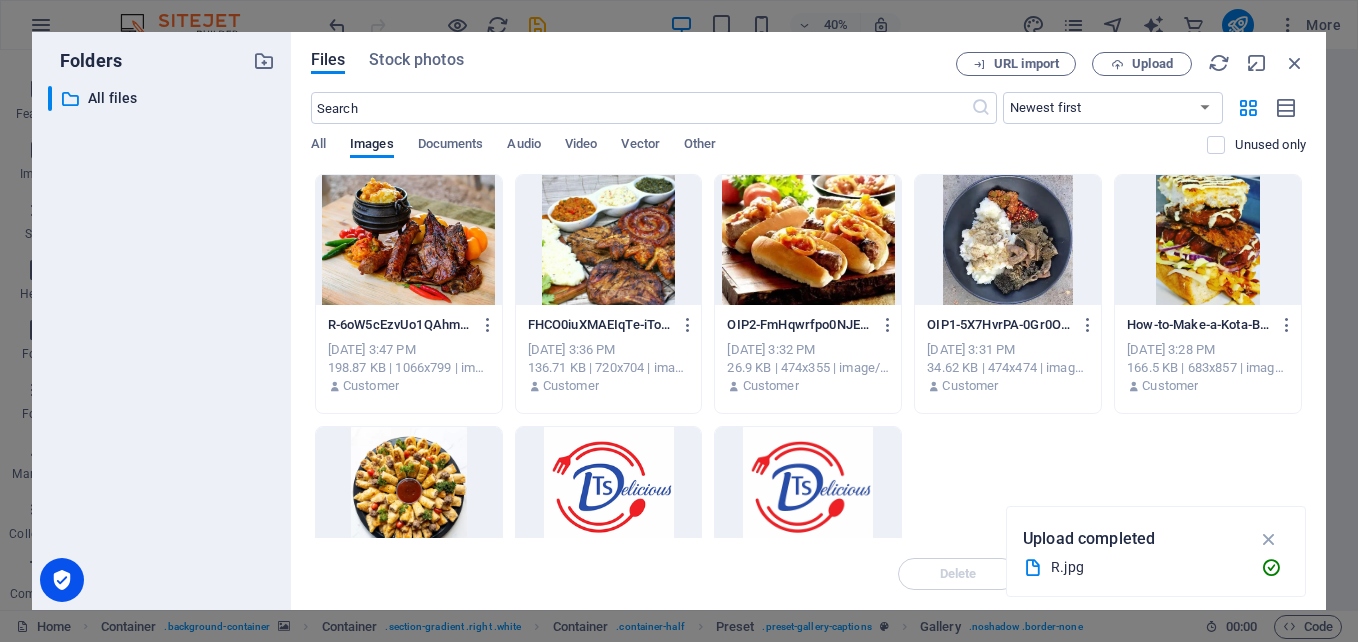 click at bounding box center [1208, 240] 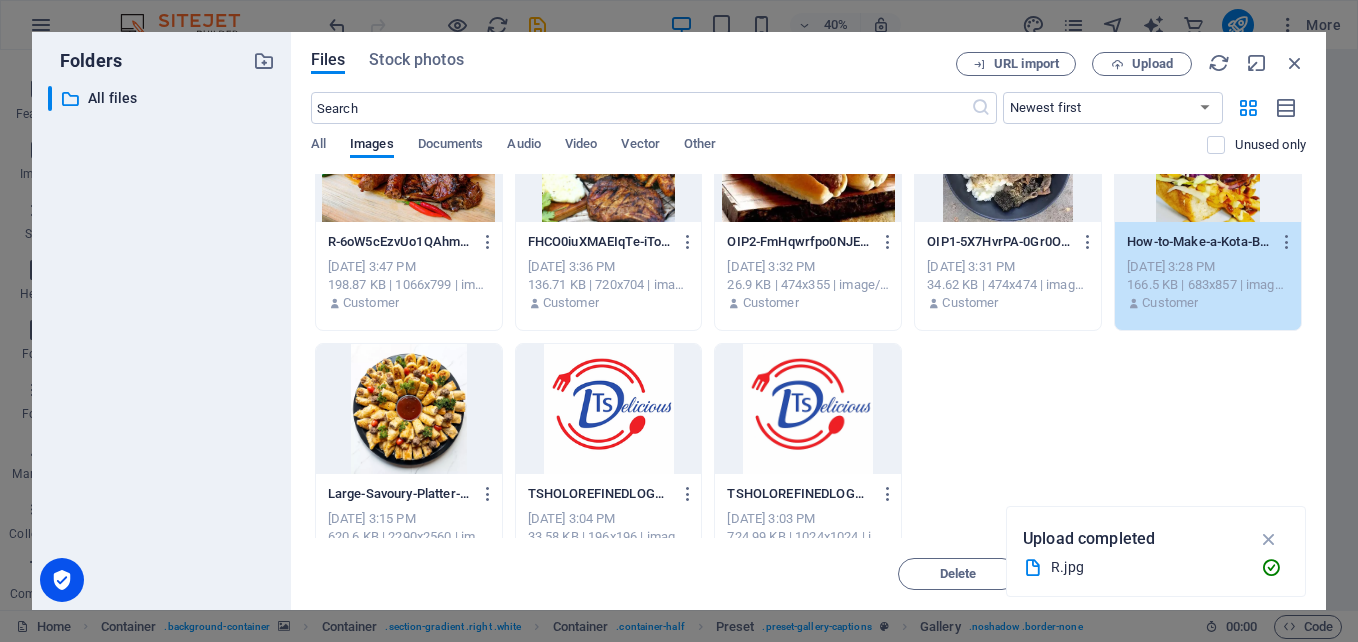 scroll, scrollTop: 128, scrollLeft: 0, axis: vertical 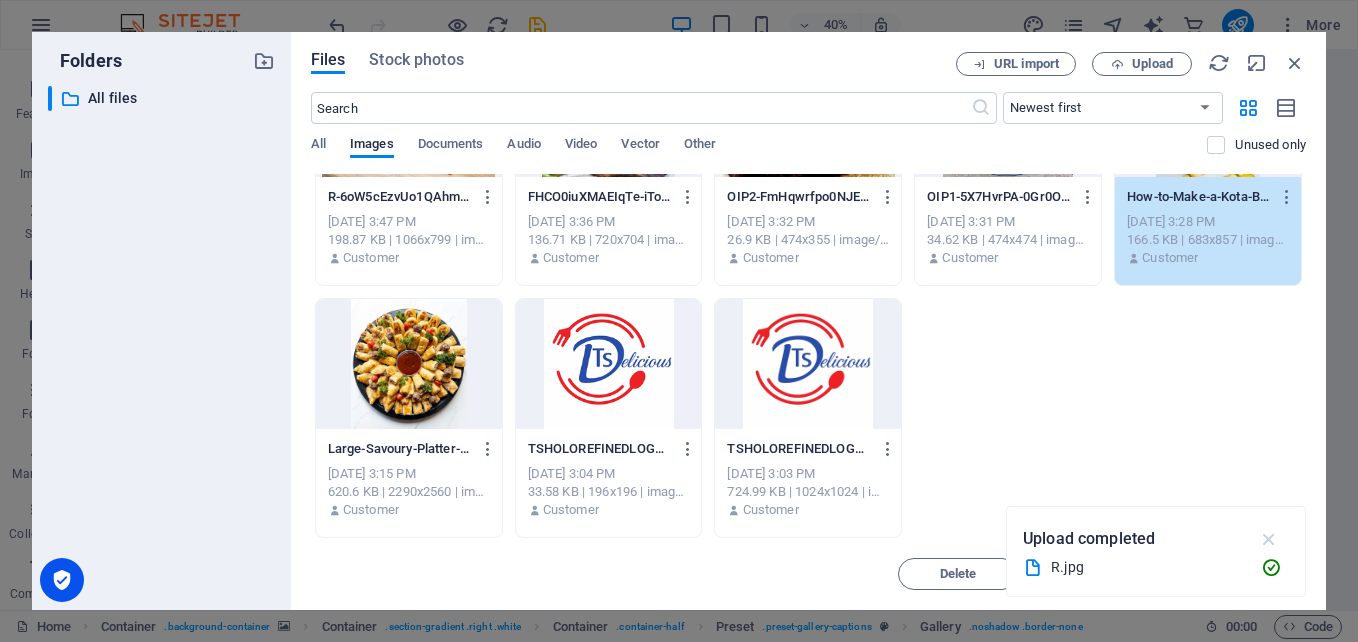 click at bounding box center (1269, 539) 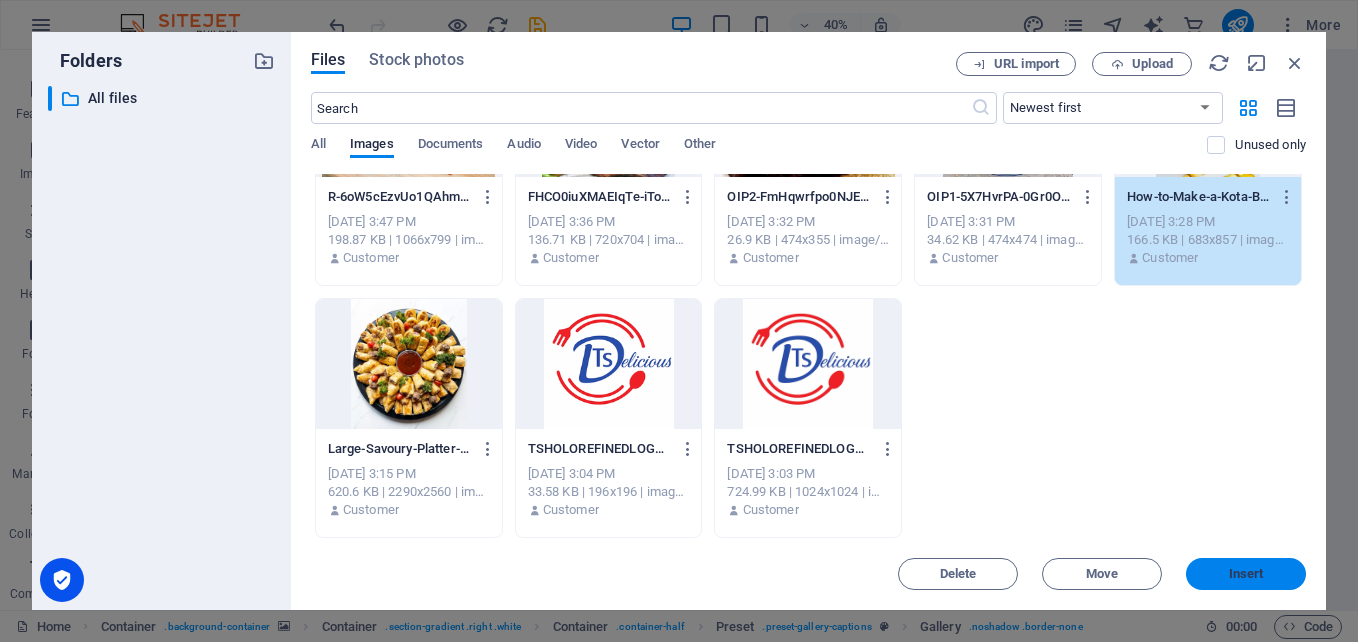 click on "Insert" at bounding box center (1246, 574) 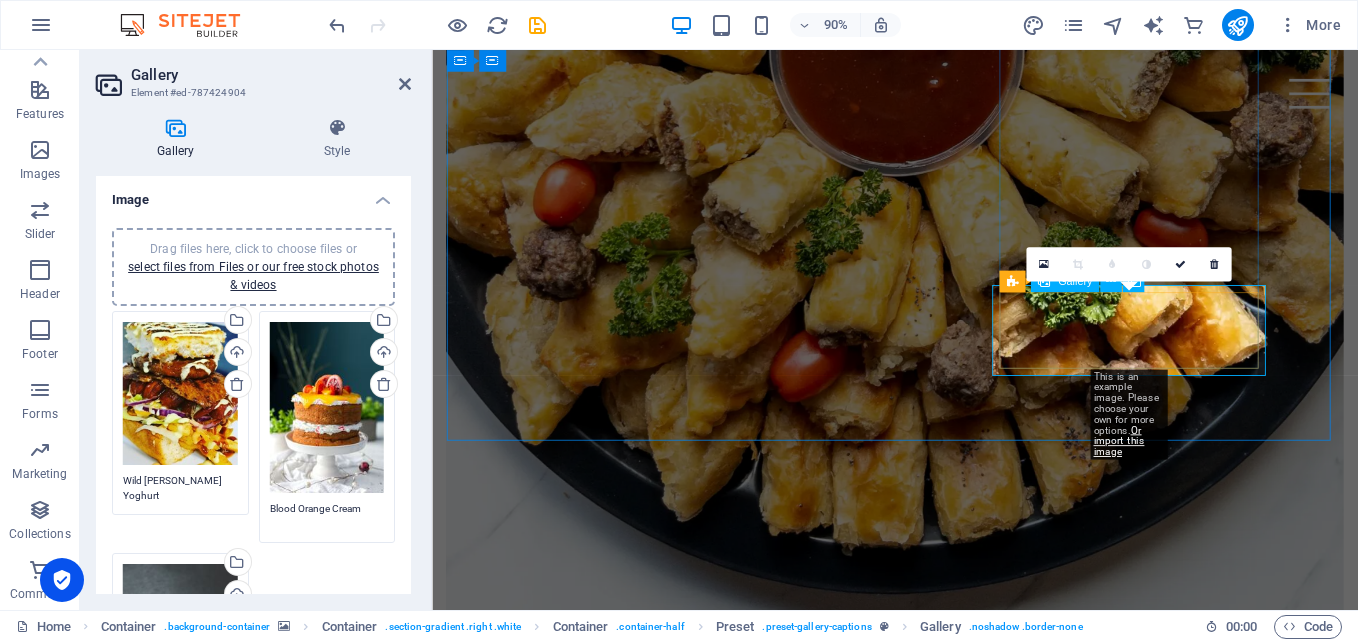 click at bounding box center [946, 2815] 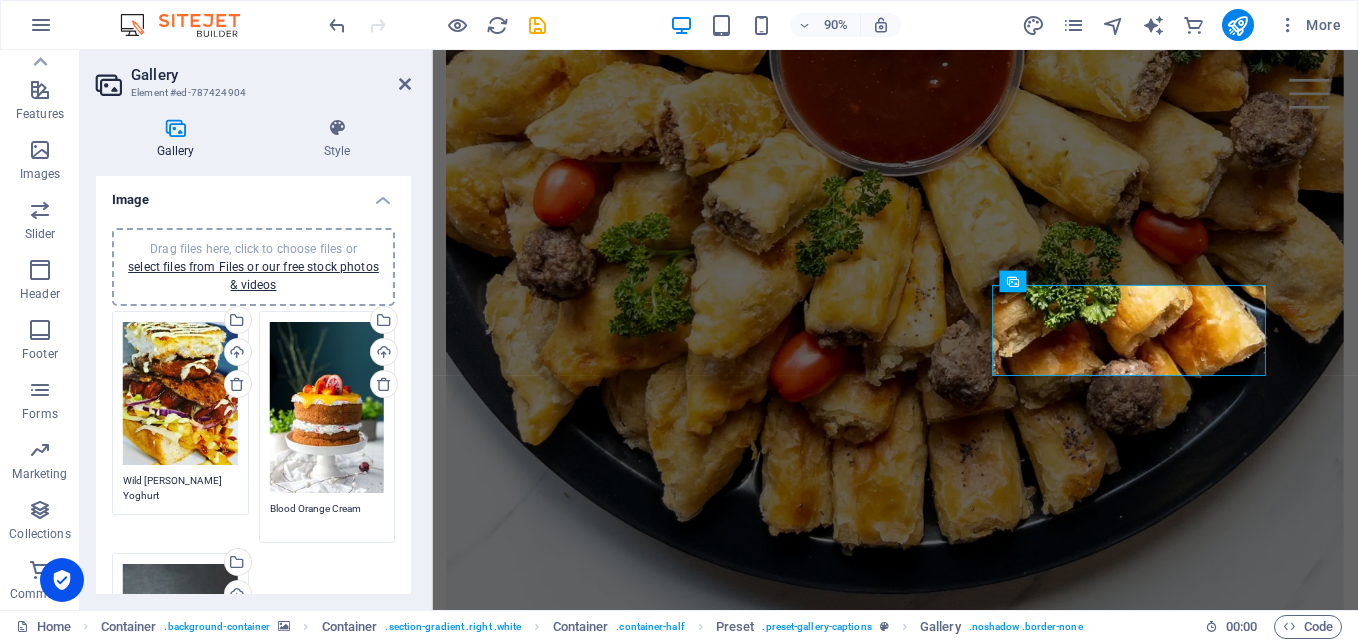 click on "Drag files here, click to choose files or select files from Files or our free stock photos & videos" at bounding box center (327, 408) 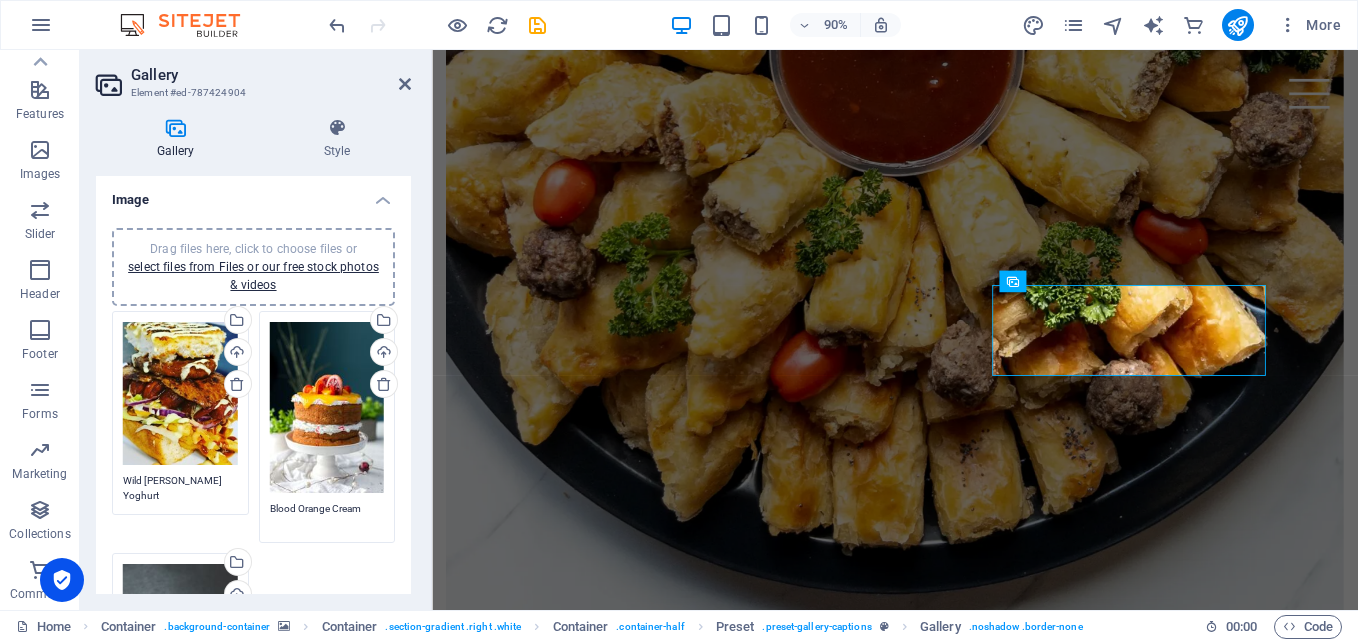 click on "tsholodelicious.co.za Home Favorites Elements Columns Content Boxes Accordion Tables Features Images Slider Header Footer Forms Marketing Collections Commerce Gallery Element #ed-787424904 Gallery Style Image Drag files here, click to choose files or select files from Files or our free stock photos & videos Drag files here, click to choose files or select files from Files or our free stock photos & videos Select files from the file manager, stock photos, or upload file(s) Upload Wild Berry Yoghurt Drag files here, click to choose files or select files from Files or our free stock photos & videos Select files from the file manager, stock photos, or upload file(s) Upload Blood Orange Cream Drag files here, click to choose files or select files from Files or our free stock photos & videos Select files from the file manager, stock photos, or upload file(s) Upload Berry Mint Baiser Remove all images Settings Aspect ratio 16:9 4:3" at bounding box center (679, 321) 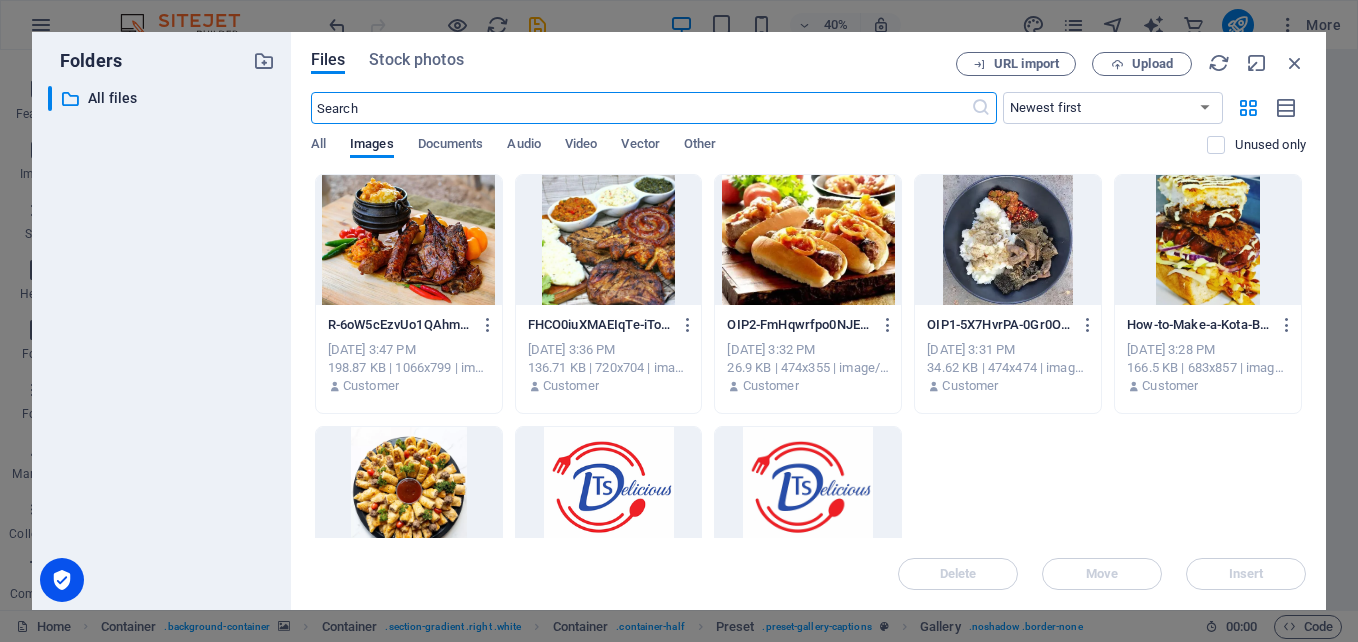 click at bounding box center (808, 240) 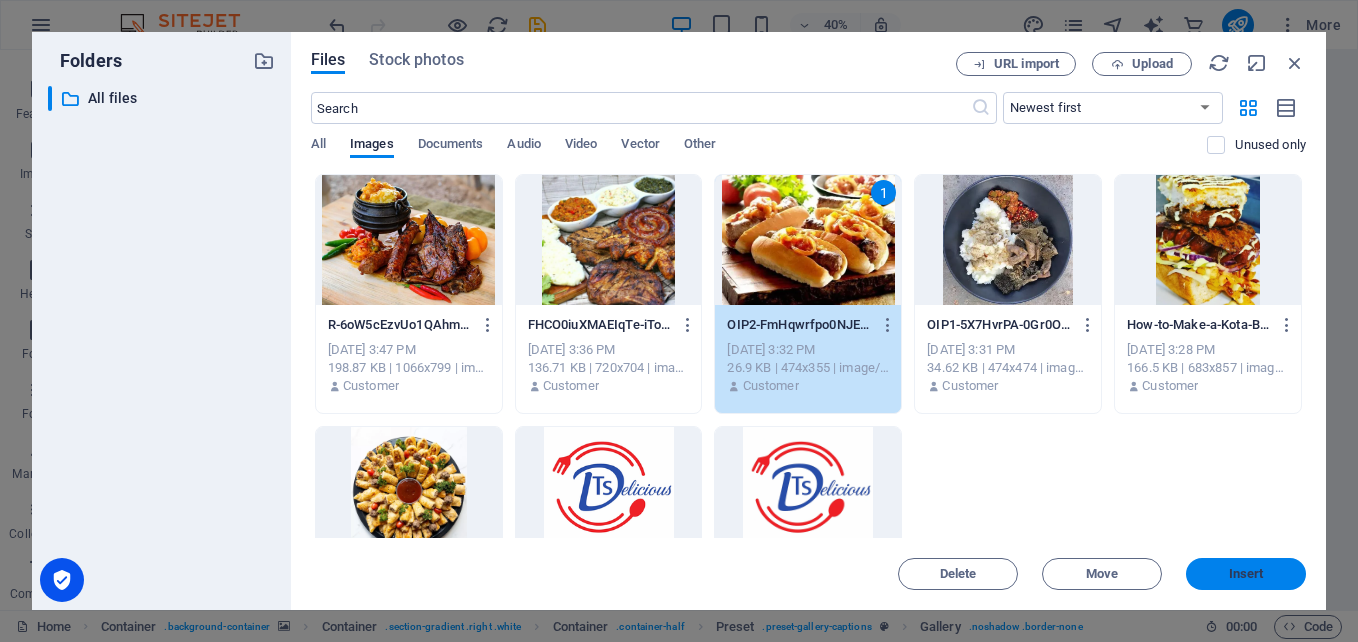 click on "Insert" at bounding box center [1246, 574] 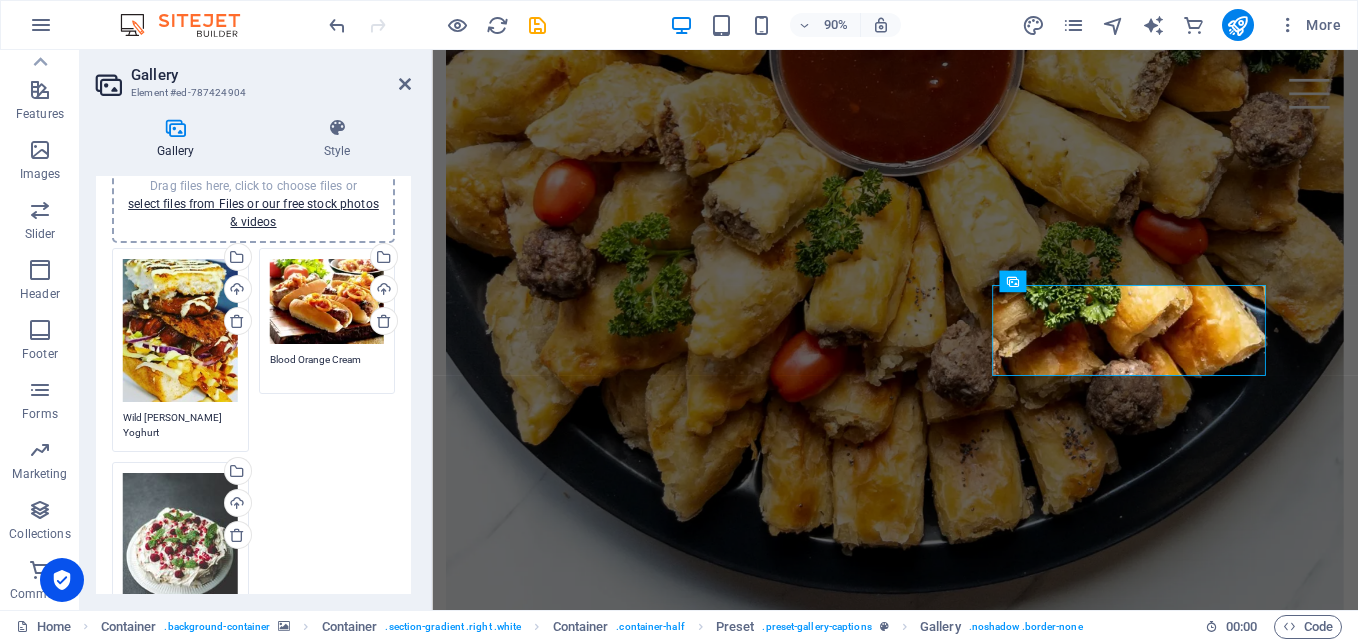 scroll, scrollTop: 100, scrollLeft: 0, axis: vertical 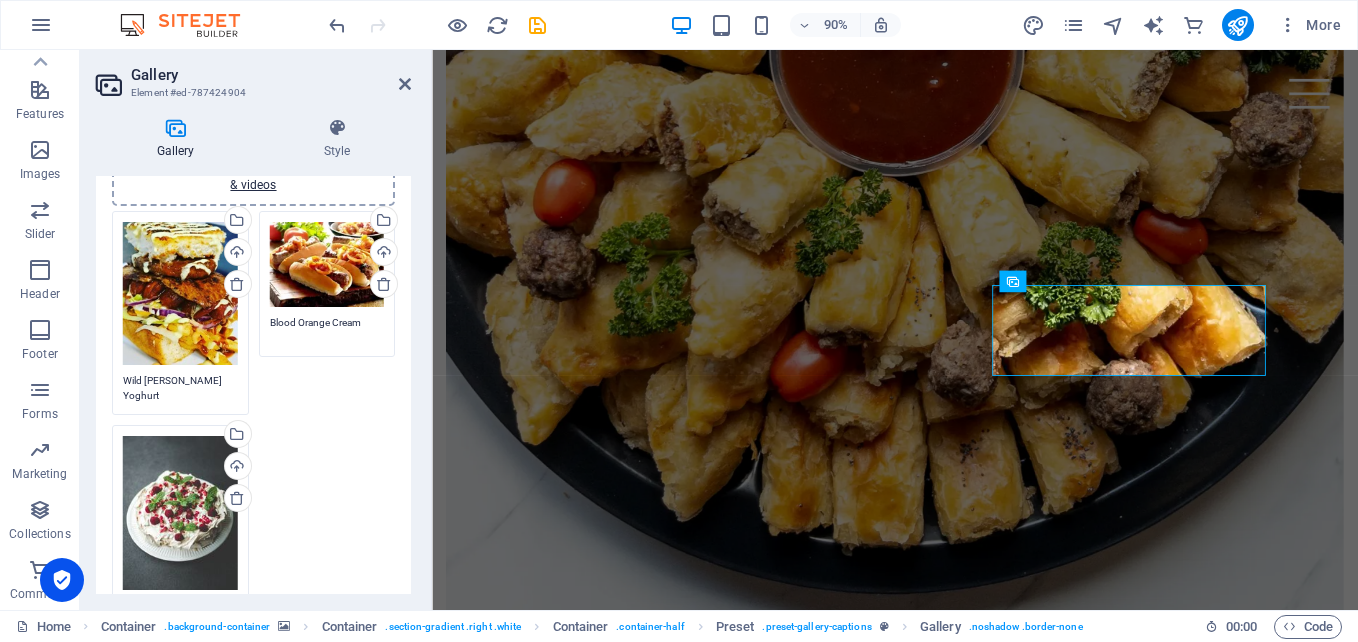 click on "Drag files here, click to choose files or select files from Files or our free stock photos & videos" at bounding box center [180, 512] 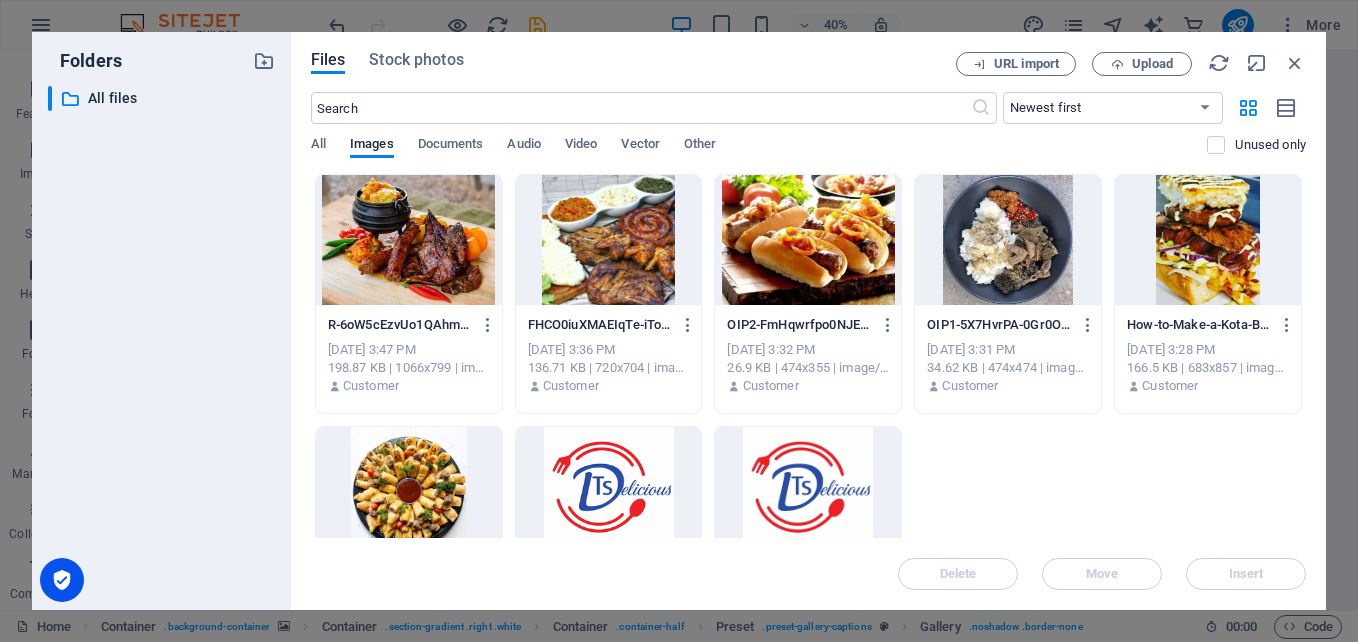 click at bounding box center (1008, 240) 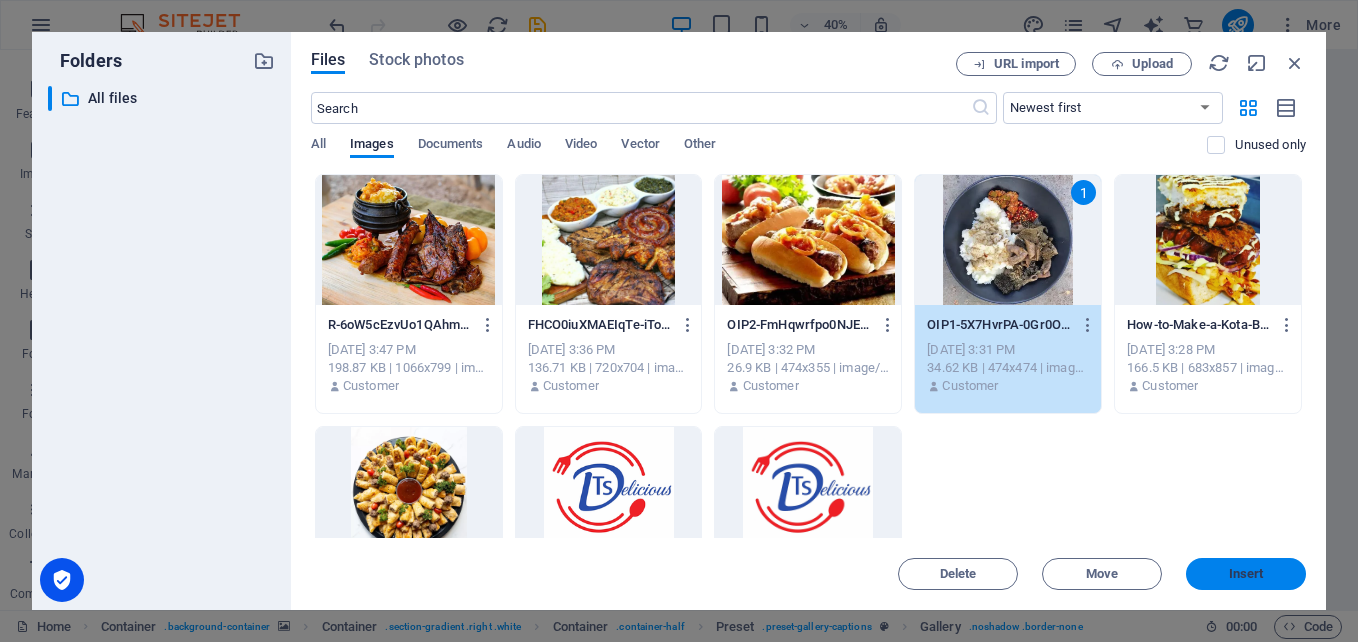 drag, startPoint x: 1233, startPoint y: 567, endPoint x: 891, endPoint y: 572, distance: 342.03656 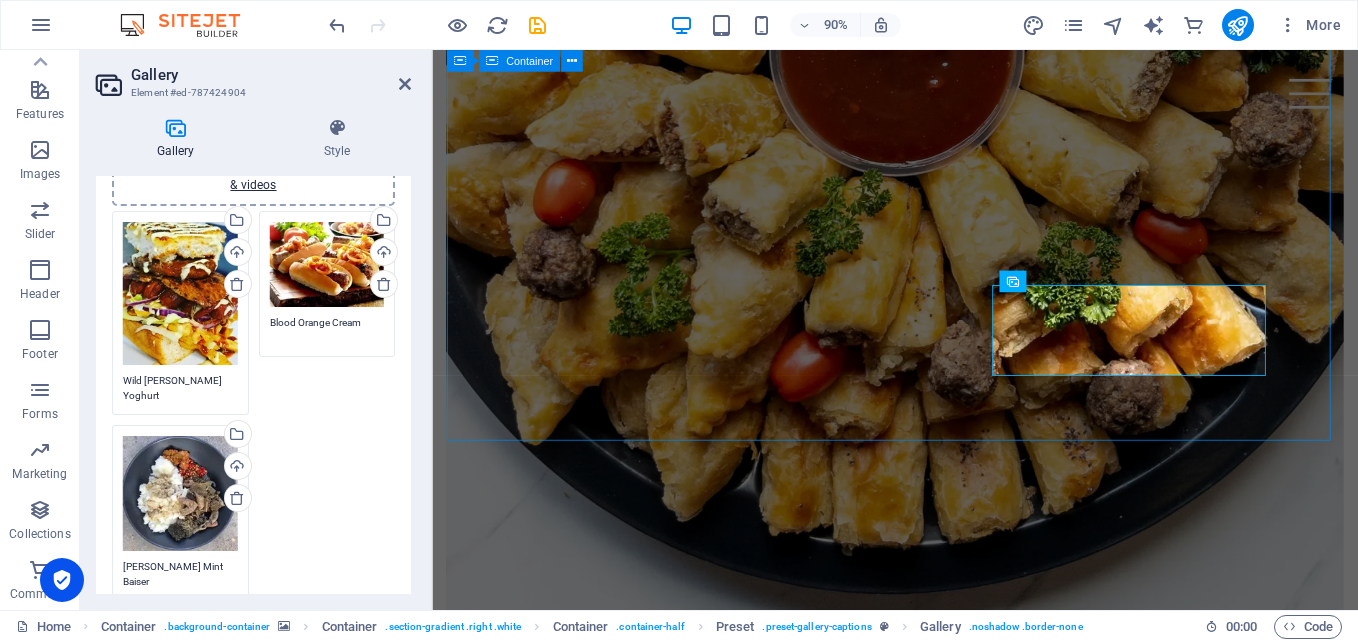 click on "Real Food Welcome to our restaurant in Dawn Park — home of flavour, comfort, and generous portions. From our famous wings and chips to hearty mogodu, fish and salad, and braai combos, every plate is made with love and served hot. Whether you're grabbing lunch on the go or sitting down with family, we’ve got the perfect meal waiting for you. We cook what you love — every single day. ORDER FROM OUR RESTAURANT MENU" at bounding box center (946, 2630) 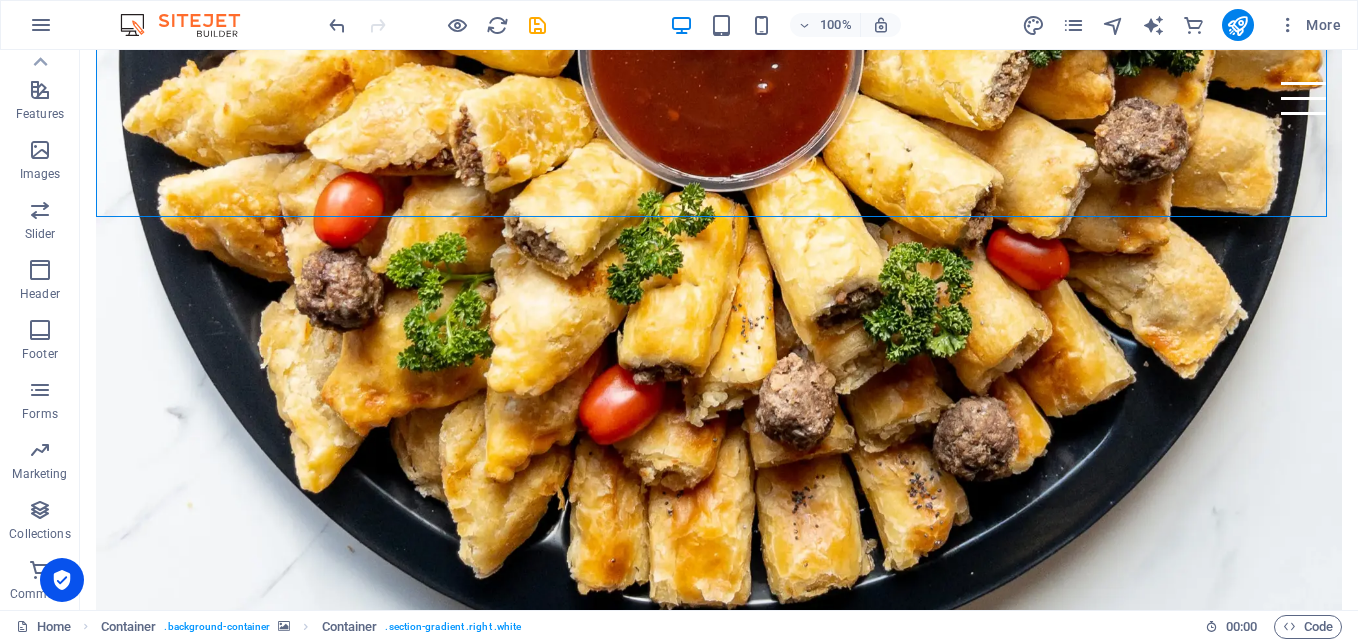 click on "Home Cakes Wedding Cakes Cupcakes Baking School Contact Delicious Moments, Served Fresh Every Day Real Food Welcome to our restaurant in Dawn Park — home of flavour, comfort, and generous portions. From our famous wings and chips to hearty mogodu, fish and salad, and braai combos, every plate is made with love and served hot. Whether you're grabbing lunch on the go or sitting down with family, we’ve got the perfect meal waiting for you. We cook what you love — every single day. ORDER FROM OUR RESTAURANT MENU Order your favorite cake Your Choice(s)*   Wild Berry Yoghurt
Blood Orange Cream
Berry Mint Baiser   I have read and understand the privacy policy. Unreadable? Regenerate Absenden Wedding Cakes Order your favorites now Order your wedding cake Your Choice(s)*   Rose Vanilla Strawberry
Buttercream Advocaat
Chocolate Almond   I have read and understand the privacy policy. Unreadable? Regenerate Absenden Cupcakes Order your favorites now Order cupcakes Your Choice(s)*" at bounding box center [719, 7543] 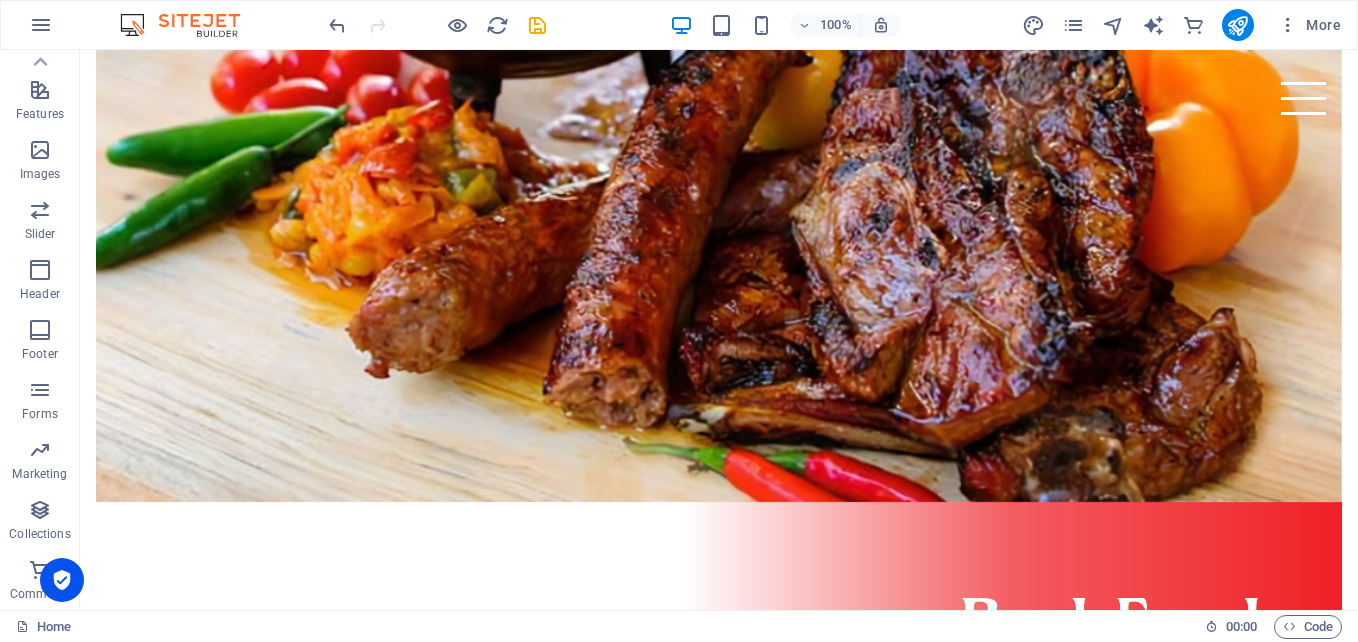 scroll, scrollTop: 1100, scrollLeft: 0, axis: vertical 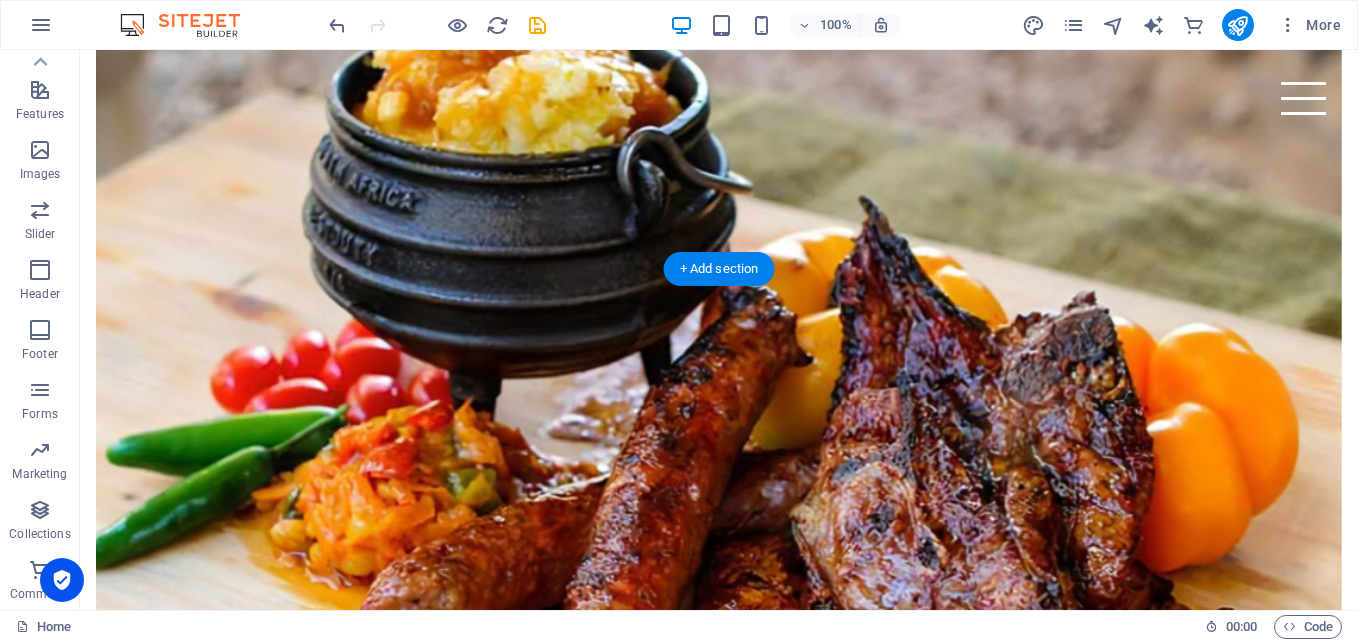 drag, startPoint x: 786, startPoint y: 306, endPoint x: 644, endPoint y: 293, distance: 142.59383 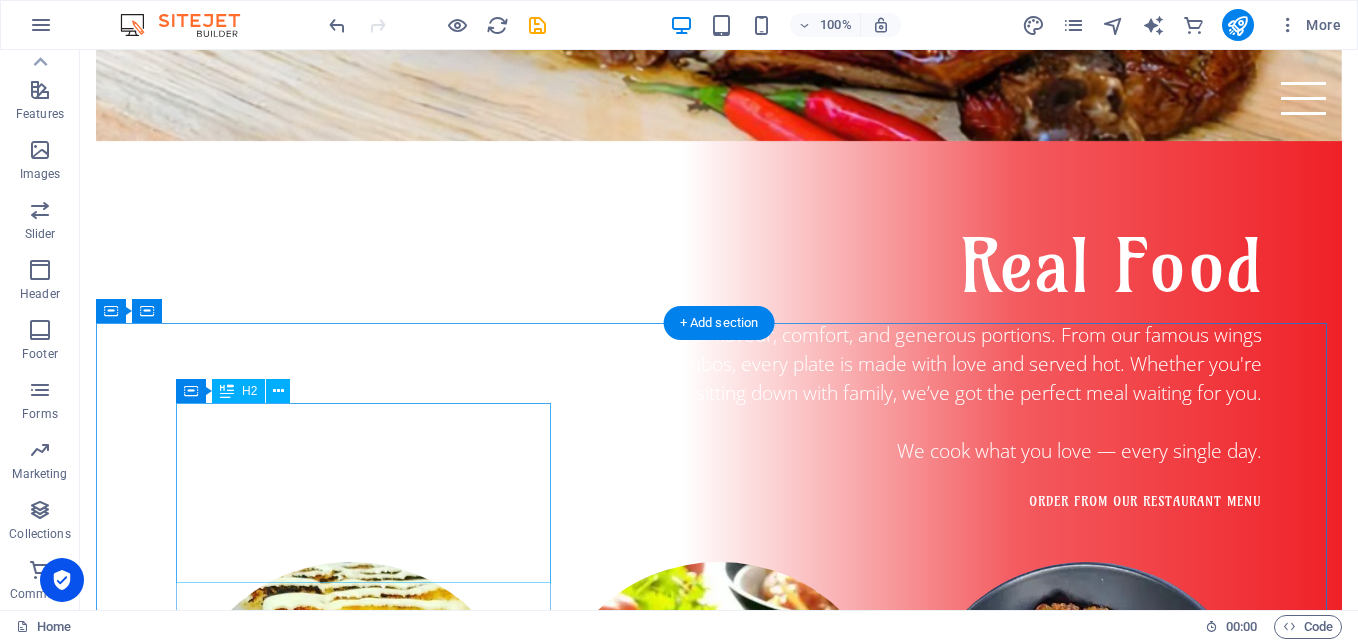 scroll, scrollTop: 1800, scrollLeft: 0, axis: vertical 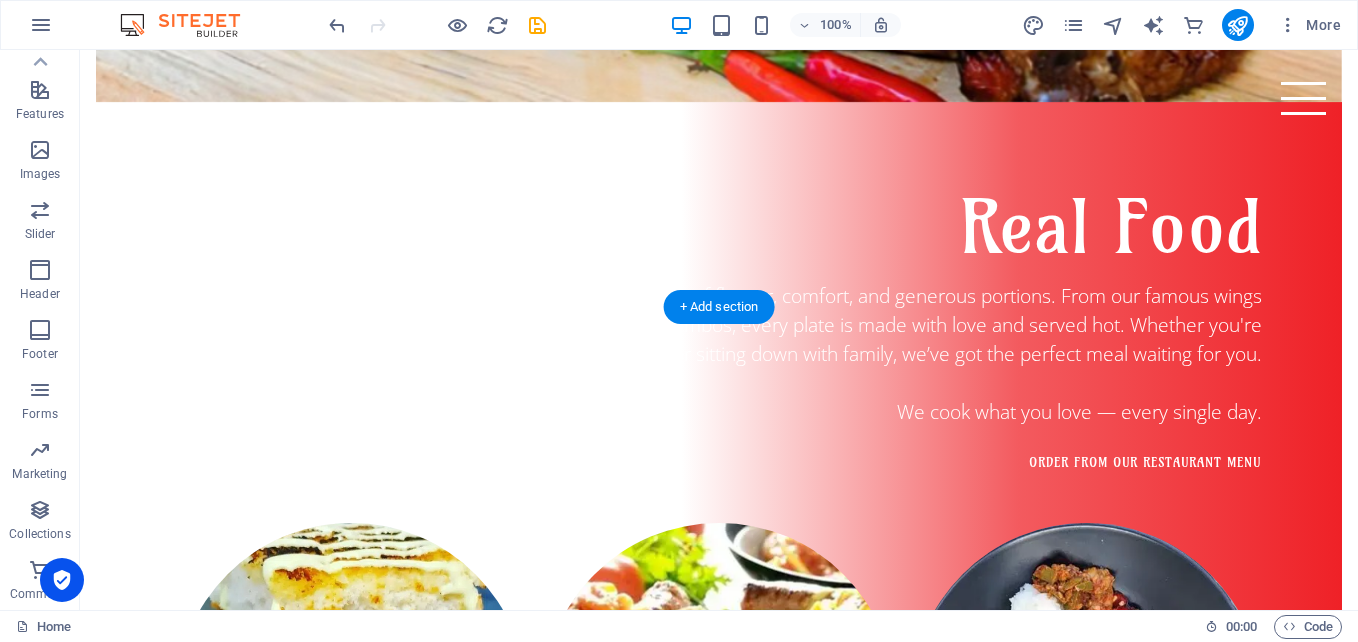 click at bounding box center (584, 1325) 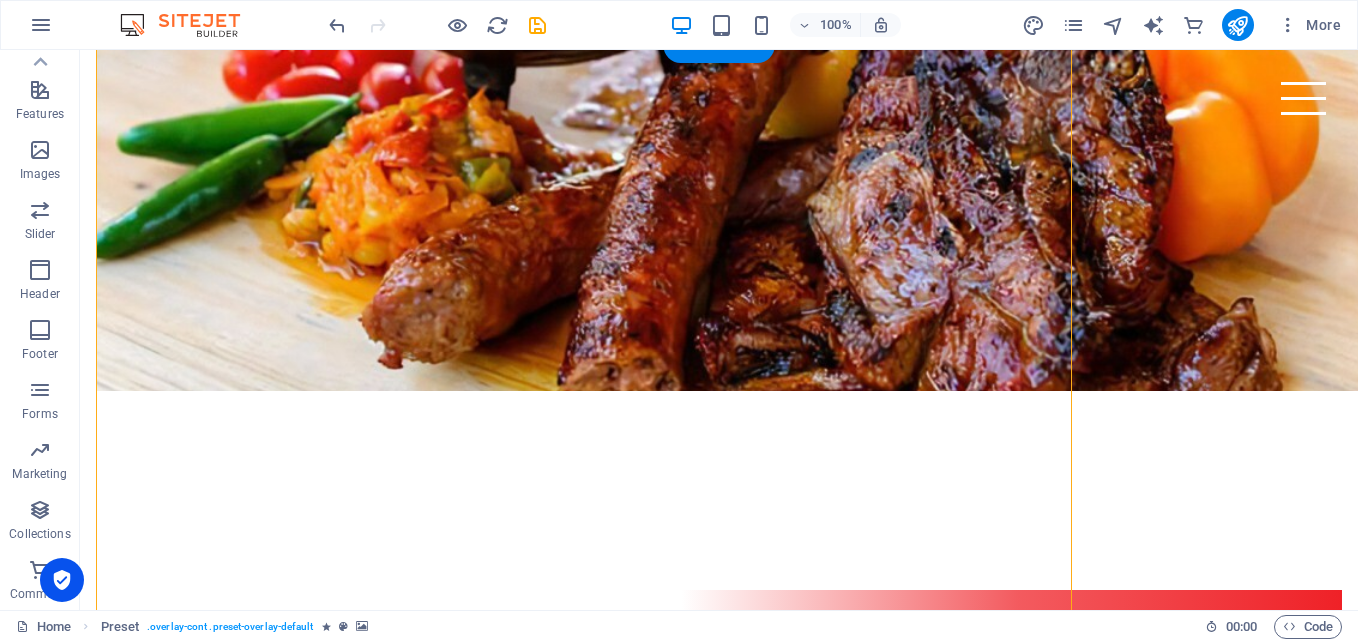 scroll, scrollTop: 1300, scrollLeft: 0, axis: vertical 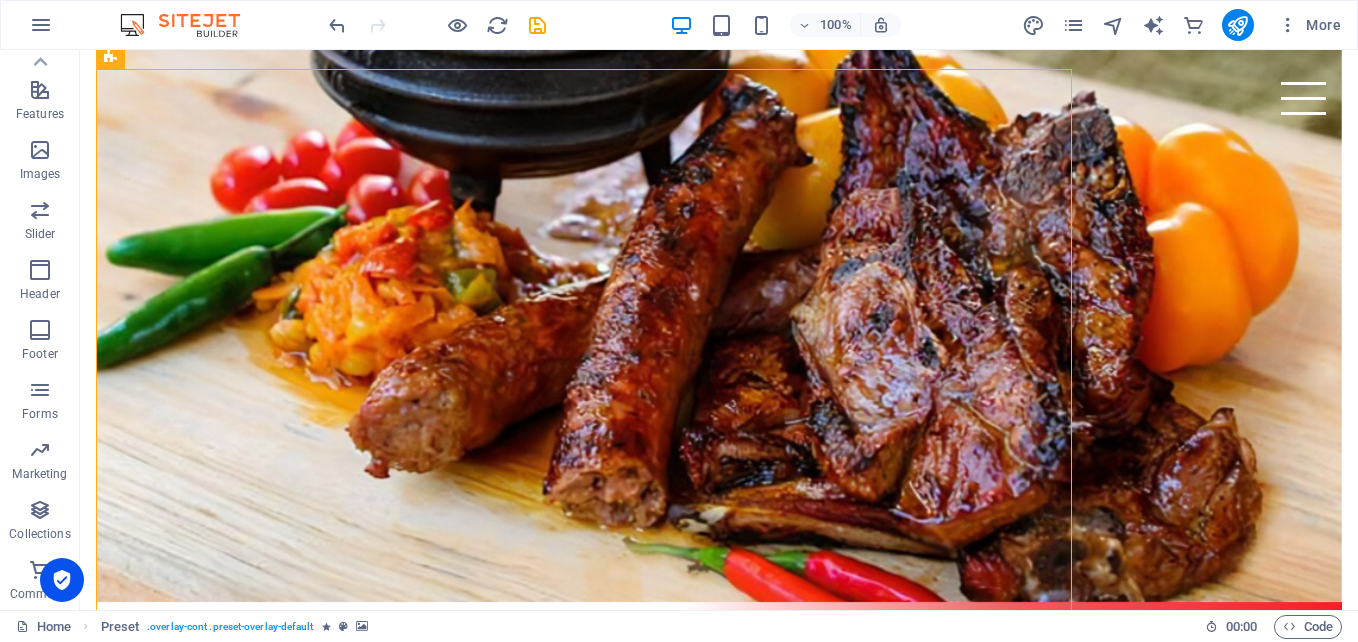 drag, startPoint x: 1049, startPoint y: 103, endPoint x: 971, endPoint y: 531, distance: 435.0494 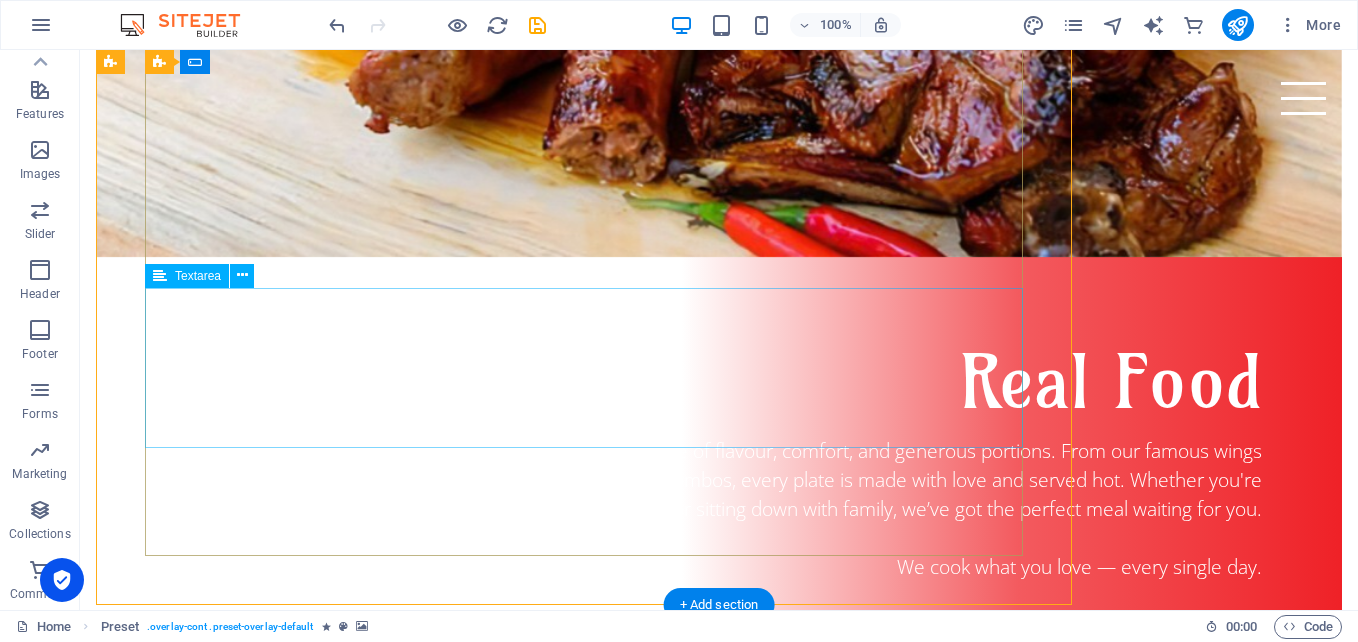 scroll, scrollTop: 1700, scrollLeft: 0, axis: vertical 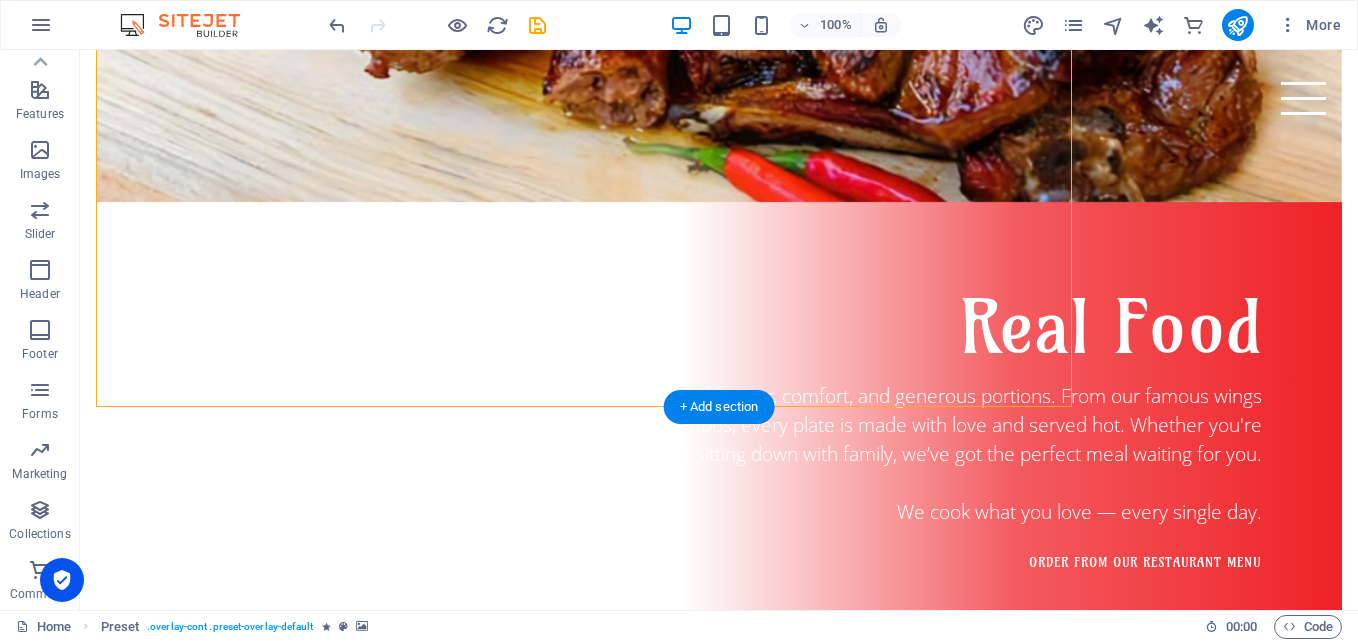 click at bounding box center (584, 1425) 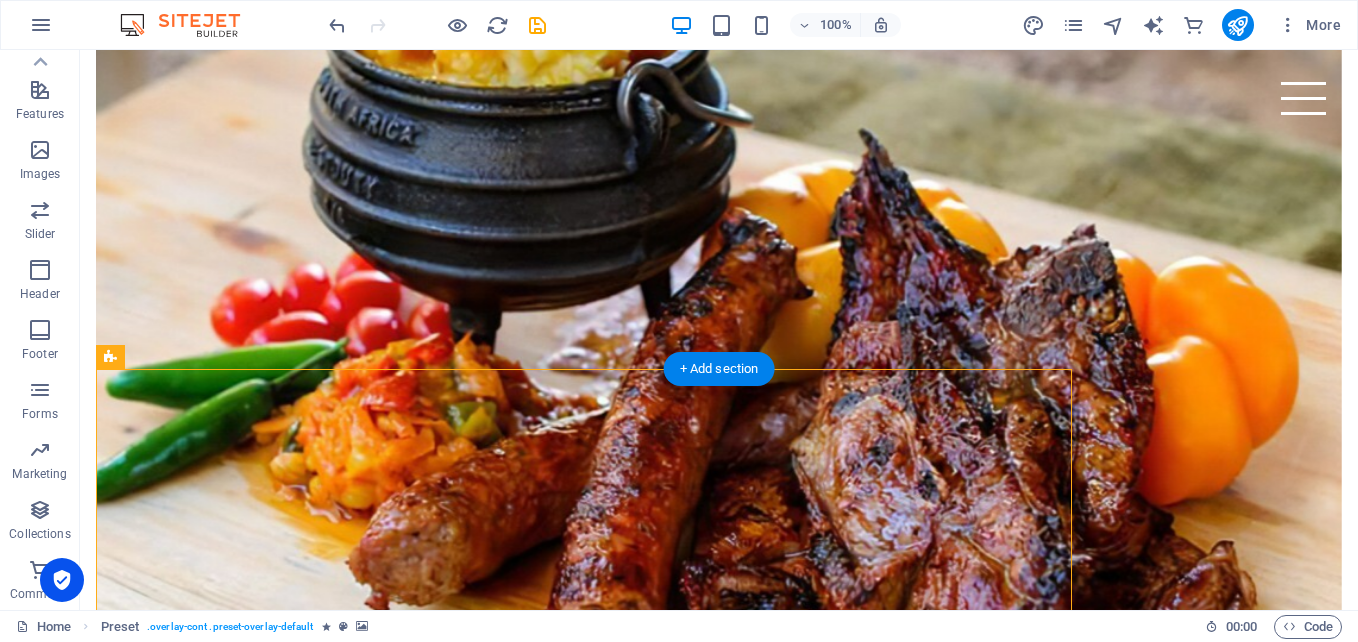 scroll, scrollTop: 1000, scrollLeft: 0, axis: vertical 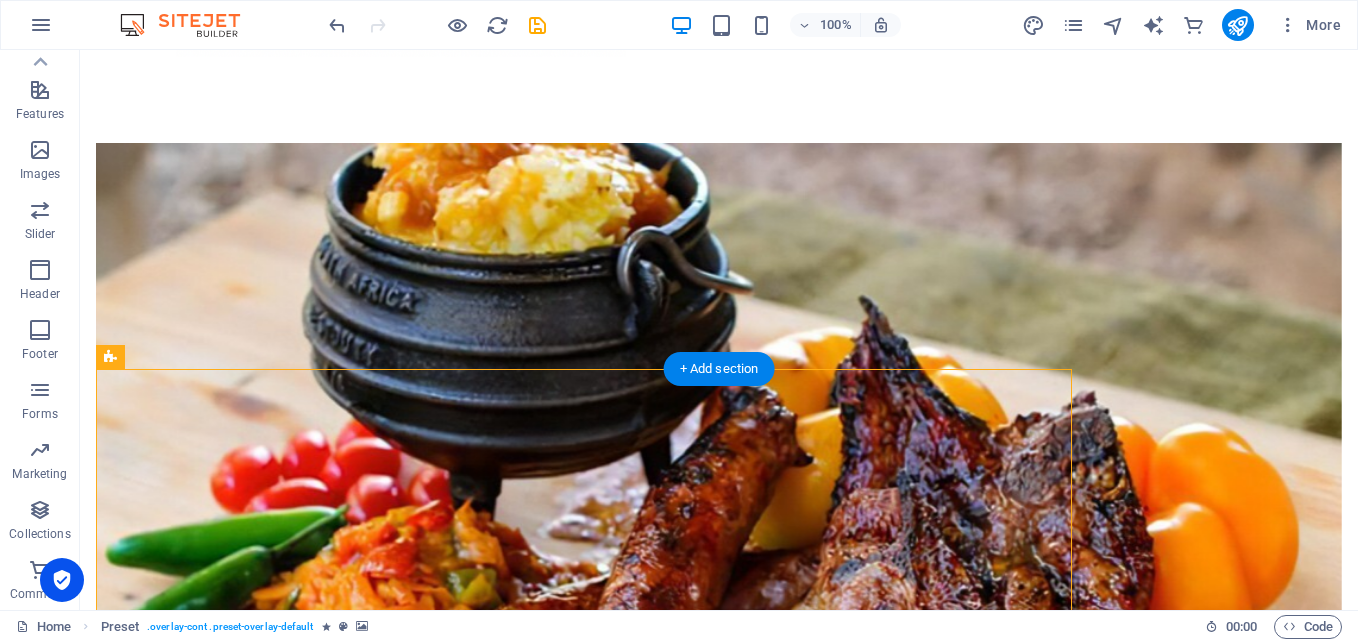 click at bounding box center (584, 2125) 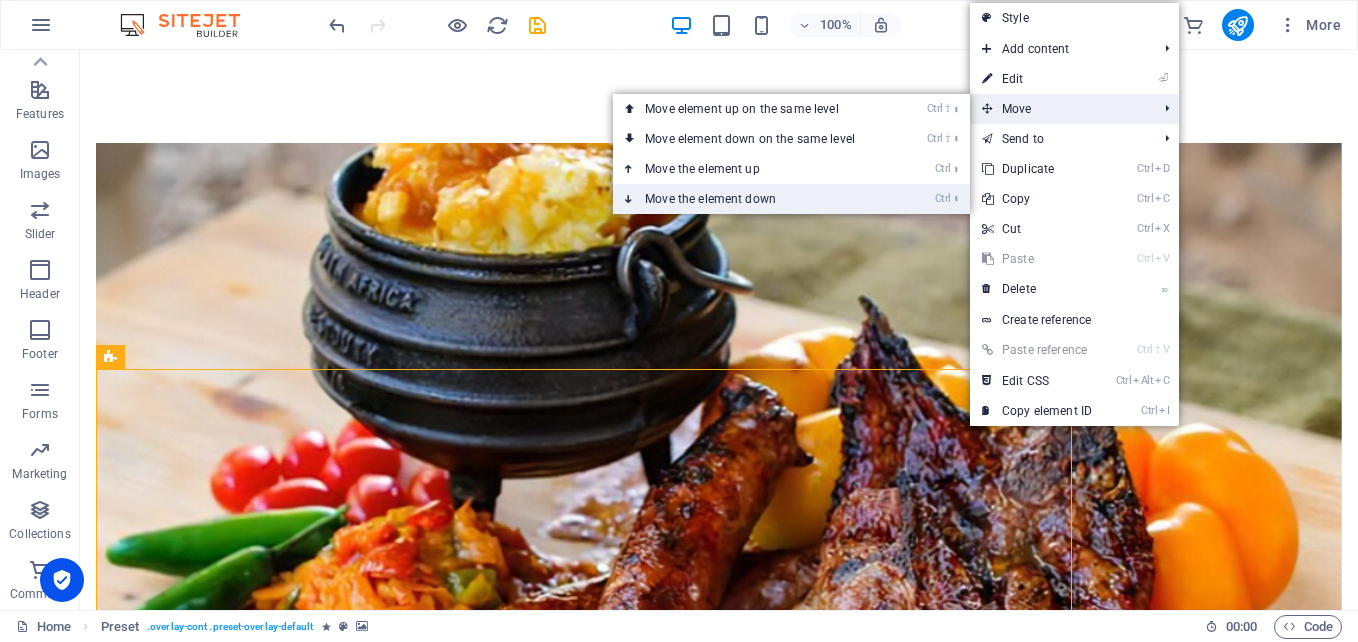 click on "Ctrl ⬇  Move the element down" at bounding box center (754, 199) 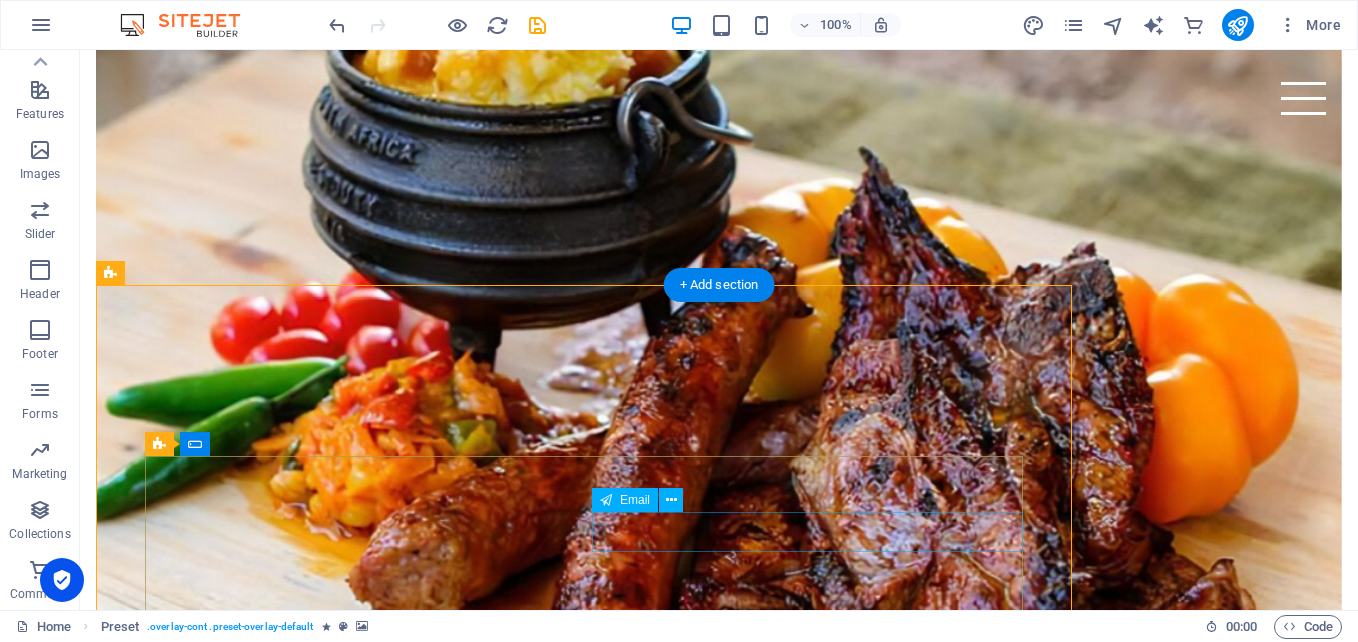 scroll, scrollTop: 1100, scrollLeft: 0, axis: vertical 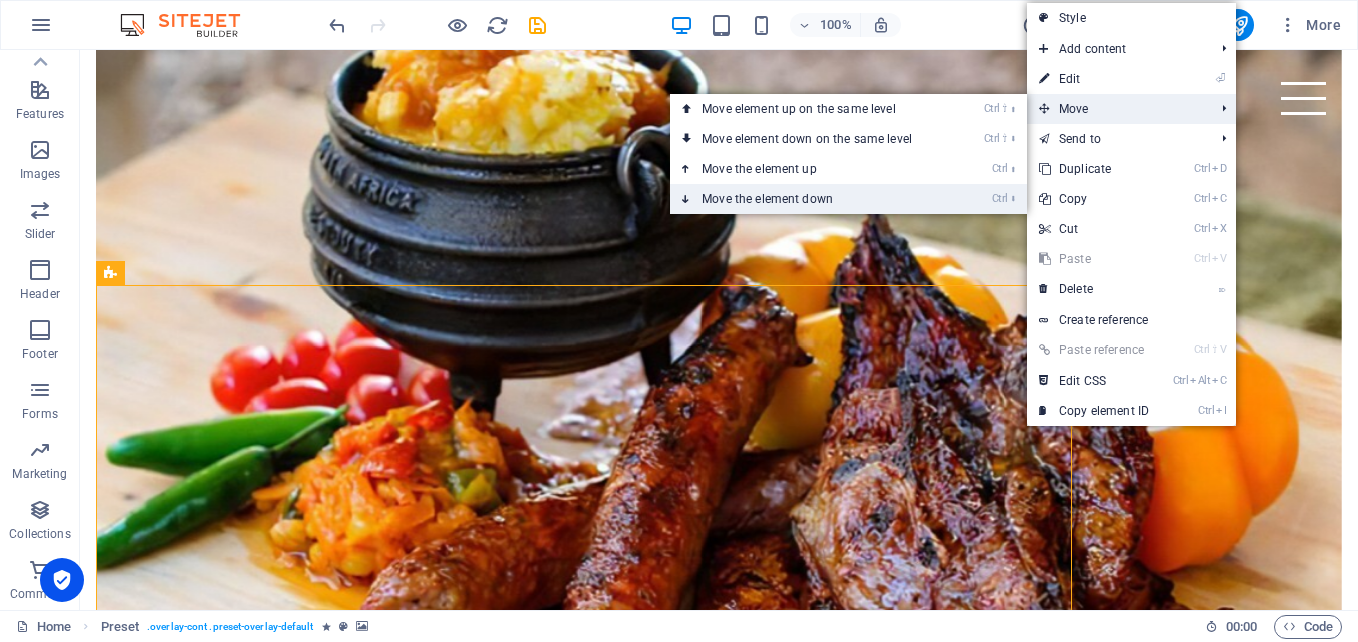 click on "Ctrl ⬇  Move the element down" at bounding box center [811, 199] 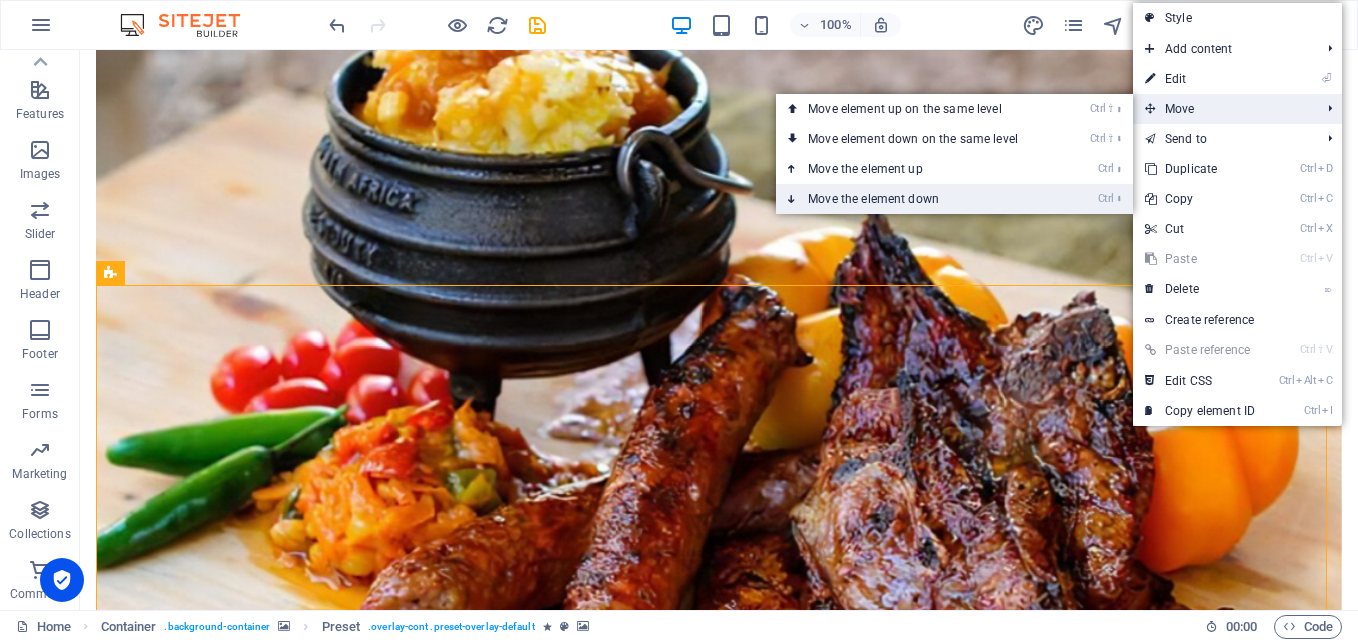 click on "Ctrl ⬇  Move the element down" at bounding box center [917, 199] 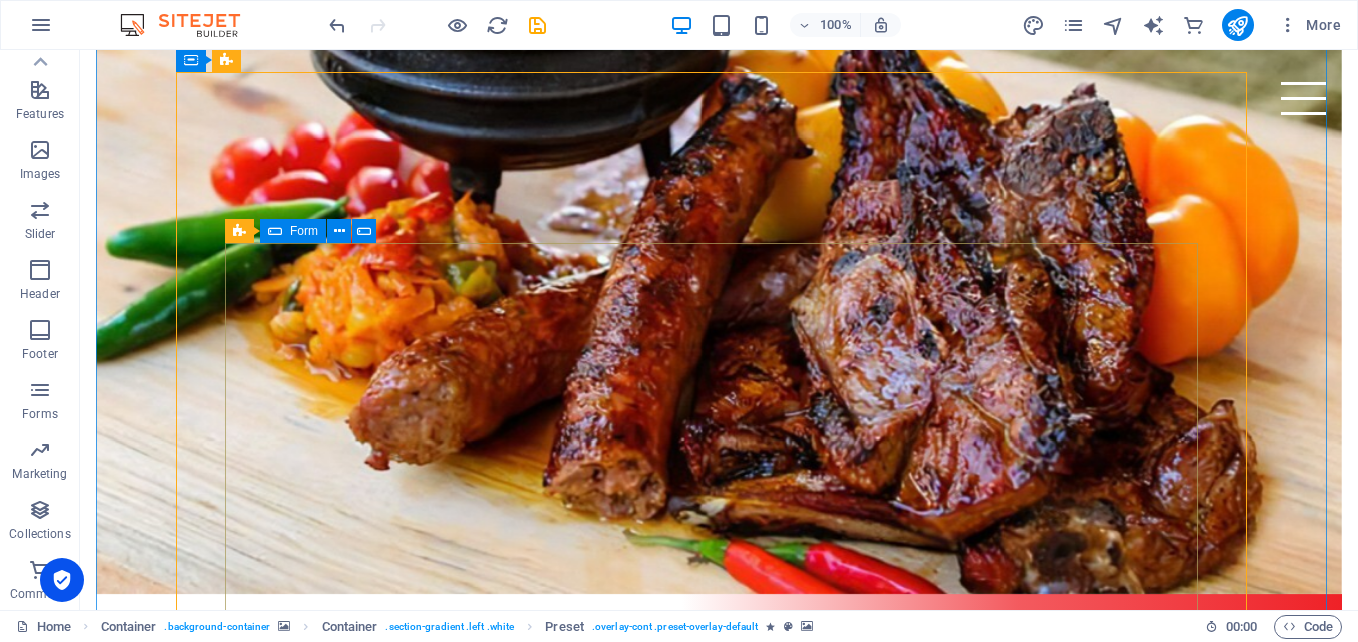 scroll, scrollTop: 1300, scrollLeft: 0, axis: vertical 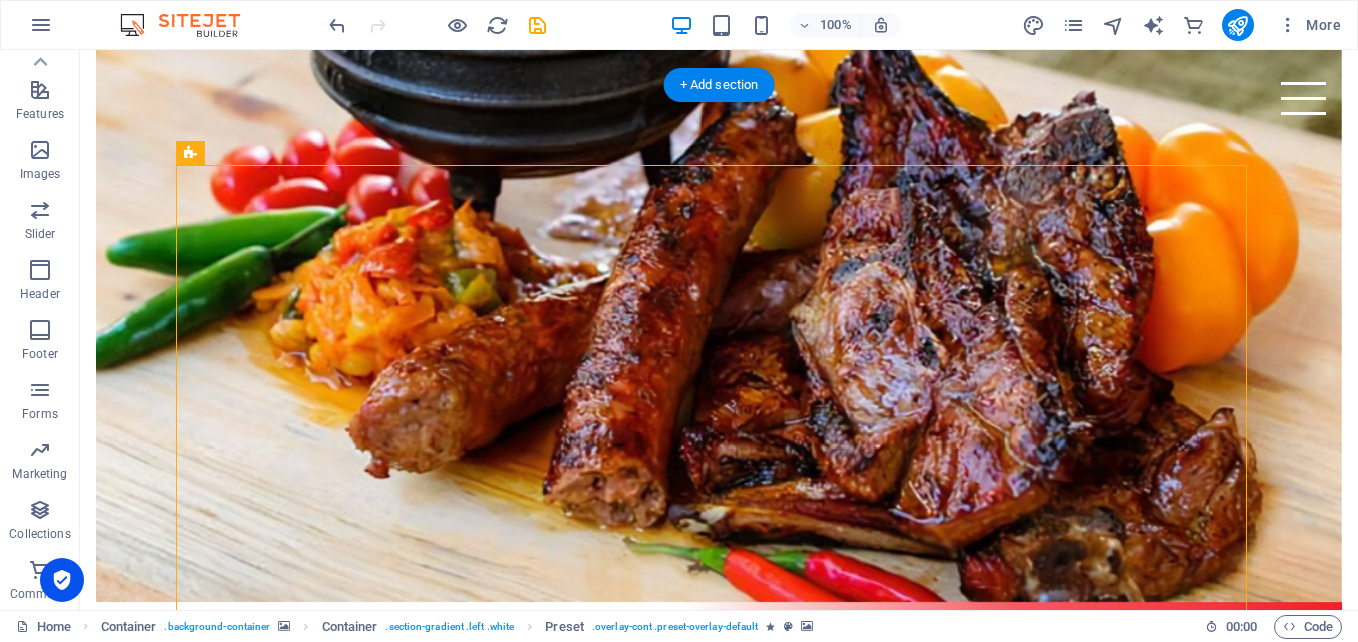 click at bounding box center [664, 3451] 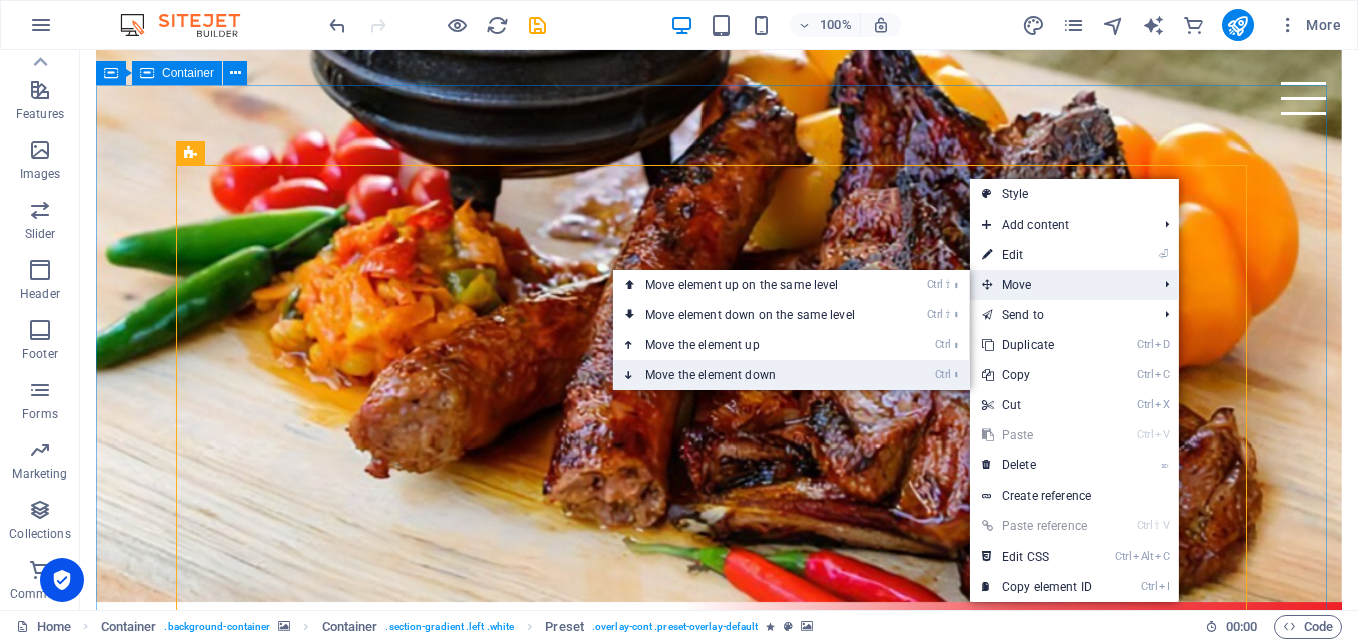 click on "Ctrl ⬇  Move the element down" at bounding box center (754, 375) 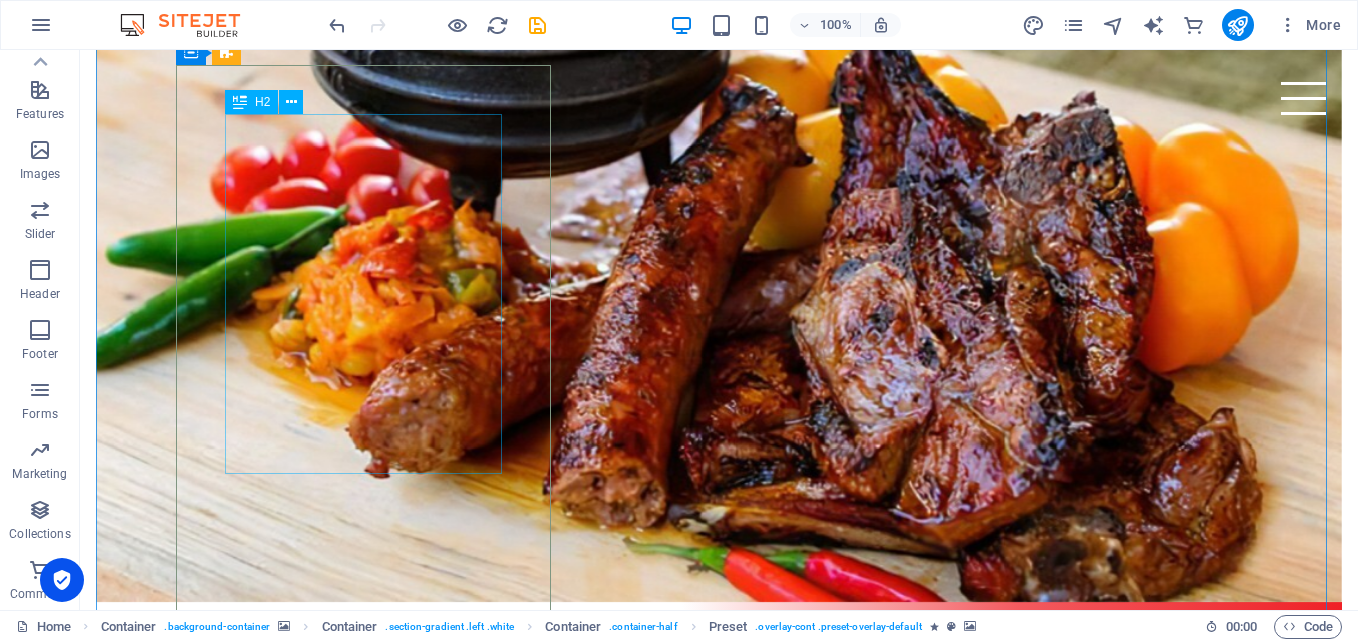 scroll, scrollTop: 1400, scrollLeft: 0, axis: vertical 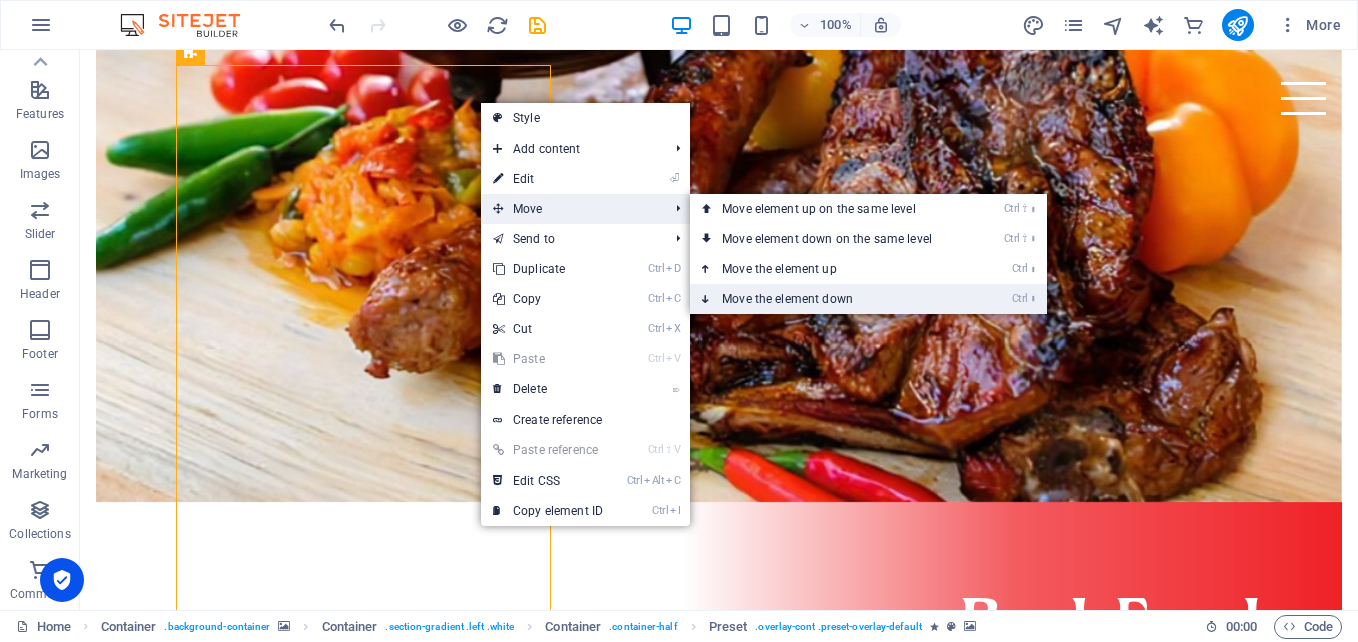 click on "Ctrl ⬇  Move the element down" at bounding box center (831, 299) 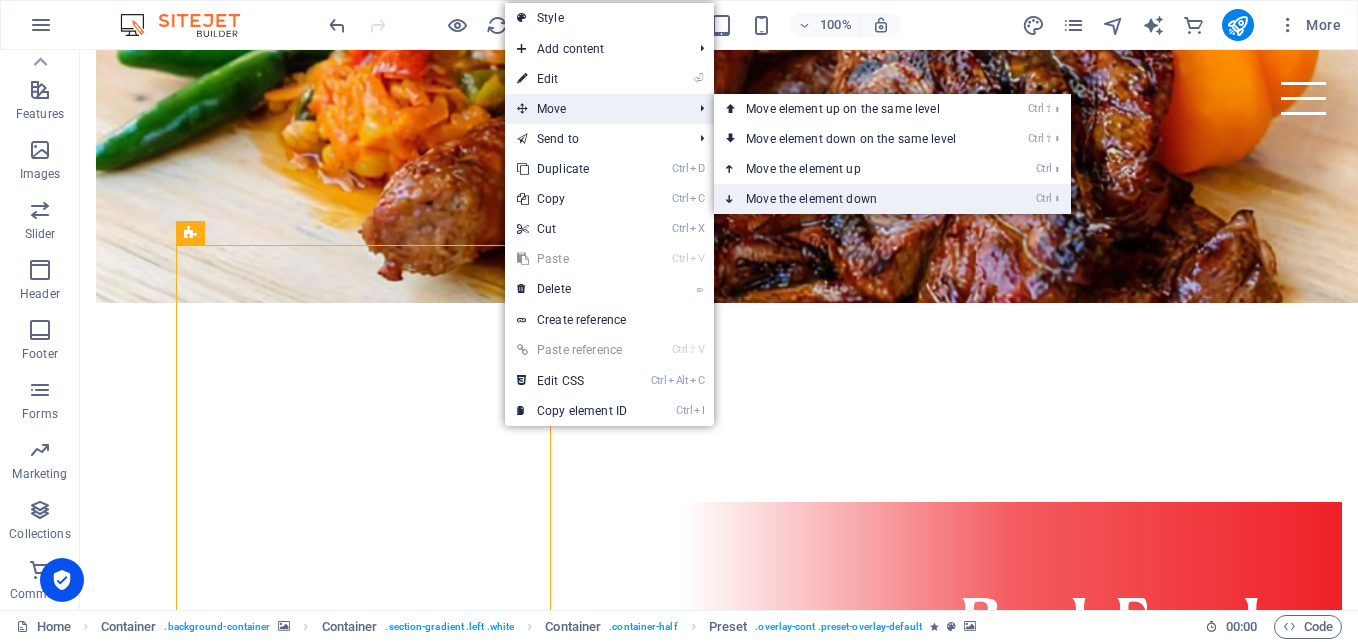 click on "Ctrl ⬇  Move the element down" at bounding box center (855, 199) 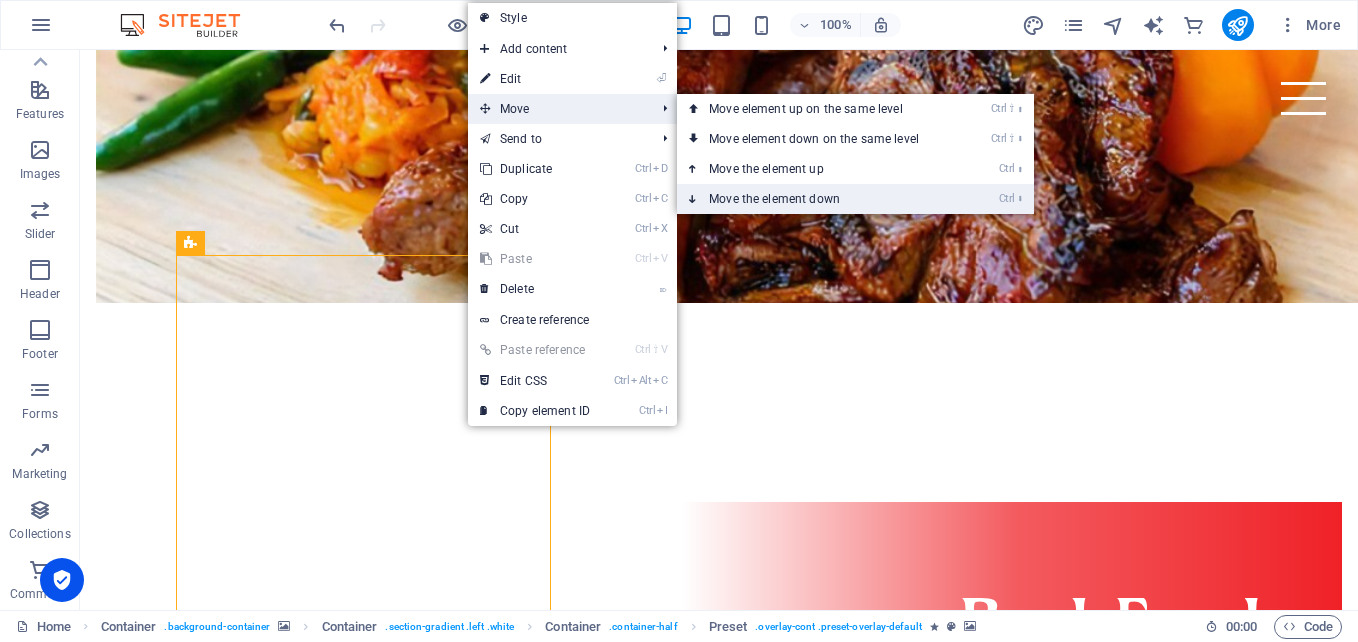 click on "Ctrl ⬇  Move the element down" at bounding box center [818, 199] 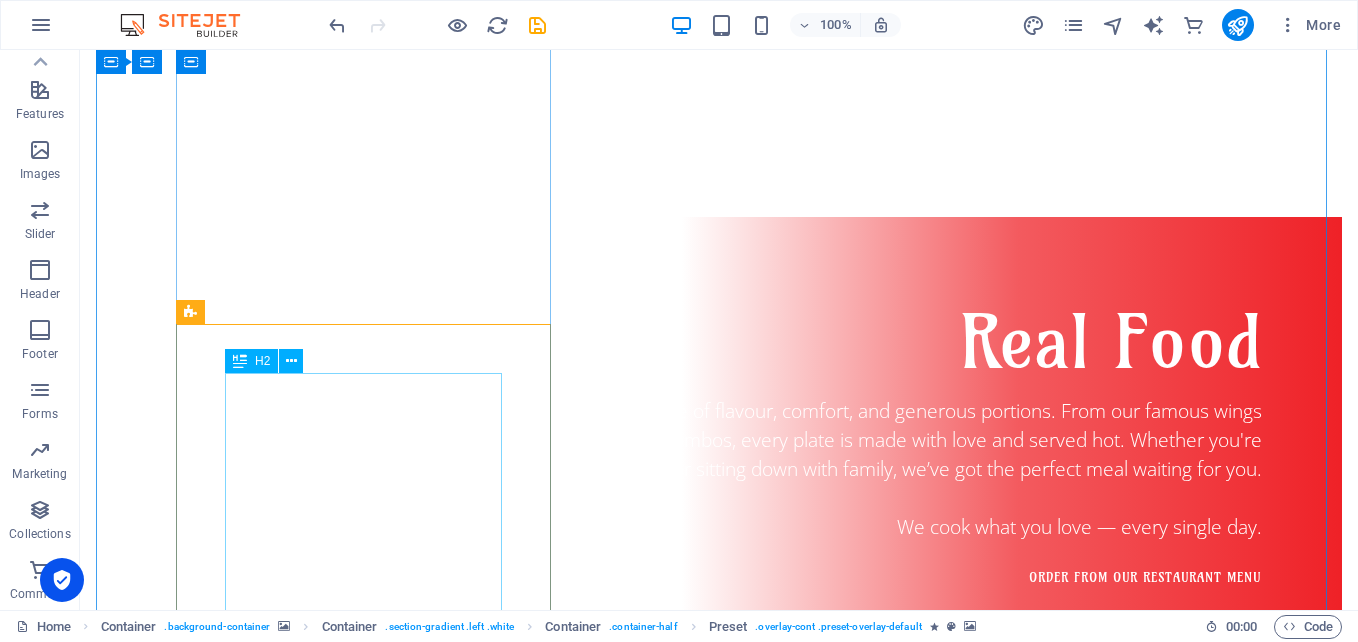 scroll, scrollTop: 1700, scrollLeft: 0, axis: vertical 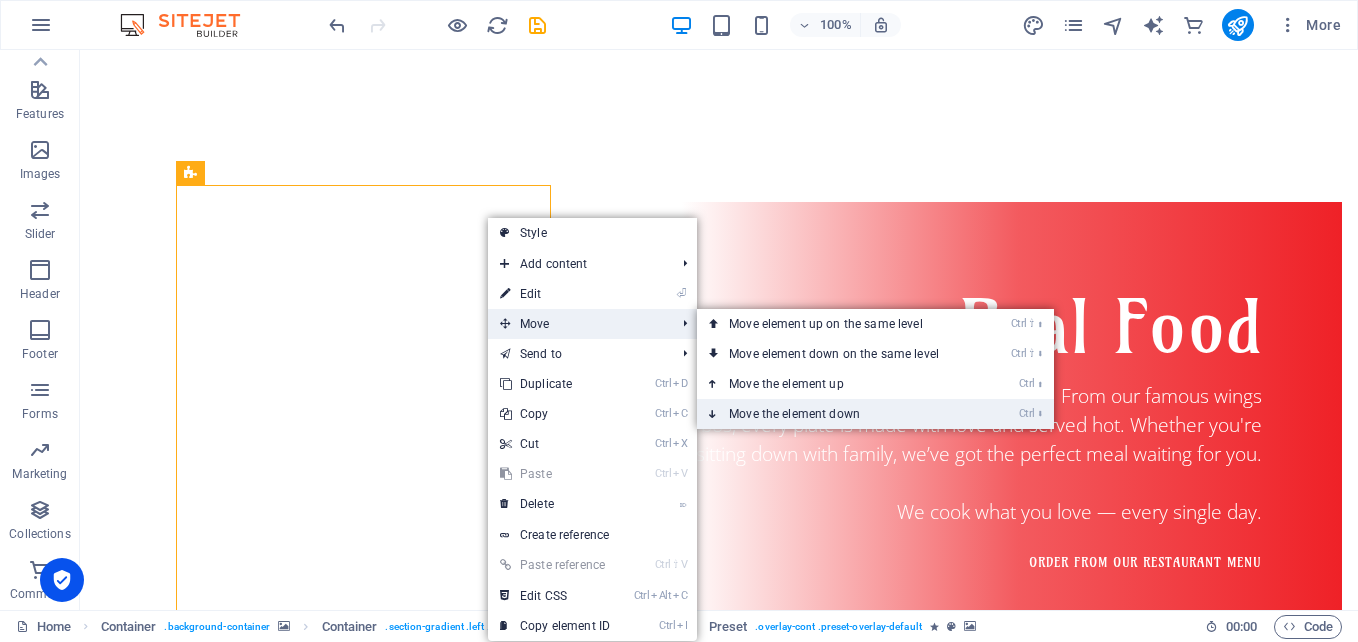 click on "Ctrl ⬇  Move the element down" at bounding box center [838, 414] 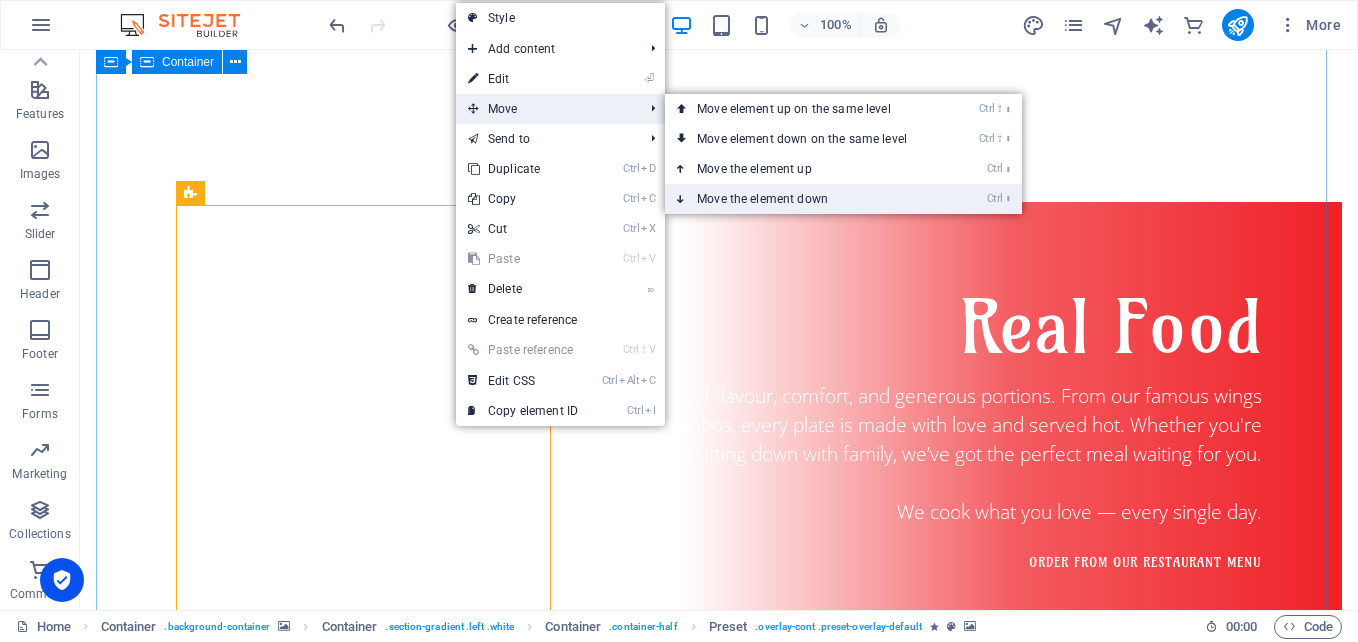 click on "Ctrl ⬇  Move the element down" at bounding box center (806, 199) 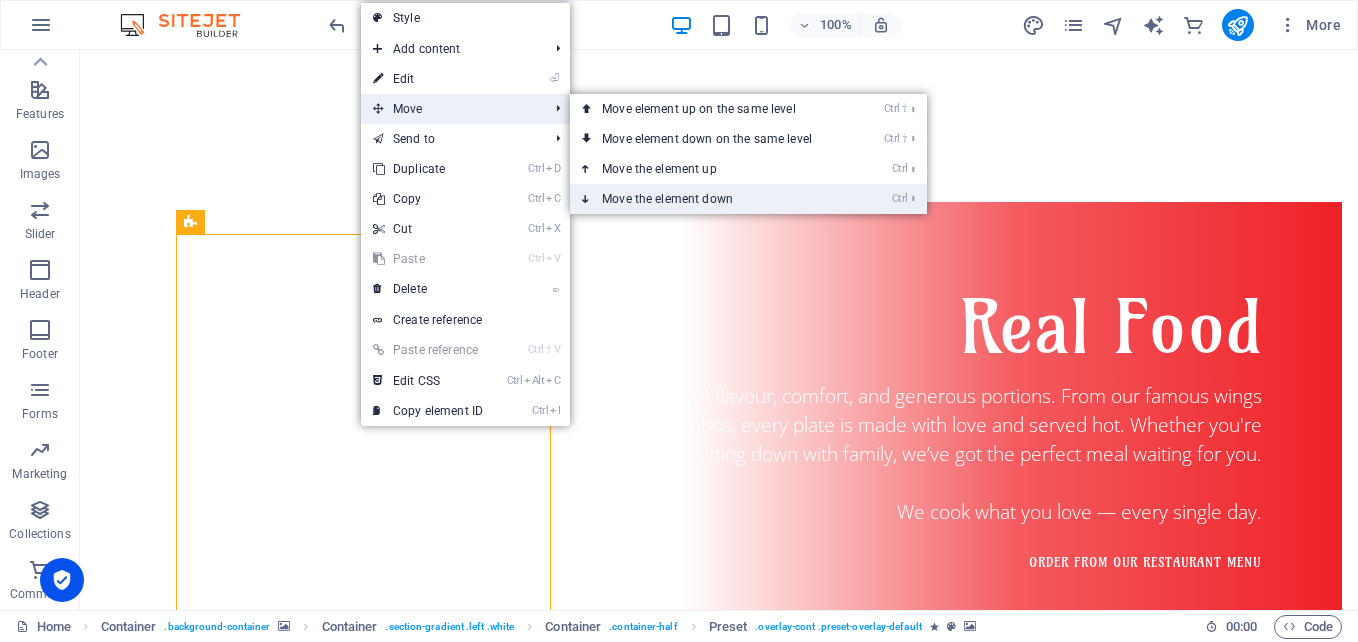 click on "Ctrl ⬇  Move the element down" at bounding box center [711, 199] 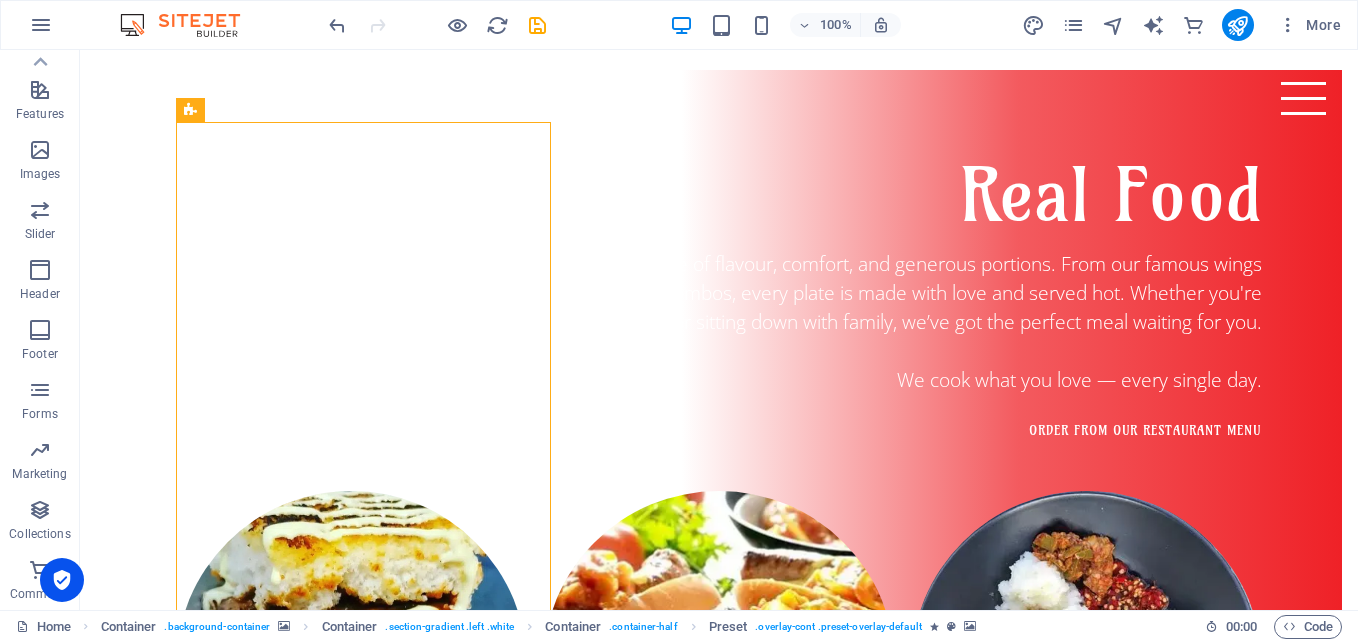 scroll, scrollTop: 1860, scrollLeft: 0, axis: vertical 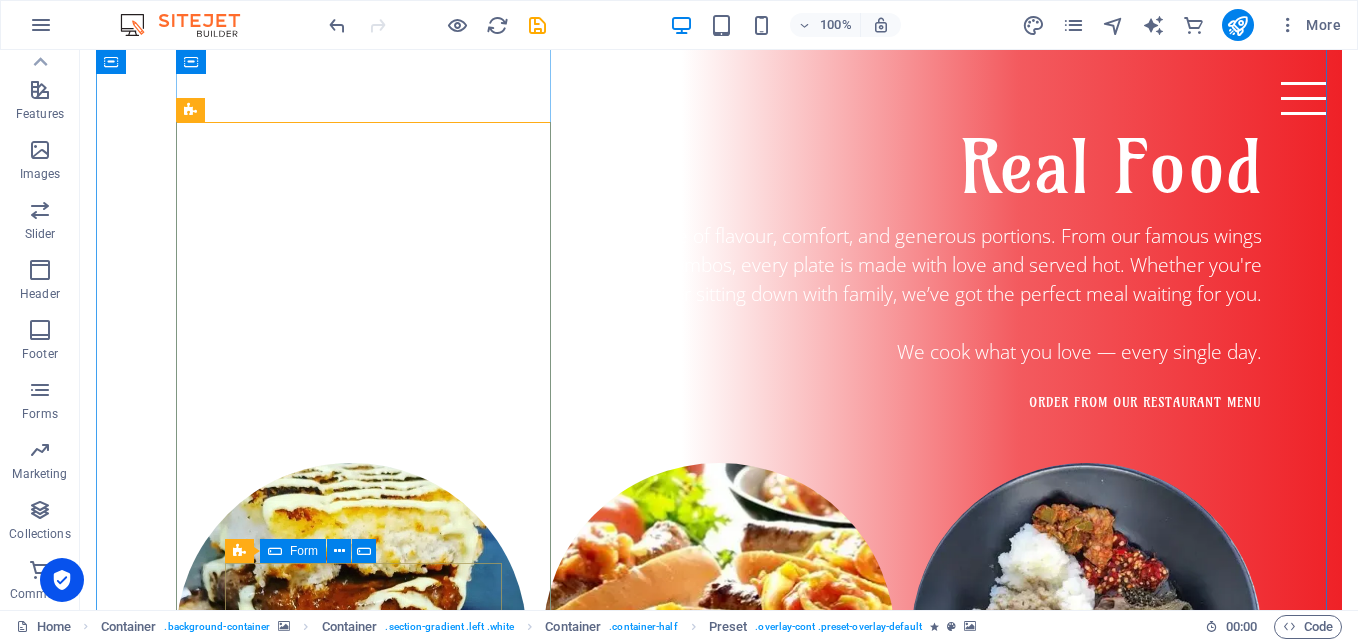 drag, startPoint x: 196, startPoint y: 269, endPoint x: 268, endPoint y: 562, distance: 301.71677 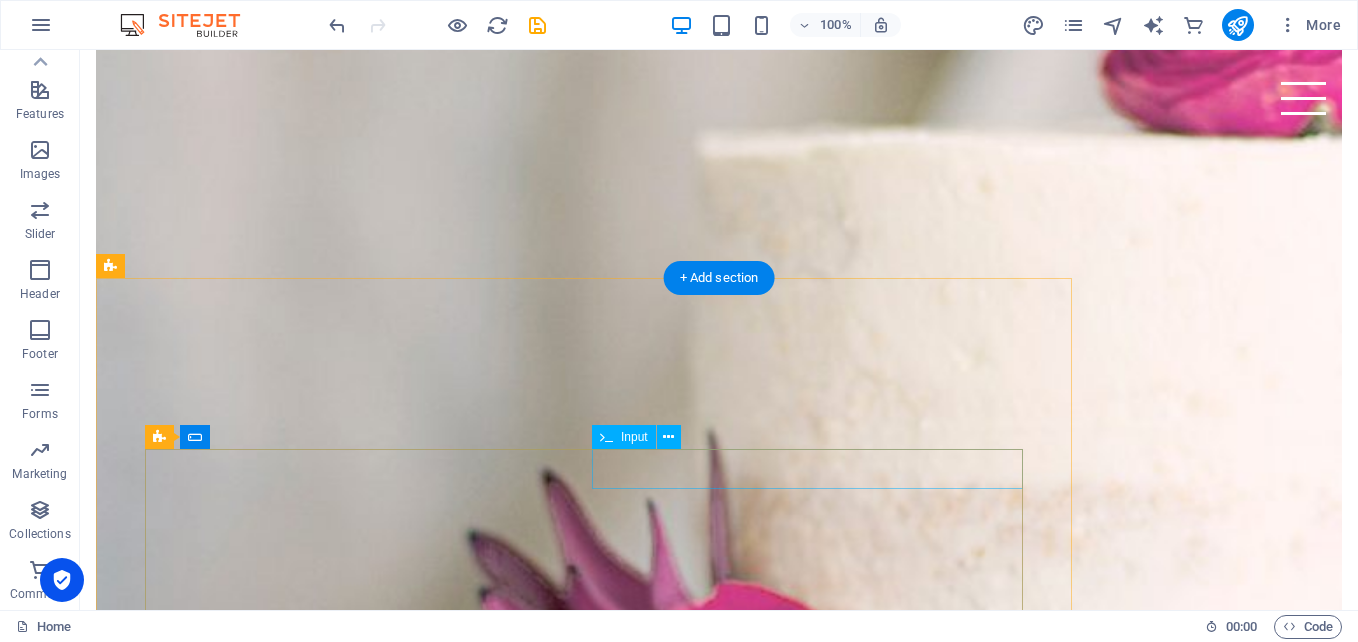 scroll, scrollTop: 3100, scrollLeft: 0, axis: vertical 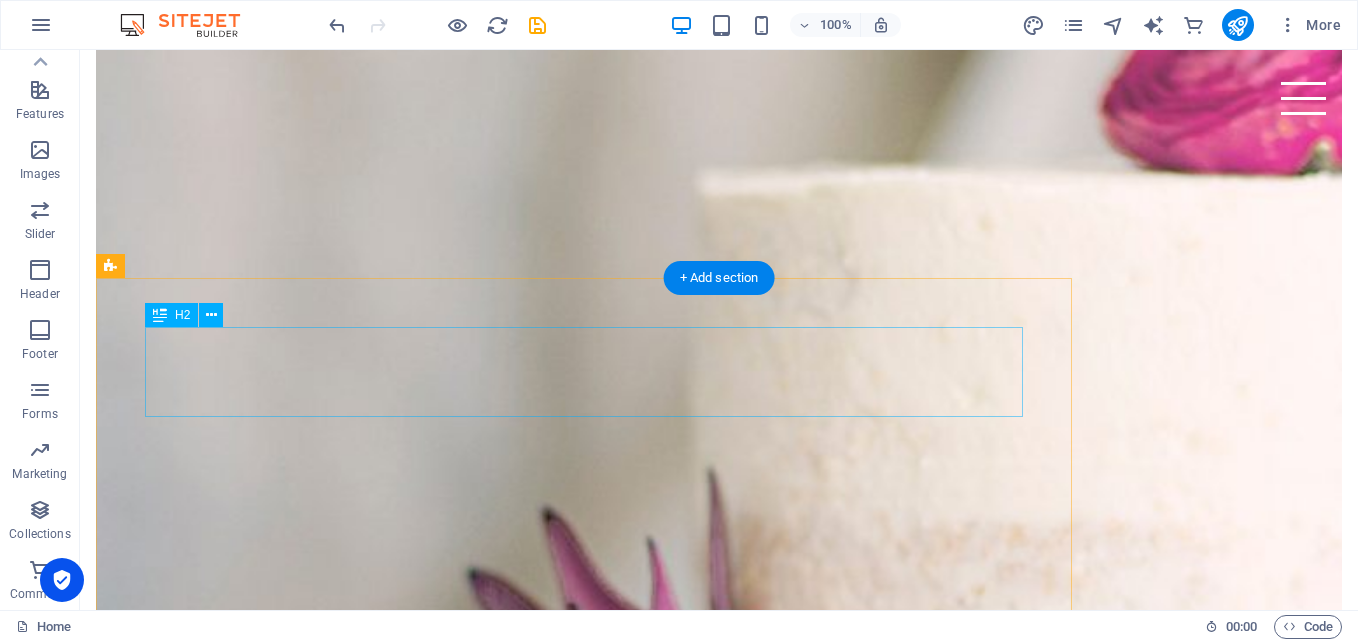 drag, startPoint x: 532, startPoint y: 306, endPoint x: 553, endPoint y: 354, distance: 52.392746 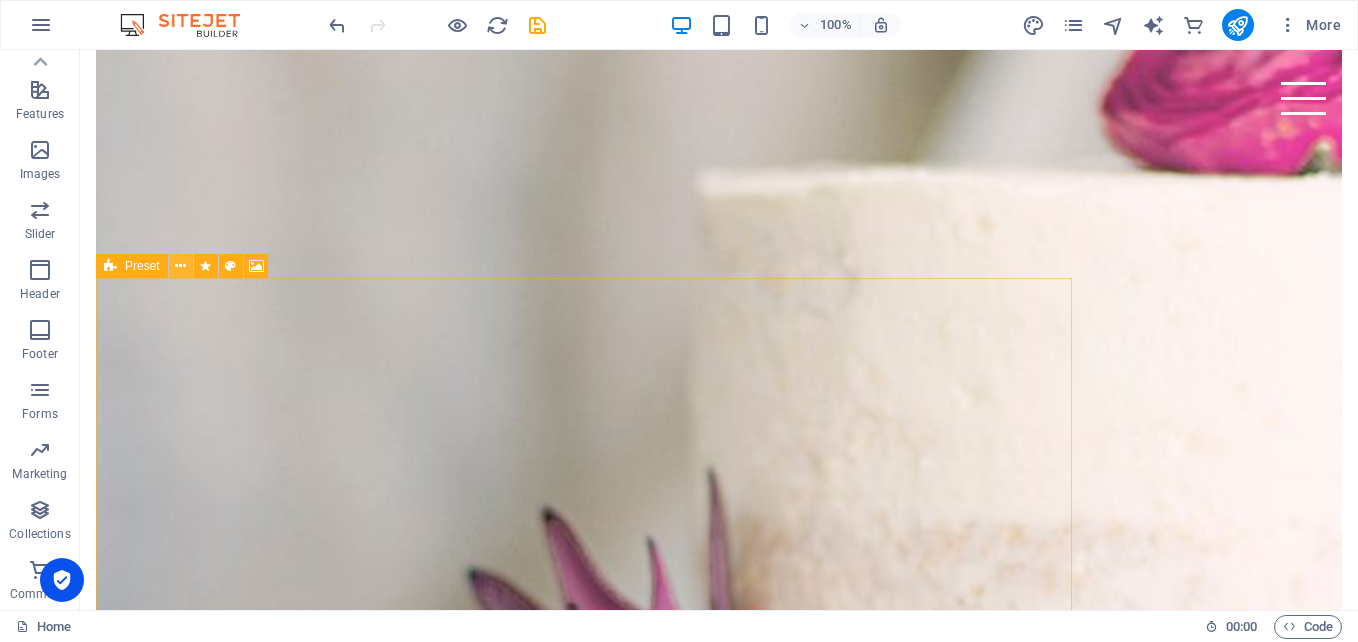 click at bounding box center [180, 266] 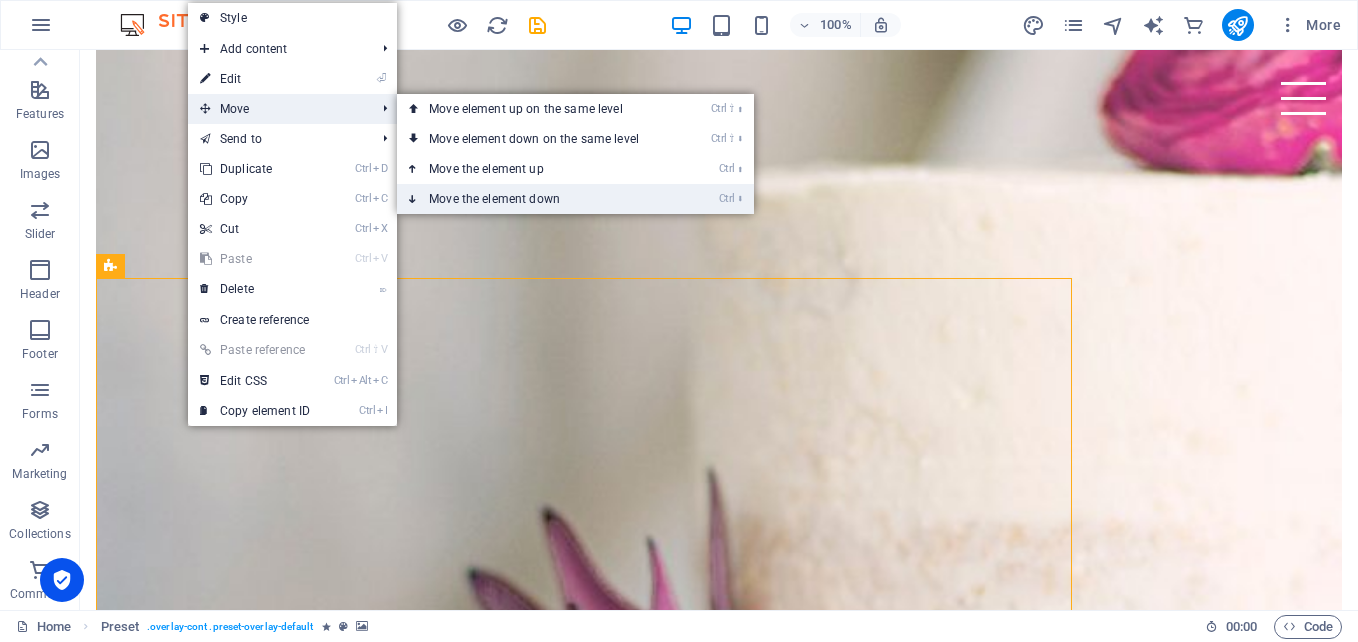click on "Ctrl ⬇  Move the element down" at bounding box center (538, 199) 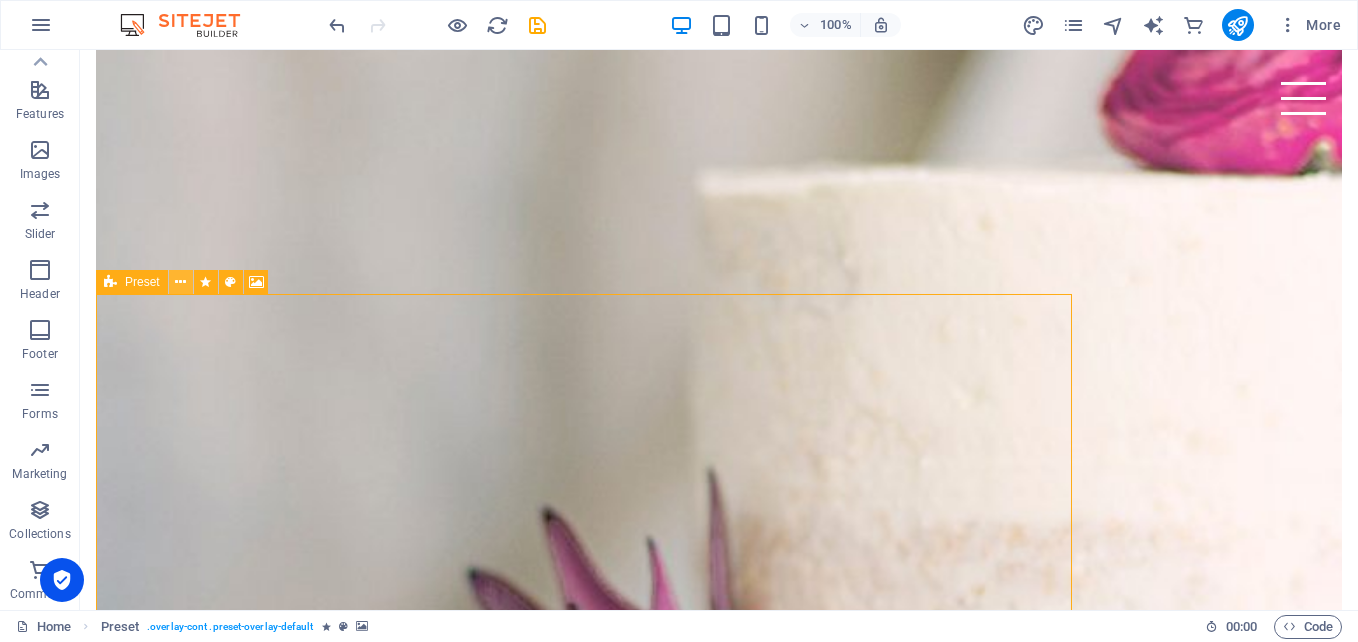 click at bounding box center [180, 282] 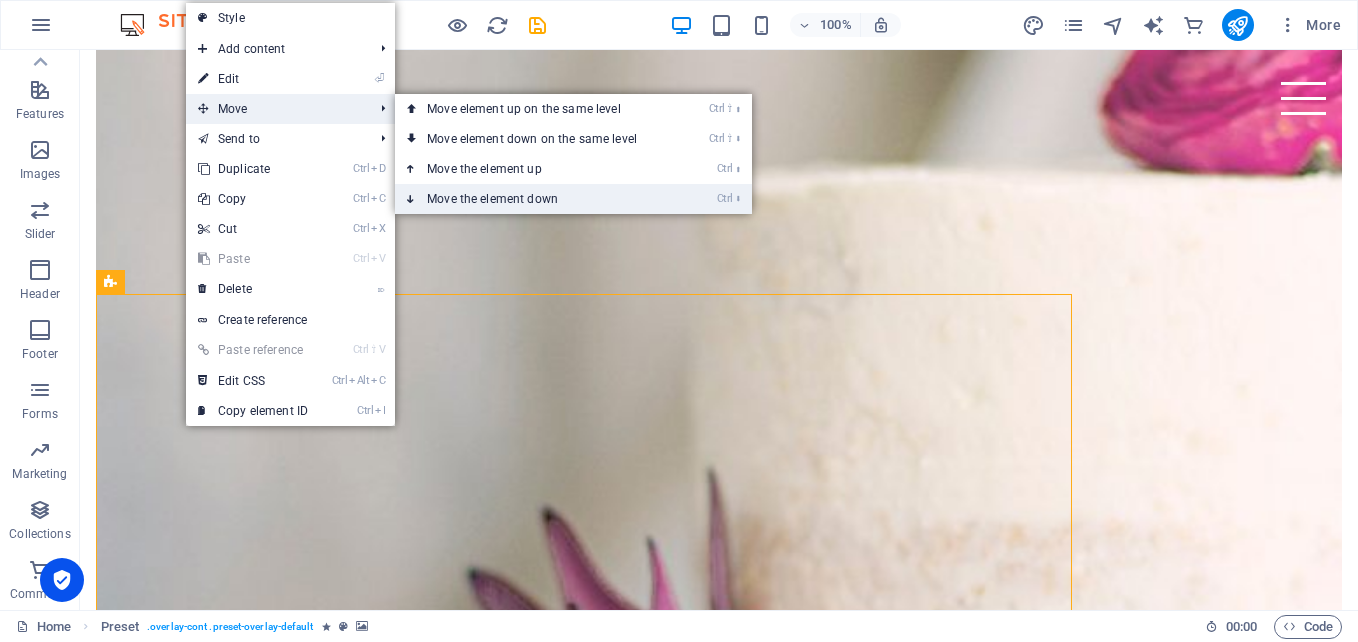 click on "Ctrl ⬇  Move the element down" at bounding box center (536, 199) 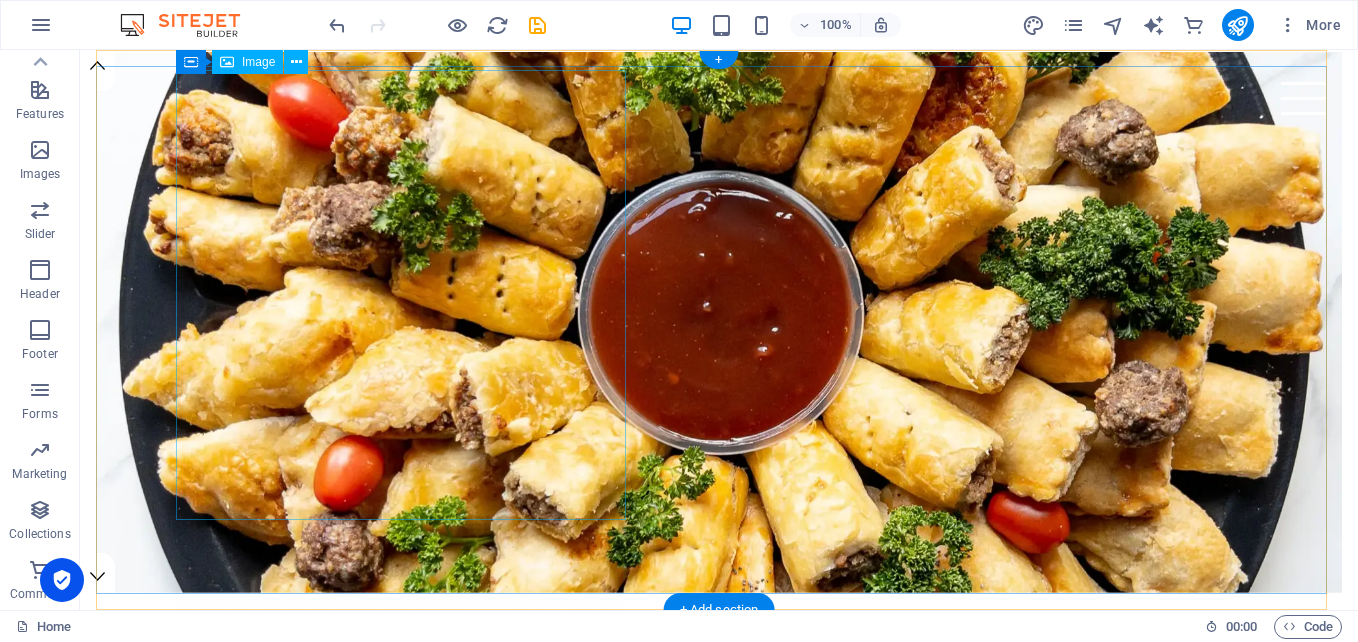 scroll, scrollTop: 0, scrollLeft: 0, axis: both 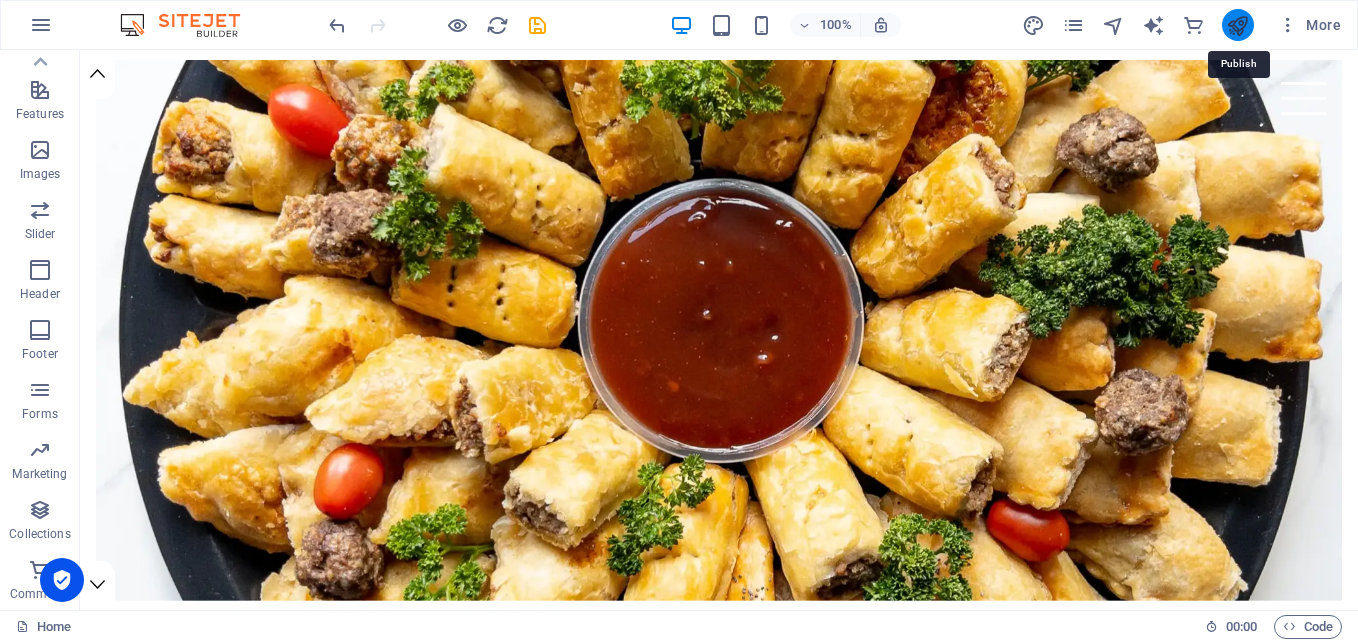 click at bounding box center [1237, 25] 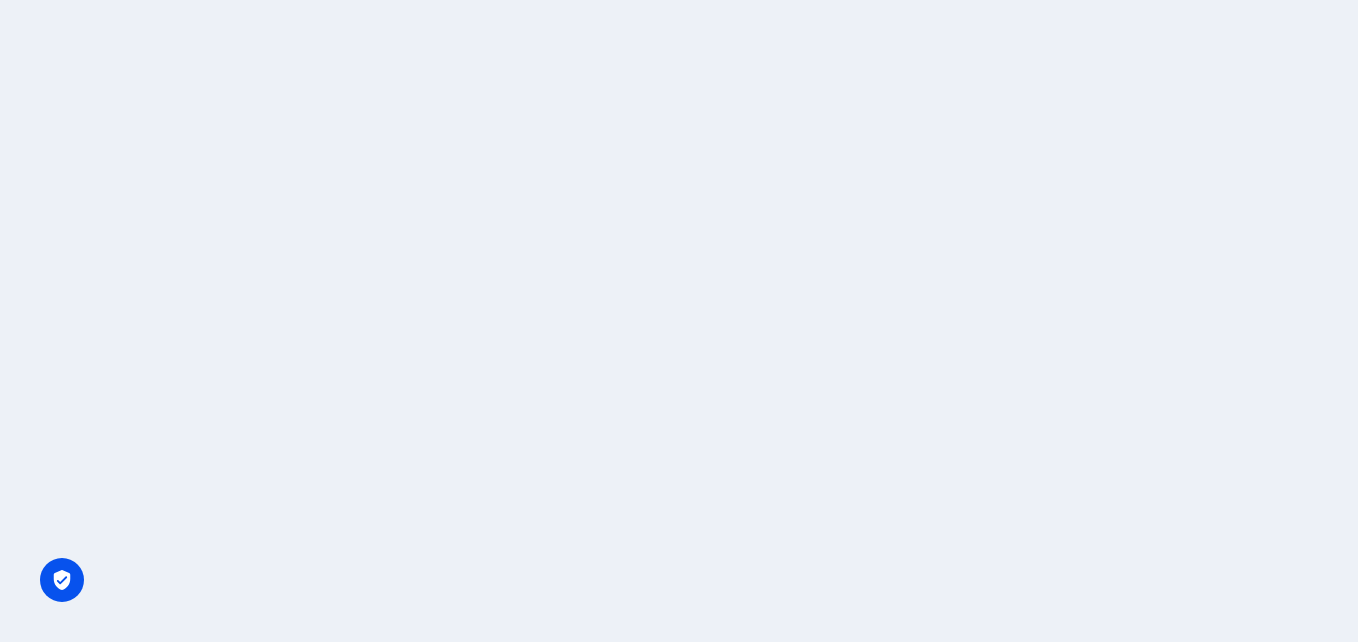scroll, scrollTop: 0, scrollLeft: 0, axis: both 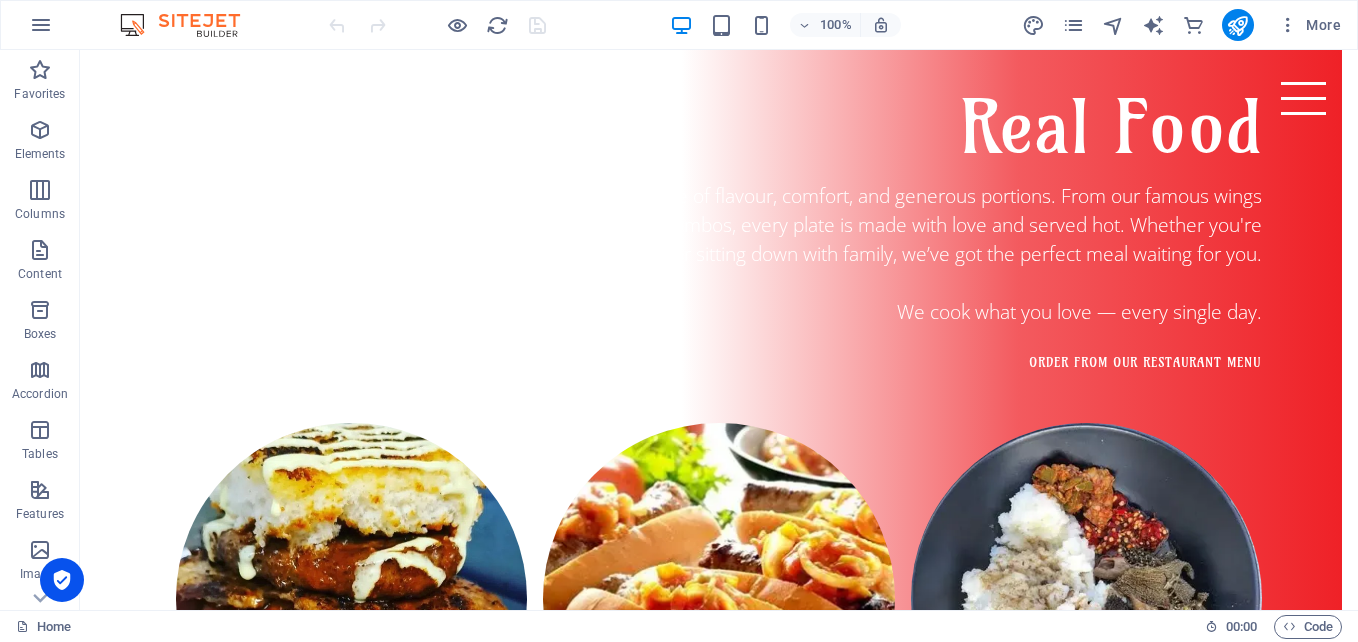 click at bounding box center [664, 3829] 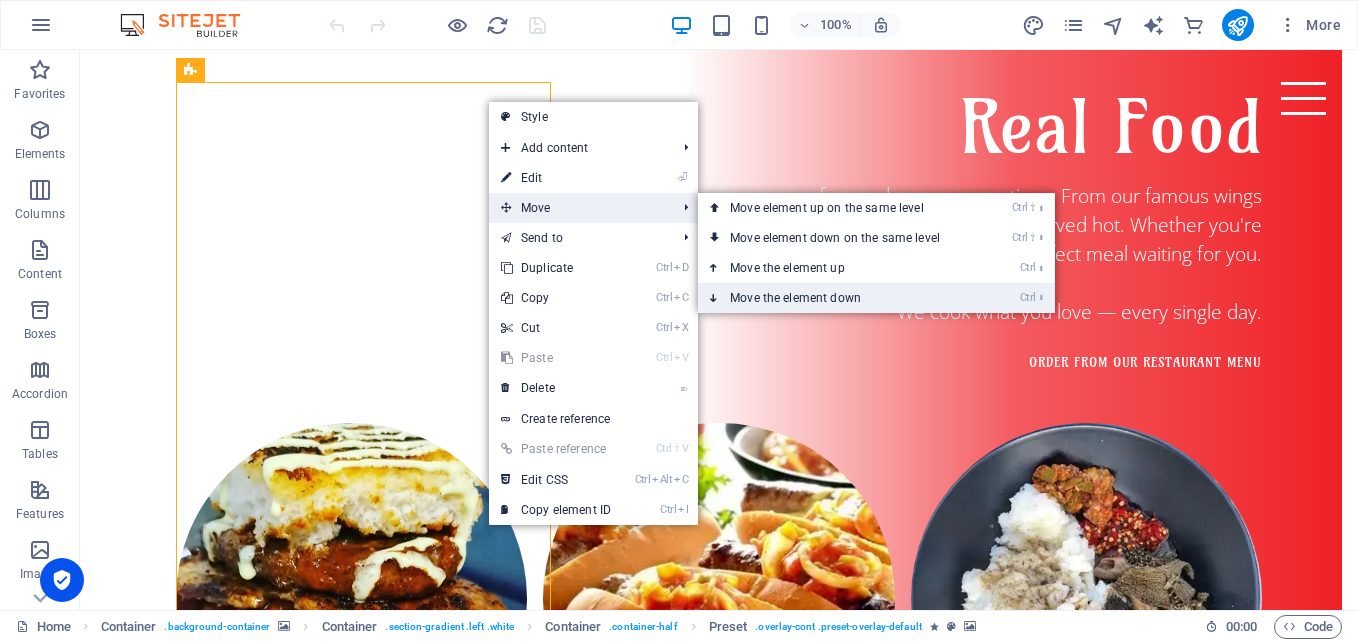 drag, startPoint x: 843, startPoint y: 297, endPoint x: 760, endPoint y: 242, distance: 99.56907 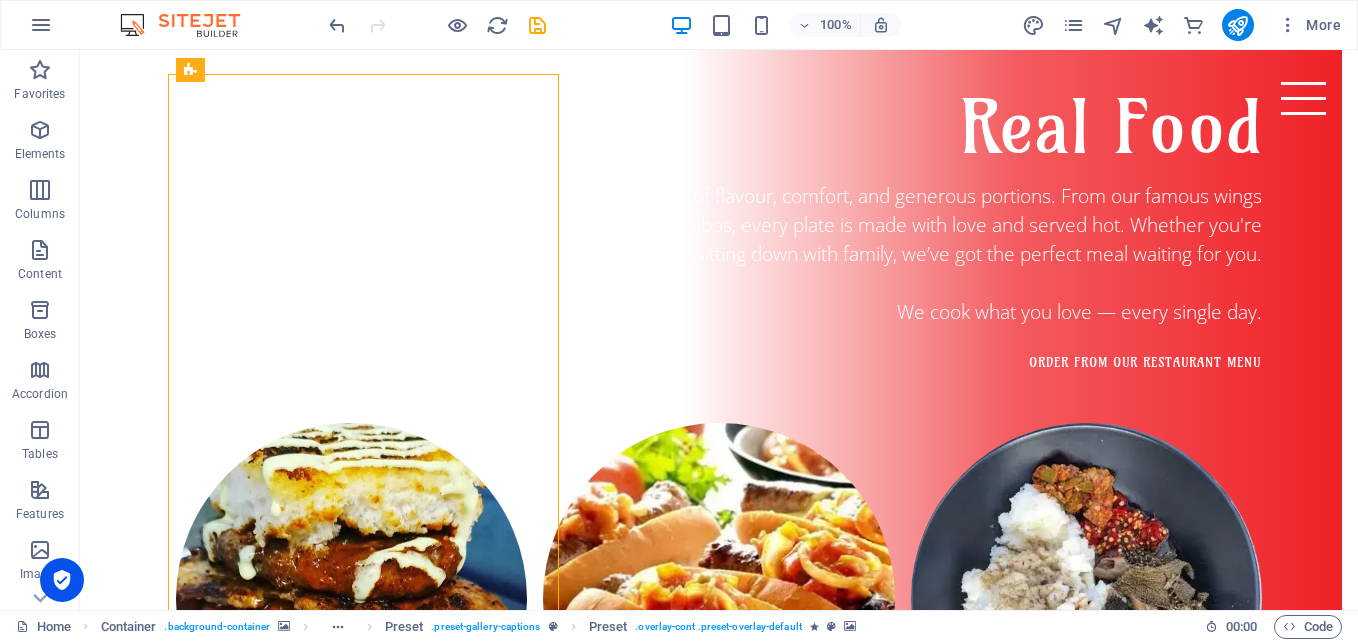 drag, startPoint x: 272, startPoint y: 126, endPoint x: 206, endPoint y: 115, distance: 66.910385 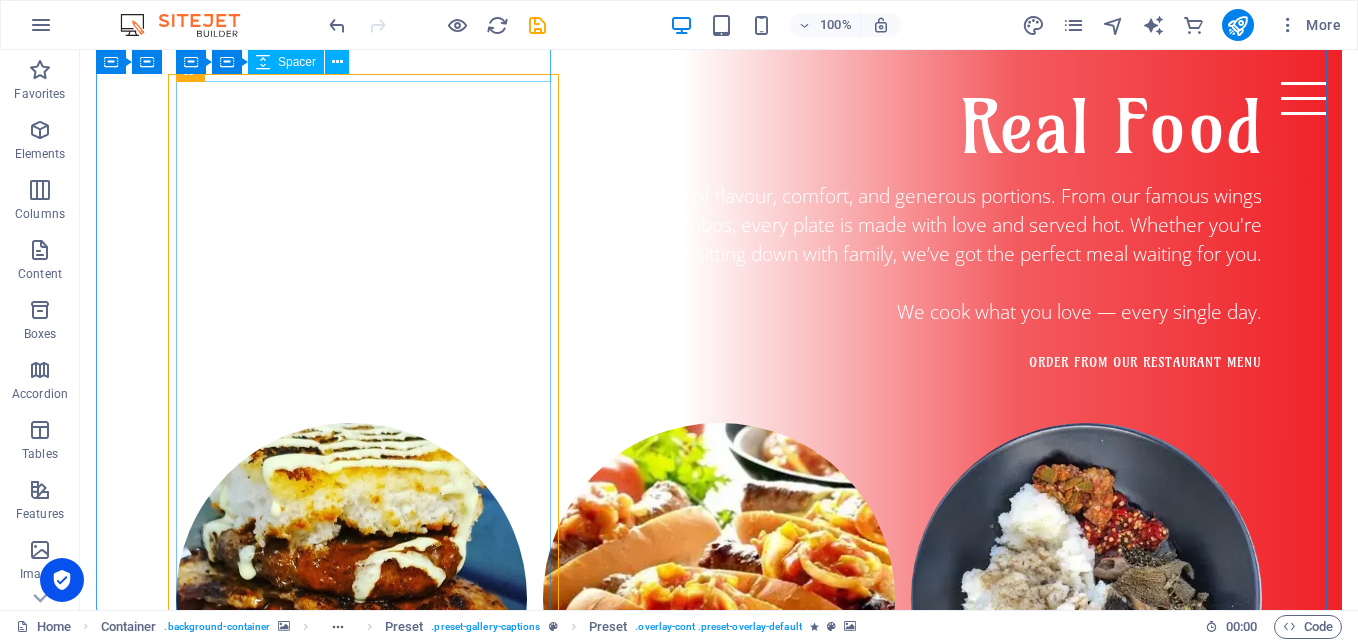 click at bounding box center (719, 3203) 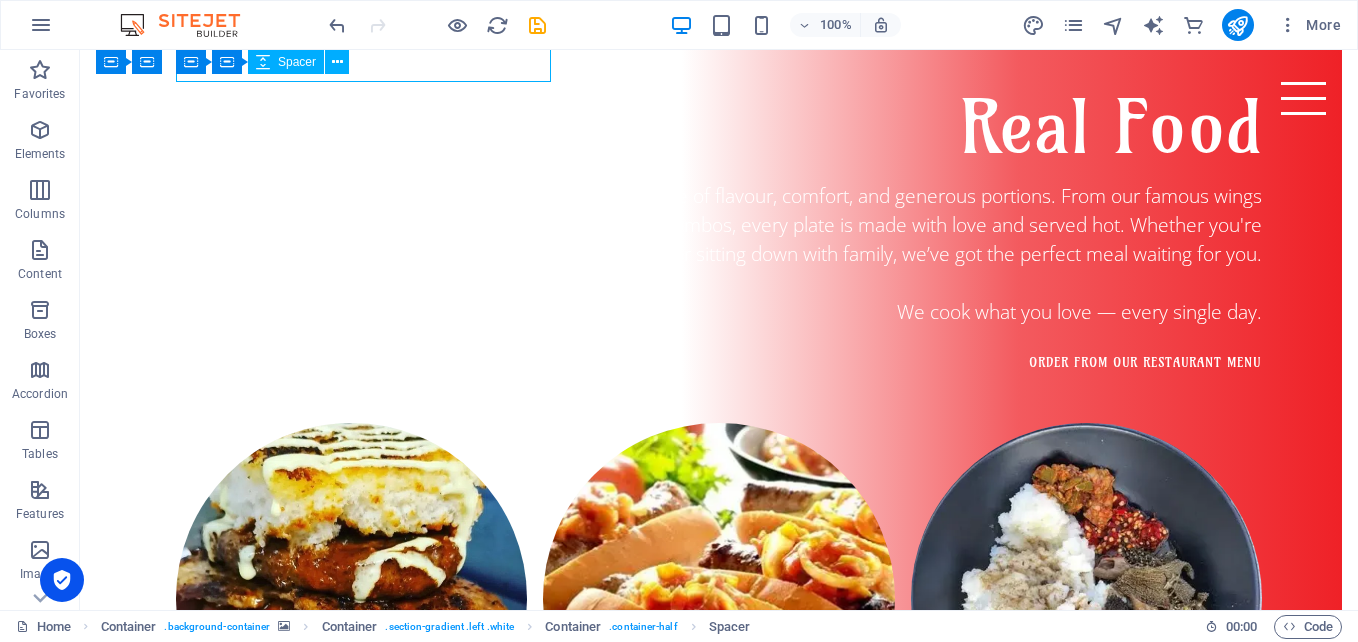 click at bounding box center [719, 3203] 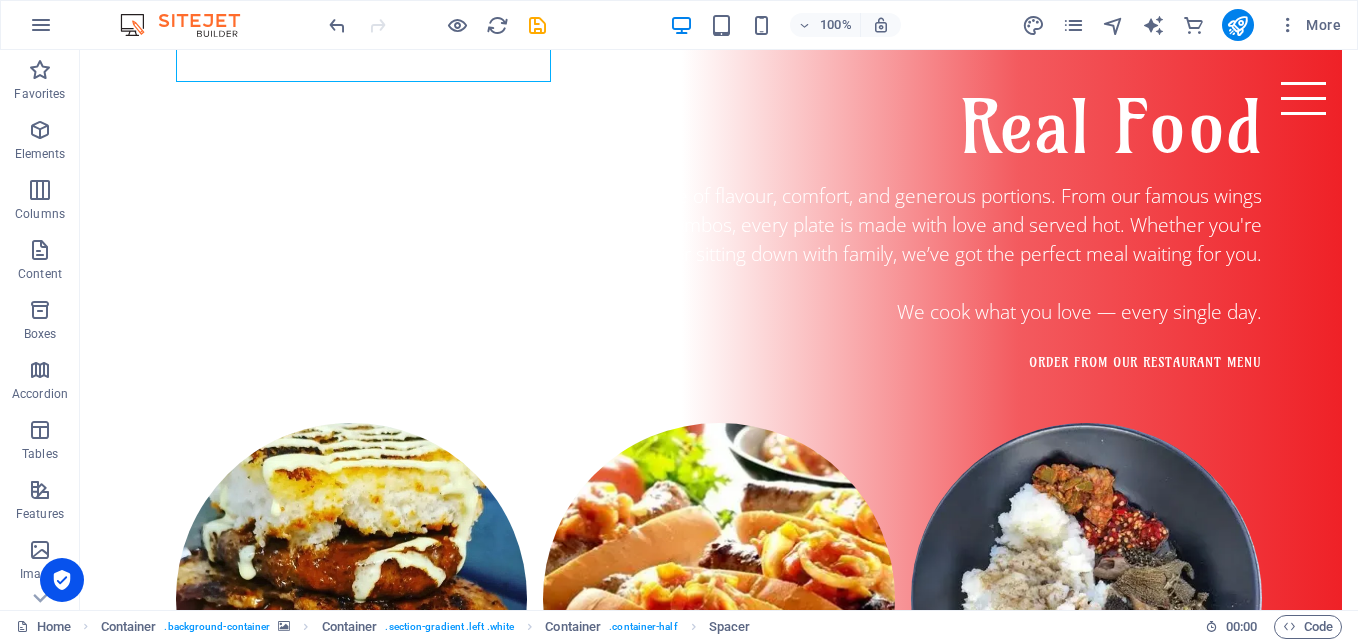 click at bounding box center (656, 3821) 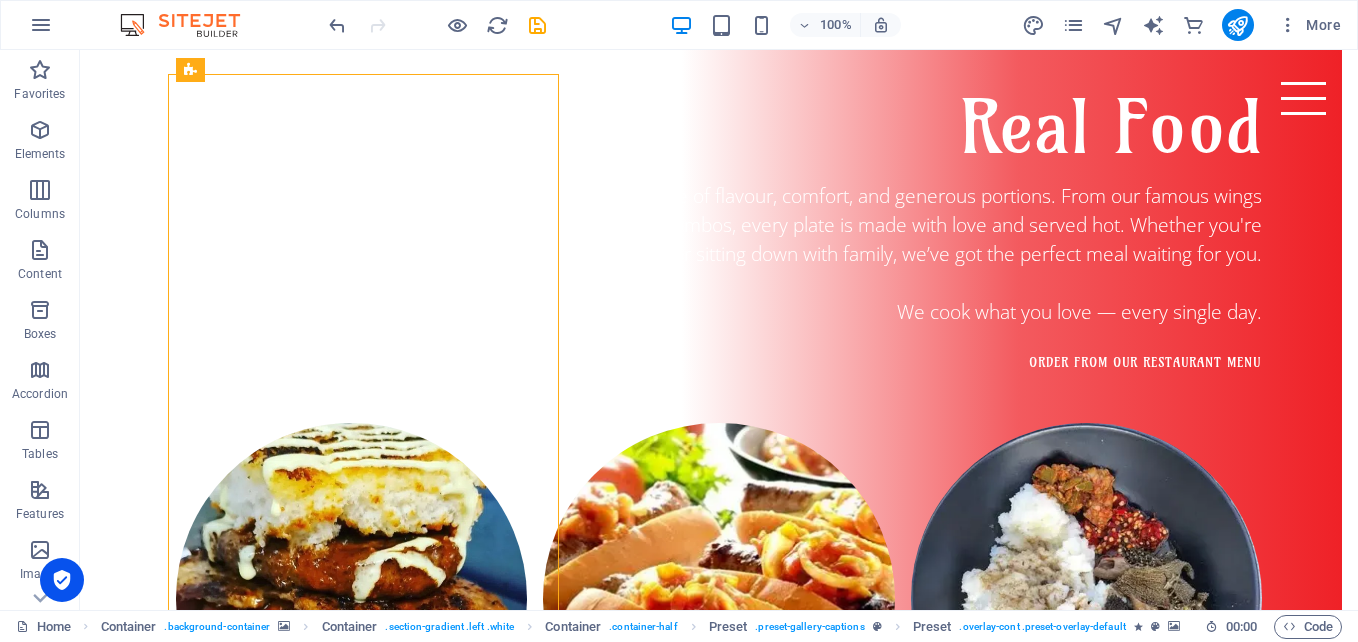 drag, startPoint x: 453, startPoint y: 120, endPoint x: 453, endPoint y: 93, distance: 27 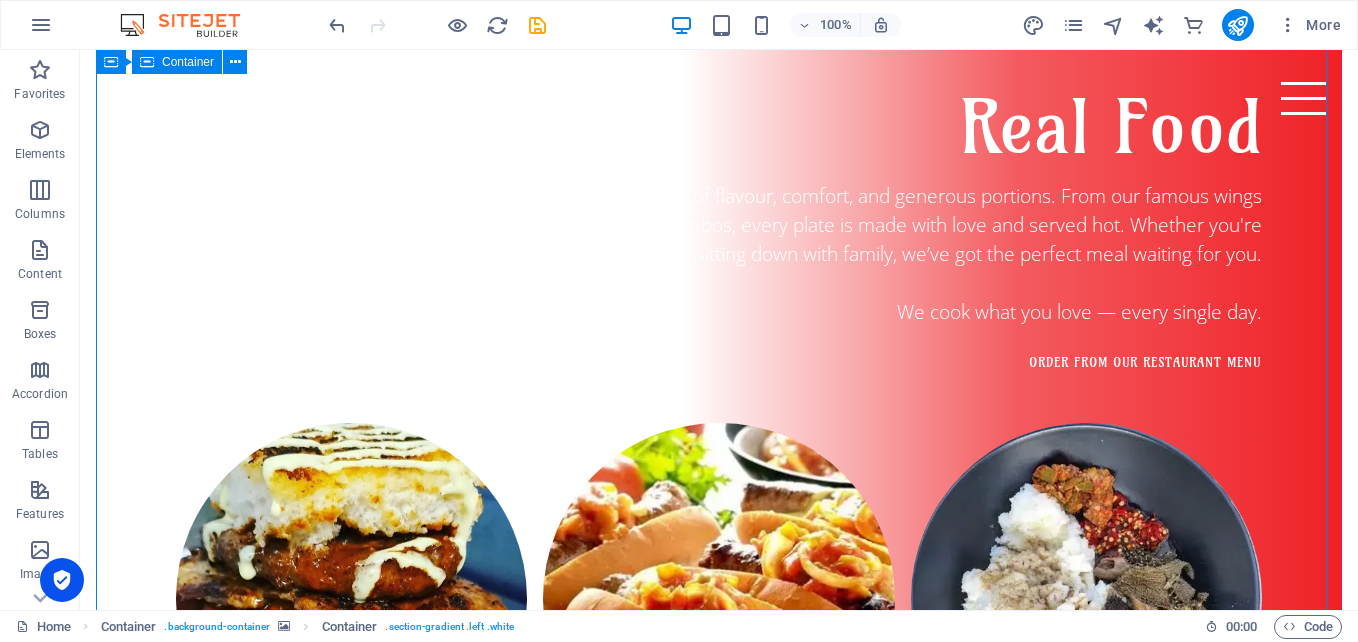 click at bounding box center (656, 3821) 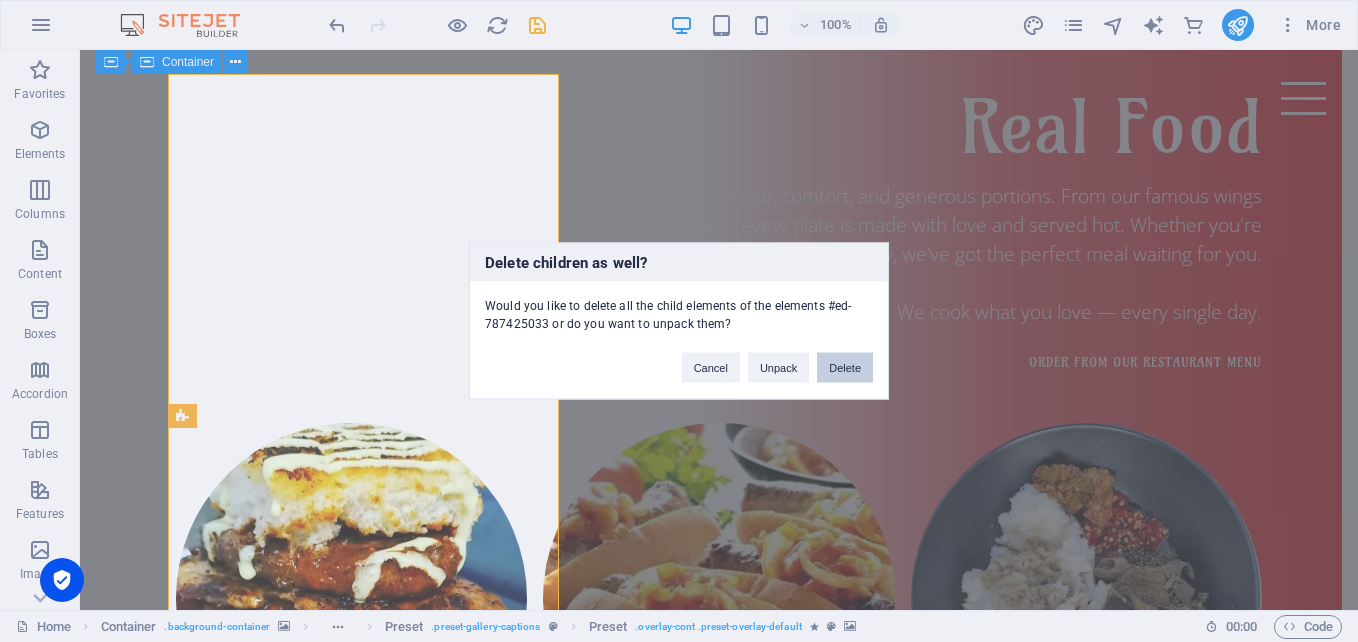 type 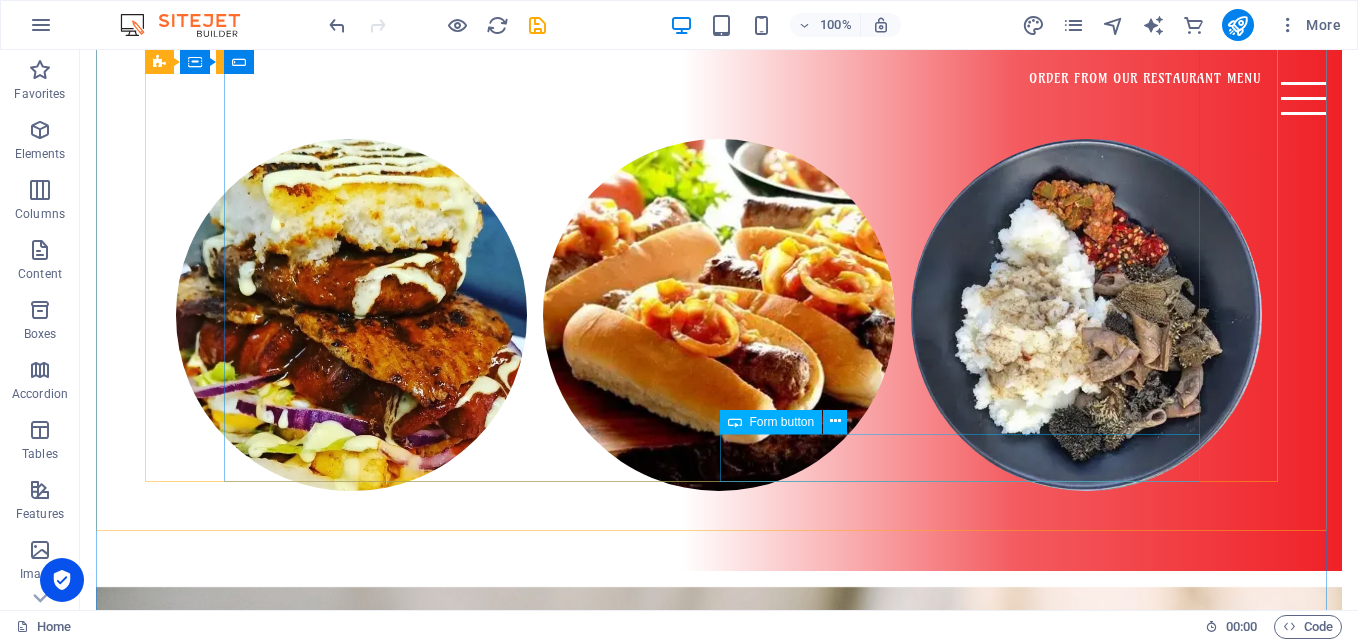 scroll, scrollTop: 2100, scrollLeft: 0, axis: vertical 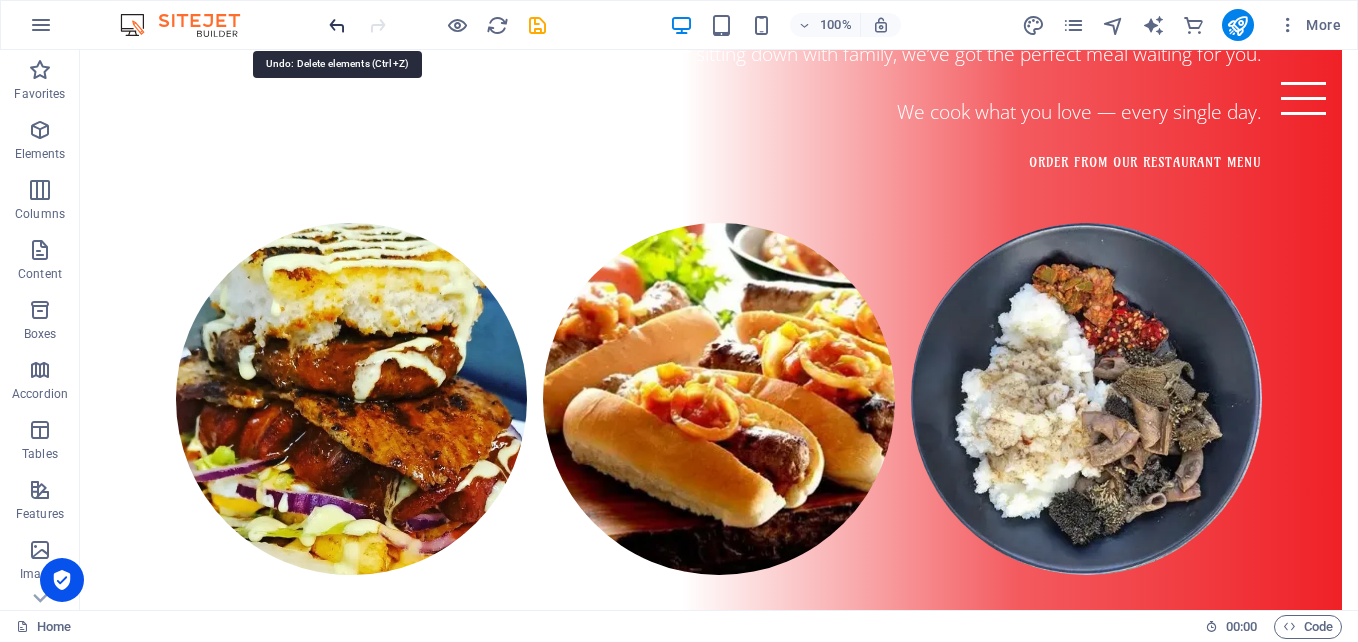 click at bounding box center [337, 25] 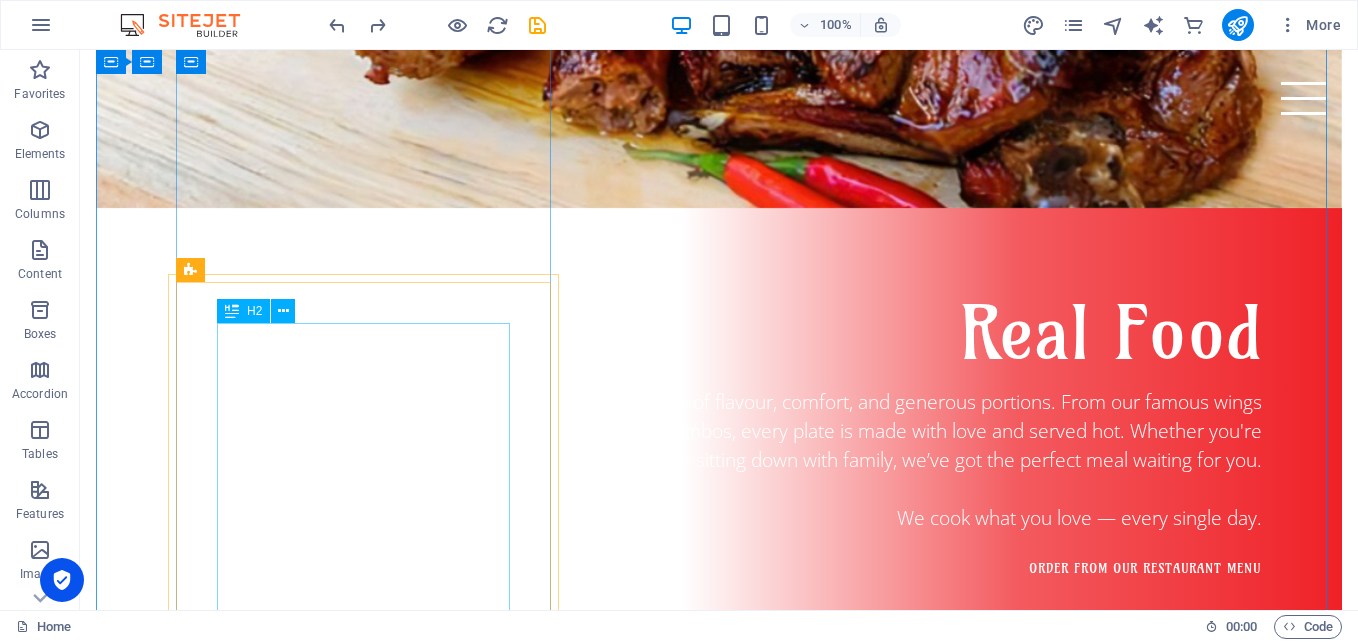 scroll, scrollTop: 1700, scrollLeft: 0, axis: vertical 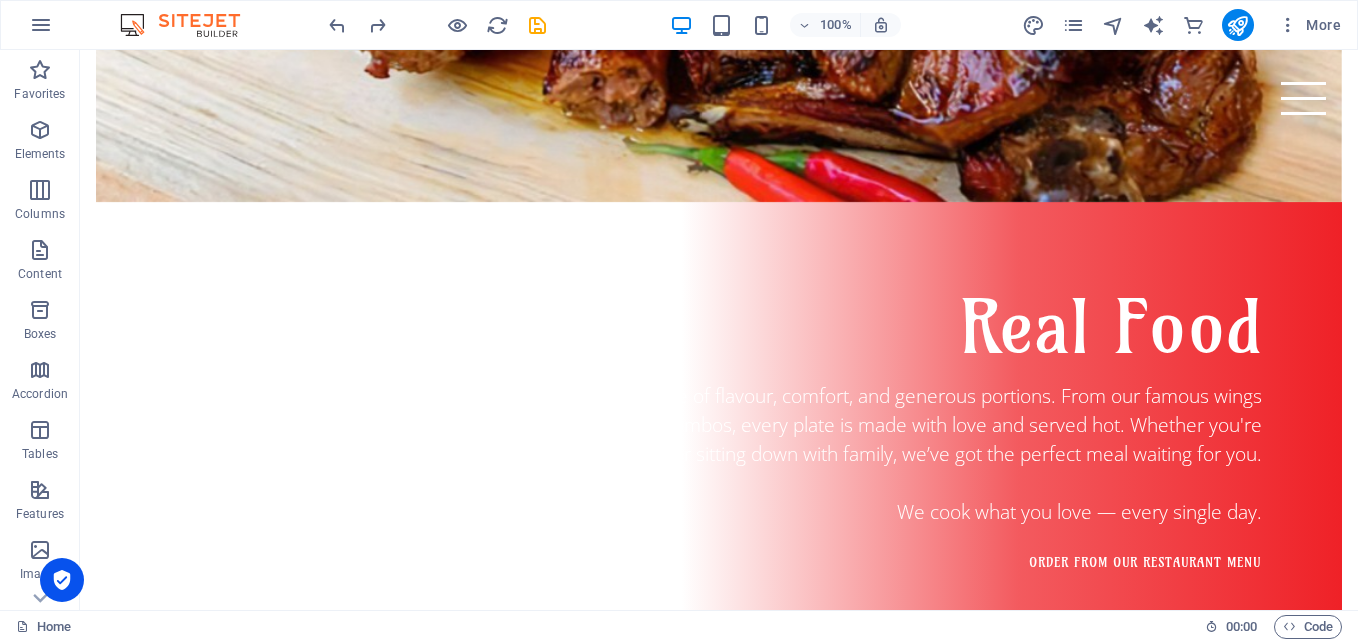 click at bounding box center (656, 4021) 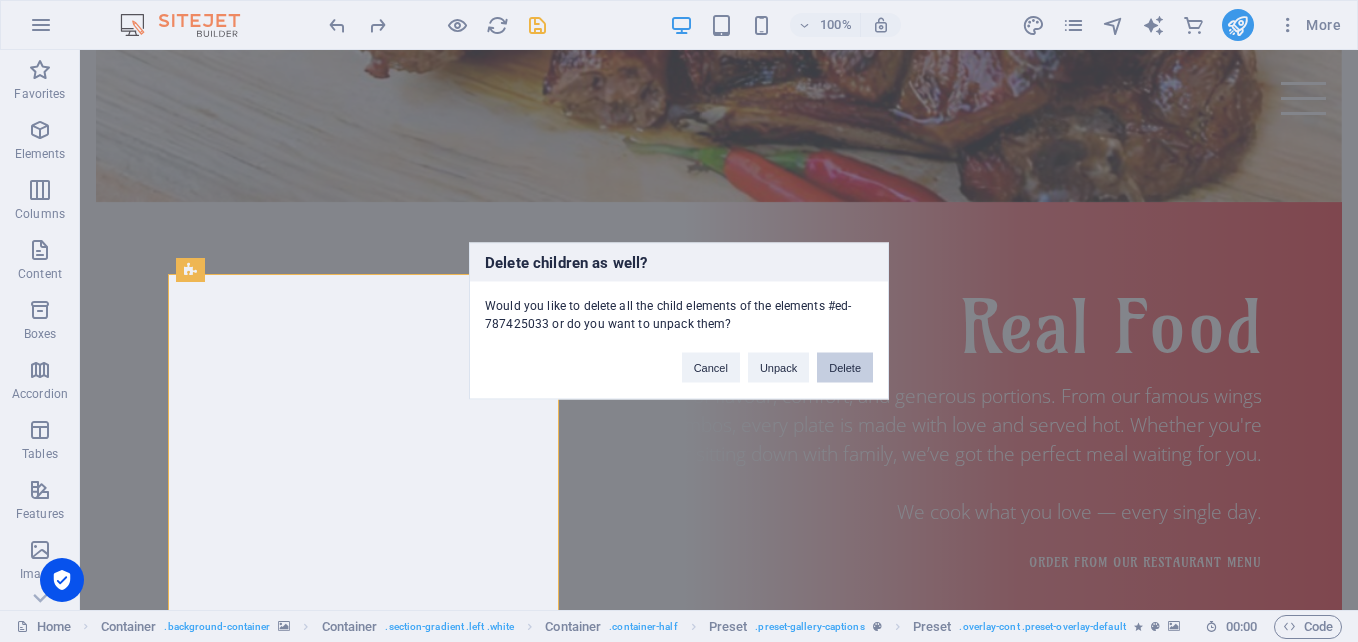 type 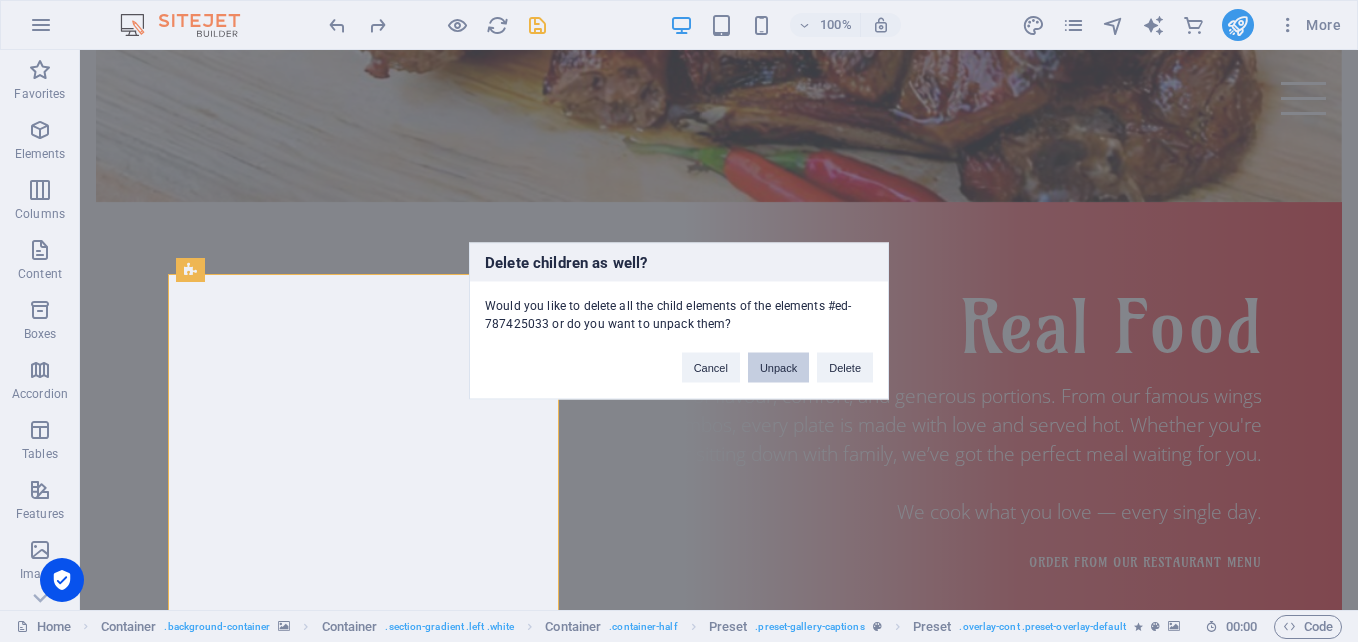 click on "Unpack" at bounding box center [778, 368] 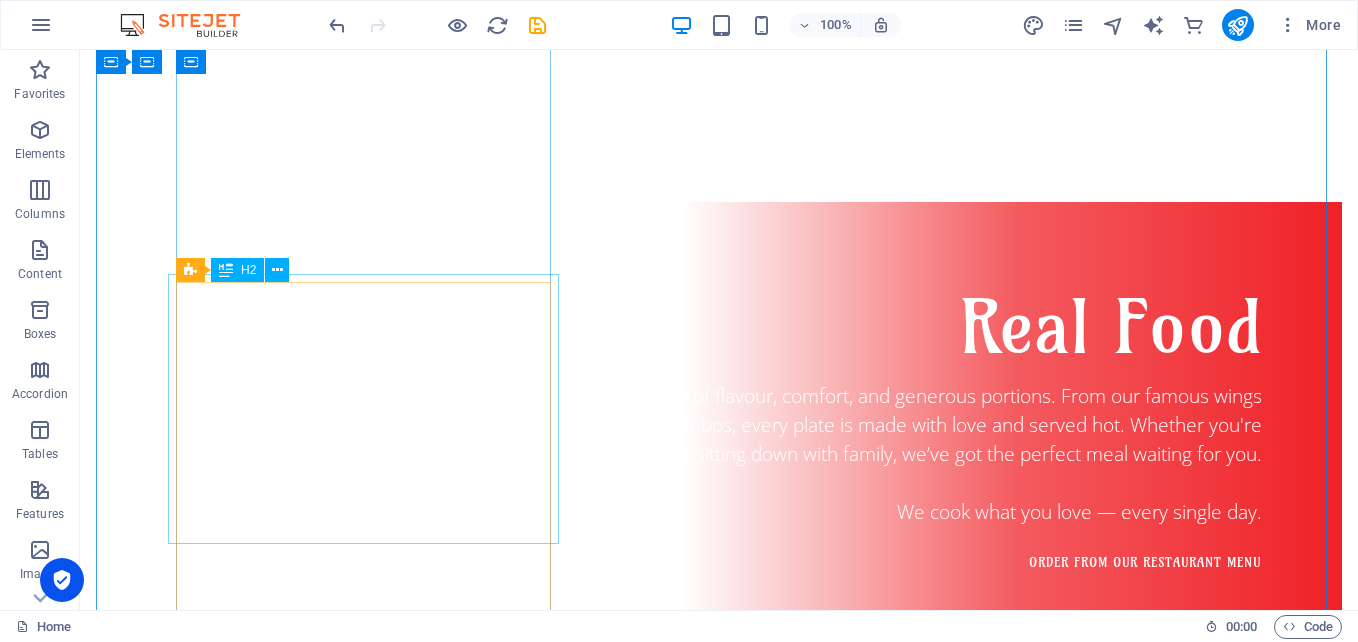 click on "Order your favorite cake" at bounding box center [719, 3238] 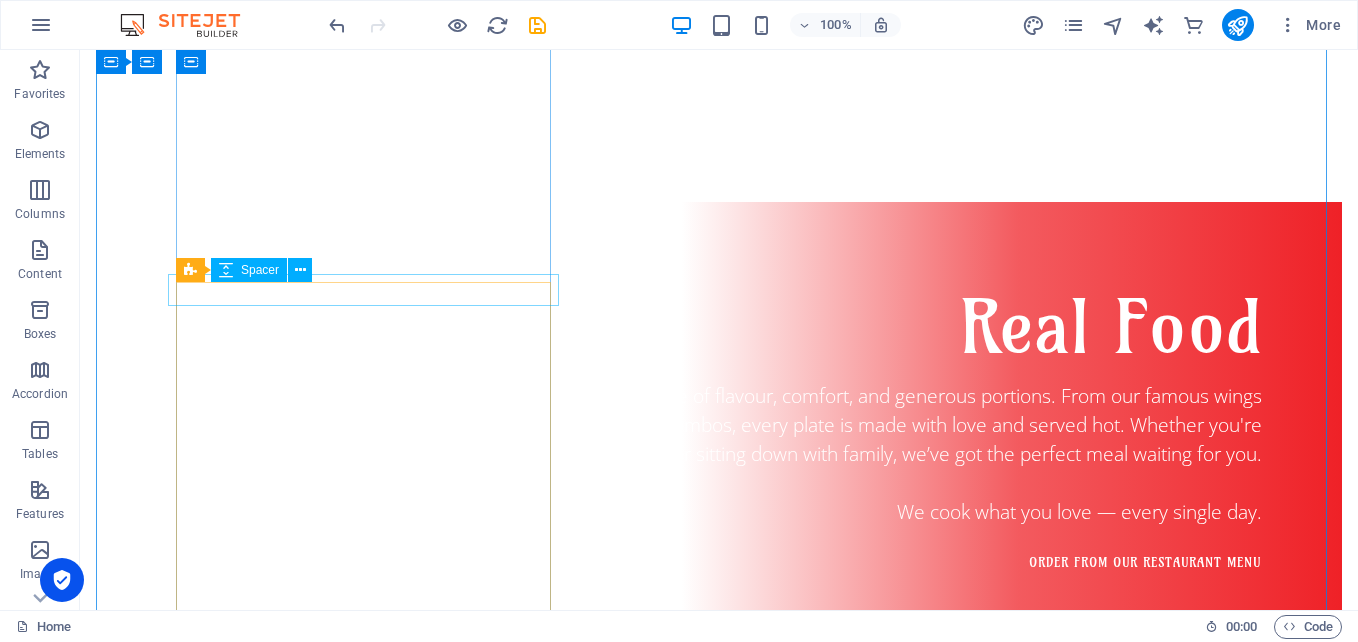 click at bounding box center [719, 2939] 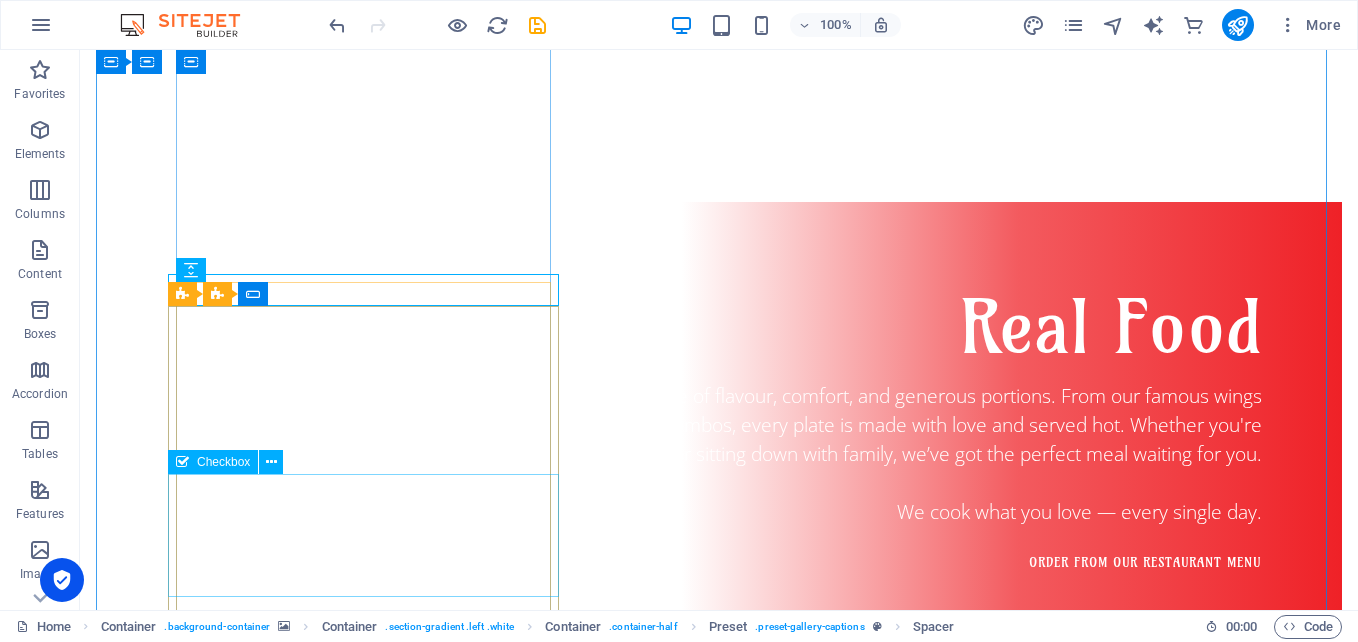 click on "Your Choice(s)*   Wild [PERSON_NAME] Yoghurt
Blood Orange Cream
[PERSON_NAME] Mint Baiser" 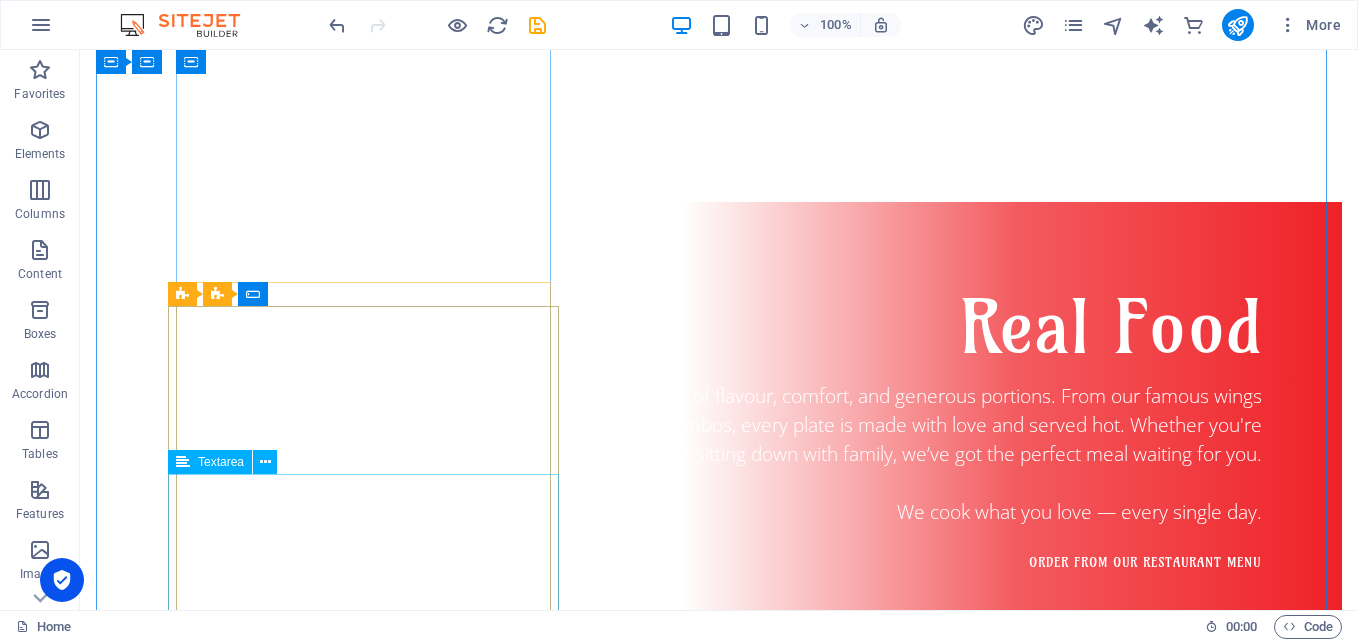 click 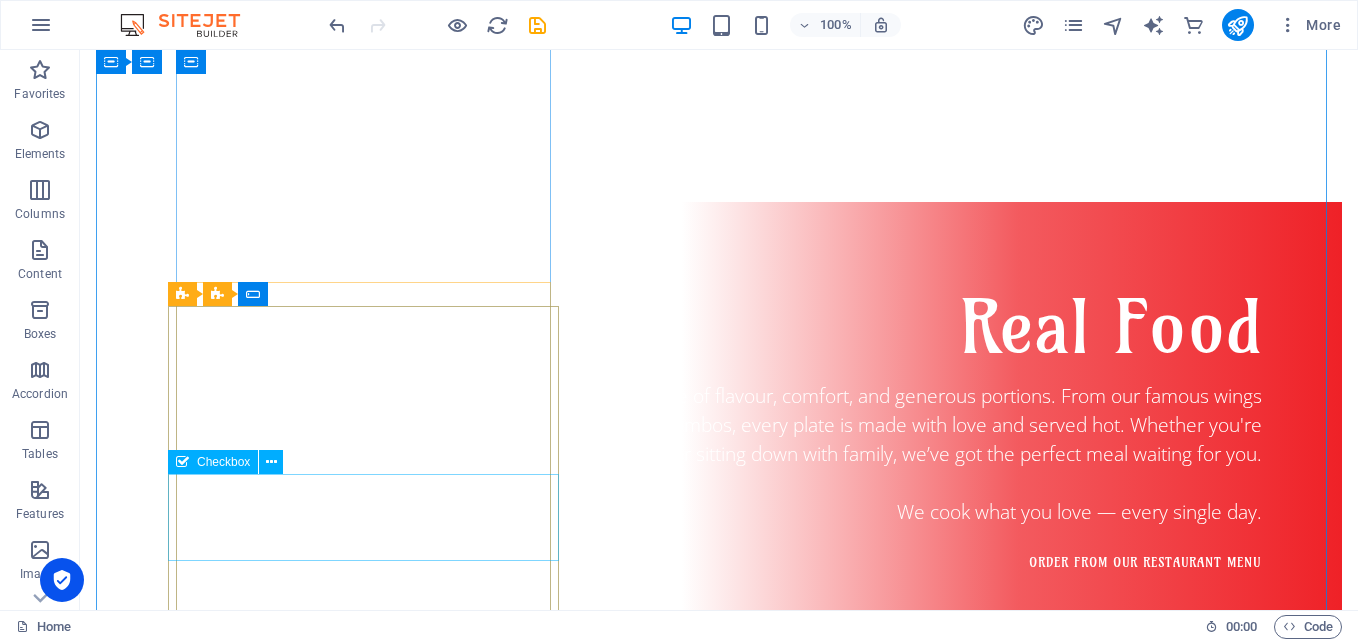 scroll, scrollTop: 1600, scrollLeft: 0, axis: vertical 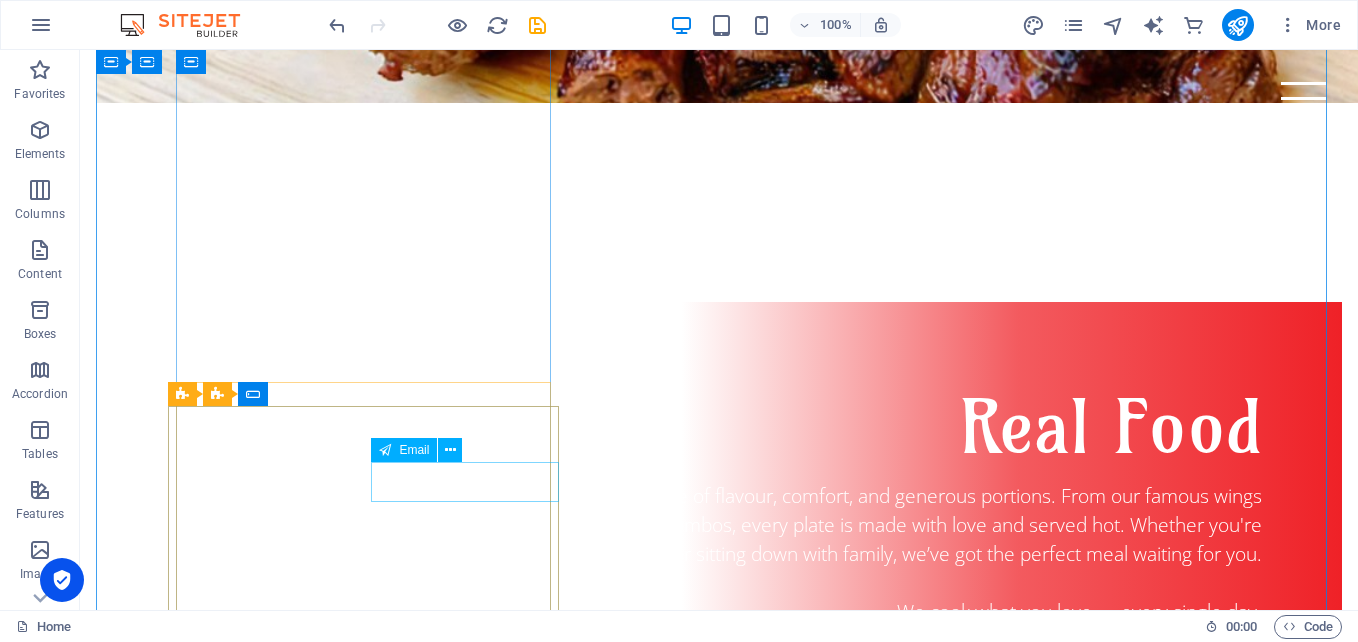 click on "I have read and understand the privacy policy. Unreadable? Regenerate Absenden" 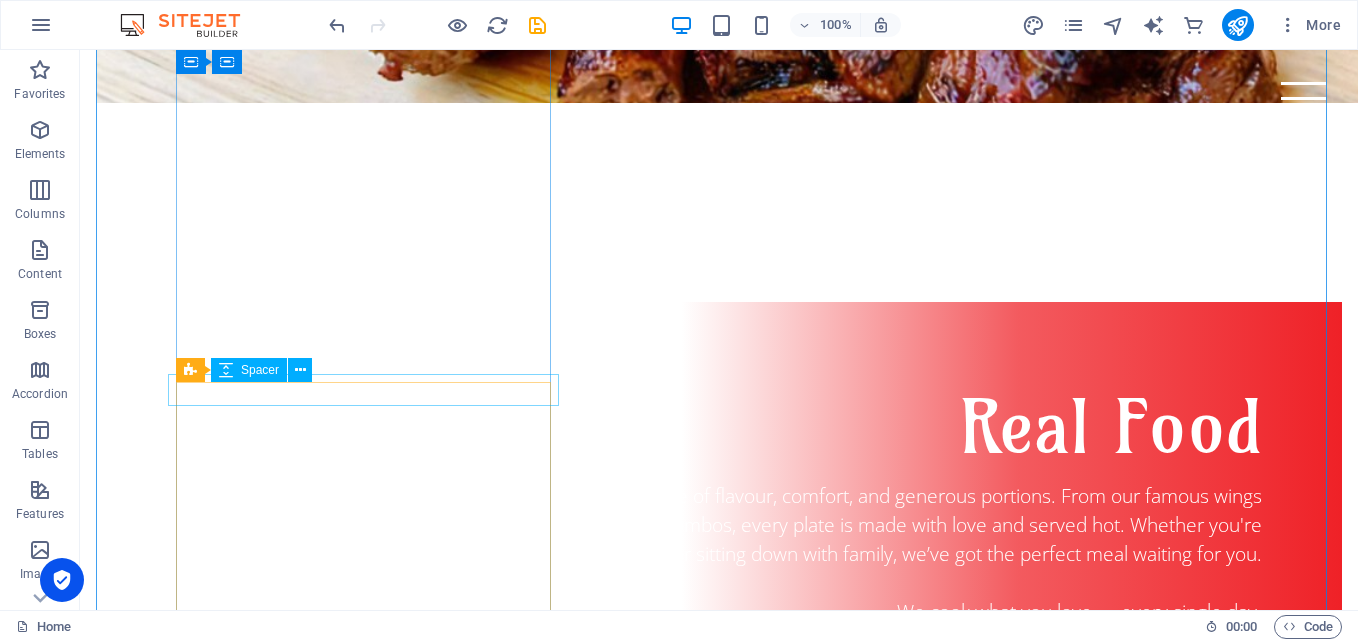 click at bounding box center (719, 2724) 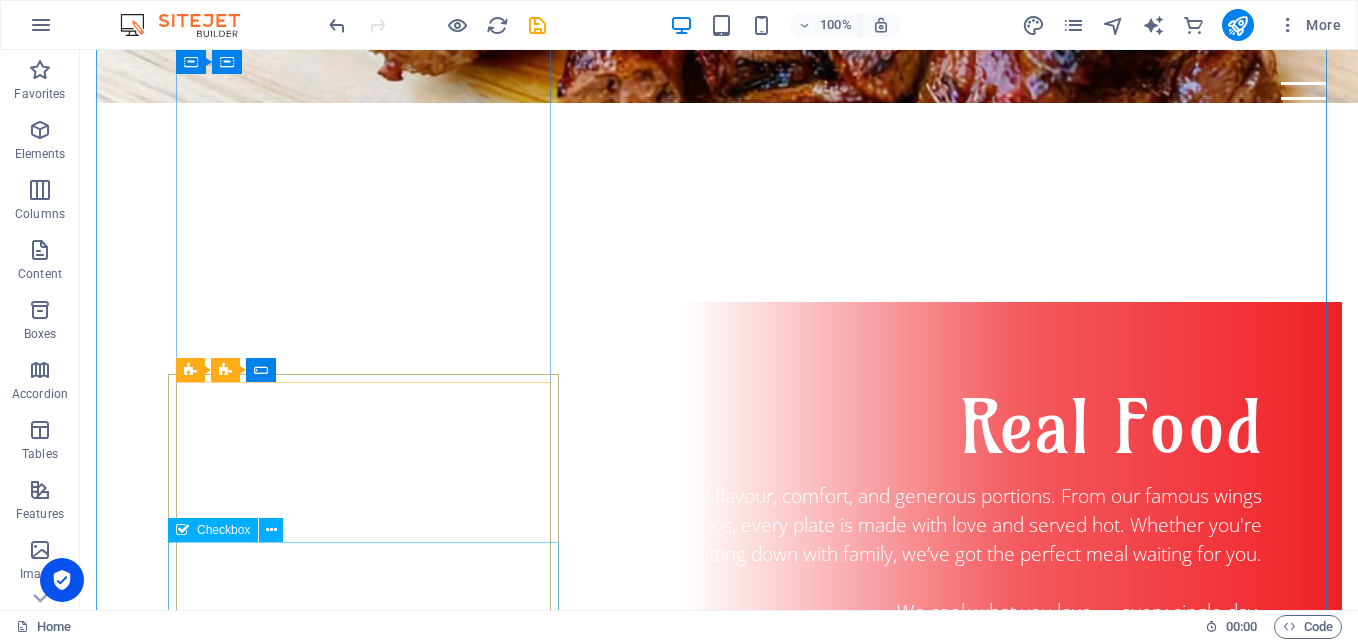 click on "I have read and understand the privacy policy." 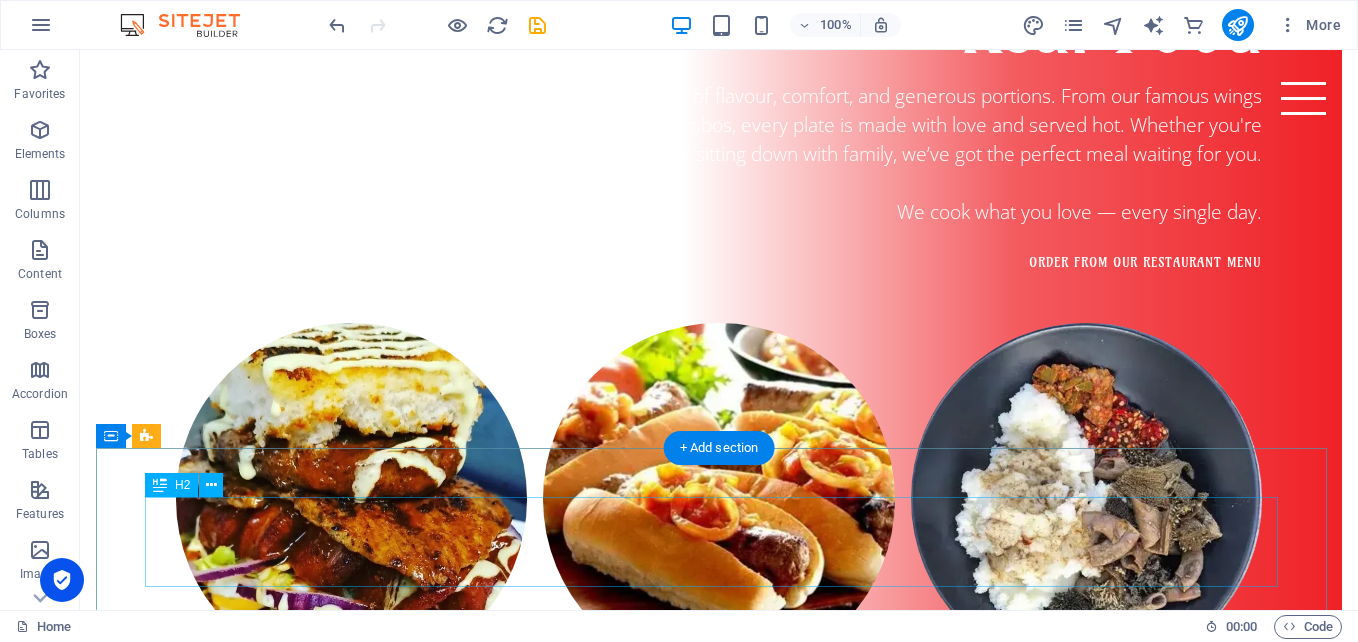 scroll, scrollTop: 1800, scrollLeft: 0, axis: vertical 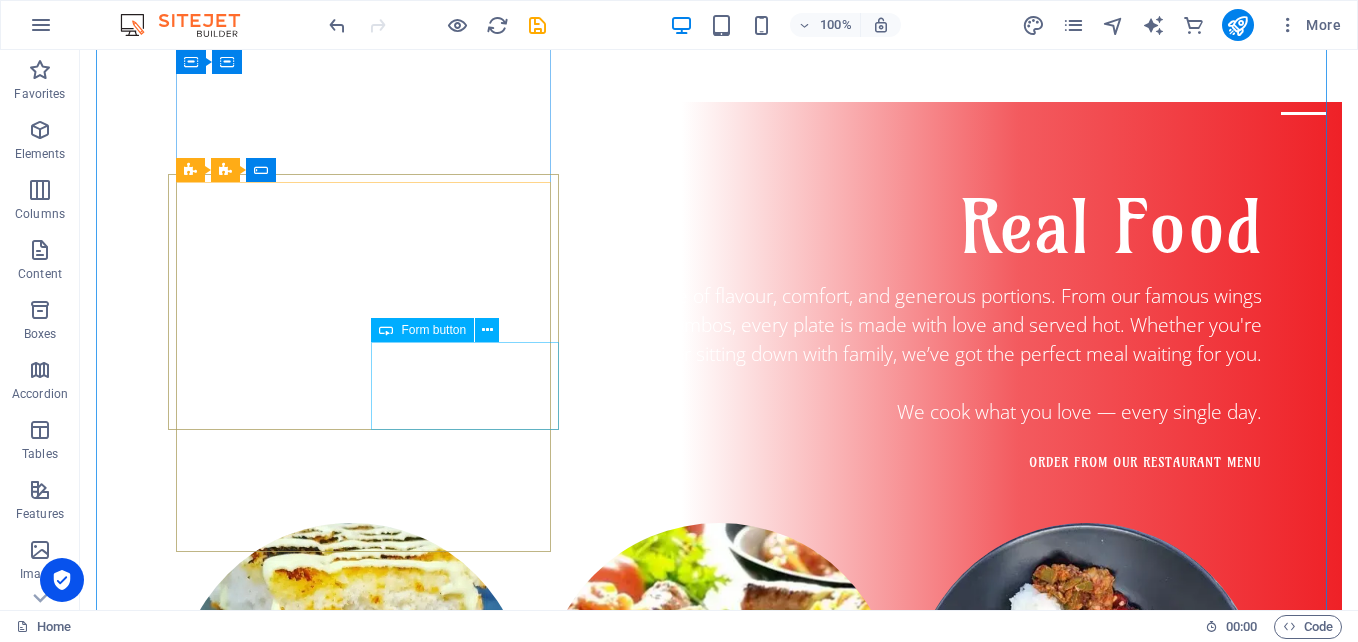 click on "Absenden" 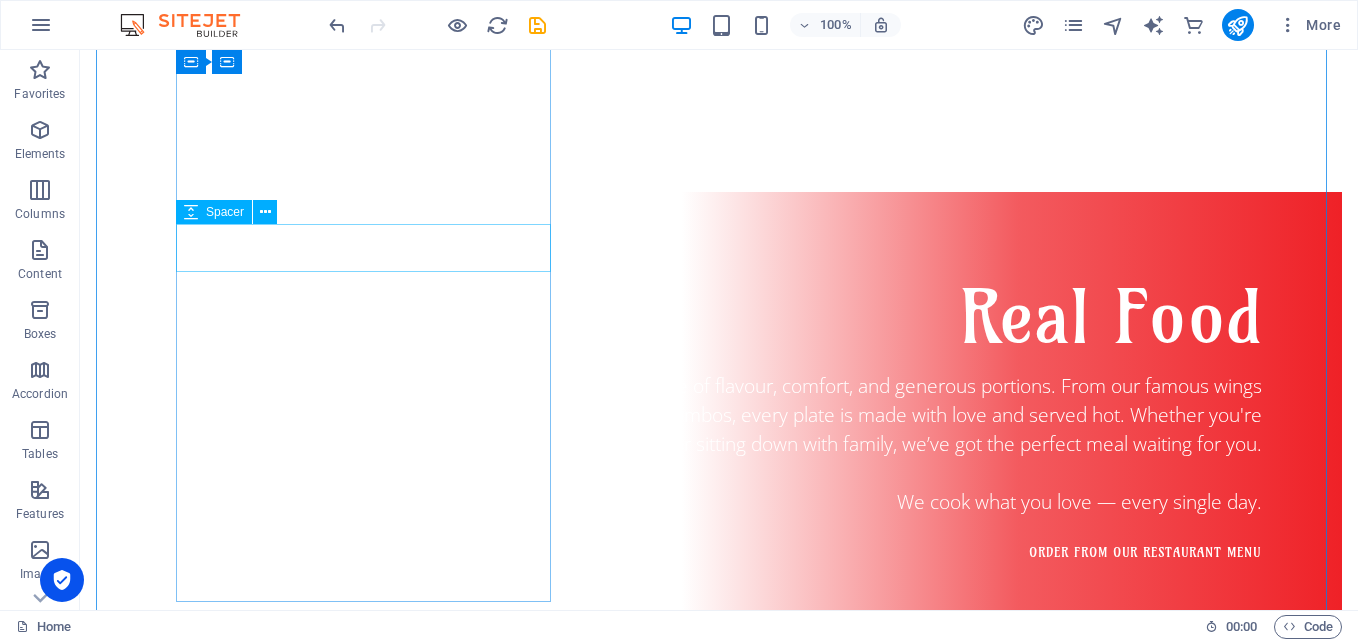 scroll, scrollTop: 1700, scrollLeft: 0, axis: vertical 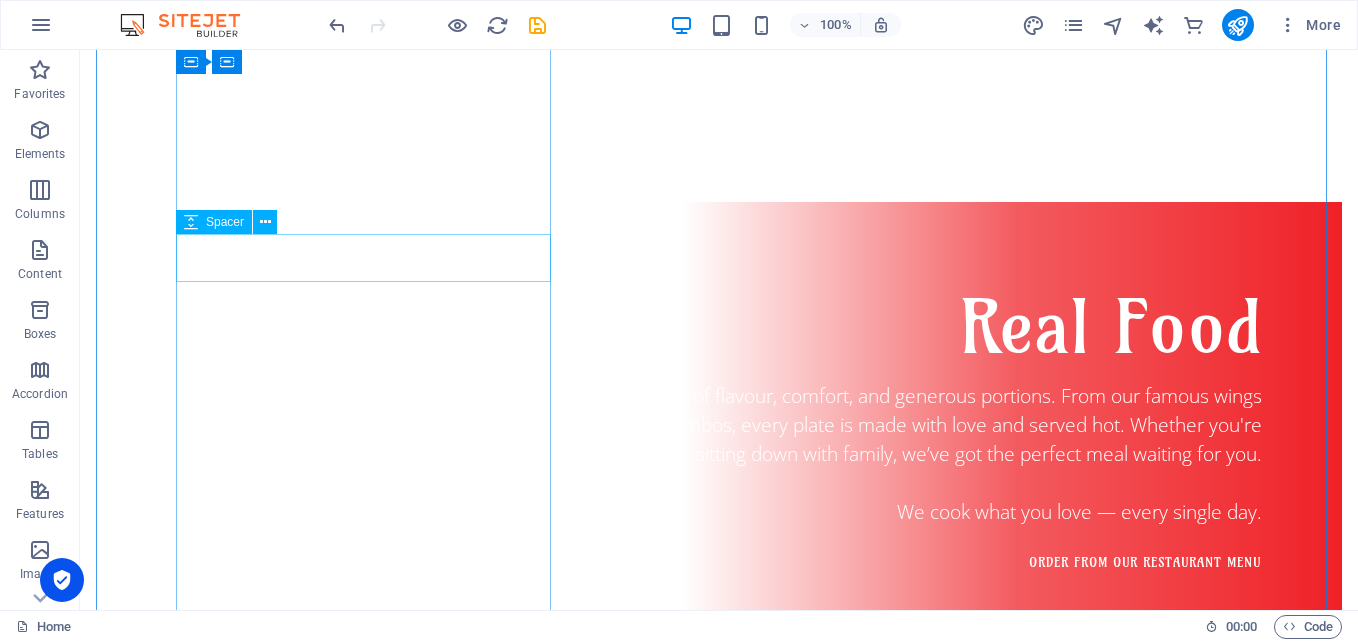 click at bounding box center (719, 2417) 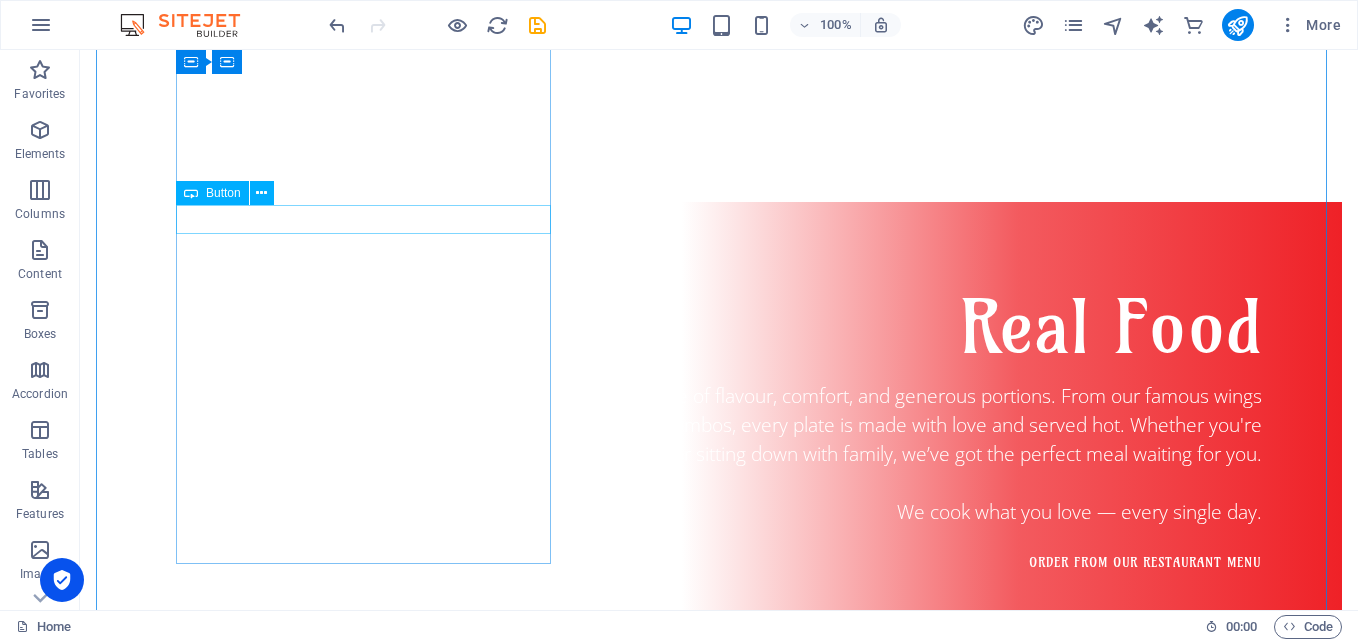 click on "Order your favorites now" at bounding box center [719, 2330] 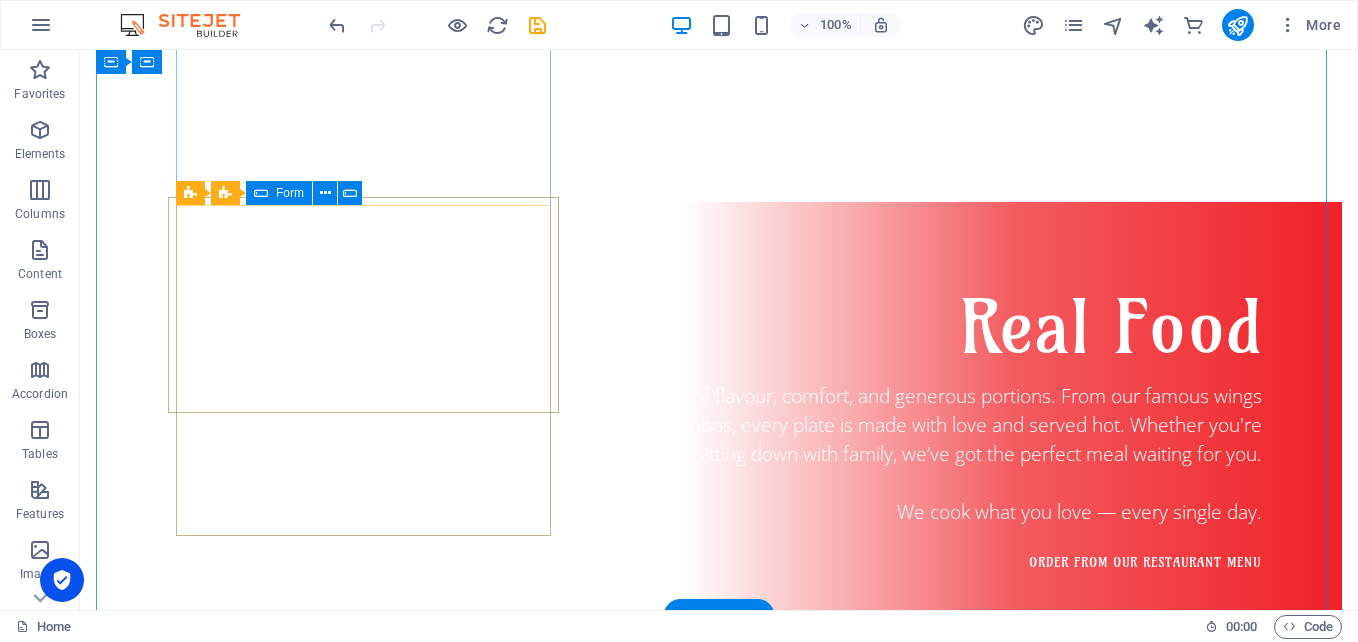 click on "Unreadable? Regenerate" 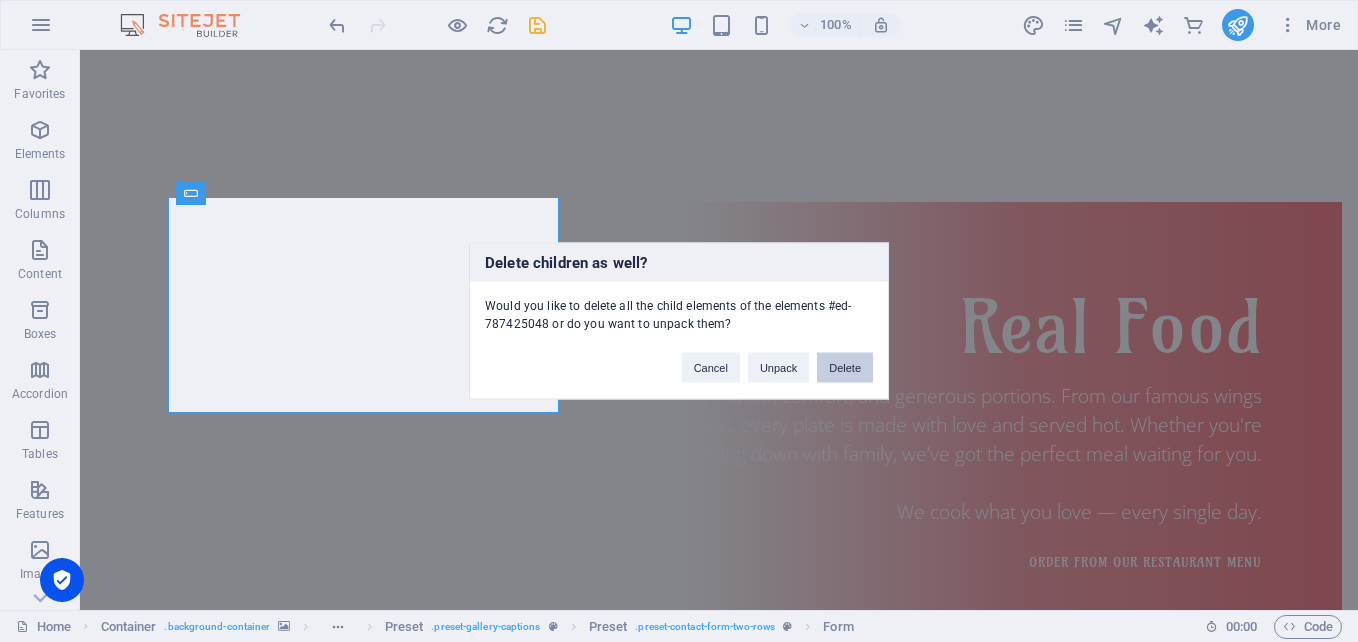type 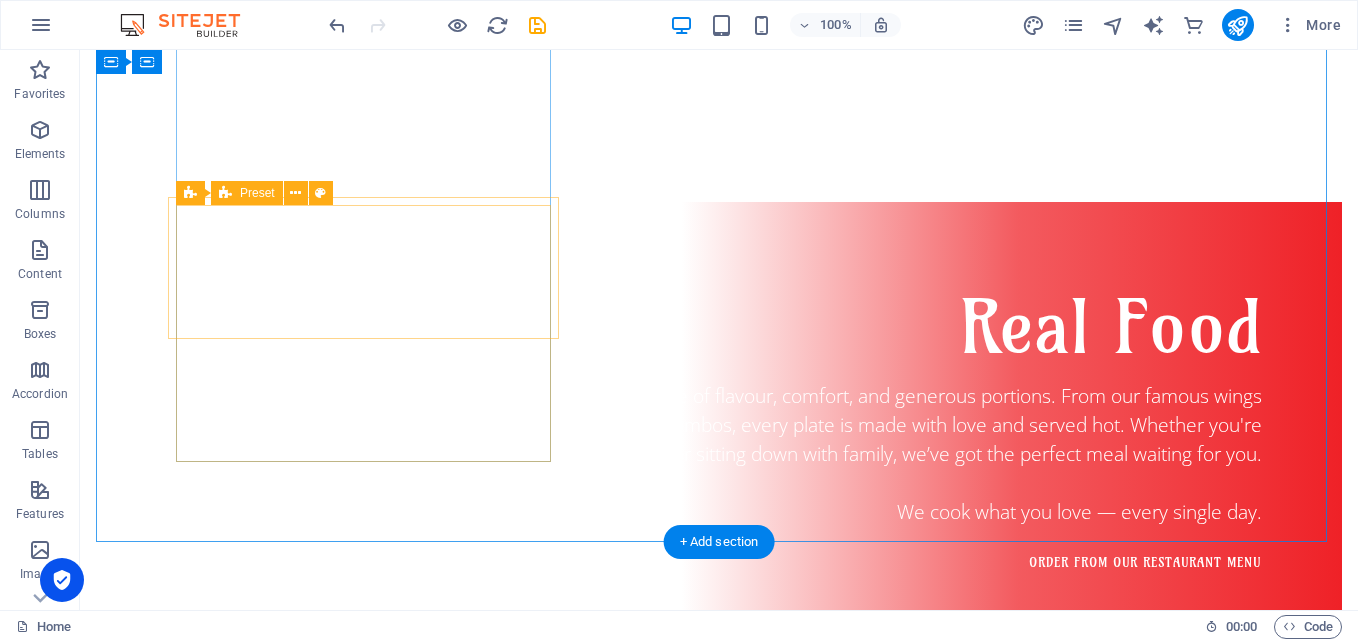 click on "Drop content here or  Add elements  Paste clipboard" at bounding box center [719, 2277] 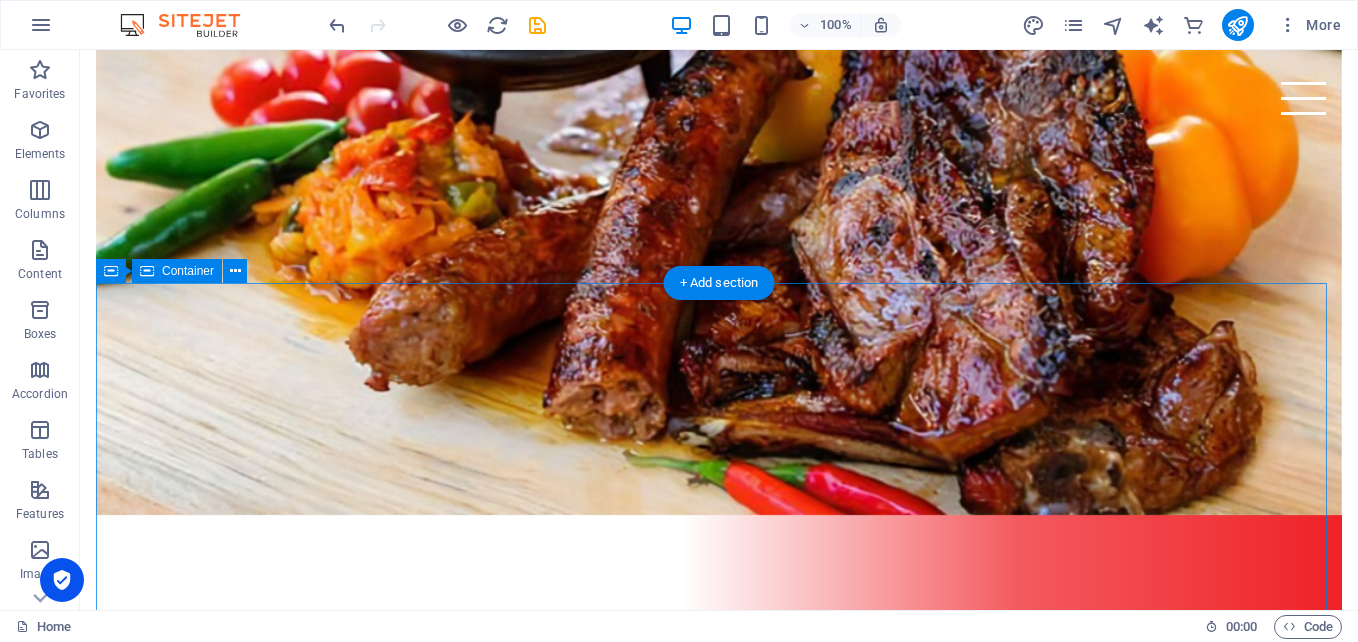 scroll, scrollTop: 1400, scrollLeft: 0, axis: vertical 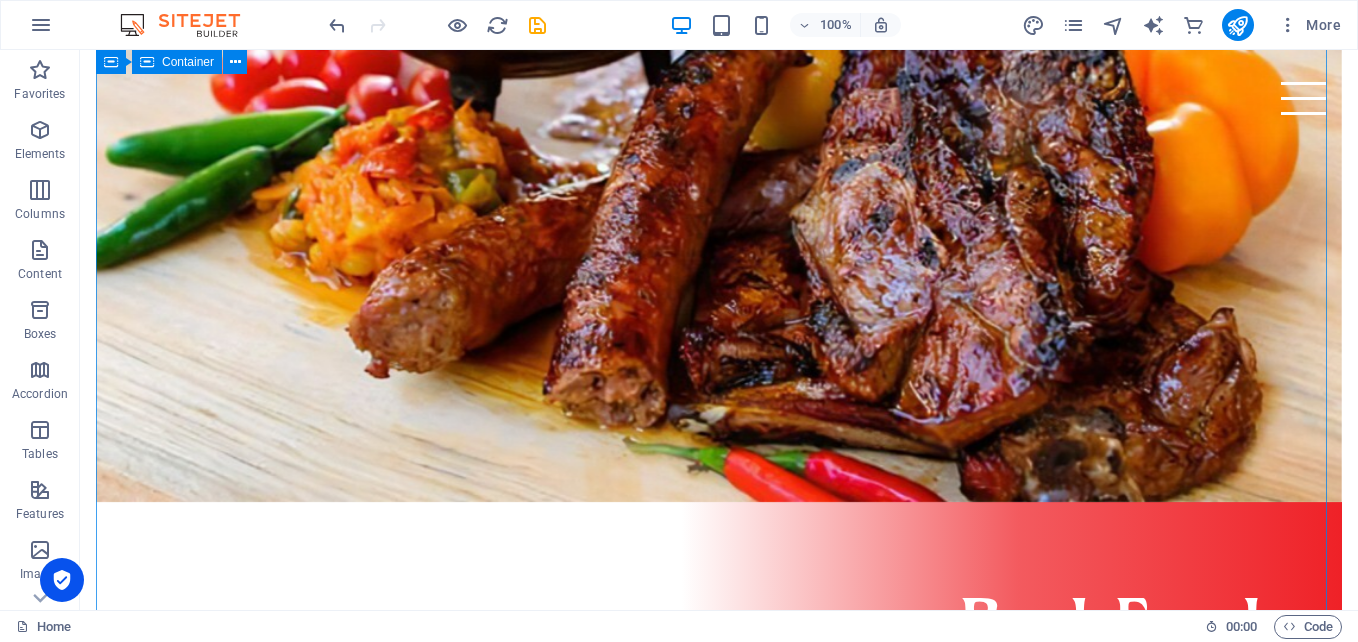 click on "Wedding Cakes Lorem ipsum dolor sit amet, consetetur sadipscing elitr, sed diam nonumy eirmod tempor invidunt ut labore et dolore magna aliquyam erat, sed diam voluptua. At vero eos et accusam et justo duo dolores et ea rebum. Stet clita kasd gubergren, no sea takimata sanctus est Lorem ipsum dolor sit amet. Lorem ipsum dolor." at bounding box center (719, 2445) 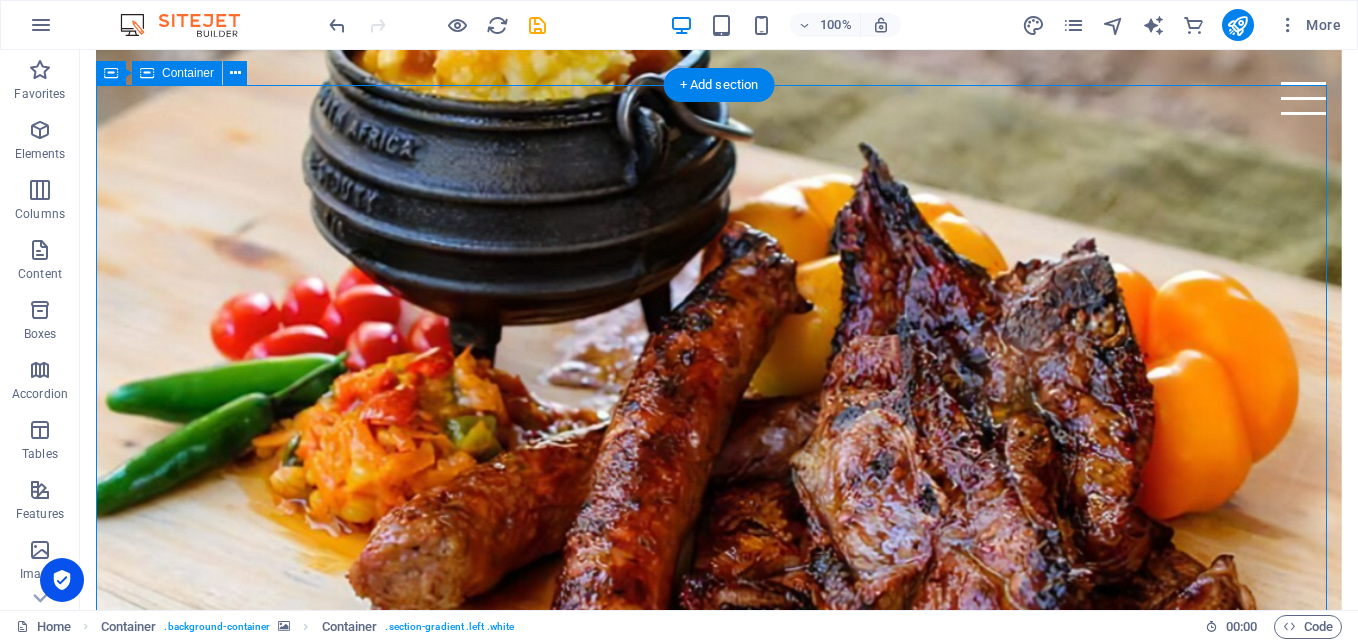 scroll, scrollTop: 1300, scrollLeft: 0, axis: vertical 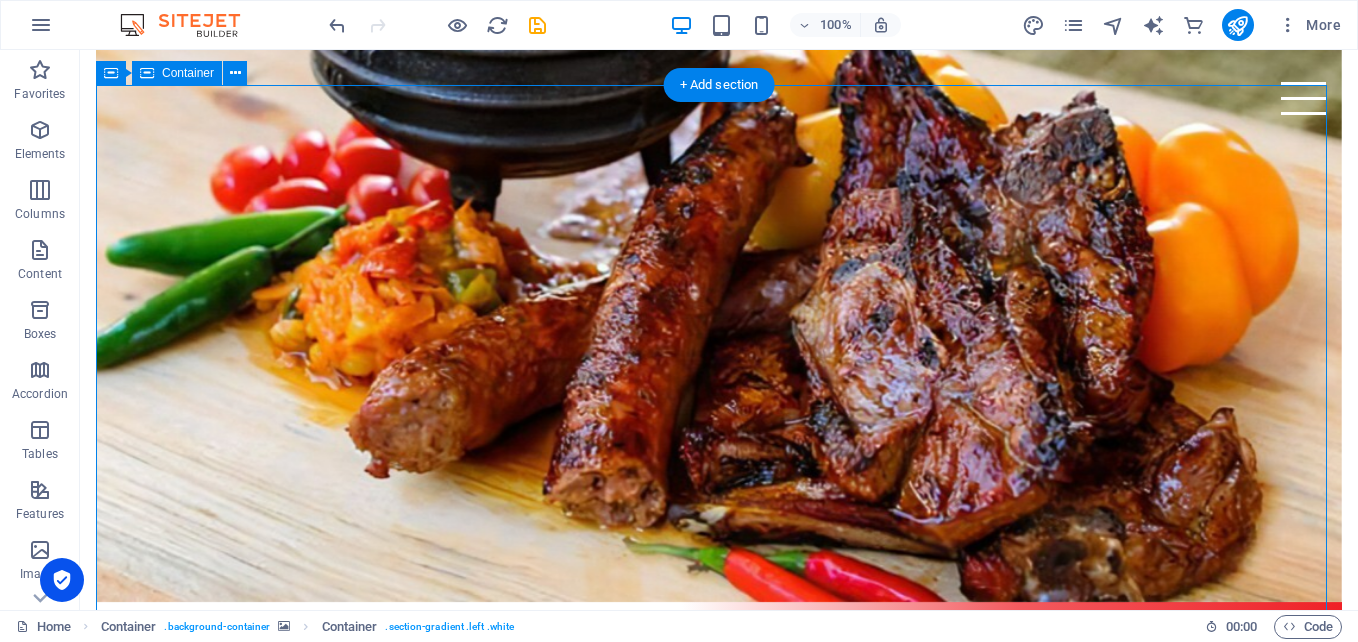 click on "Wedding Cakes Lorem ipsum dolor sit amet, consetetur sadipscing elitr, sed diam nonumy eirmod tempor invidunt ut labore et dolore magna aliquyam erat, sed diam voluptua. At vero eos et accusam et justo duo dolores et ea rebum. Stet clita kasd gubergren, no sea takimata sanctus est Lorem ipsum dolor sit amet. Lorem ipsum dolor." at bounding box center (719, 2545) 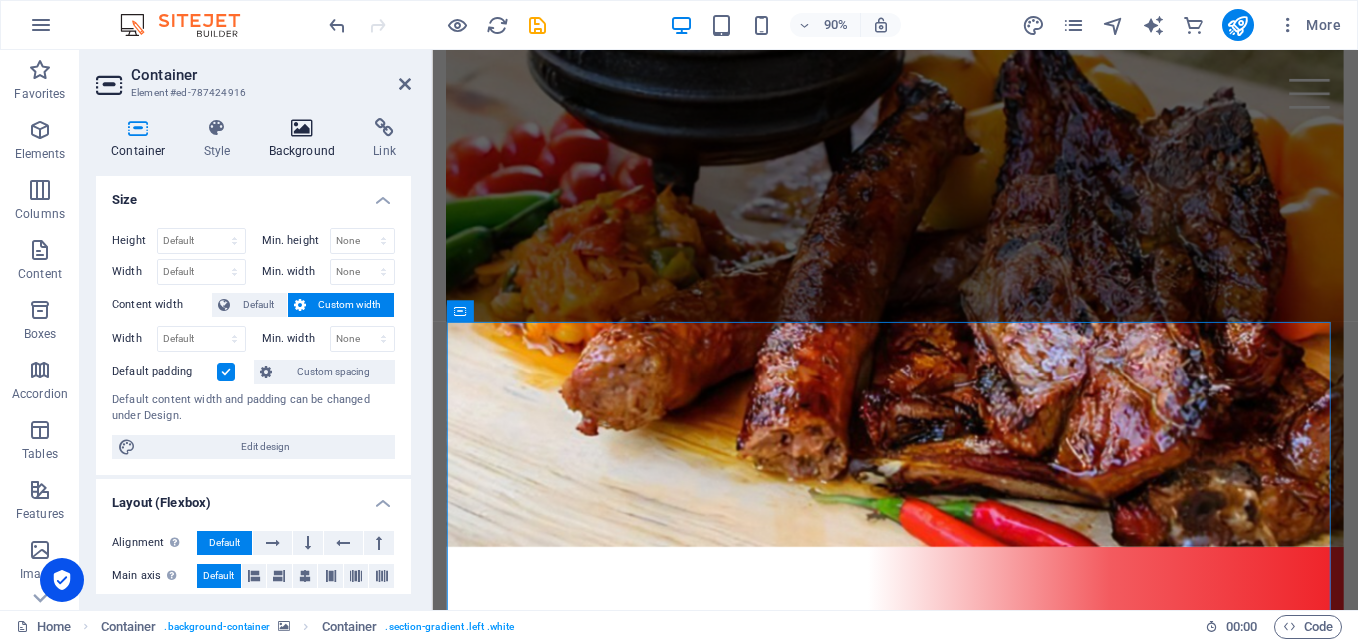 click at bounding box center (302, 128) 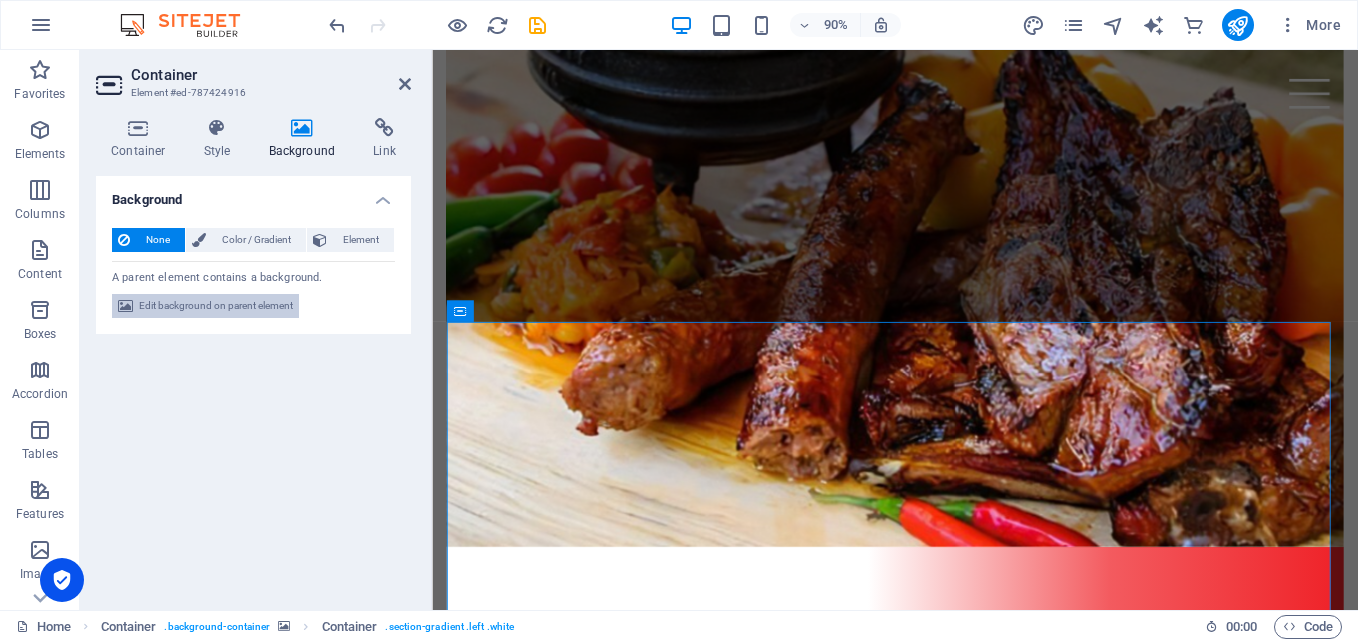 click on "Edit background on parent element" at bounding box center (216, 306) 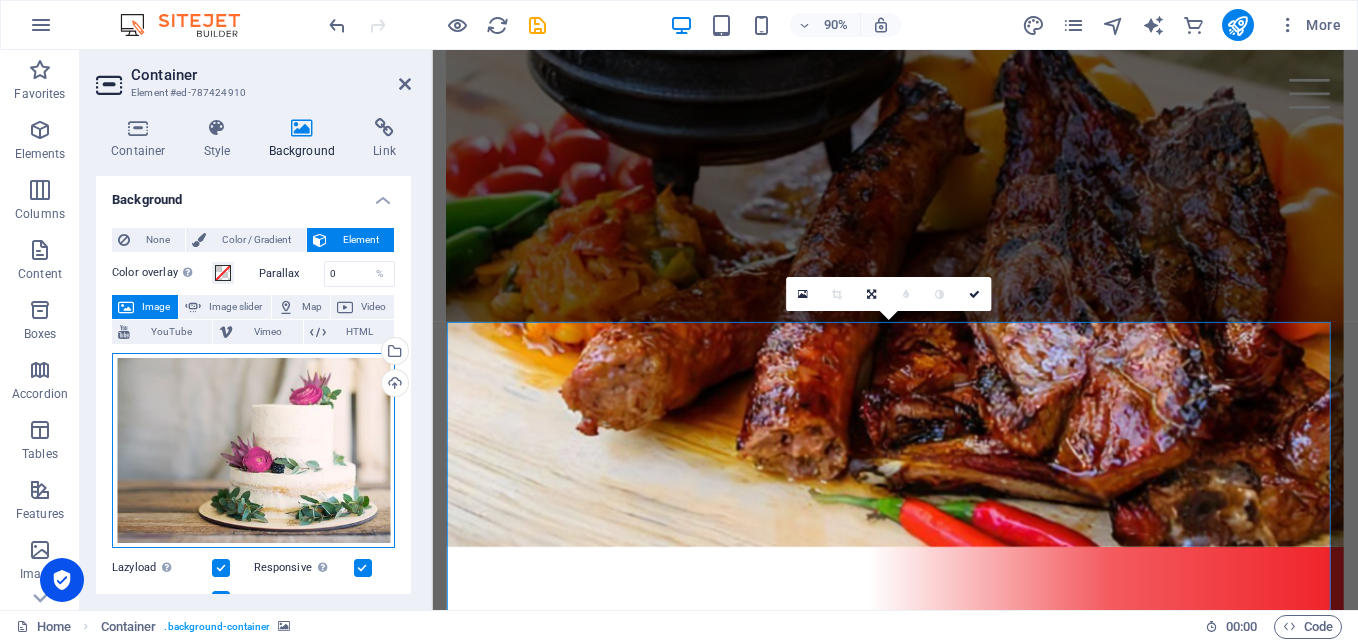 click on "Drag files here, click to choose files or select files from Files or our free stock photos & videos" at bounding box center [253, 451] 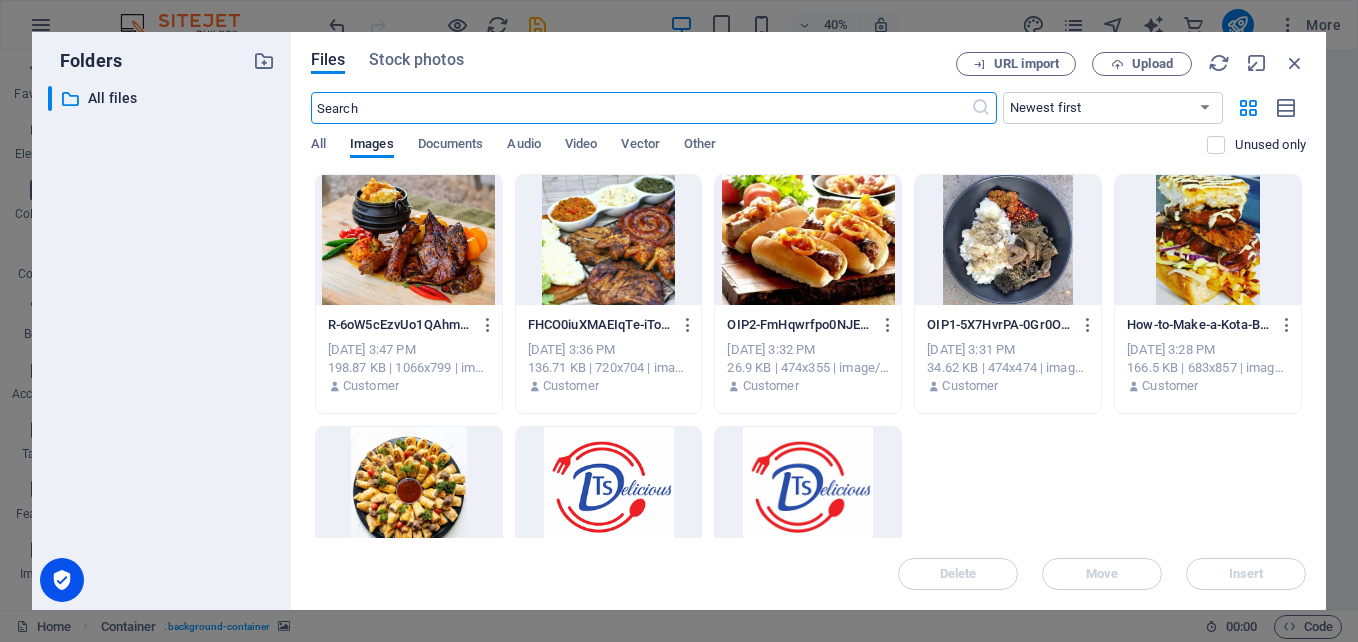 scroll, scrollTop: 2816, scrollLeft: 0, axis: vertical 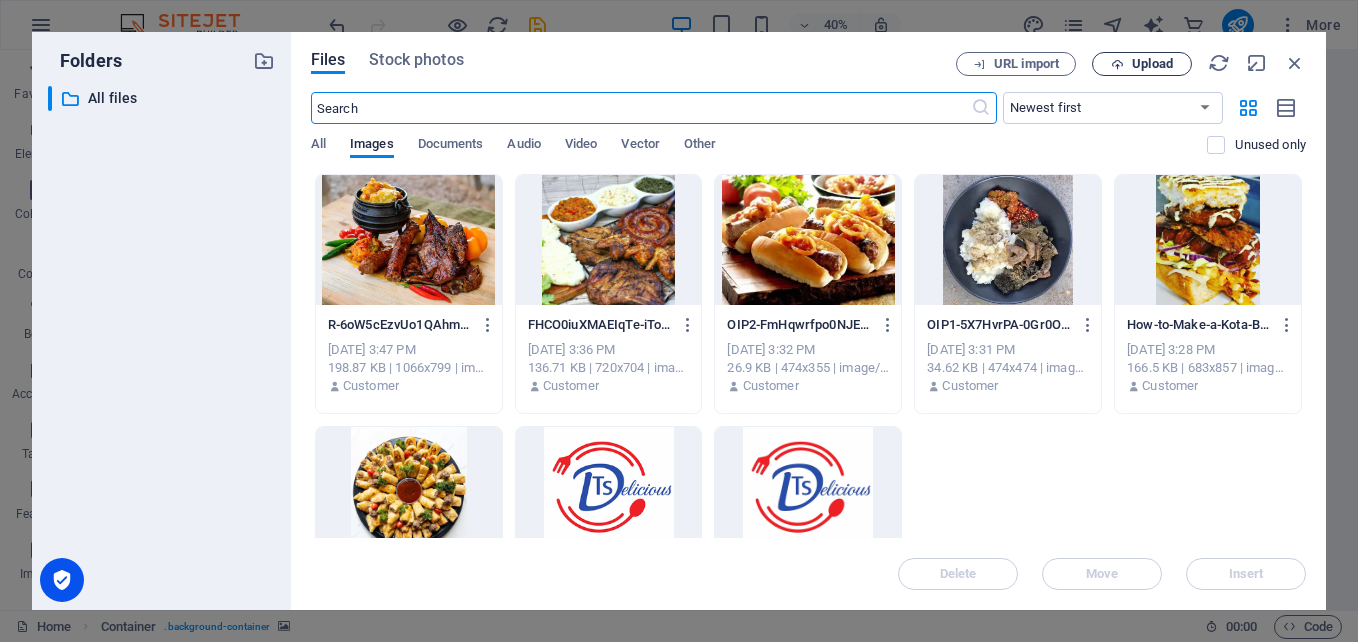 click on "Upload" at bounding box center [1152, 64] 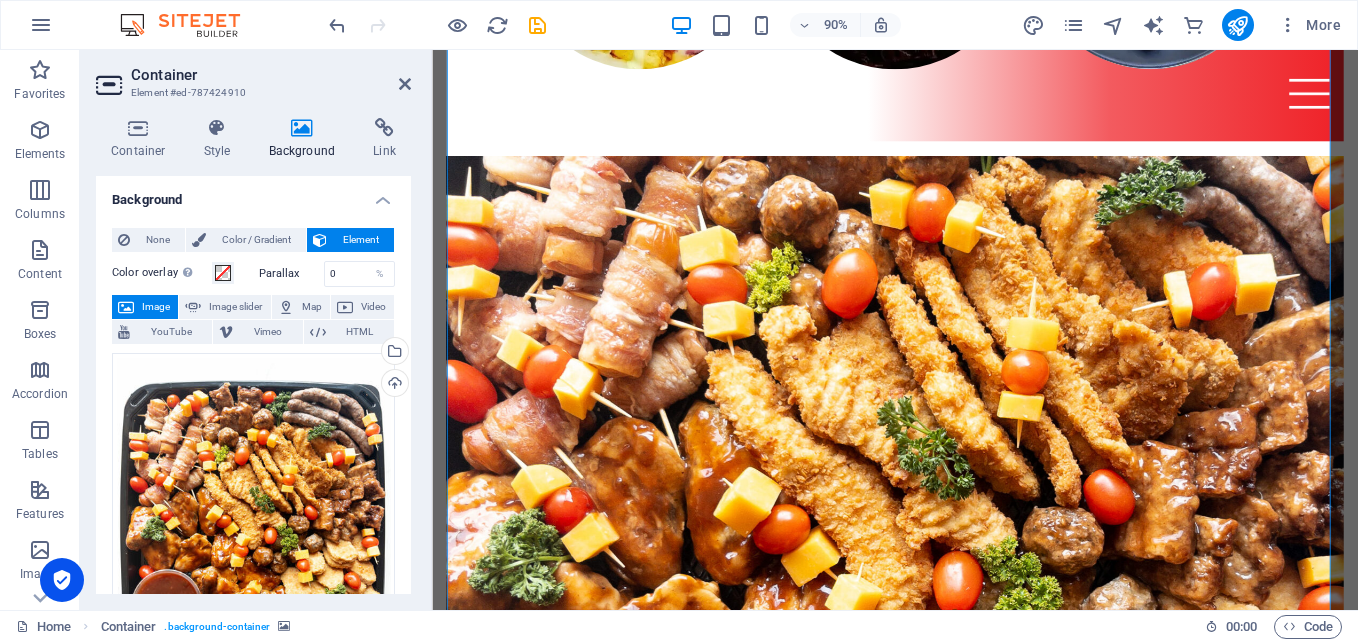 scroll, scrollTop: 1677, scrollLeft: 0, axis: vertical 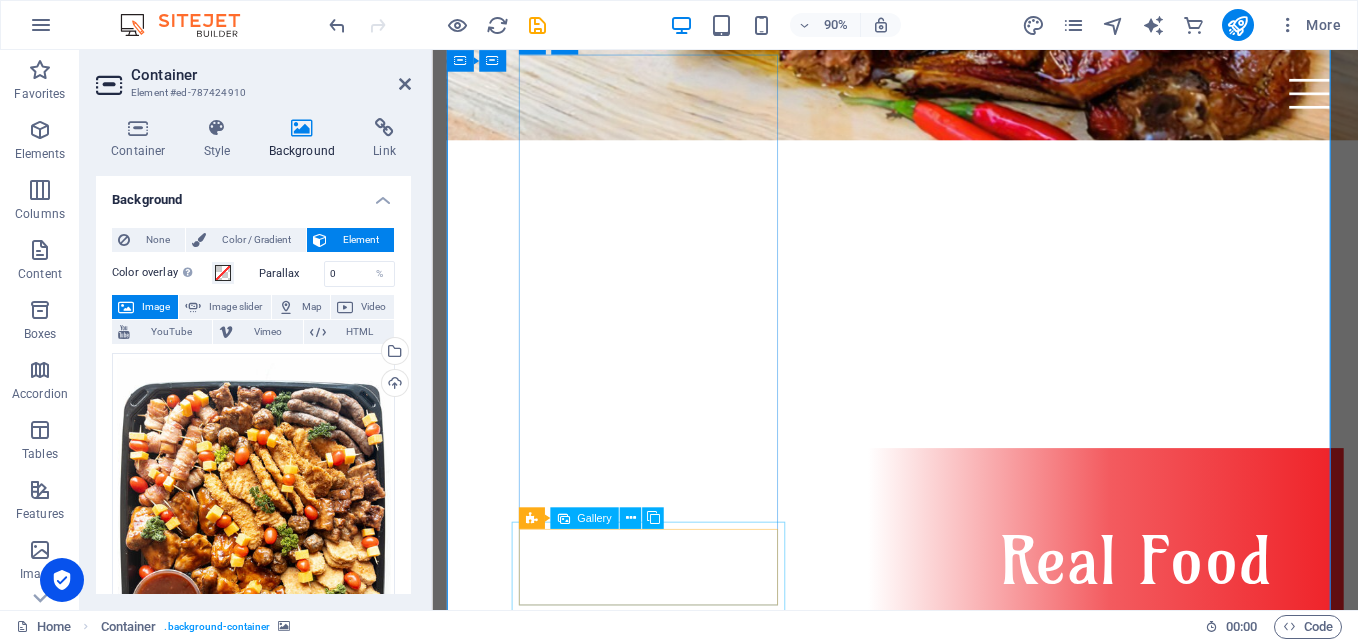 click at bounding box center (662, 2527) 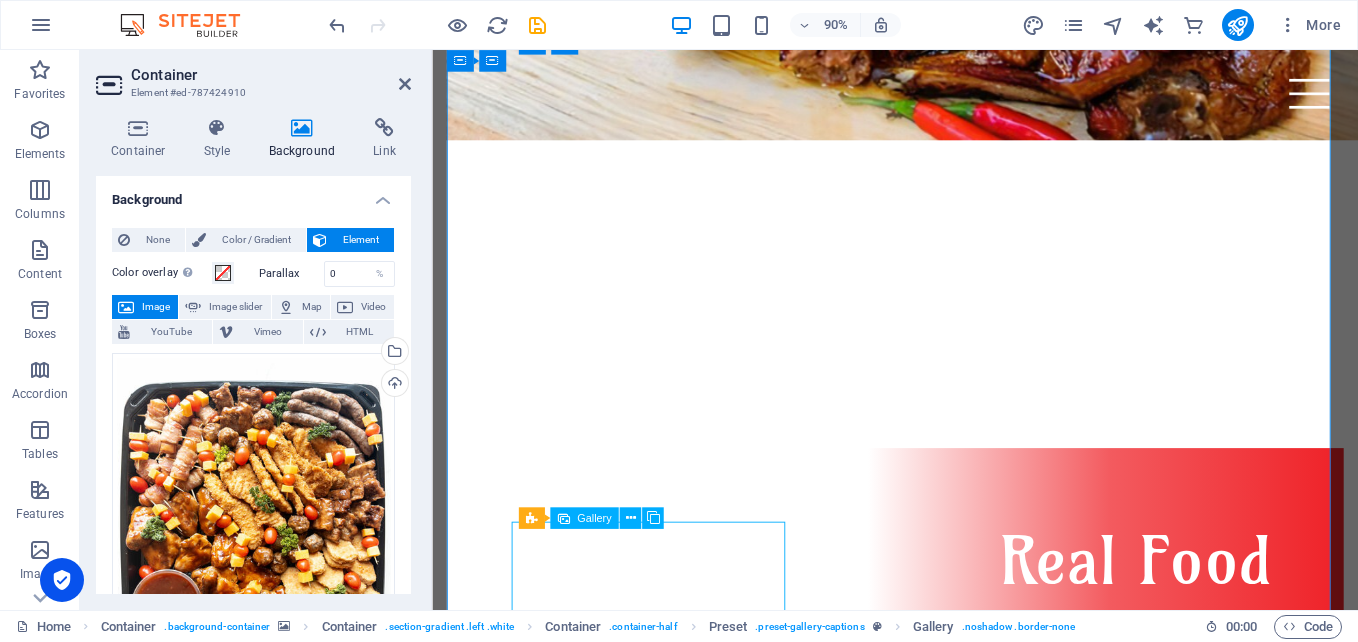 click at bounding box center [662, 2527] 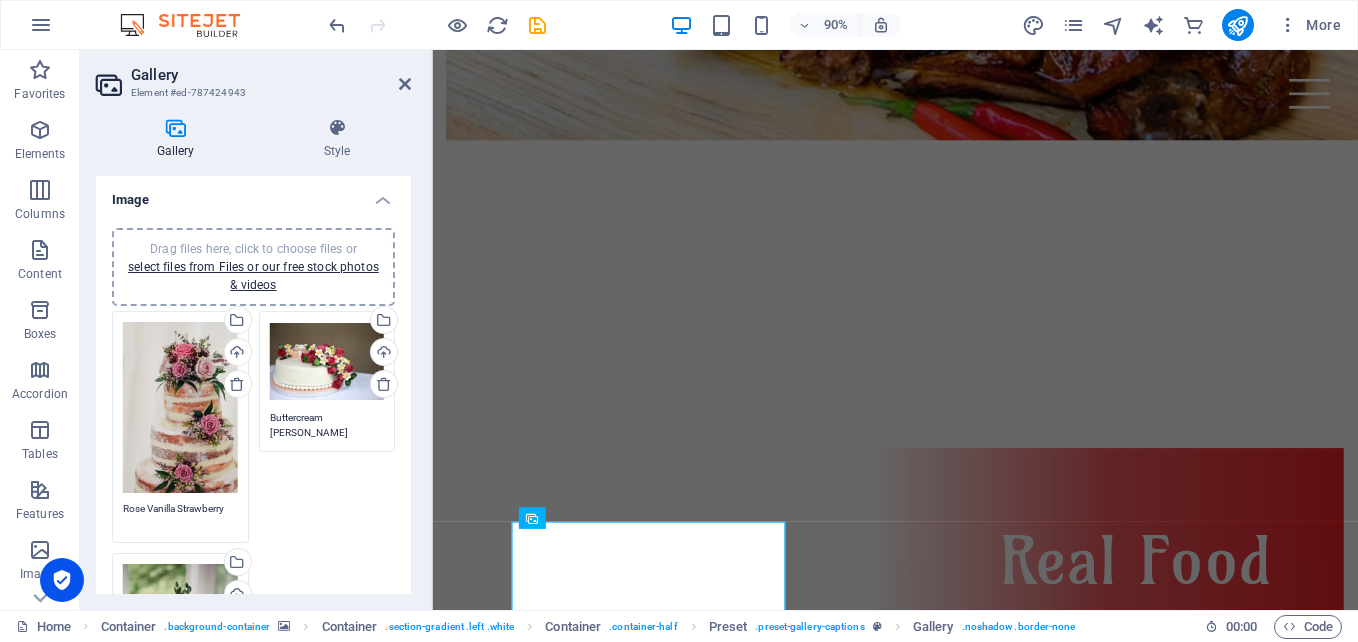 click on "Drag files here, click to choose files or select files from Files or our free stock photos & videos" at bounding box center [180, 408] 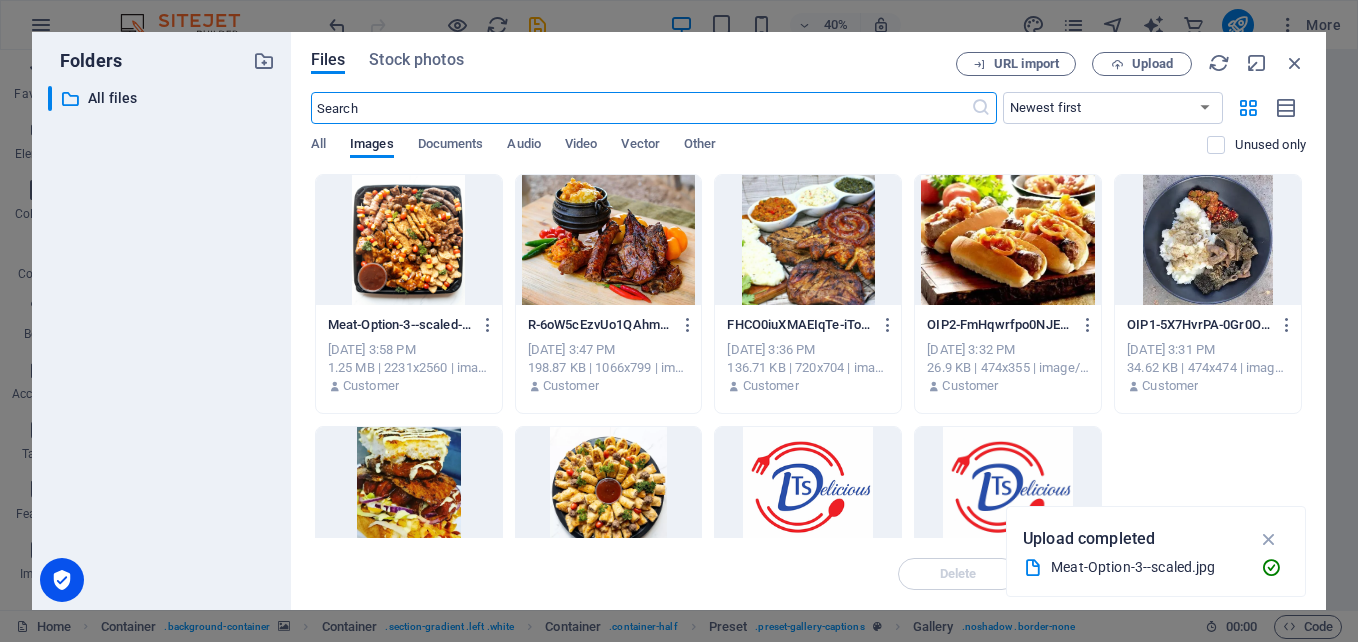 scroll, scrollTop: 3065, scrollLeft: 0, axis: vertical 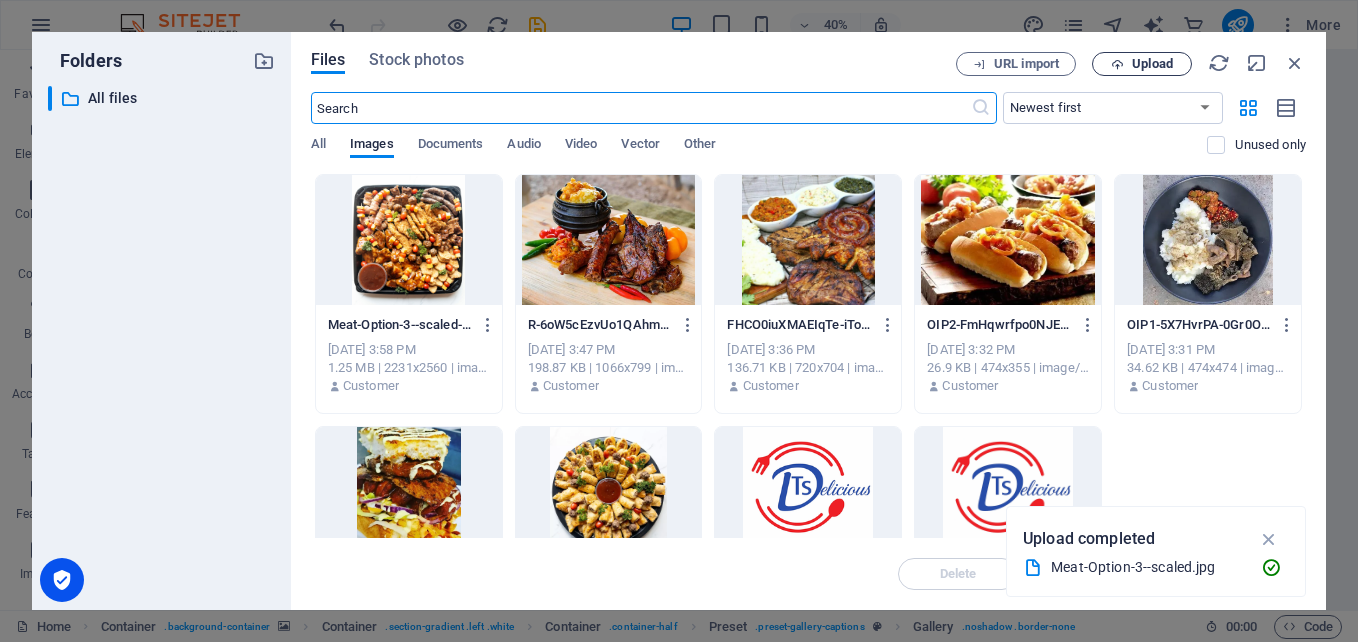 click on "Upload" at bounding box center [1152, 64] 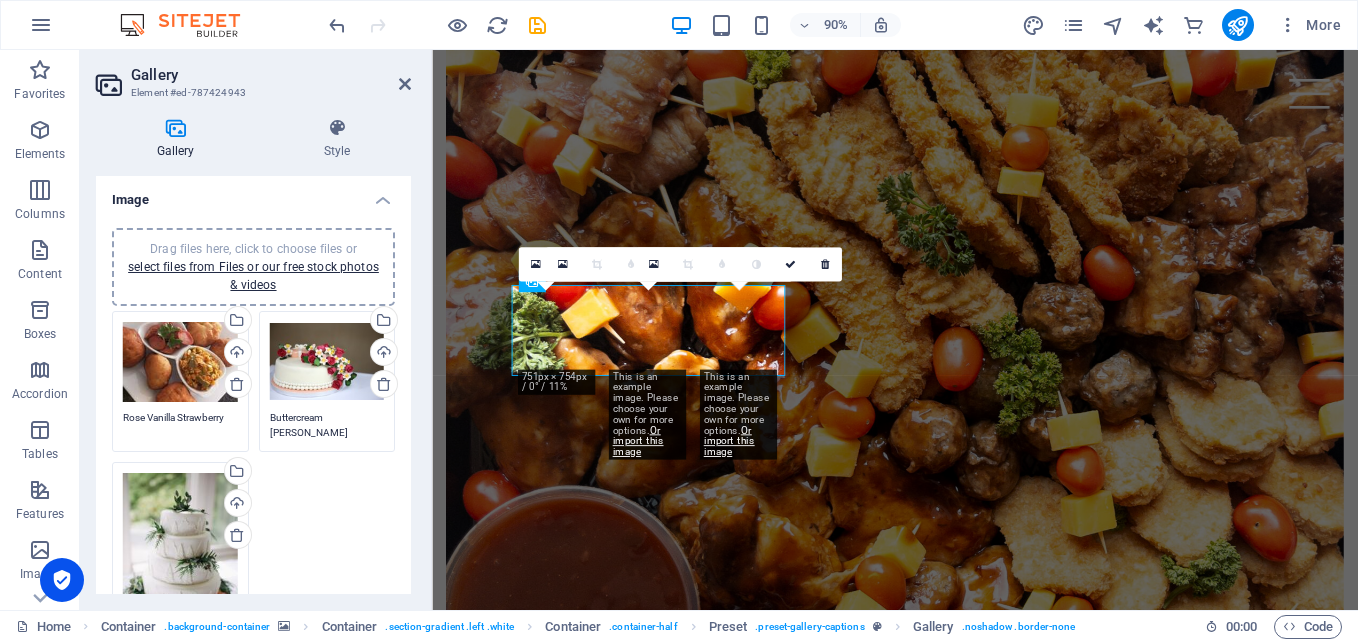 scroll, scrollTop: 1940, scrollLeft: 0, axis: vertical 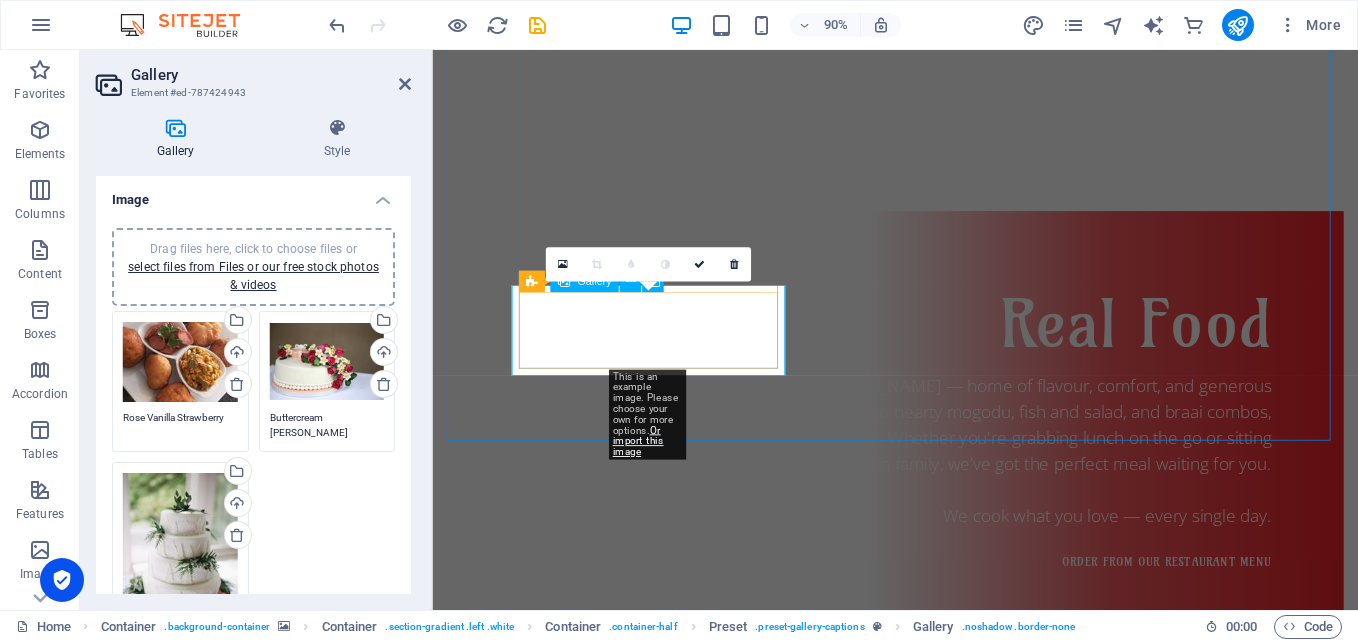 click at bounding box center (946, 2264) 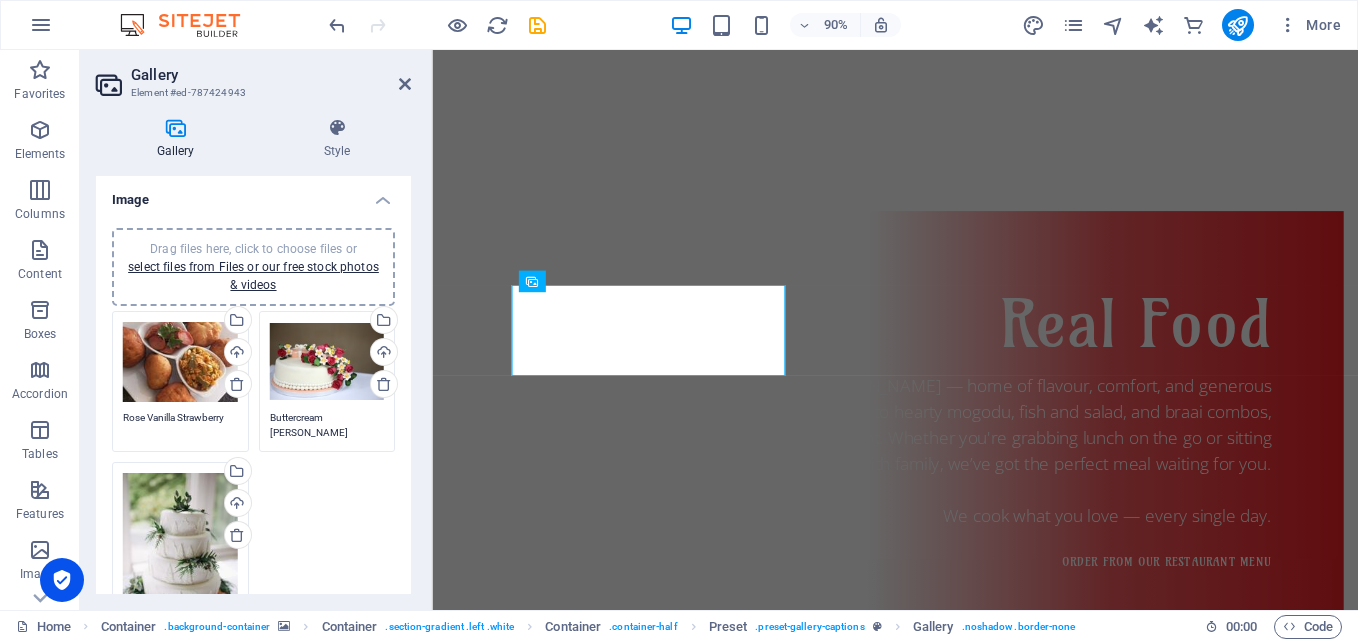 click on "Drag files here, click to choose files or select files from Files or our free stock photos & videos" at bounding box center (327, 362) 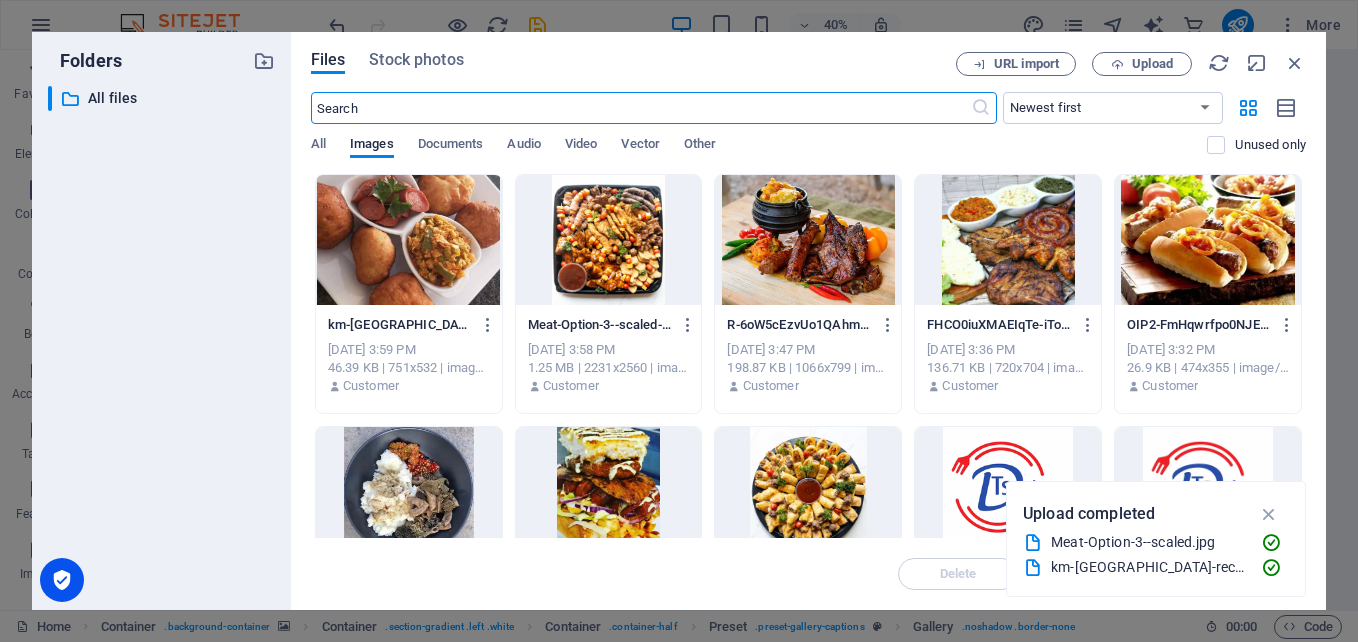 scroll, scrollTop: 3065, scrollLeft: 0, axis: vertical 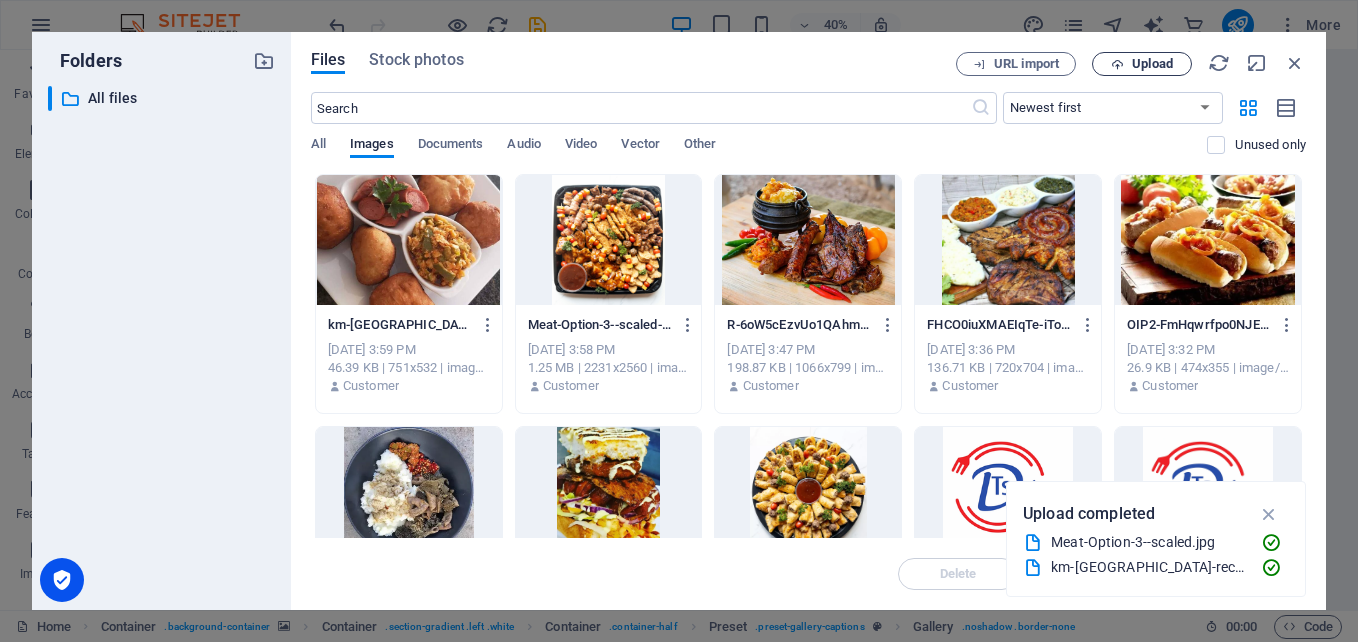 click on "Upload" at bounding box center (1152, 64) 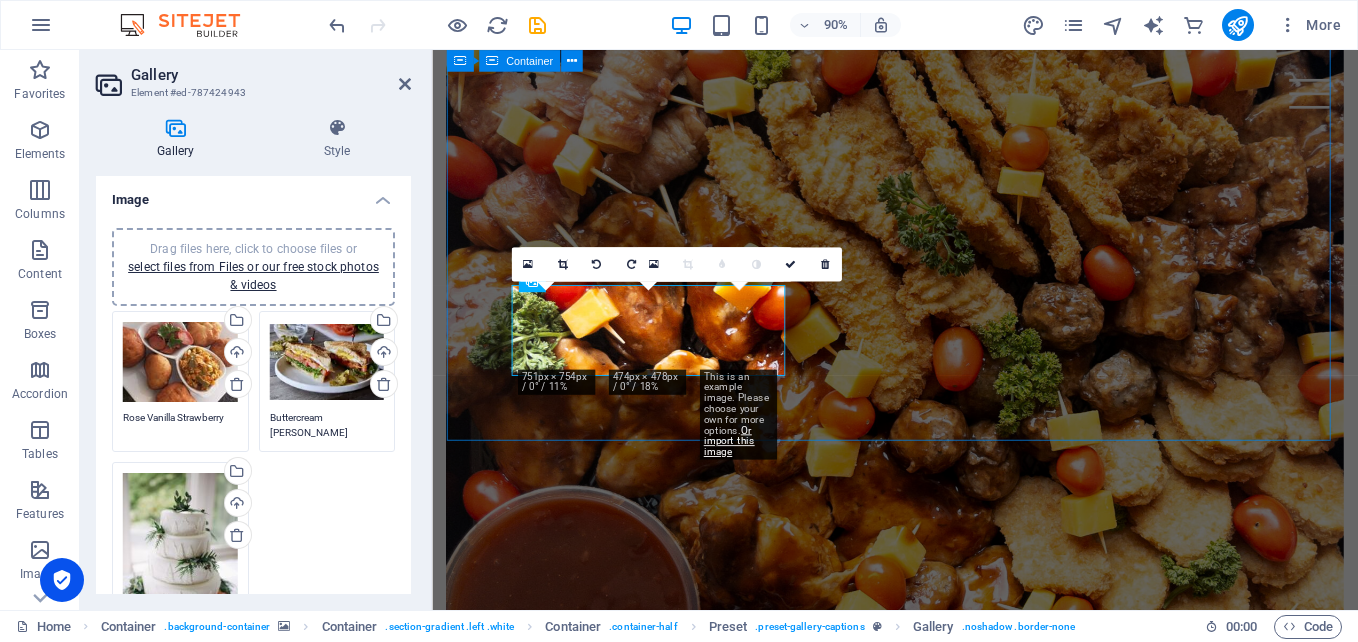 scroll, scrollTop: 1940, scrollLeft: 0, axis: vertical 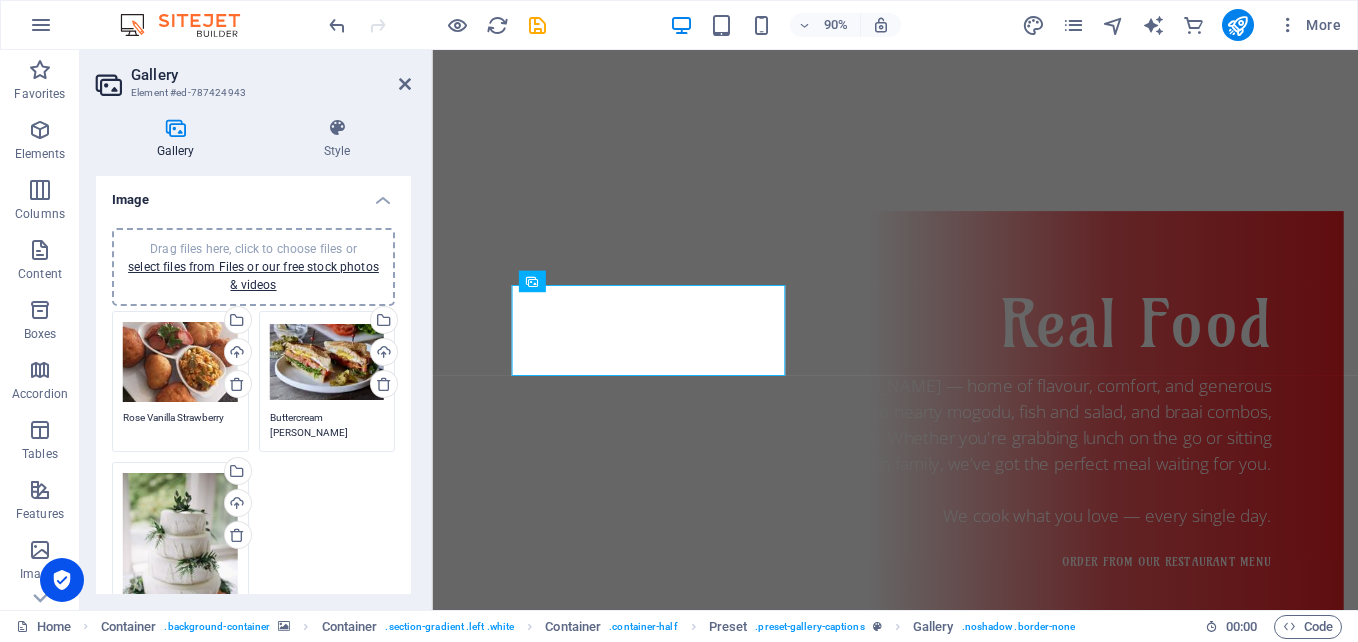 click on "Drag files here, click to choose files or select files from Files or our free stock photos & videos" at bounding box center [180, 559] 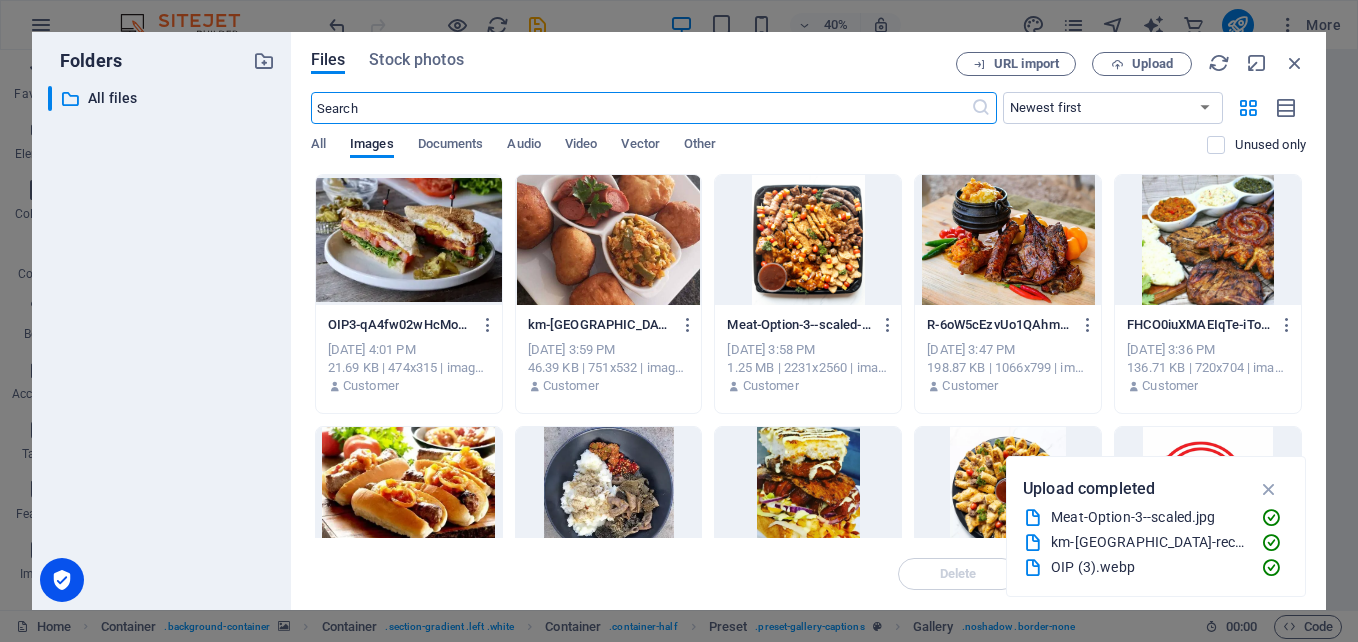 scroll, scrollTop: 3065, scrollLeft: 0, axis: vertical 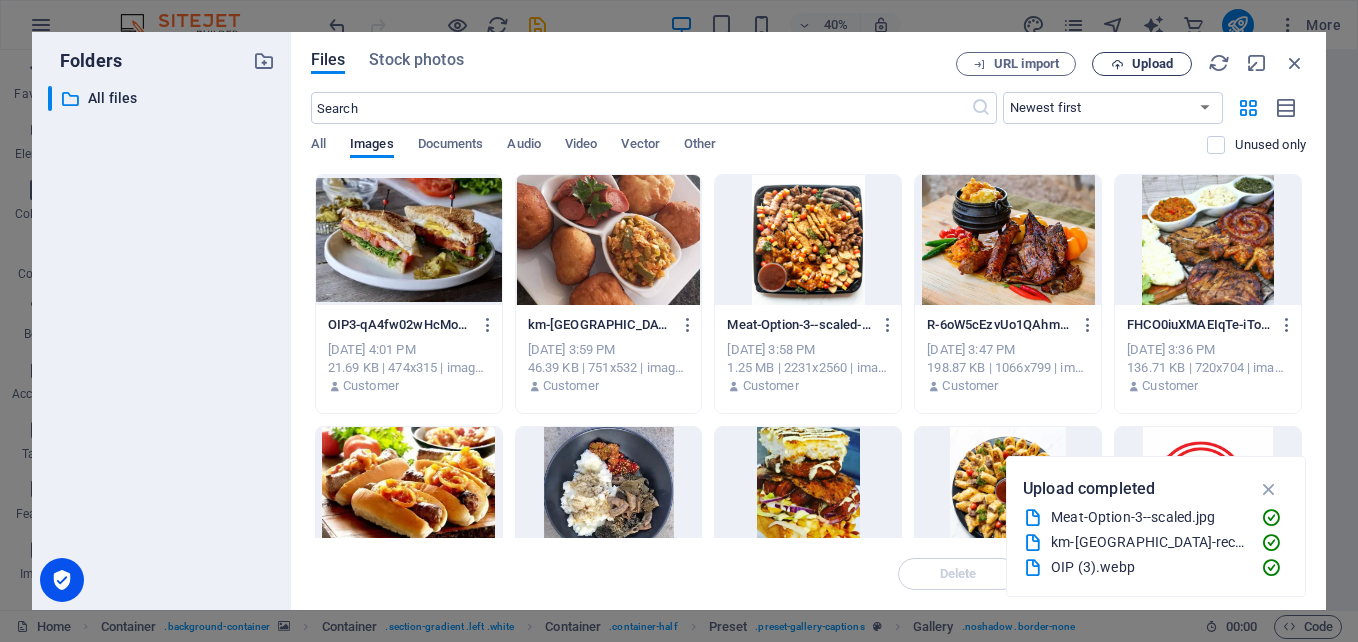 click on "Upload" at bounding box center (1142, 64) 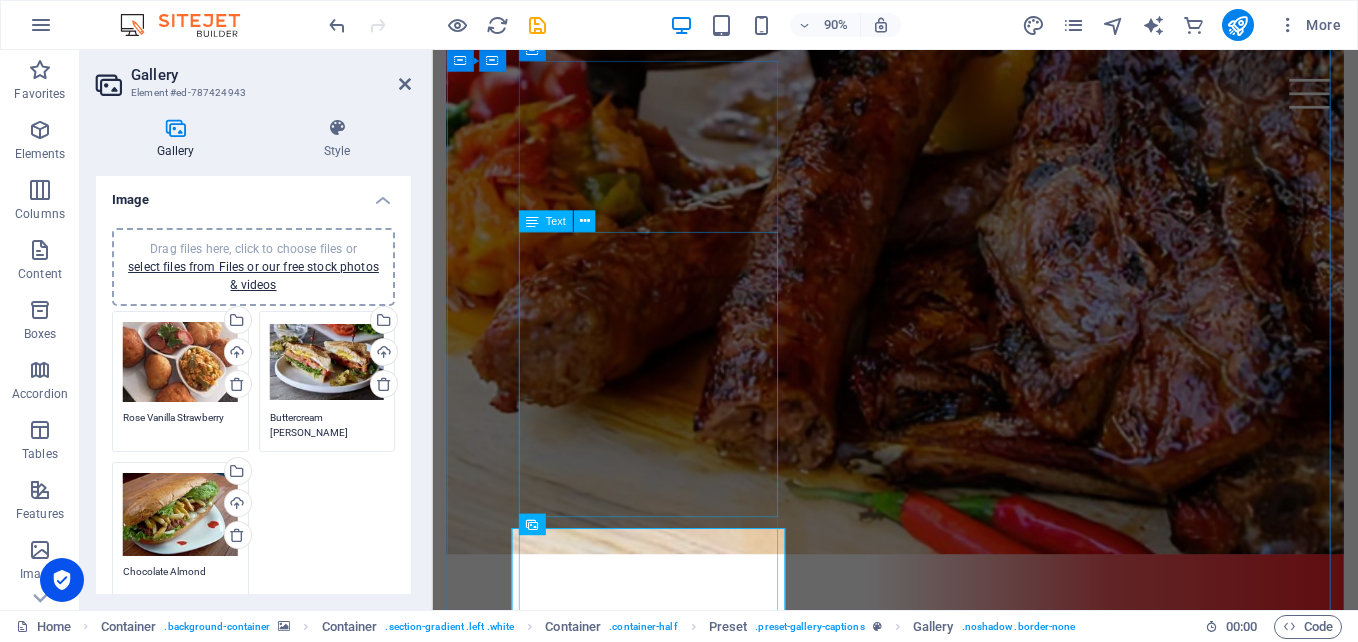 scroll, scrollTop: 1540, scrollLeft: 0, axis: vertical 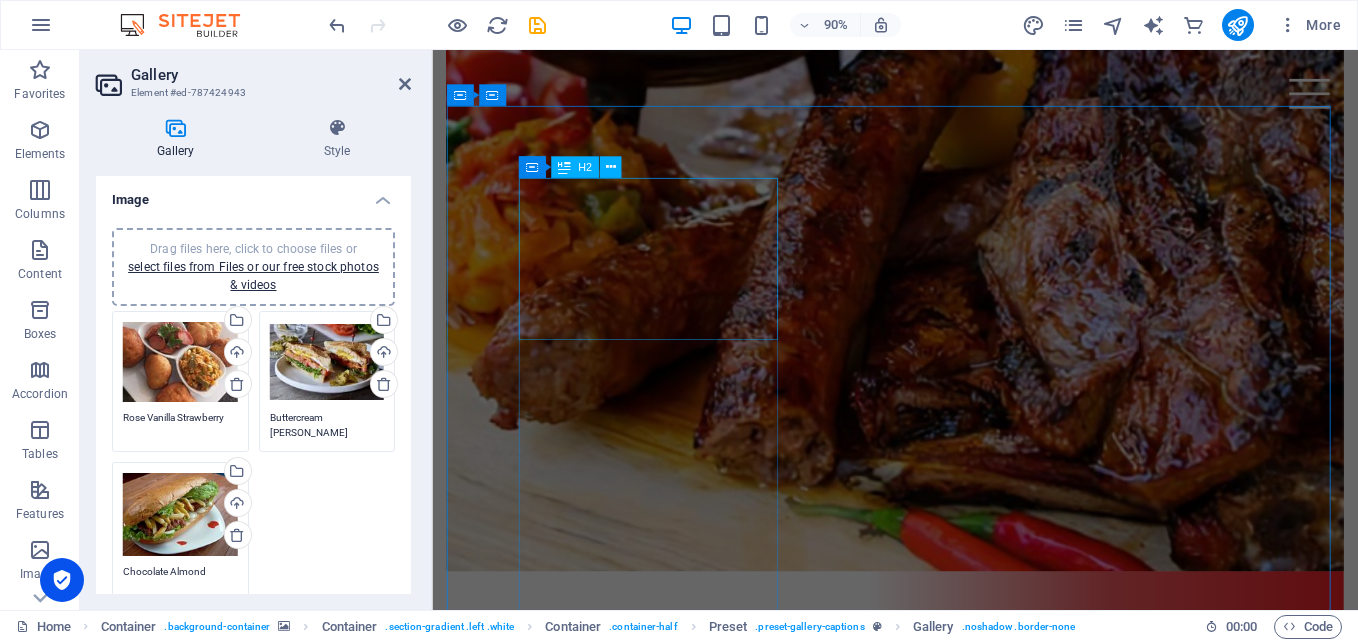 click on "Wedding Cakes" at bounding box center (946, 2340) 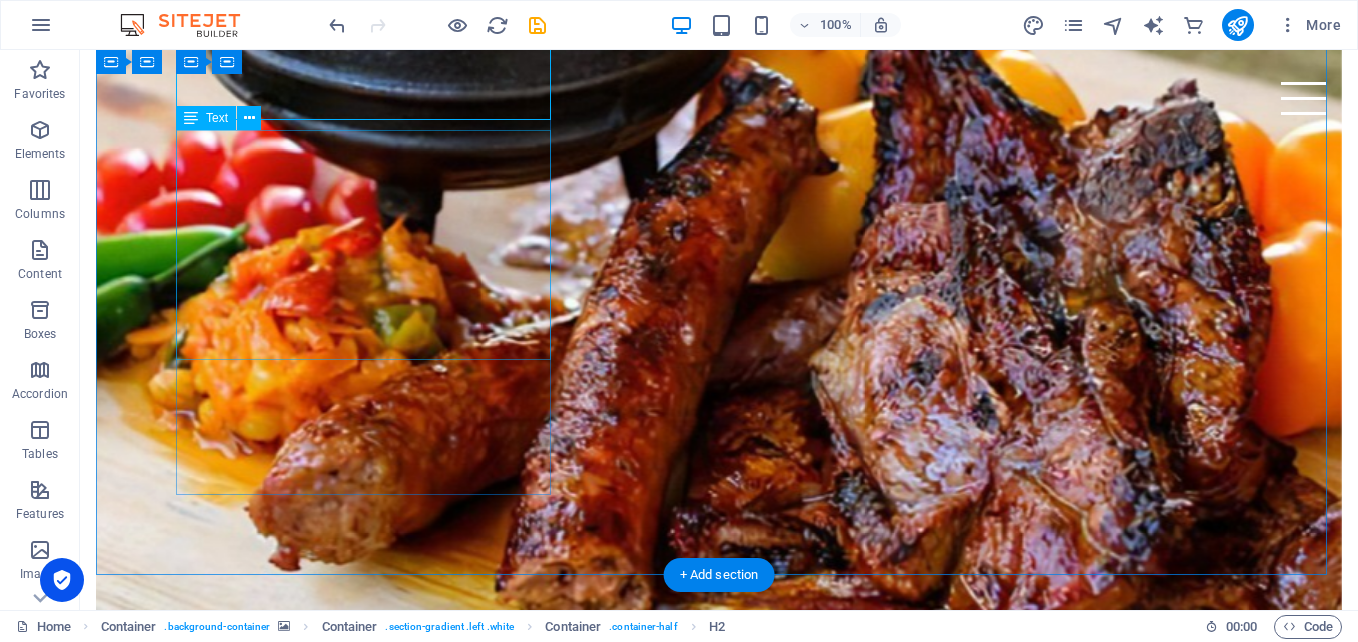scroll, scrollTop: 1240, scrollLeft: 0, axis: vertical 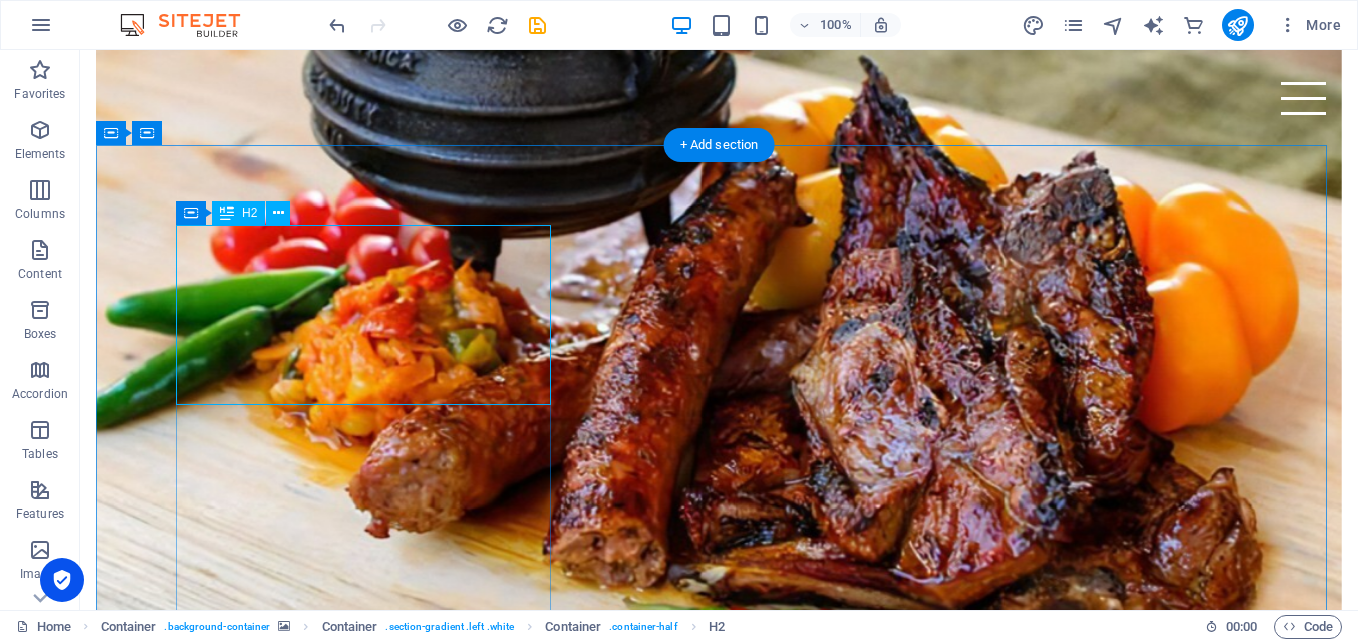 click on "Wedding Cakes" at bounding box center [719, 2371] 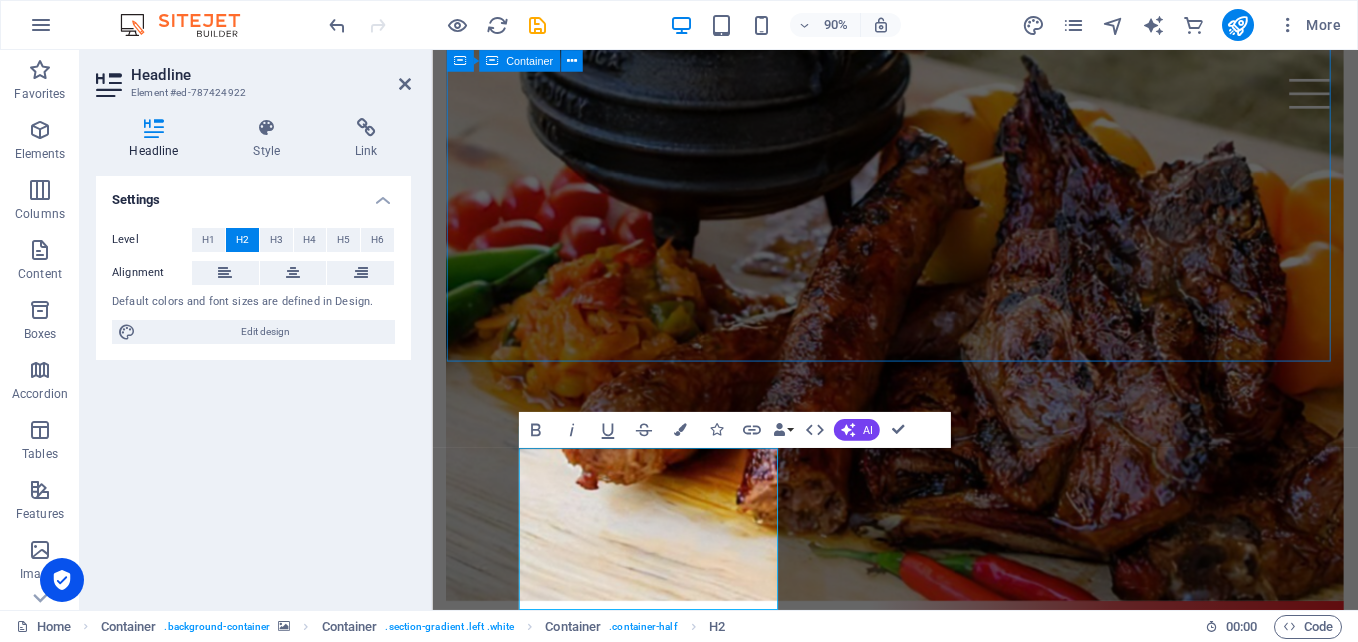 scroll, scrollTop: 0, scrollLeft: 9, axis: horizontal 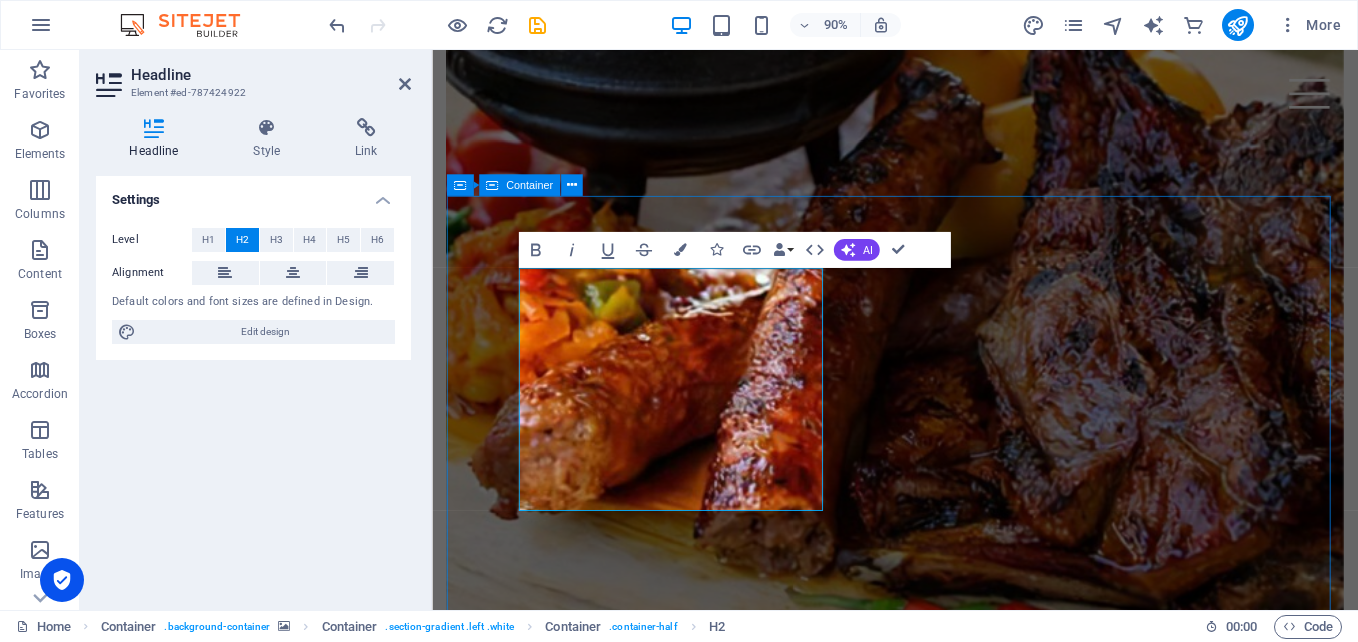 click on "Events Made Memorable Events Made Memorable Lorem ipsum dolor sit amet, consetetur sadipscing elitr, sed diam nonumy eirmod tempor invidunt ut labore et dolore magna aliquyam erat, sed diam voluptua. At vero eos et accusam et justo duo dolores et ea rebum. Stet clita kasd gubergren, no sea takimata sanctus est Lorem ipsum dolor sit amet. Lorem ipsum dolor." at bounding box center [946, 2737] 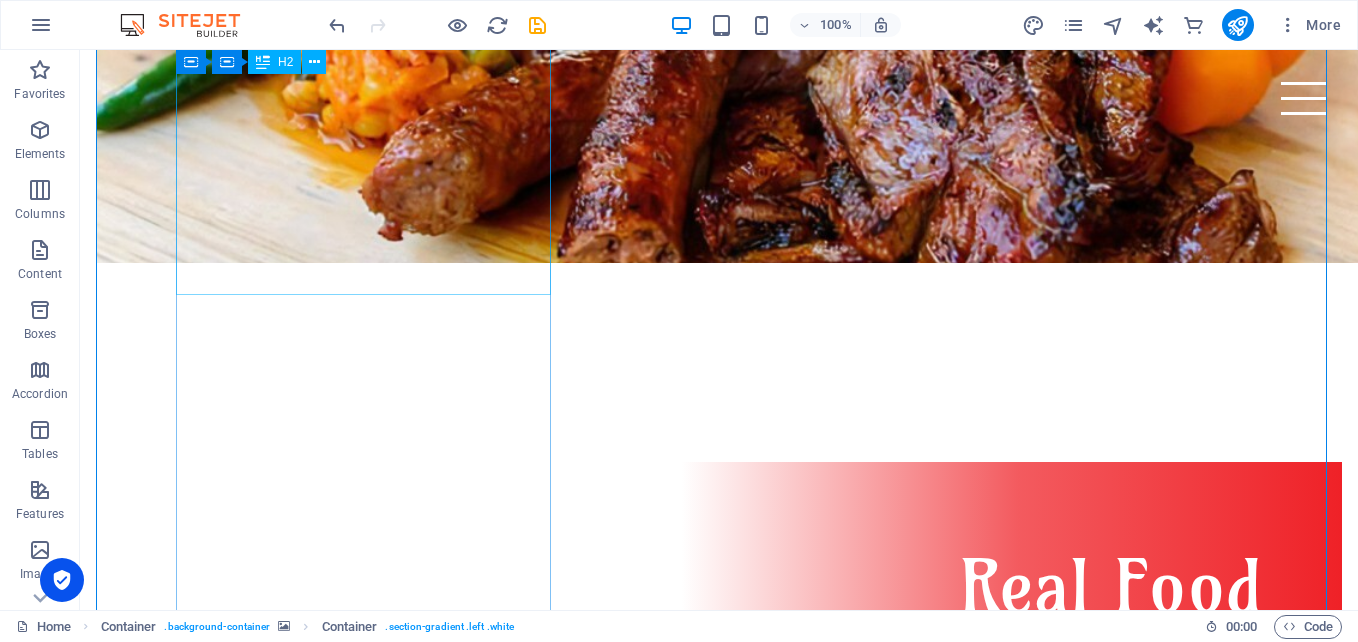 click on "Events Made Memorable Lorem ipsum dolor sit amet, consetetur sadipscing elitr, sed diam nonumy eirmod tempor invidunt ut labore et dolore magna aliquyam erat, sed diam voluptua. At vero eos et accusam et justo duo dolores et ea rebum. Stet clita kasd gubergren, no sea takimata sanctus est Lorem ipsum dolor sit amet. Lorem ipsum dolor." at bounding box center [719, 2495] 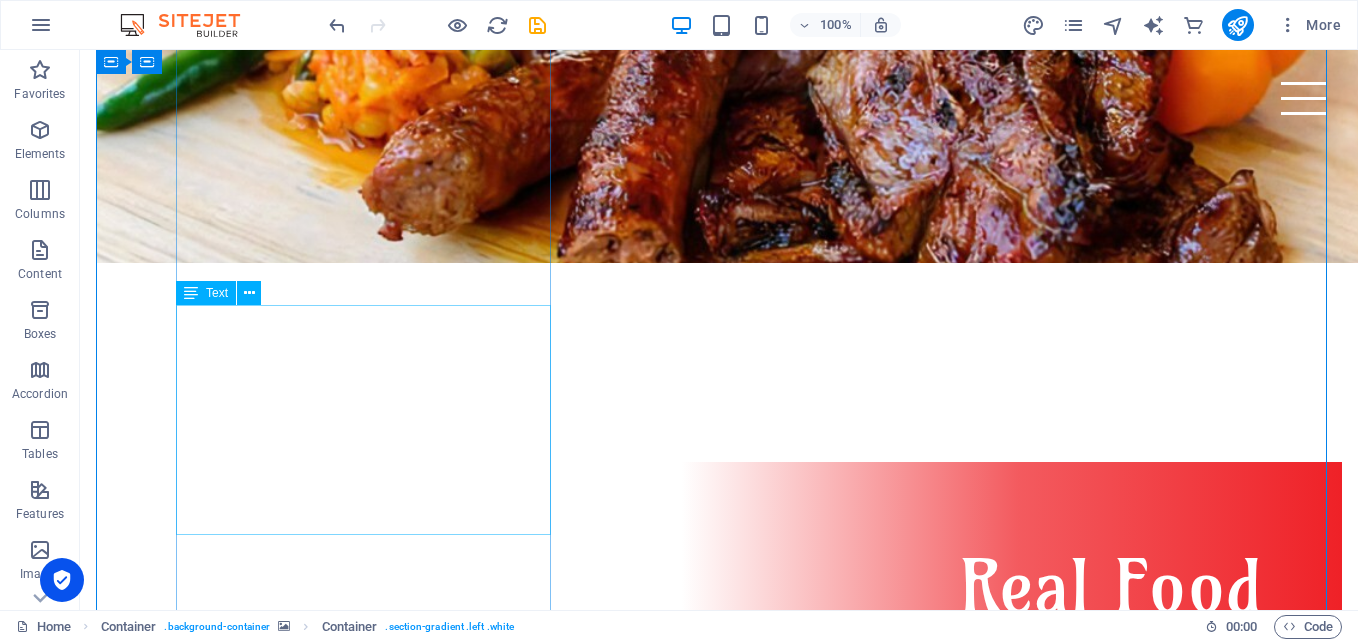 click on "Lorem ipsum dolor sit amet, consetetur sadipscing elitr, sed diam nonumy eirmod tempor invidunt ut labore et dolore magna aliquyam erat, sed diam voluptua. At vero eos et accusam et [PERSON_NAME] duo [PERSON_NAME] et ea rebum. Stet clita kasd gubergren, no sea takimata sanctus est Lorem ipsum dolor sit amet. Lorem ipsum dolor." at bounding box center [719, 2359] 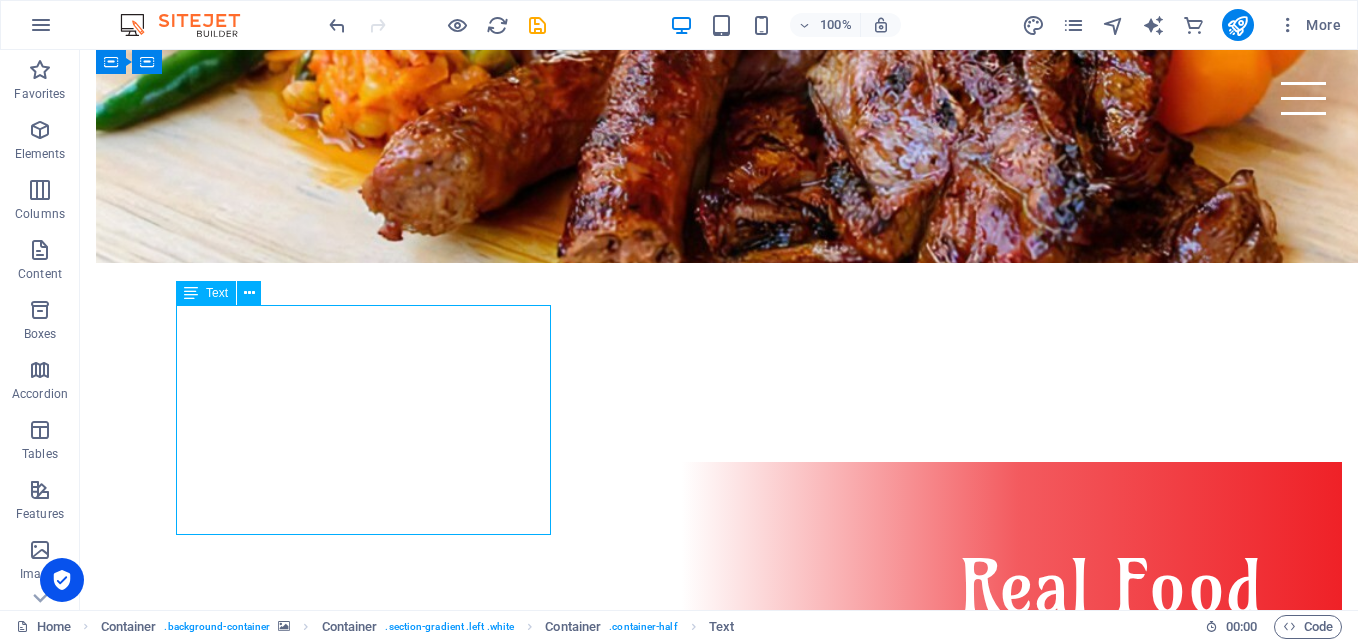 click on "Lorem ipsum dolor sit amet, consetetur sadipscing elitr, sed diam nonumy eirmod tempor invidunt ut labore et dolore magna aliquyam erat, sed diam voluptua. At vero eos et accusam et [PERSON_NAME] duo [PERSON_NAME] et ea rebum. Stet clita kasd gubergren, no sea takimata sanctus est Lorem ipsum dolor sit amet. Lorem ipsum dolor." at bounding box center (719, 2359) 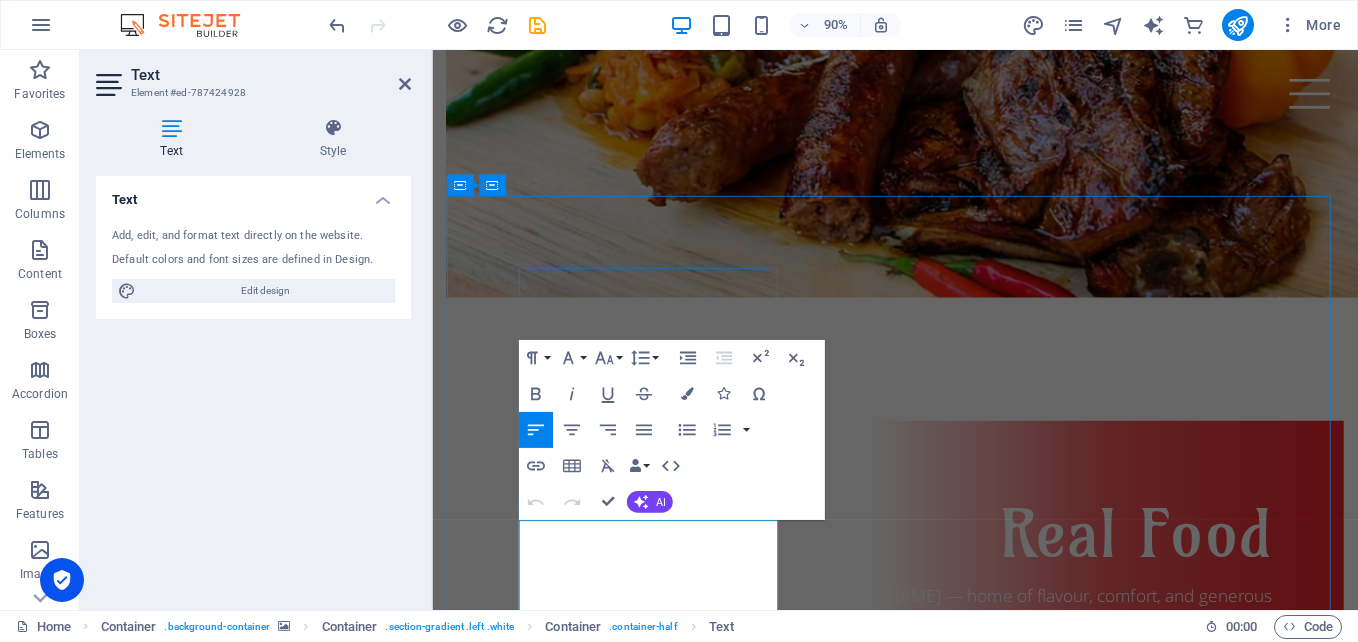 click on "Lorem ipsum dolor sit amet, consetetur sadipscing elitr, sed diam nonumy eirmod tempor invidunt ut labore et dolore magna aliquyam erat, sed diam voluptua. At vero eos et accusam et [PERSON_NAME] duo [PERSON_NAME] et ea rebum. Stet clita kasd gubergren, no sea takimata sanctus est Lorem ipsum dolor sit amet. Lorem ipsum dolor." at bounding box center [946, 2318] 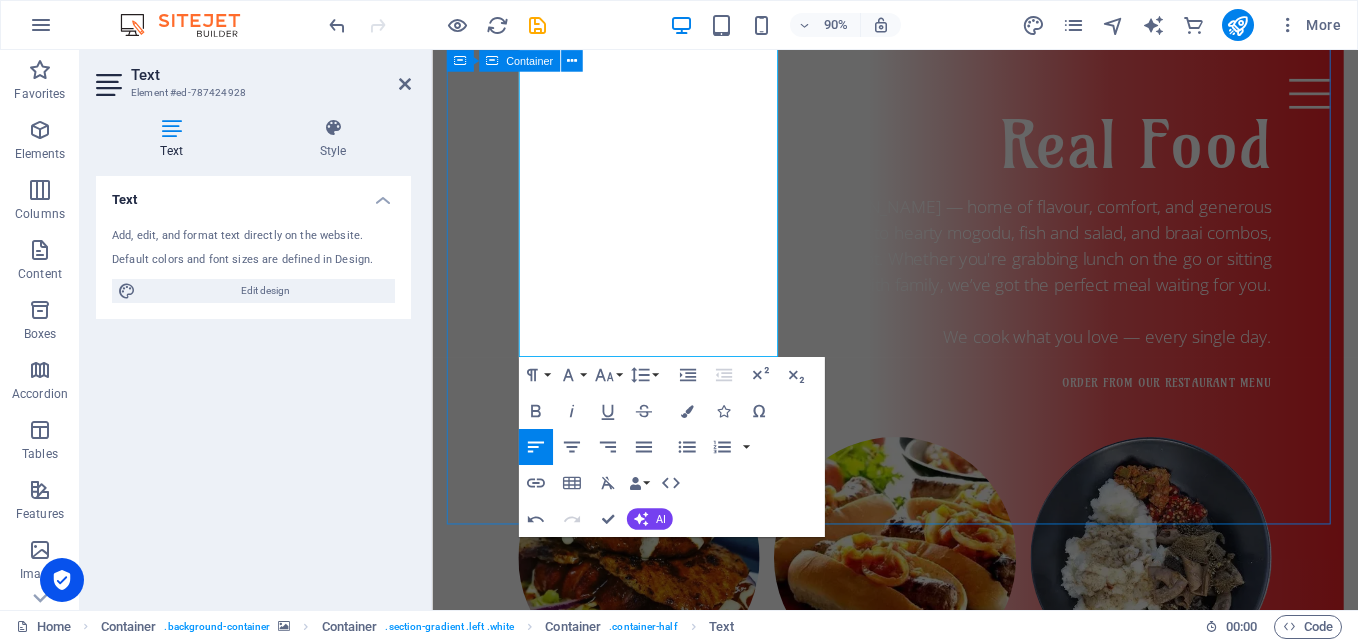 scroll, scrollTop: 2140, scrollLeft: 0, axis: vertical 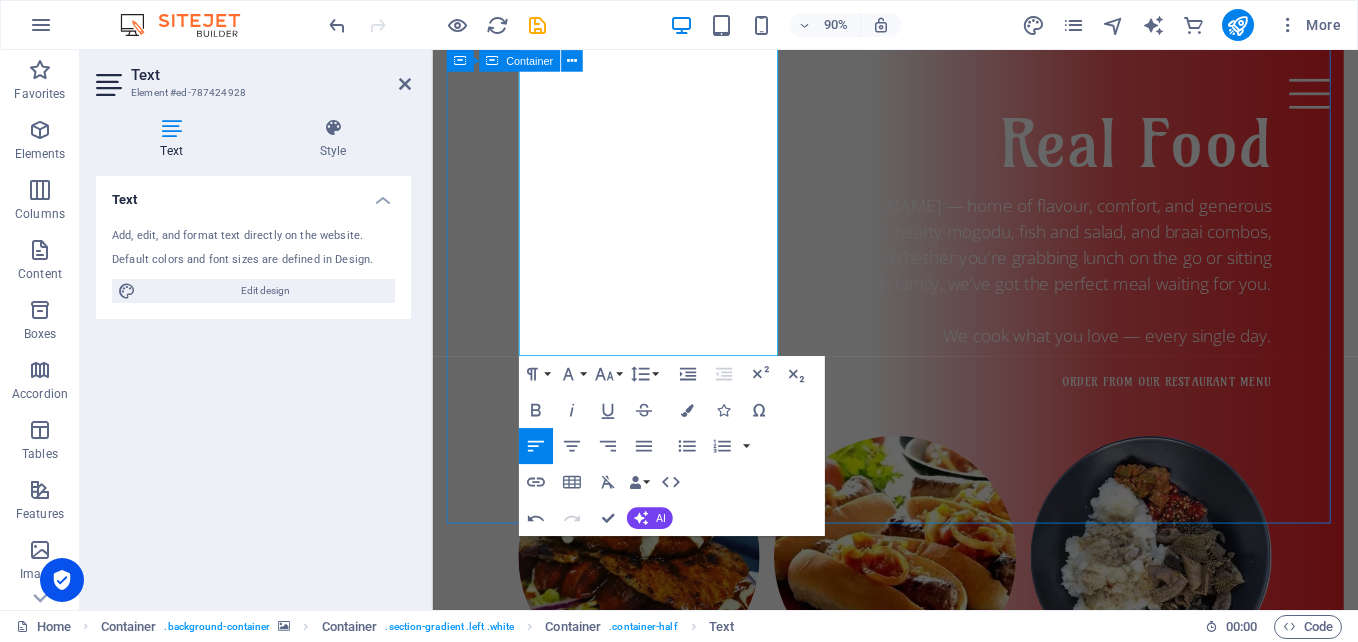 click on "Events Made Memorable Our catering brings heart, flavour, and professionalism to every occasion. Whether you're planning a wedding, a birthday celebration, funeral, or corporate event —  Tsholo Delicious  handles the food so you can focus on the moment. We offer buffet-style or plated meals tailored to your budget, theme, and guest count. From traditional favourites to custom menus, every dish is prepared fresh and served with care — wherever your event is in South Africa. Let us cater your next big moment." at bounding box center (946, 2282) 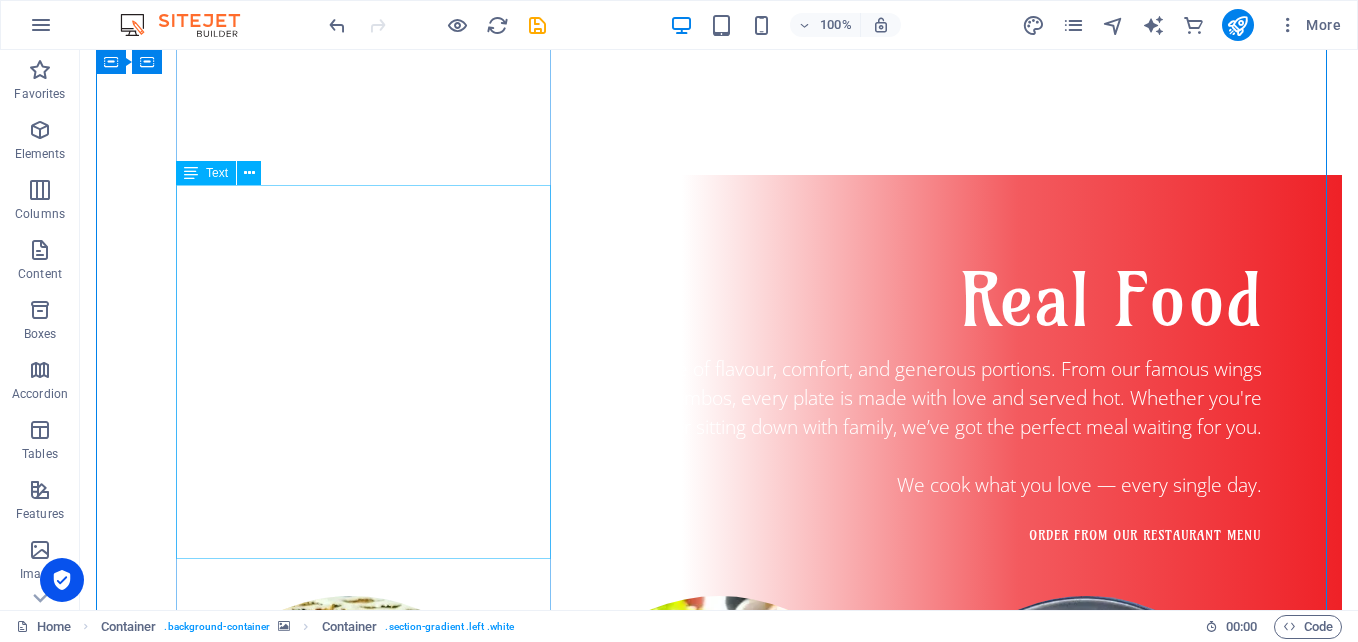 scroll, scrollTop: 1730, scrollLeft: 0, axis: vertical 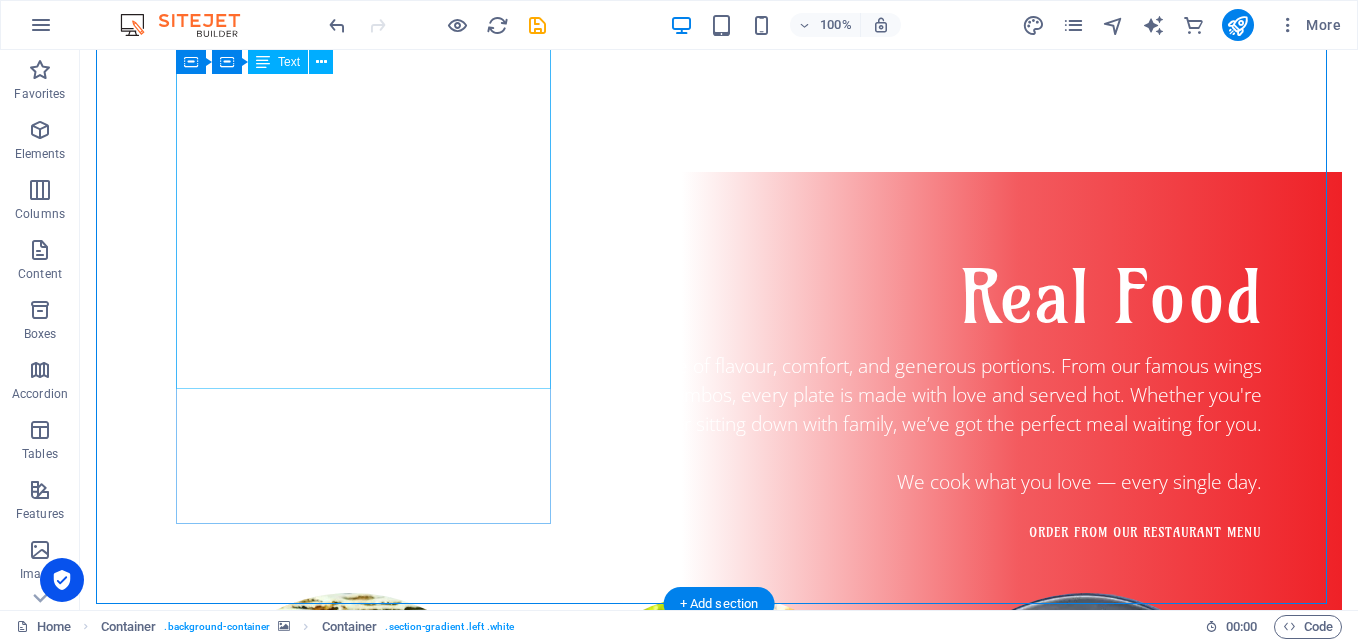 click on "Our catering brings heart, flavour, and professionalism to every occasion. Whether you're planning a wedding, a birthday celebration, funeral, or corporate event —  Tsholo Delicious  handles the food so you can focus on the moment. We offer buffet-style or plated meals tailored to your budget, theme, and guest count. From traditional favourites to custom menus, every dish is prepared fresh and served with care — wherever your event is in South Africa. Let us cater your next big moment." at bounding box center [719, 2242] 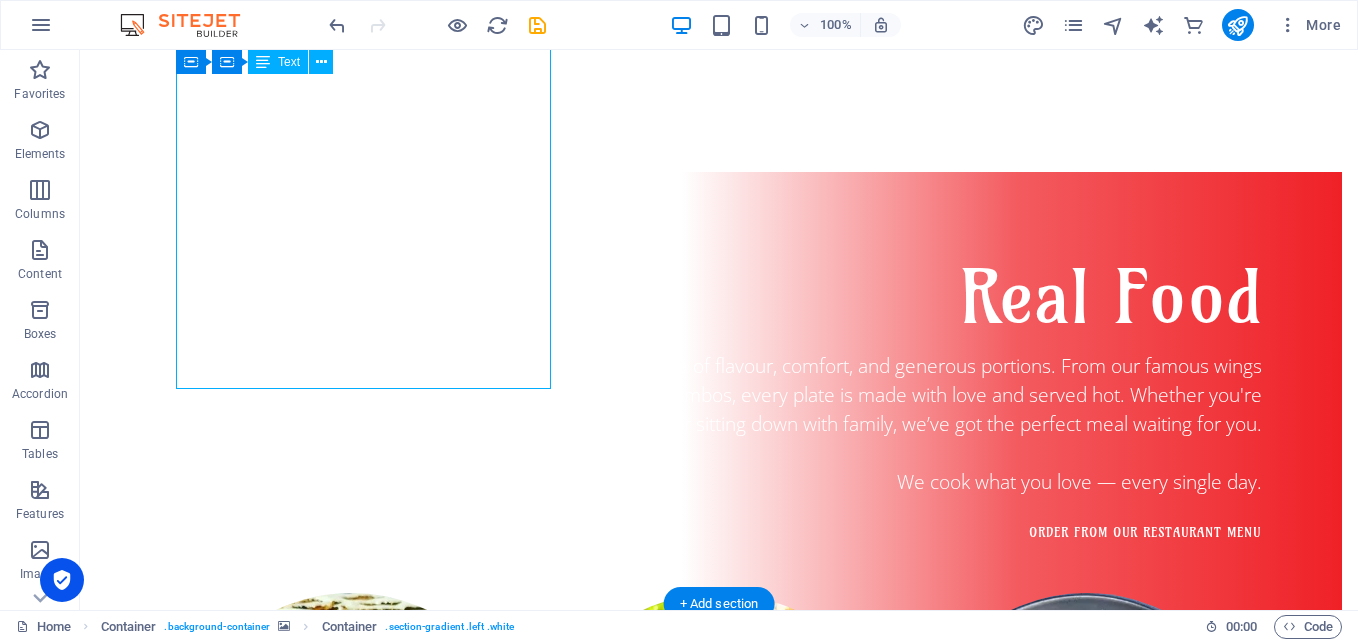 click on "Our catering brings heart, flavour, and professionalism to every occasion. Whether you're planning a wedding, a birthday celebration, funeral, or corporate event —  Tsholo Delicious  handles the food so you can focus on the moment. We offer buffet-style or plated meals tailored to your budget, theme, and guest count. From traditional favourites to custom menus, every dish is prepared fresh and served with care — wherever your event is in South Africa. Let us cater your next big moment." at bounding box center (719, 2242) 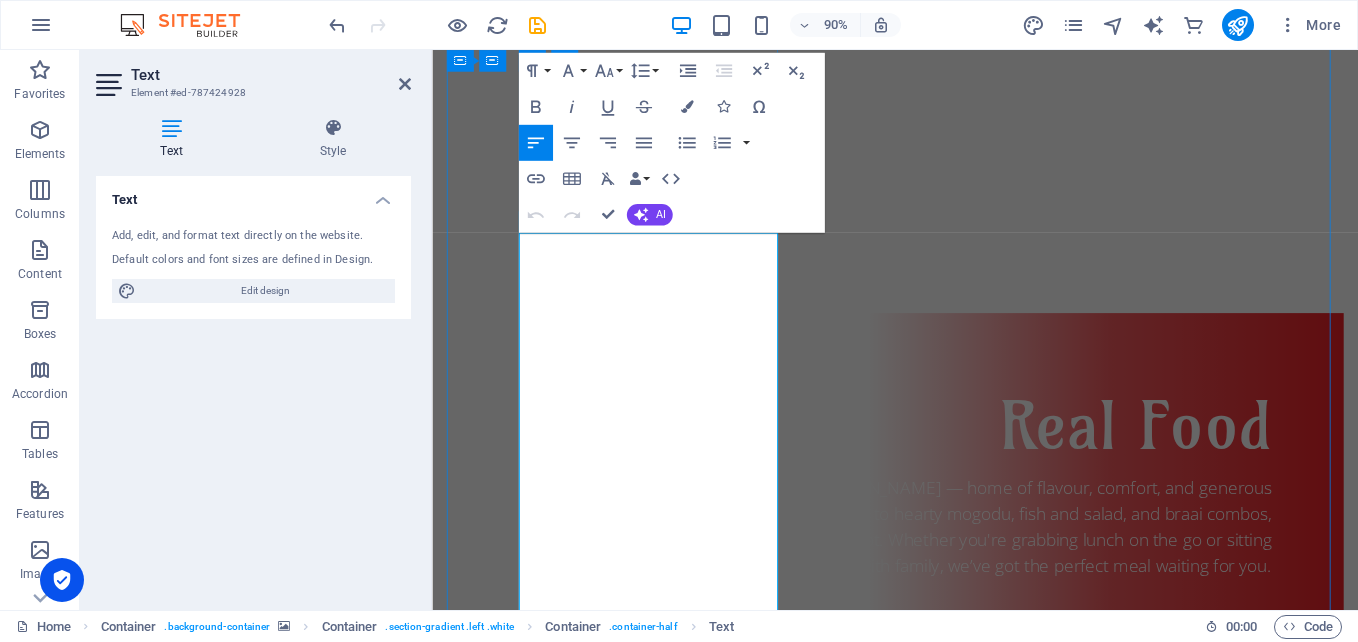 scroll, scrollTop: 1930, scrollLeft: 0, axis: vertical 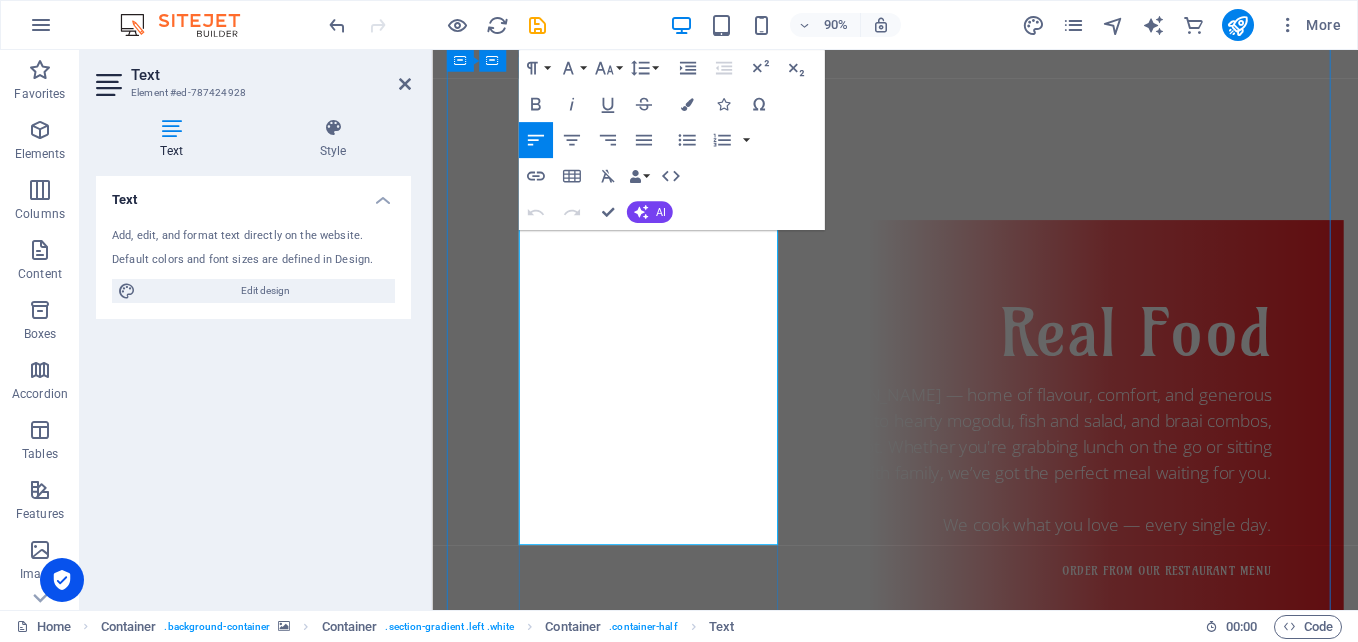 click on "We offer buffet-style or plated meals tailored to your budget, theme, and guest count. From traditional favourites to custom menus, every dish is prepared fresh and served with care — wherever your event is in [GEOGRAPHIC_DATA]." at bounding box center (946, 2427) 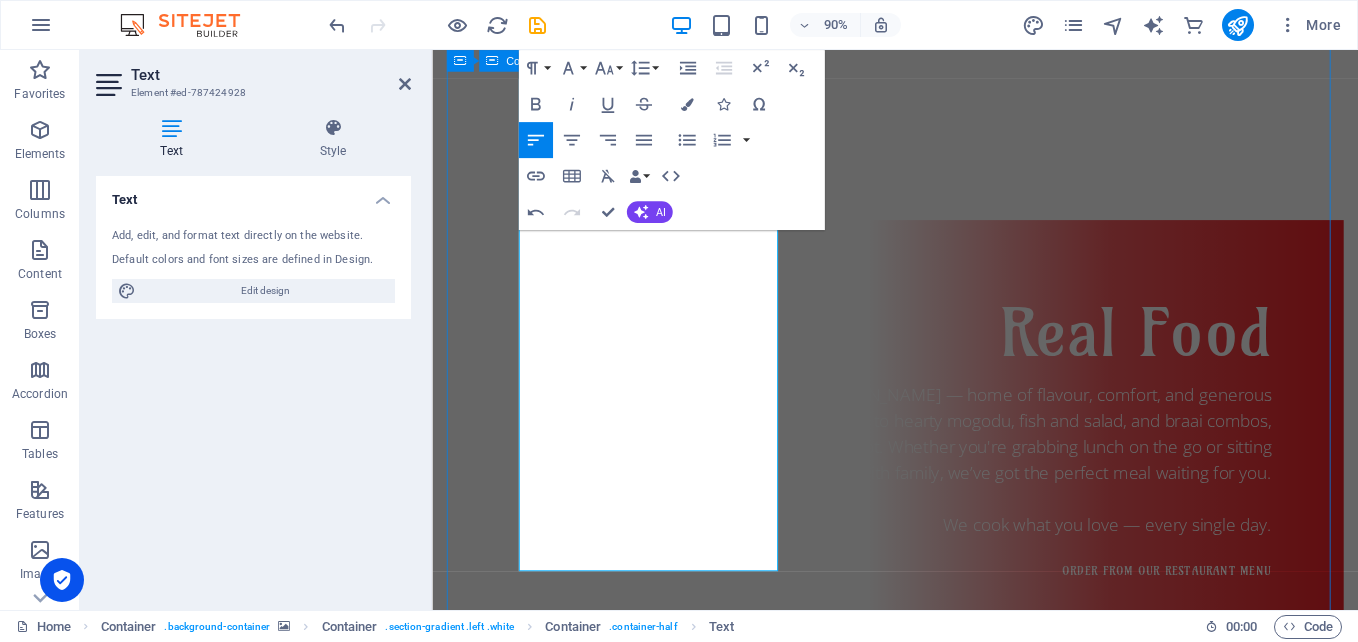 click on "Events Made Memorable Our catering brings heart, flavour, and professionalism to every occasion. Whether you're planning a wedding, a birthday celebration, funeral, or corporate event —  Tsholo Delicious  handles the food so you can focus on the moment. We offer buffet-style or plated meals tailored to your budget, theme, and guest count. From traditional favourites to custom menus, every dish is prepared fresh and served with care — wherever your event is in South Africa. Let us cater your next big moment." at bounding box center (946, 2534) 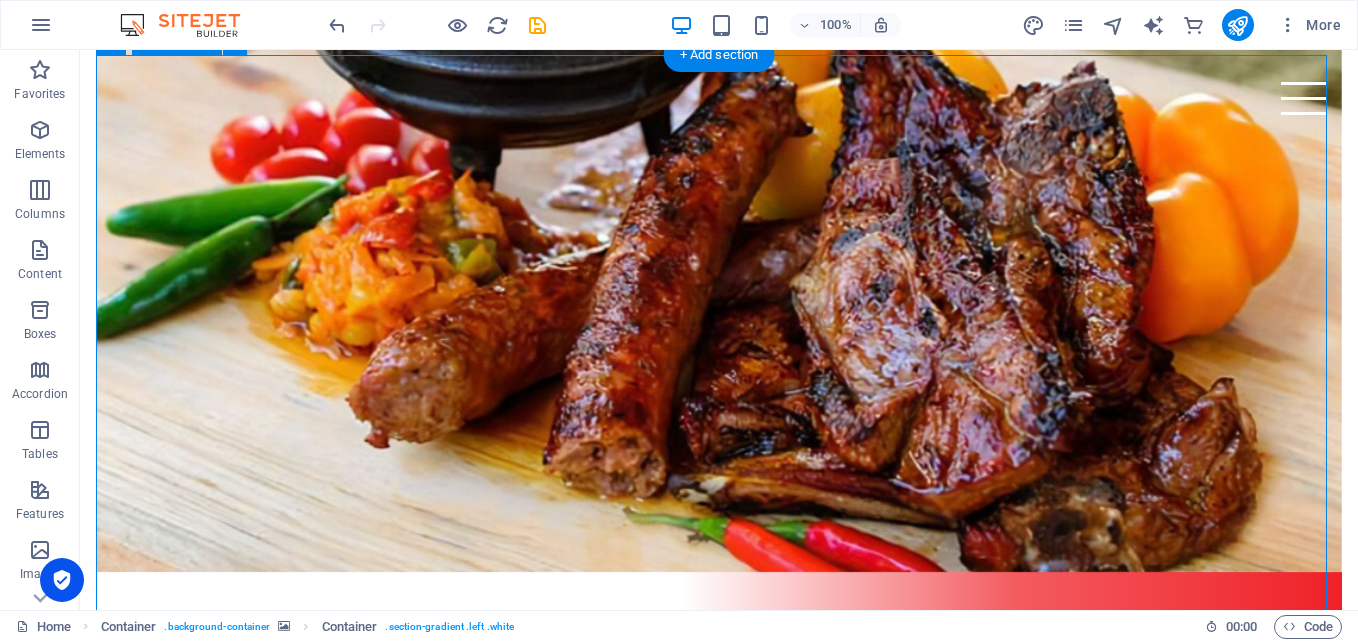scroll, scrollTop: 1130, scrollLeft: 0, axis: vertical 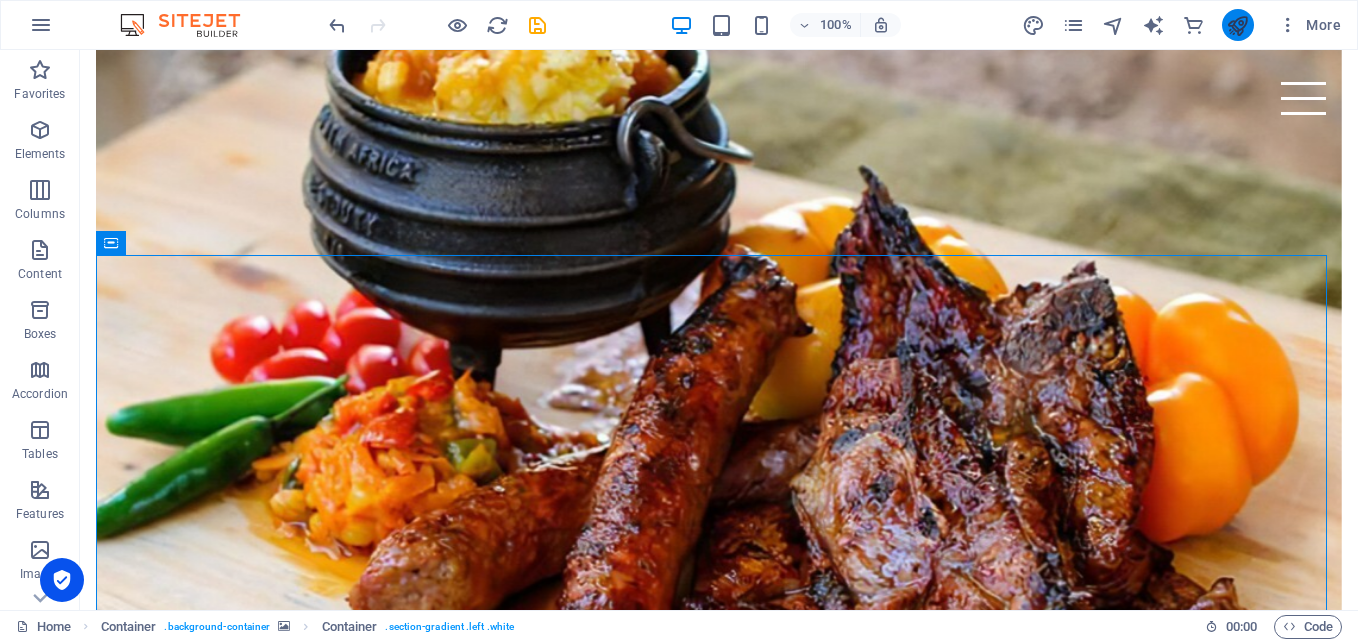 click at bounding box center [1238, 25] 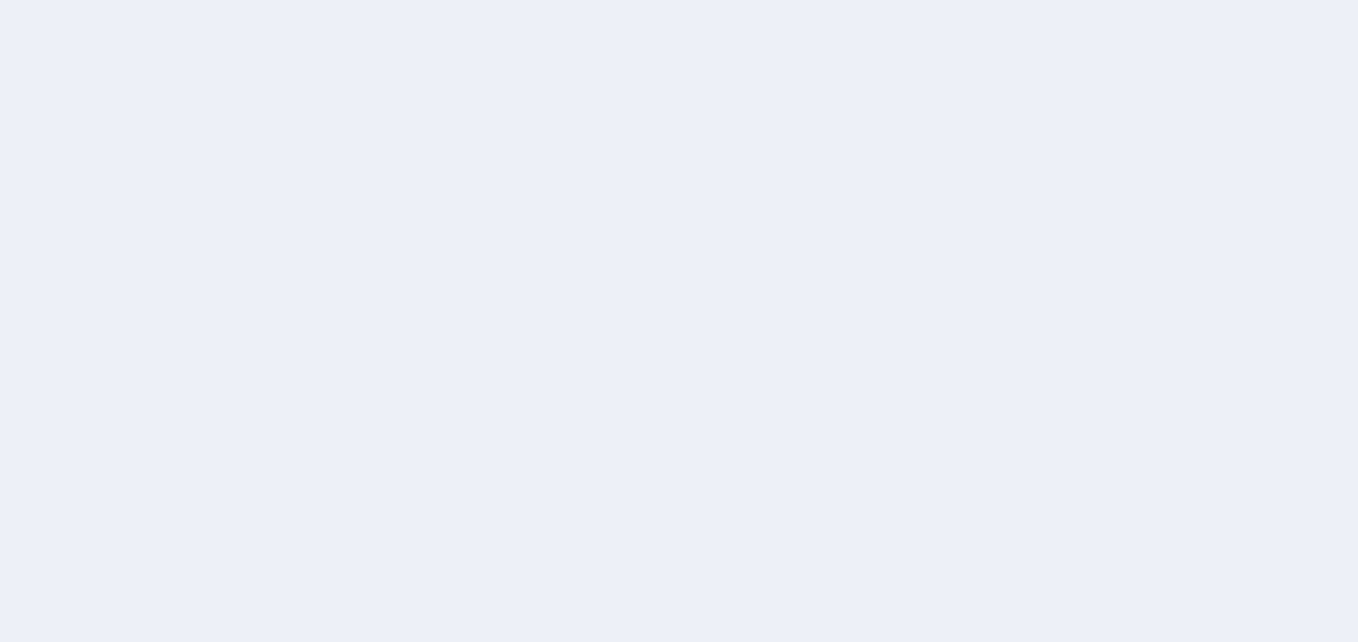 scroll, scrollTop: 0, scrollLeft: 0, axis: both 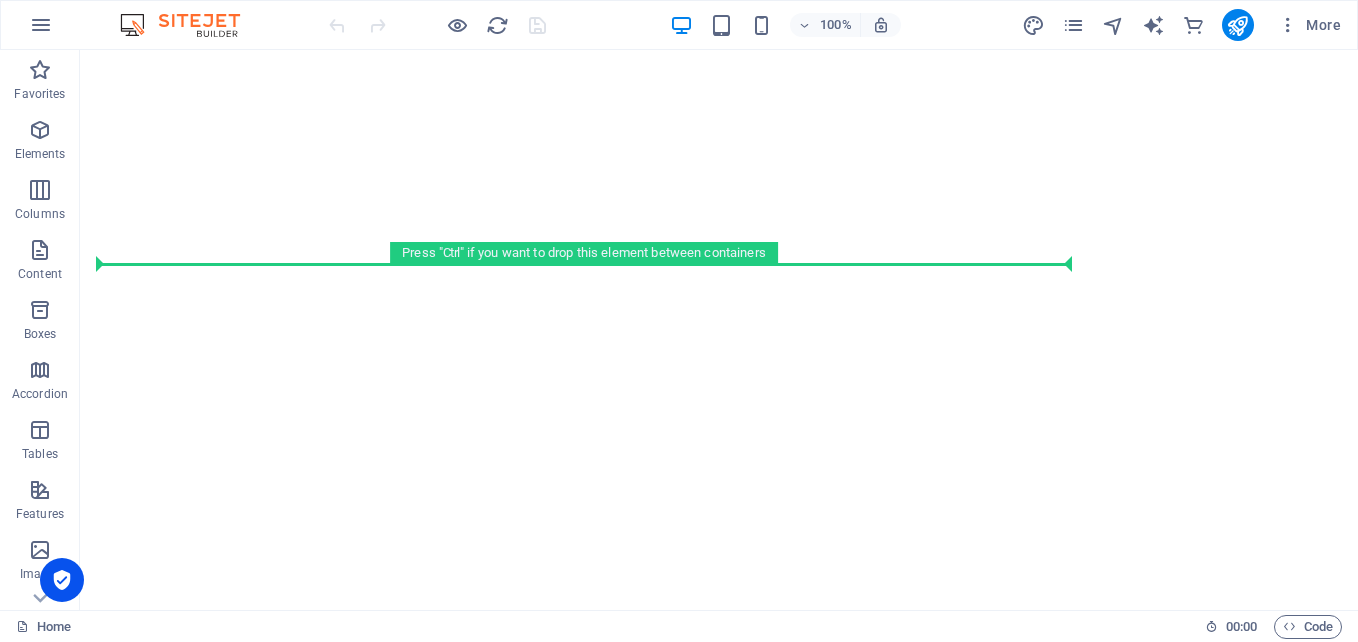 drag, startPoint x: 115, startPoint y: 196, endPoint x: 243, endPoint y: 295, distance: 161.8178 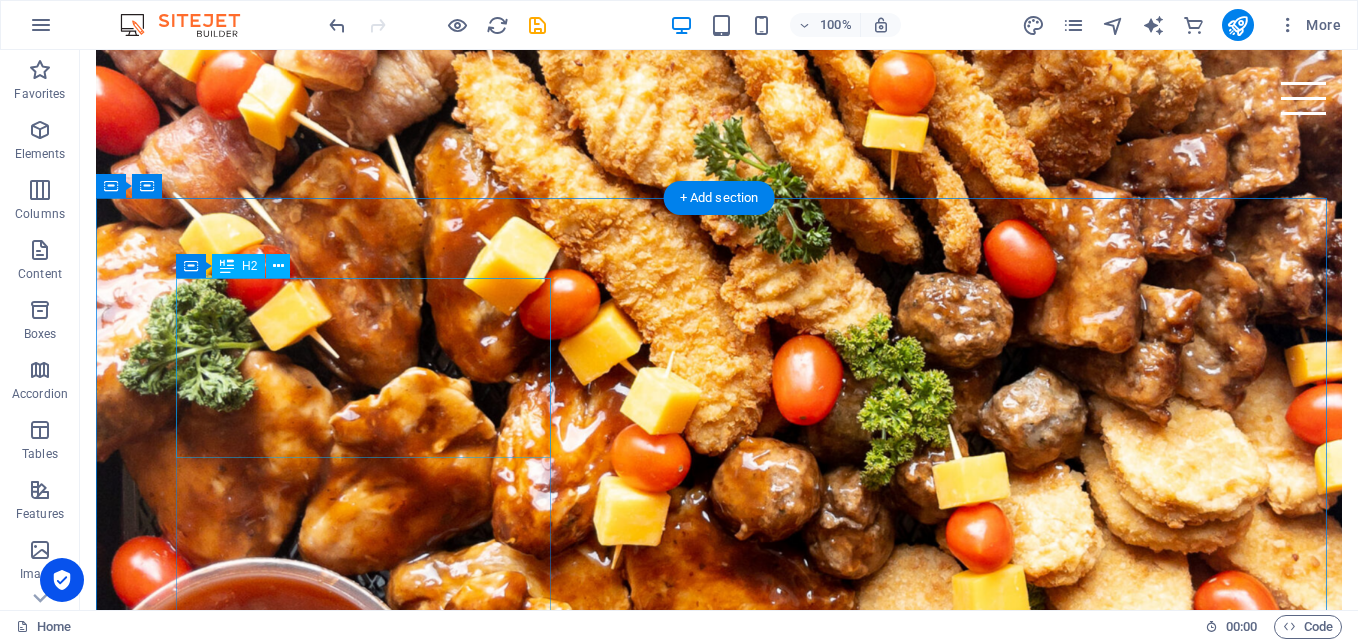 scroll, scrollTop: 2913, scrollLeft: 0, axis: vertical 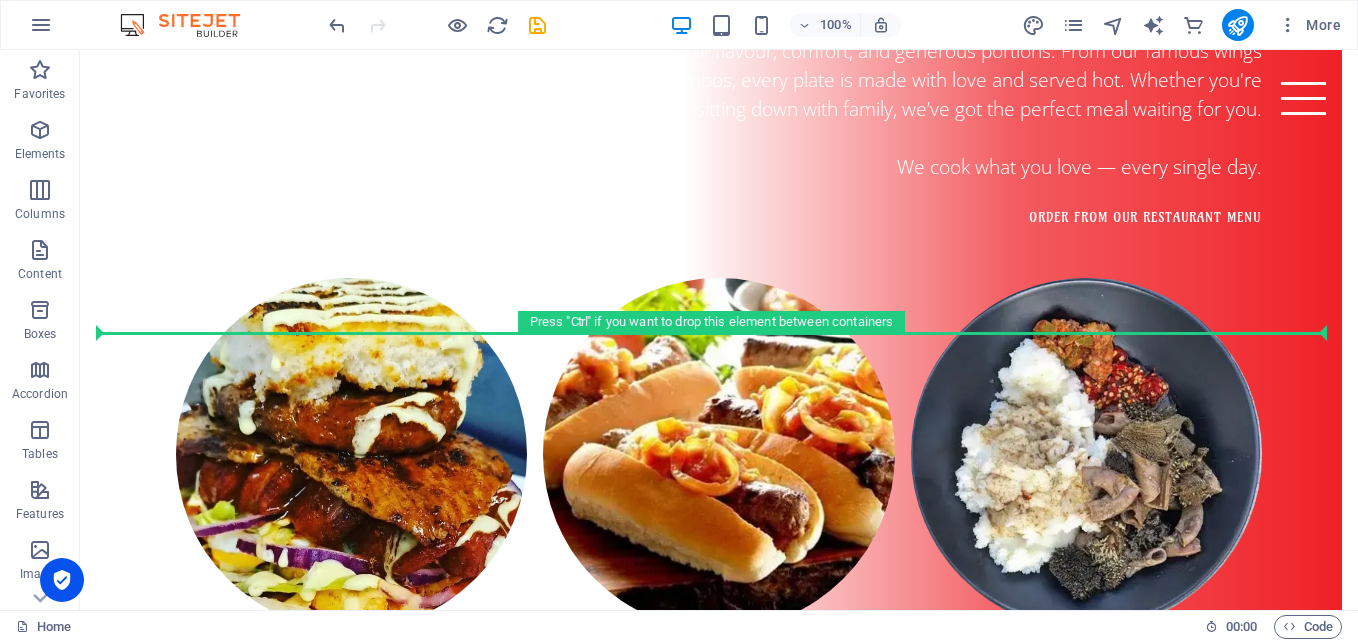 drag, startPoint x: 114, startPoint y: 300, endPoint x: 155, endPoint y: 332, distance: 52.009613 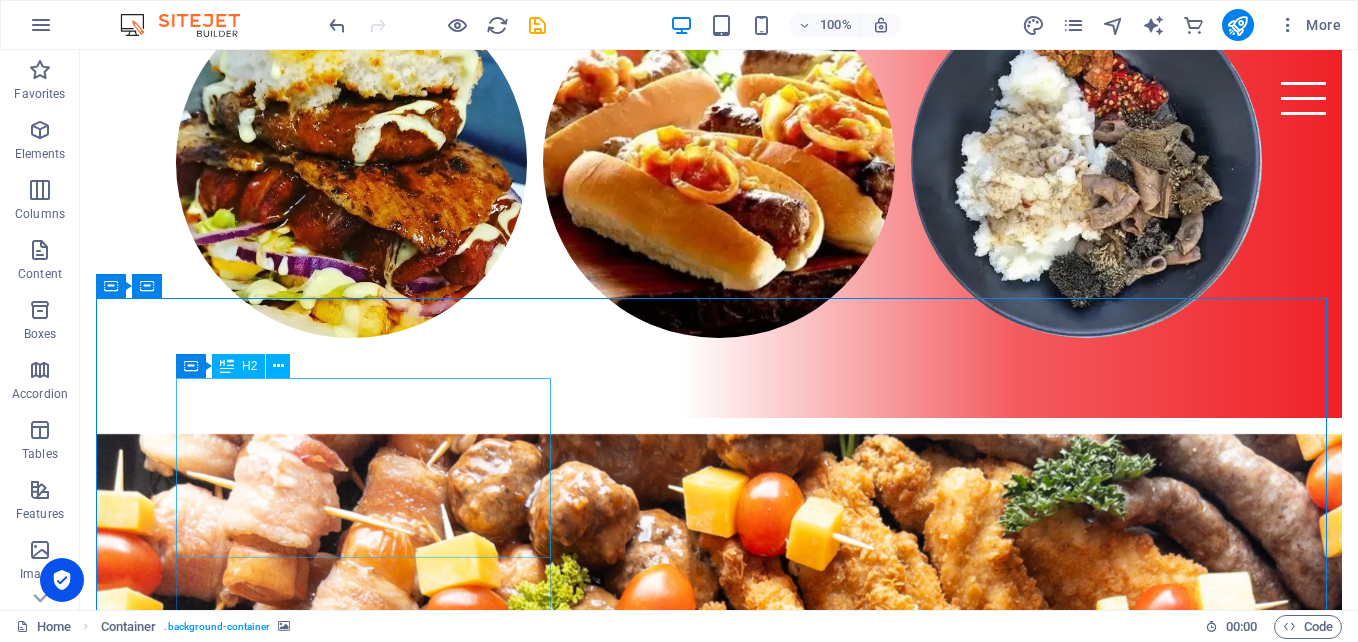 scroll, scrollTop: 2345, scrollLeft: 0, axis: vertical 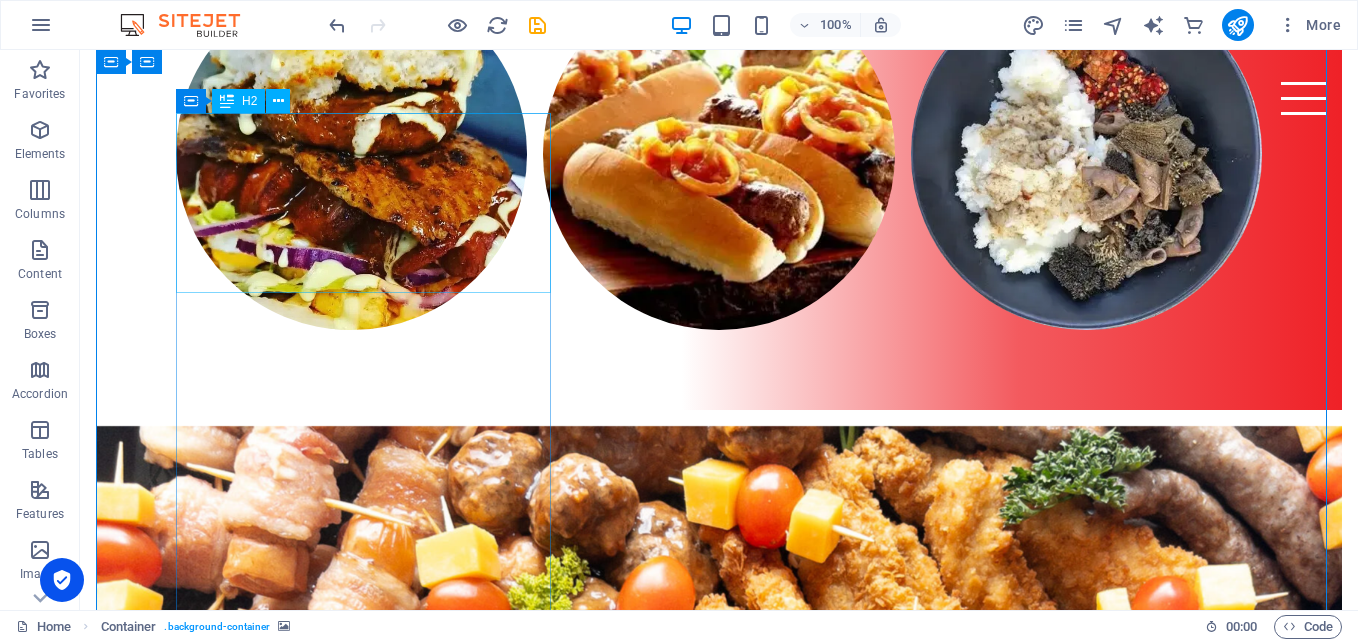 click on "Baking School" at bounding box center [719, 3195] 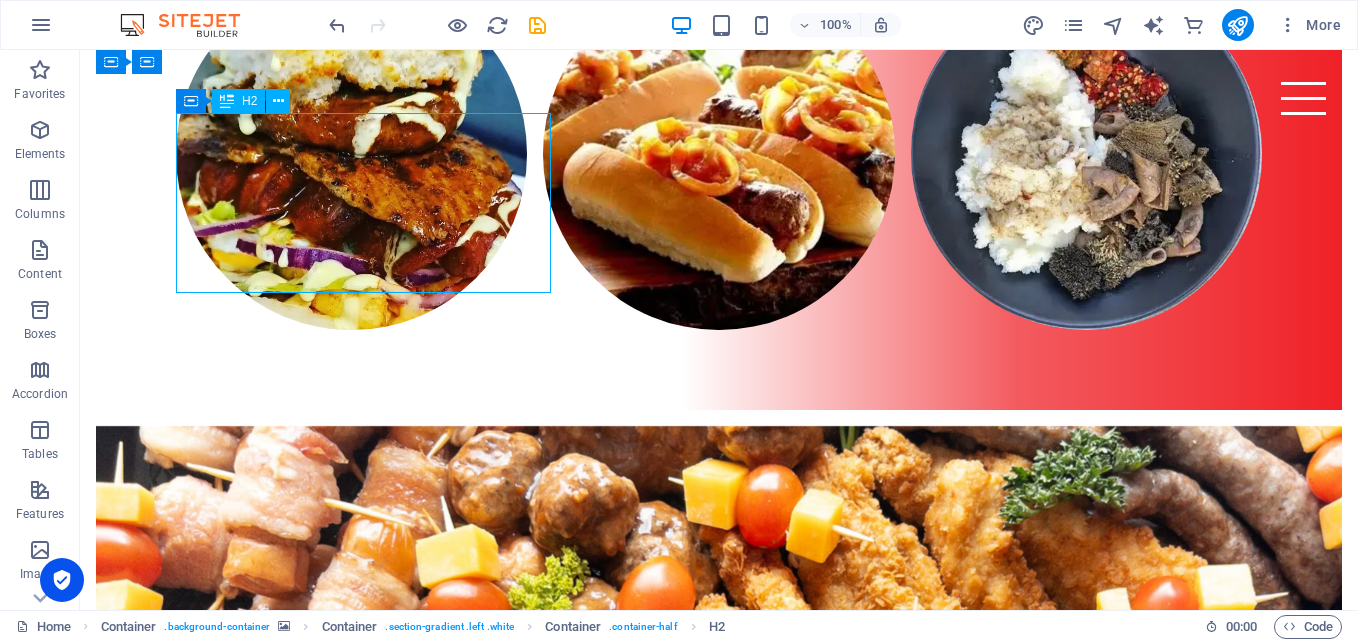 click on "Baking School" at bounding box center [719, 3195] 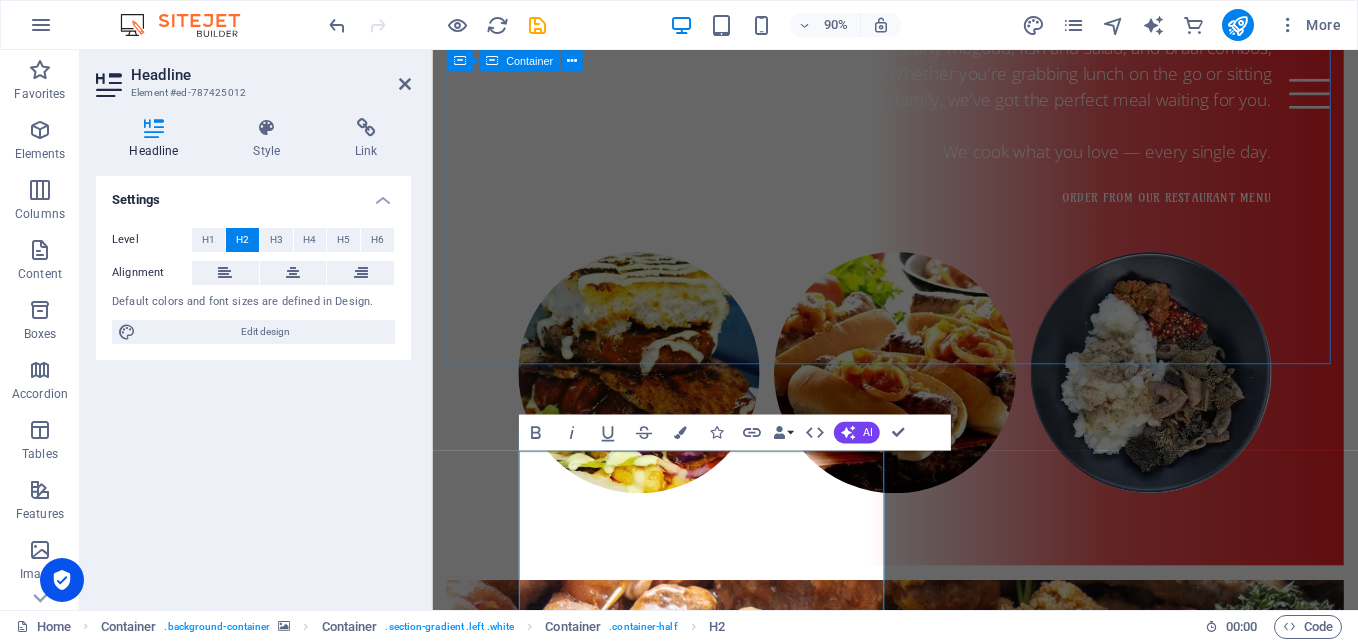 scroll, scrollTop: 264, scrollLeft: 7, axis: both 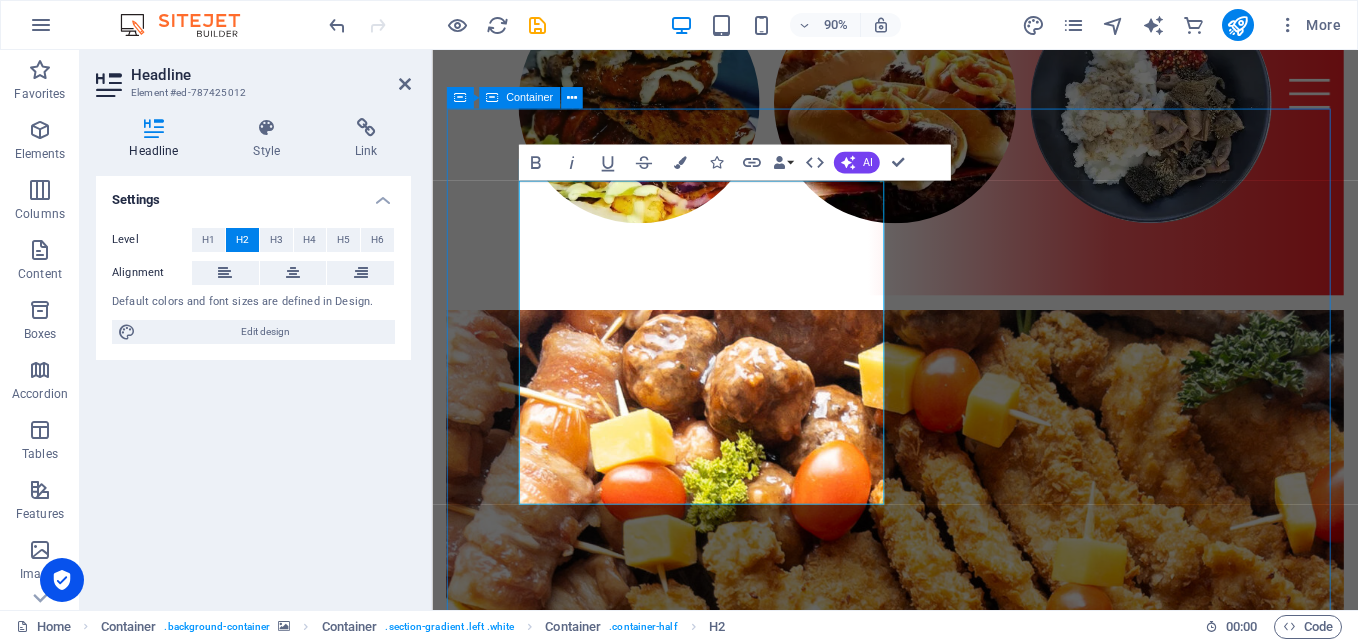 click on "Private Celebrations, Made Delicious Private Celebrations, Made Delicious Lorem ipsum dolor sit amet, consetetur sadipscing elitr, sed diam nonumy eirmod tempor invidunt ut labore et dolore magna aliquyam erat, sed diam voluptua. At vero eos et accusam et [PERSON_NAME] duo [PERSON_NAME] et ea rebum. Stet clita kasd gubergren, no sea takimata sanctus est Lorem ipsum dolor sit amet. Lorem ipsum dolor. [DATE]: Christmas baking [DATE]: Baking basics [DATE]: The perfect wedding cake [DATE]: Cupcakes Sign up for our next course" at bounding box center [946, 3733] 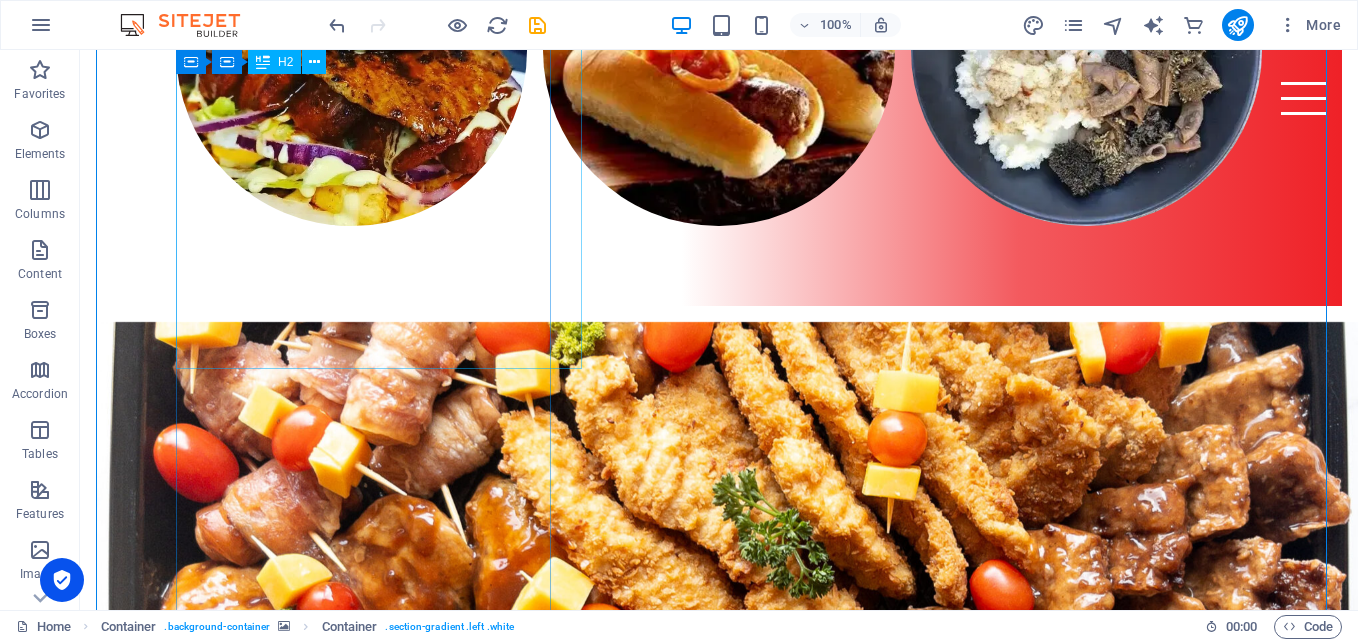 scroll, scrollTop: 2445, scrollLeft: 0, axis: vertical 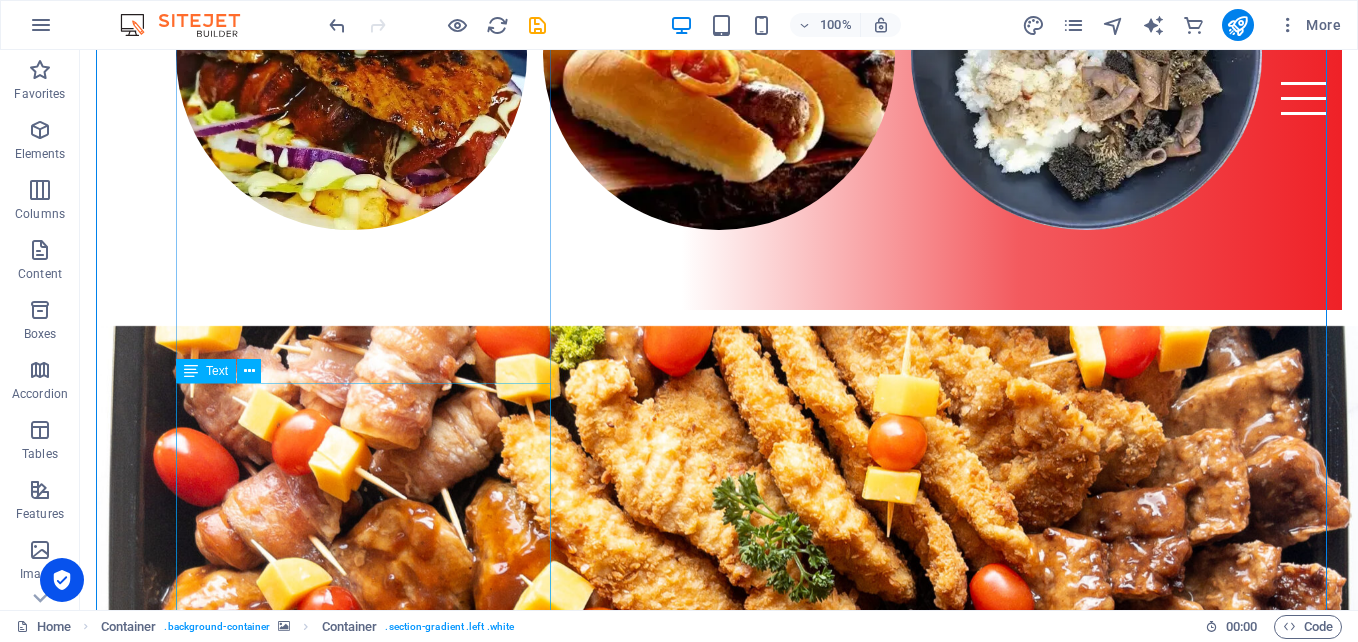 click on "Lorem ipsum dolor sit amet, consetetur sadipscing elitr, sed diam nonumy eirmod tempor invidunt ut labore et dolore magna aliquyam erat, sed diam voluptua. At vero eos et accusam et [PERSON_NAME] duo [PERSON_NAME] et ea rebum. Stet clita kasd gubergren, no sea takimata sanctus est Lorem ipsum dolor sit amet. Lorem ipsum dolor. [DATE]: Christmas baking [DATE]: Baking basics [DATE]: The perfect wedding cake [DATE]: Cupcakes" at bounding box center (719, 3537) 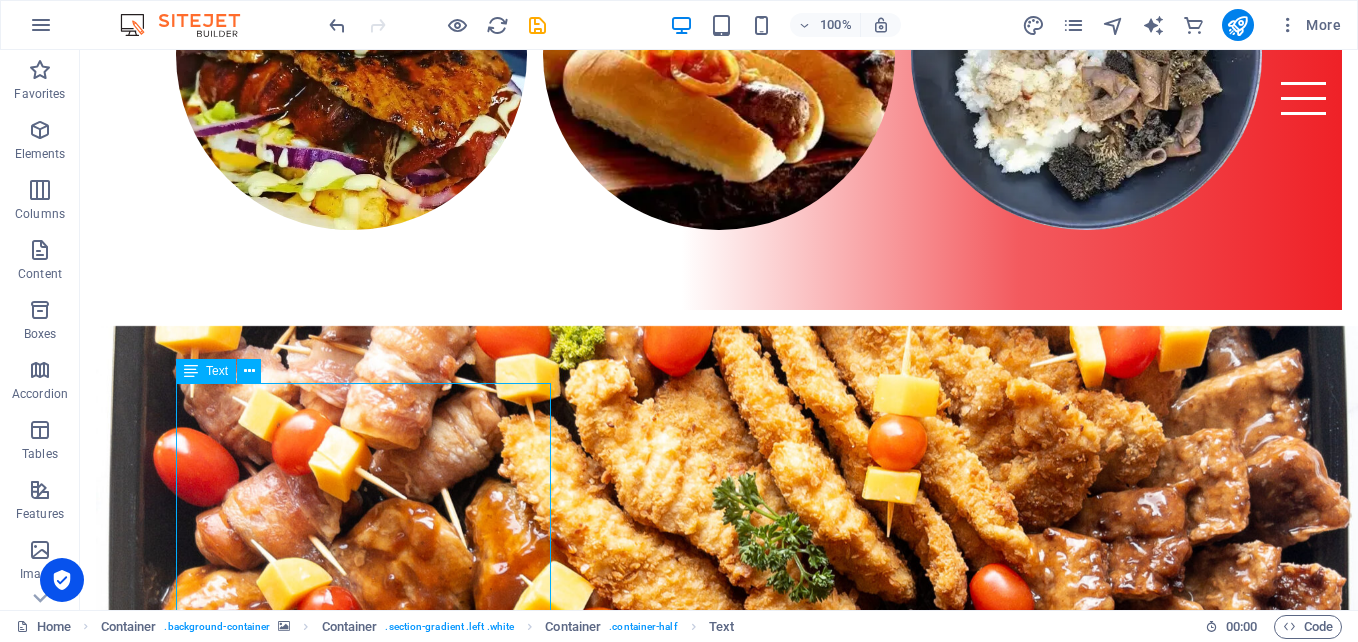 click on "Lorem ipsum dolor sit amet, consetetur sadipscing elitr, sed diam nonumy eirmod tempor invidunt ut labore et dolore magna aliquyam erat, sed diam voluptua. At vero eos et accusam et [PERSON_NAME] duo [PERSON_NAME] et ea rebum. Stet clita kasd gubergren, no sea takimata sanctus est Lorem ipsum dolor sit amet. Lorem ipsum dolor. [DATE]: Christmas baking [DATE]: Baking basics [DATE]: The perfect wedding cake [DATE]: Cupcakes" at bounding box center [719, 3537] 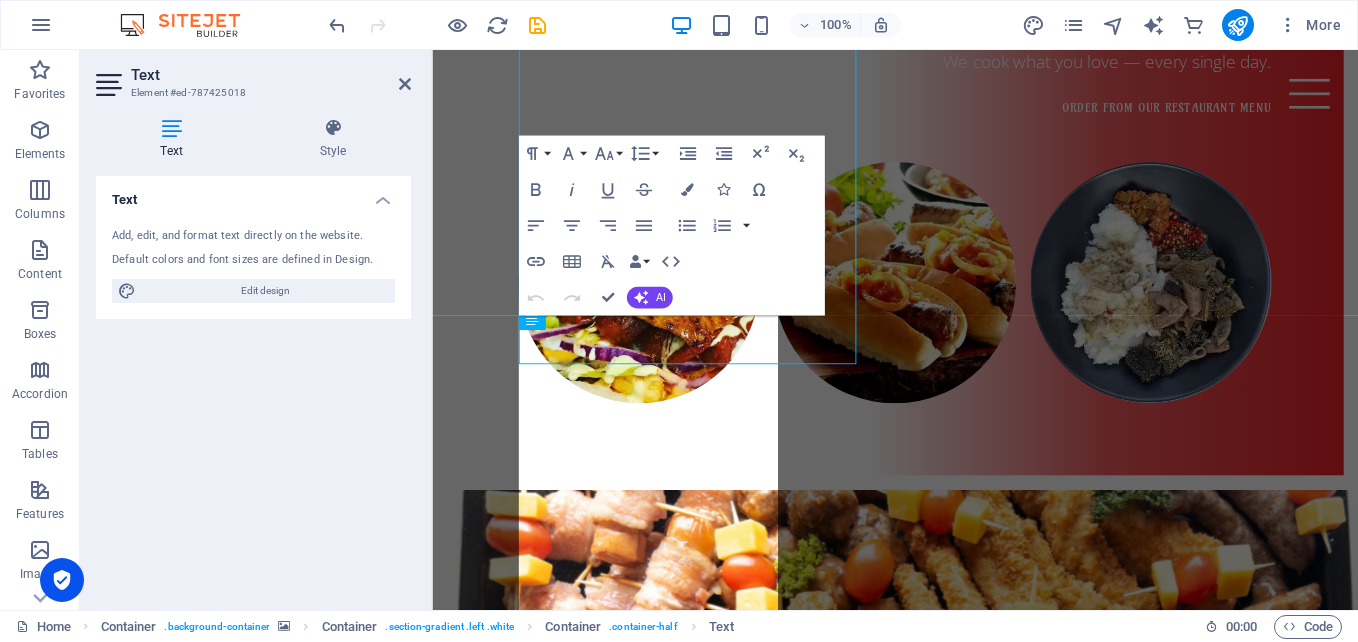 scroll, scrollTop: 2865, scrollLeft: 0, axis: vertical 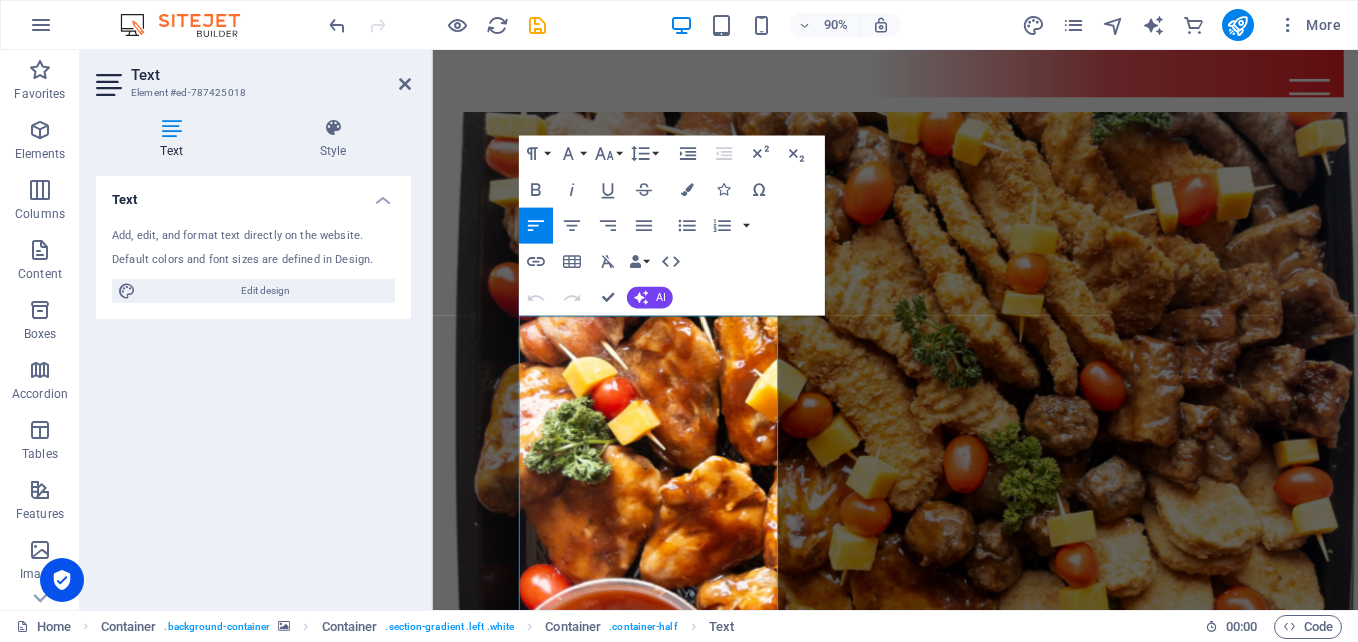 drag, startPoint x: 861, startPoint y: 475, endPoint x: 655, endPoint y: 501, distance: 207.6343 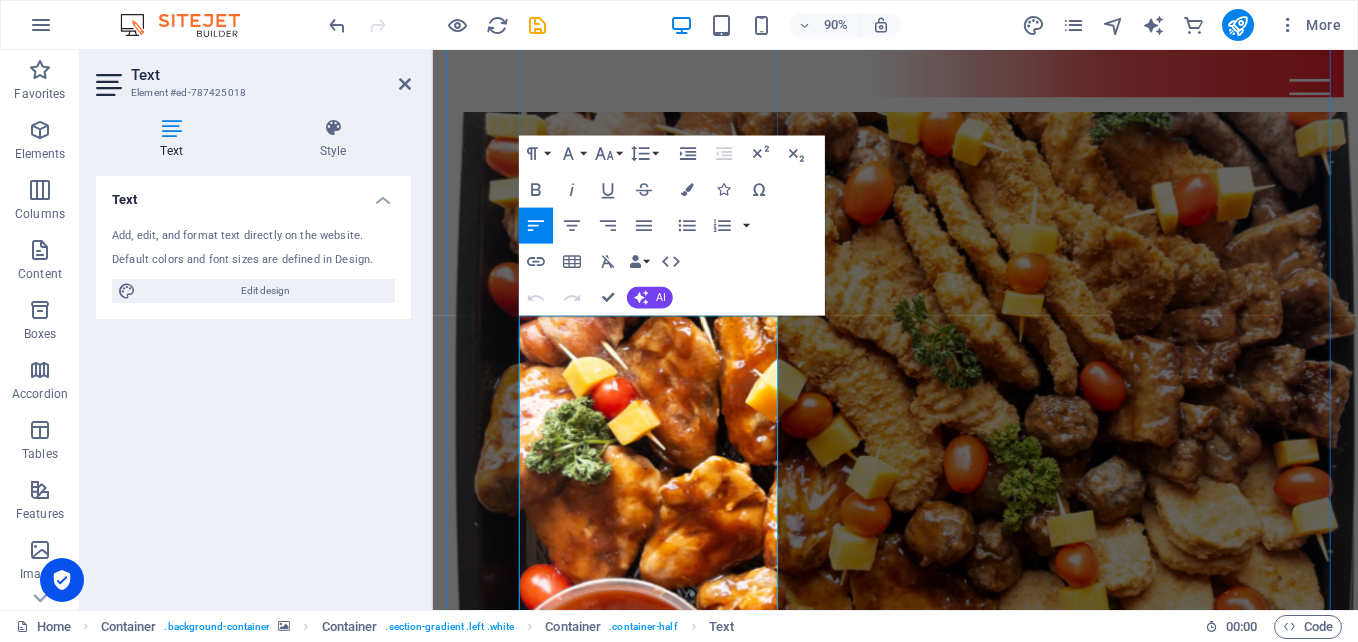 drag, startPoint x: 655, startPoint y: 501, endPoint x: 575, endPoint y: 521, distance: 82.46211 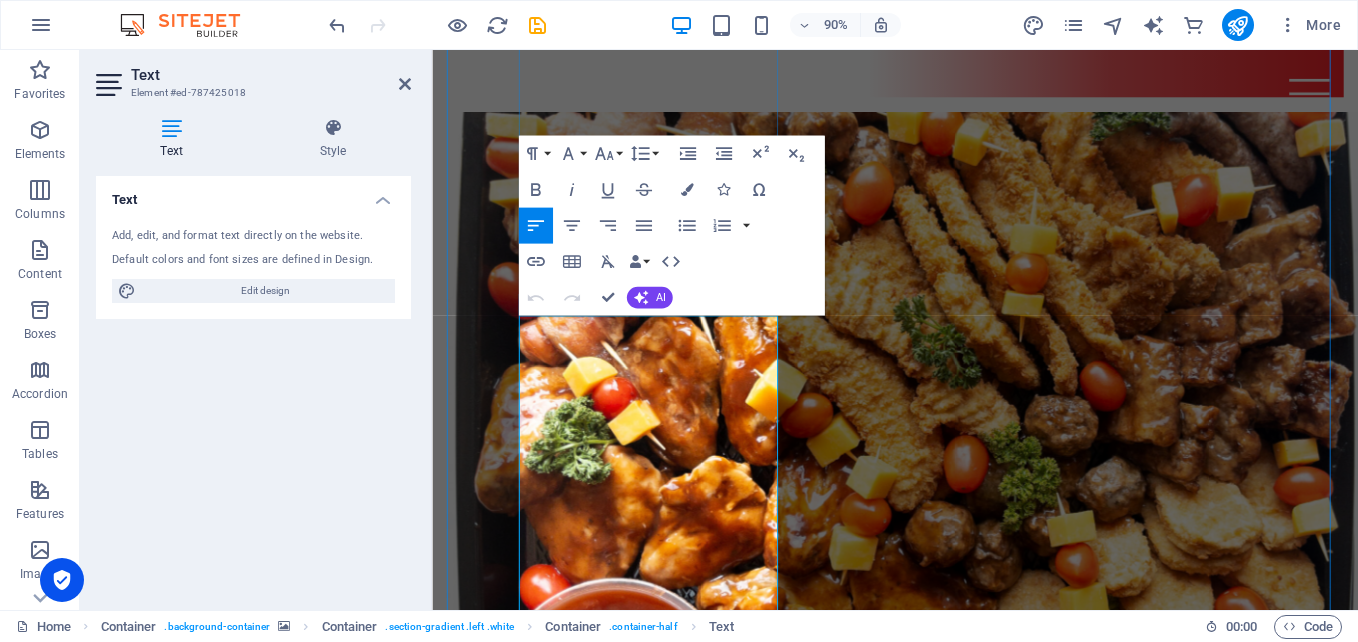 scroll, scrollTop: 11014, scrollLeft: 3, axis: both 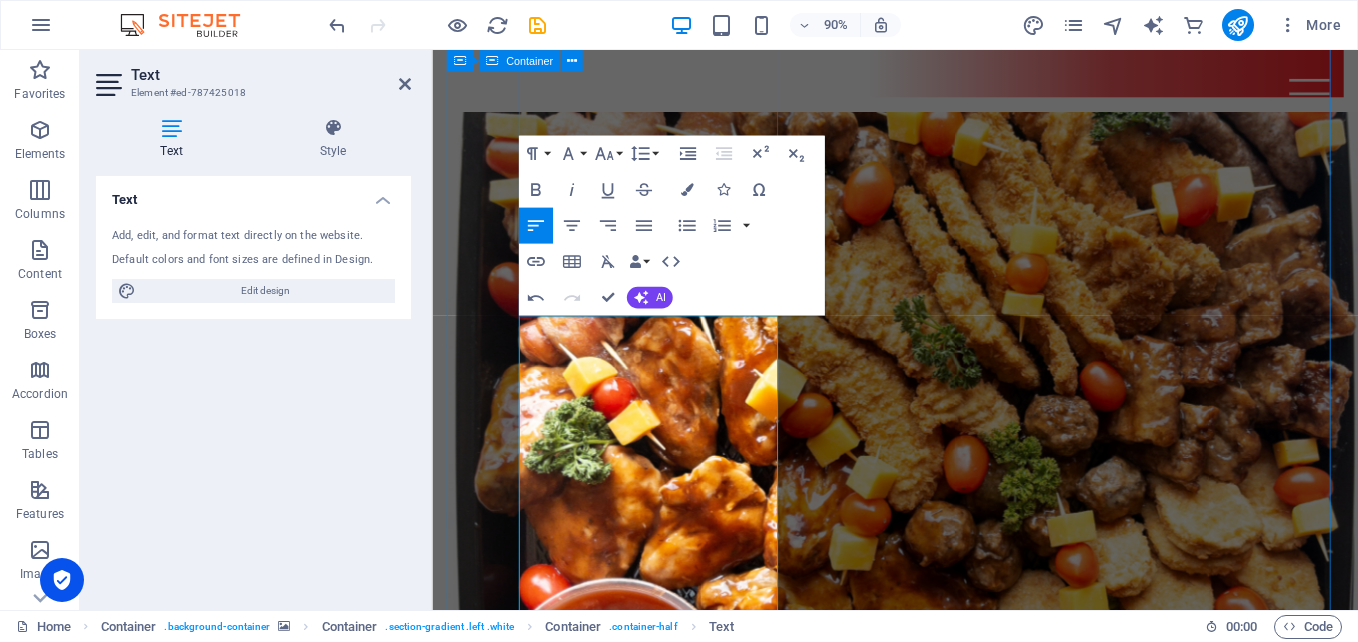 click on "Private Celebrations, Made Delicious From birthday parties and baby showers to anniversaries and family milestones — Tsholo Delicious brings the flavour to your most meaningful moments. We make it easy to host, with delicious food that your guests will talk about long after the last bite. Choose from a variety of dishes, serving styles, and portion sizes to suit your venue and vibe. Whether you're hosting at home or at a hired space, we’ll bring everything you need — fresh, hot, and on time. Because great food makes every celebration unforgettable. From birthday parties and baby showers to anniversaries and family milestones — [PERSON_NAME] brings the flavour to your most meaningful moments. We make it easy to host, with delicious food that your guests will talk about long after the last bite. Because great food makes every celebration unforgettable. Sign up for our next course" at bounding box center [946, 3507] 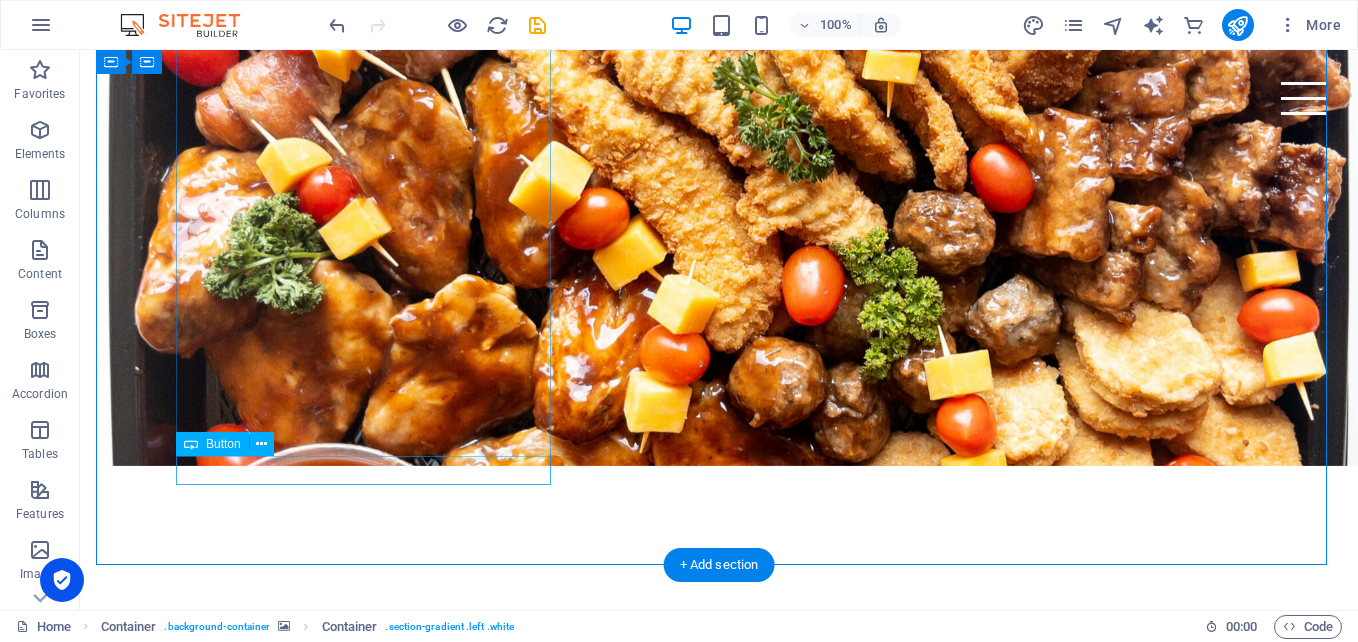click on "Sign up for our next course" at bounding box center (719, 3272) 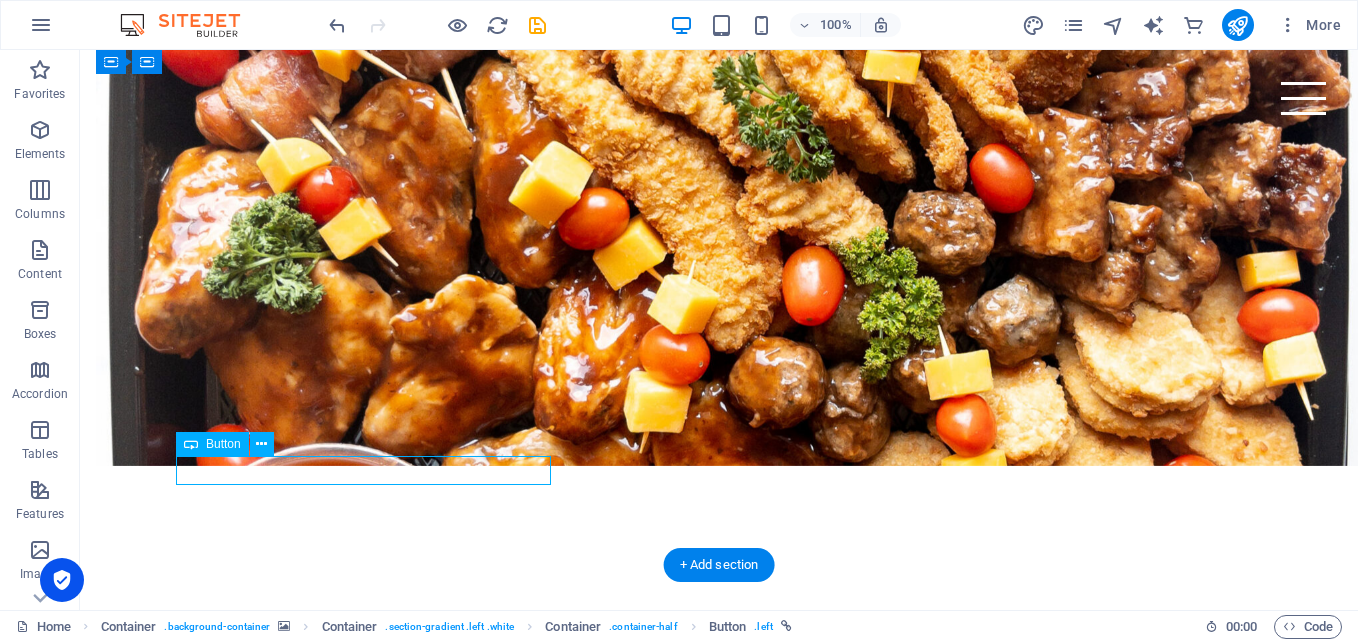 click on "Sign up for our next course" at bounding box center (719, 3272) 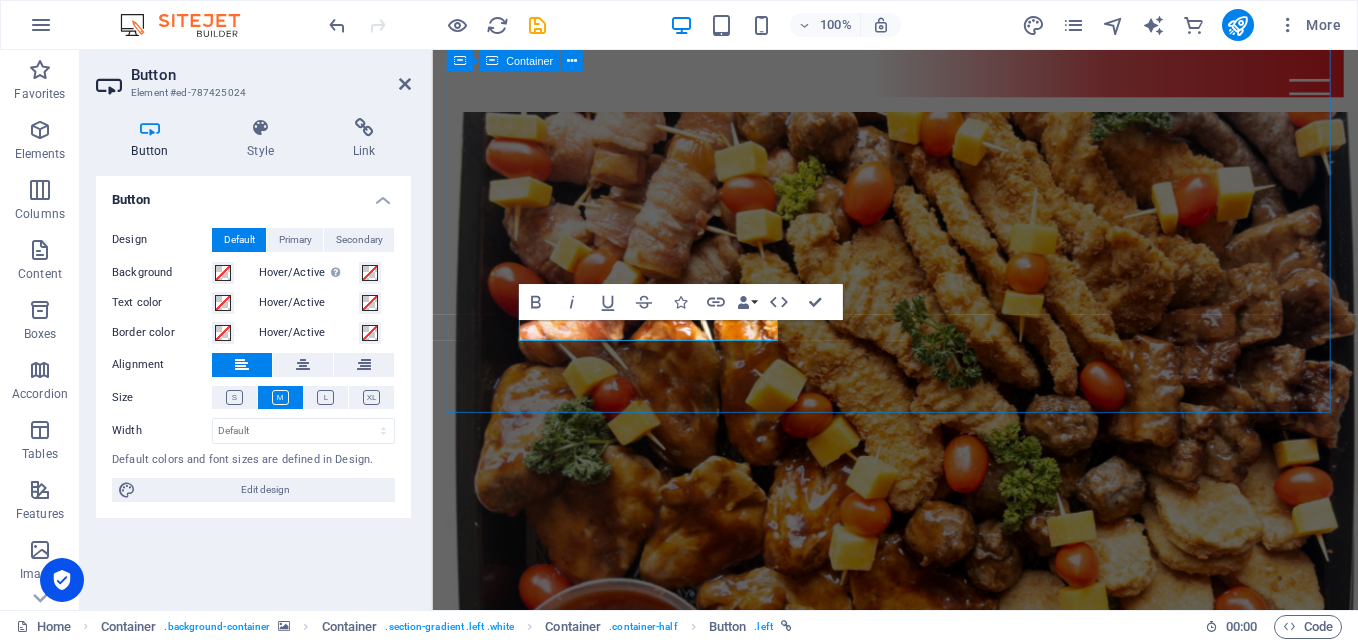 scroll, scrollTop: 3474, scrollLeft: 0, axis: vertical 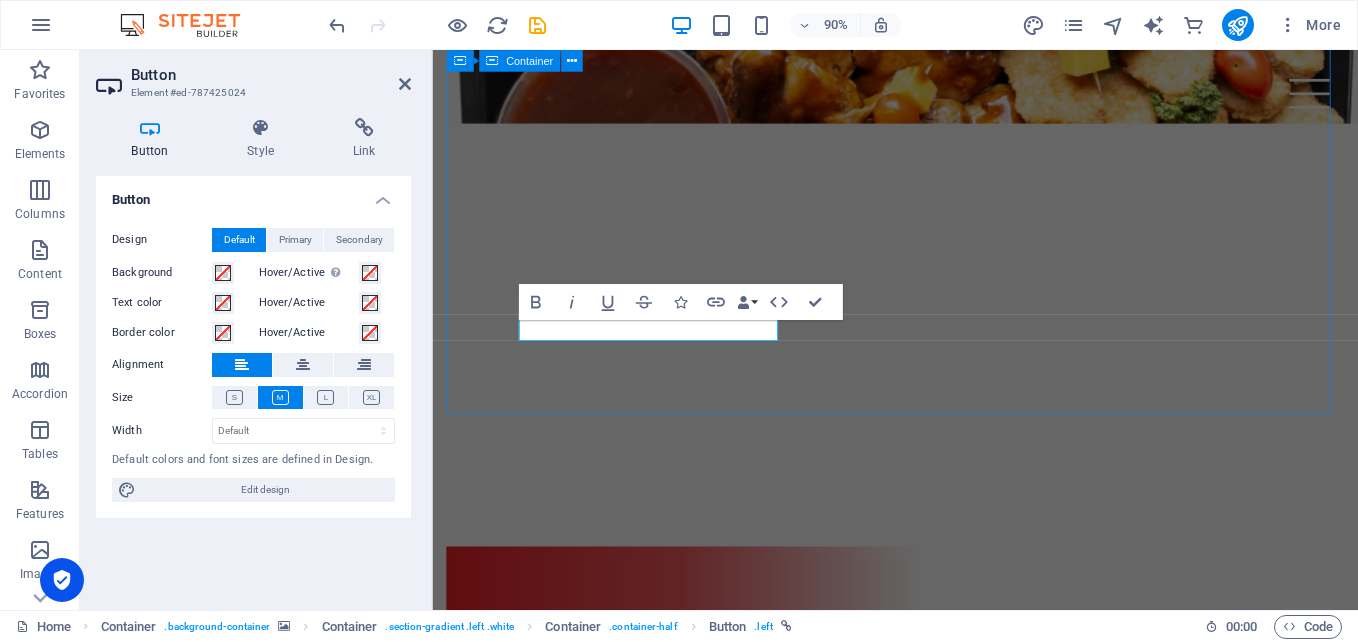 click on "Private Celebrations, Made Delicious From birthday parties and baby showers to anniversaries and family milestones — Tsholo Delicious brings the flavour to your most meaningful moments. We make it easy to host, with delicious food that your guests will talk about long after the last bite. Choose from a variety of dishes, serving styles, and portion sizes to suit your venue and vibe. Whether you're hosting at home or at a hired space, we’ll bring everything you need — fresh, hot, and on time. Because great food makes every celebration unforgettable. CATER MY CELEBRATION CATER MY CELEBRATION" at bounding box center [946, 2898] 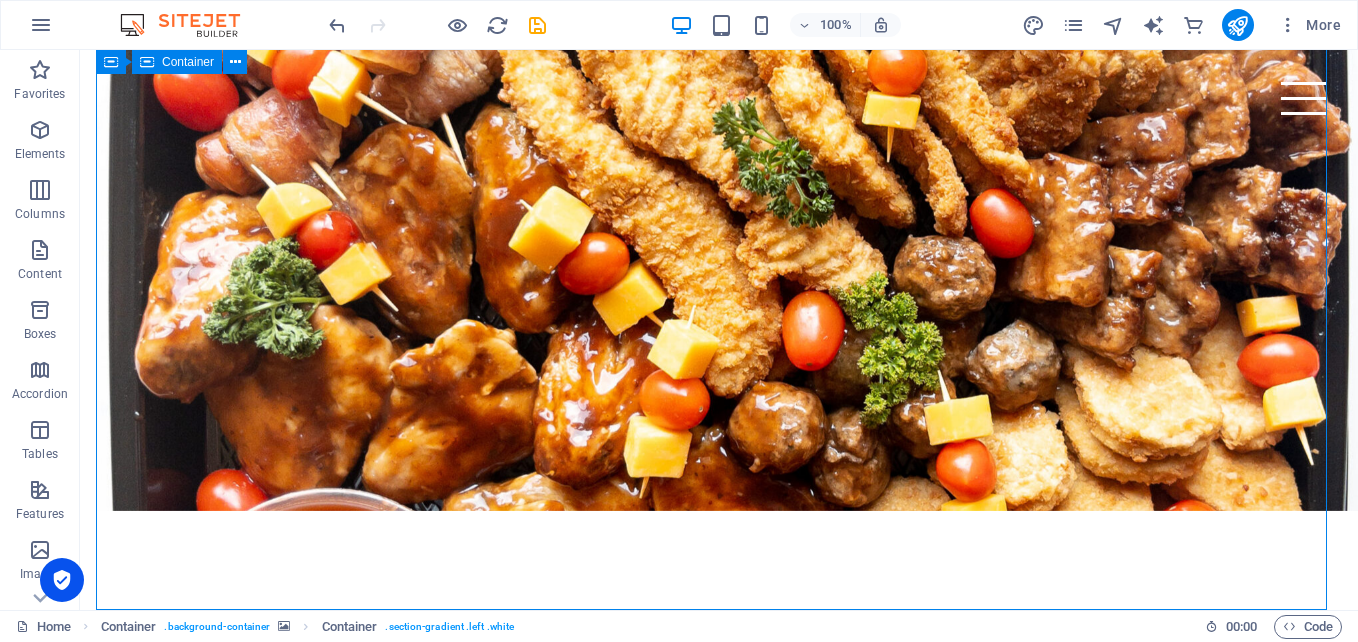scroll, scrollTop: 2806, scrollLeft: 0, axis: vertical 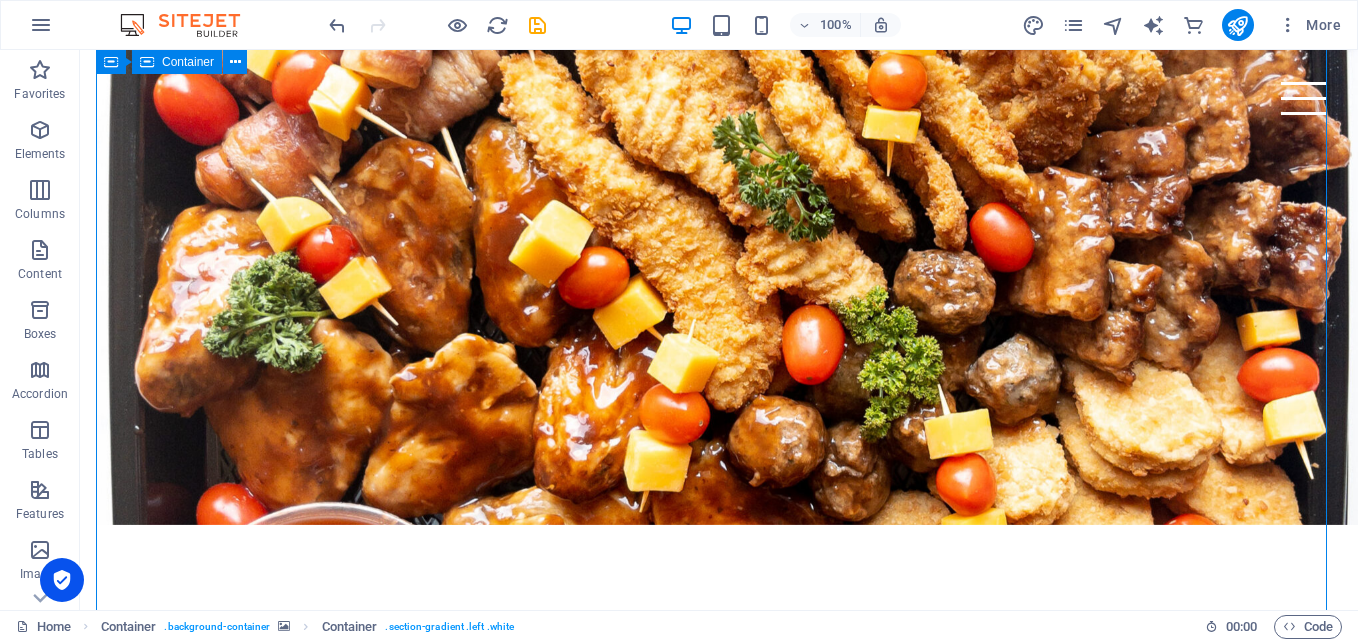 click on "Private Celebrations, Made Delicious From birthday parties and baby showers to anniversaries and family milestones — Tsholo Delicious brings the flavour to your most meaningful moments. We make it easy to host, with delicious food that your guests will talk about long after the last bite. Choose from a variety of dishes, serving styles, and portion sizes to suit your venue and vibe. Whether you're hosting at home or at a hired space, we’ll bring everything you need — fresh, hot, and on time. Because great food makes every celebration unforgettable. CATER MY CELEBRATION" at bounding box center (719, 3120) 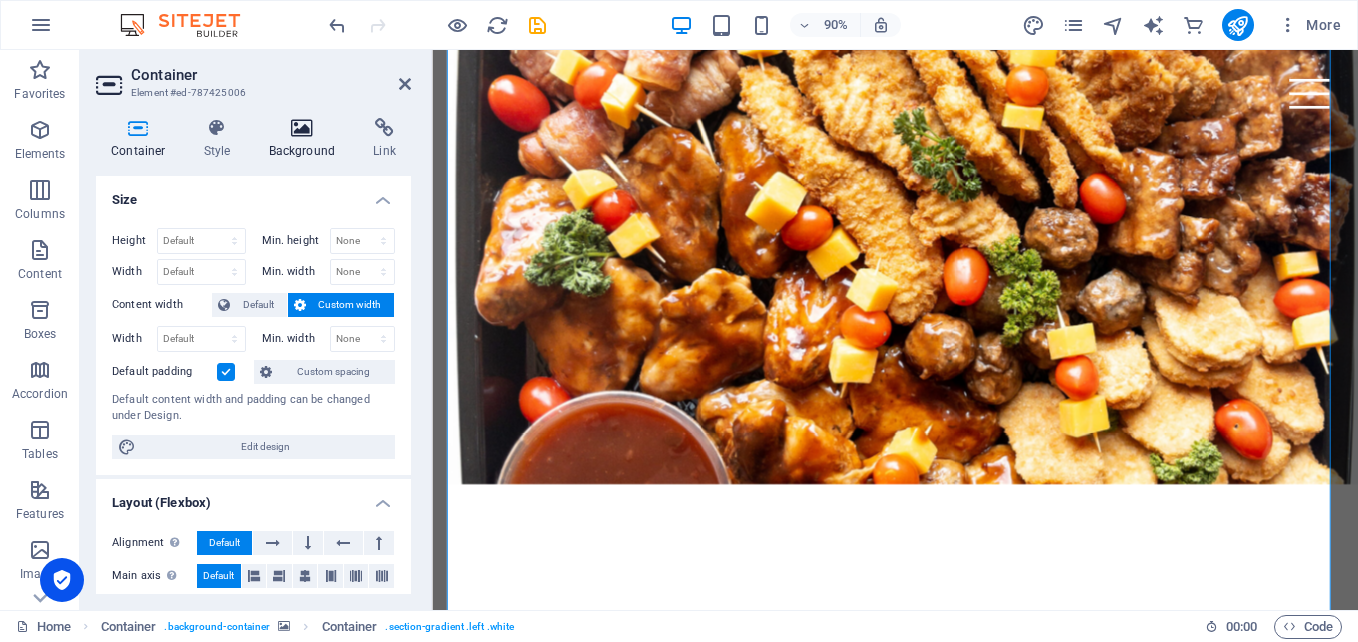 click at bounding box center [302, 128] 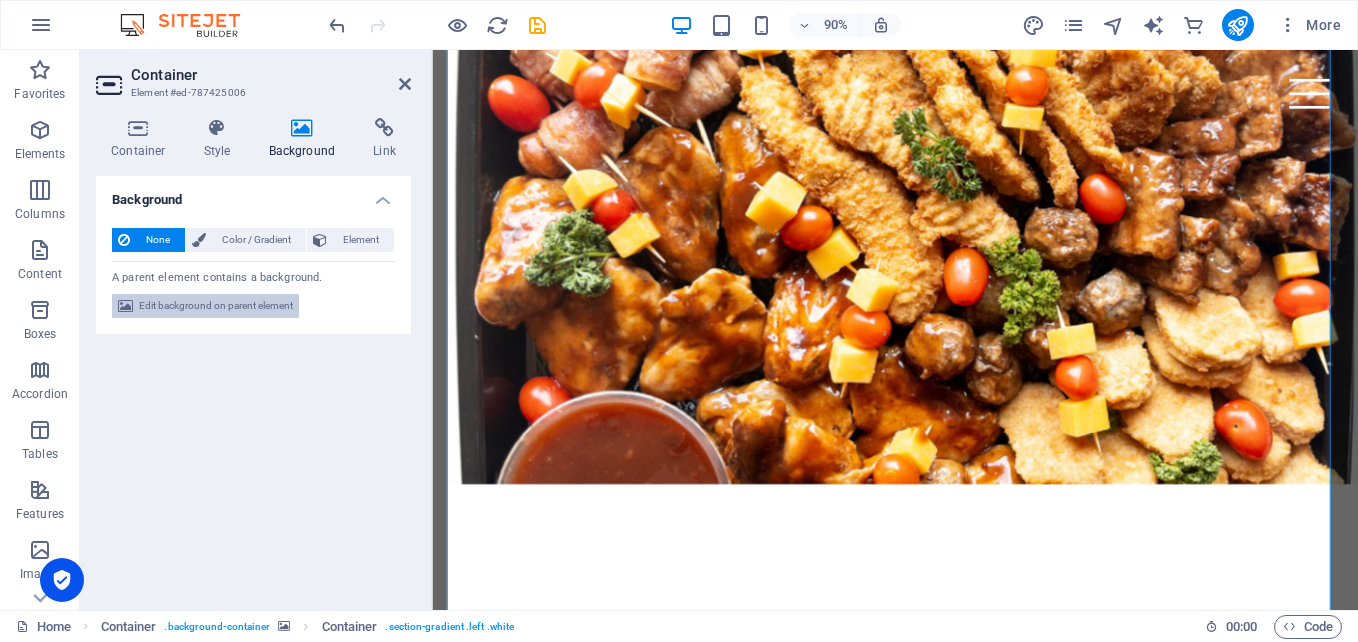 click on "Edit background on parent element" at bounding box center [216, 306] 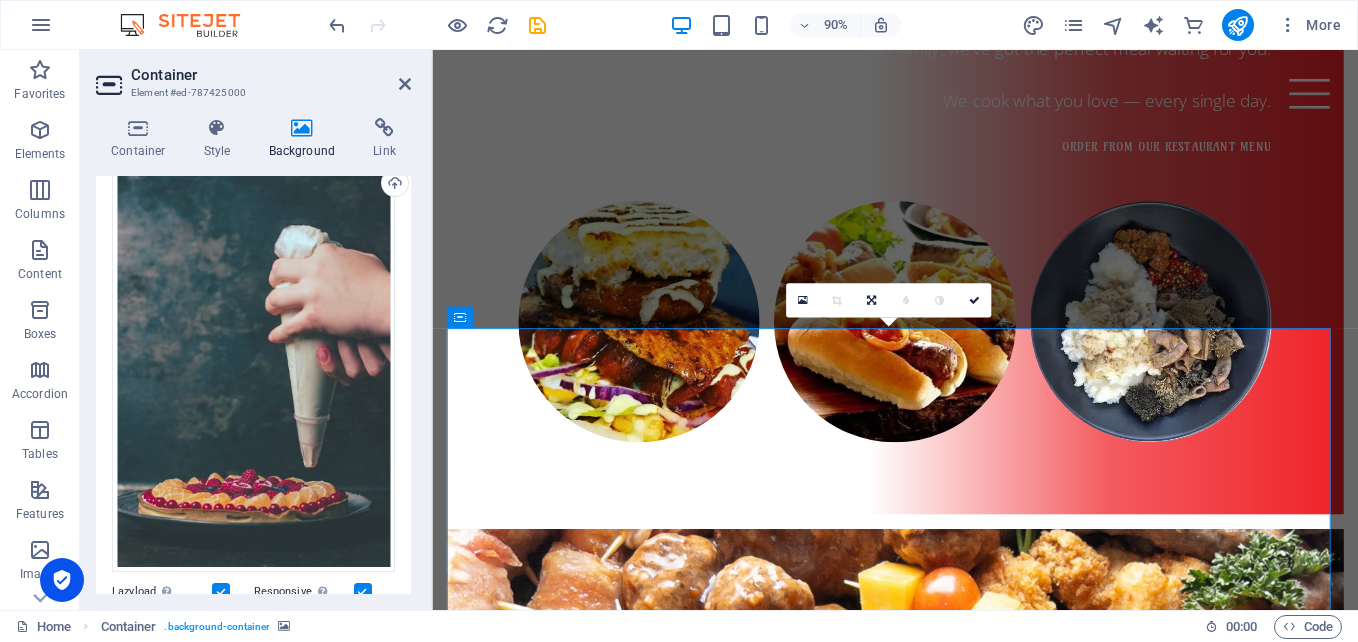 scroll, scrollTop: 240, scrollLeft: 0, axis: vertical 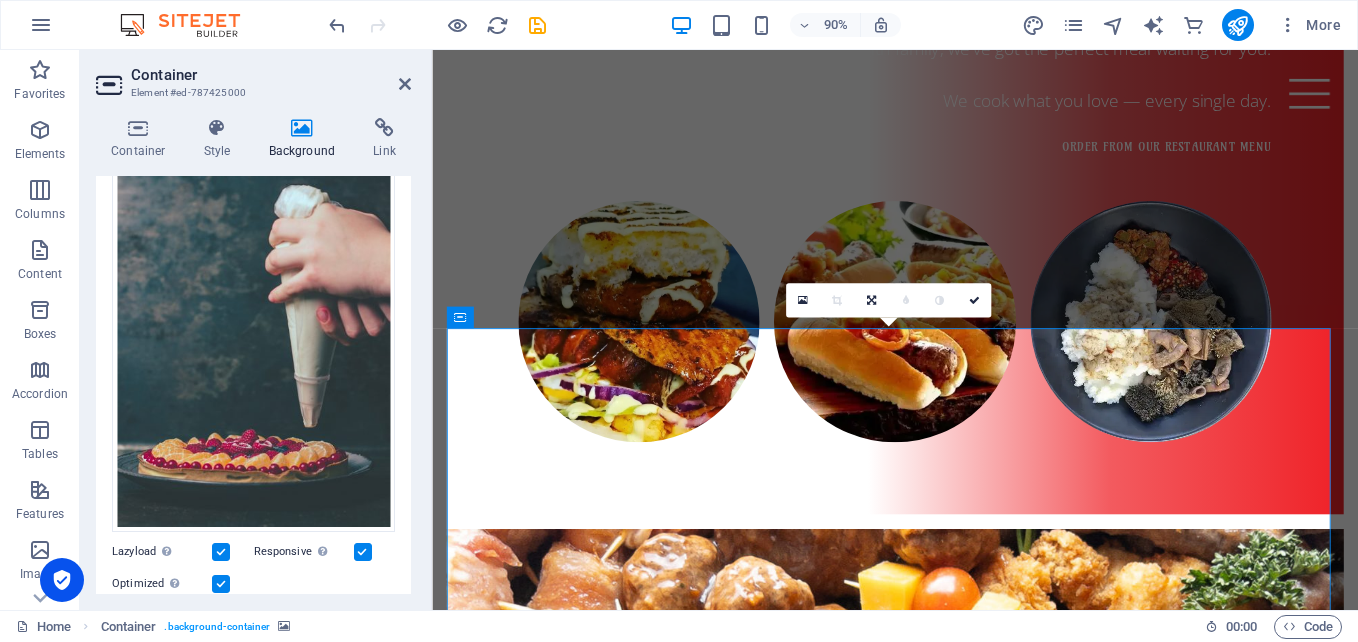 click at bounding box center [302, 128] 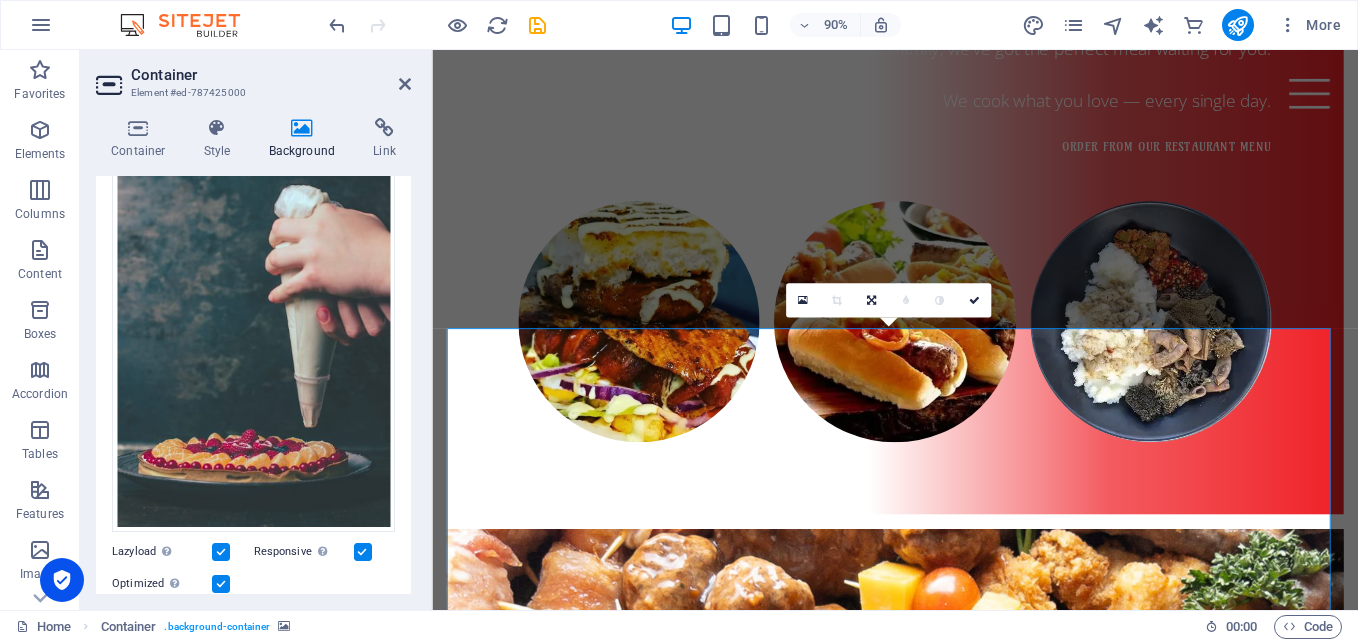 click at bounding box center (253, 885) 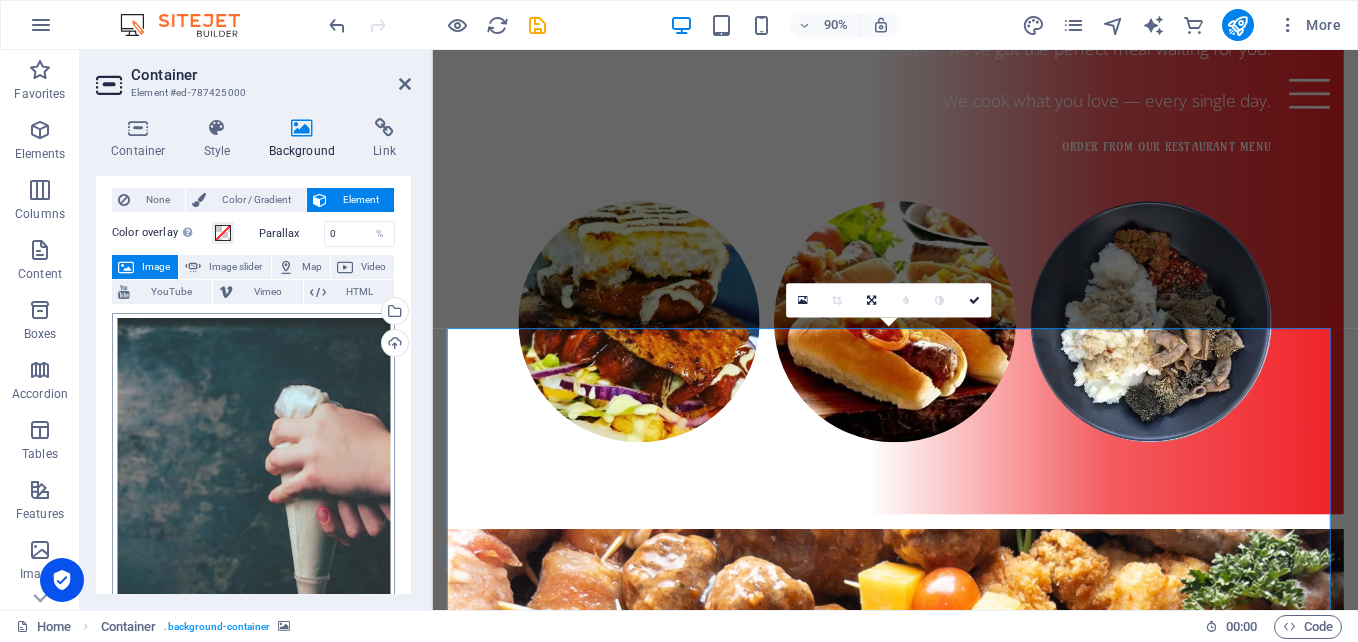 scroll, scrollTop: 0, scrollLeft: 0, axis: both 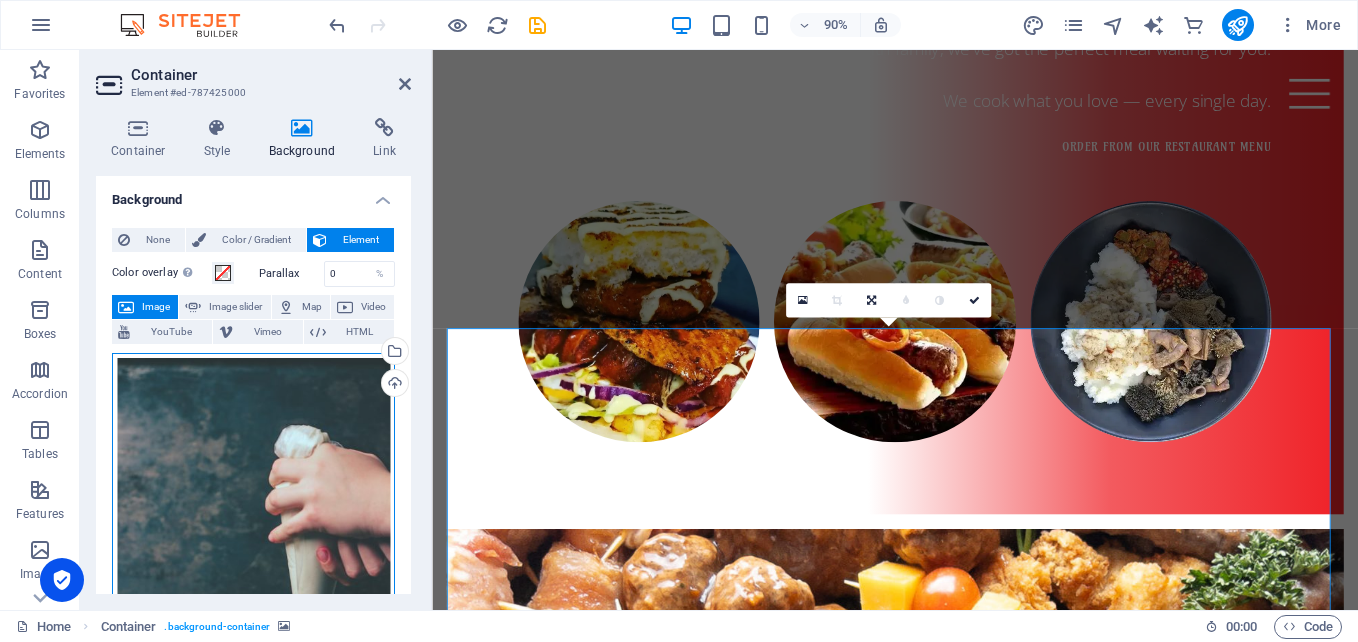 click on "Drag files here, click to choose files or select files from Files or our free stock photos & videos" at bounding box center [253, 563] 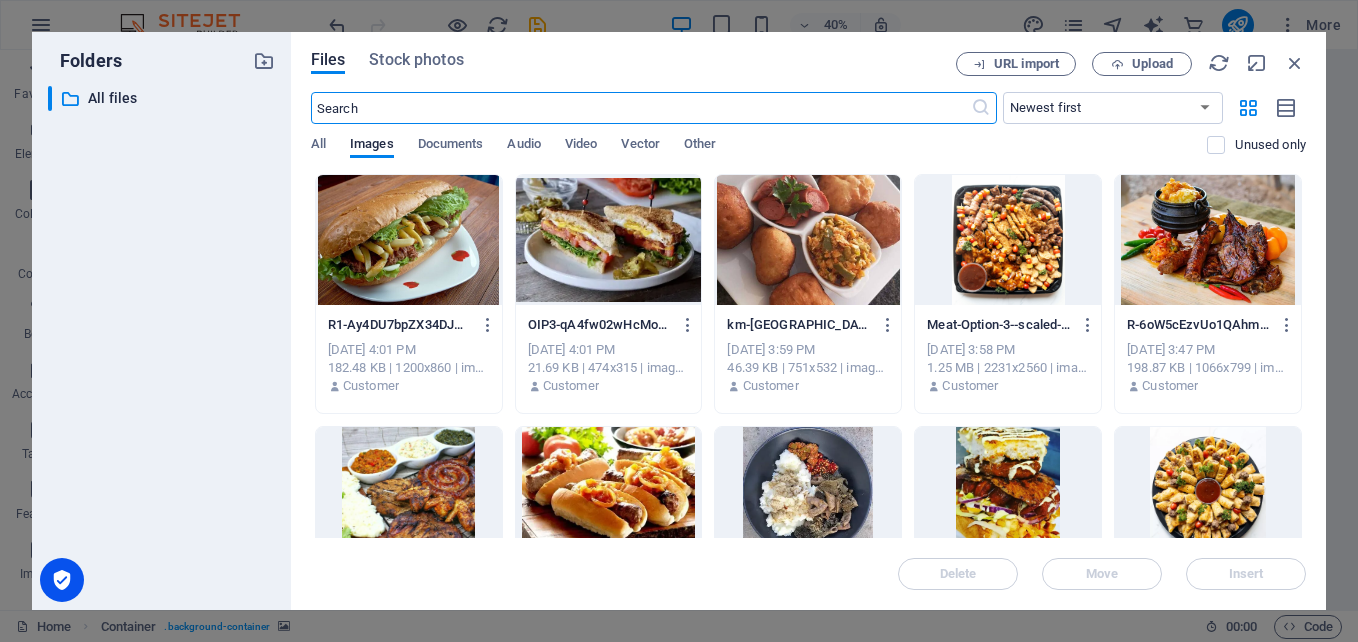 scroll, scrollTop: 4232, scrollLeft: 0, axis: vertical 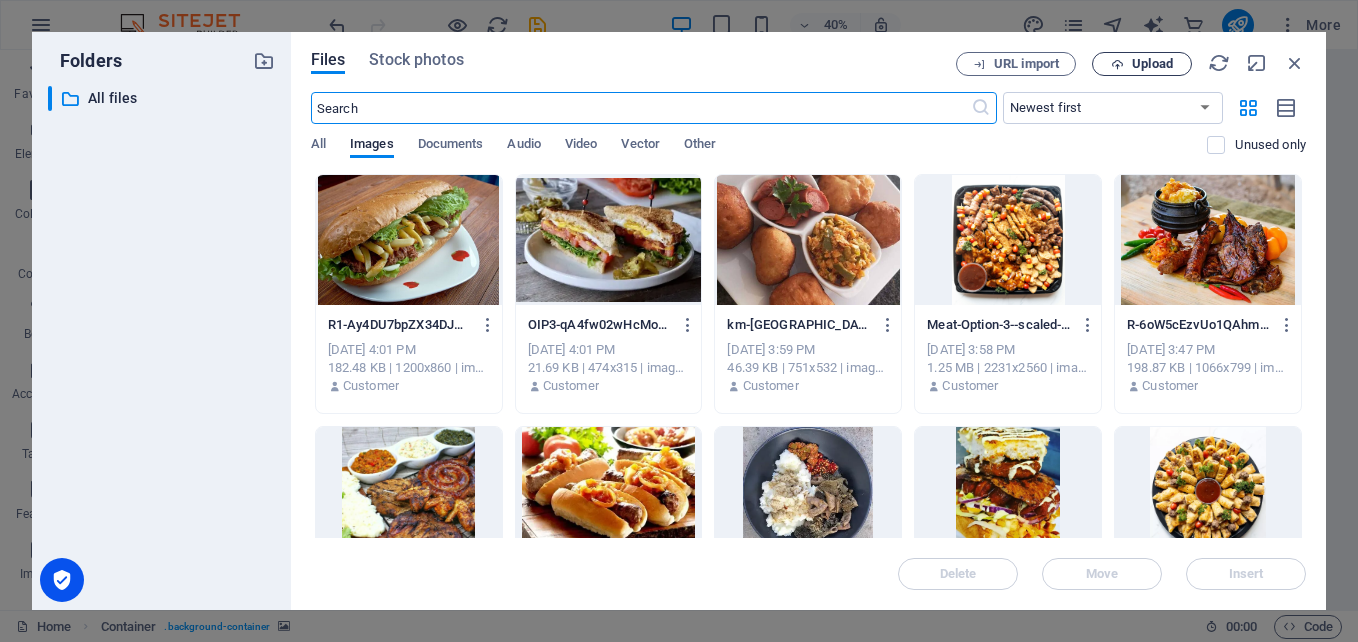 click on "Upload" at bounding box center (1142, 64) 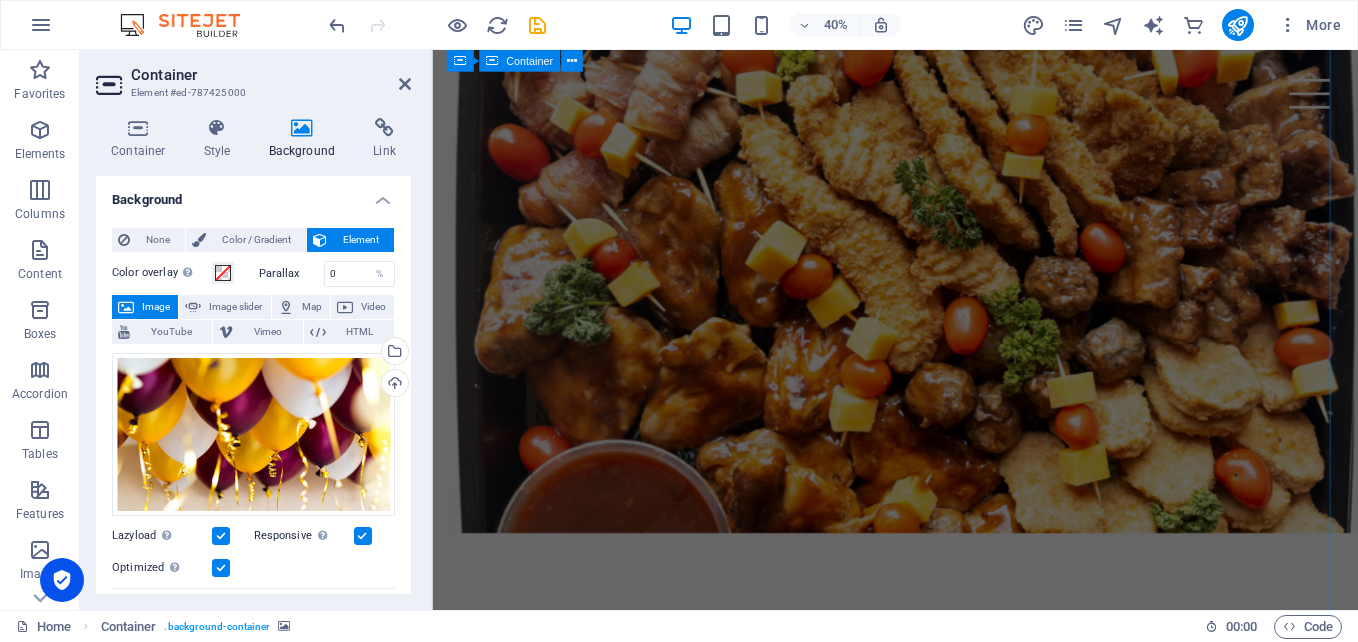 scroll, scrollTop: 2983, scrollLeft: 0, axis: vertical 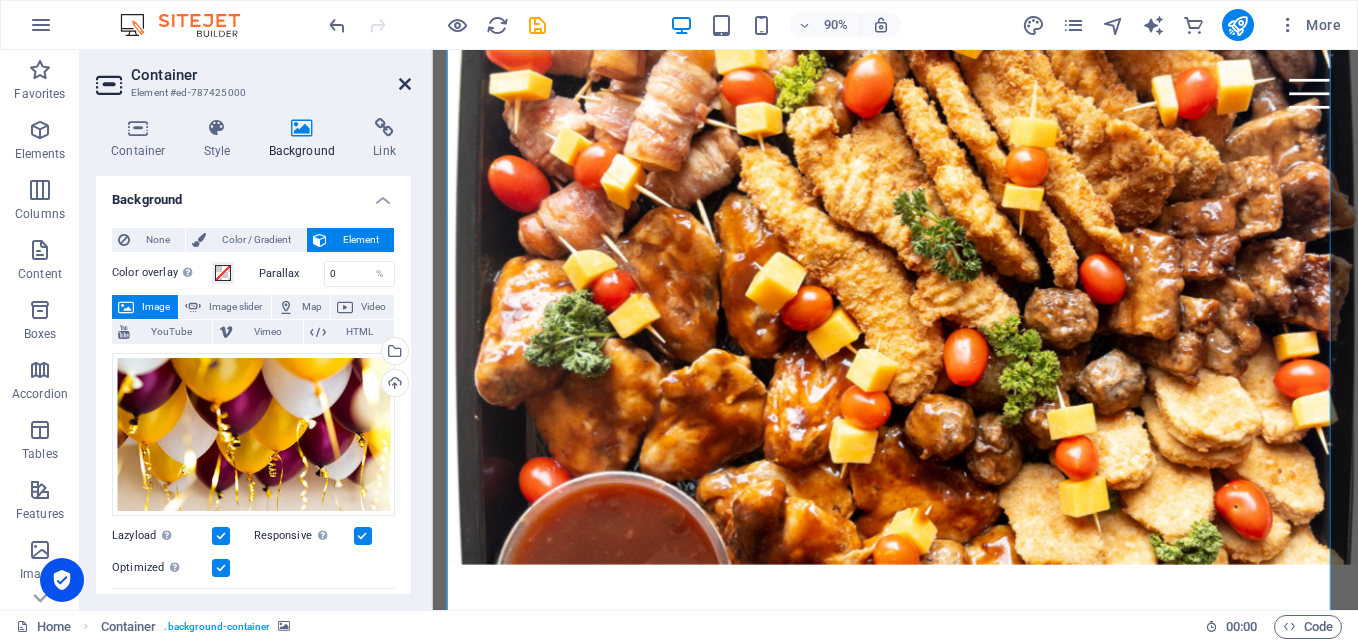 click at bounding box center (405, 84) 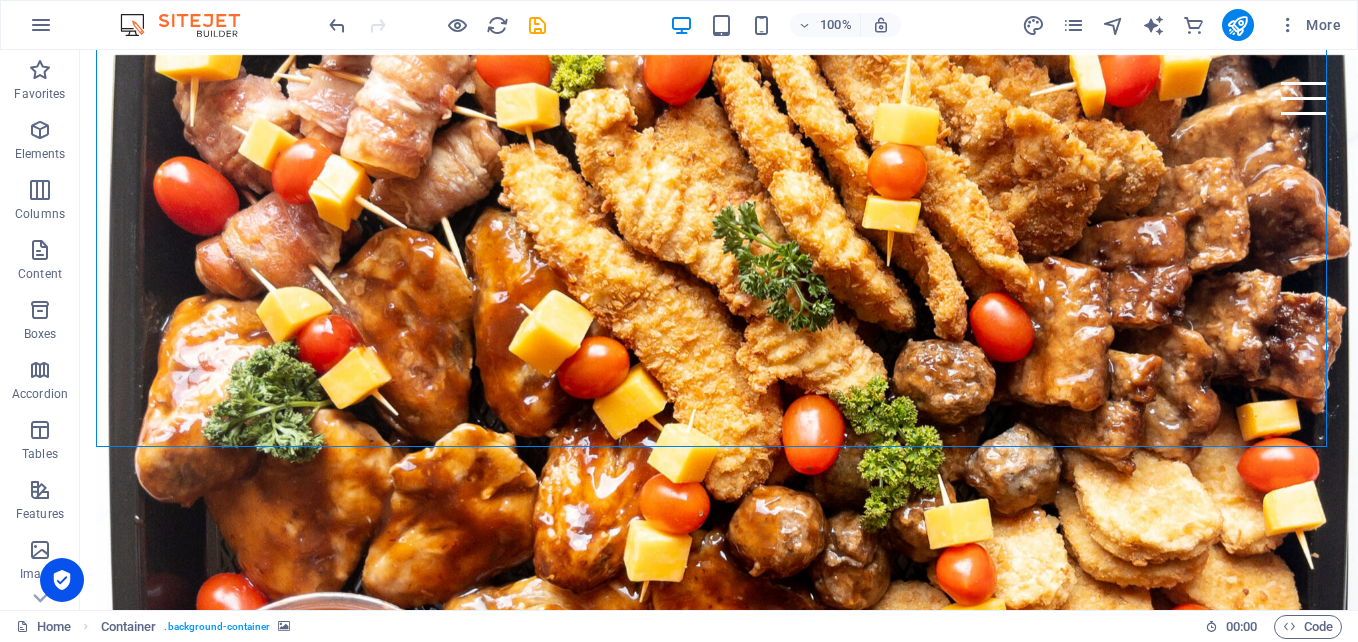 click on "Home Cakes Wedding Cakes Cupcakes Baking School Contact Delicious Moments, Served Fresh Every Day Real Food Welcome to our restaurant in [PERSON_NAME] — home of flavour, comfort, and generous portions. From our famous wings and chips to hearty mogodu, fish and salad, and braai combos, every plate is made with love and served hot. Whether you're grabbing lunch on the go or sitting down with family, we’ve got the perfect meal waiting for you. We cook what you love — every single day. ORDER FROM OUR RESTAURANT MENU Events Made Memorable Our catering brings heart, flavour, and professionalism to every occasion. Whether you're planning a wedding, a birthday celebration, funeral, or corporate event —  Tsholo Delicious  handles the food so you can focus on the moment. We offer buffet-style or plated meals tailored to your budget, theme, and guest count. From traditional favourites to custom menus, every dish is prepared fresh and served with care — wherever your event is in [GEOGRAPHIC_DATA]. CATER MY CELEBRATION" at bounding box center (719, 4162) 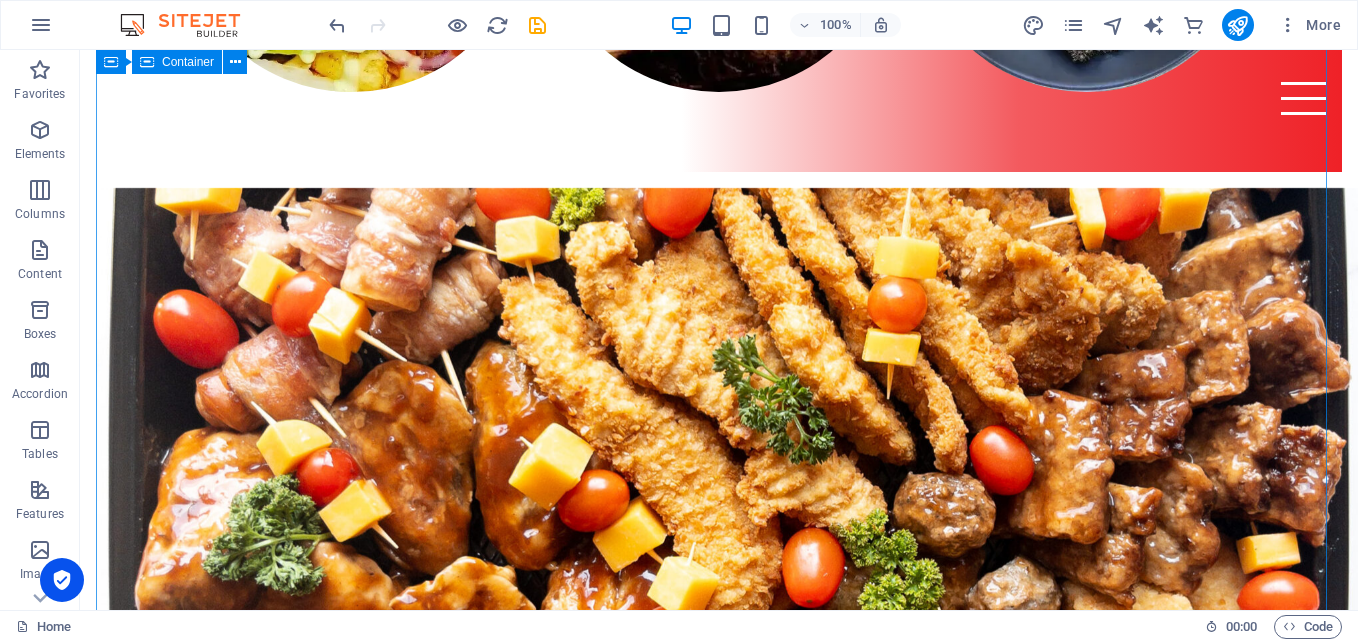 scroll, scrollTop: 2883, scrollLeft: 0, axis: vertical 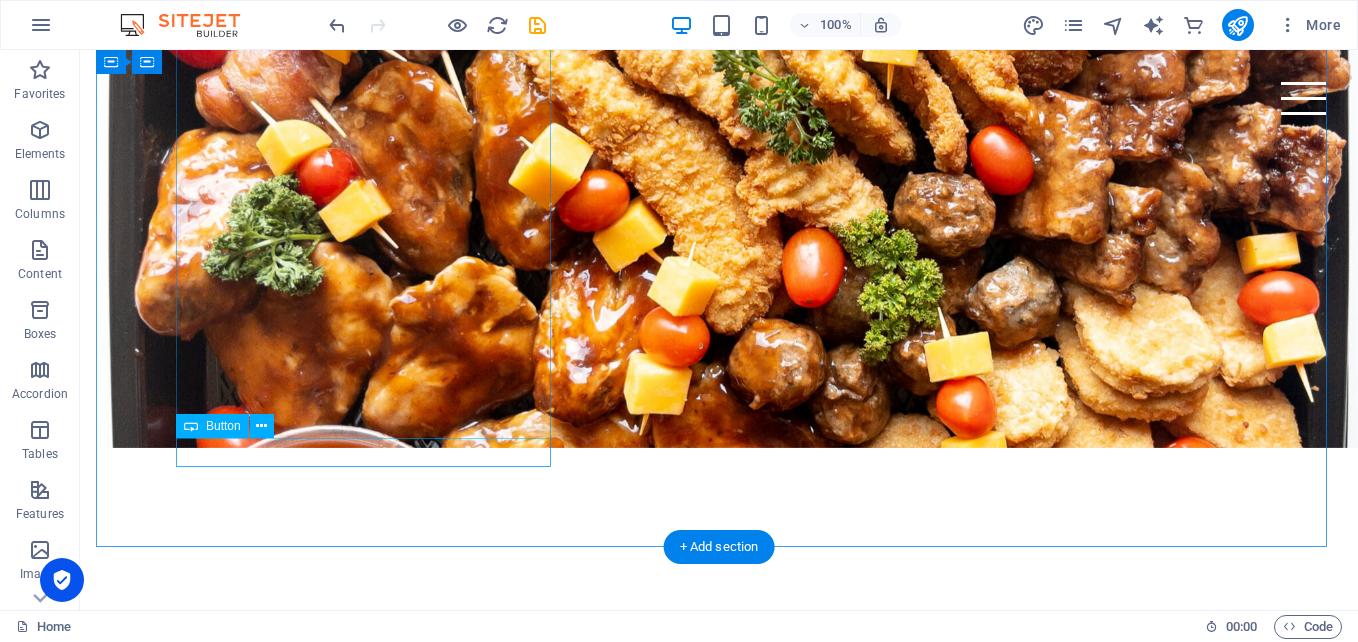 click on "CATER MY CELEBRATION" at bounding box center (719, 3254) 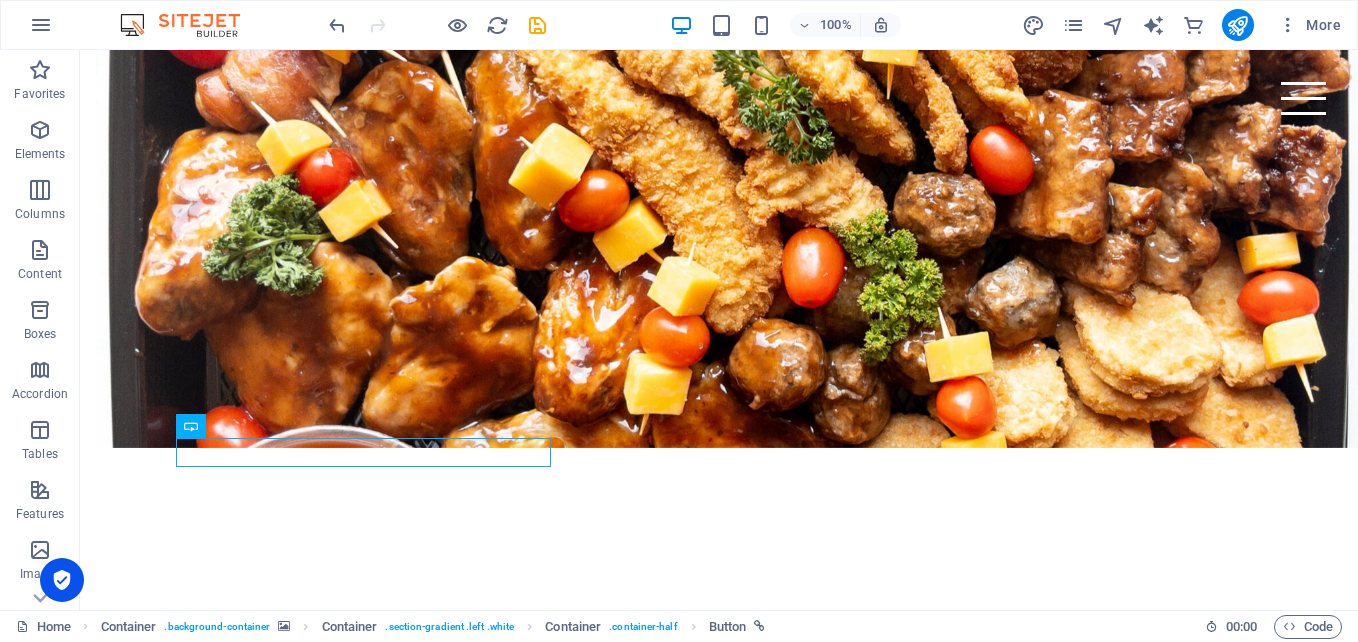 click on "Home Cakes Wedding Cakes Cupcakes Baking School Contact Delicious Moments, Served Fresh Every Day Real Food Welcome to our restaurant in [PERSON_NAME] — home of flavour, comfort, and generous portions. From our famous wings and chips to hearty mogodu, fish and salad, and braai combos, every plate is made with love and served hot. Whether you're grabbing lunch on the go or sitting down with family, we’ve got the perfect meal waiting for you. We cook what you love — every single day. ORDER FROM OUR RESTAURANT MENU Events Made Memorable Our catering brings heart, flavour, and professionalism to every occasion. Whether you're planning a wedding, a birthday celebration, funeral, or corporate event —  Tsholo Delicious  handles the food so you can focus on the moment. We offer buffet-style or plated meals tailored to your budget, theme, and guest count. From traditional favourites to custom menus, every dish is prepared fresh and served with care — wherever your event is in [GEOGRAPHIC_DATA]. CATER MY CELEBRATION" at bounding box center (719, 3985) 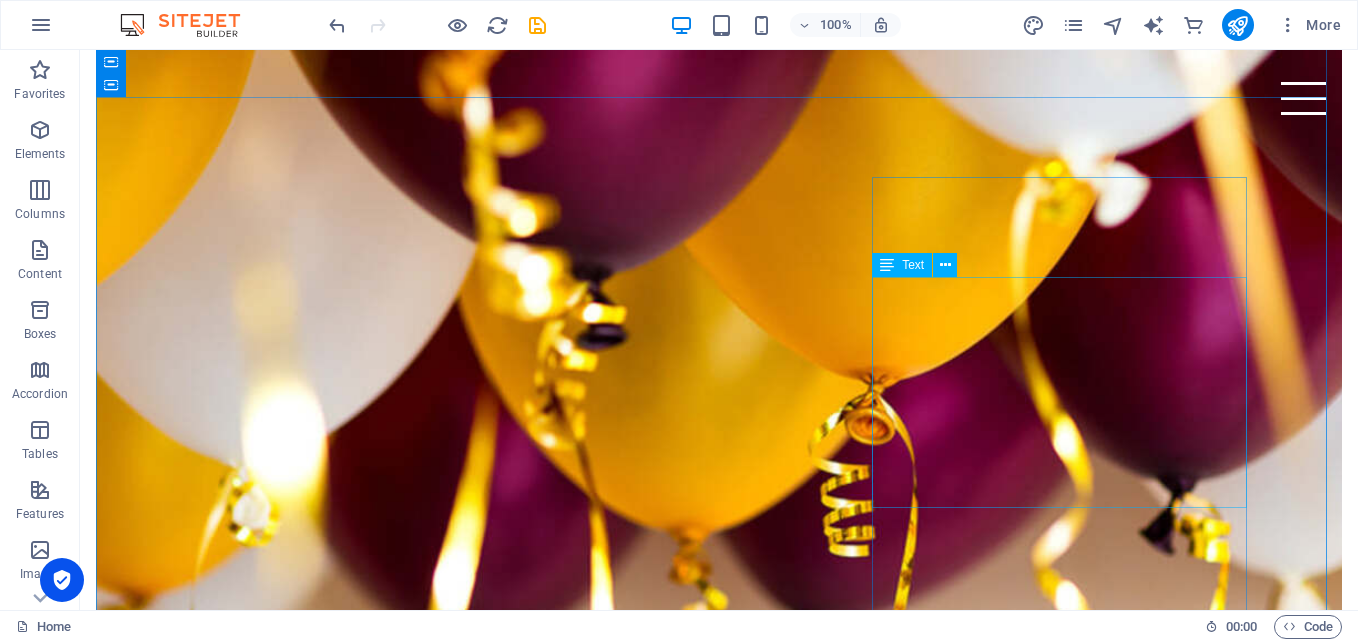 scroll, scrollTop: 4783, scrollLeft: 0, axis: vertical 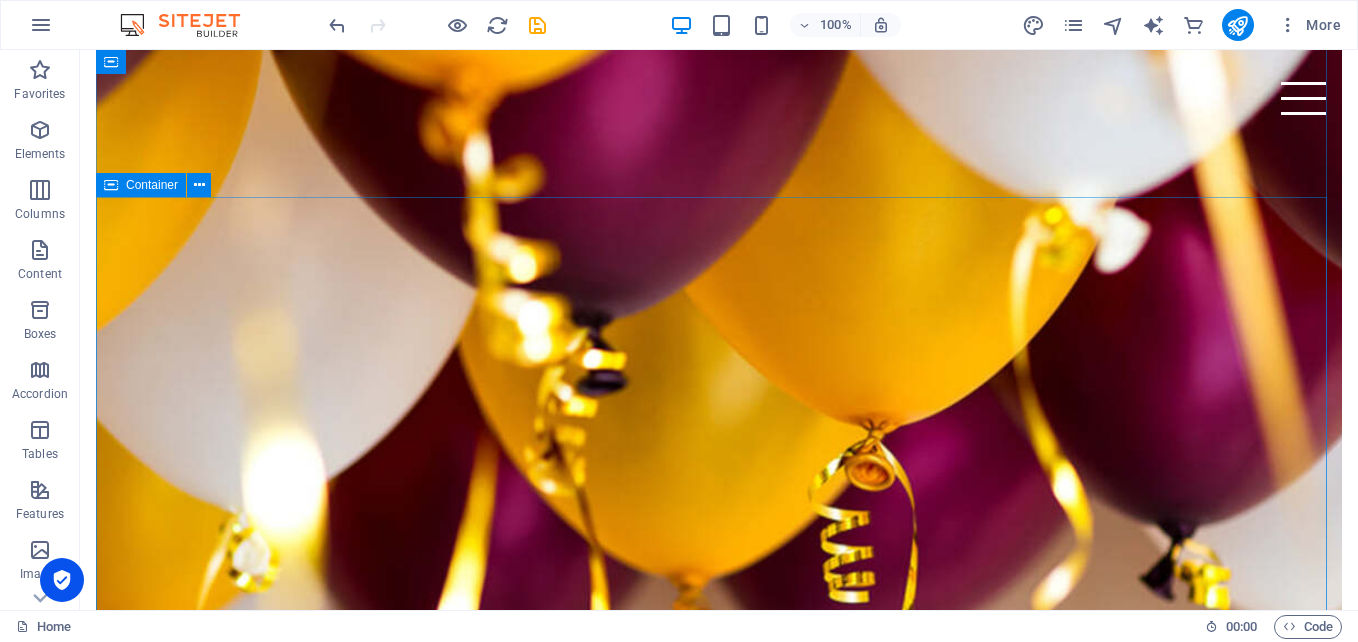 click on "Cupcakes Lorem ipsum dolor sit amet, consetetur sadipscing elitr, sed diam nonumy eirmod tempor invidunt ut labore et dolore magna aliquyam erat, sed diam voluptua. At vero eos et accusam et justo duo dolores et ea rebum. Stet clita kasd gubergren, no sea takimata sanctus est Lorem ipsum dolor sit amet. Lorem ipsum dolor. Order your favorites now" at bounding box center (719, 6424) 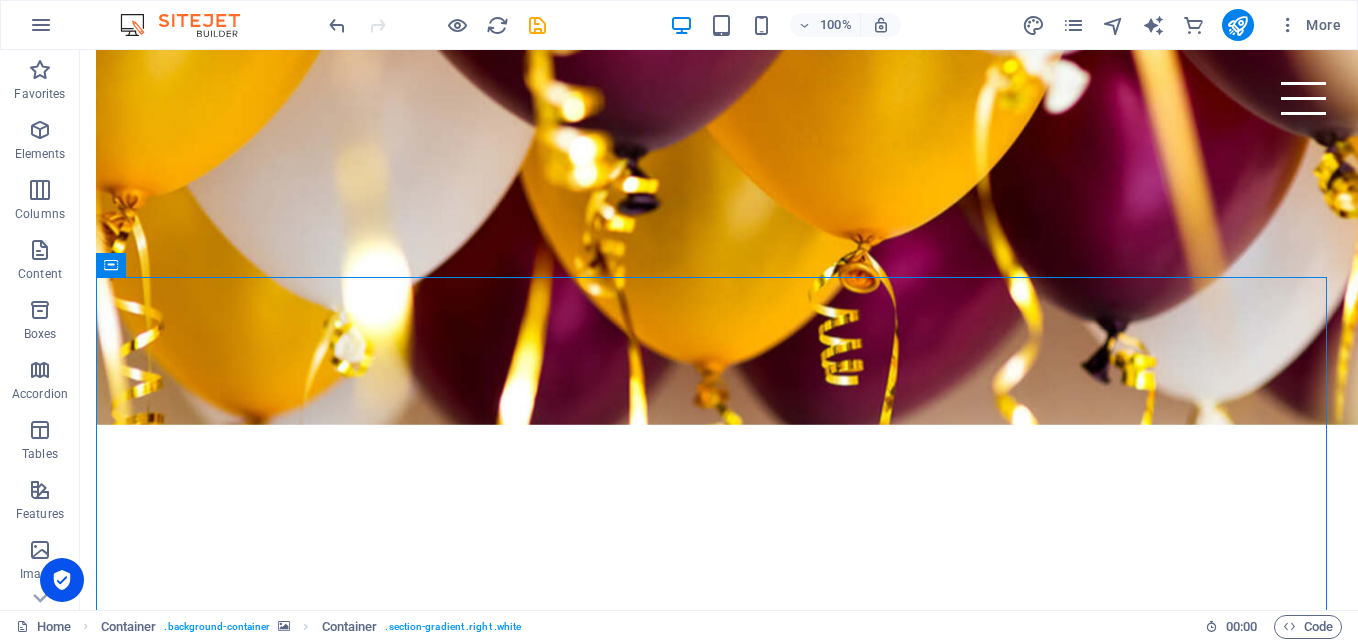 scroll, scrollTop: 4583, scrollLeft: 0, axis: vertical 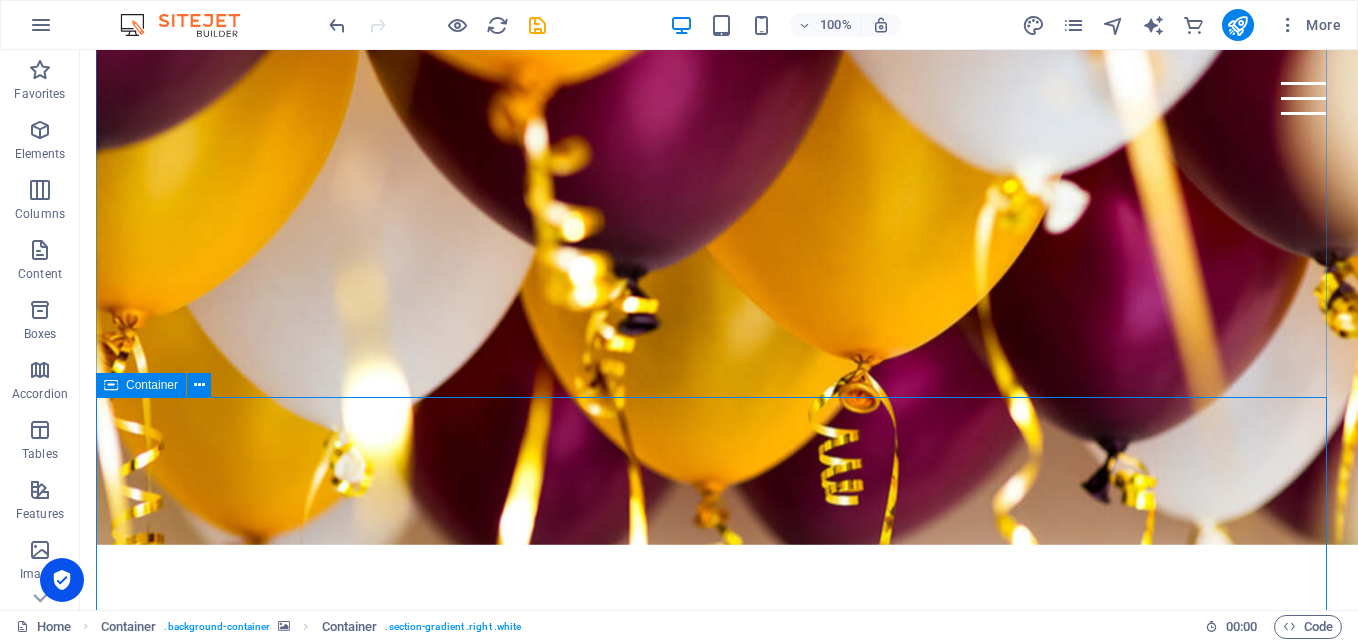 click on "Cupcakes Lorem ipsum dolor sit amet, consetetur sadipscing elitr, sed diam nonumy eirmod tempor invidunt ut labore et dolore magna aliquyam erat, sed diam voluptua. At vero eos et accusam et justo duo dolores et ea rebum. Stet clita kasd gubergren, no sea takimata sanctus est Lorem ipsum dolor sit amet. Lorem ipsum dolor. Order your favorites now" at bounding box center (719, 6624) 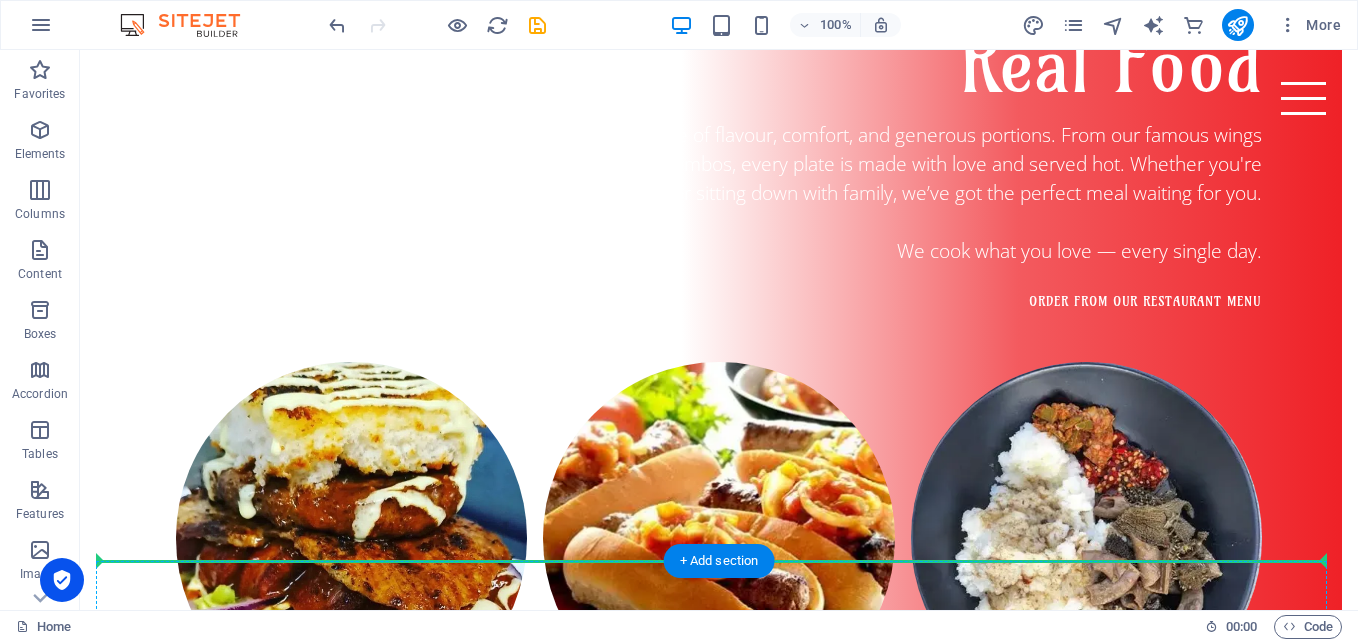 scroll, scrollTop: 2031, scrollLeft: 0, axis: vertical 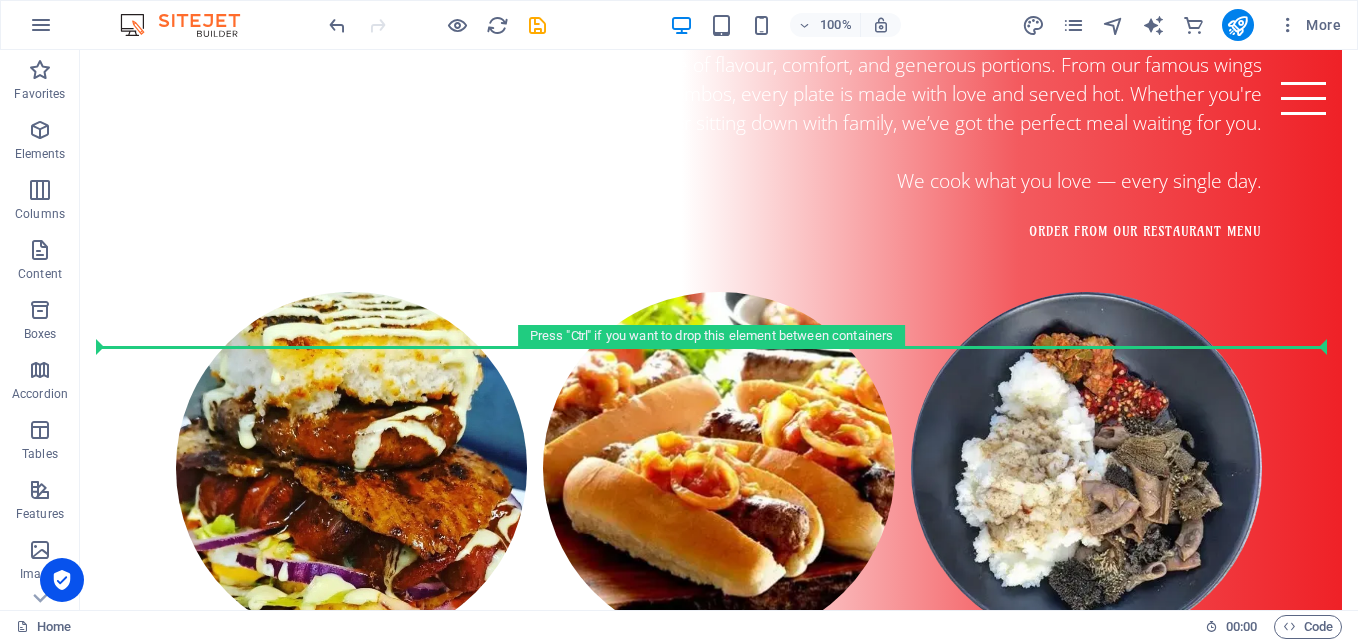 drag, startPoint x: 132, startPoint y: 419, endPoint x: 214, endPoint y: 345, distance: 110.45361 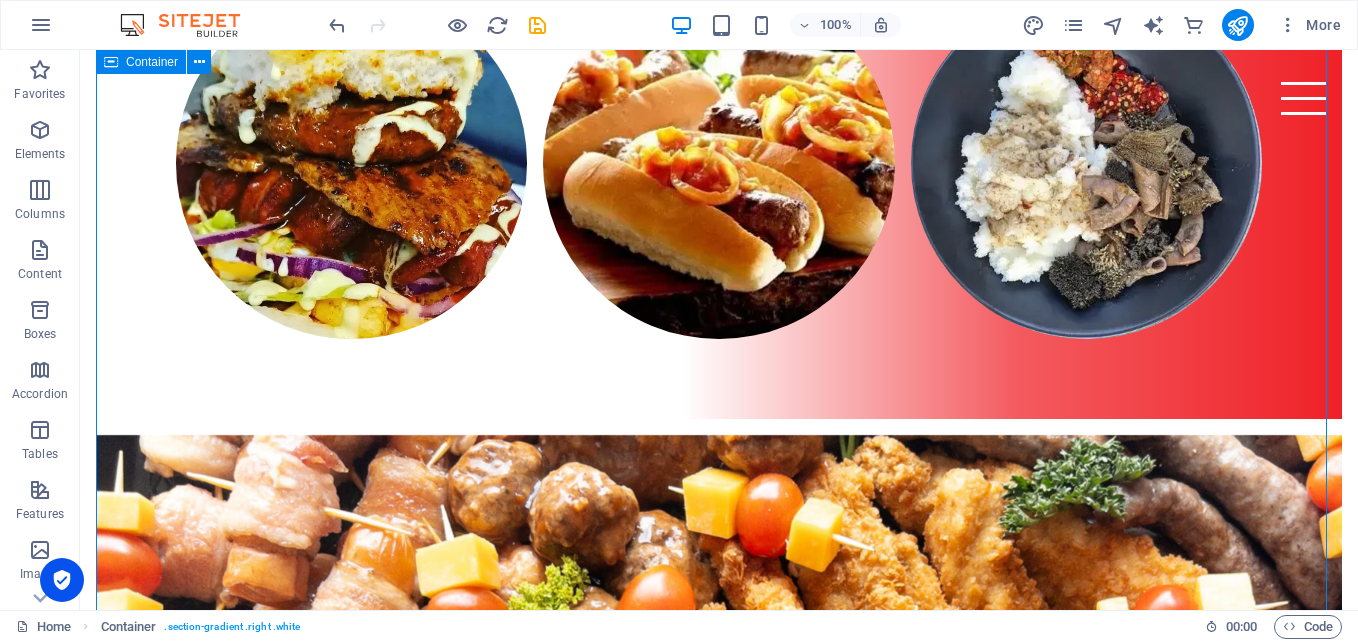 scroll, scrollTop: 2331, scrollLeft: 0, axis: vertical 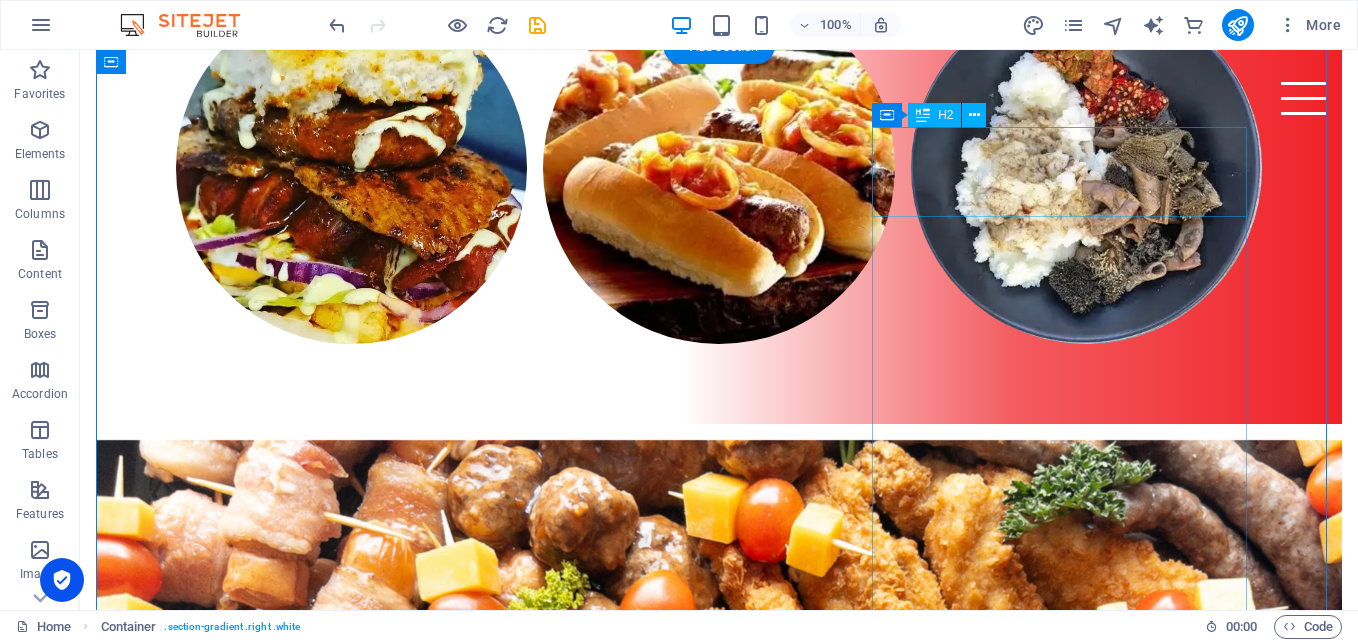 click on "Cupcakes" at bounding box center [719, 2362] 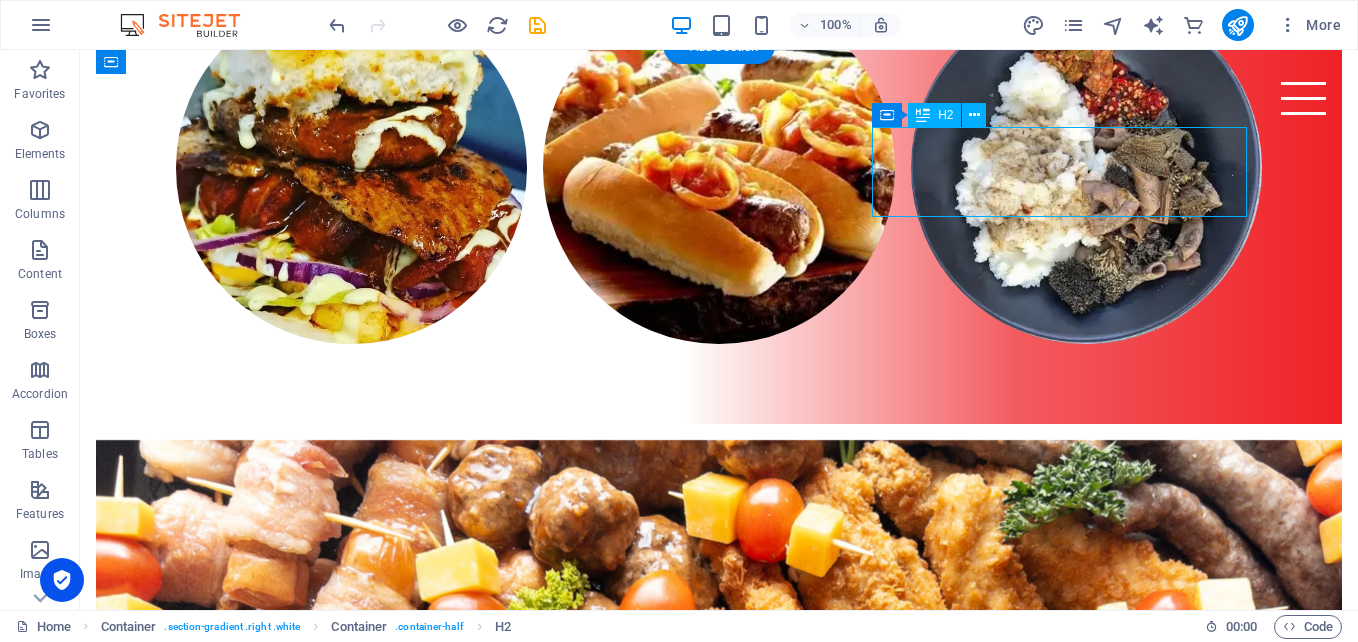 click on "Cupcakes" at bounding box center [719, 2362] 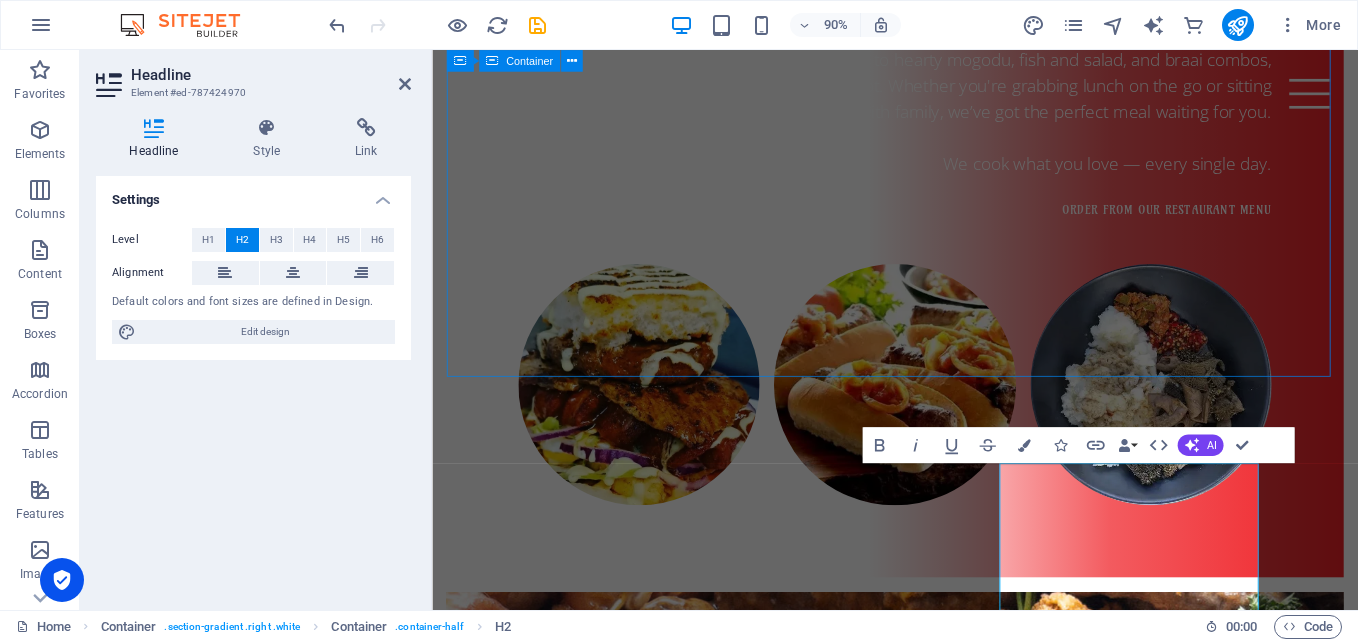 scroll, scrollTop: 23, scrollLeft: 10, axis: both 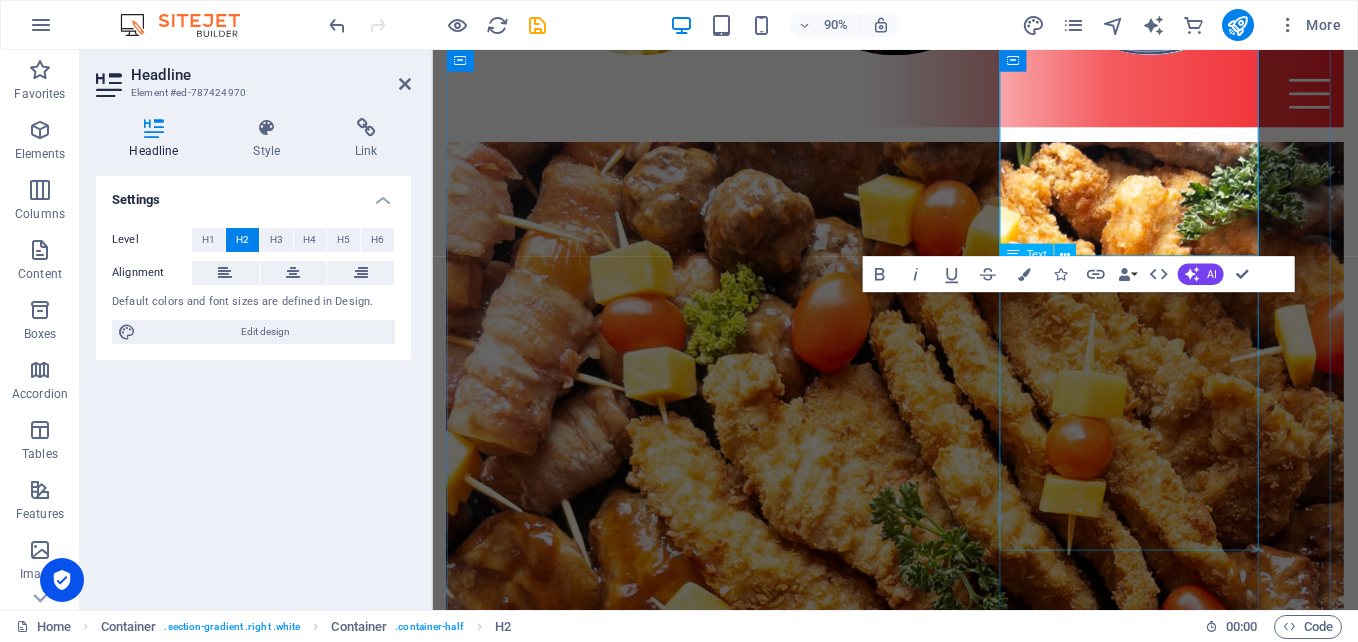 click on "Lorem ipsum dolor sit amet, consetetur sadipscing elitr, sed diam nonumy eirmod tempor invidunt ut labore et dolore magna aliquyam erat, sed diam voluptua. At vero eos et accusam et justo duo dolores et ea rebum. Stet clita kasd gubergren, no sea takimata sanctus est Lorem ipsum dolor sit amet. Lorem ipsum dolor." at bounding box center (946, 2366) 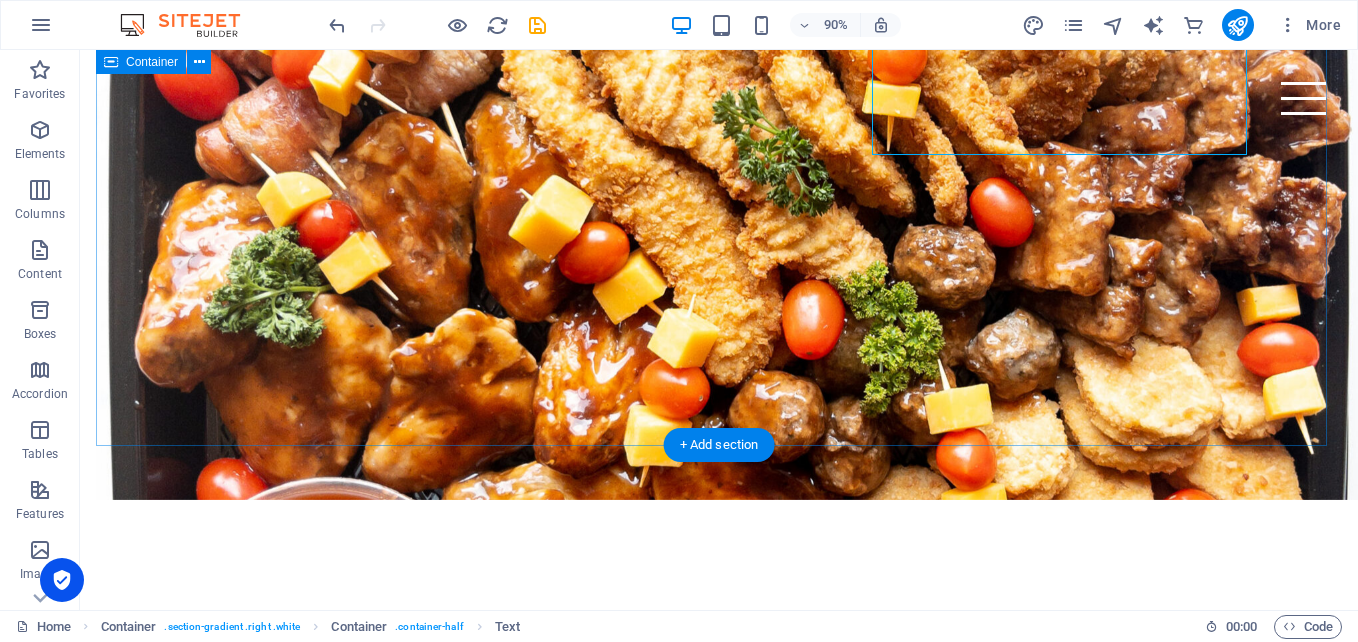 click on "Catering for Every Occasion Lorem ipsum dolor sit amet, consetetur sadipscing elitr, sed diam nonumy eirmod tempor invidunt ut labore et dolore magna aliquyam erat, sed diam voluptua. At vero eos et accusam et justo duo dolores et ea rebum. Stet clita kasd gubergren, no sea takimata sanctus est Lorem ipsum dolor sit amet. Lorem ipsum dolor. Order your favorites now" at bounding box center [719, 2134] 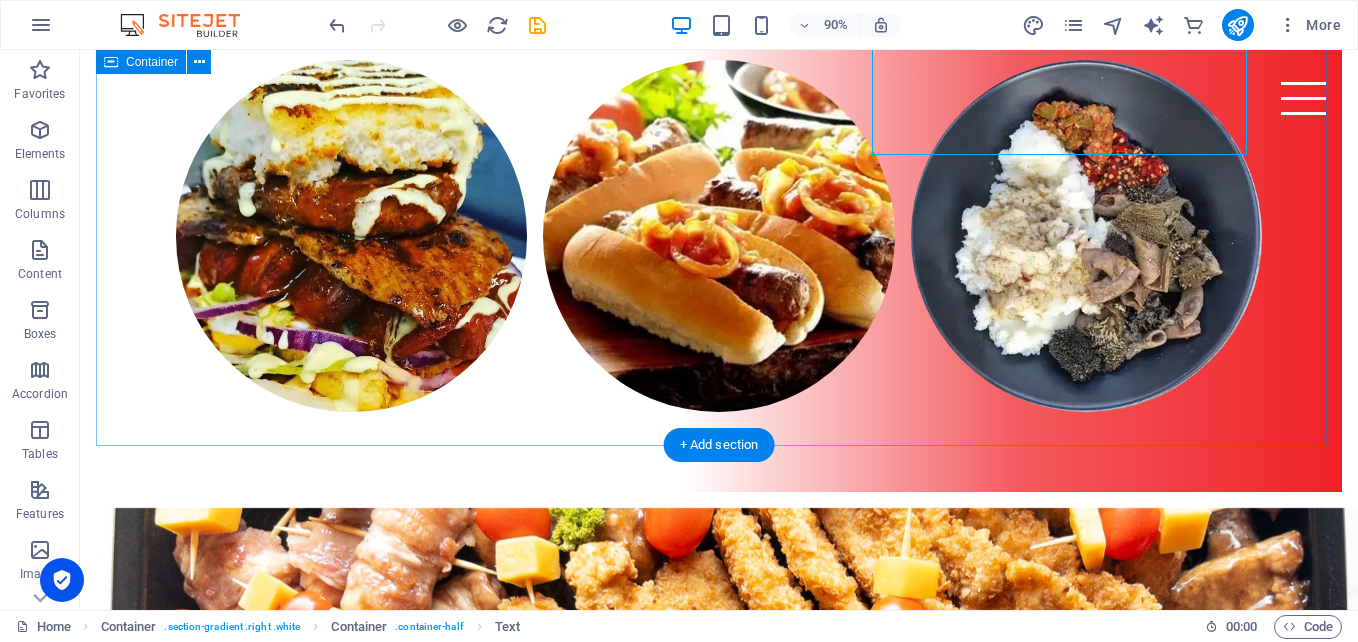 click on "Catering for Every Occasion" at bounding box center [719, 2430] 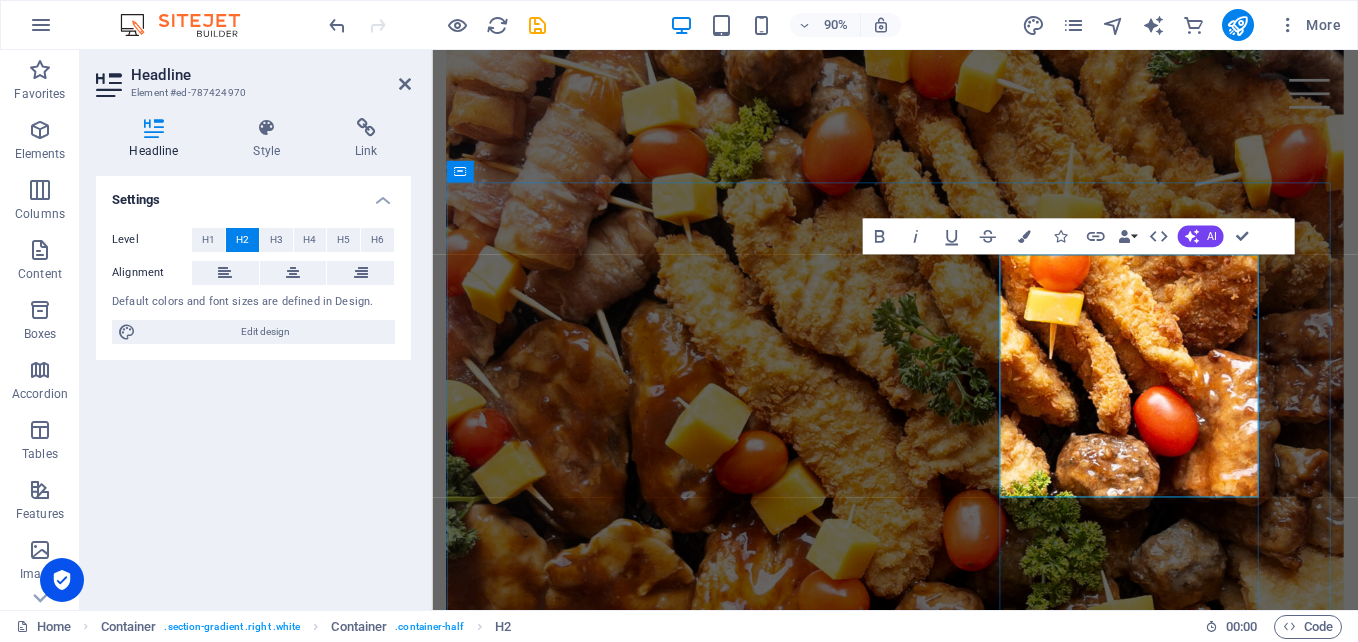 scroll, scrollTop: 2863, scrollLeft: 0, axis: vertical 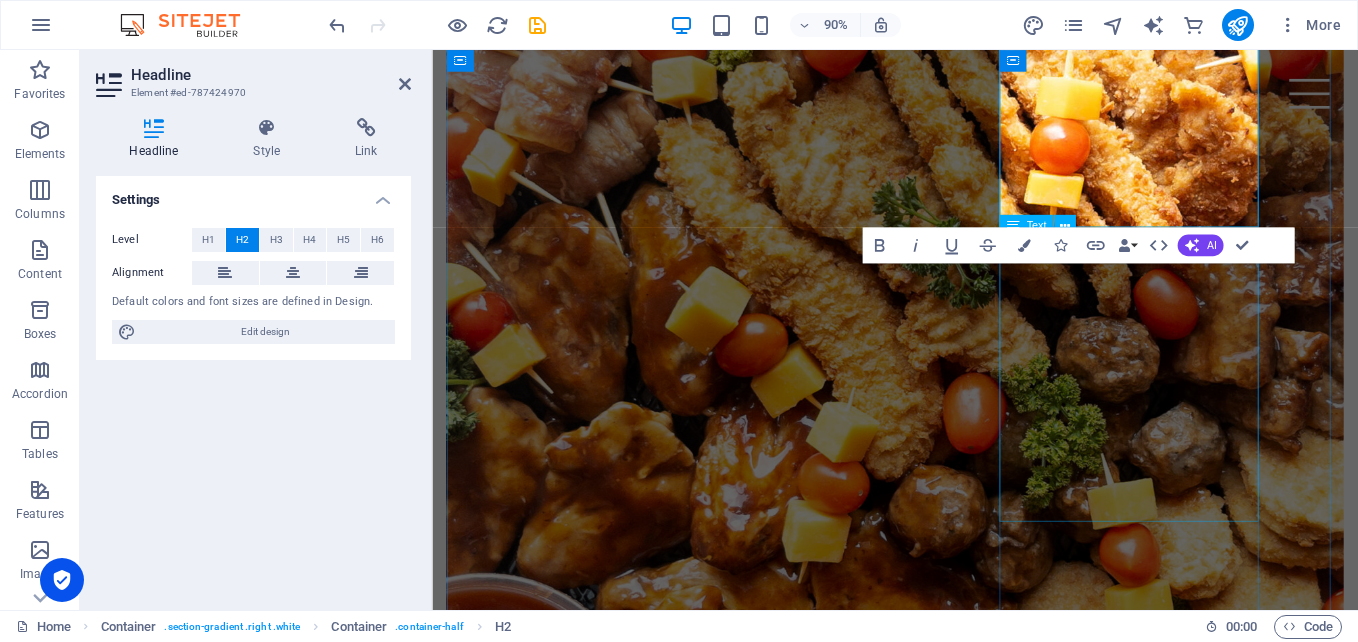 click on "Lorem ipsum dolor sit amet, consetetur sadipscing elitr, sed diam nonumy eirmod tempor invidunt ut labore et dolore magna aliquyam erat, sed diam voluptua. At vero eos et accusam et justo duo dolores et ea rebum. Stet clita kasd gubergren, no sea takimata sanctus est Lorem ipsum dolor sit amet. Lorem ipsum dolor." at bounding box center (946, 1952) 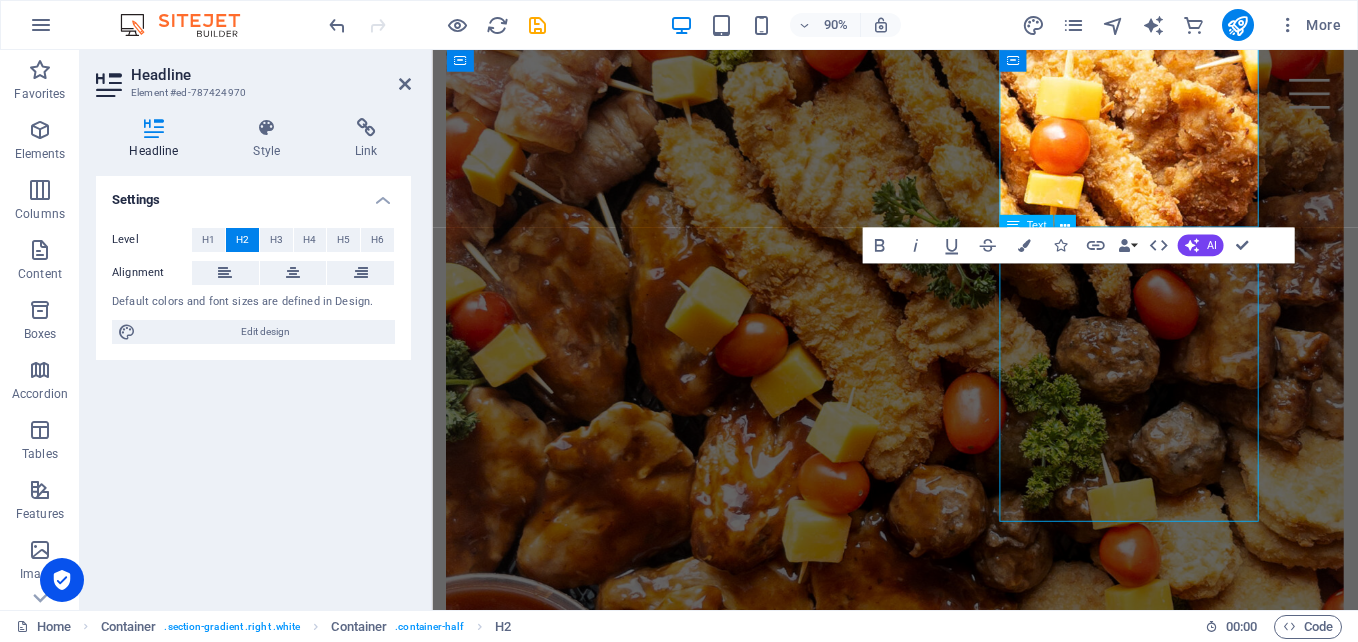 click on "Lorem ipsum dolor sit amet, consetetur sadipscing elitr, sed diam nonumy eirmod tempor invidunt ut labore et dolore magna aliquyam erat, sed diam voluptua. At vero eos et accusam et justo duo dolores et ea rebum. Stet clita kasd gubergren, no sea takimata sanctus est Lorem ipsum dolor sit amet. Lorem ipsum dolor." at bounding box center [946, 1952] 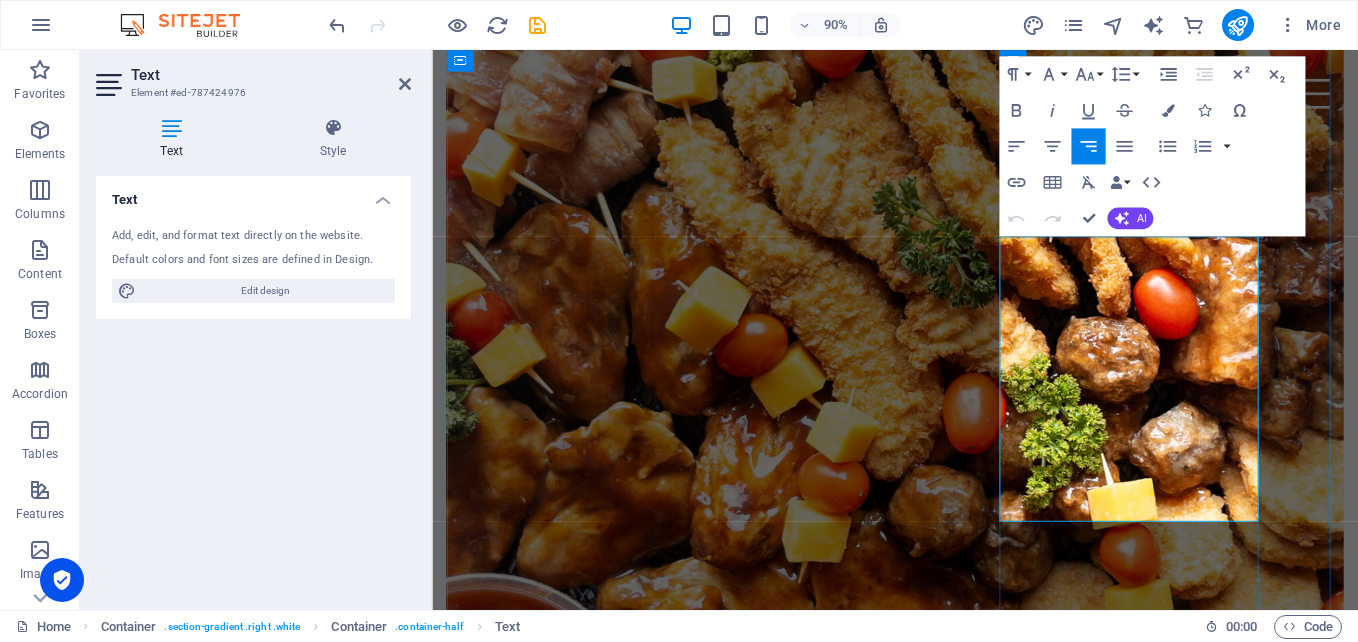 click on "Lorem ipsum dolor sit amet, consetetur sadipscing elitr, sed diam nonumy eirmod tempor invidunt ut labore et dolore magna aliquyam erat, sed diam voluptua. At vero eos et accusam et justo duo dolores et ea rebum. Stet clita kasd gubergren, no sea takimata sanctus est Lorem ipsum dolor sit amet. Lorem ipsum dolor." at bounding box center [946, 1952] 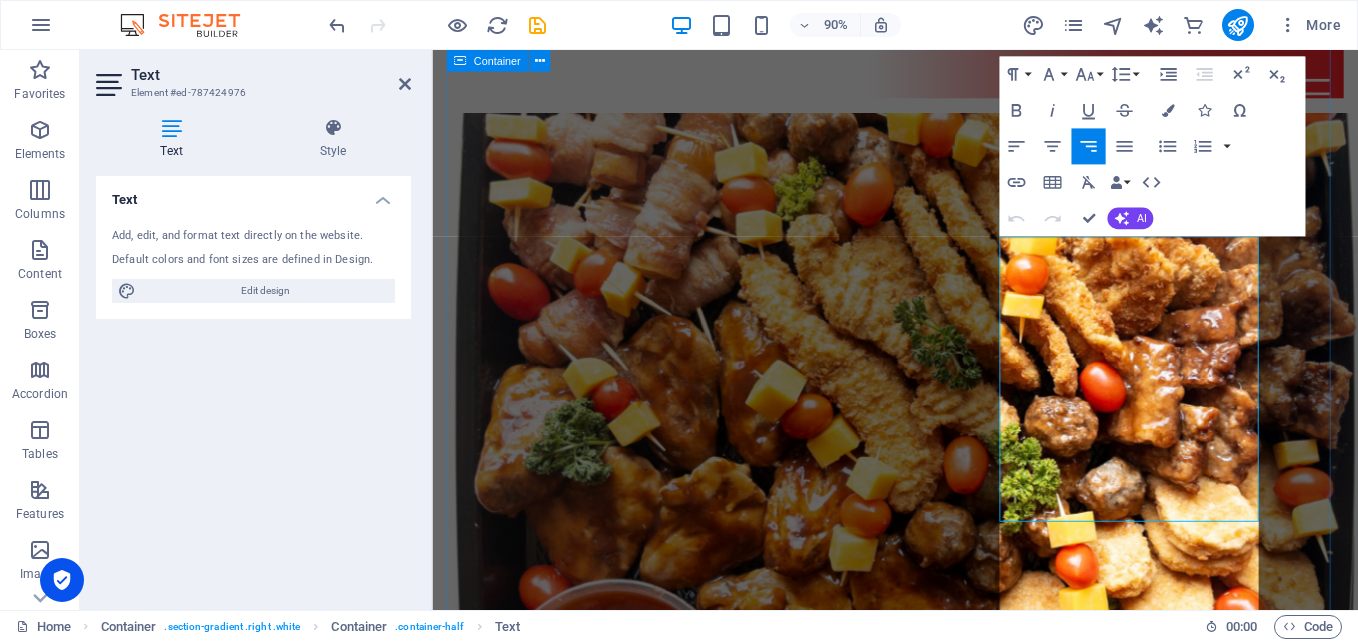 scroll, scrollTop: 14105, scrollLeft: 3, axis: both 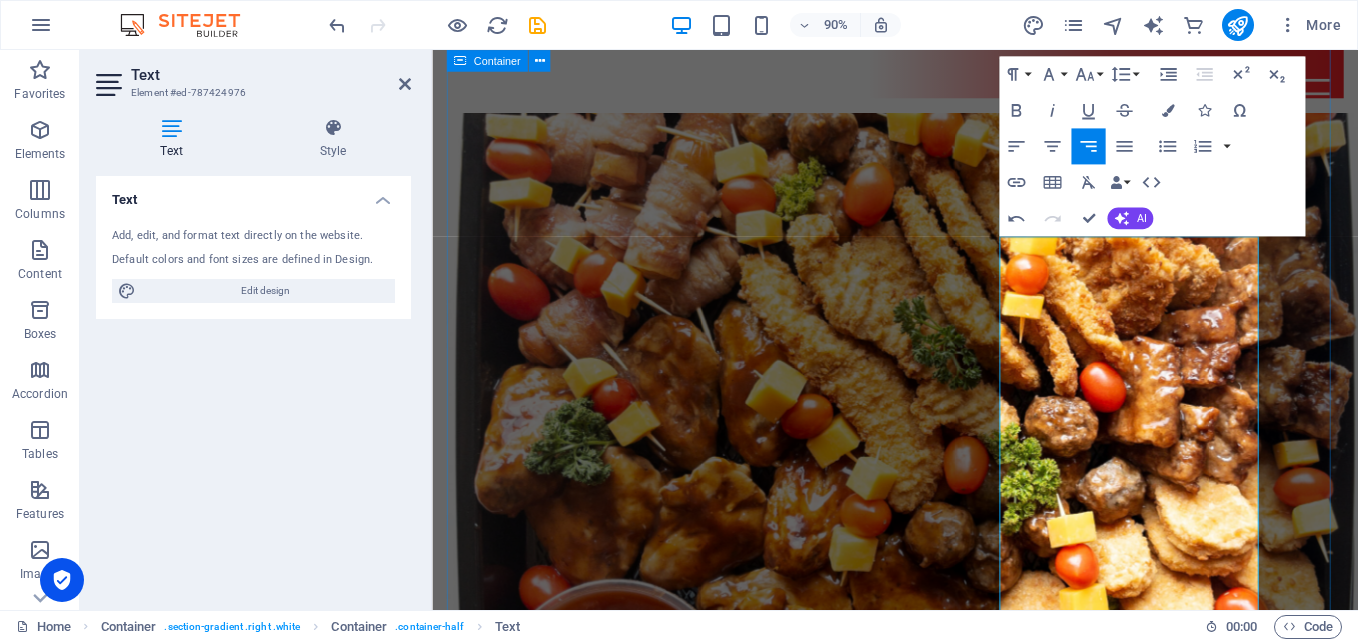 click on "Catering for Every Occasion Big or small, sacred or celebratory — Tsholo Delicious offers professional catering for all kinds of events. Whether it’s a wedding that needs a show-stopping spread, a funeral that calls for respectful service, or a film shoot that requires efficient on-set meals — we’ve got you covered. We cater: Weddings — elegant plated meals, buffets, or traditional dishes Funerals & Memorials — comforting food with dignity and punctuality Film & TV Productions — reliable, high-volume catering on location Community Events, Church Gatherings & More With flexible menu options and nationwide travel, we make sure every plate we serve meets the moment. Big or small, sacred or celebratory — Tsholo Delicious offers professional catering for all kinds of events. Whether it’s a wedding that needs a show-stopping spread, a funeral that calls for respectful service, or a film shoot that requires efficient on-set meals — we’ve got you covered. We cater: Order your favorites now" at bounding box center [946, 2595] 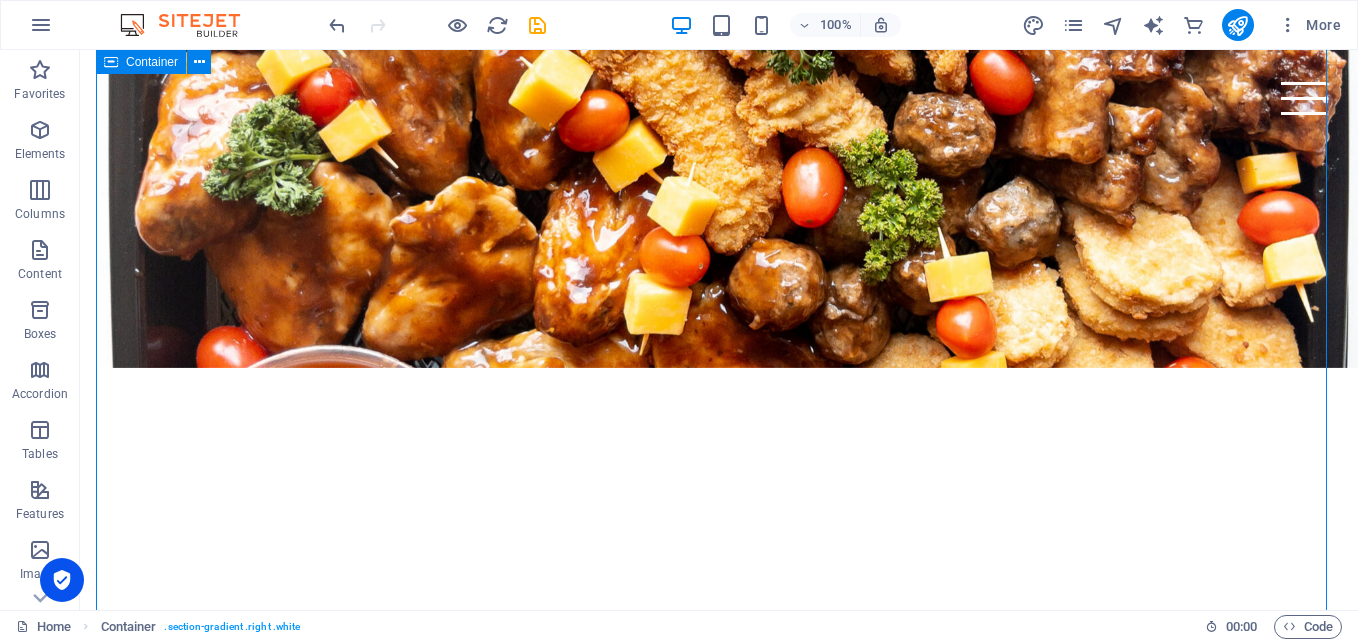 scroll, scrollTop: 3063, scrollLeft: 0, axis: vertical 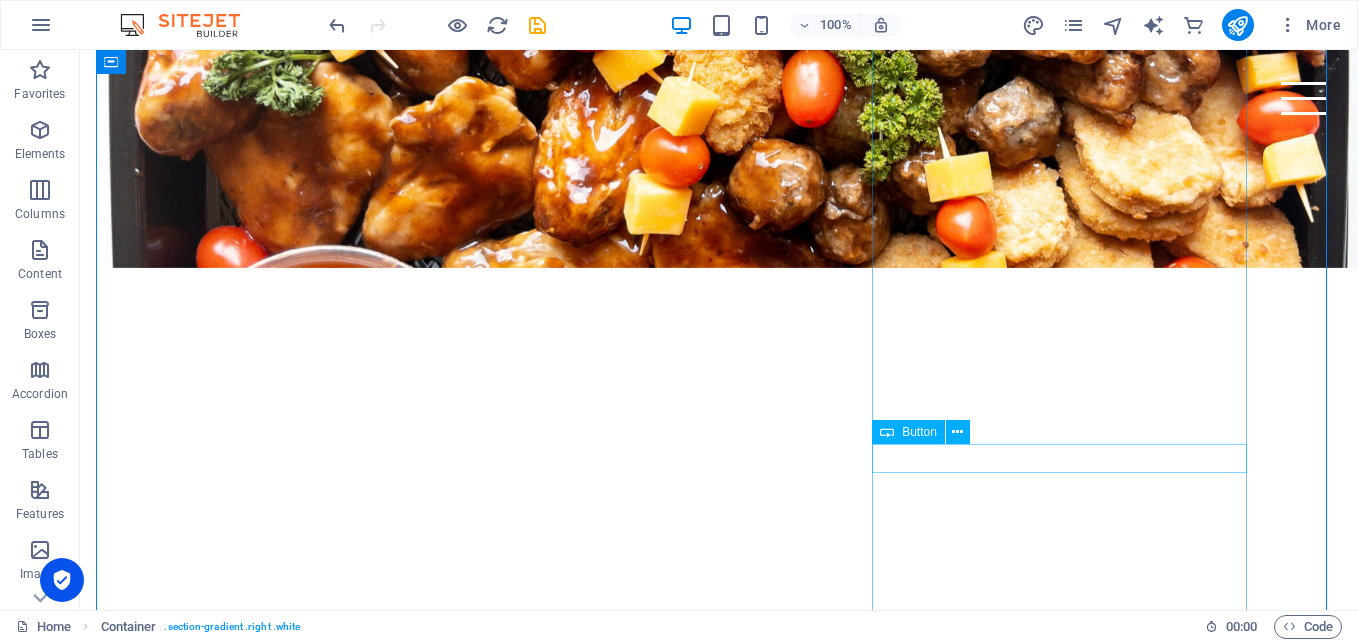 click on "Order your favorites now" at bounding box center [719, 2151] 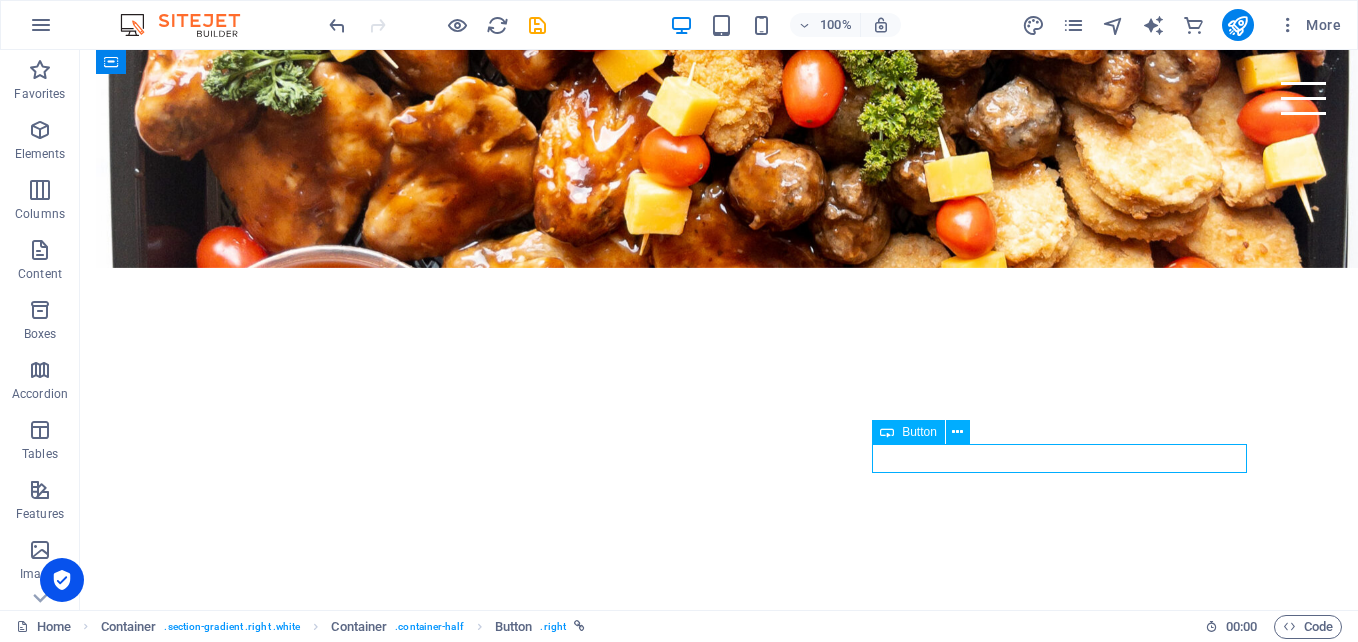 click on "Order your favorites now" at bounding box center (719, 2151) 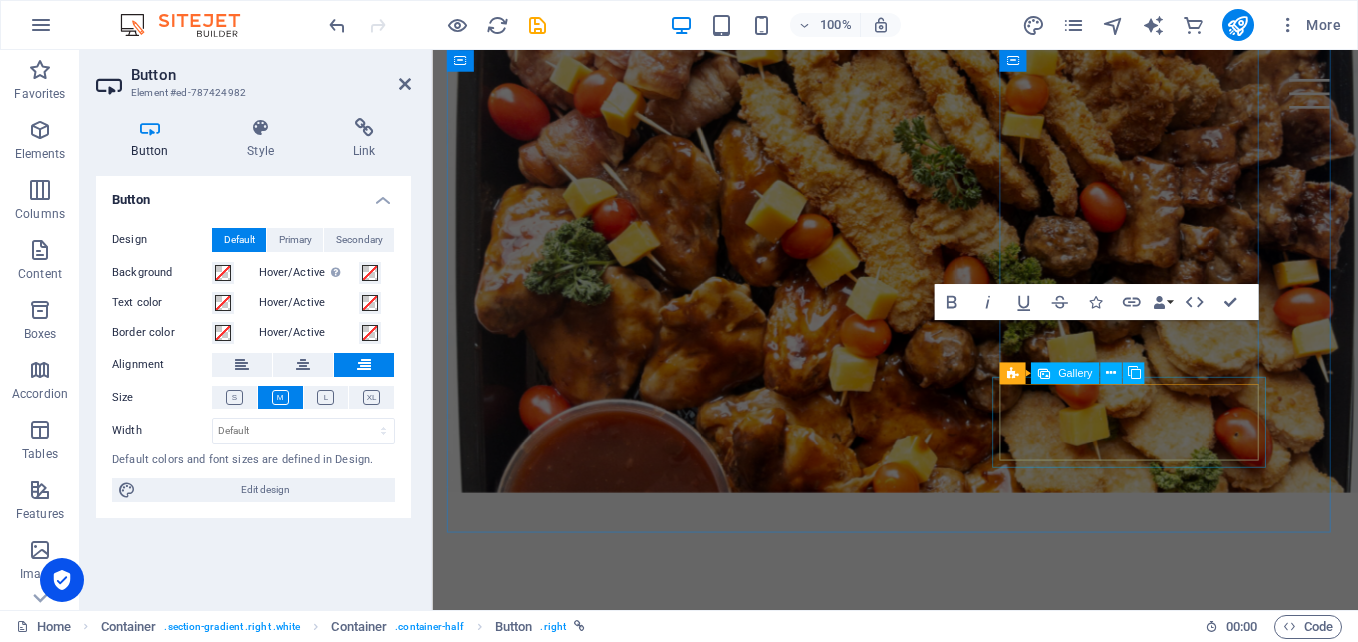 scroll, scrollTop: 3689, scrollLeft: 0, axis: vertical 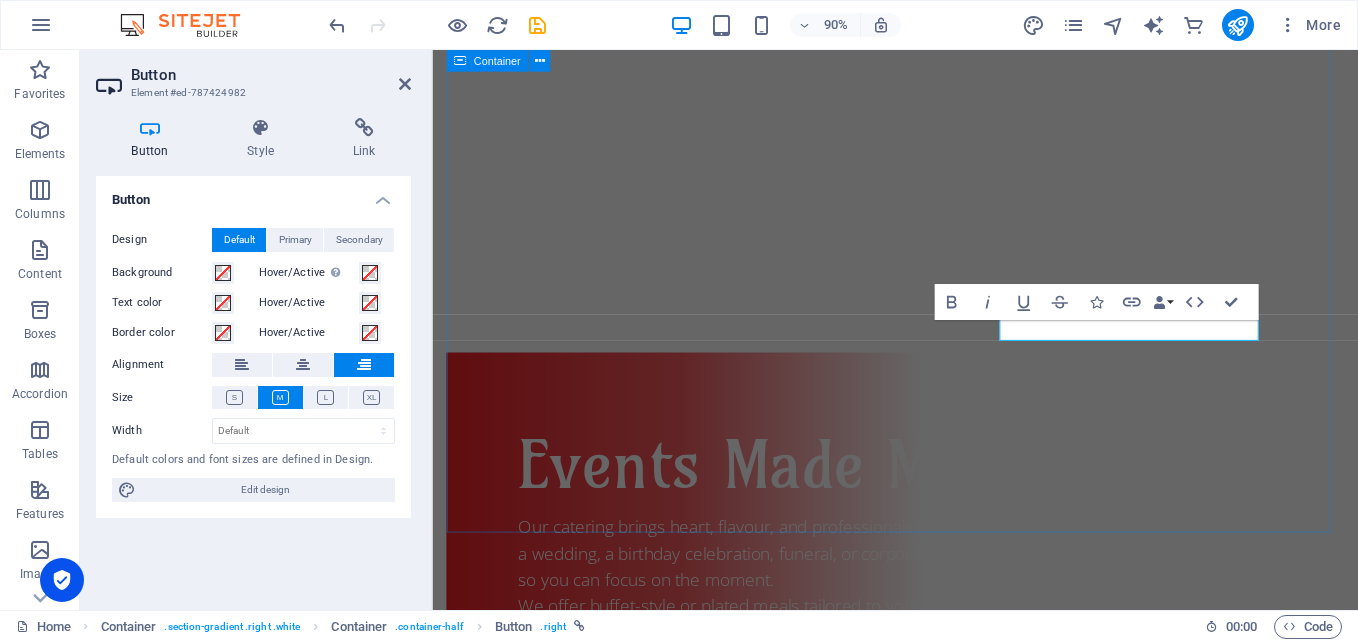 click on "Catering for Every Occasion Big or small, sacred or celebratory — Tsholo Delicious offers professional catering for all kinds of events. Whether it’s a wedding that needs a show-stopping spread, a funeral that calls for respectful service, or a film shoot that requires efficient on-set meals — we’ve got you covered. We cater: Weddings — elegant plated meals, buffets, or traditional dishes Funerals & Memorials — comforting food with dignity and punctuality Film & TV Productions — reliable, high-volume catering on location Community Events, Church Gatherings & More With flexible menu options and nationwide travel, we make sure every plate we serve meets the moment. REQUEST A CUSTOM QUOTE" at bounding box center (946, 1769) 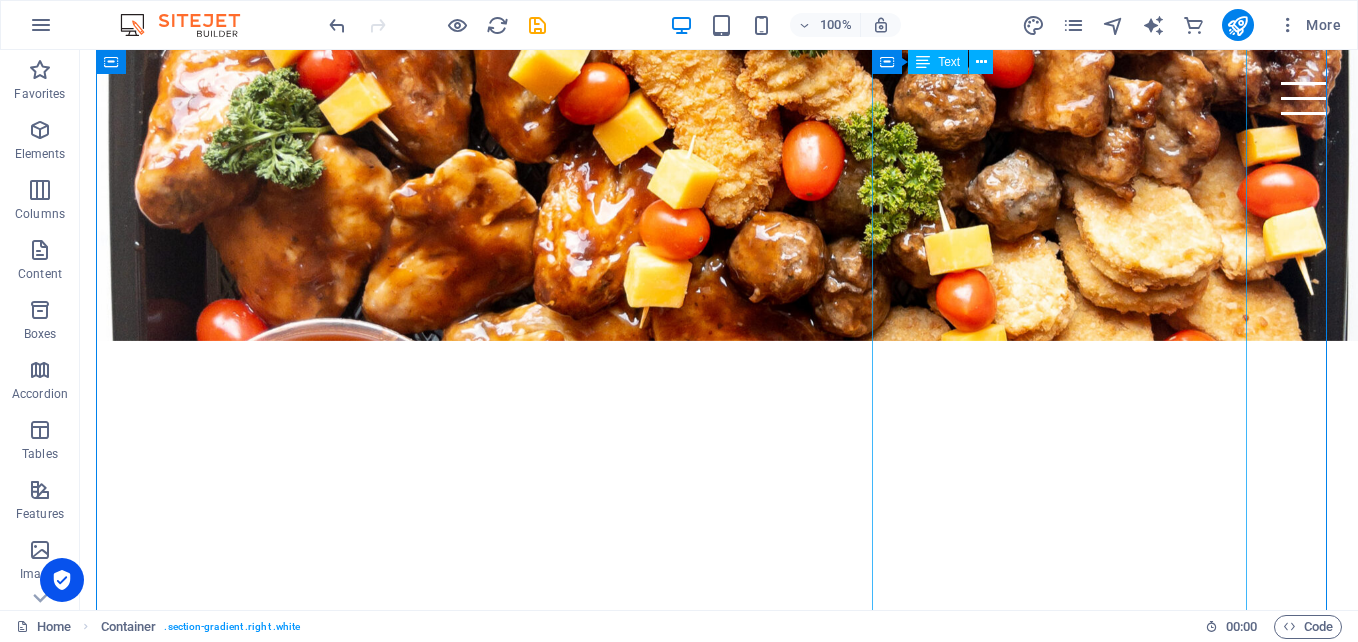 scroll, scrollTop: 2792, scrollLeft: 0, axis: vertical 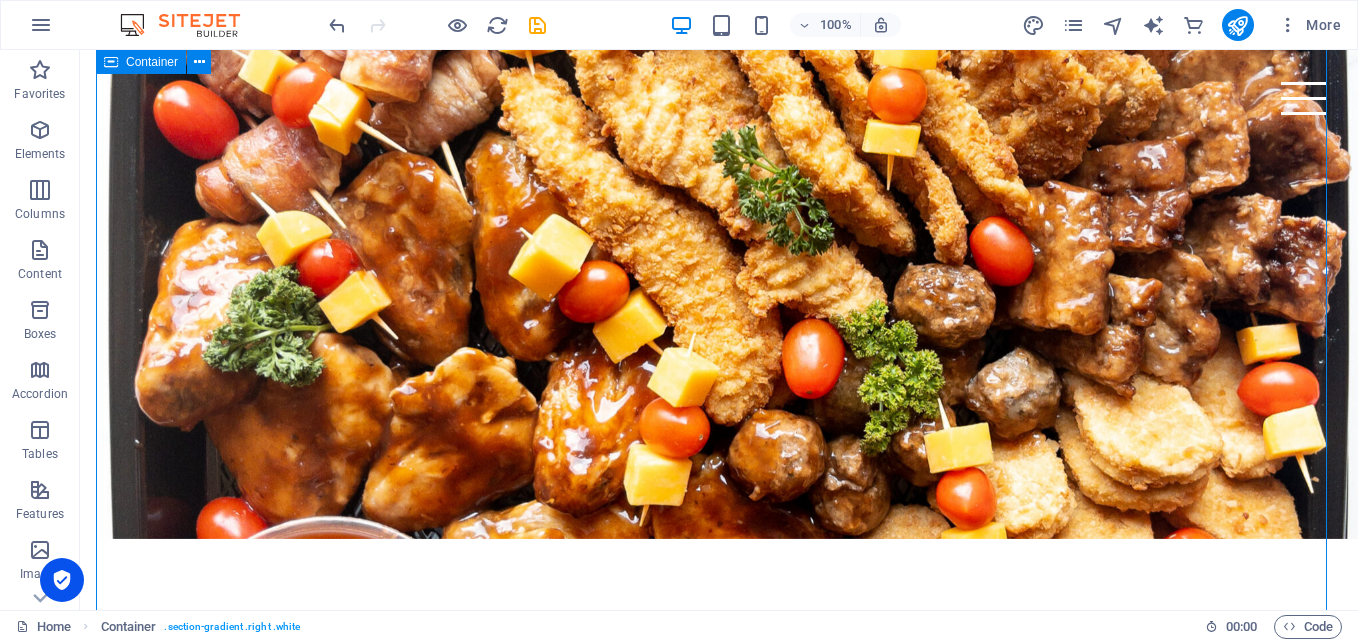 click on "Catering for Every Occasion Big or small, sacred or celebratory — Tsholo Delicious offers professional catering for all kinds of events. Whether it’s a wedding that needs a show-stopping spread, a funeral that calls for respectful service, or a film shoot that requires efficient on-set meals — we’ve got you covered. We cater: Weddings — elegant plated meals, buffets, or traditional dishes Funerals & Memorials — comforting food with dignity and punctuality Film & TV Productions — reliable, high-volume catering on location Community Events, Church Gatherings & More With flexible menu options and nationwide travel, we make sure every plate we serve meets the moment. REQUEST A CUSTOM QUOTE" at bounding box center [719, 2346] 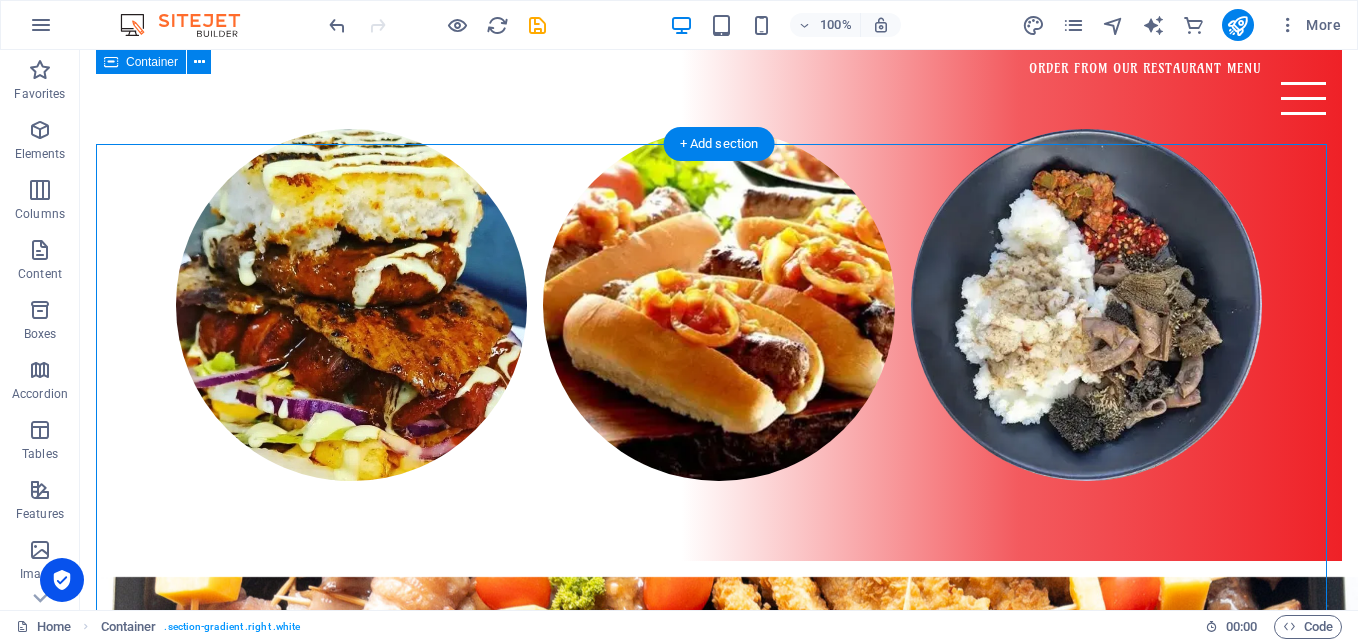 scroll, scrollTop: 2192, scrollLeft: 0, axis: vertical 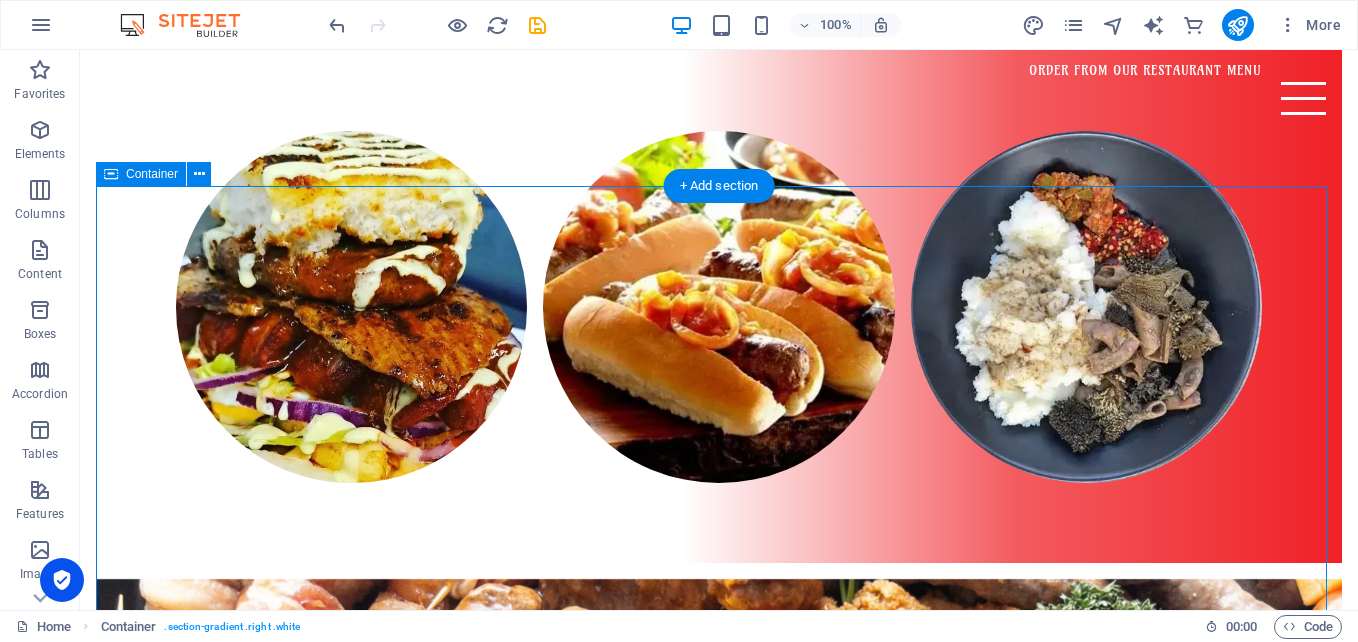 click on "Catering for Every Occasion Big or small, sacred or celebratory — Tsholo Delicious offers professional catering for all kinds of events. Whether it’s a wedding that needs a show-stopping spread, a funeral that calls for respectful service, or a film shoot that requires efficient on-set meals — we’ve got you covered. We cater: Weddings — elegant plated meals, buffets, or traditional dishes Funerals & Memorials — comforting food with dignity and punctuality Film & TV Productions — reliable, high-volume catering on location Community Events, Church Gatherings & More With flexible menu options and nationwide travel, we make sure every plate we serve meets the moment. REQUEST A CUSTOM QUOTE" at bounding box center [719, 2946] 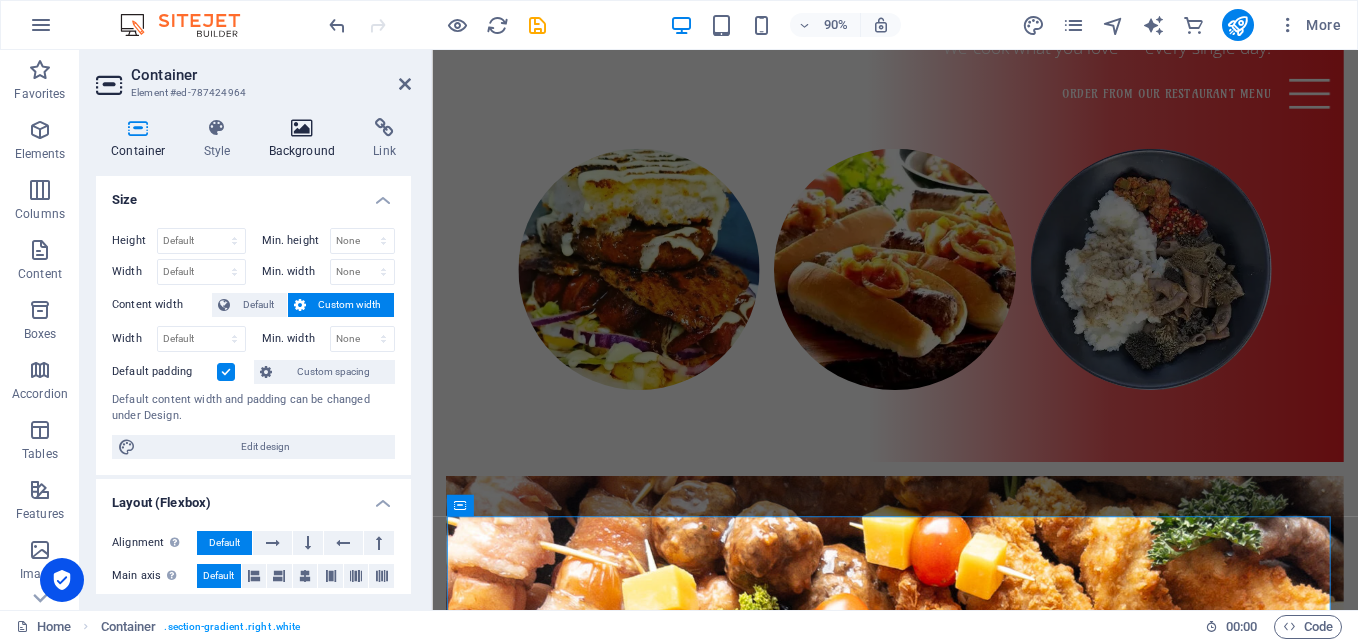 click on "Background" at bounding box center [306, 139] 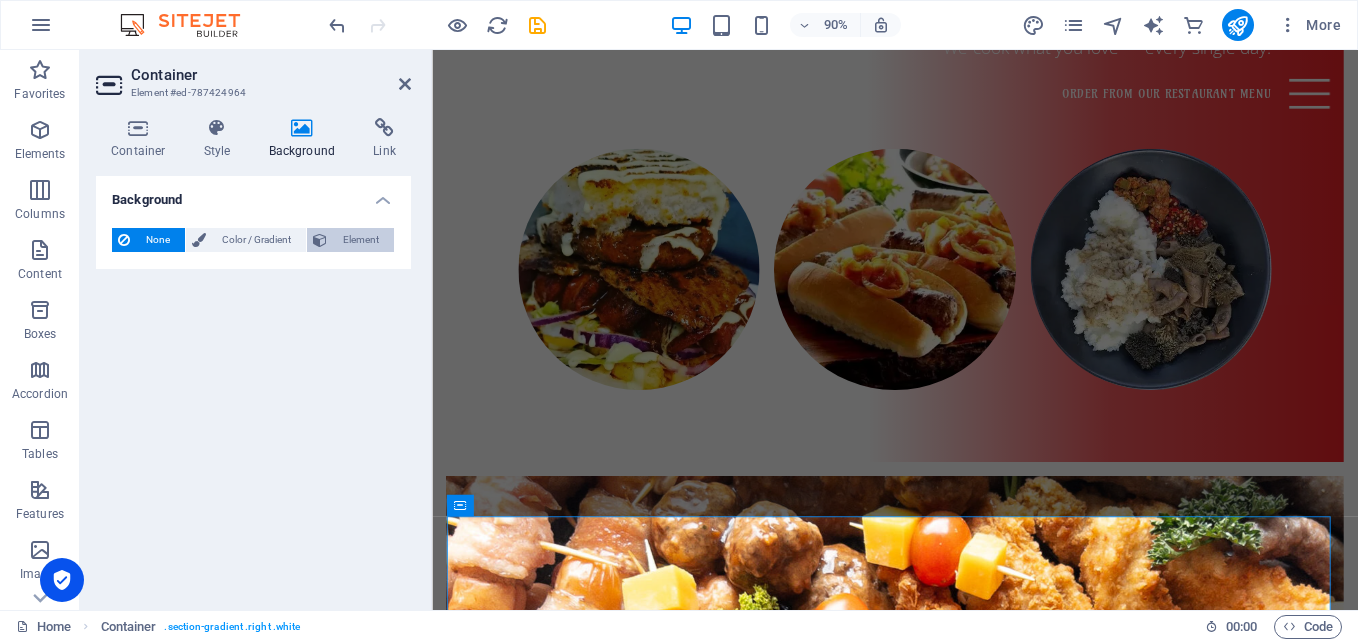 click on "Element" at bounding box center (360, 240) 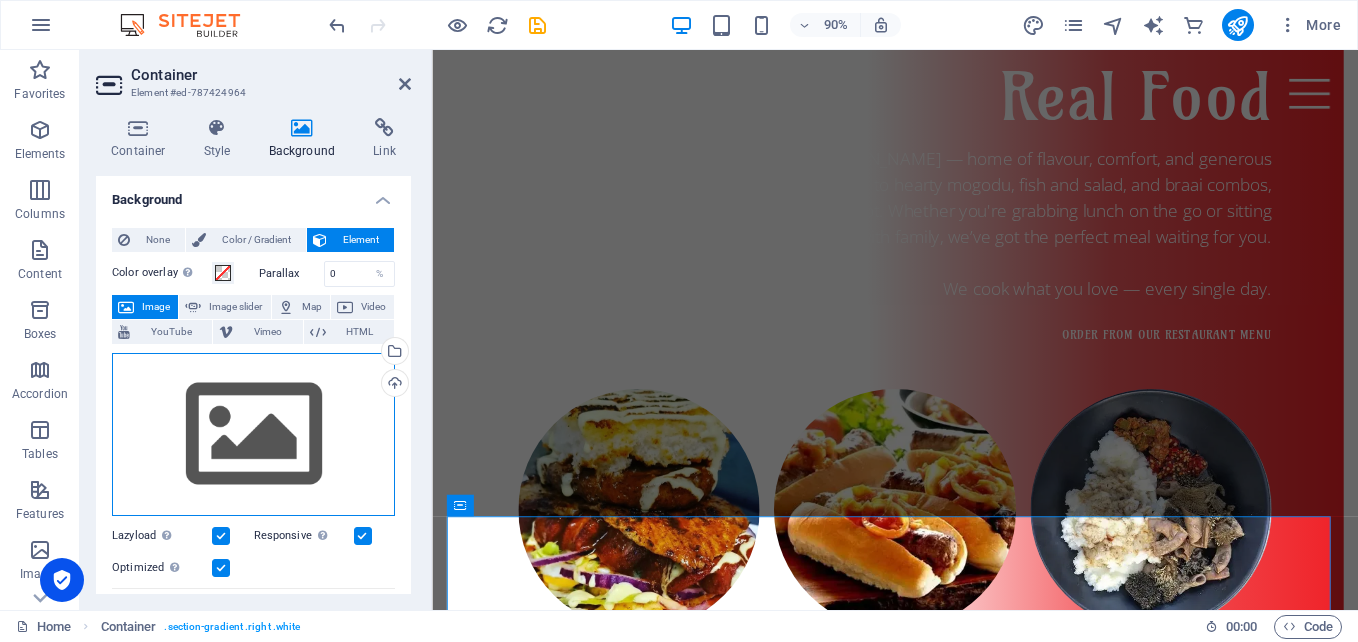 click on "Drag files here, click to choose files or select files from Files or our free stock photos & videos" at bounding box center [253, 435] 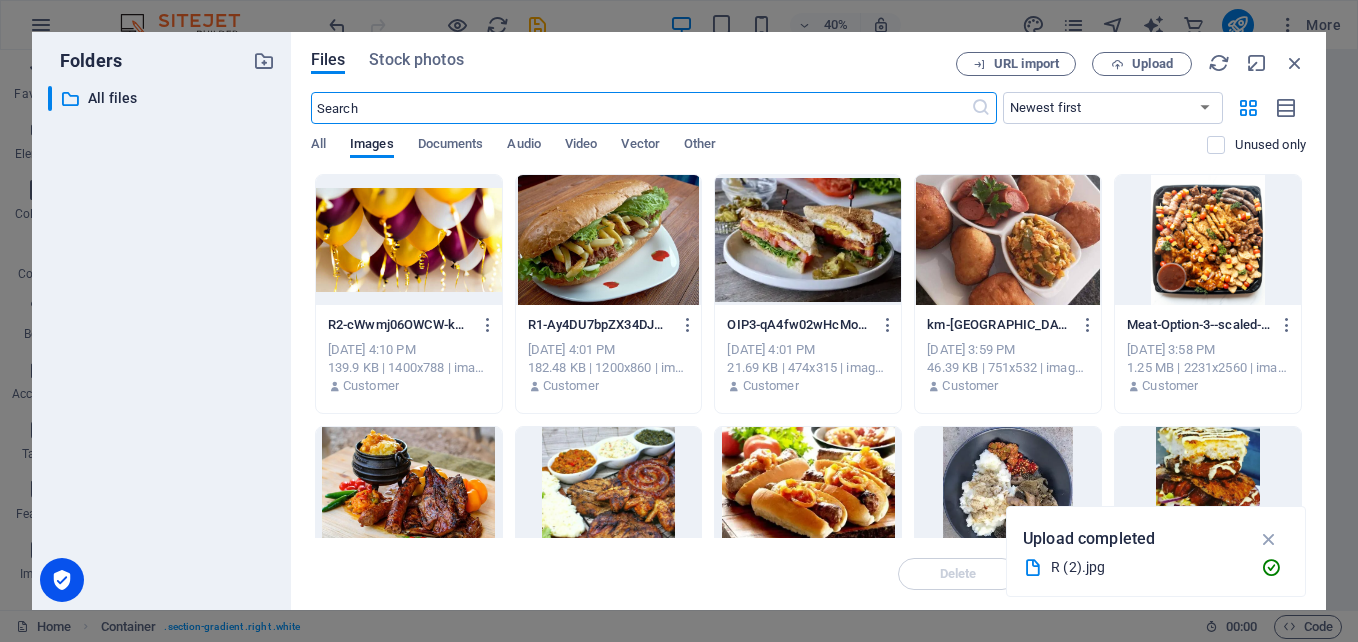 scroll, scrollTop: 4264, scrollLeft: 0, axis: vertical 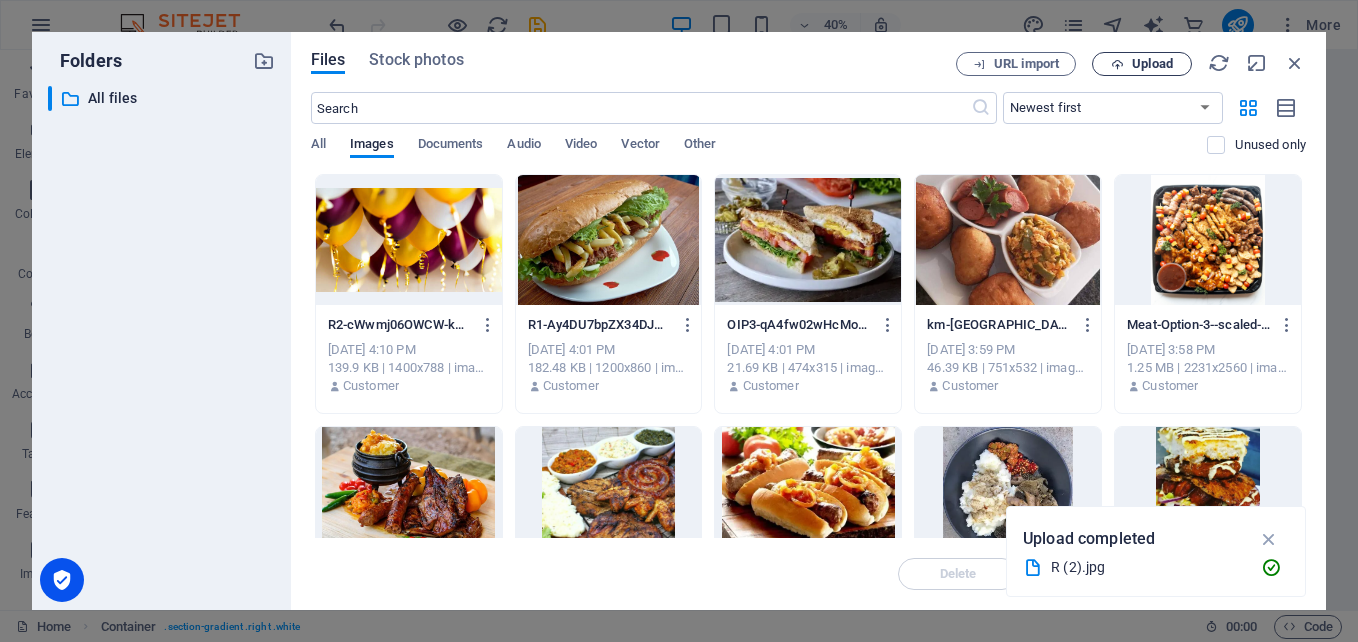 click on "Upload" at bounding box center (1142, 64) 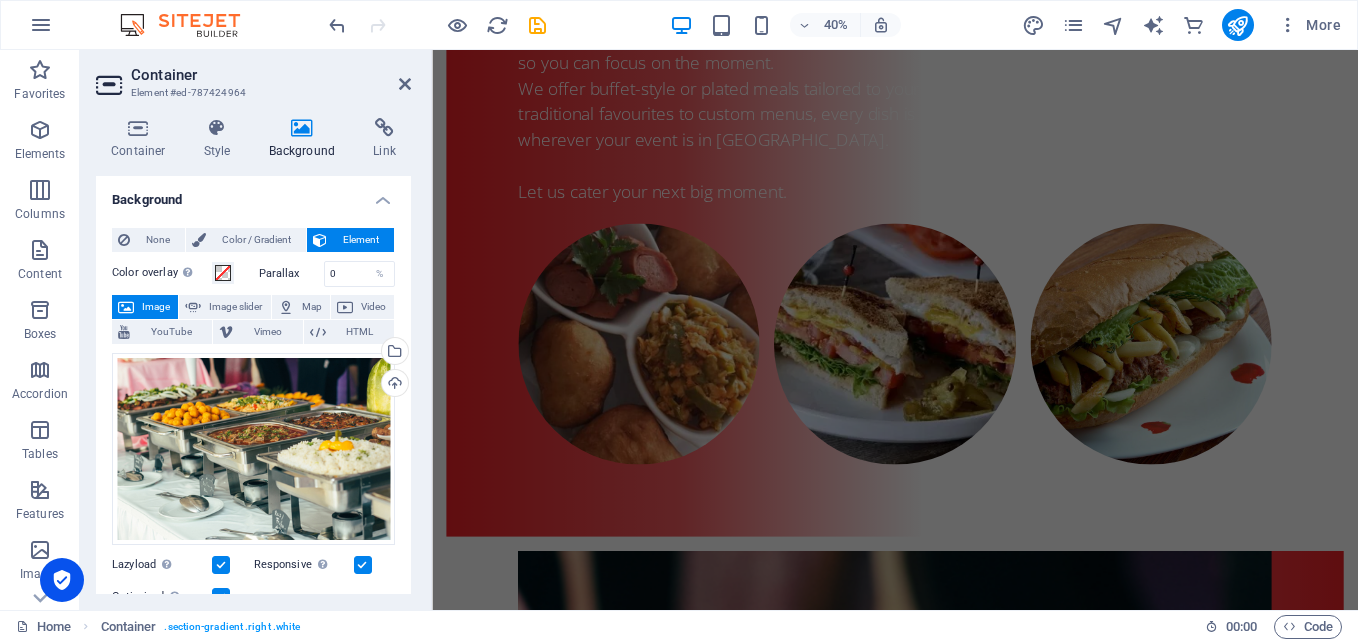 scroll, scrollTop: 3157, scrollLeft: 0, axis: vertical 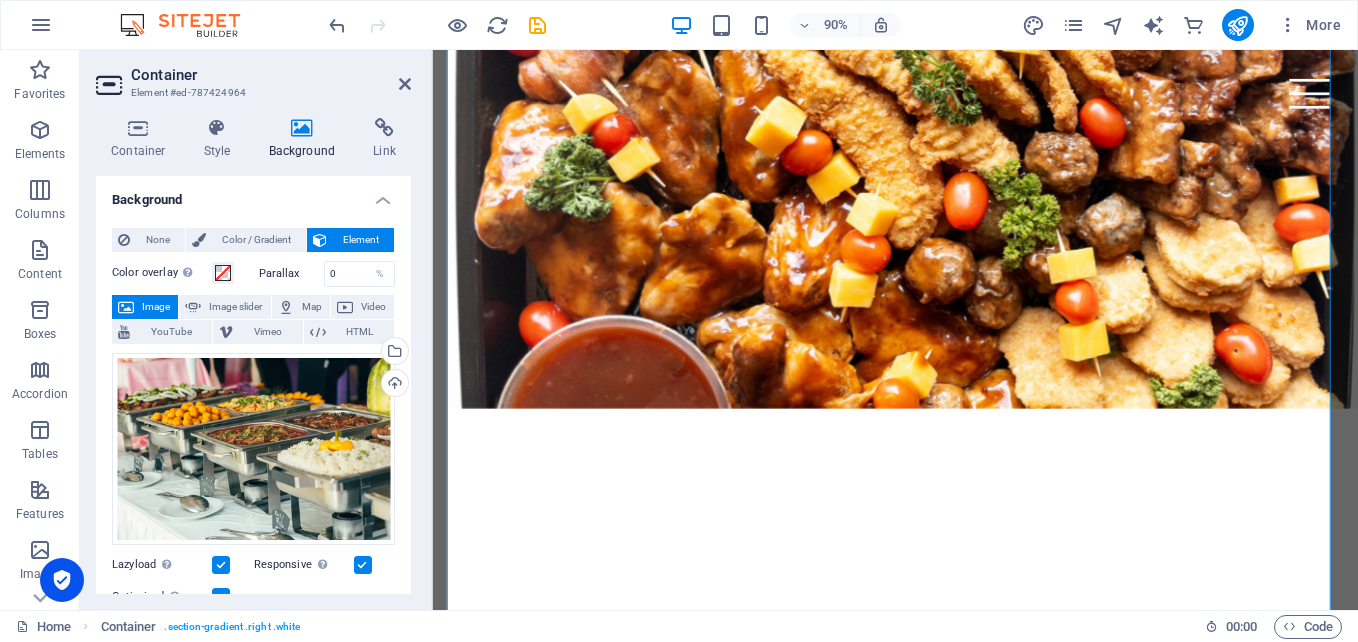 click on "Container Element #ed-787424964" at bounding box center [253, 76] 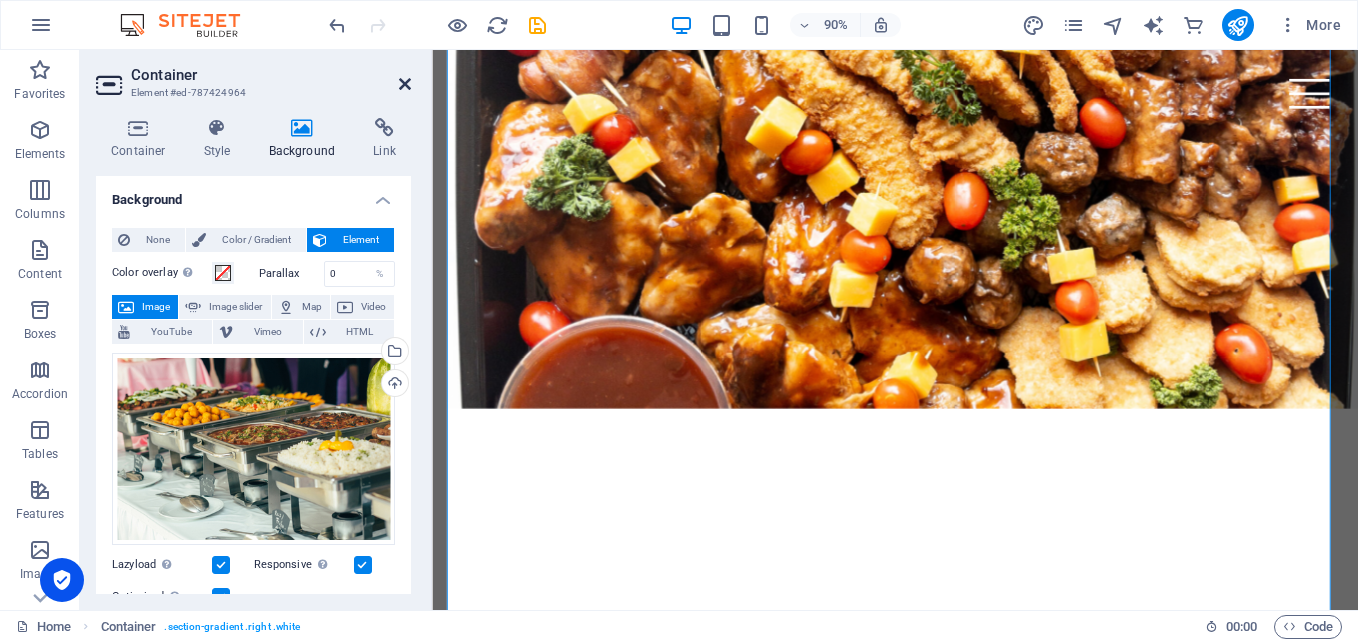 drag, startPoint x: 402, startPoint y: 81, endPoint x: 322, endPoint y: 33, distance: 93.29523 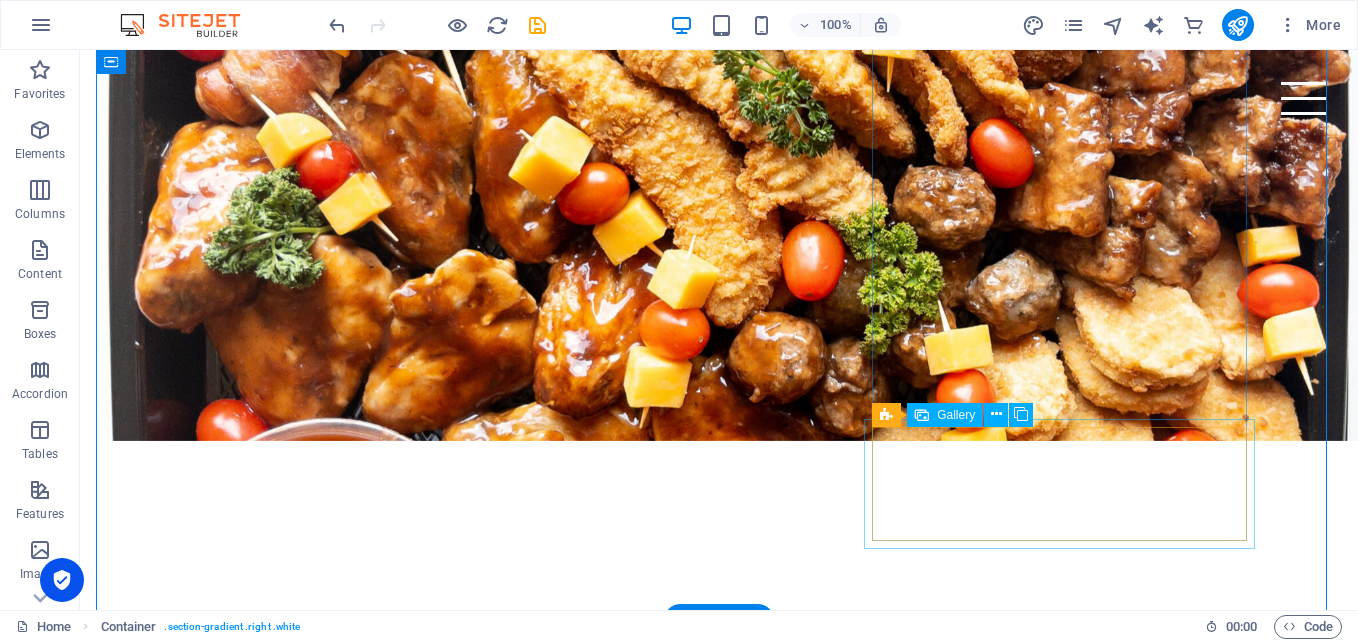 click at bounding box center (351, 4191) 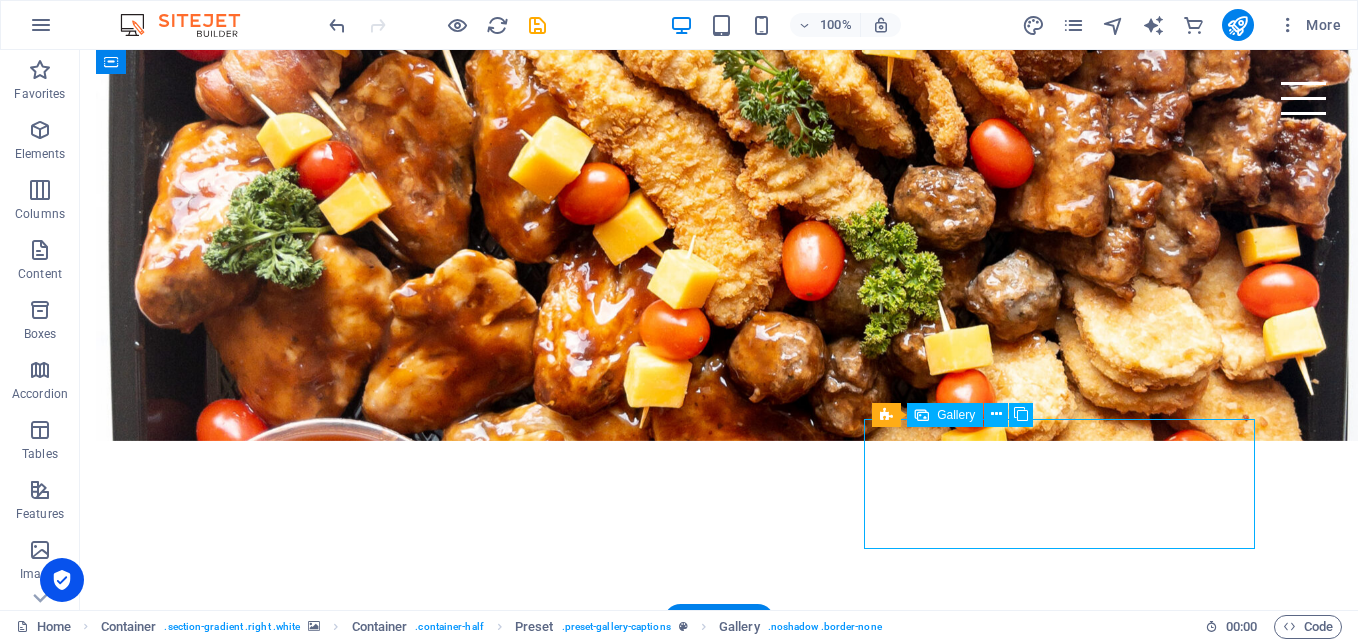 click at bounding box center [351, 4191] 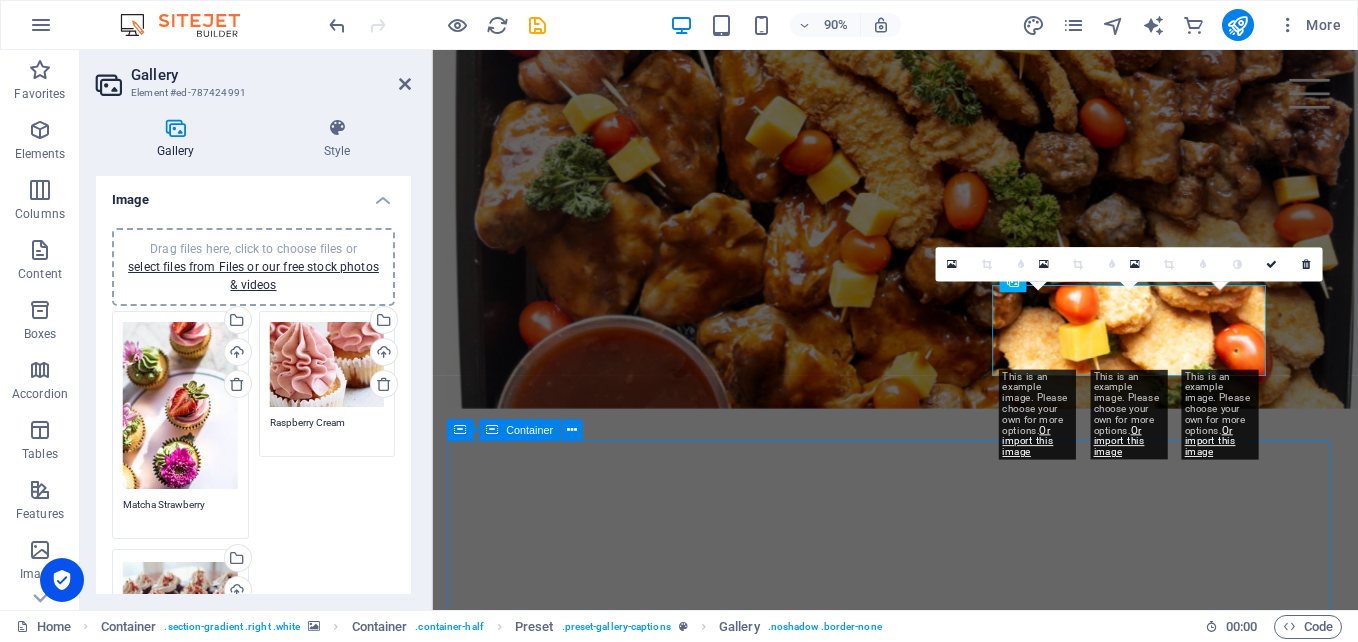scroll, scrollTop: 3791, scrollLeft: 0, axis: vertical 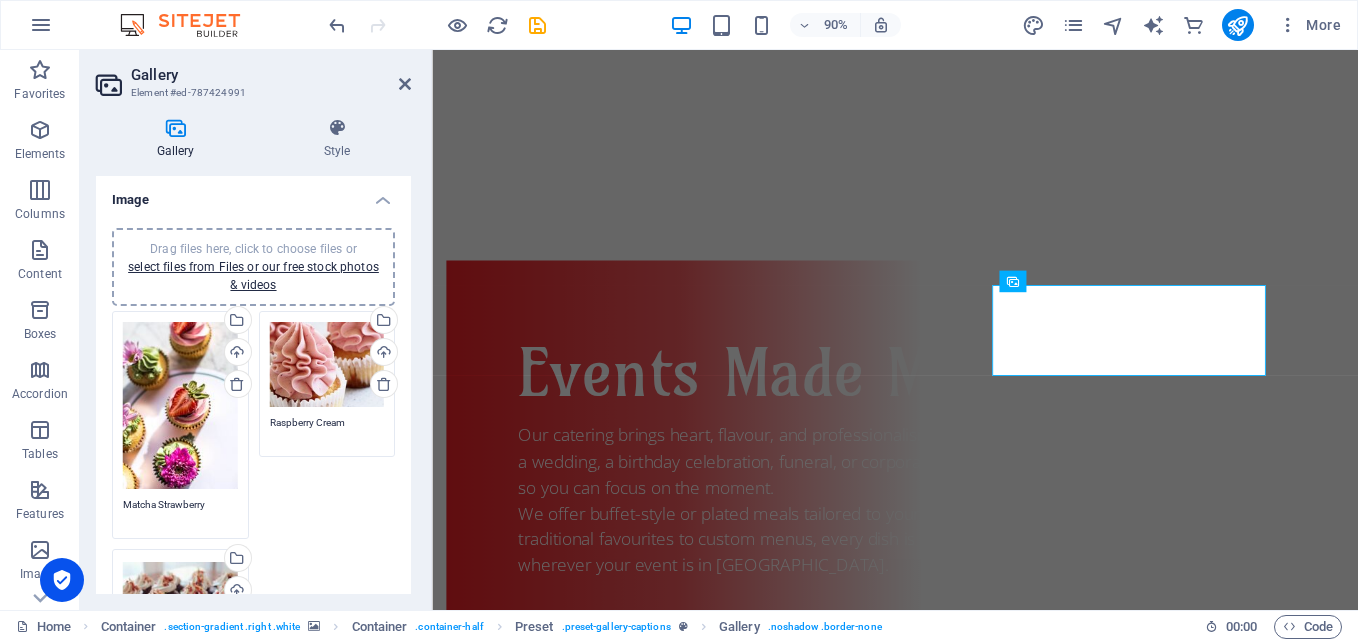 click on "Drag files here, click to choose files or select files from Files or our free stock photos & videos" at bounding box center (180, 405) 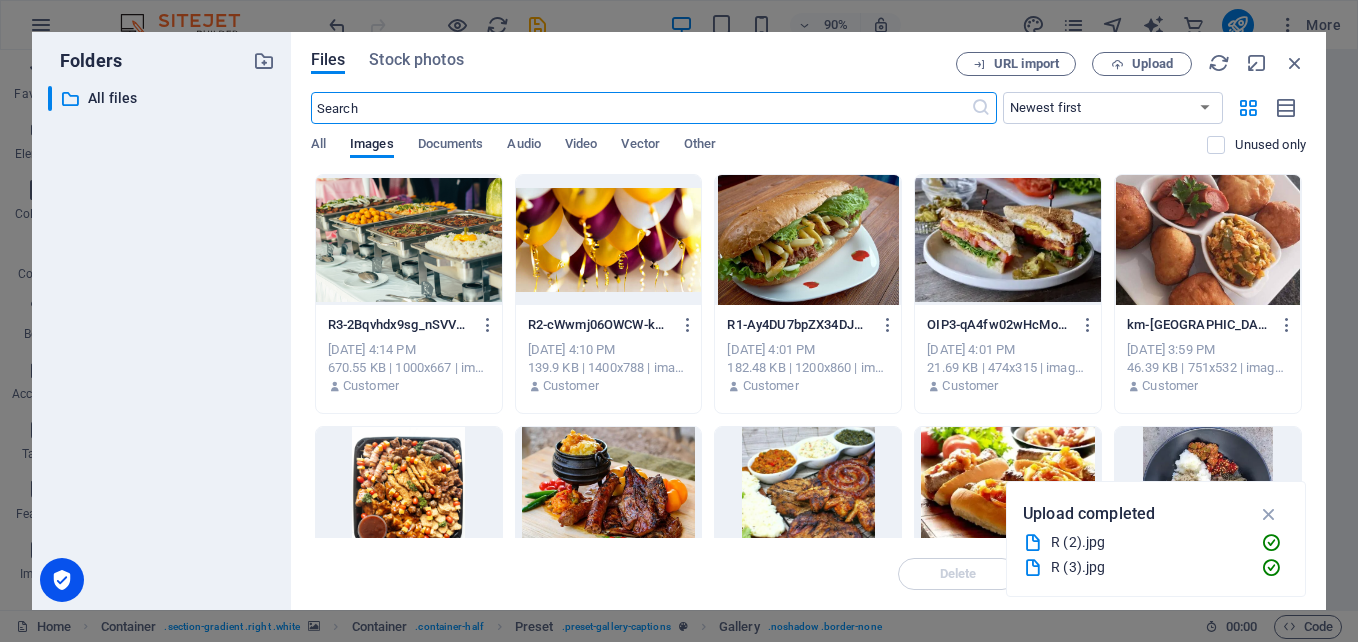 scroll, scrollTop: 4870, scrollLeft: 0, axis: vertical 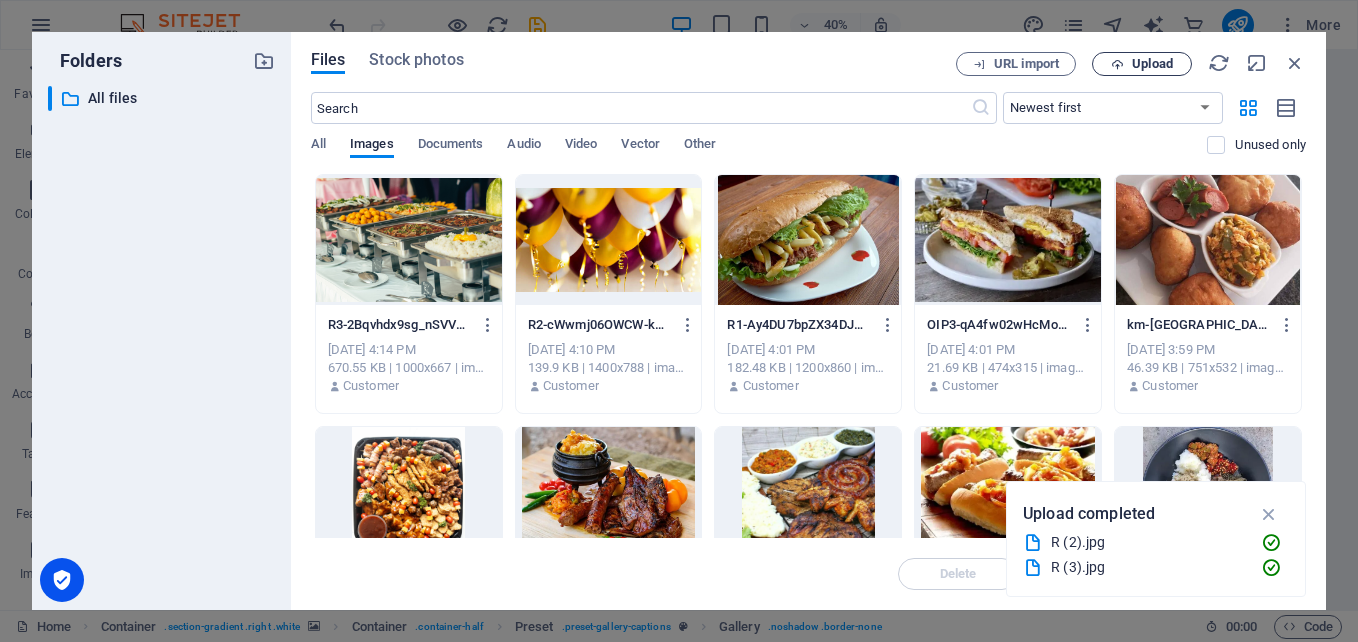 click on "Upload" at bounding box center [1152, 64] 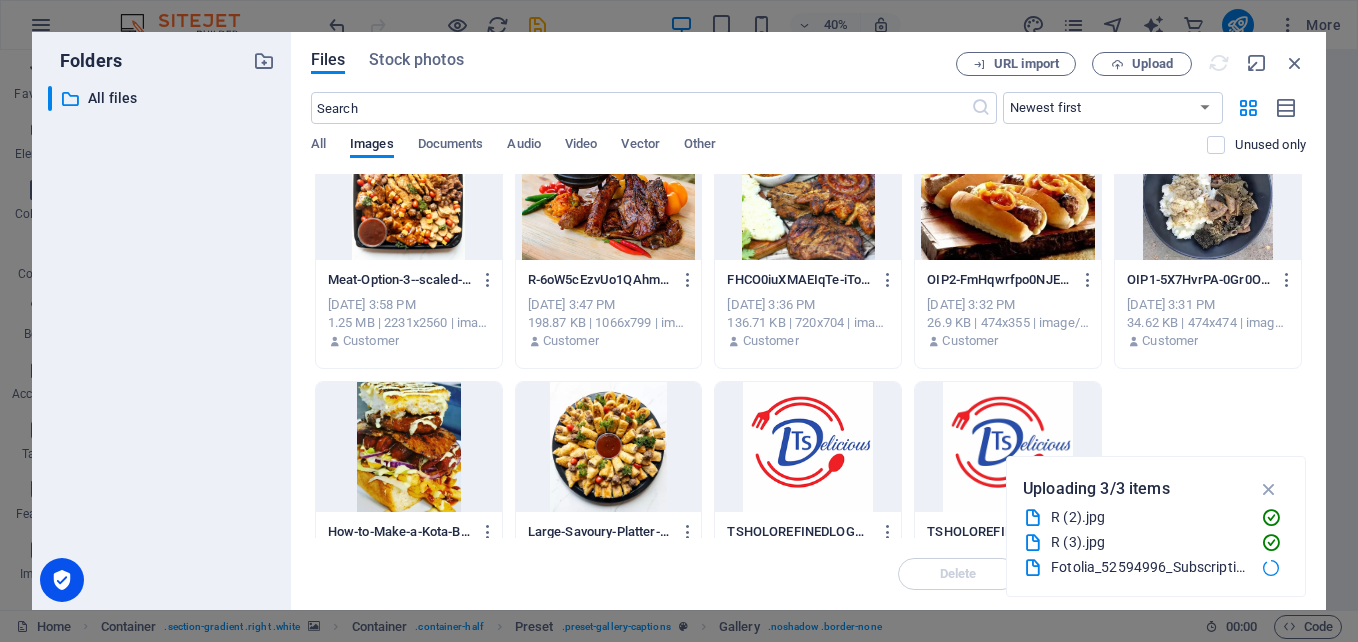 scroll, scrollTop: 300, scrollLeft: 0, axis: vertical 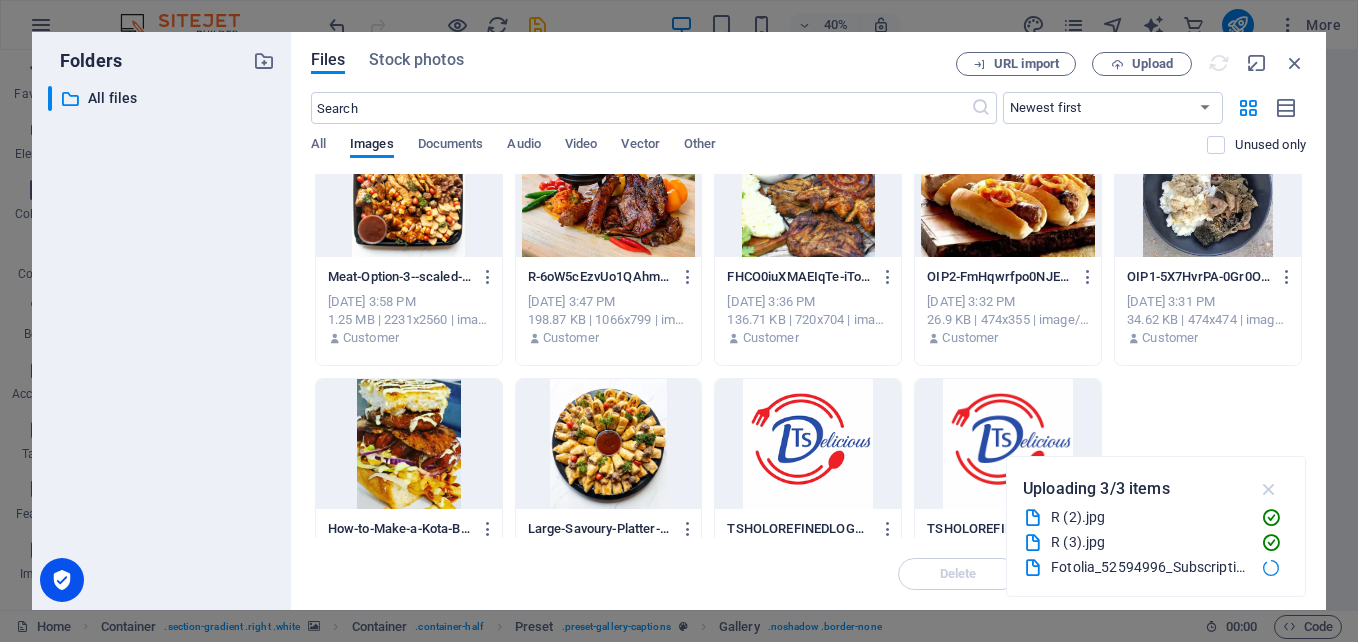 click at bounding box center [1269, 489] 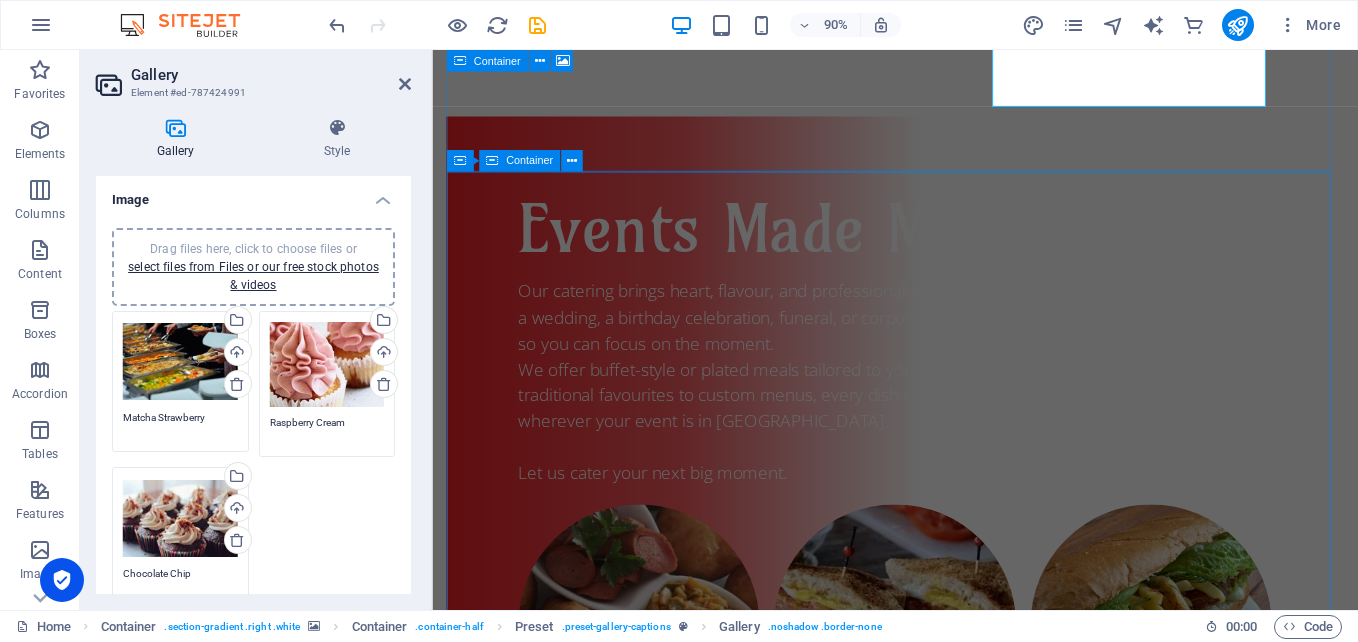 scroll, scrollTop: 3791, scrollLeft: 0, axis: vertical 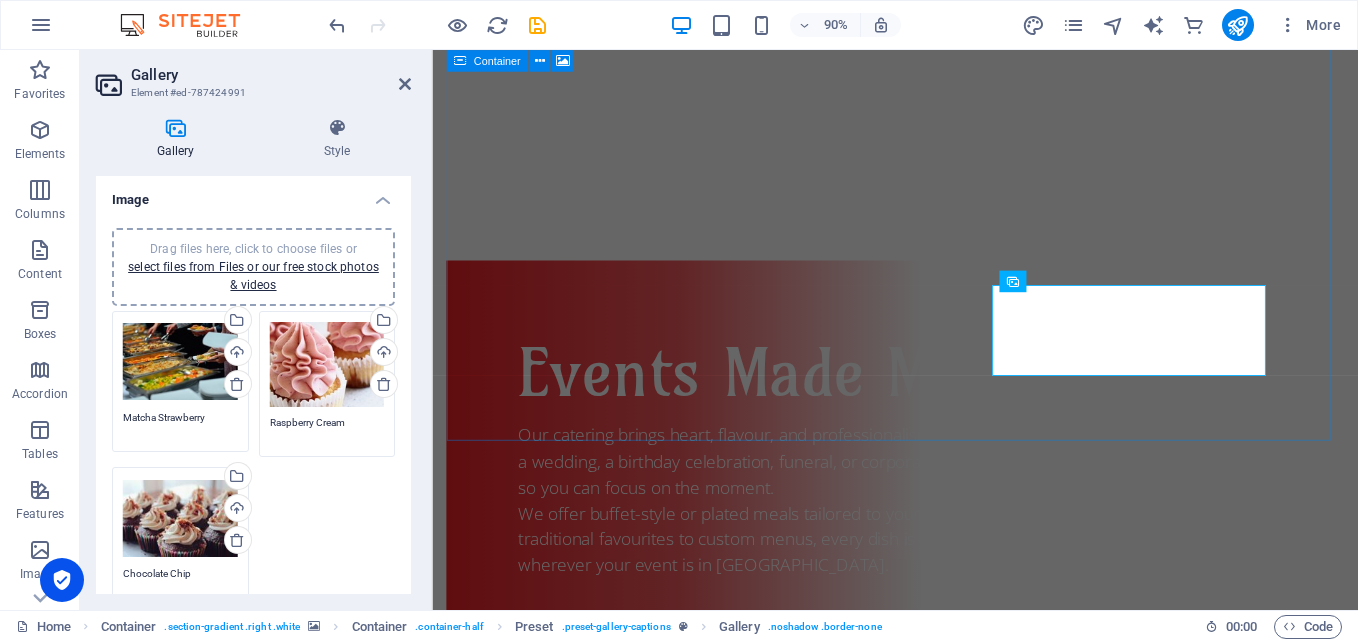 click on "Drag files here, click to choose files or select files from Files or our free stock photos & videos" at bounding box center (327, 365) 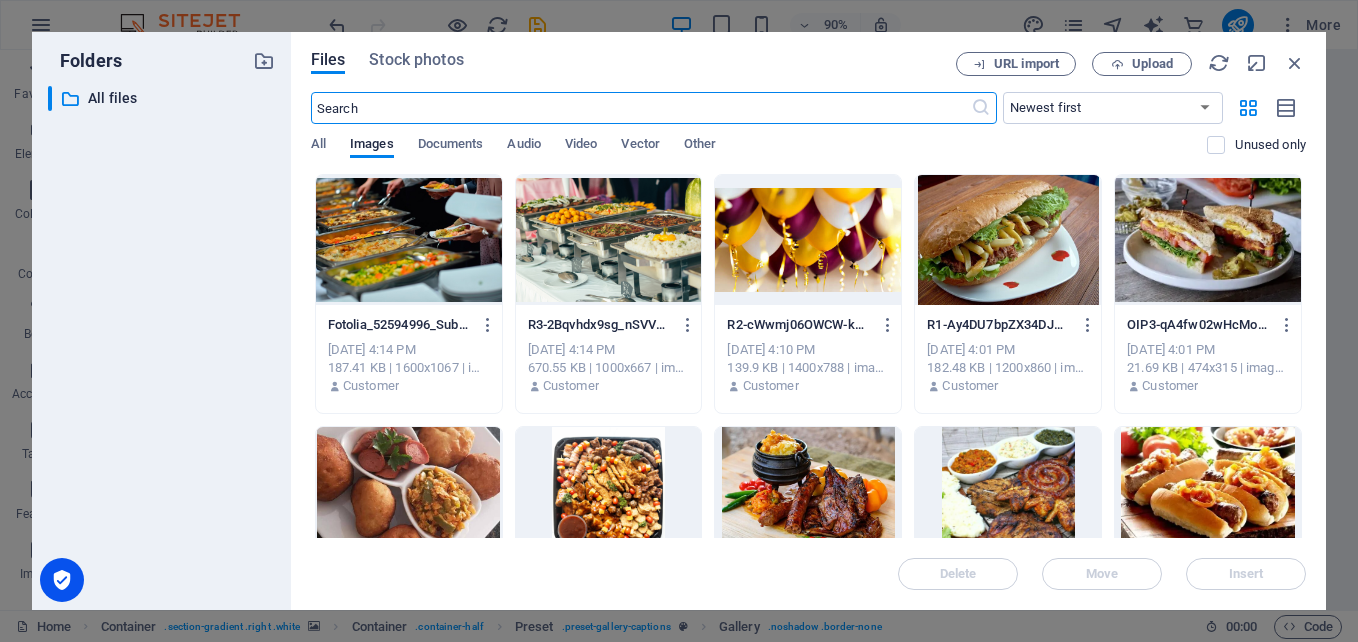 scroll, scrollTop: 4870, scrollLeft: 0, axis: vertical 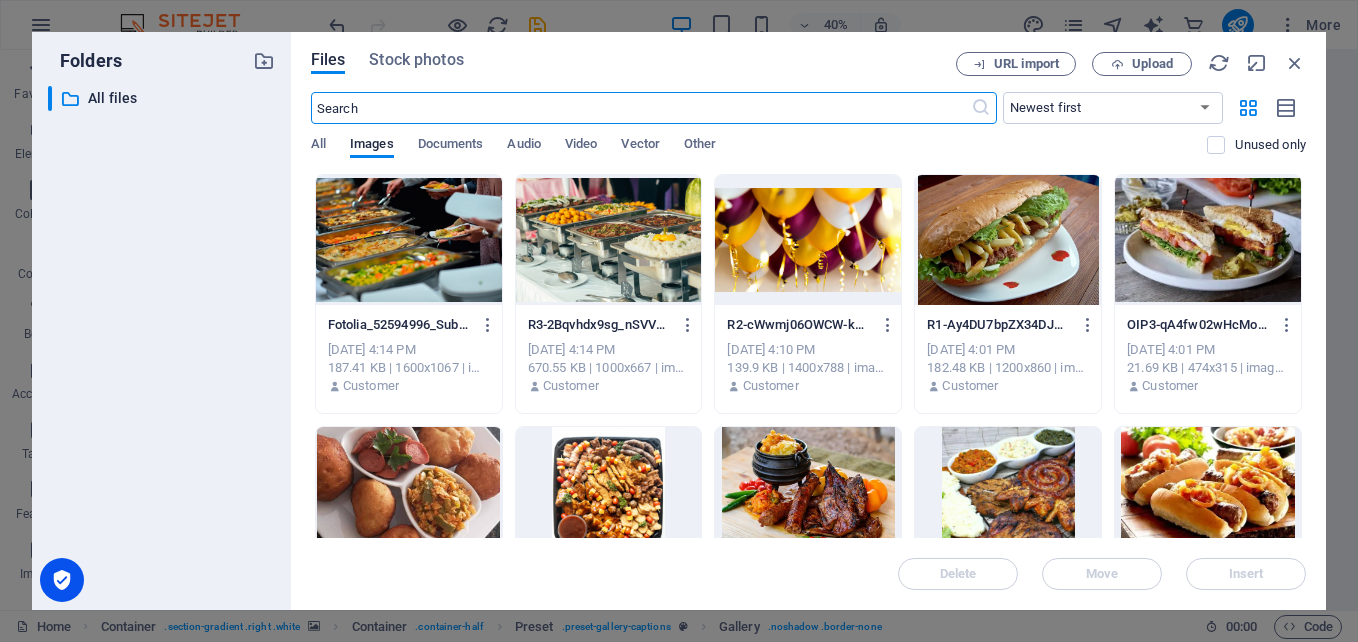 click at bounding box center (609, 240) 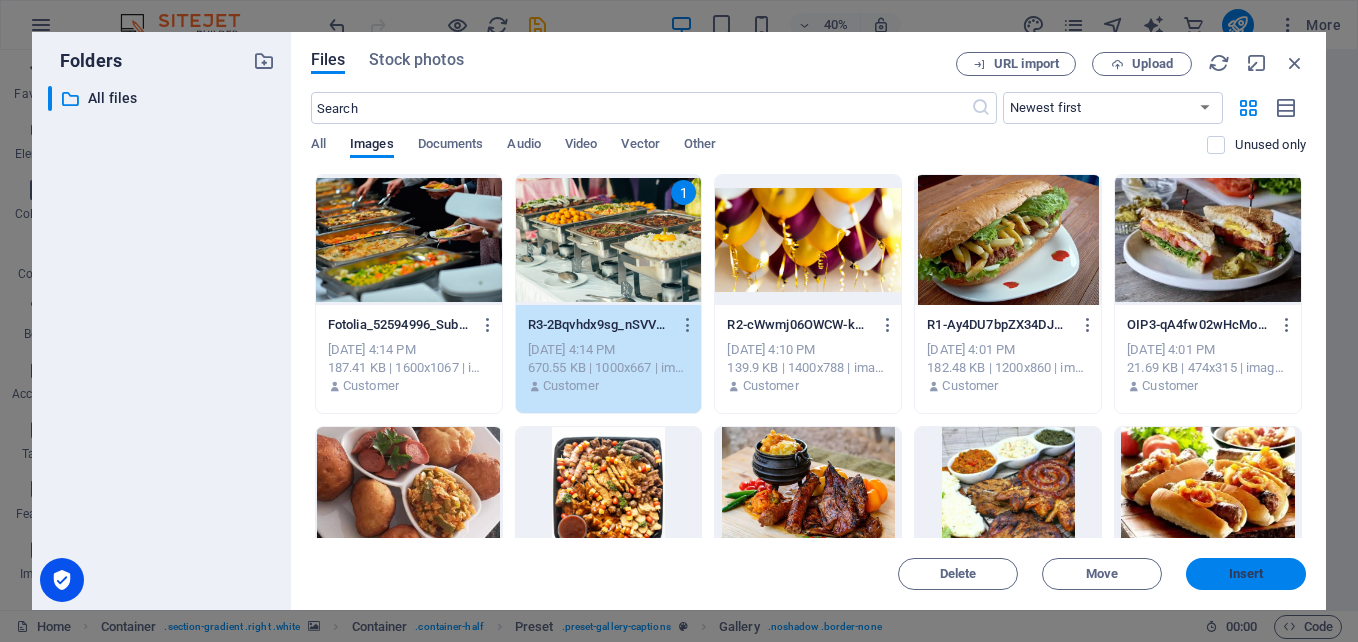 click on "Insert" at bounding box center [1246, 574] 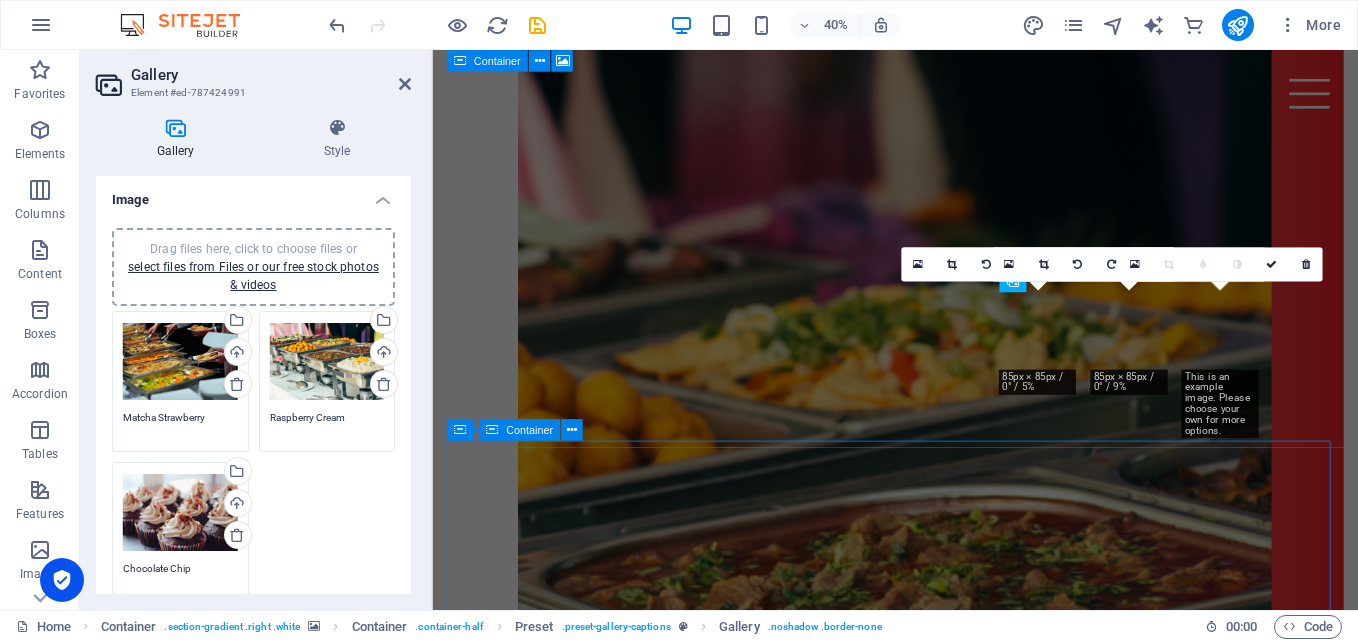 scroll, scrollTop: 3791, scrollLeft: 0, axis: vertical 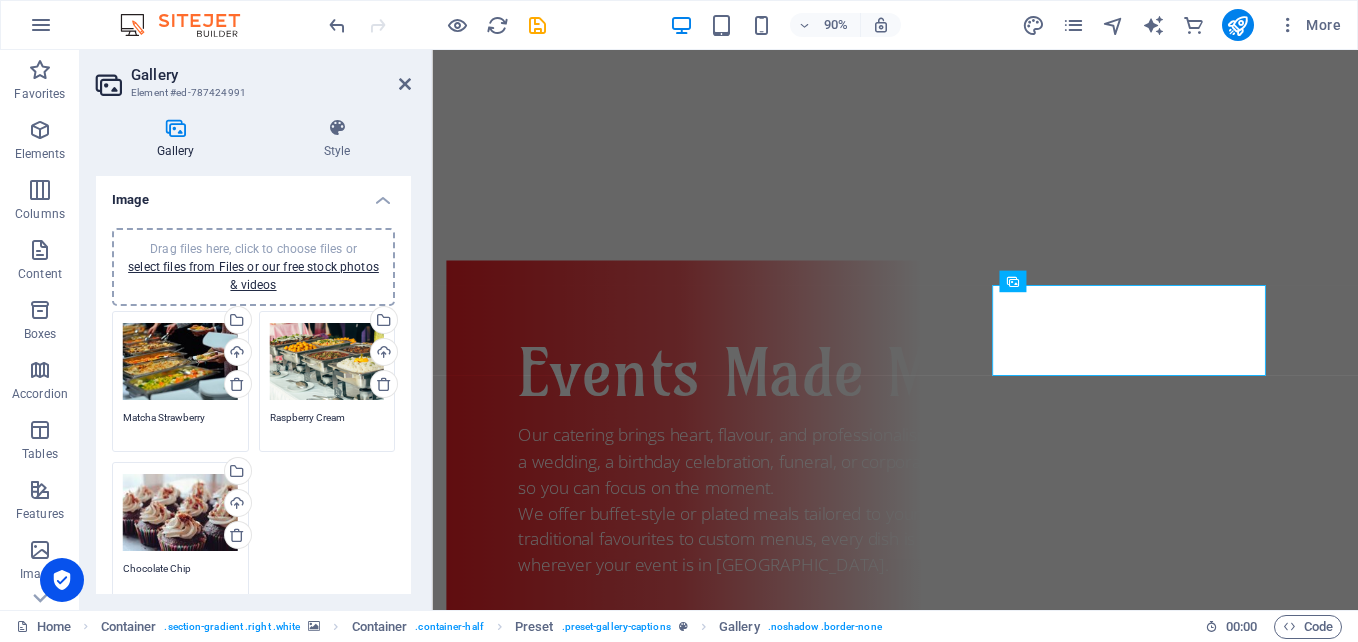 click on "Drag files here, click to choose files or select files from Files or our free stock photos & videos" at bounding box center [180, 513] 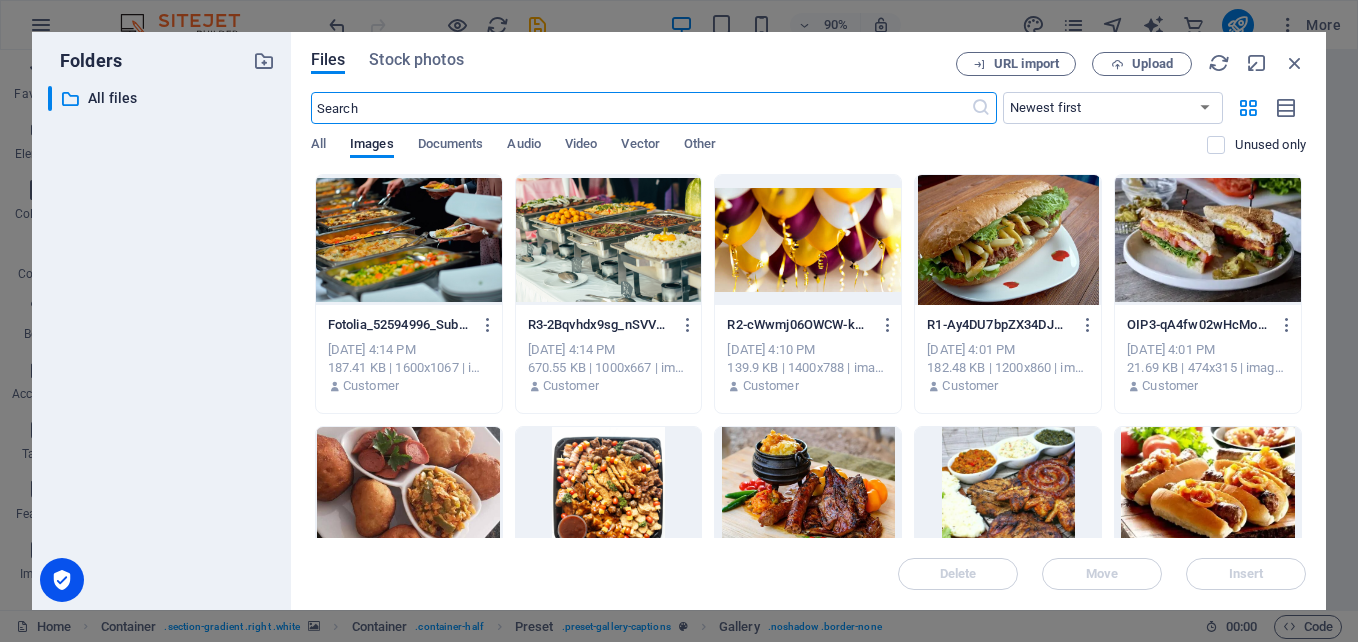 scroll, scrollTop: 4870, scrollLeft: 0, axis: vertical 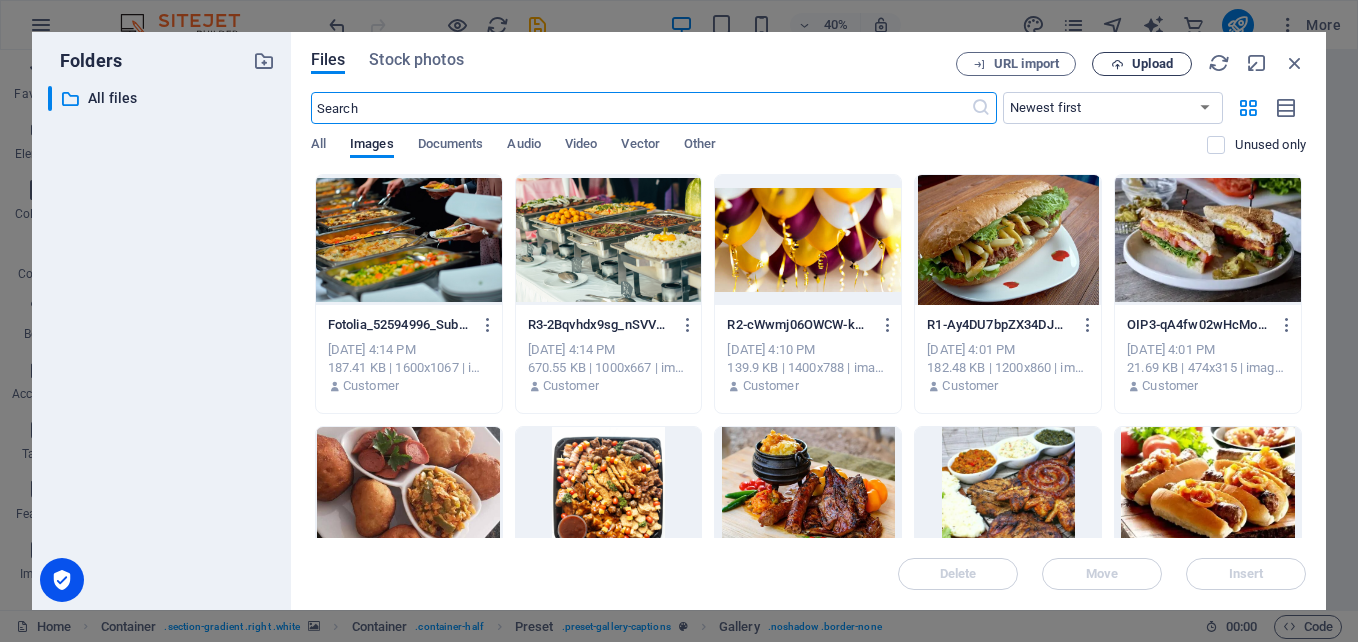 click on "Upload" at bounding box center [1152, 64] 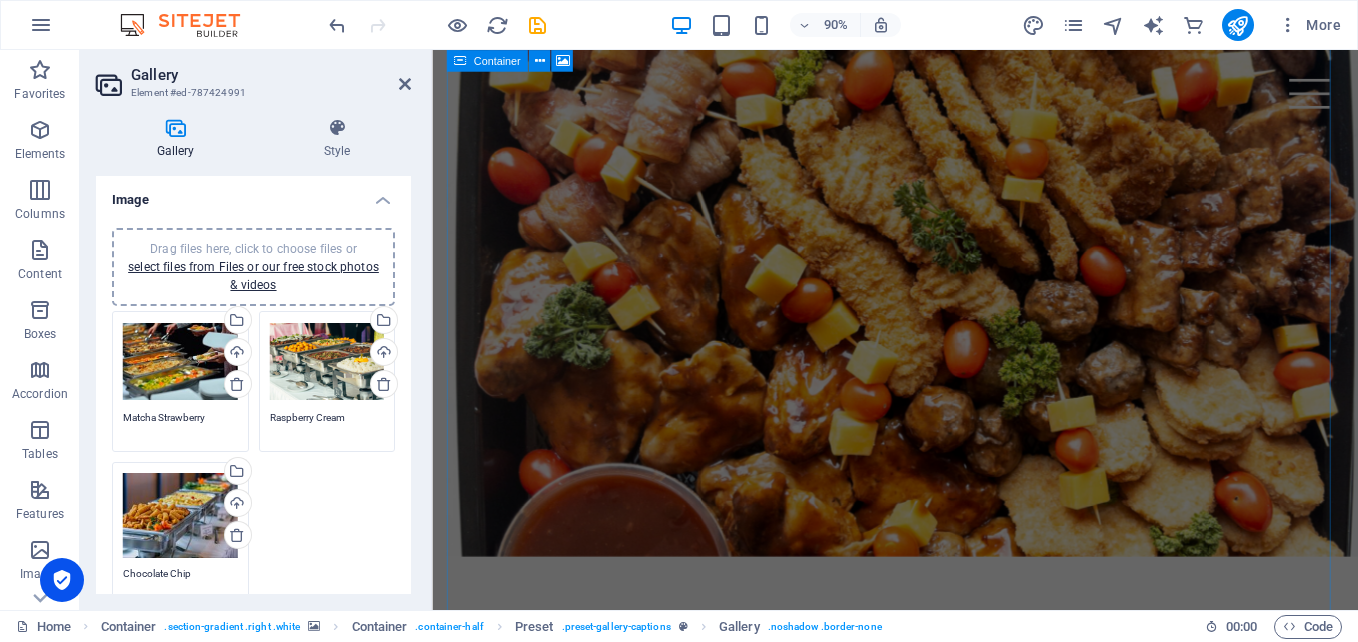 scroll, scrollTop: 2991, scrollLeft: 0, axis: vertical 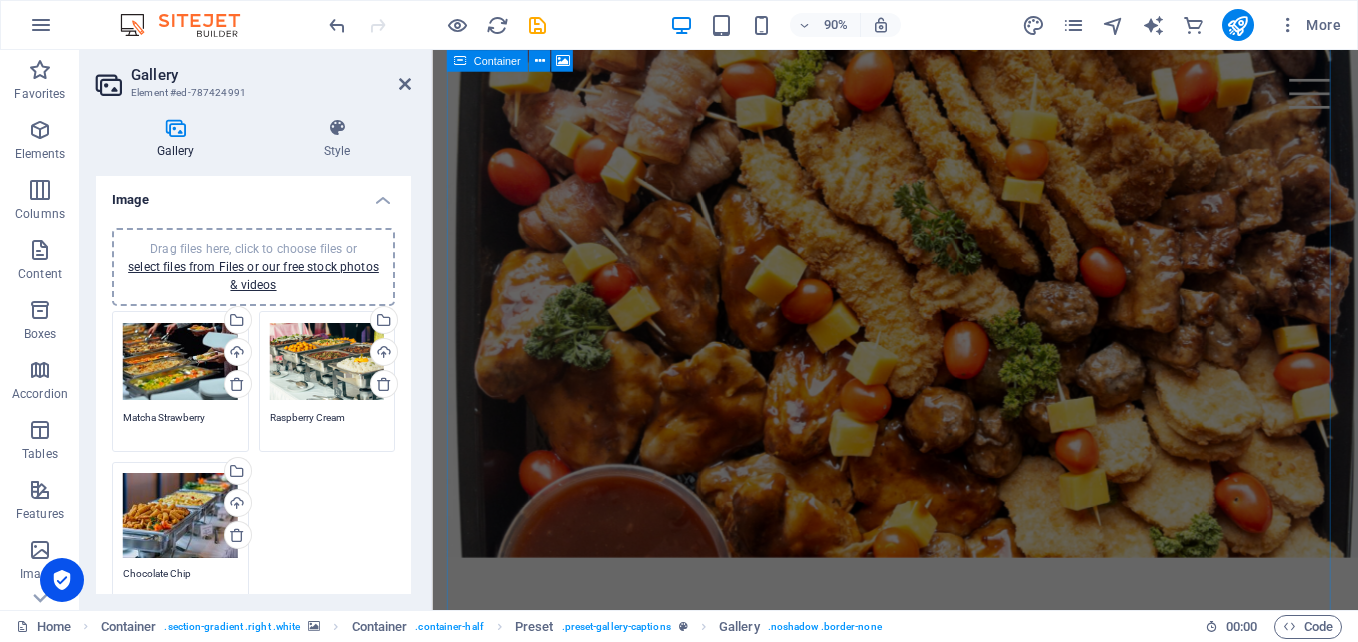 click on "Gallery" at bounding box center (271, 75) 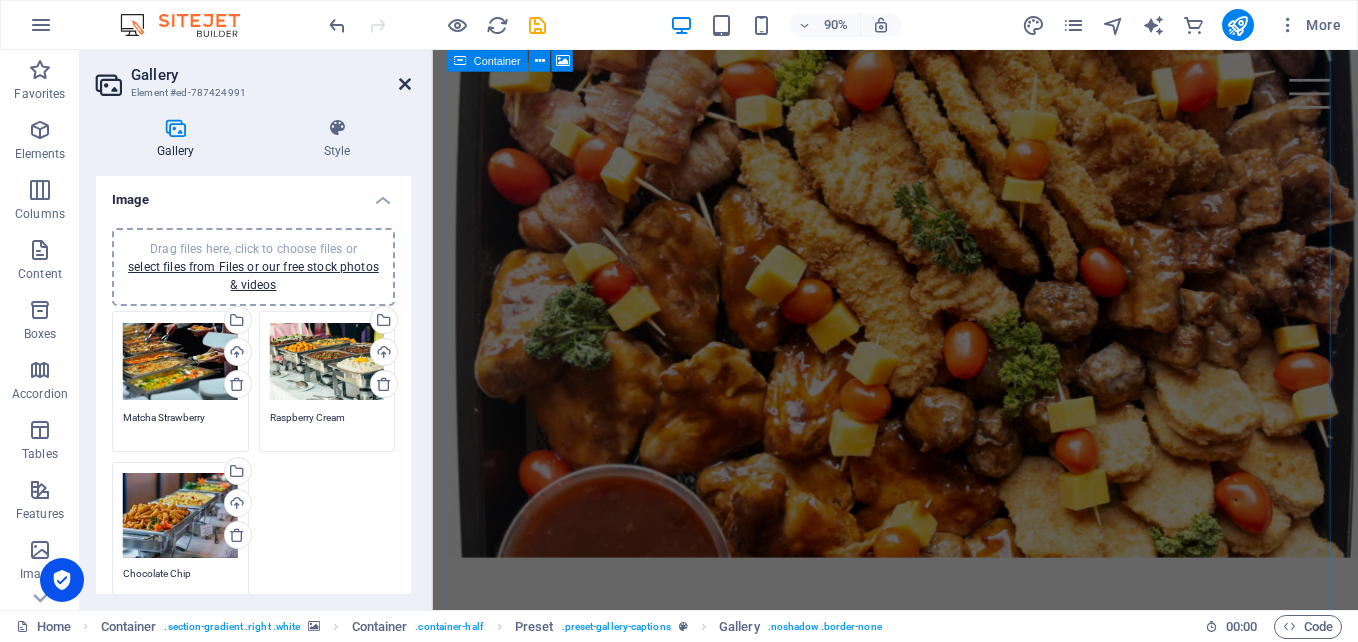 click at bounding box center [405, 84] 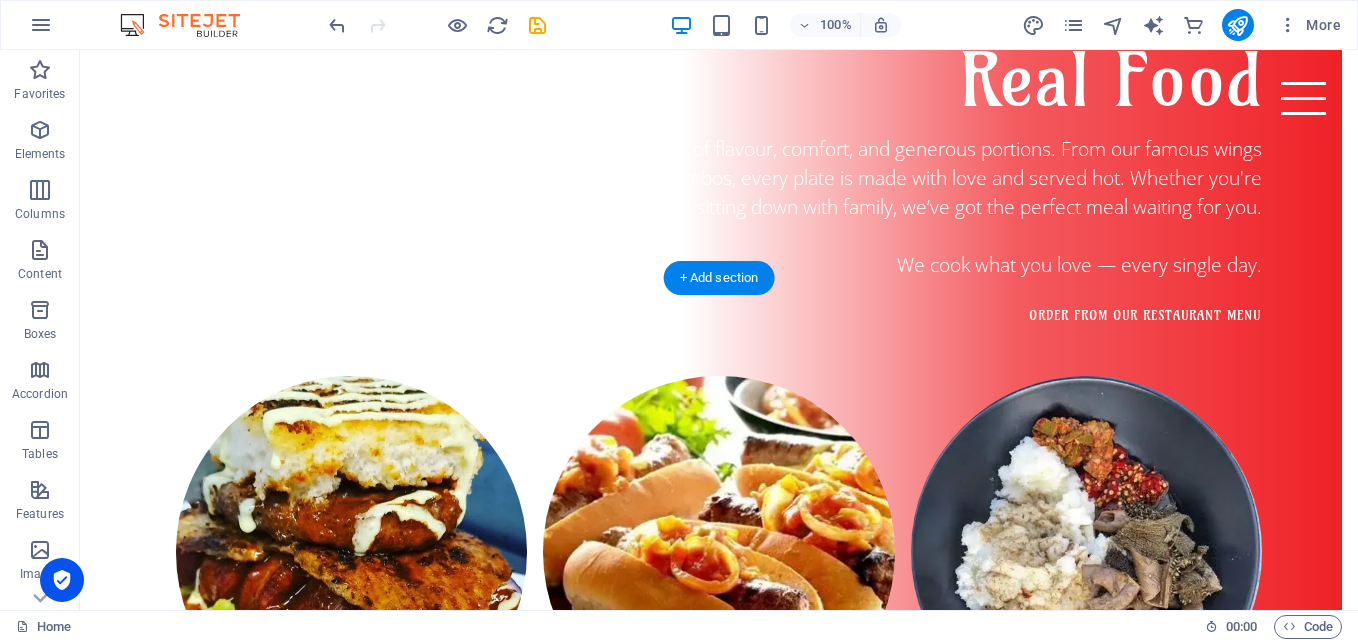 scroll, scrollTop: 1800, scrollLeft: 0, axis: vertical 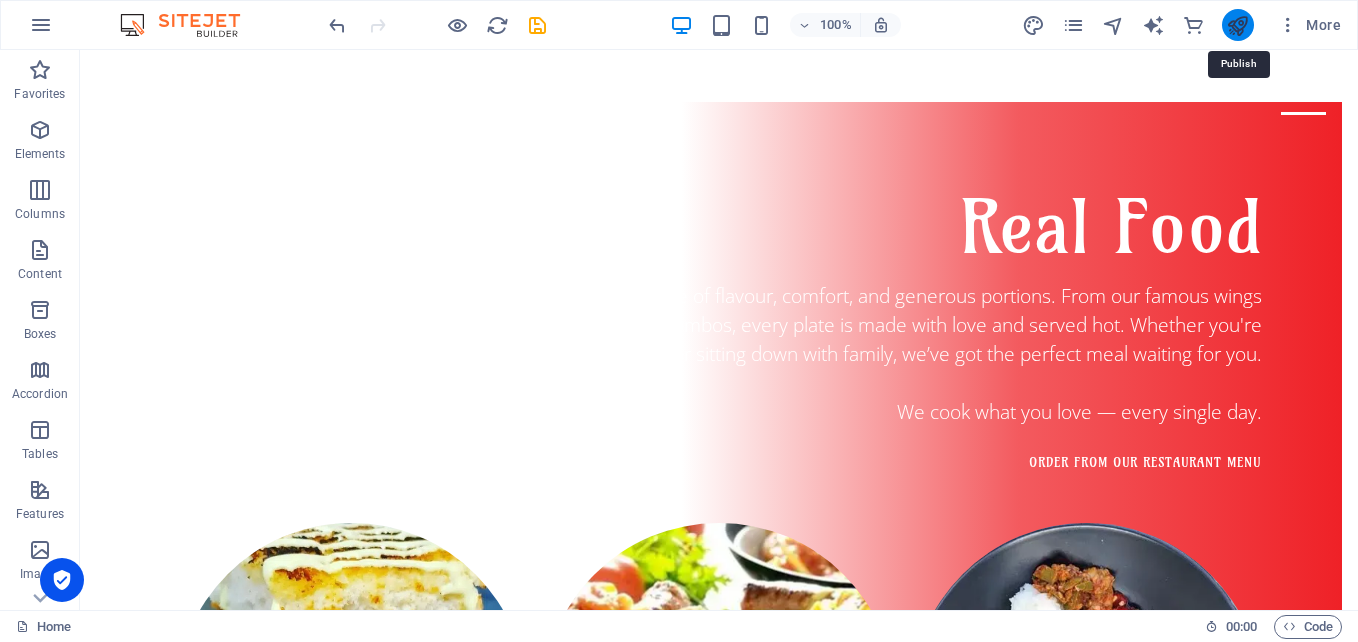click at bounding box center [1237, 25] 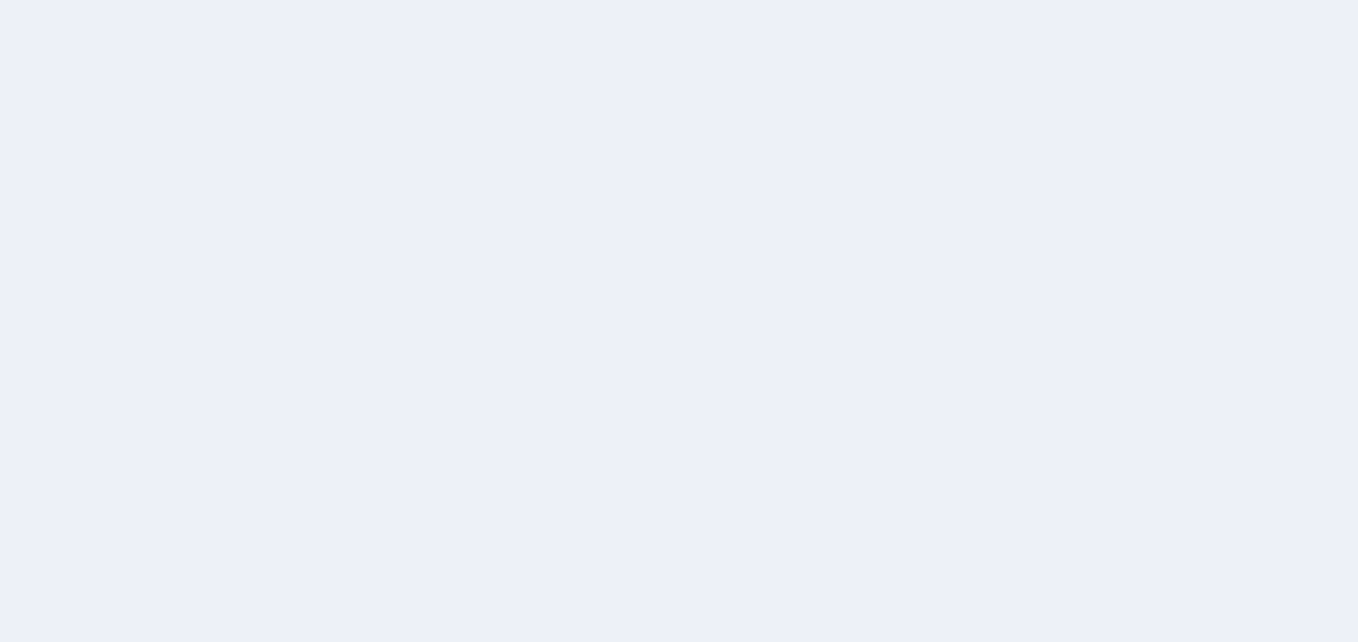 scroll, scrollTop: 0, scrollLeft: 0, axis: both 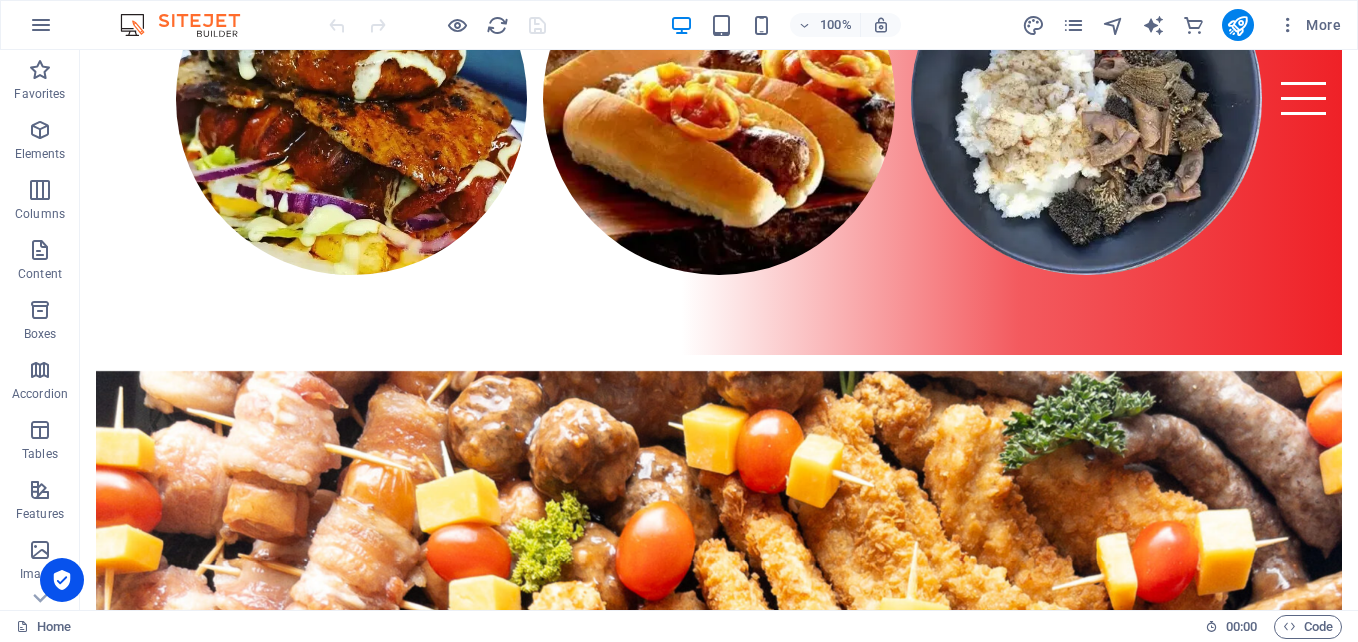 click at bounding box center (719, 2868) 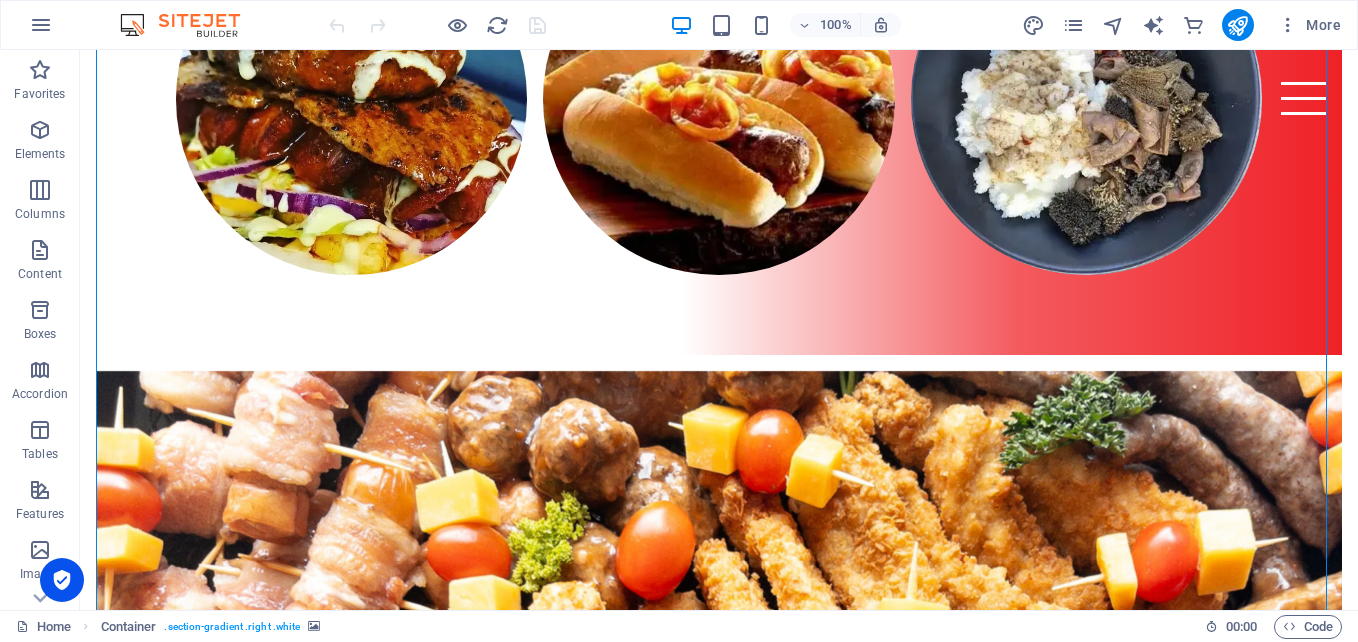 click at bounding box center (719, 2868) 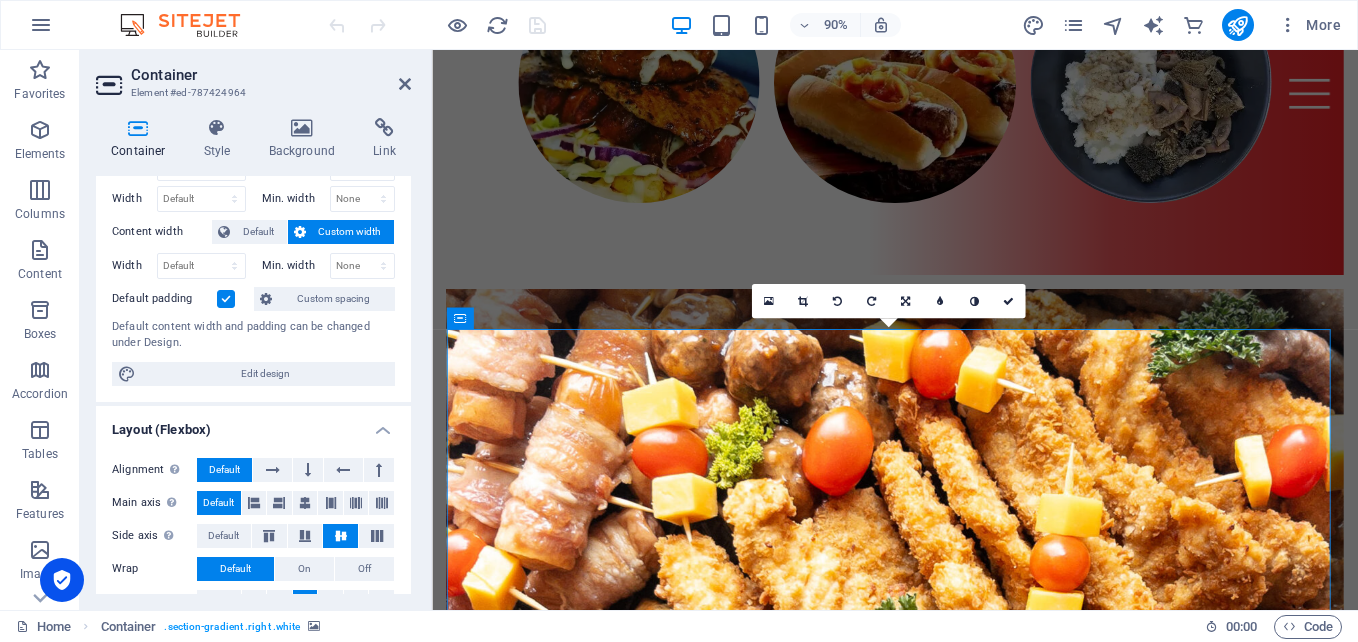 scroll, scrollTop: 100, scrollLeft: 0, axis: vertical 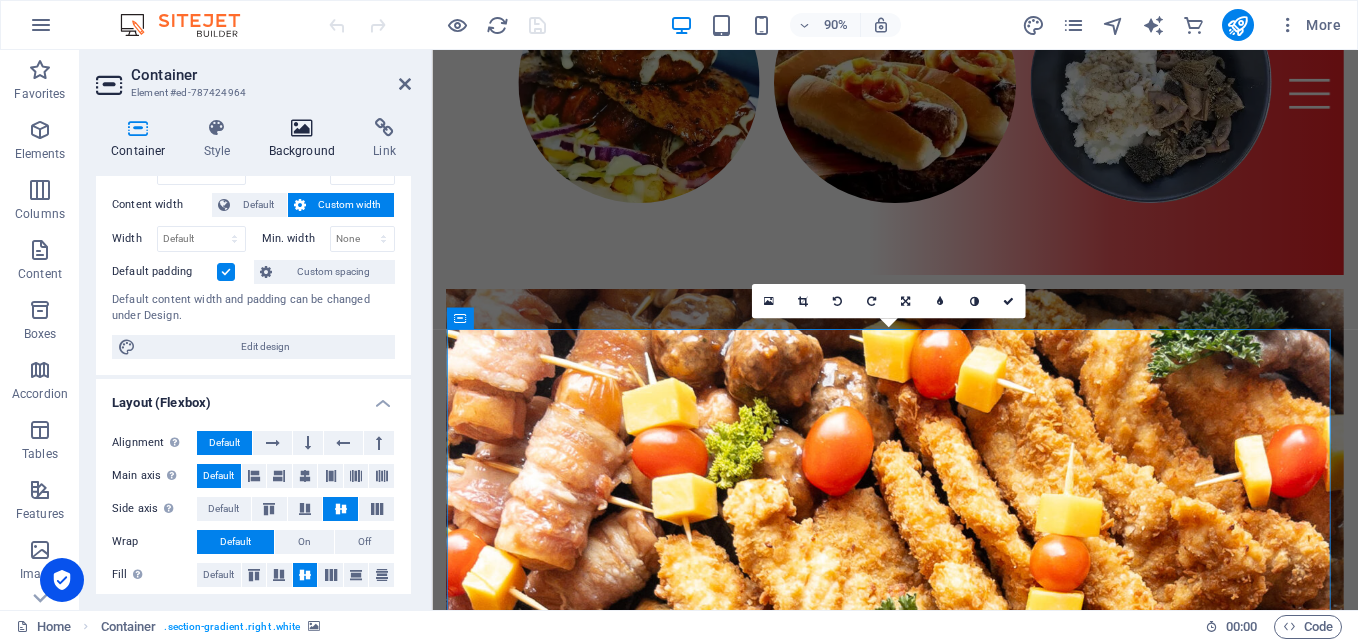 click on "Background" at bounding box center [306, 139] 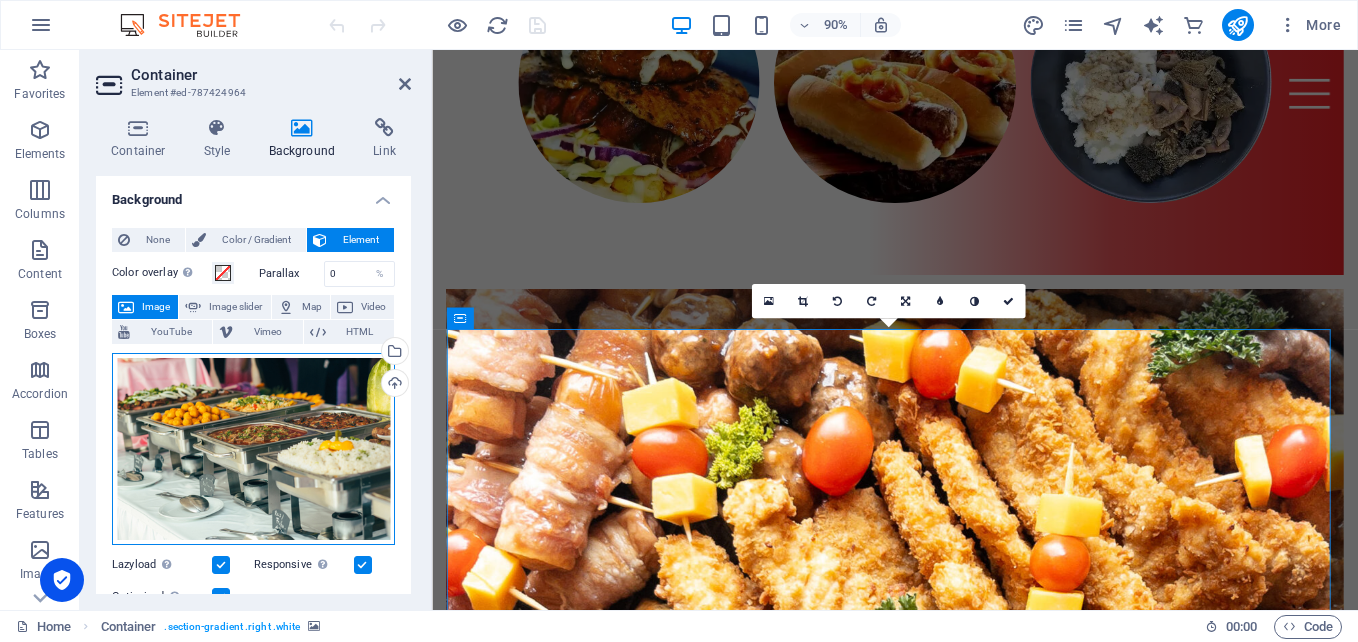 click on "Drag files here, click to choose files or select files from Files or our free stock photos & videos" at bounding box center [253, 449] 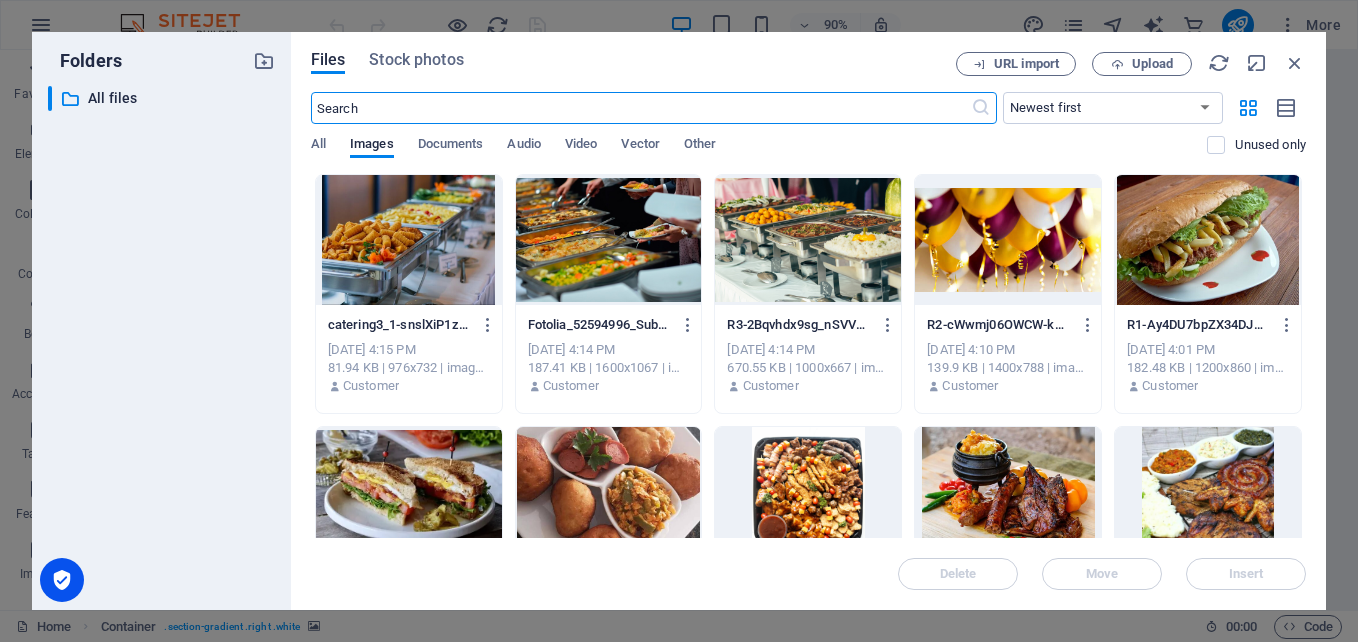 scroll, scrollTop: 4264, scrollLeft: 0, axis: vertical 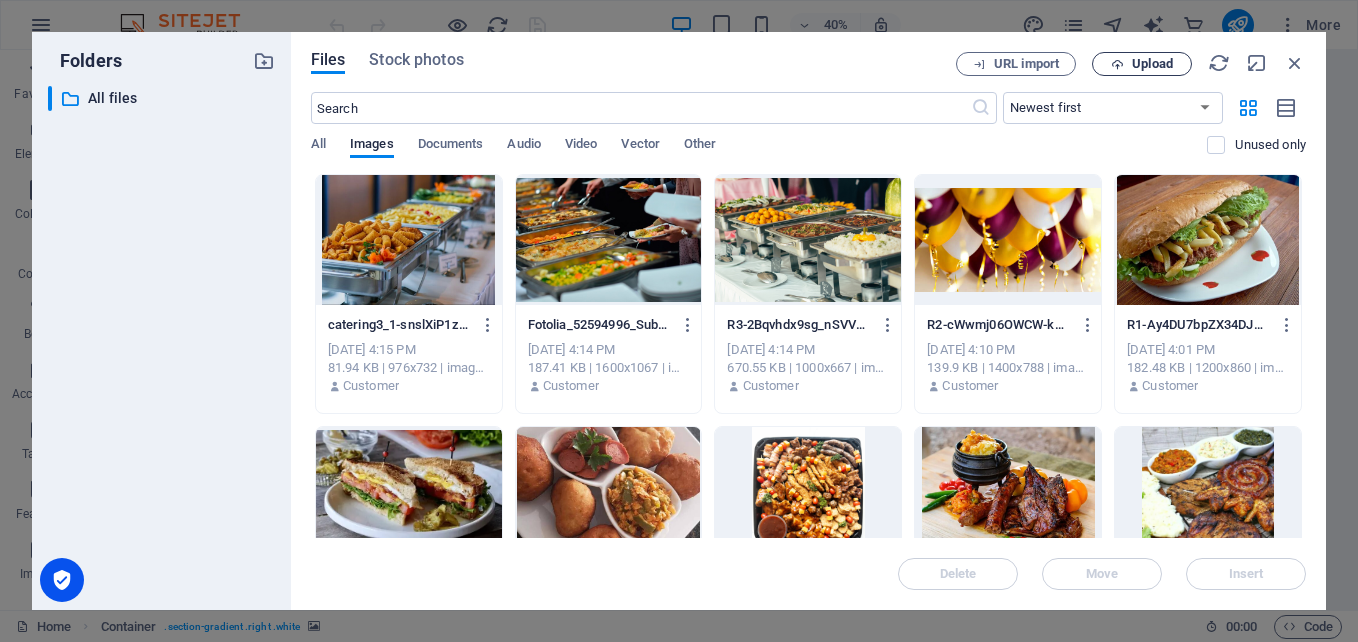 click on "Upload" at bounding box center (1152, 64) 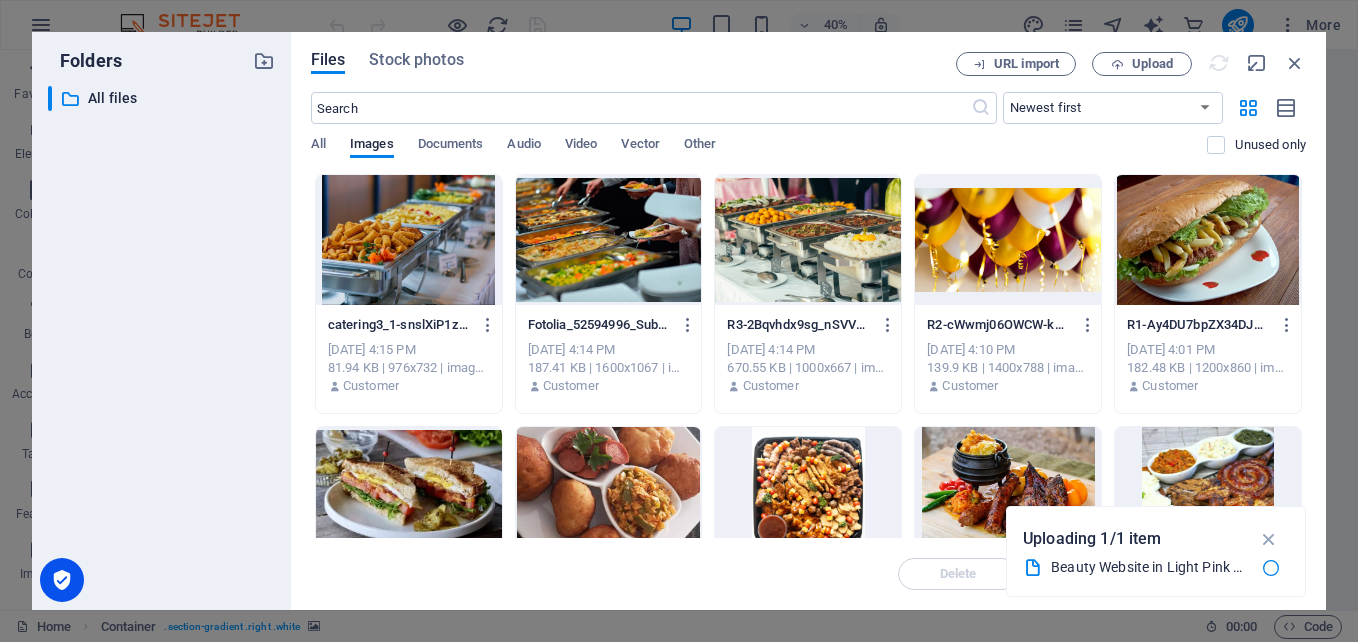 scroll, scrollTop: 3157, scrollLeft: 0, axis: vertical 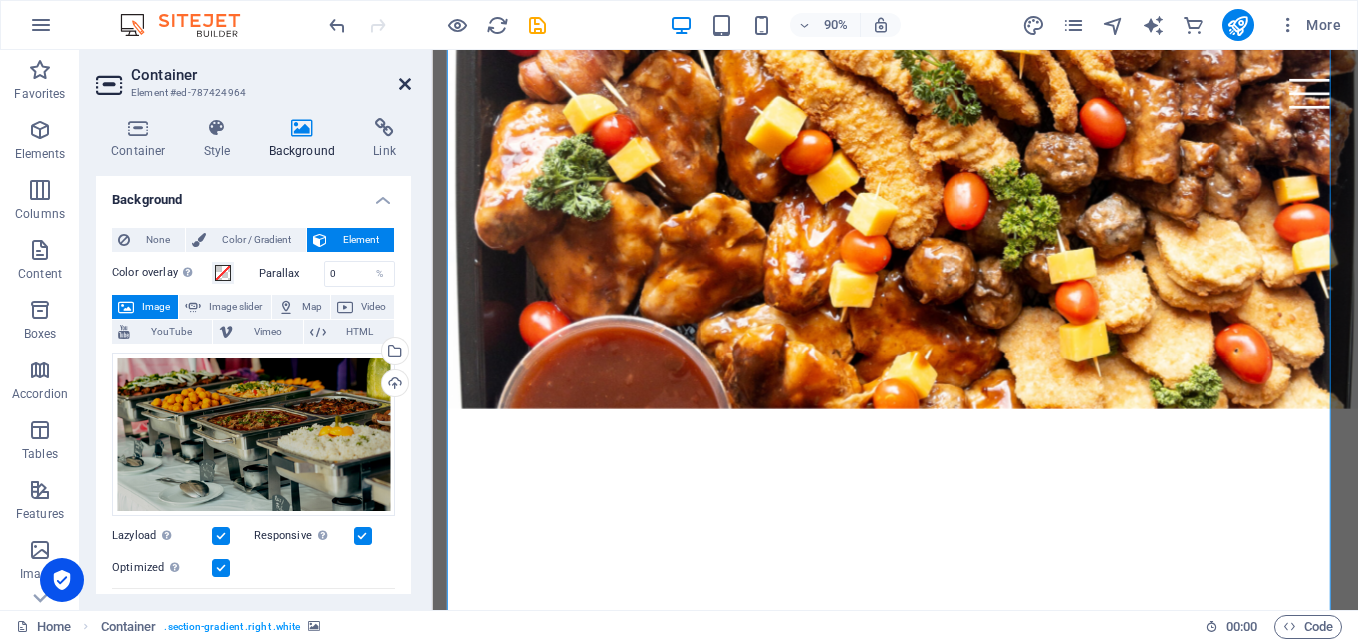 click at bounding box center (405, 84) 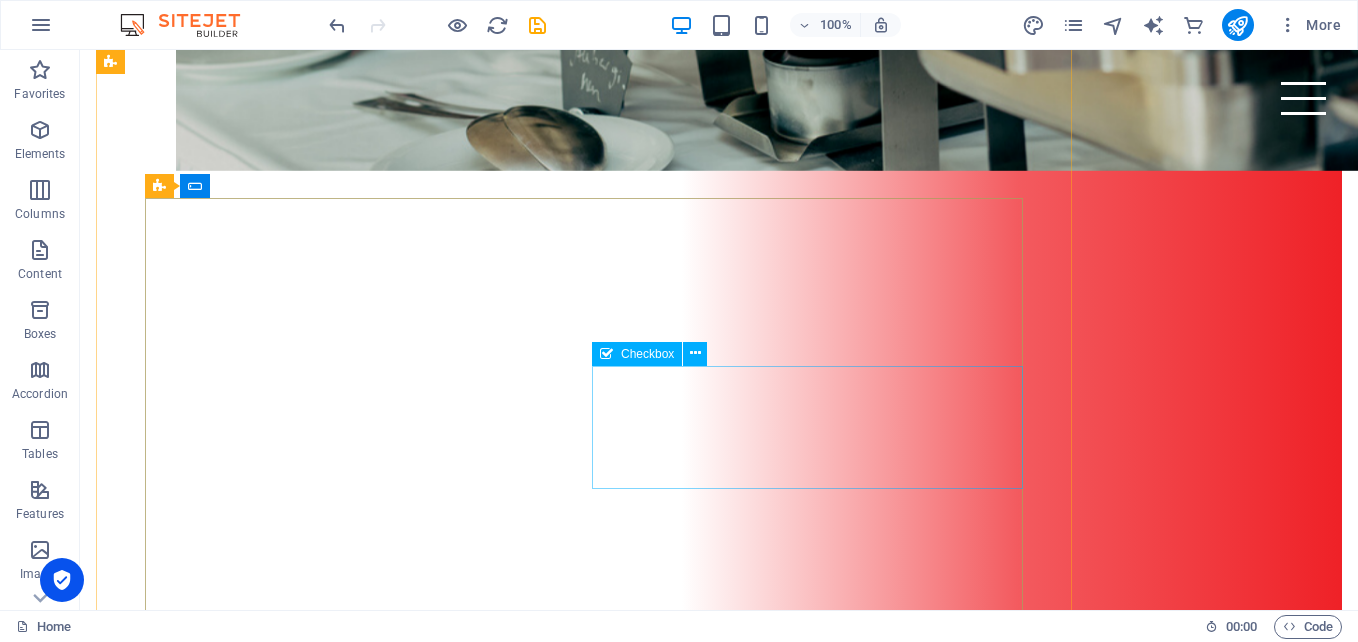 scroll, scrollTop: 4657, scrollLeft: 0, axis: vertical 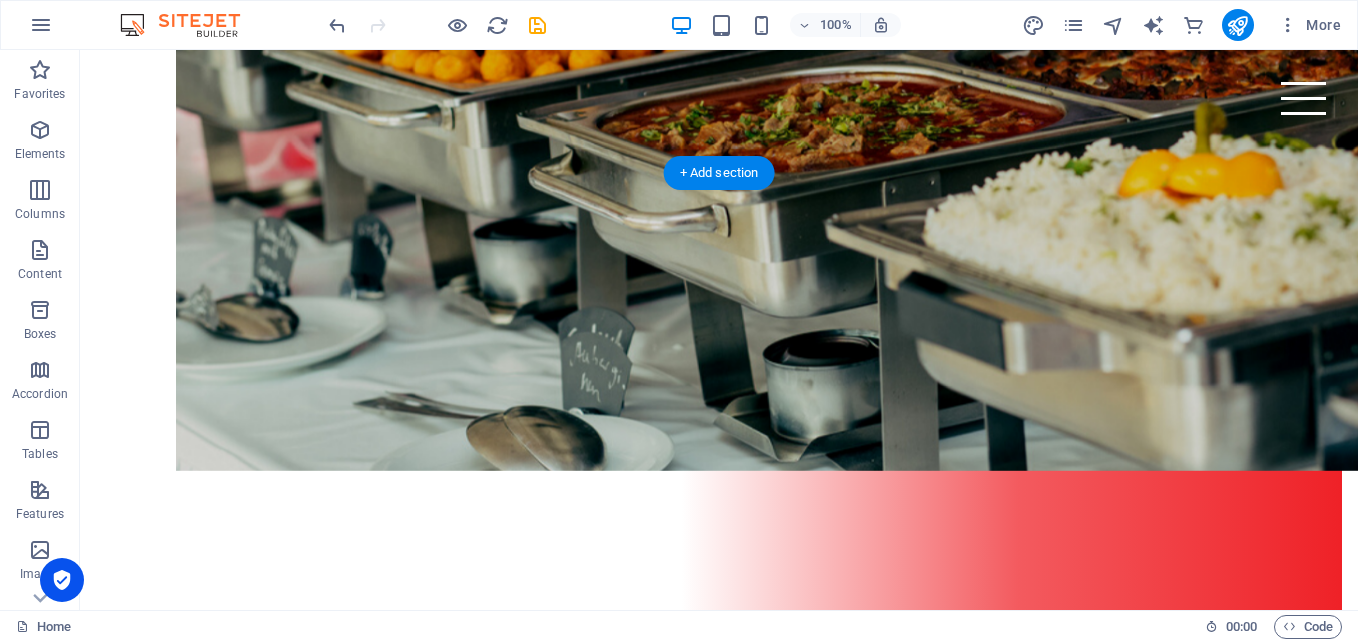 click at bounding box center (584, 4514) 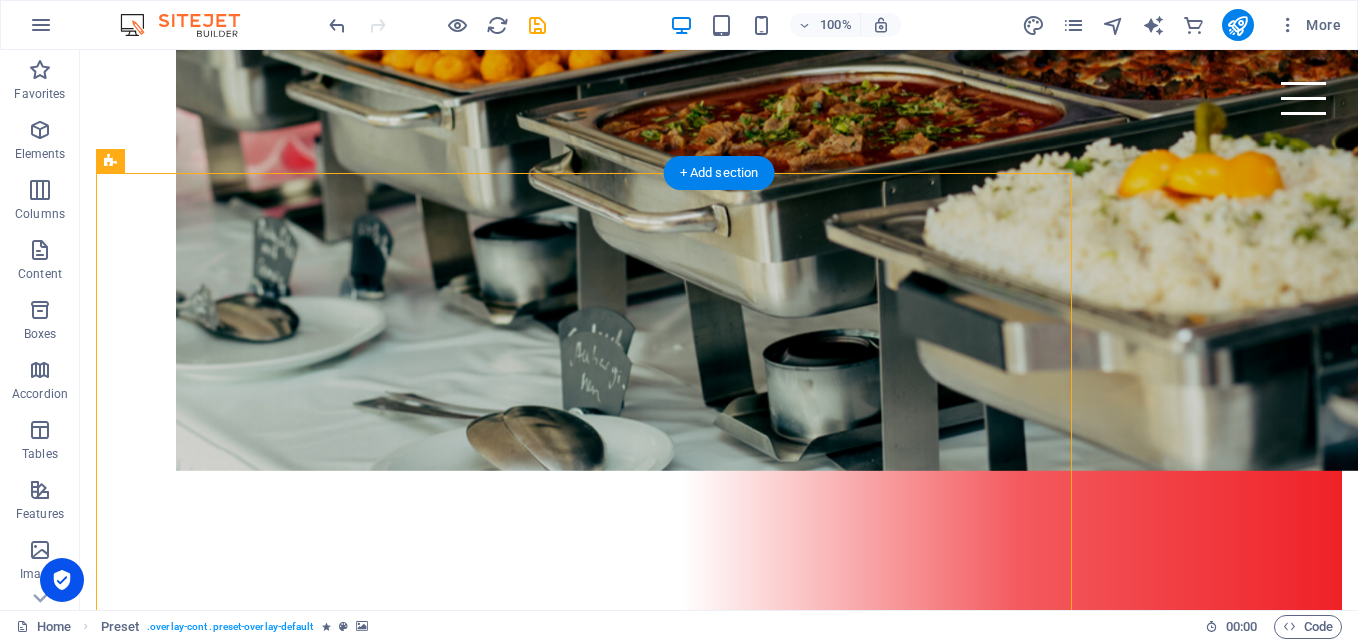 click at bounding box center (584, 4514) 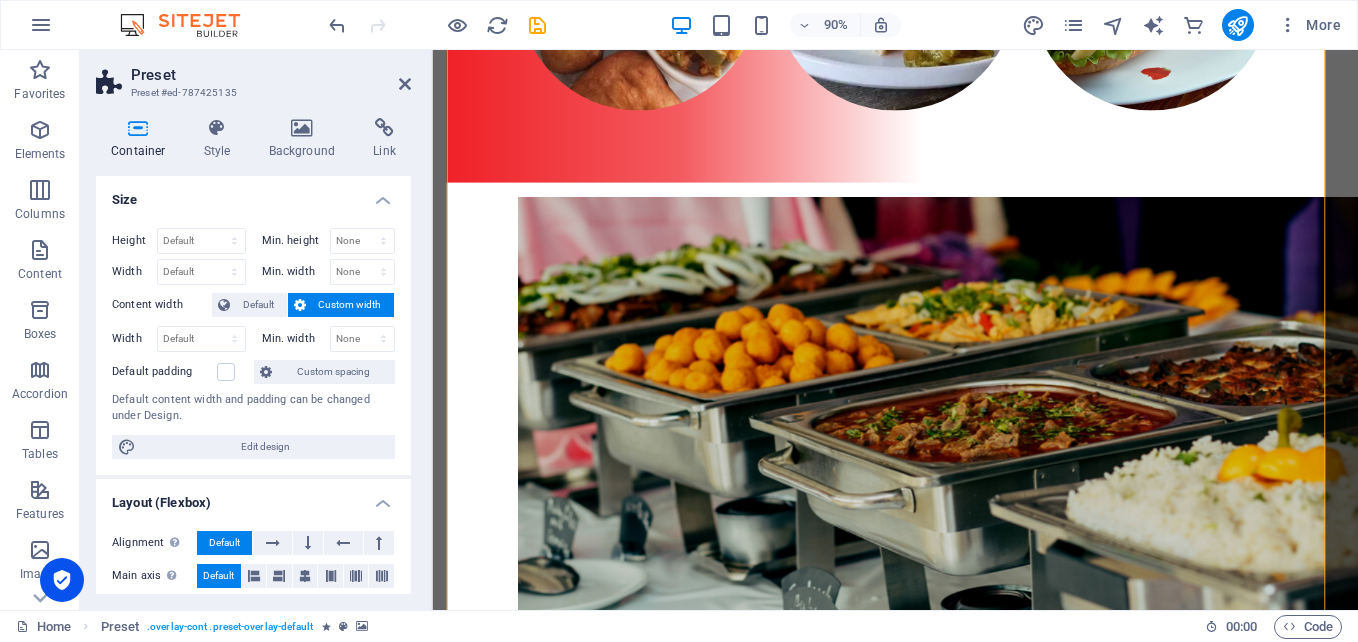 scroll, scrollTop: 5479, scrollLeft: 0, axis: vertical 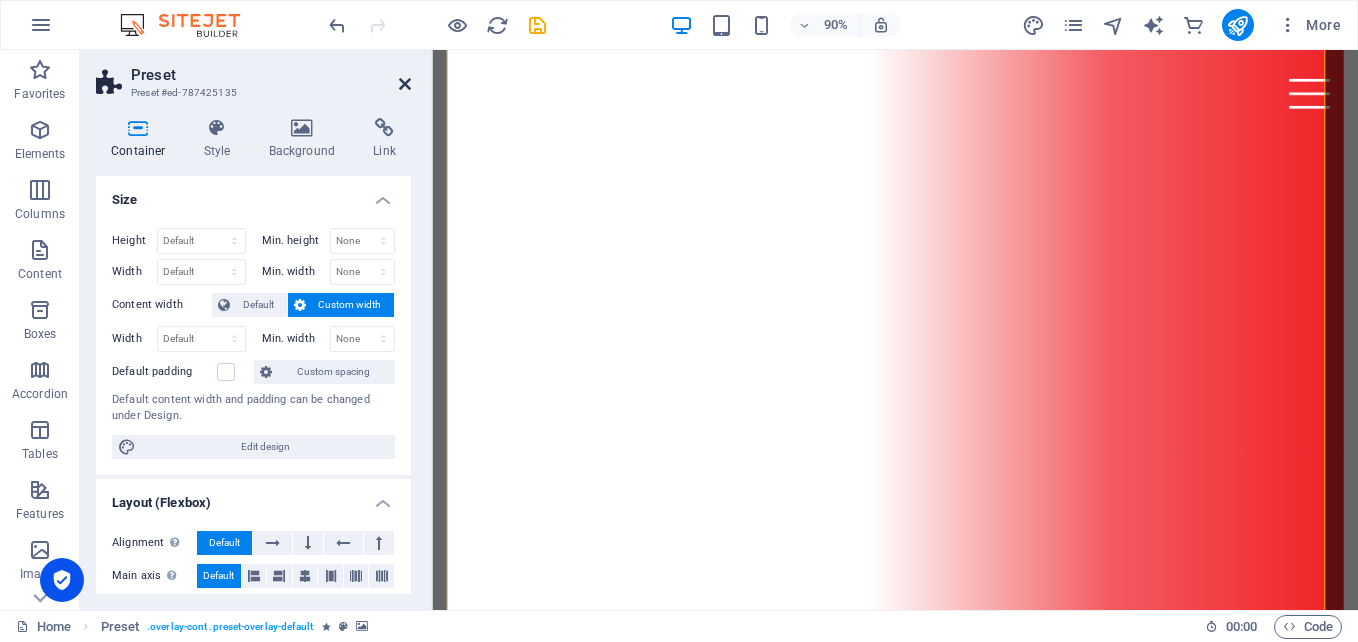 click at bounding box center (405, 84) 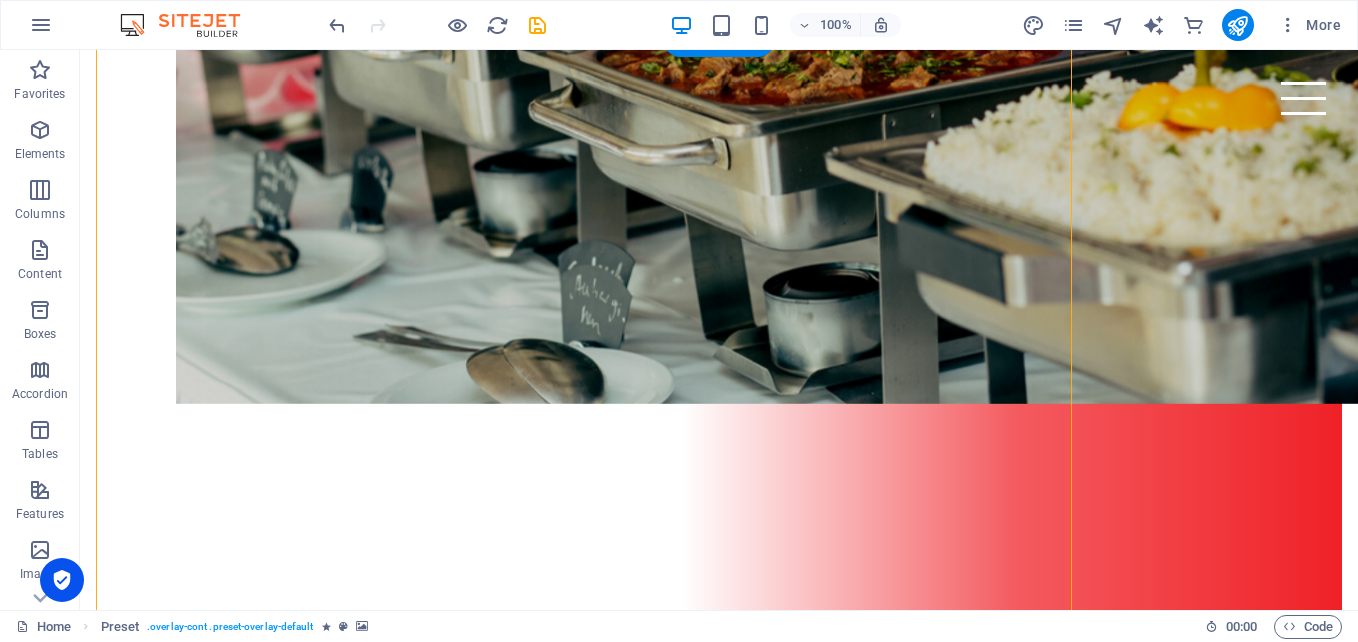 scroll, scrollTop: 4698, scrollLeft: 0, axis: vertical 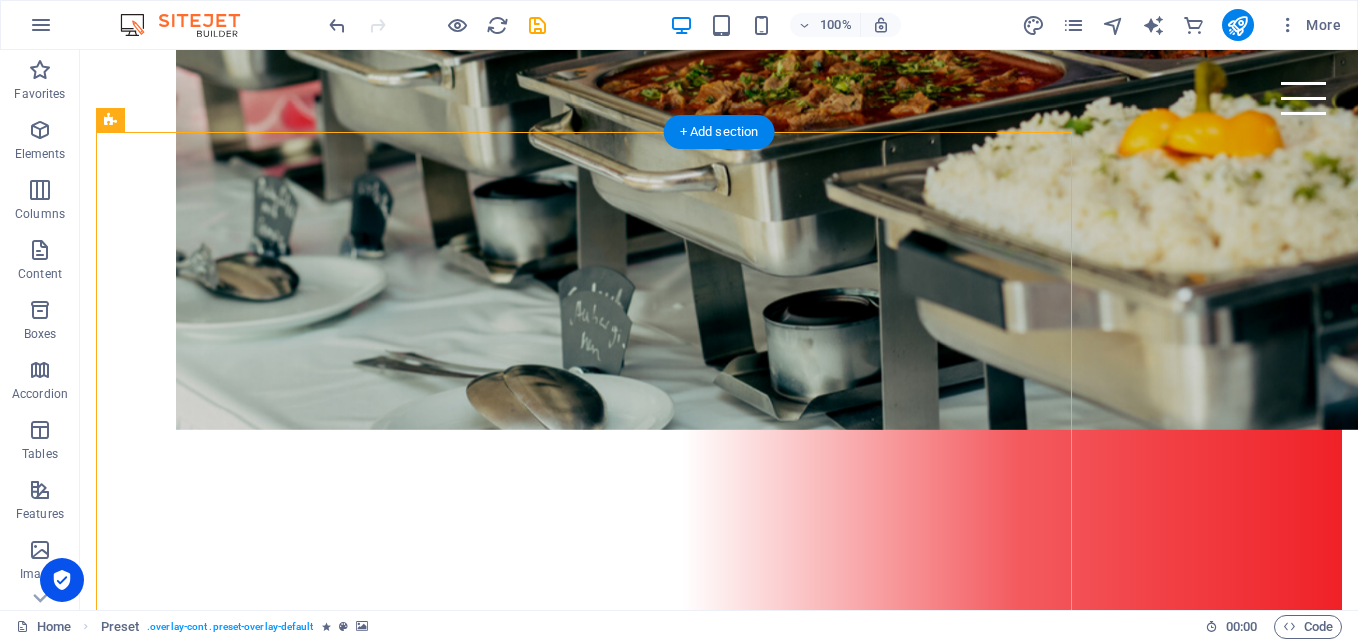 click at bounding box center [584, 4473] 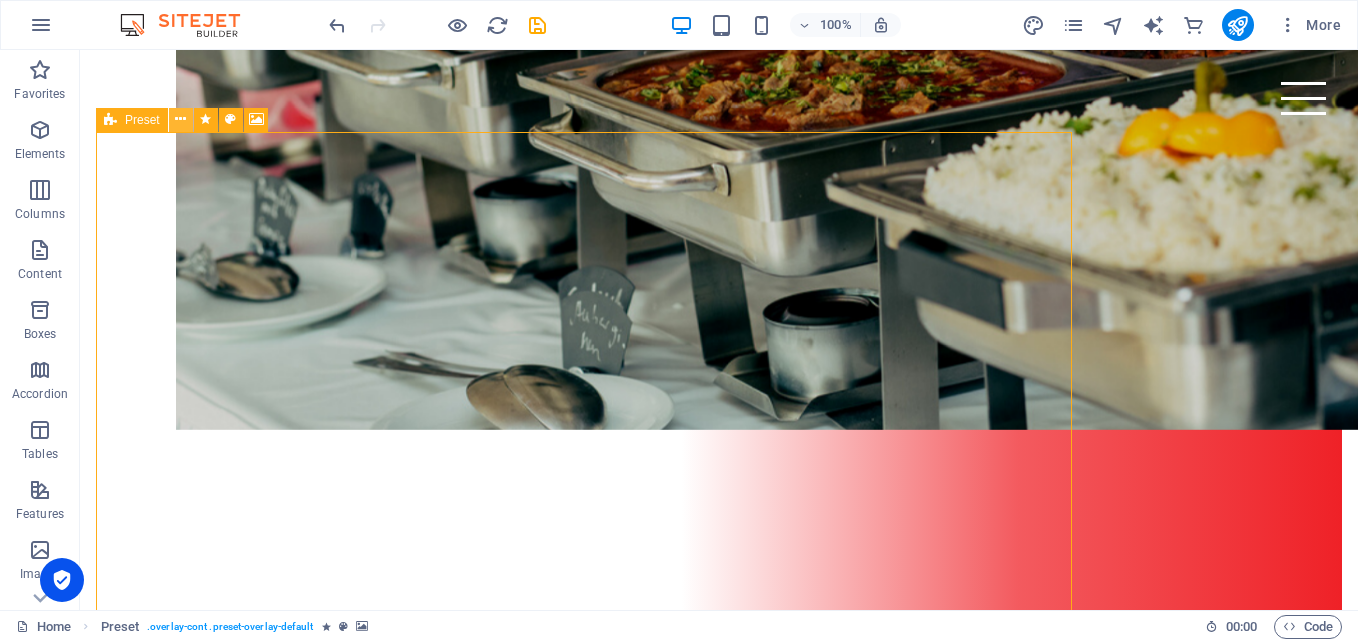 click at bounding box center [180, 119] 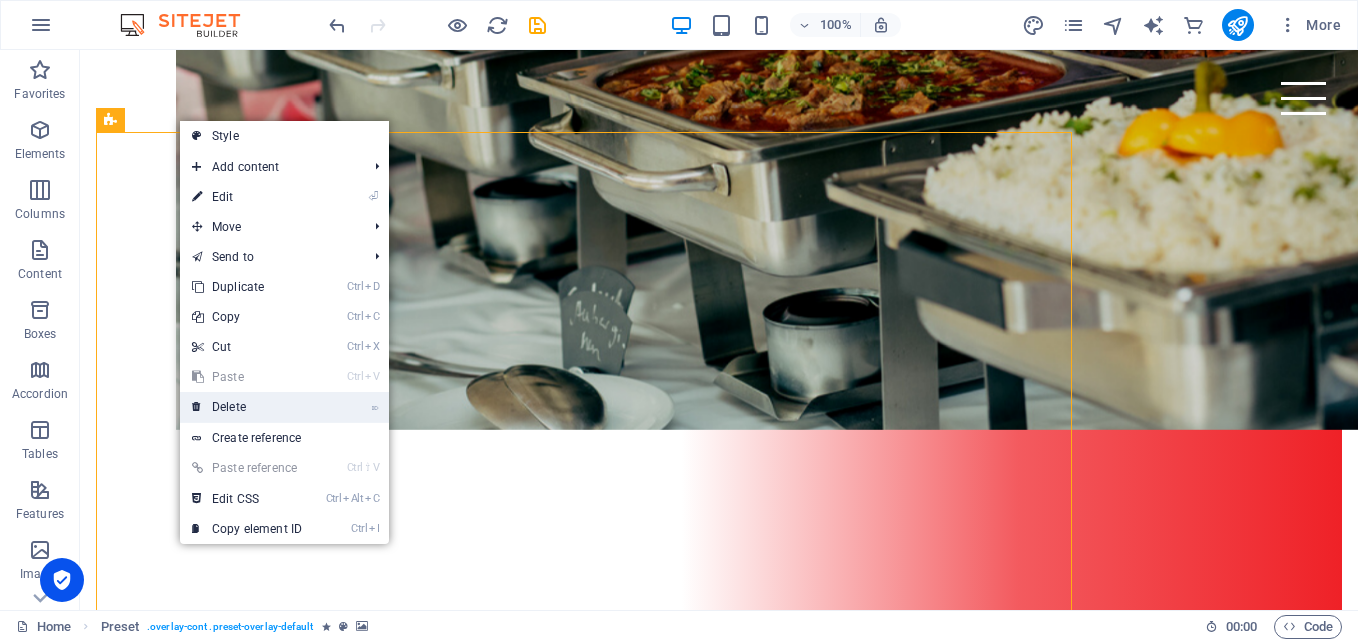 click on "⌦  Delete" at bounding box center (247, 407) 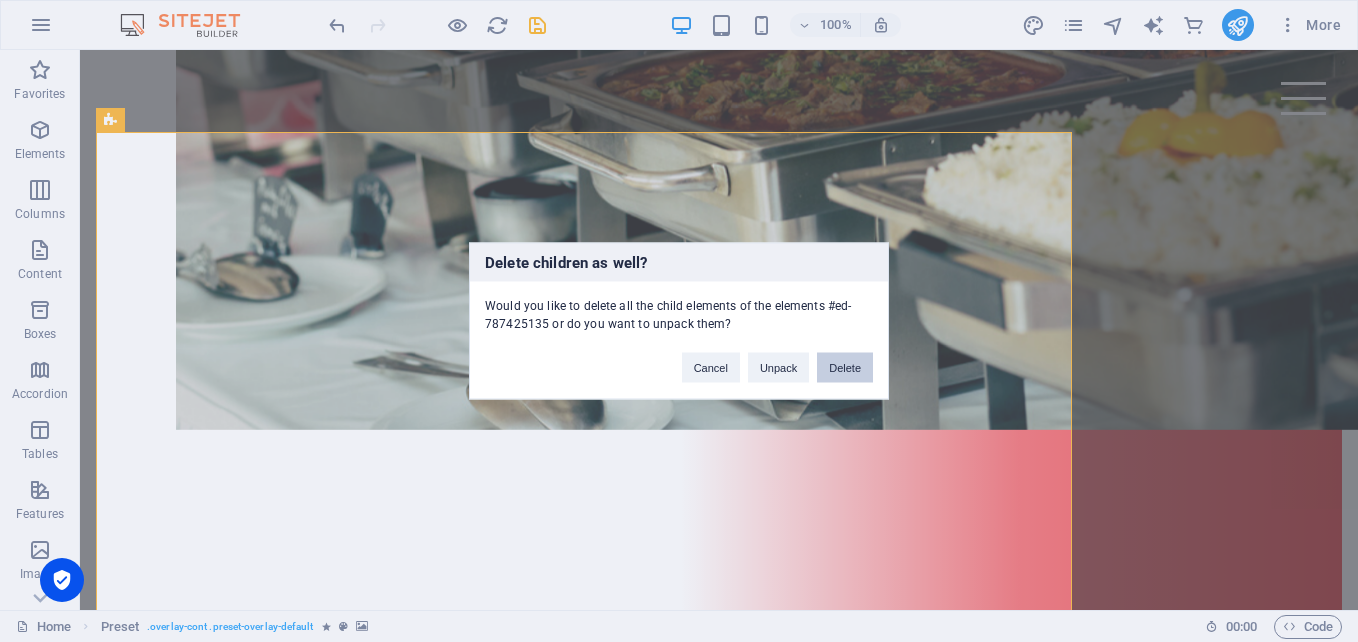 click on "Delete" at bounding box center [845, 368] 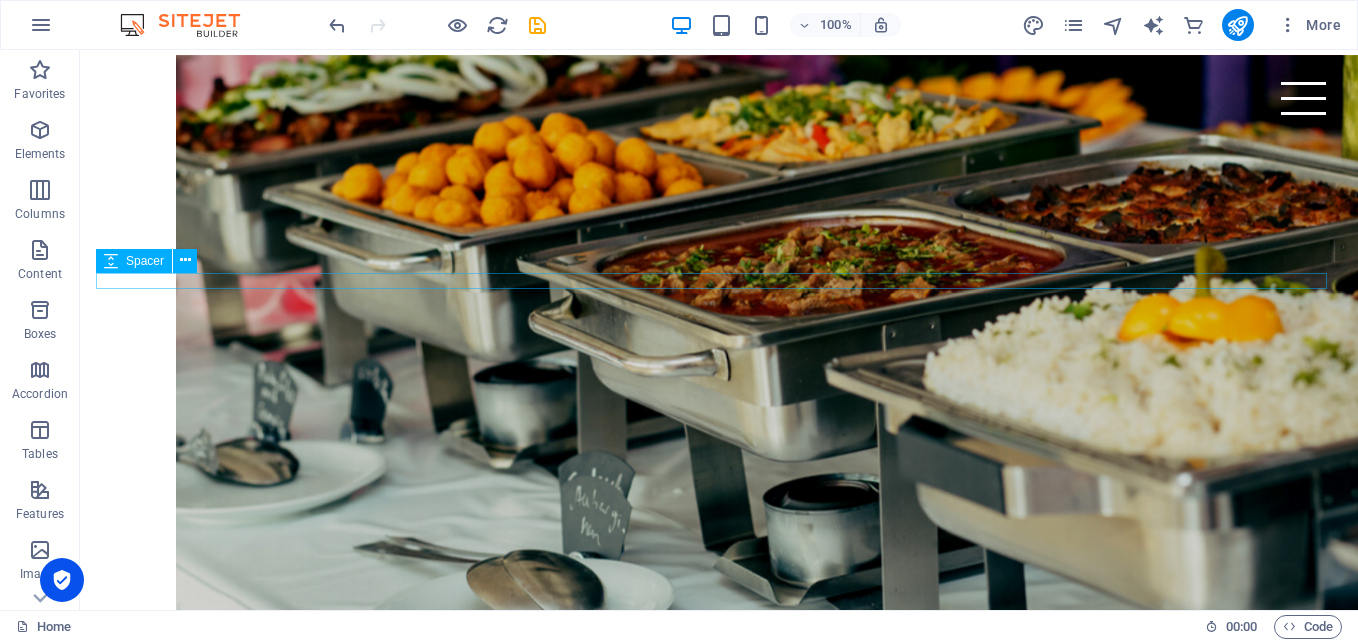 scroll, scrollTop: 4698, scrollLeft: 0, axis: vertical 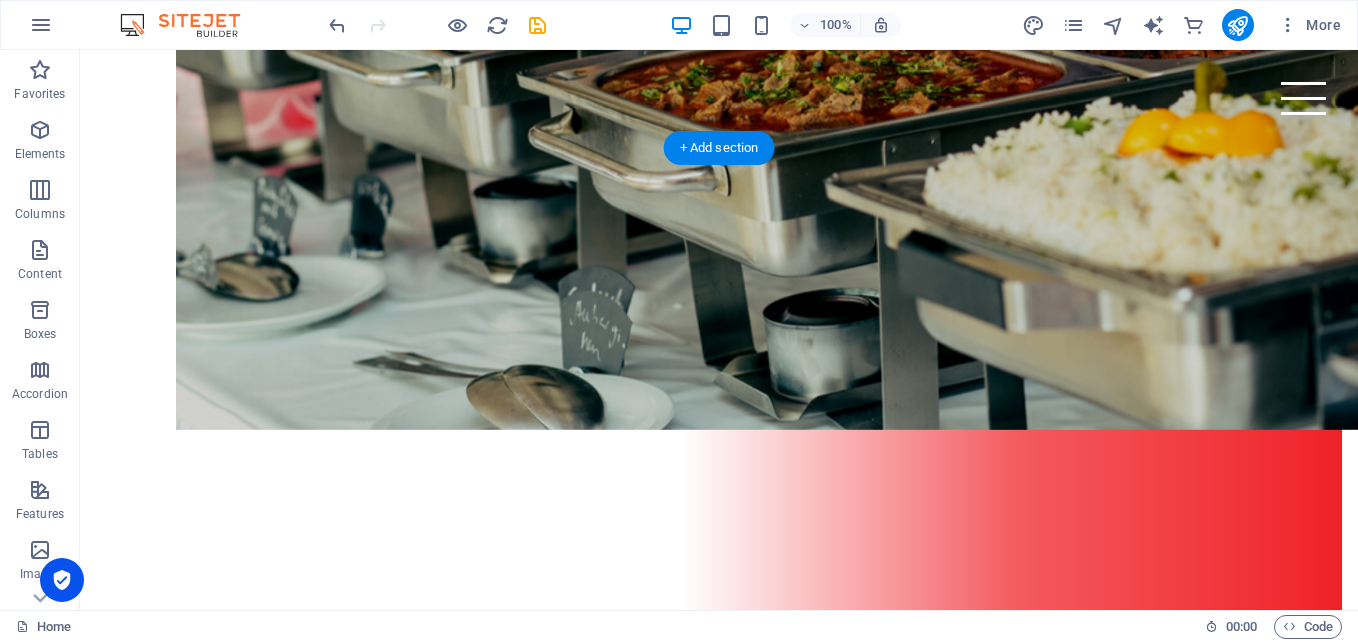 click at bounding box center [584, 5198] 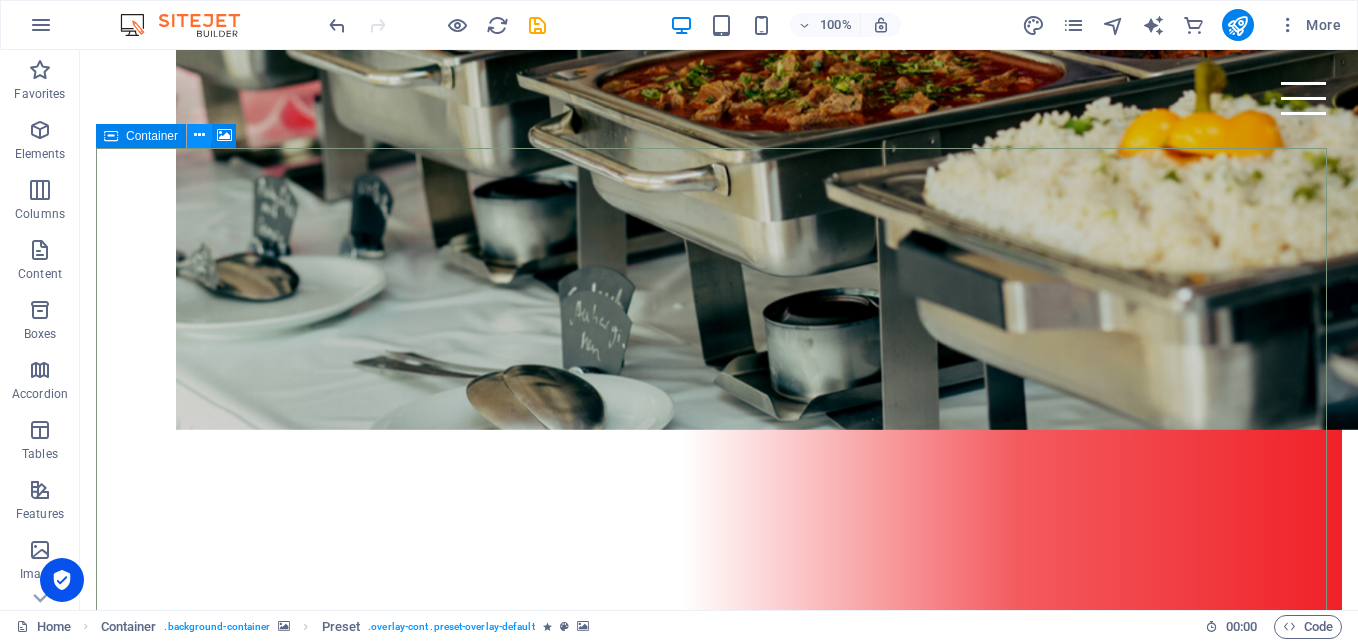 click at bounding box center [199, 135] 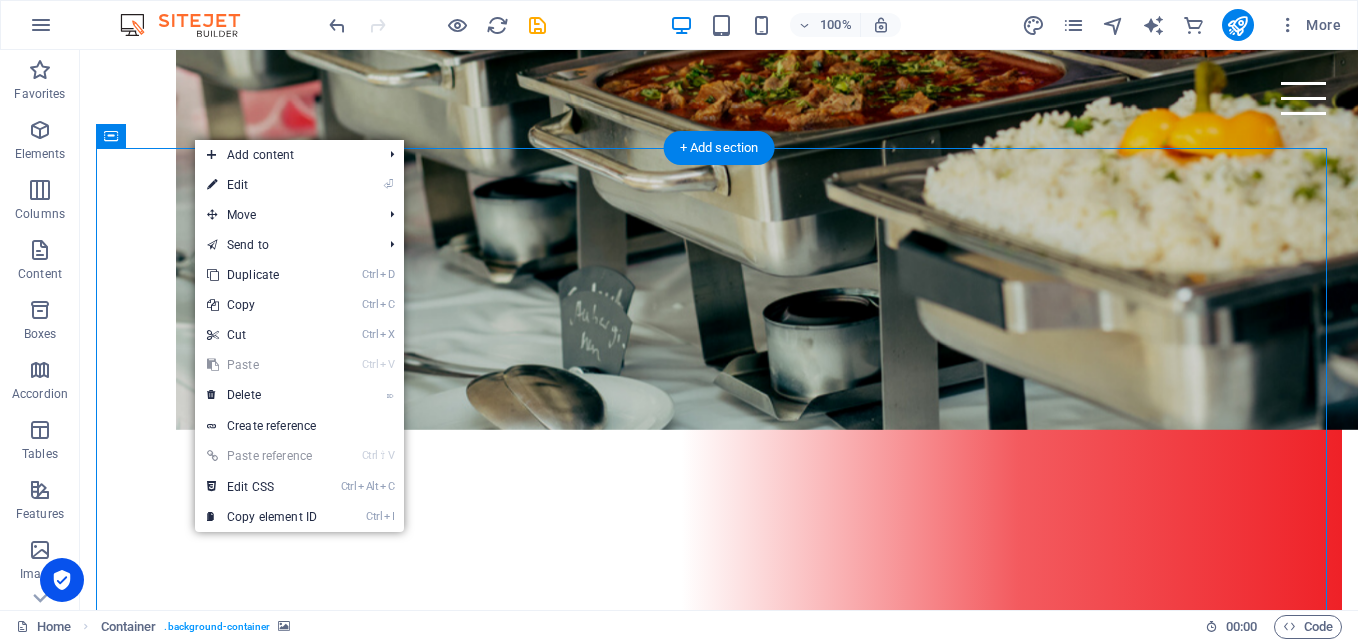 click at bounding box center (584, 5198) 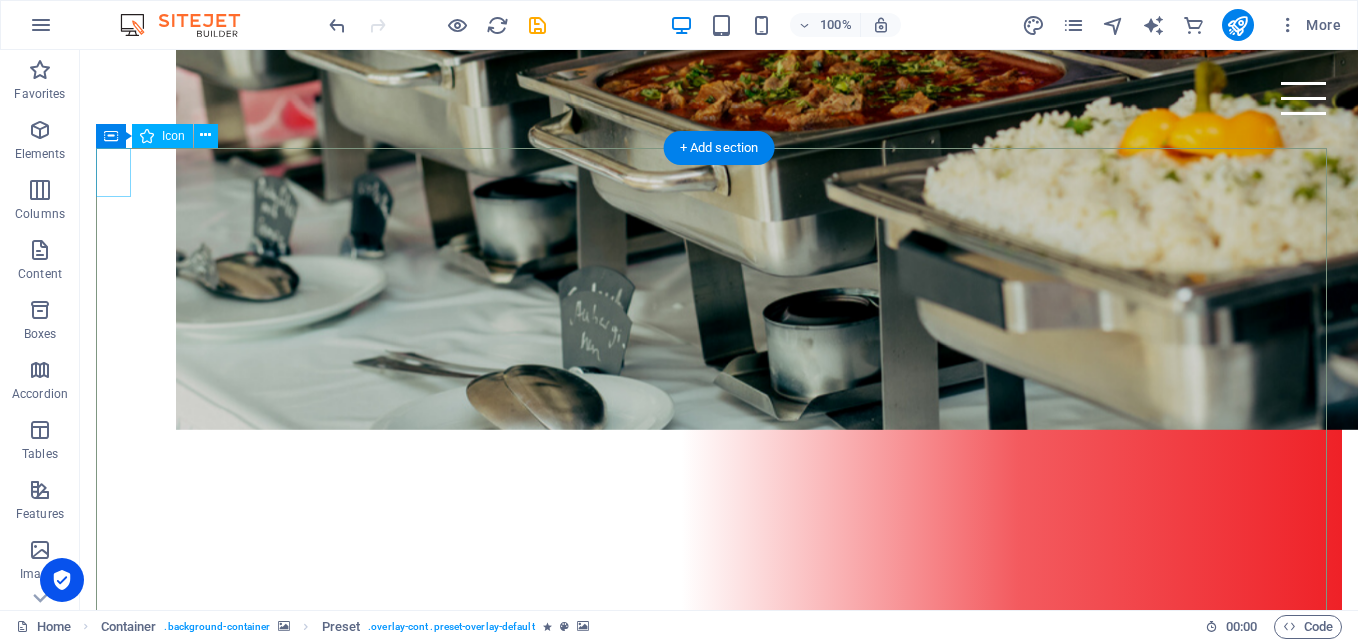 click at bounding box center (97, -4624) 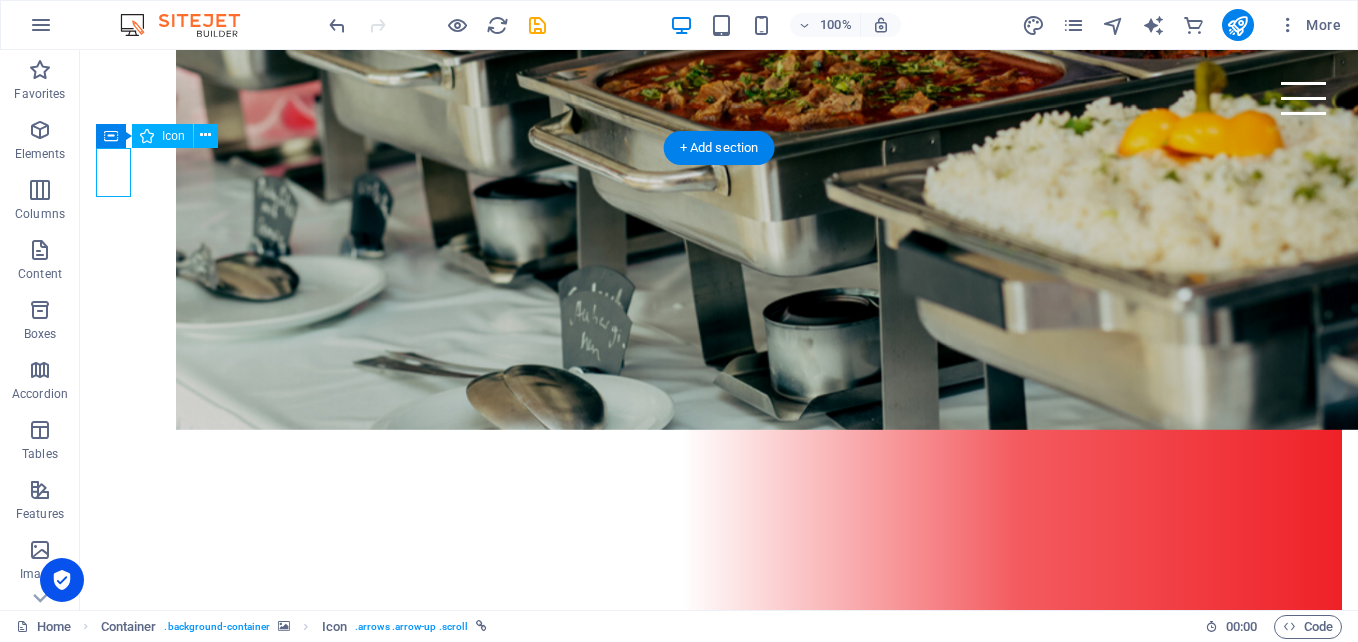 click at bounding box center (97, -4624) 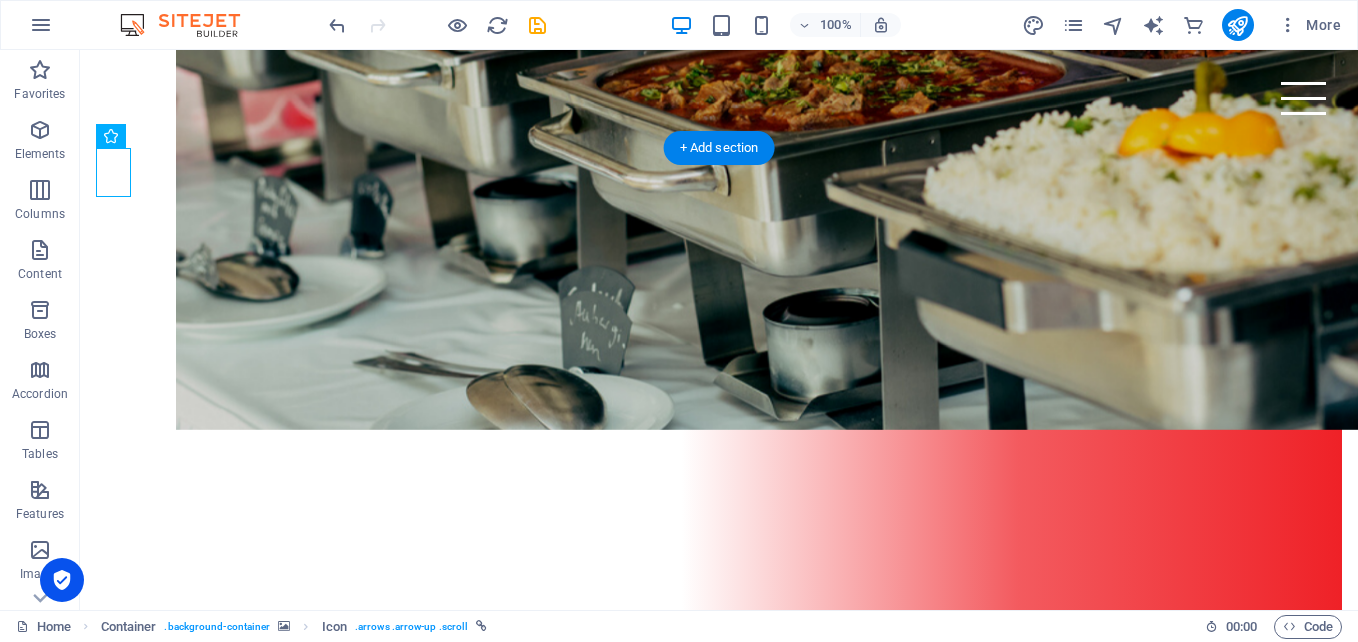 click at bounding box center (584, 5198) 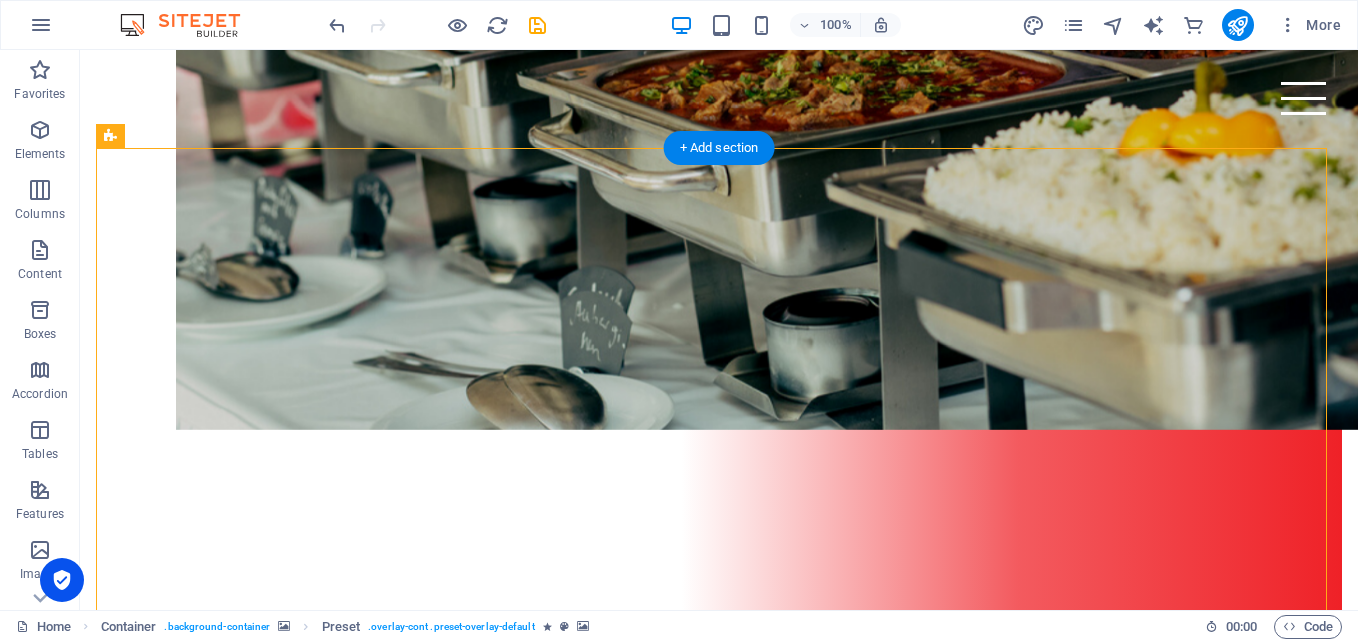 click at bounding box center (584, 5198) 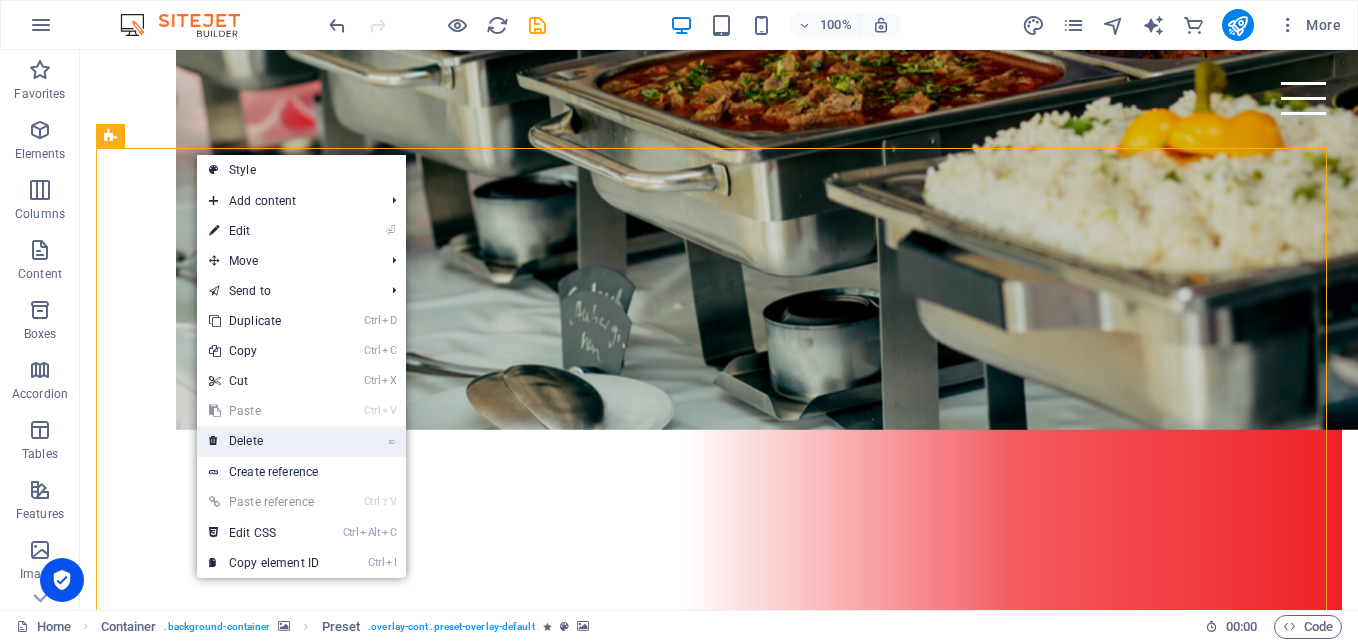 click on "⌦  Delete" at bounding box center (264, 441) 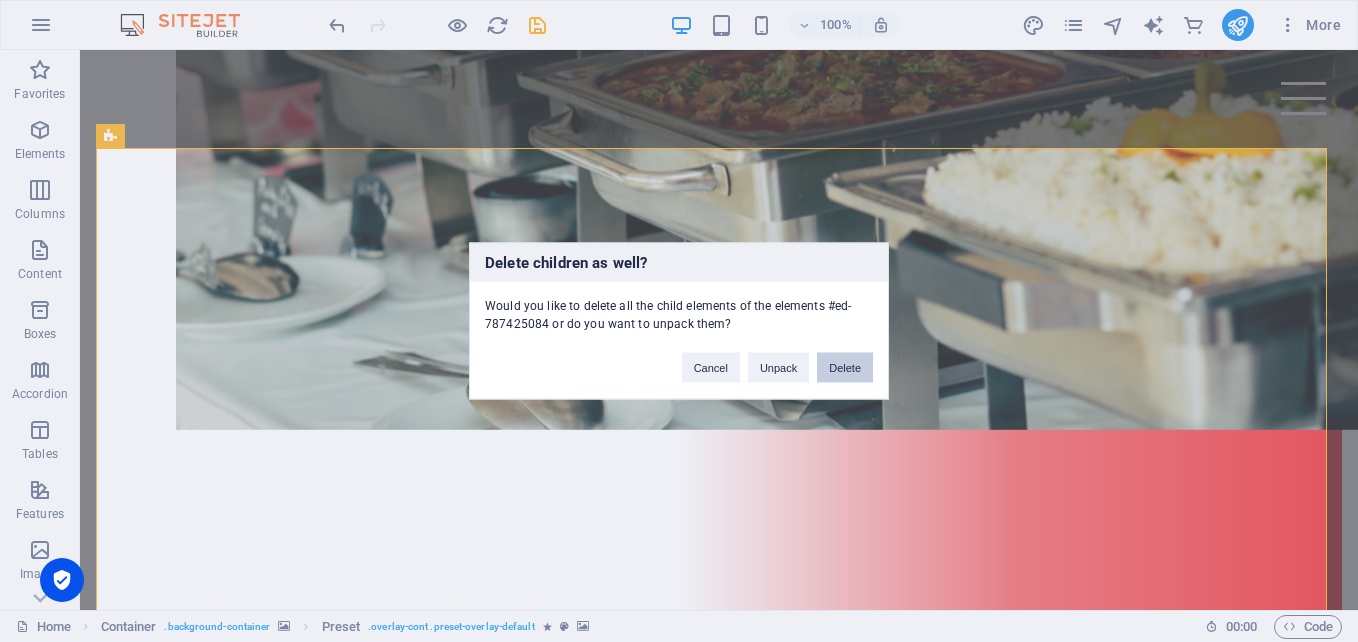 click on "Delete" at bounding box center [845, 368] 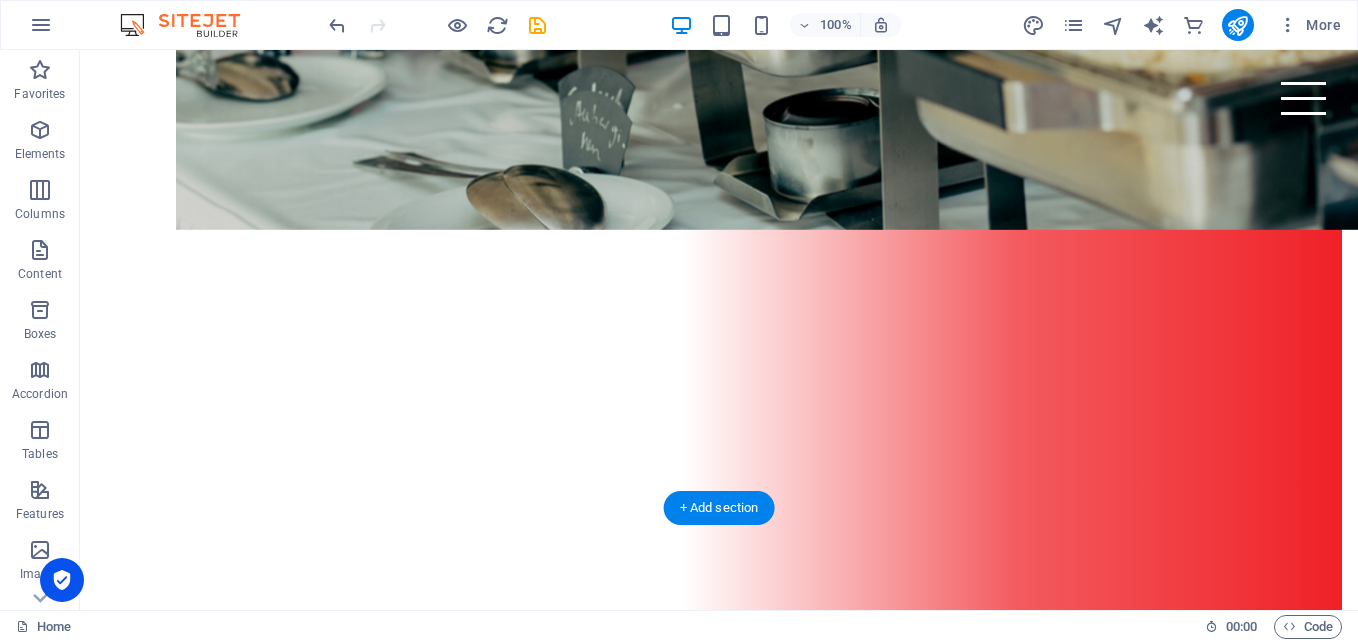 scroll, scrollTop: 4798, scrollLeft: 0, axis: vertical 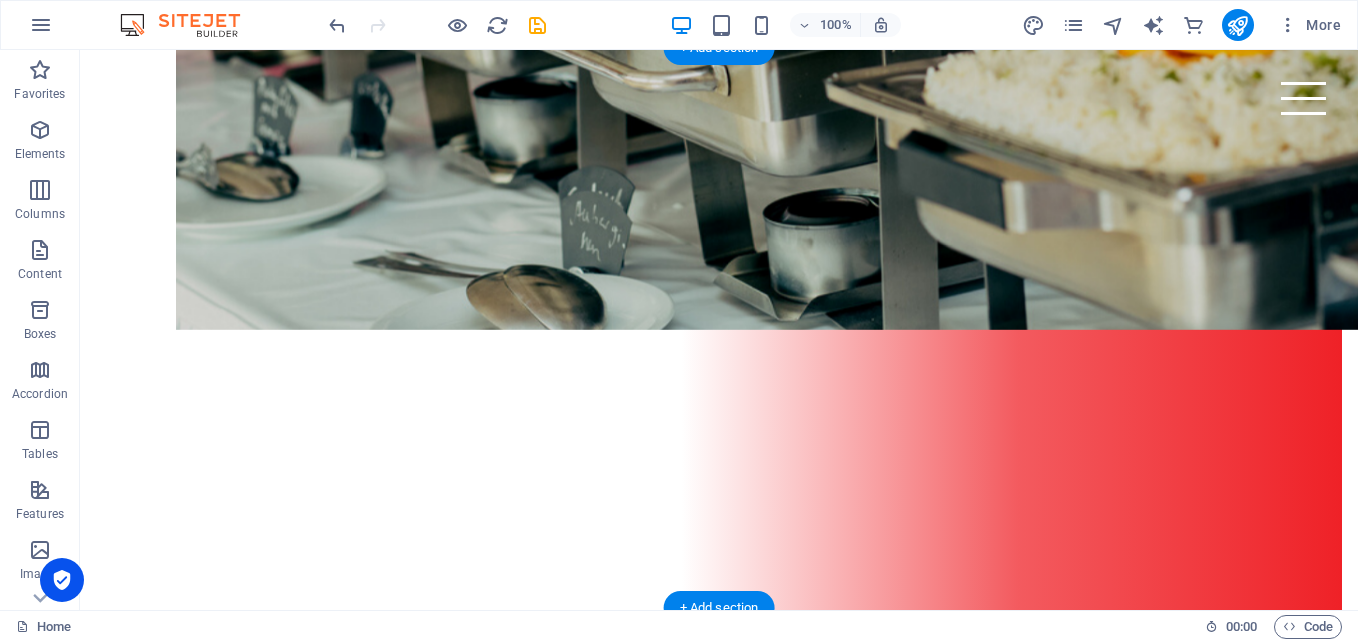 click at bounding box center [719, 4270] 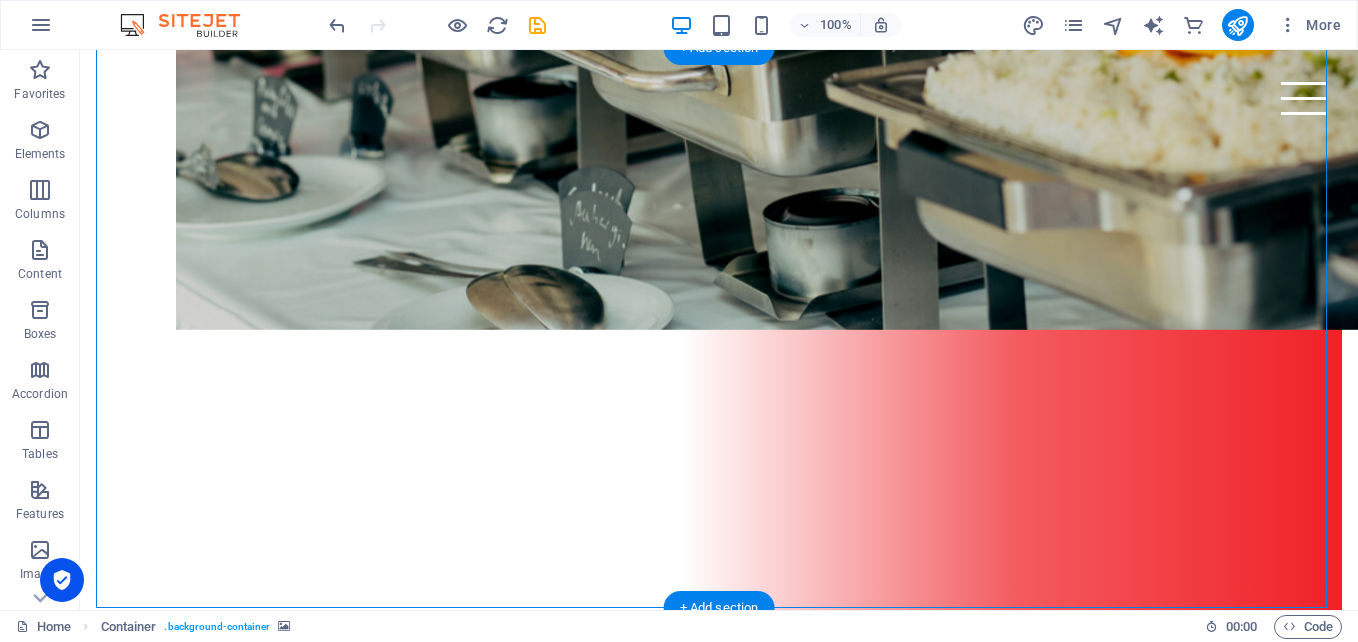 click at bounding box center (719, 4270) 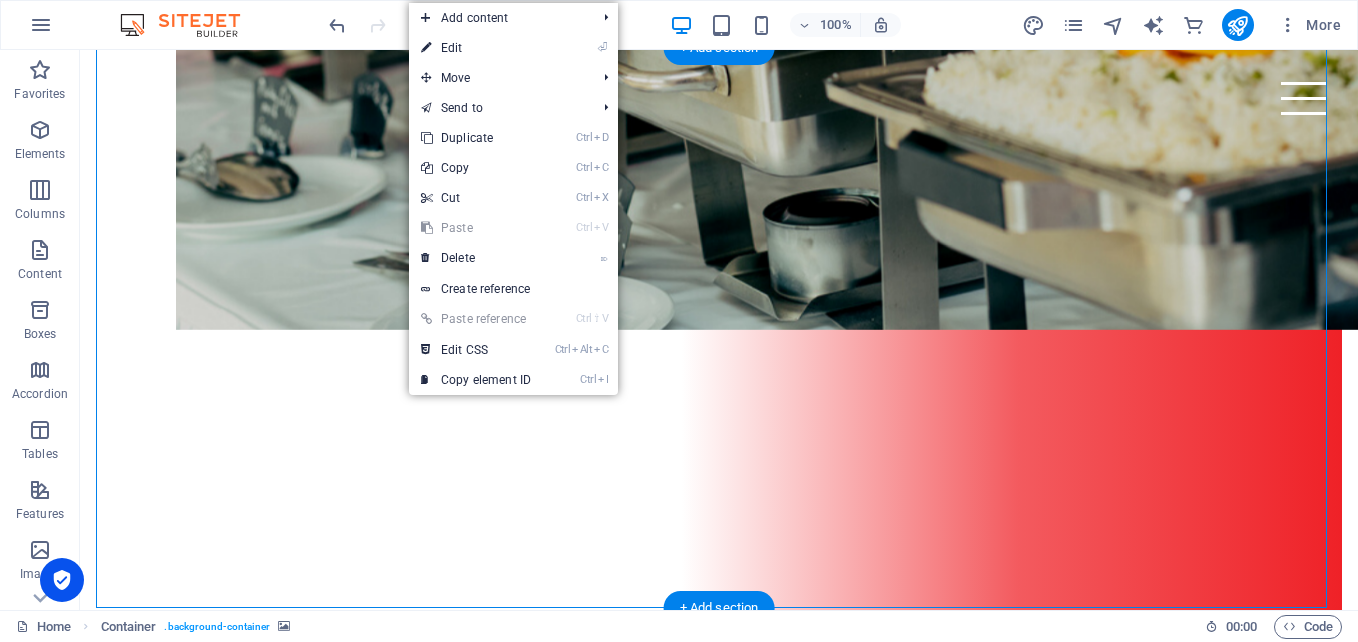 click at bounding box center [719, 4270] 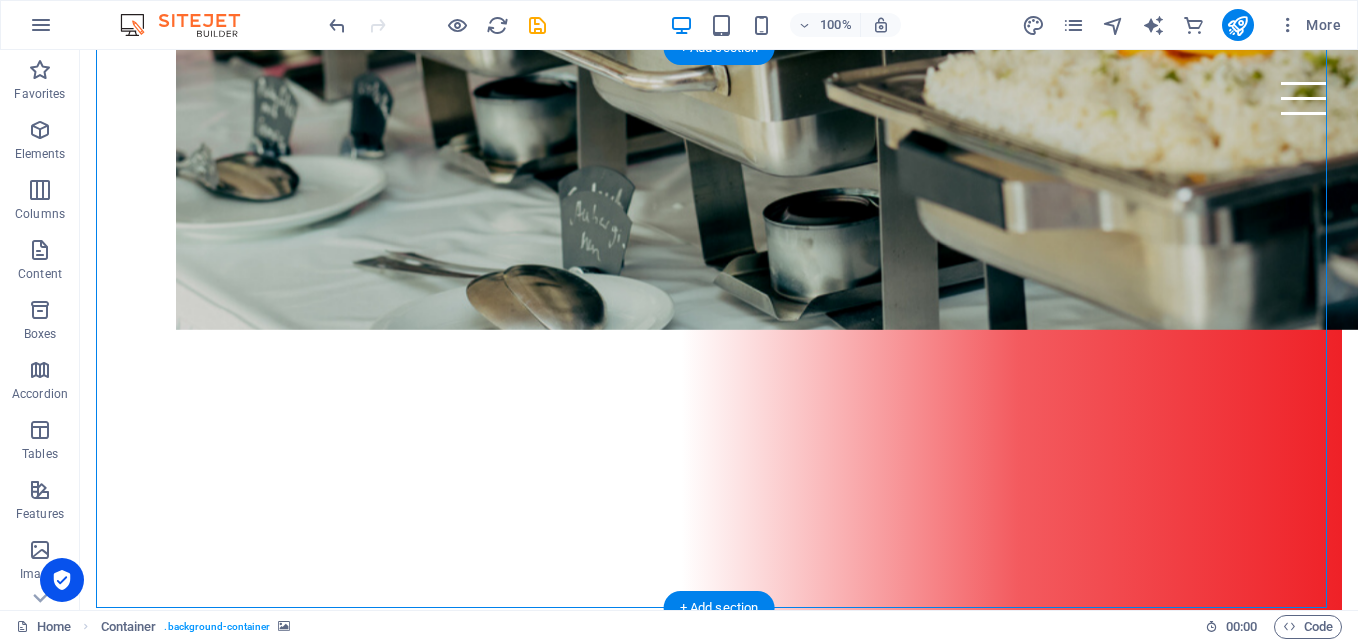 click at bounding box center [719, 4270] 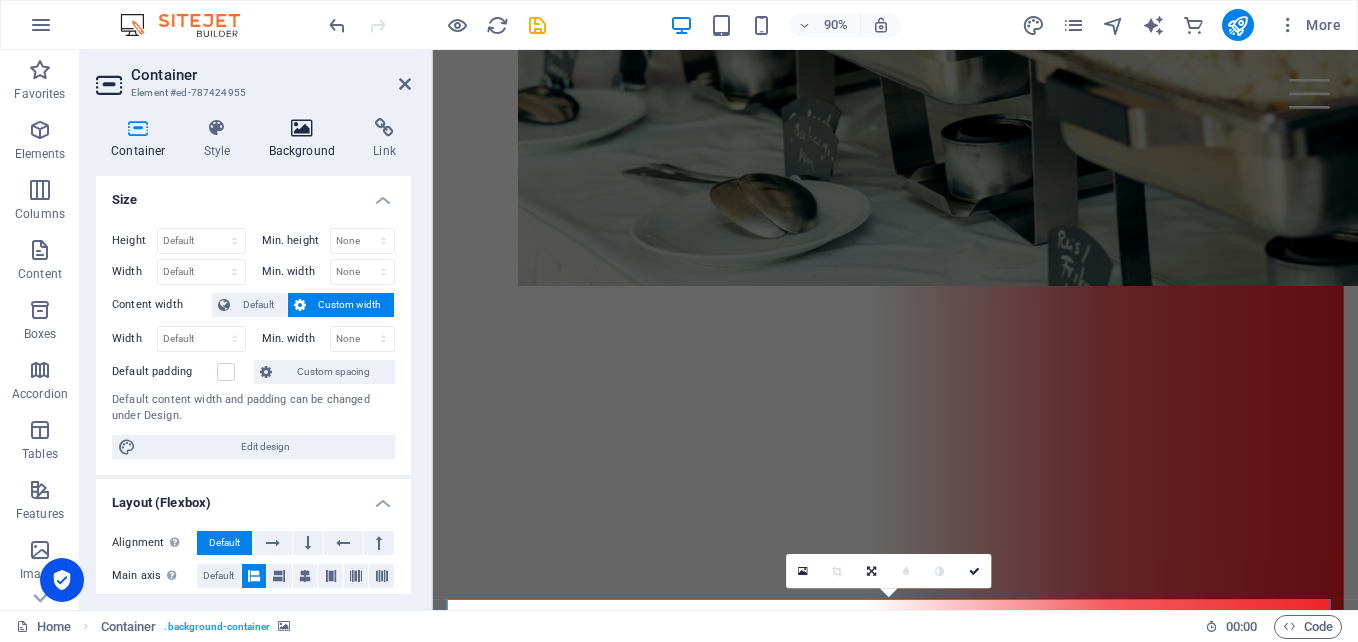 click at bounding box center (302, 128) 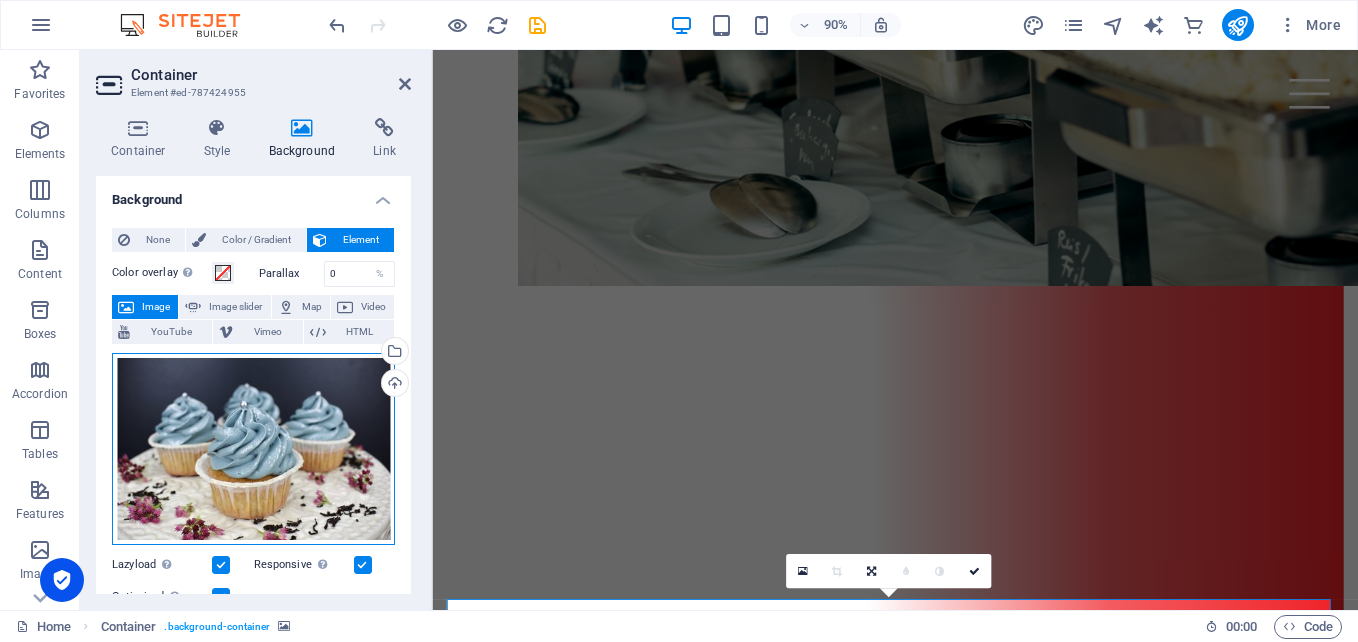 click on "Drag files here, click to choose files or select files from Files or our free stock photos & videos" at bounding box center (253, 449) 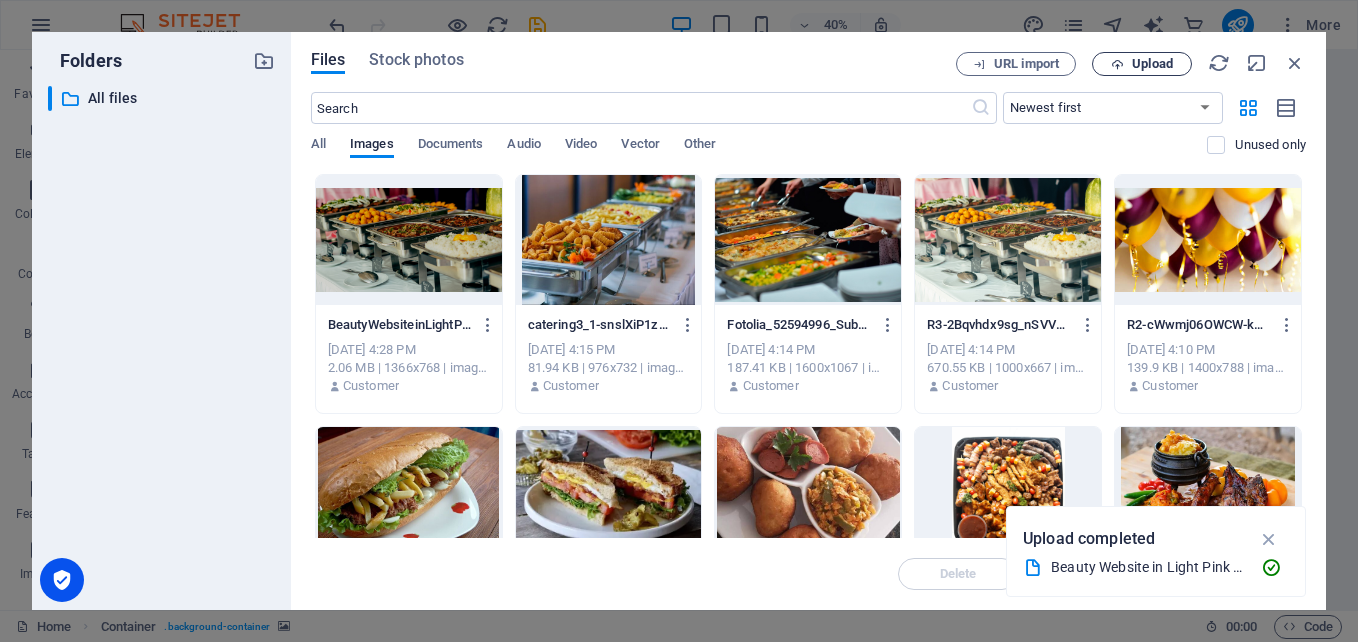 click on "Upload" at bounding box center [1152, 64] 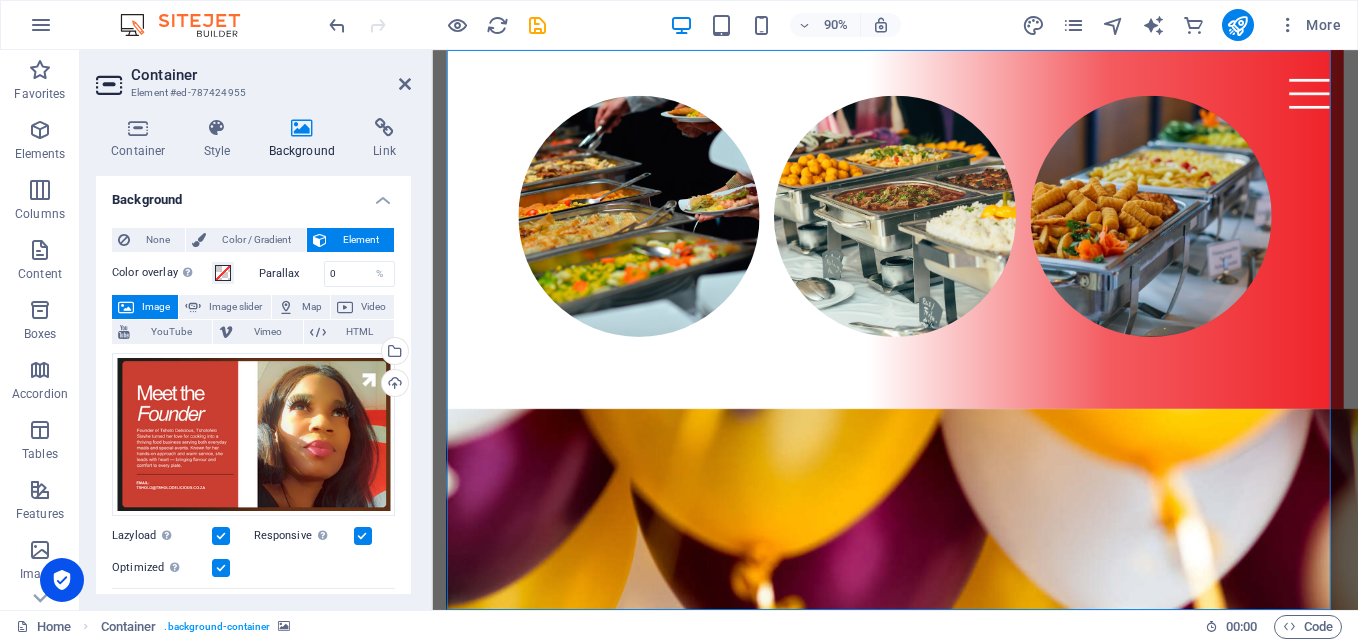 scroll, scrollTop: 5408, scrollLeft: 0, axis: vertical 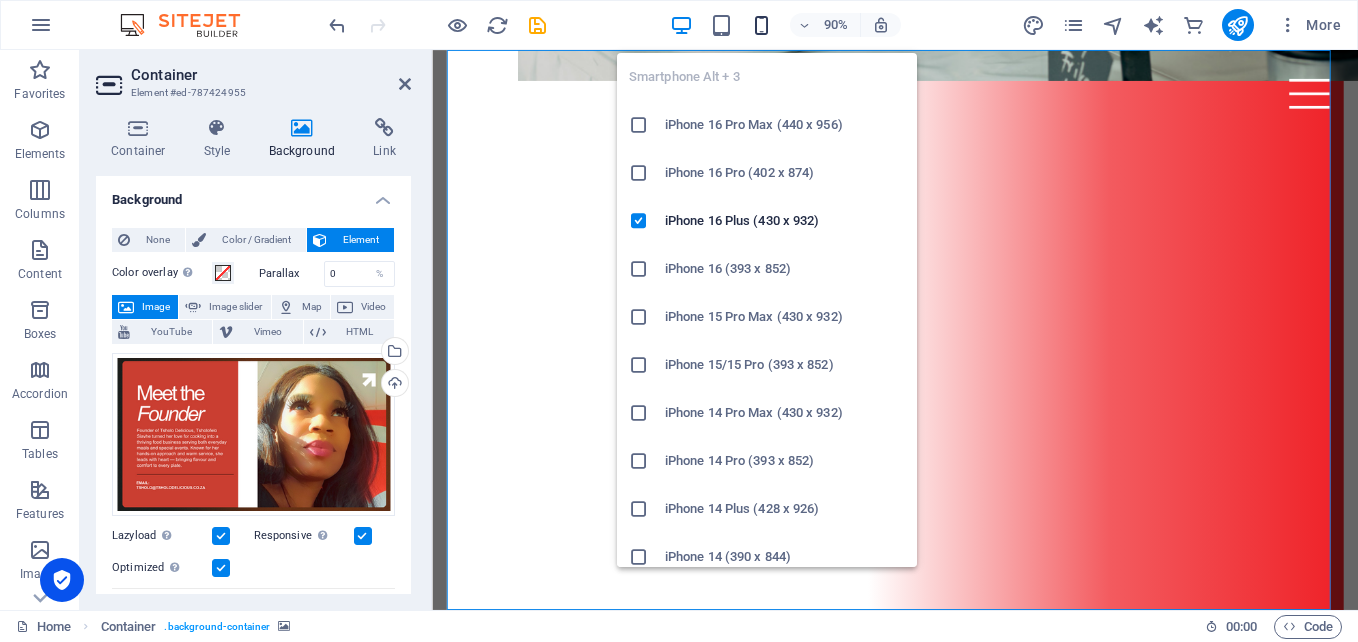 click at bounding box center [761, 25] 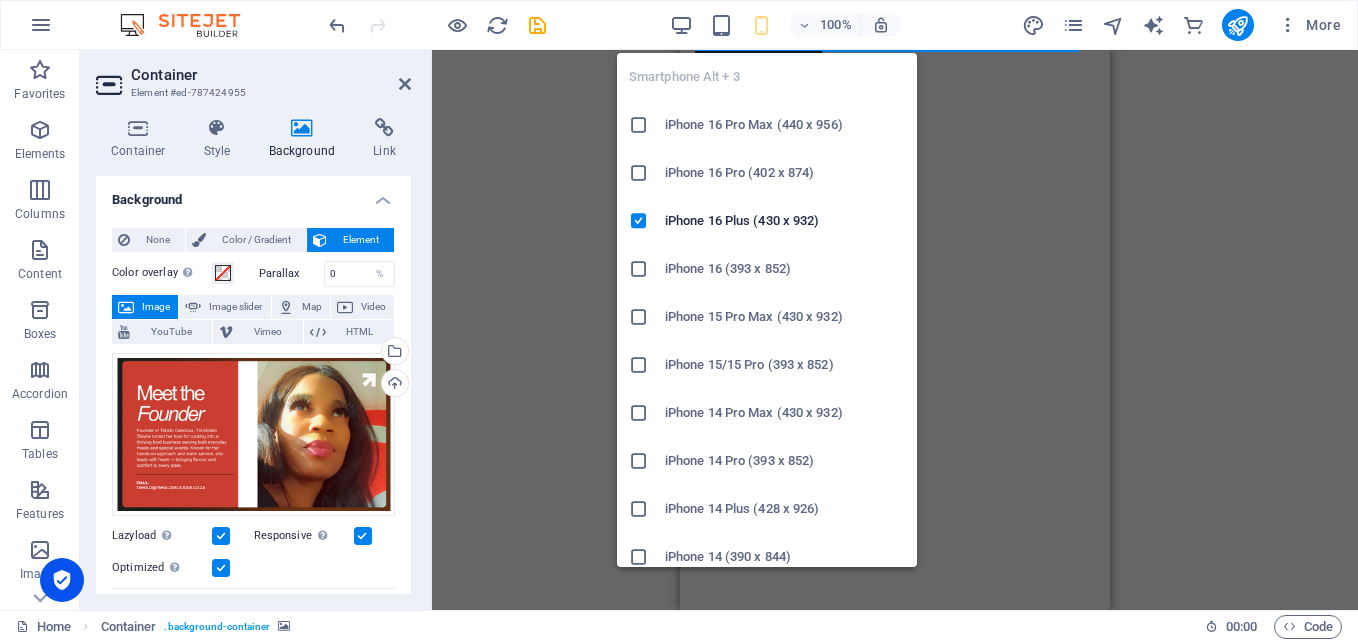 scroll, scrollTop: 7020, scrollLeft: 0, axis: vertical 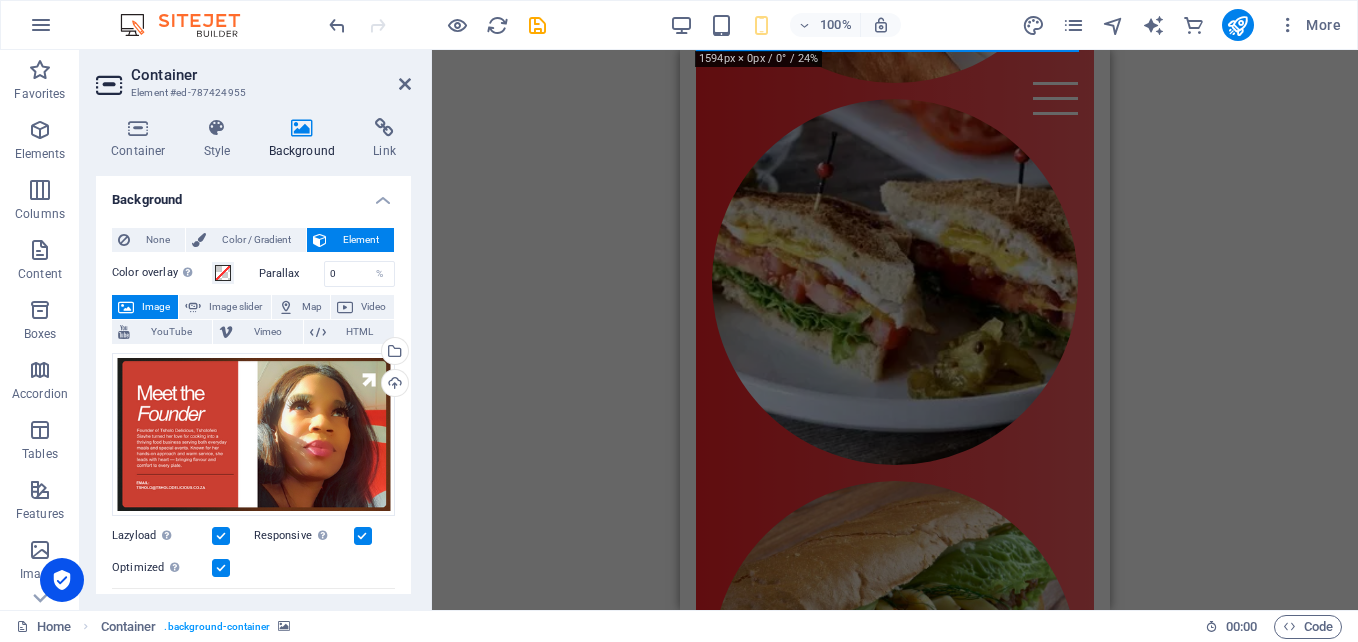 click on "H3   Banner   Container   Container   Image   Container   Container   Container   Spacer   Container   Container   Container   Spacer   Container   Container   Container   Container   H2   Preset   Spacer   Input   Preset   Preset   Form   Date   Checkbox   Textarea   Preset   Form   Input   Input   Form   Container   Container   Preset   Preset   Input   Spacer   H2   Spacer   Container   Icon 180 170 160 150 140 130 120 110 100 90 80 70 60 50 40 30 20 10 0 -10 -20 -30 -40 -50 -60 -70 -80 -90 -100 -110 -120 -130 -140 -150 -160 -170 1594px × 0px / 0° / 24% 16:10 16:9 4:3 1:1 1:2 0   Preset   H2   Preset" at bounding box center (895, 330) 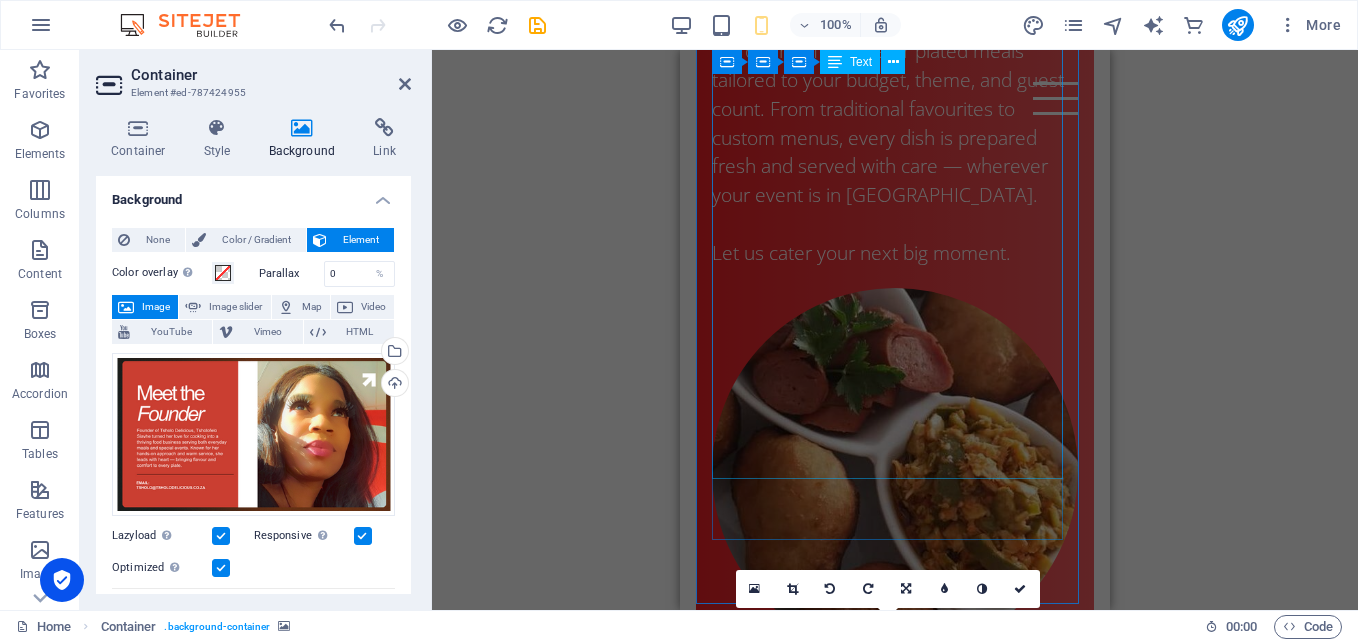 scroll, scrollTop: 6649, scrollLeft: 0, axis: vertical 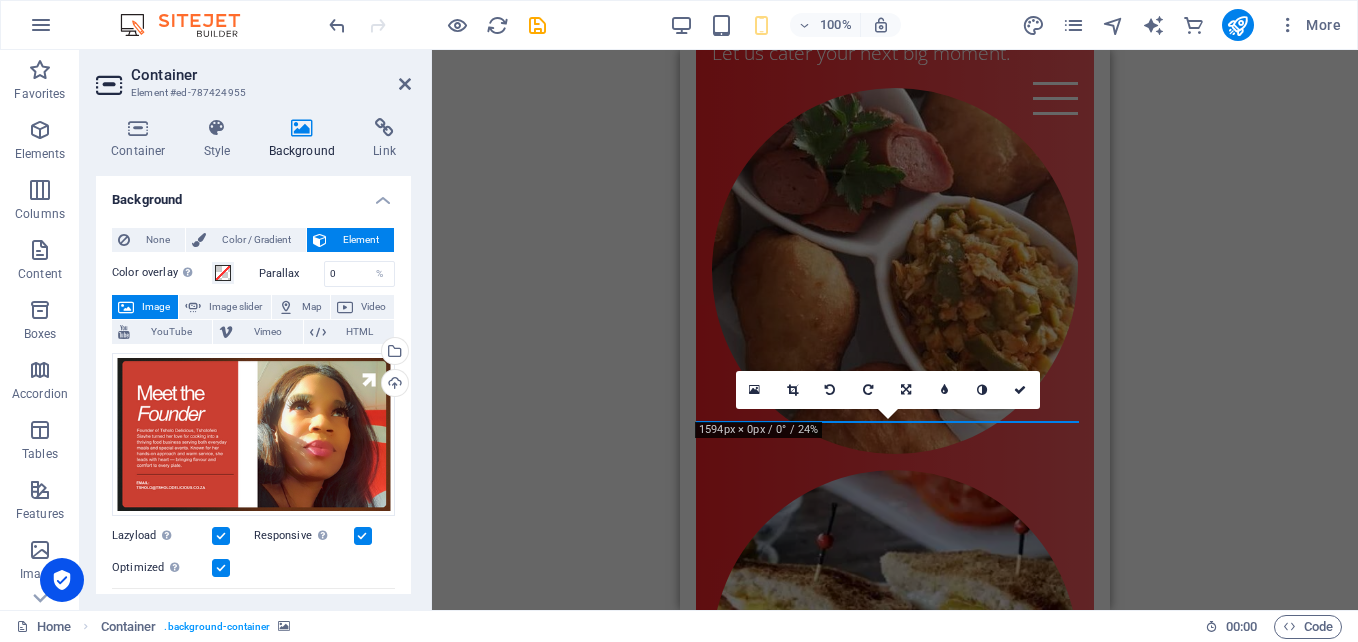 drag, startPoint x: 184, startPoint y: 415, endPoint x: 605, endPoint y: 318, distance: 432.0301 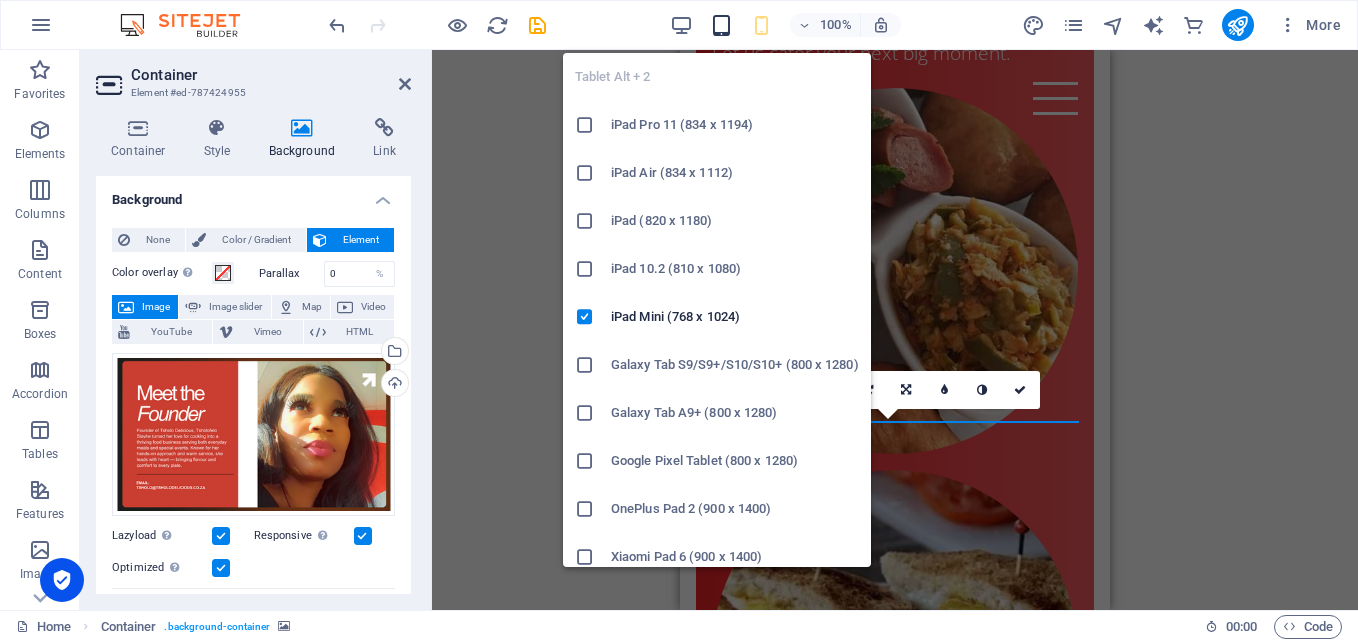 click at bounding box center (721, 25) 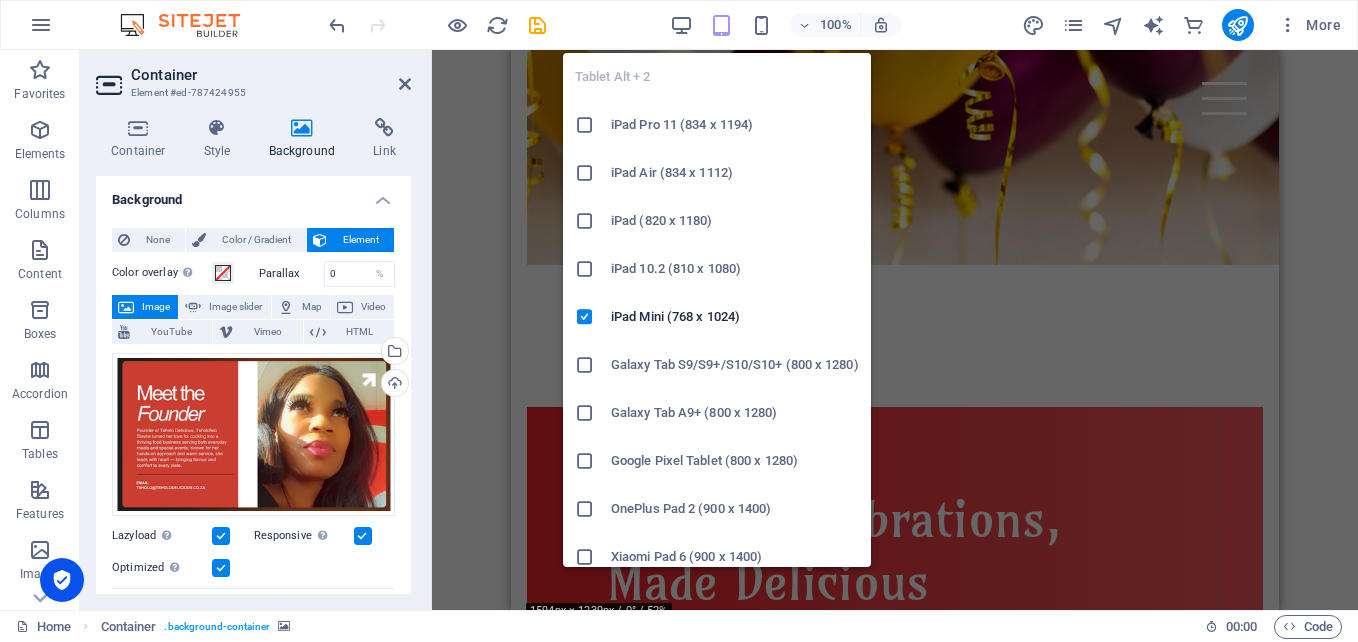 scroll, scrollTop: 3917, scrollLeft: 0, axis: vertical 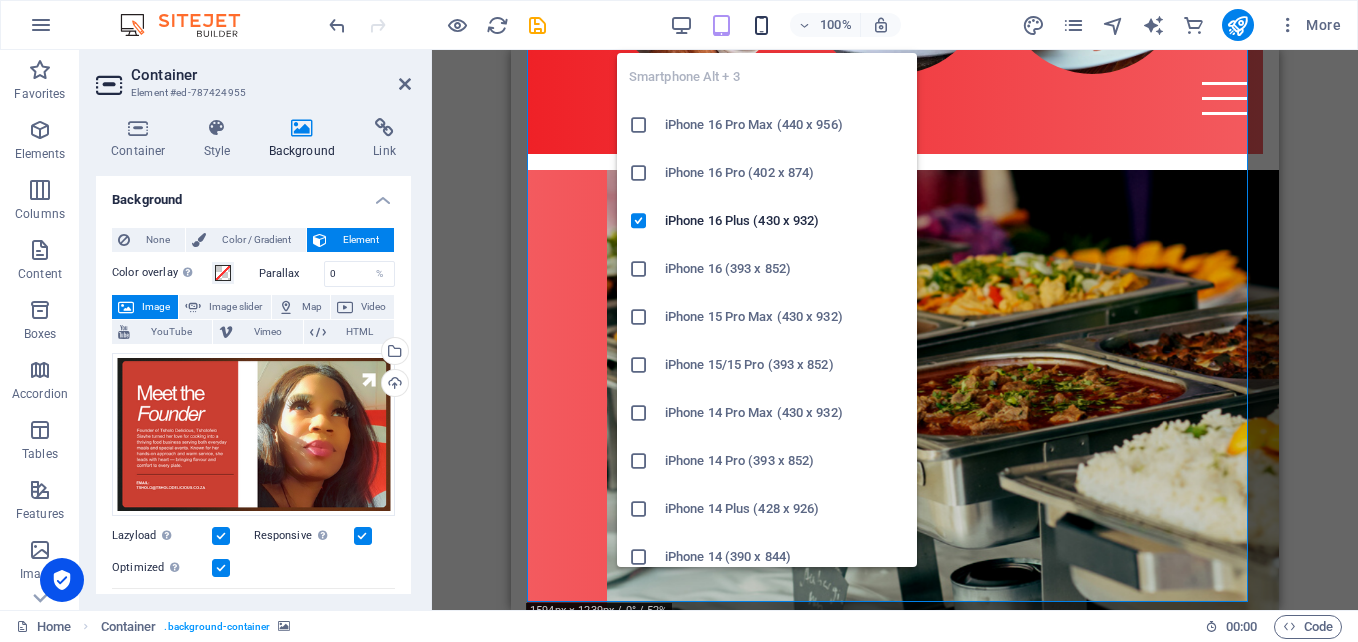 click at bounding box center [761, 25] 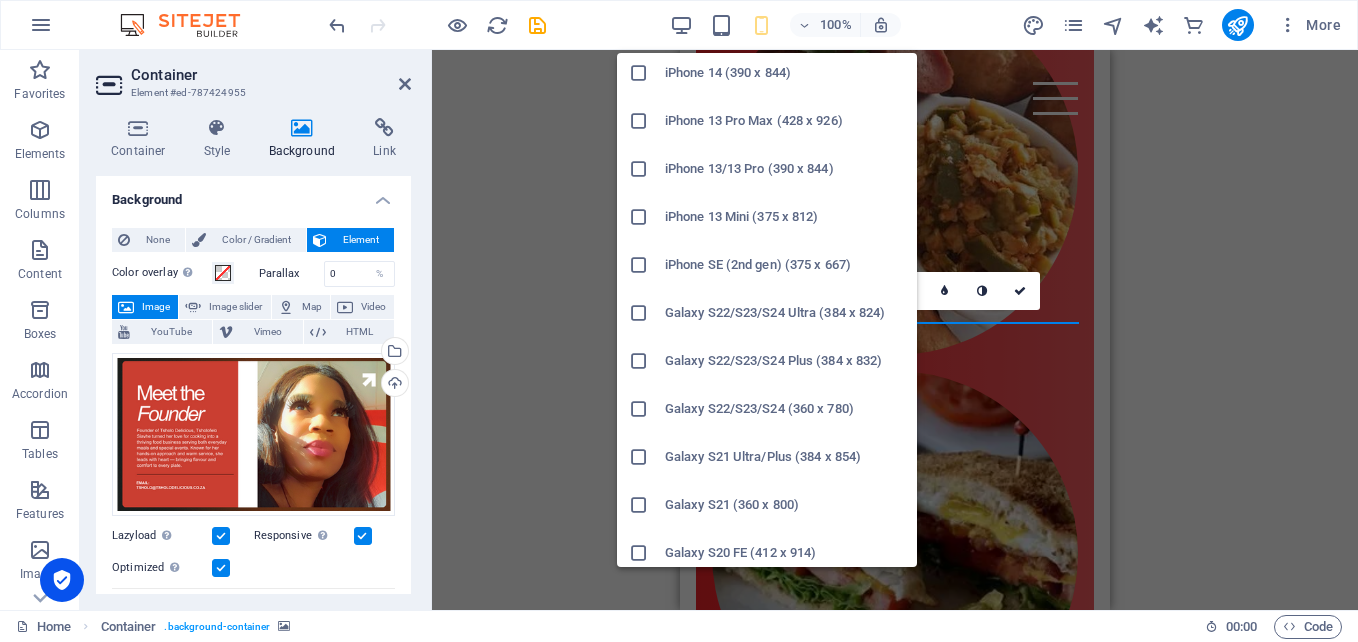 scroll, scrollTop: 600, scrollLeft: 0, axis: vertical 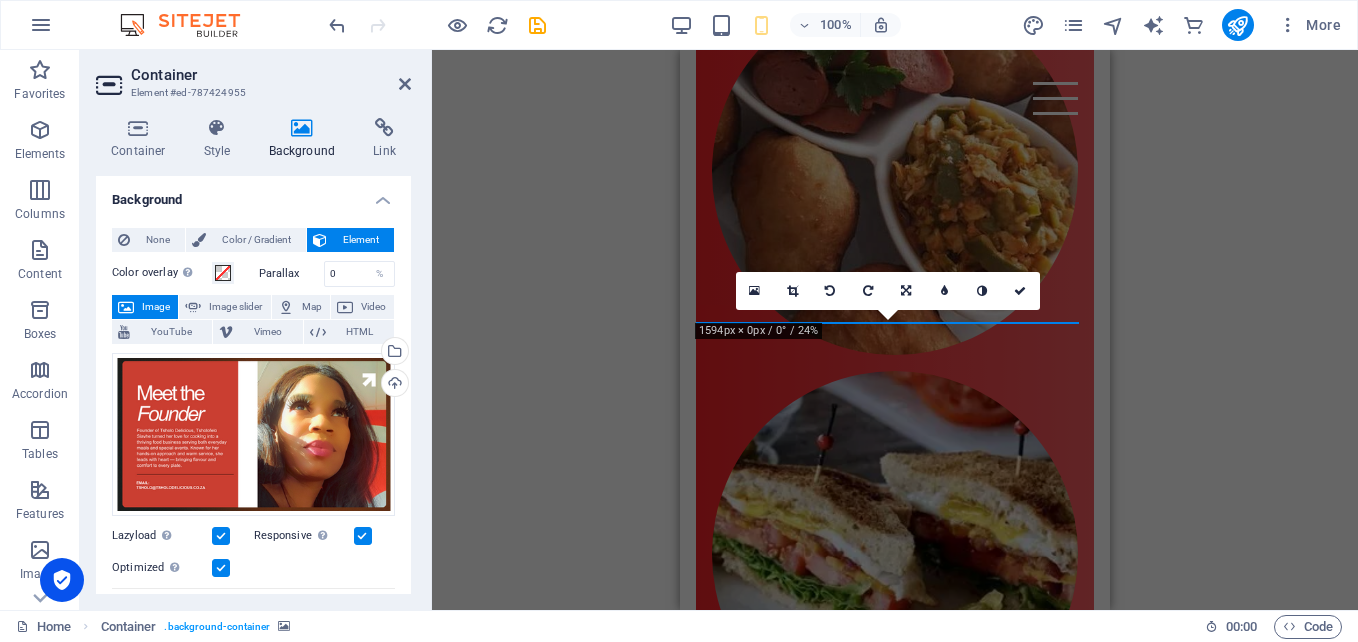 click on "H3   Banner   Container   Container   Image   Container   Container   Container   Spacer   Container   Container   Container   Spacer   Container   Container   Container   Container   H2   Preset   Spacer   Input   Preset   Preset   Form   Date   Checkbox   Textarea   Preset   Form   Input   Input   Form   Container   Container   Preset   Preset   Input   Spacer   H2   Spacer   Container   Icon 180 170 160 150 140 130 120 110 100 90 80 70 60 50 40 30 20 10 0 -10 -20 -30 -40 -50 -60 -70 -80 -90 -100 -110 -120 -130 -140 -150 -160 -170 1594px × 0px / 0° / 24% 16:10 16:9 4:3 1:1 1:2 0   Preset   H2   Preset   Container   Container   Text   Container   Container   Container   Spacer   Spacer   Preset   Input   Preset   Preset   Form   Input   Input   Email   Date   Date   Checkbox   Textarea   Checkbox   Captcha   Form button   Preset   Container   Preset   Container   Container   H3   Container   H3   Container   Text   Button   Container   H2   Container   Preset   Container   Gallery" at bounding box center (895, 330) 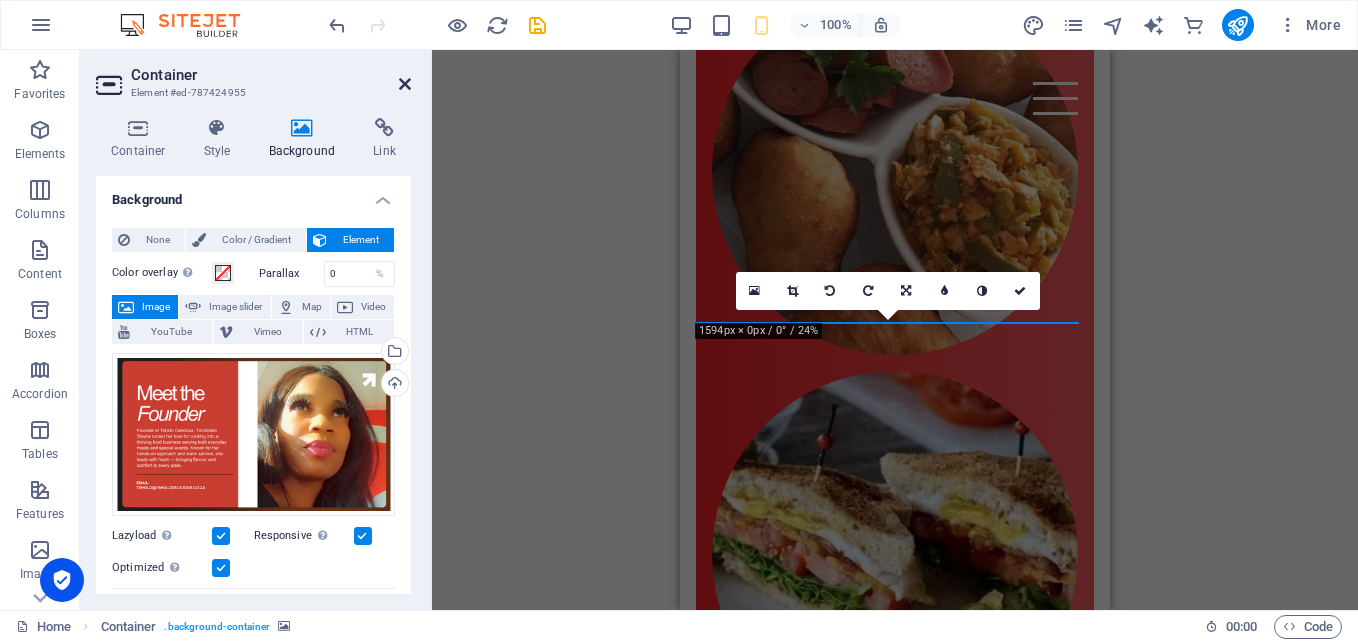 click at bounding box center (405, 84) 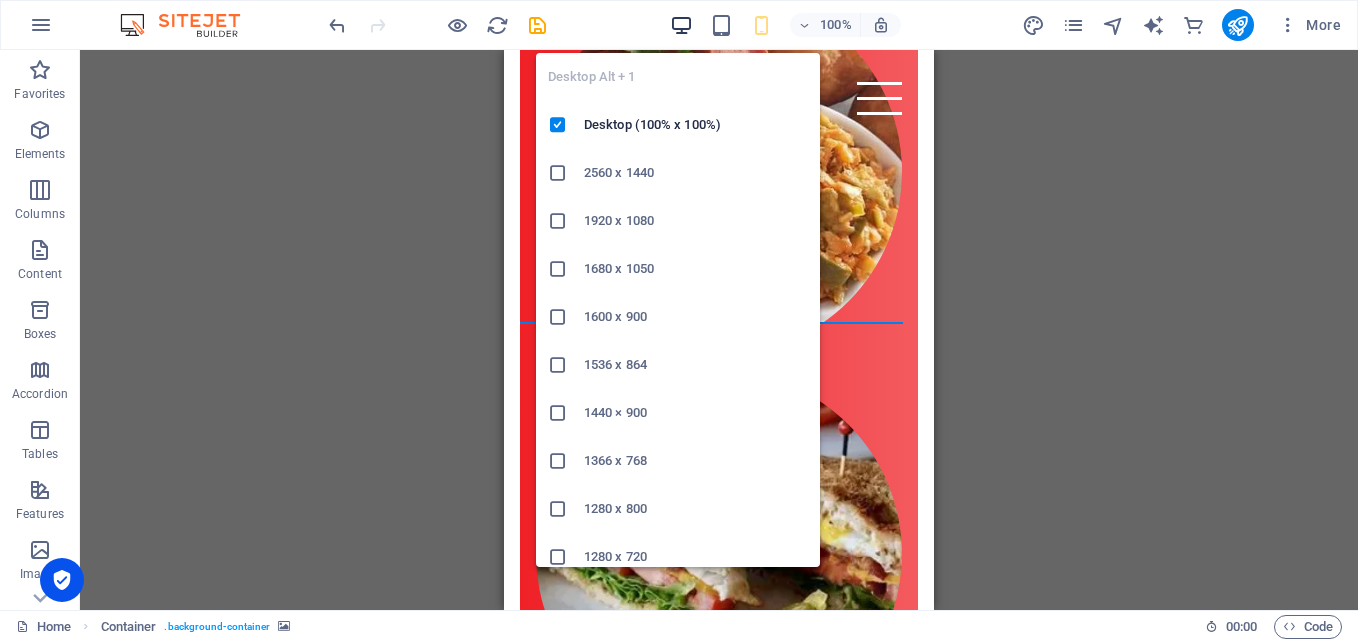 click at bounding box center [681, 25] 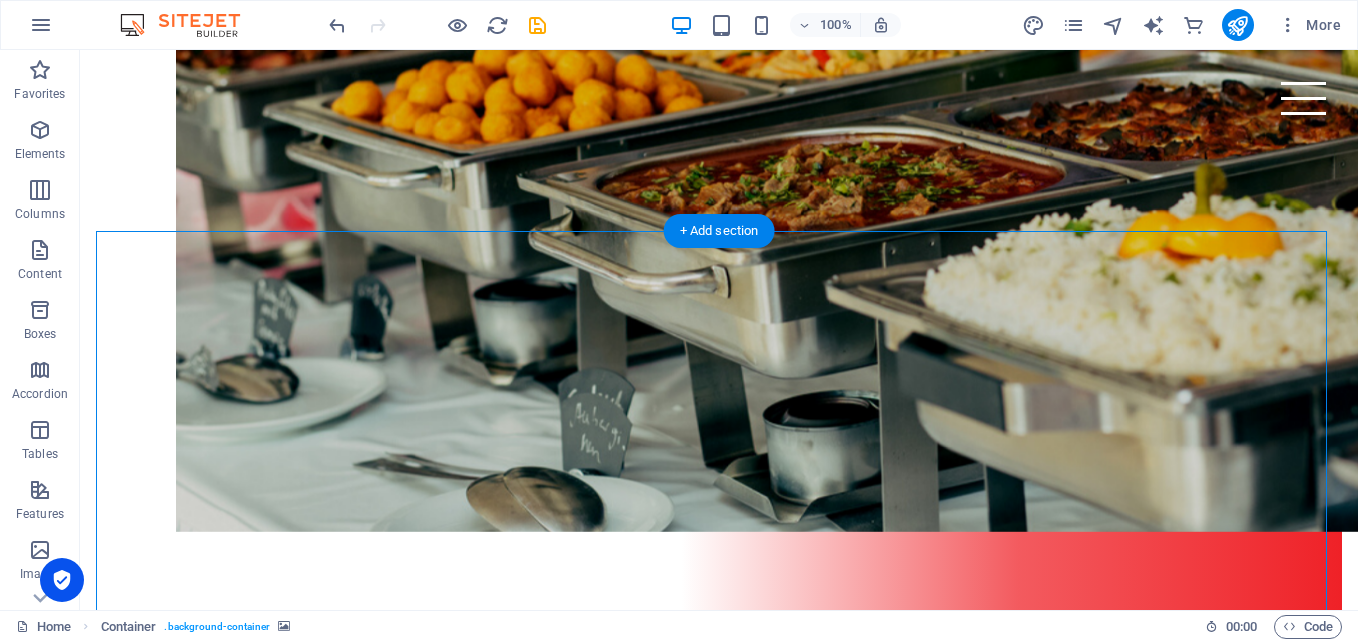 scroll, scrollTop: 4796, scrollLeft: 0, axis: vertical 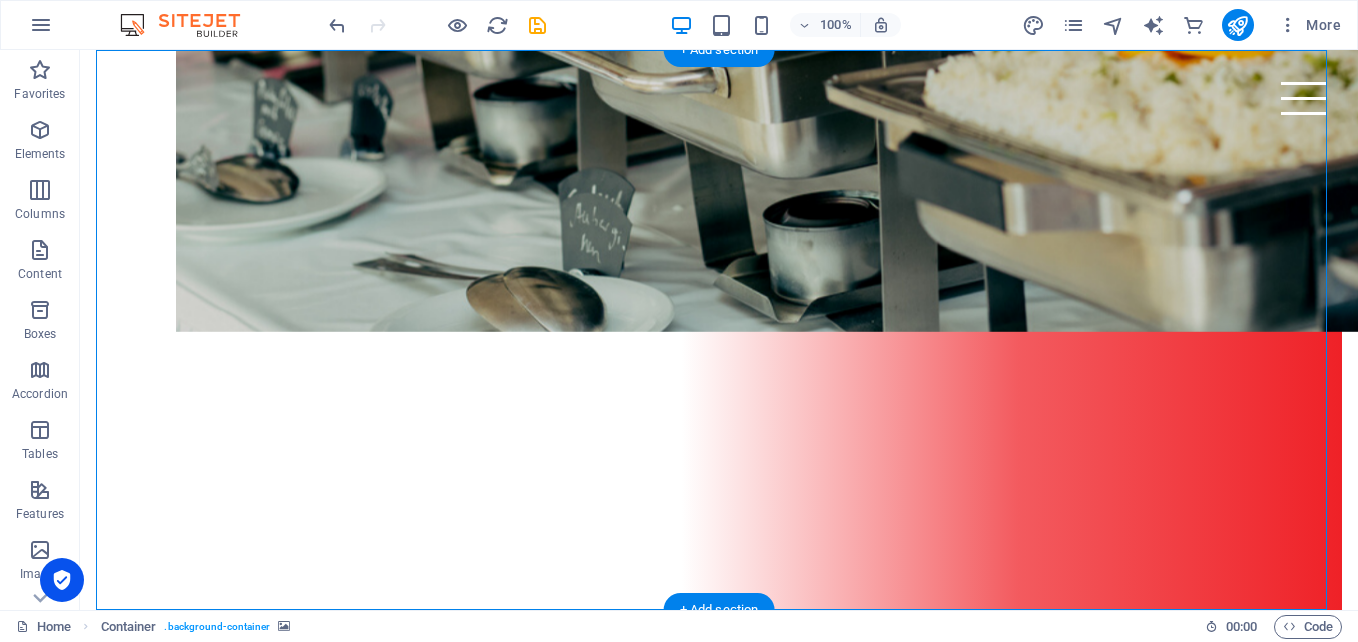click at bounding box center [719, 4272] 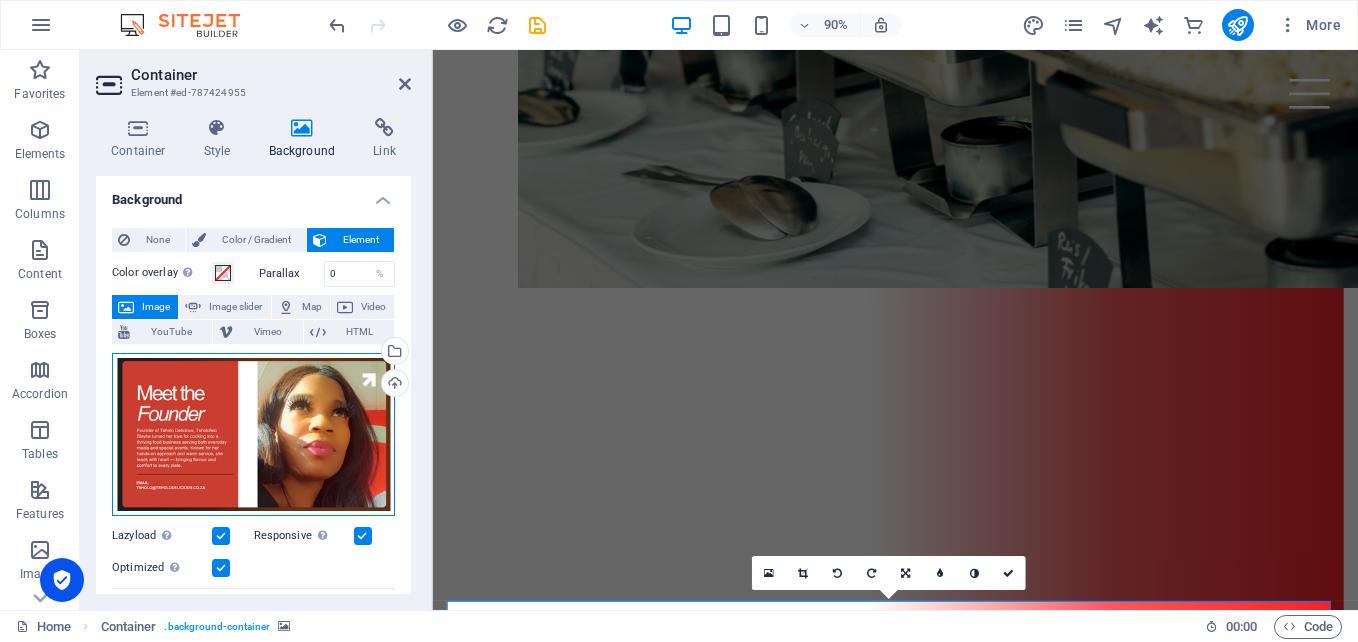 click on "Drag files here, click to choose files or select files from Files or our free stock photos & videos" at bounding box center (253, 435) 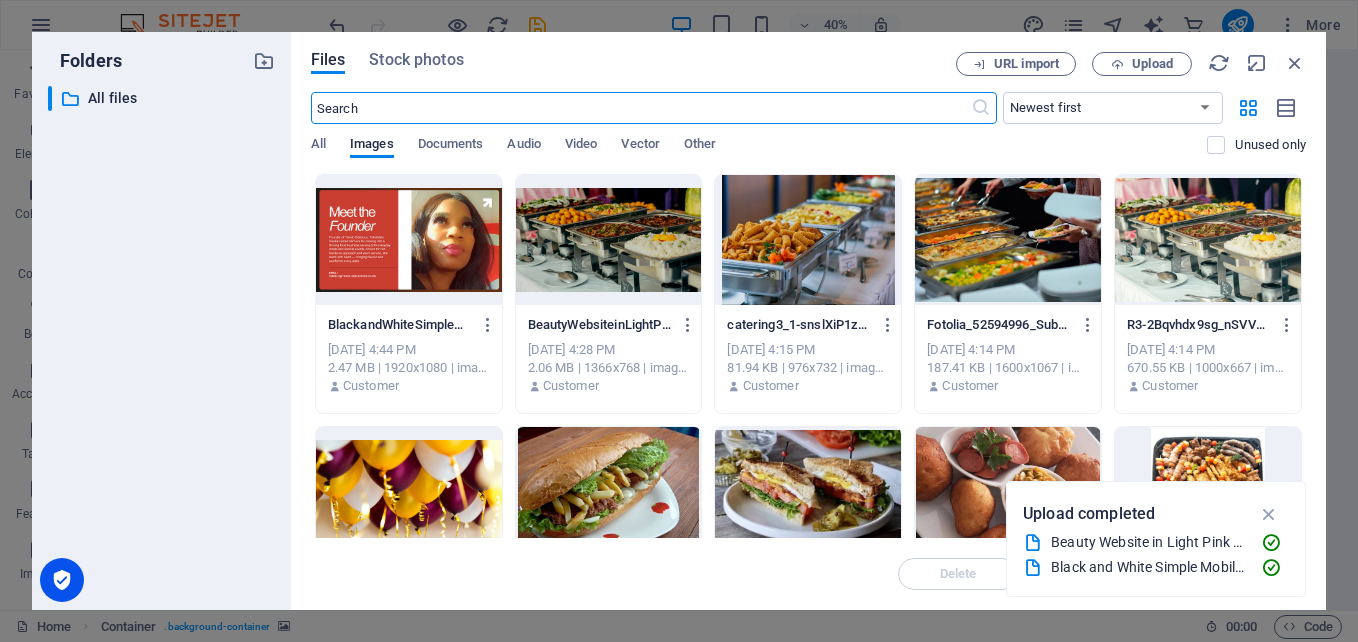scroll, scrollTop: 7112, scrollLeft: 0, axis: vertical 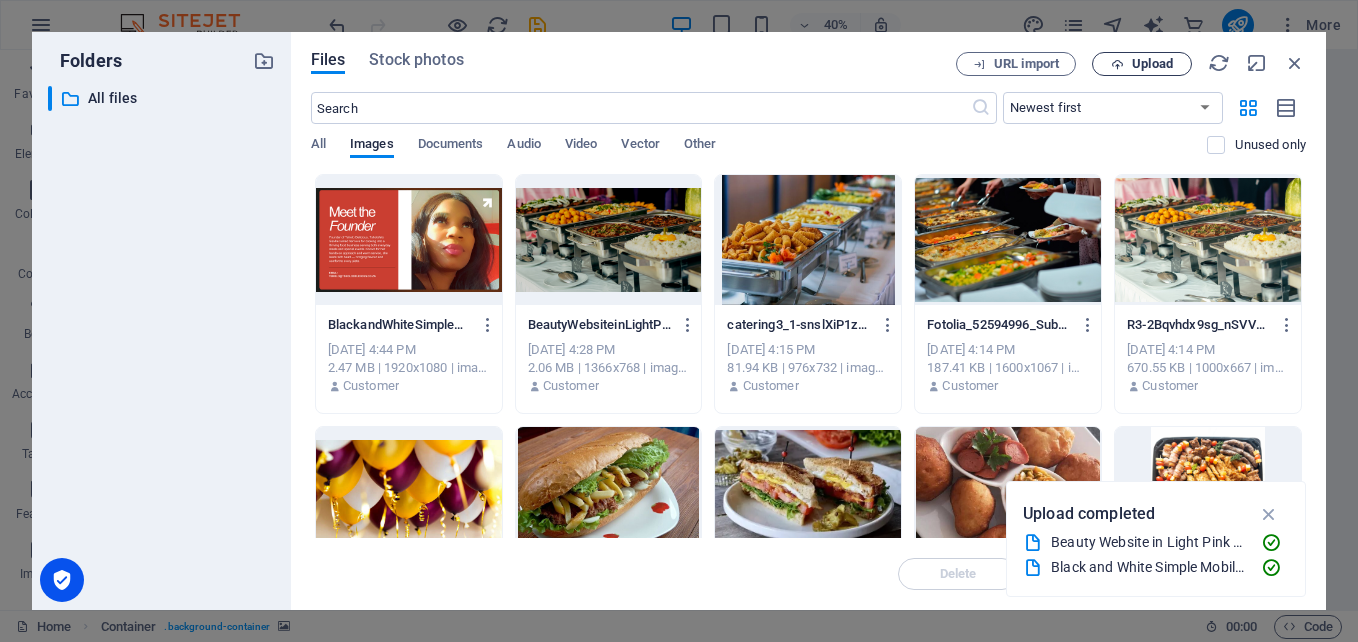 click on "Upload" at bounding box center (1152, 64) 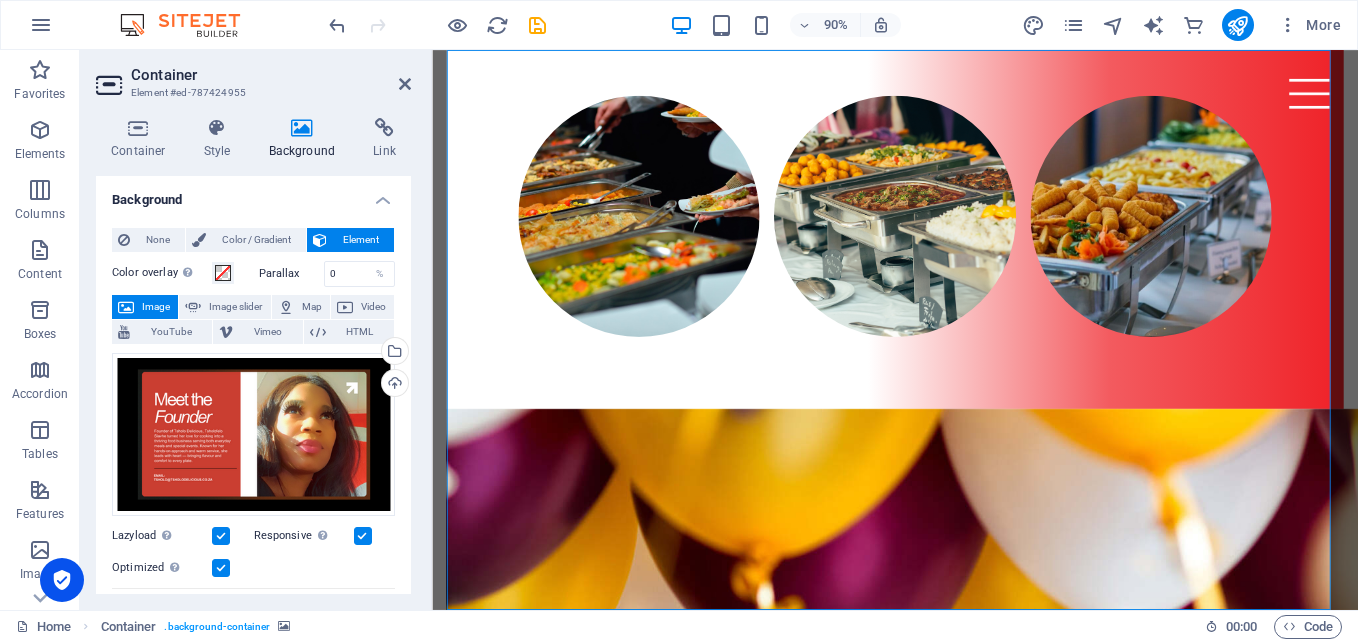 scroll, scrollTop: 5408, scrollLeft: 0, axis: vertical 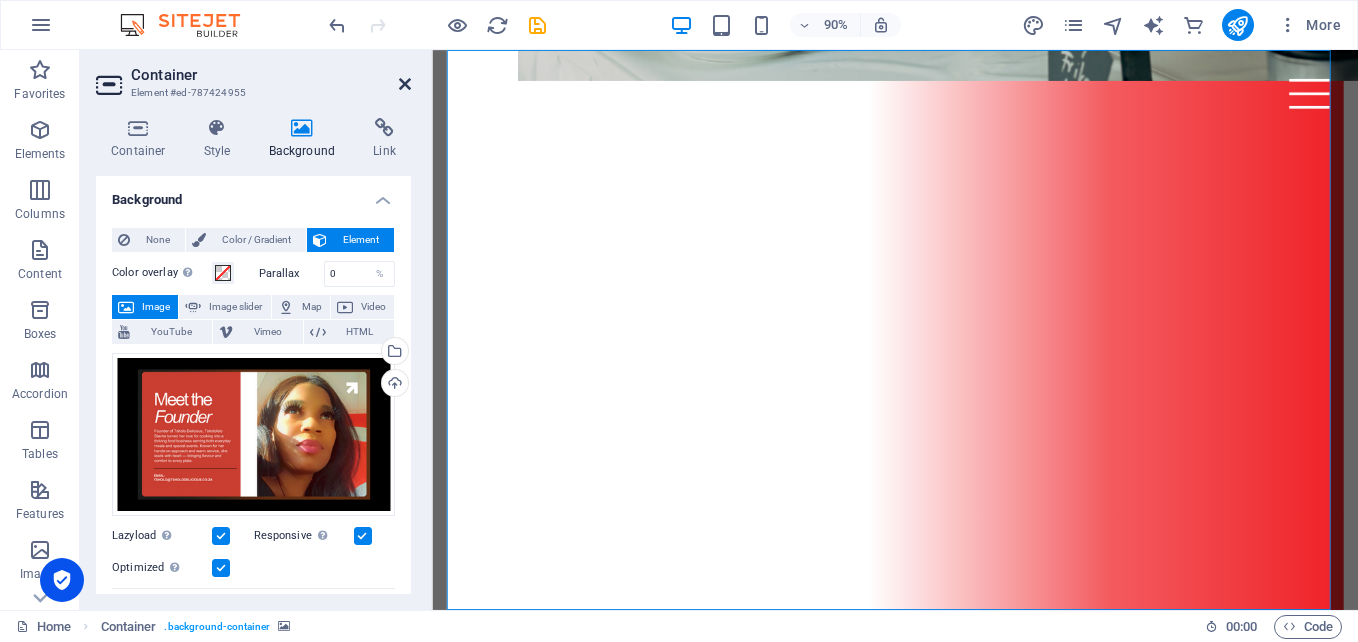 click at bounding box center (405, 84) 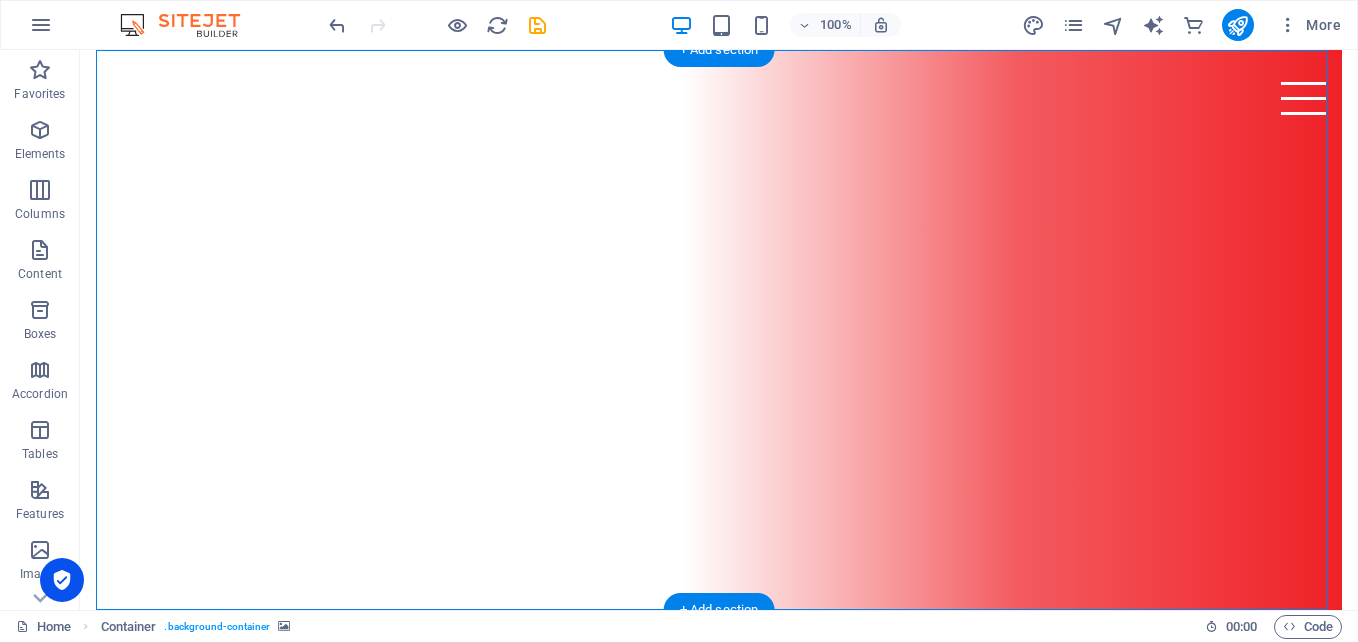 scroll, scrollTop: 4796, scrollLeft: 0, axis: vertical 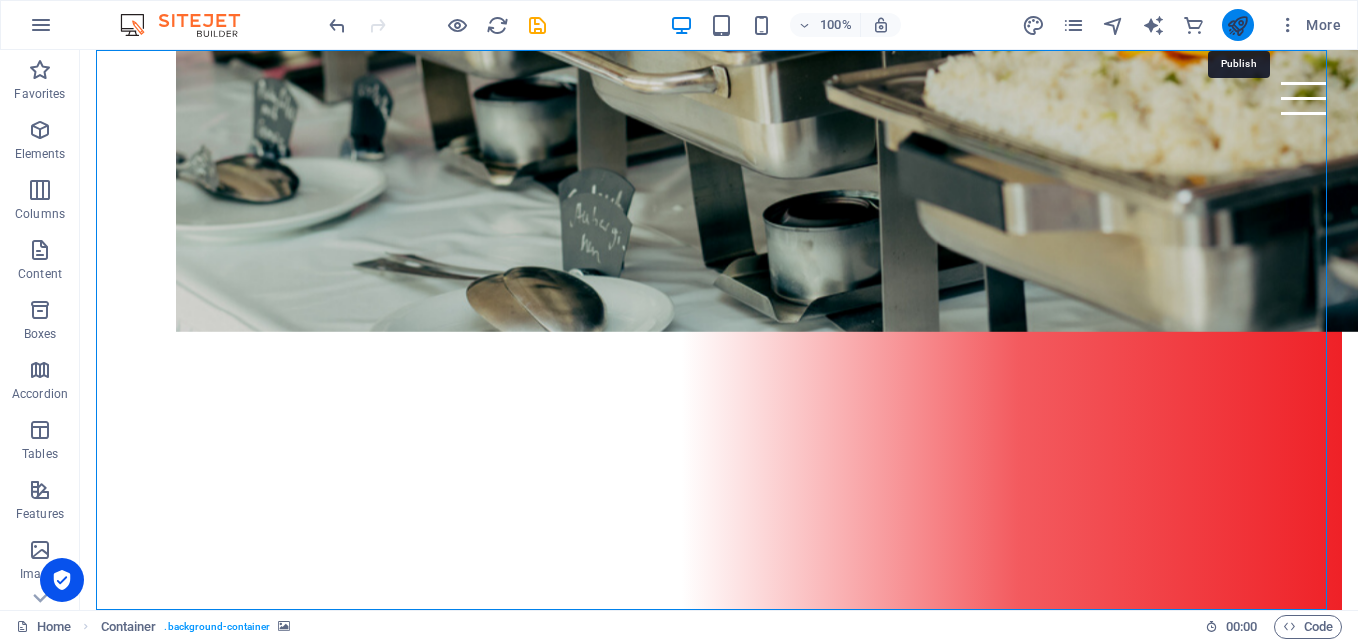 click at bounding box center [1237, 25] 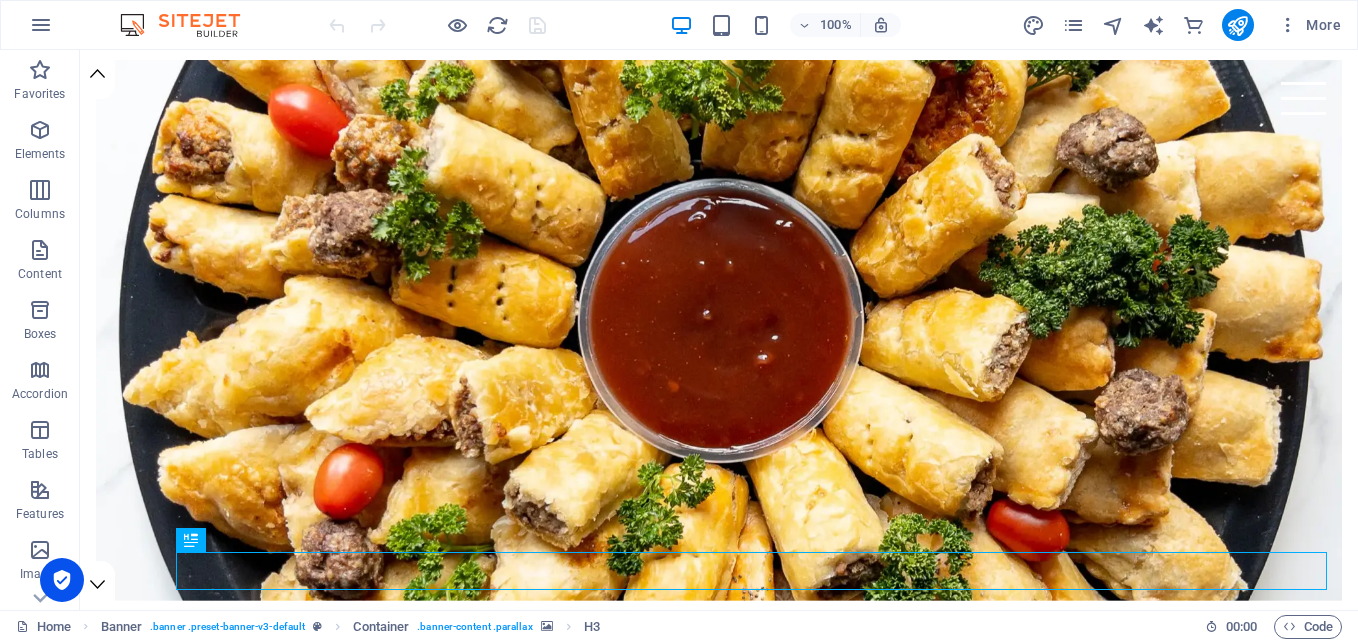 scroll, scrollTop: 0, scrollLeft: 0, axis: both 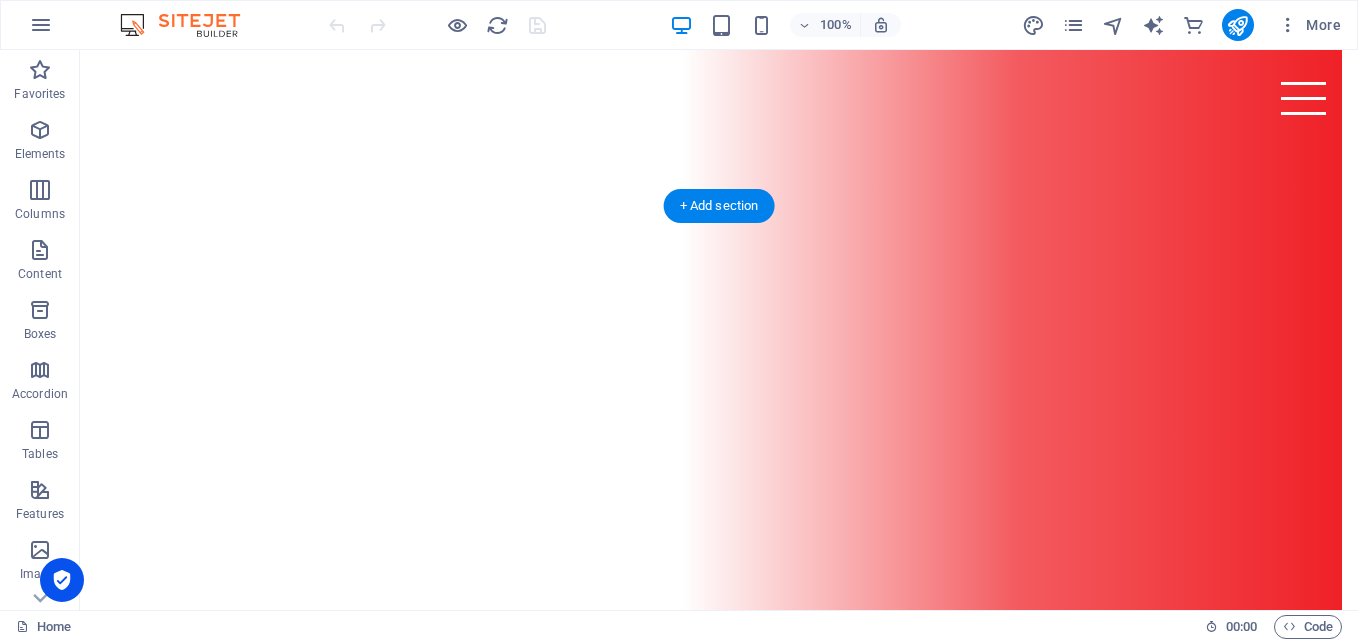 click at bounding box center [584, 4532] 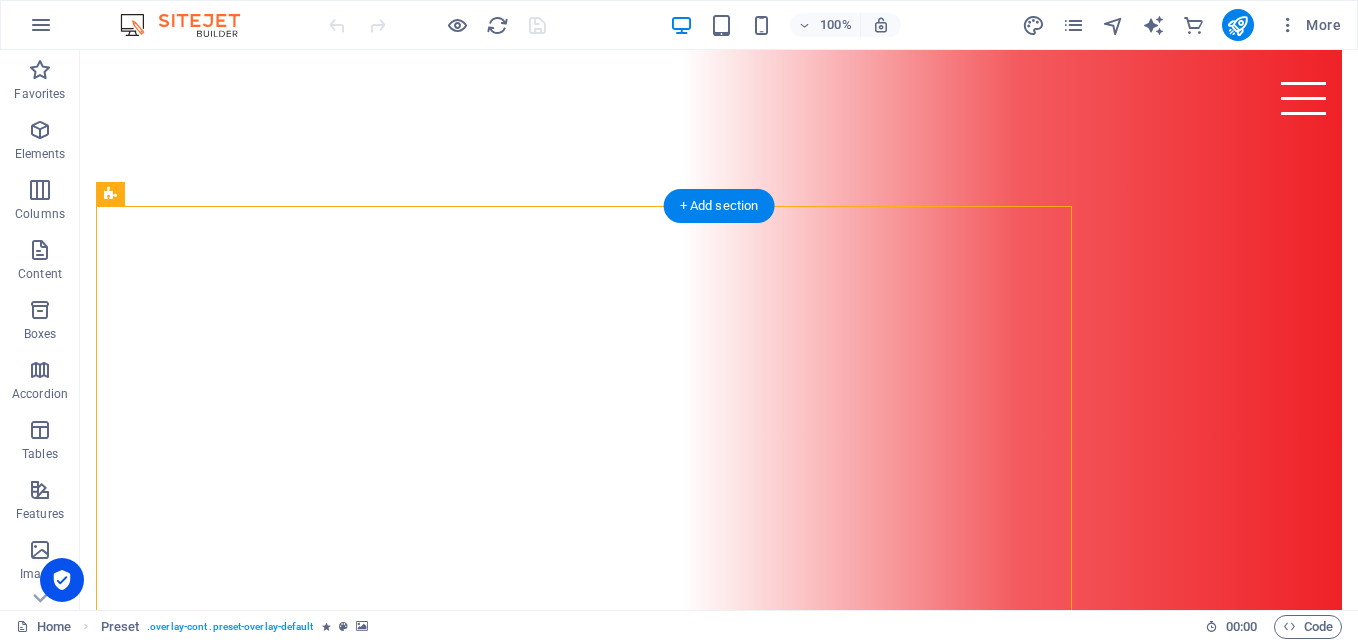click at bounding box center [584, 4532] 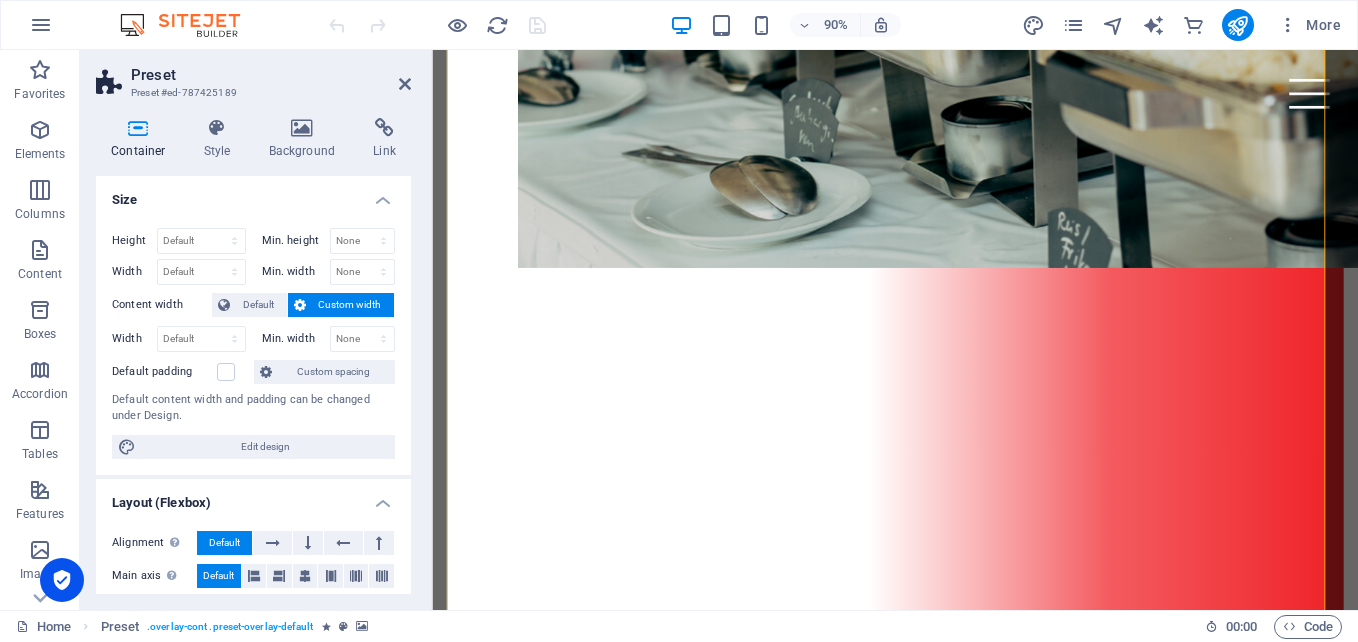 scroll, scrollTop: 6102, scrollLeft: 0, axis: vertical 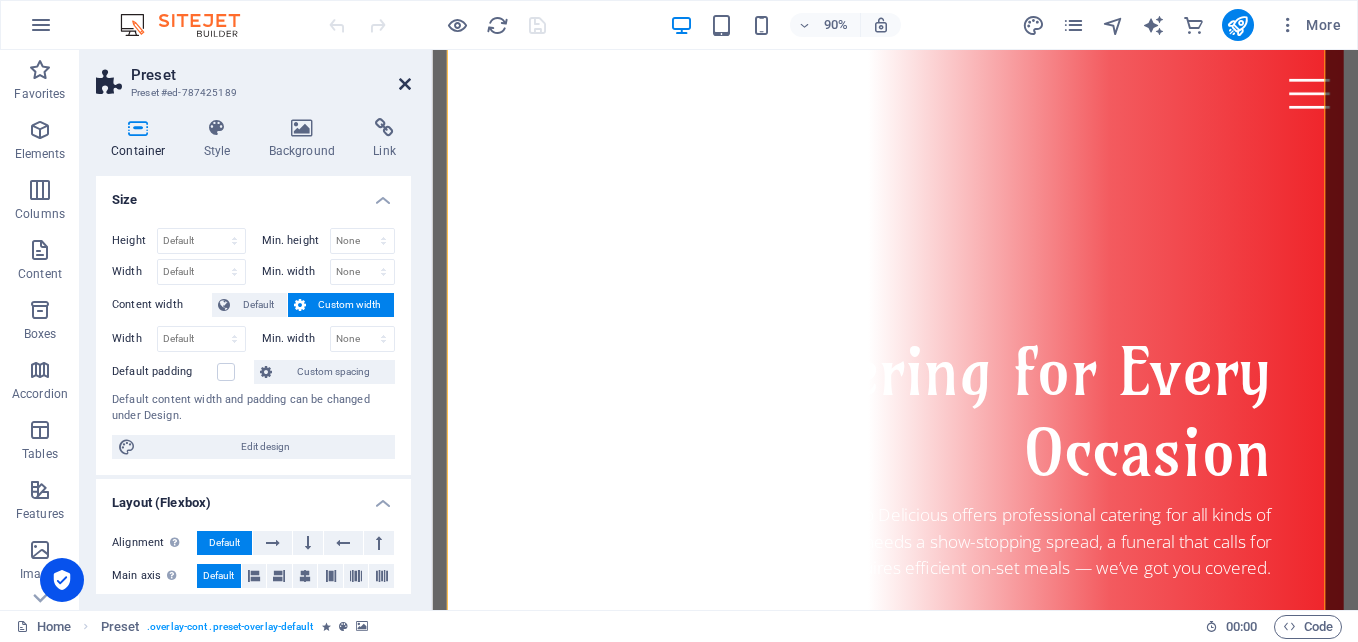 click at bounding box center (405, 84) 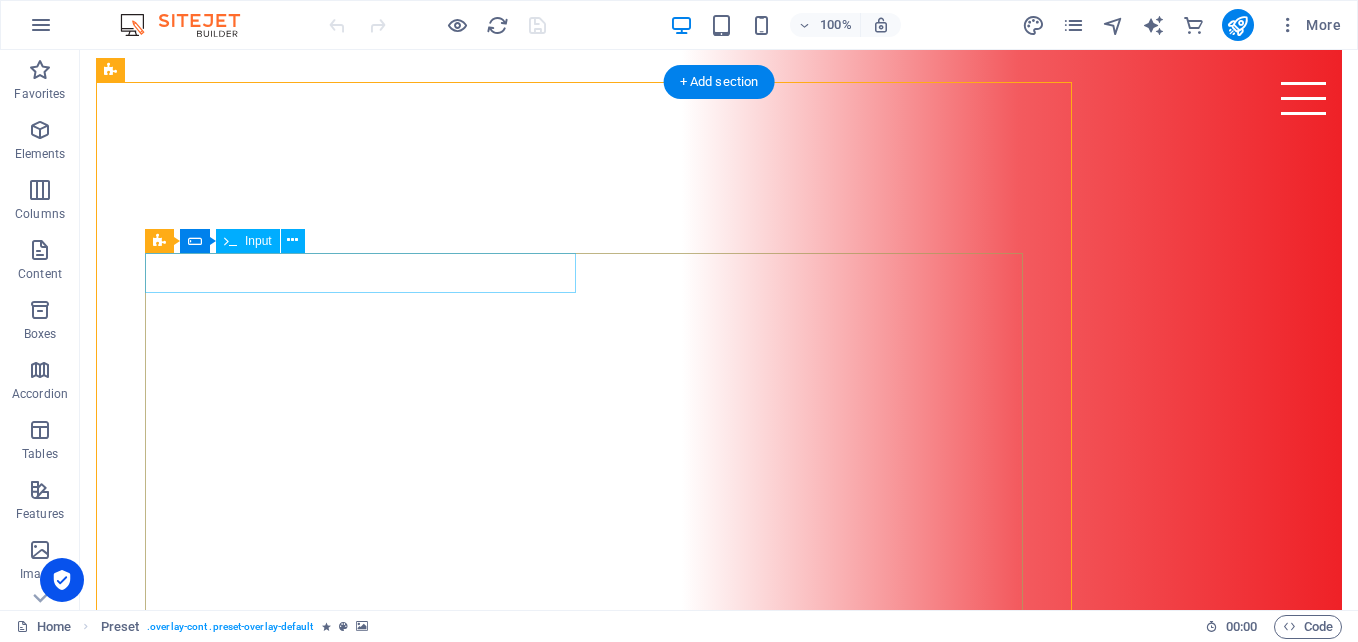 scroll, scrollTop: 5316, scrollLeft: 0, axis: vertical 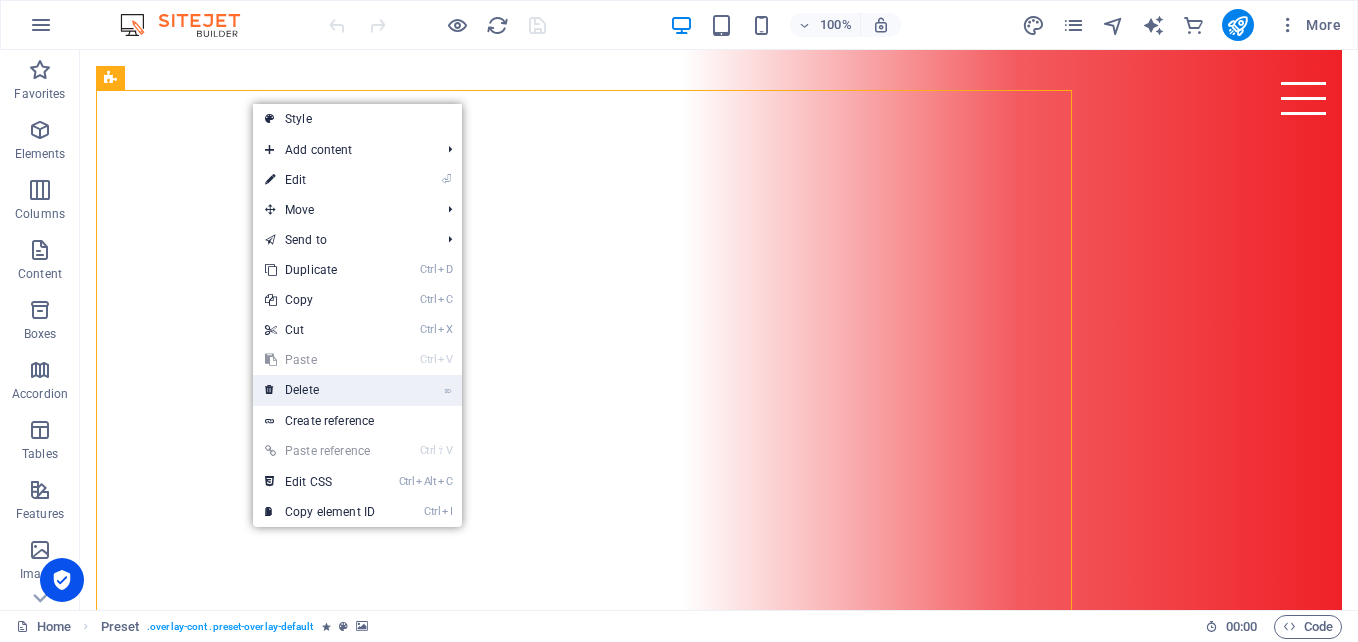 click on "⌦  Delete" at bounding box center [320, 390] 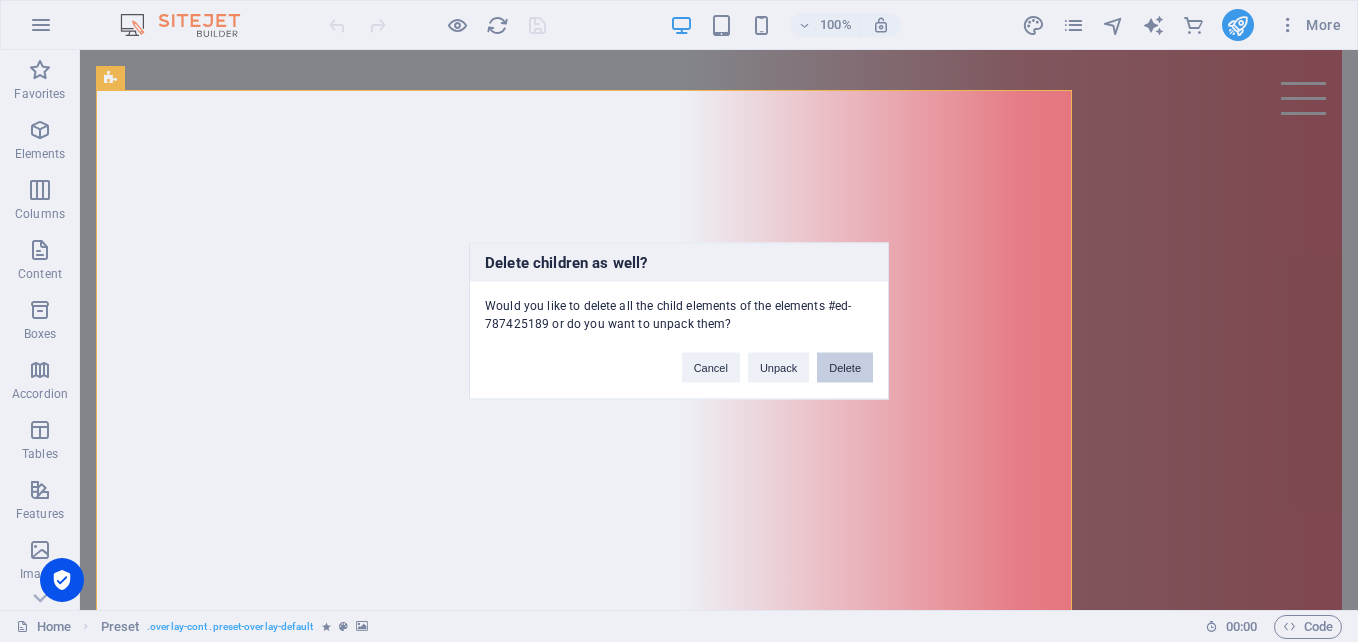 click on "Delete" at bounding box center [845, 368] 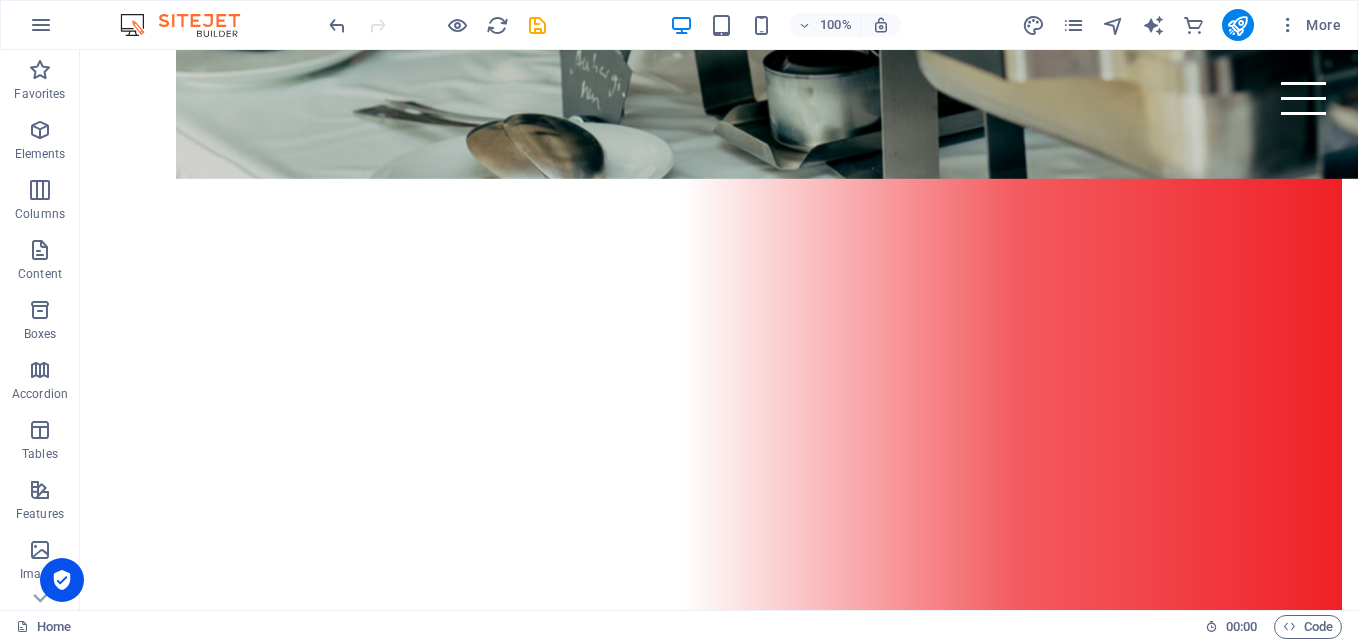 scroll, scrollTop: 5049, scrollLeft: 0, axis: vertical 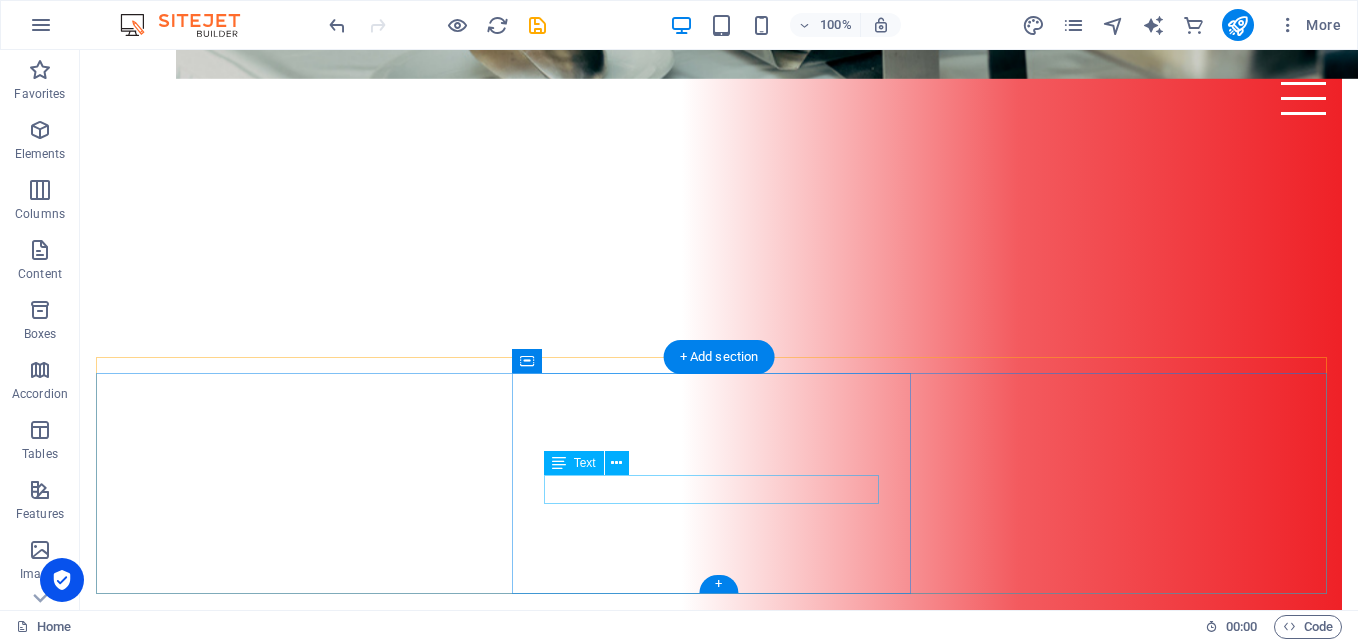 click on "Call us now!" at bounding box center (719, 4574) 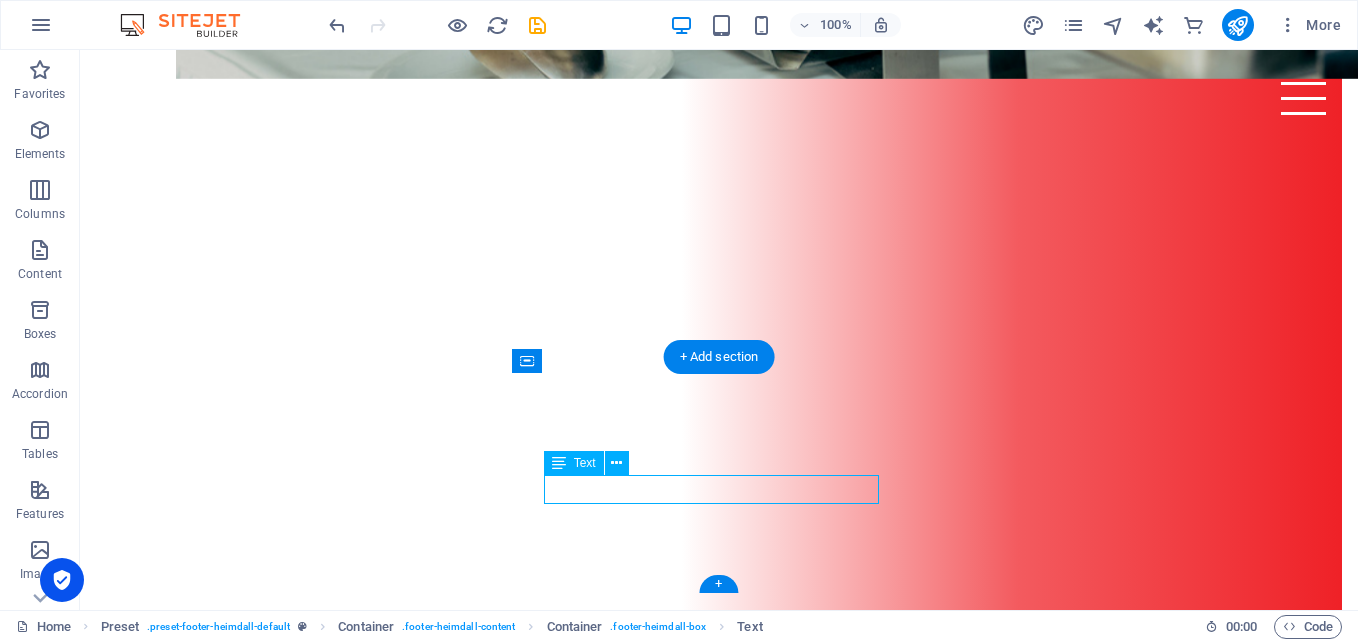 click on "Call us now!" at bounding box center [719, 4574] 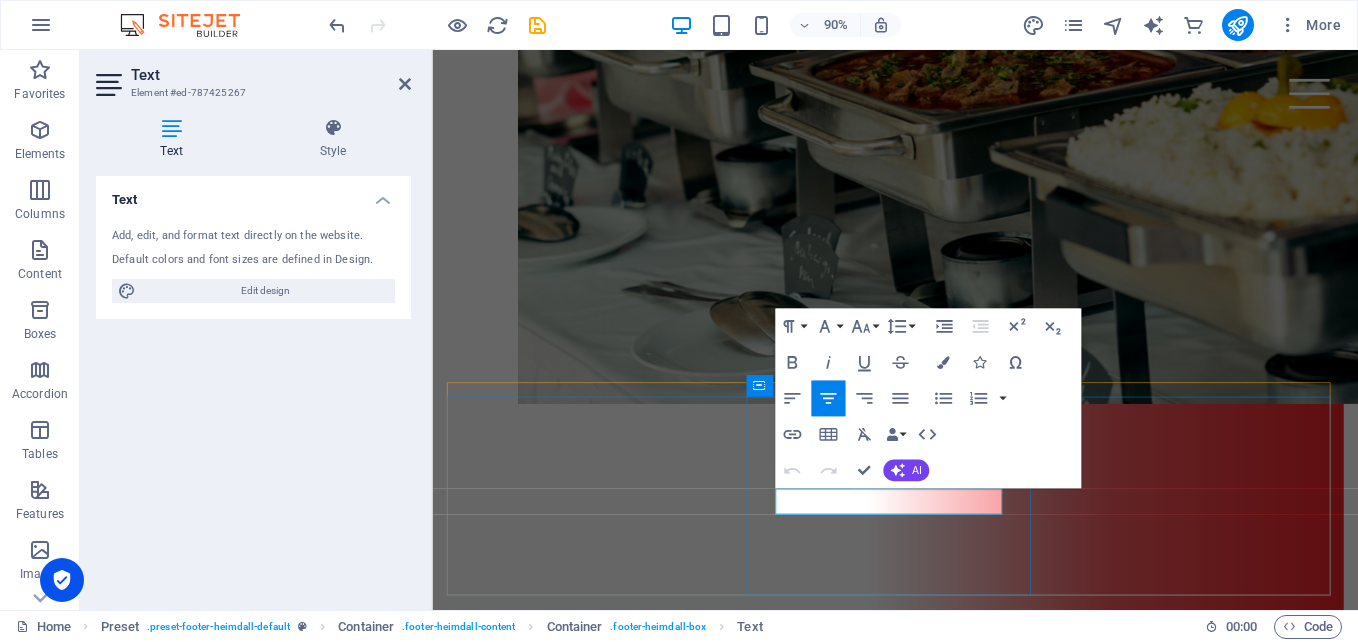 scroll, scrollTop: 5661, scrollLeft: 0, axis: vertical 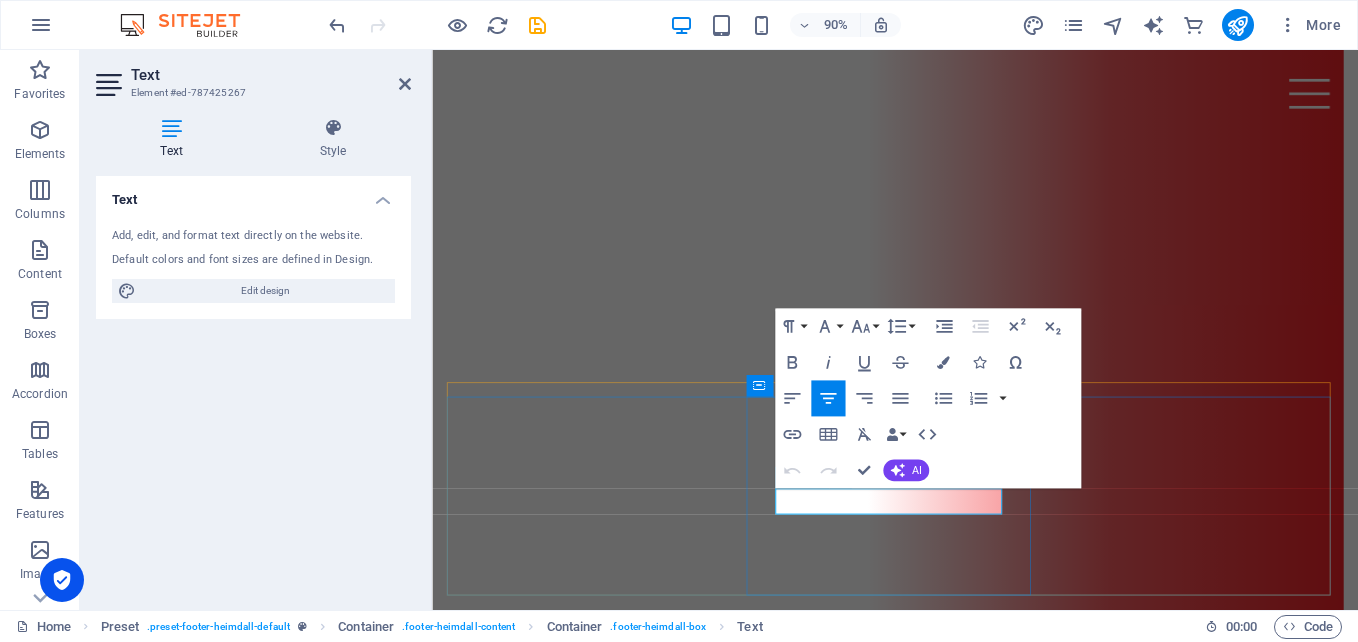 click on "Call us now!" at bounding box center (946, 4650) 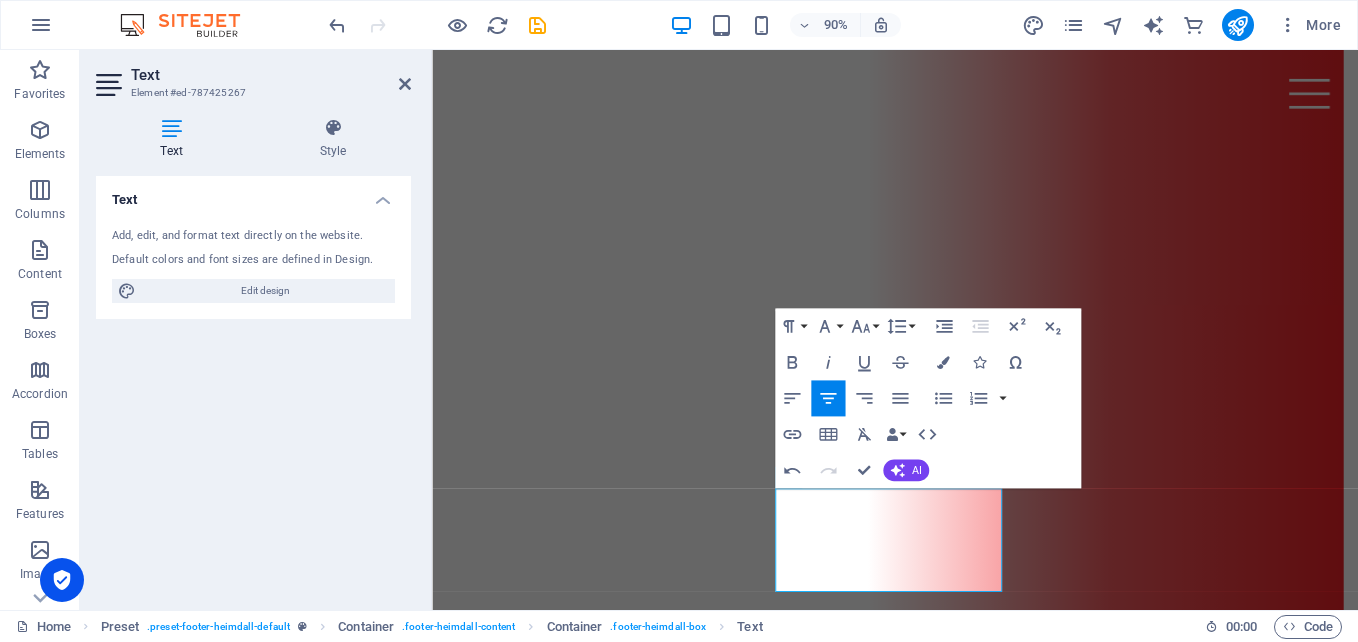 type 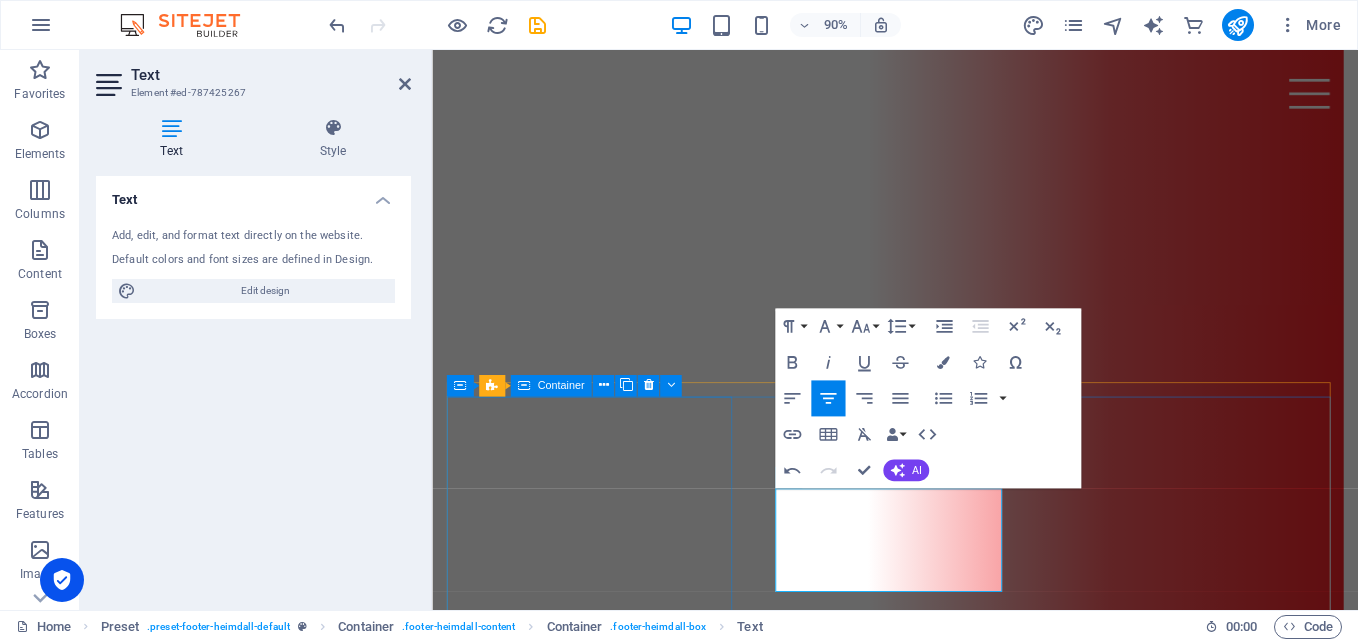click on "Address" at bounding box center (946, 4458) 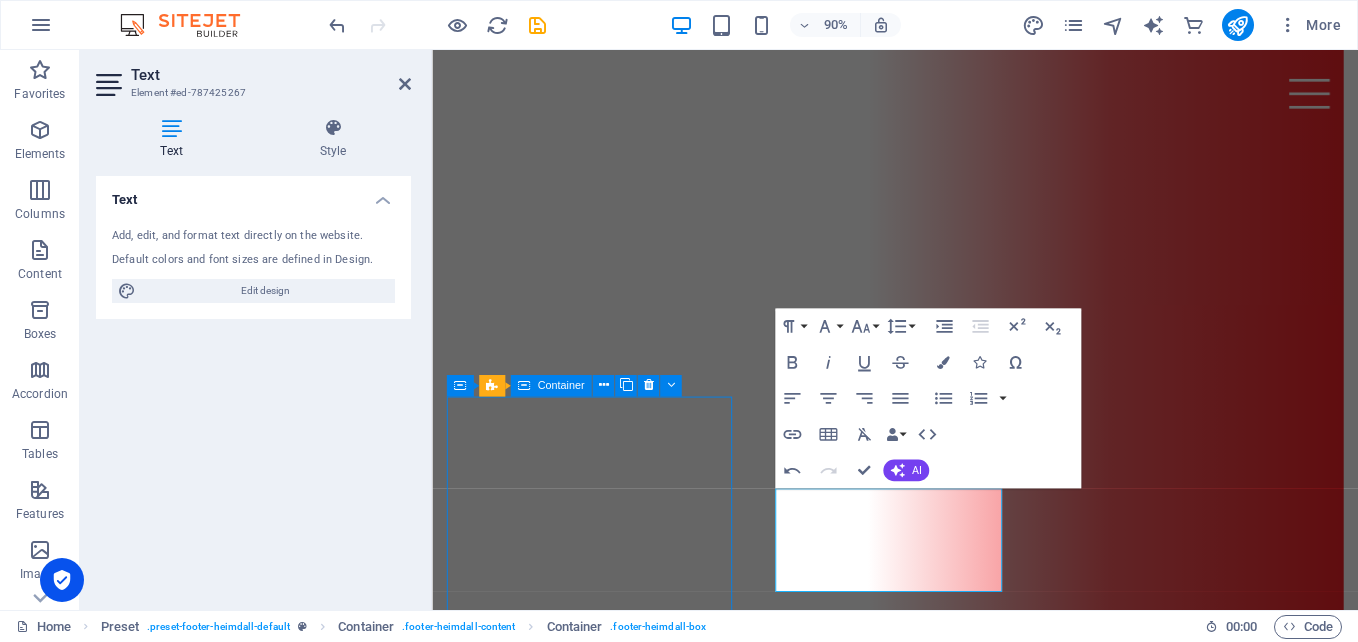 scroll, scrollTop: 5077, scrollLeft: 0, axis: vertical 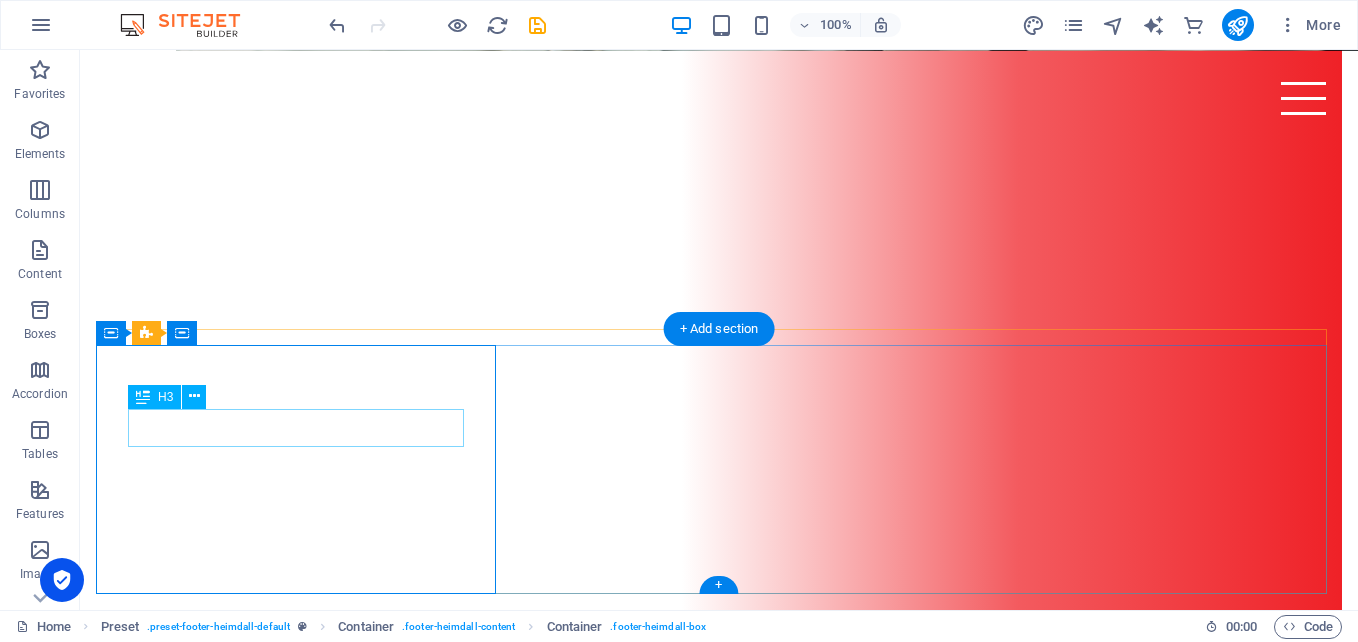 click on "Address" at bounding box center (719, 4370) 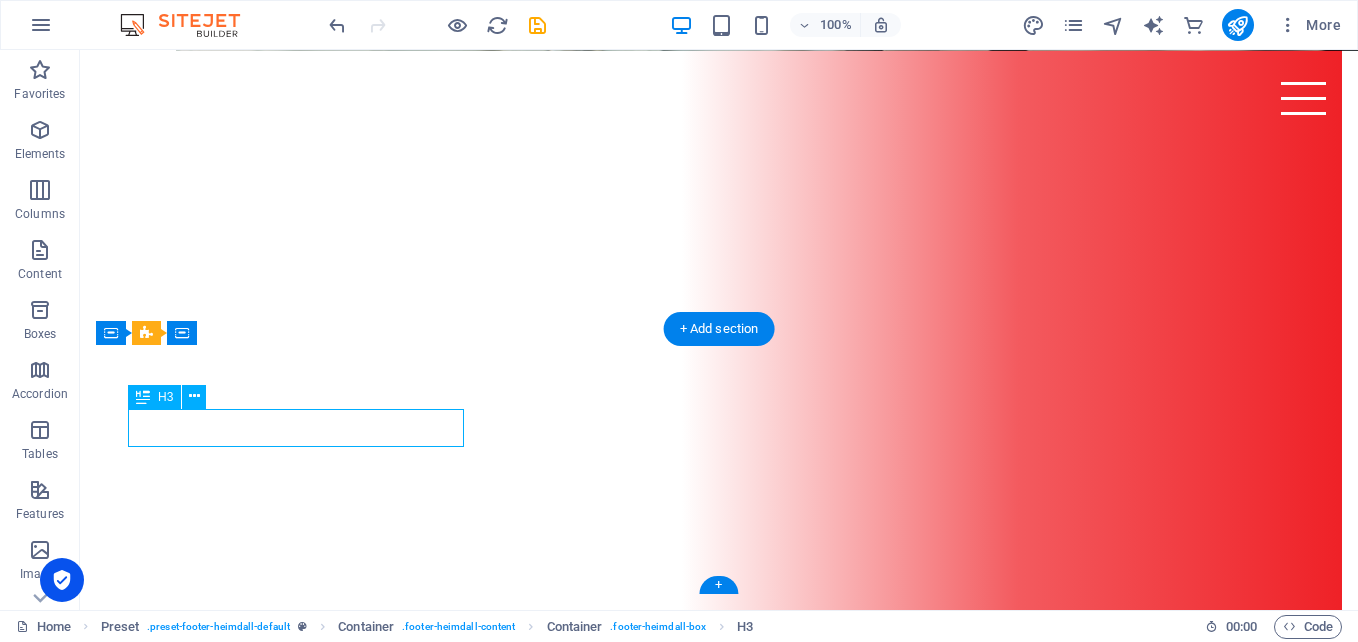 click on "Address" at bounding box center (719, 4370) 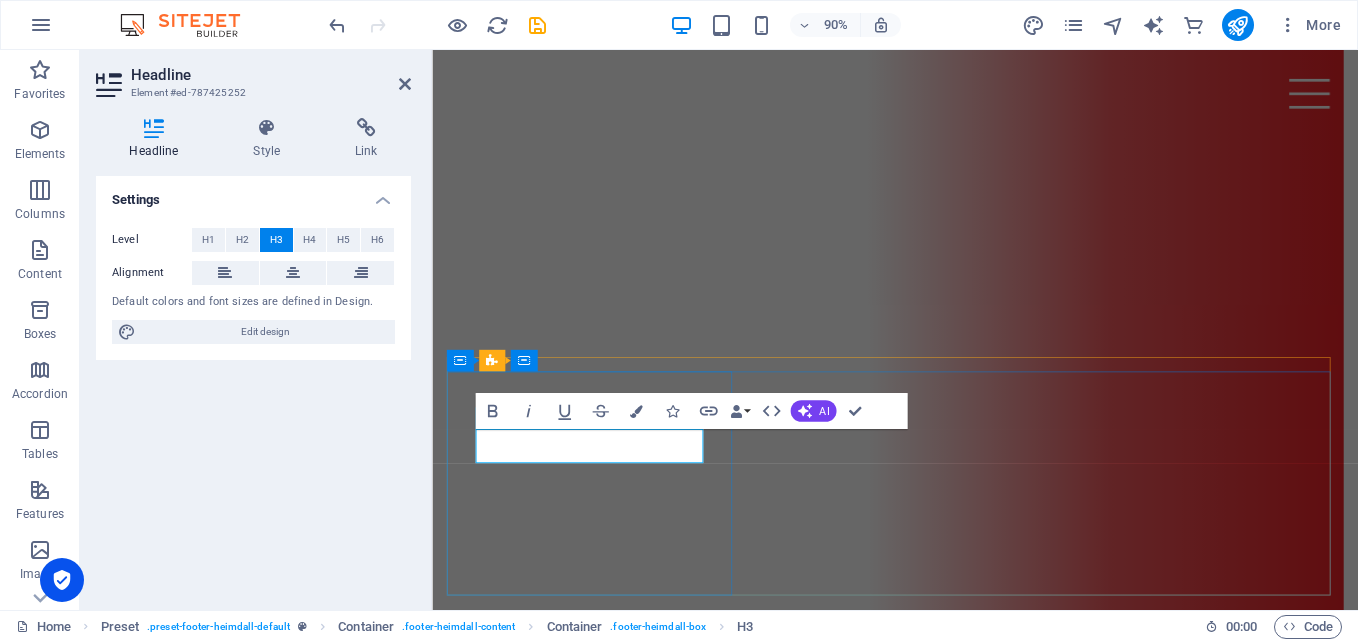 click on "Address" at bounding box center [946, 4446] 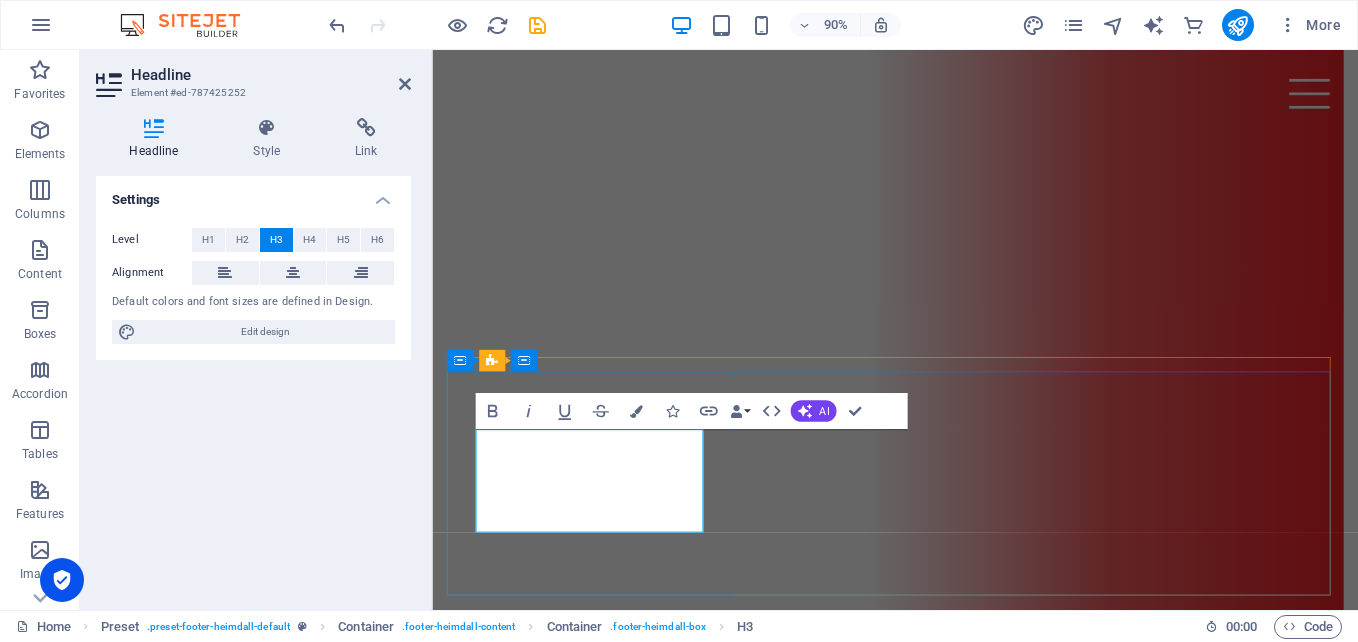 type 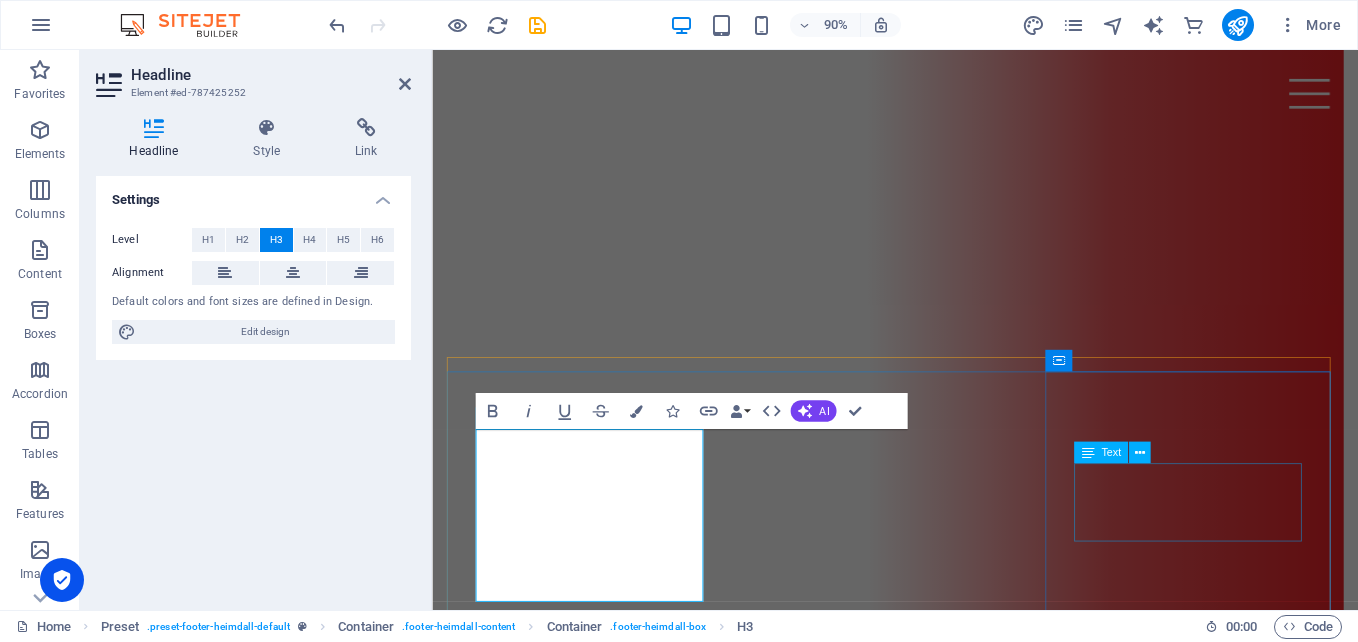 click on "E-Mail:  [EMAIL_ADDRESS] Legal Notice  |  Privacy" at bounding box center [946, 4971] 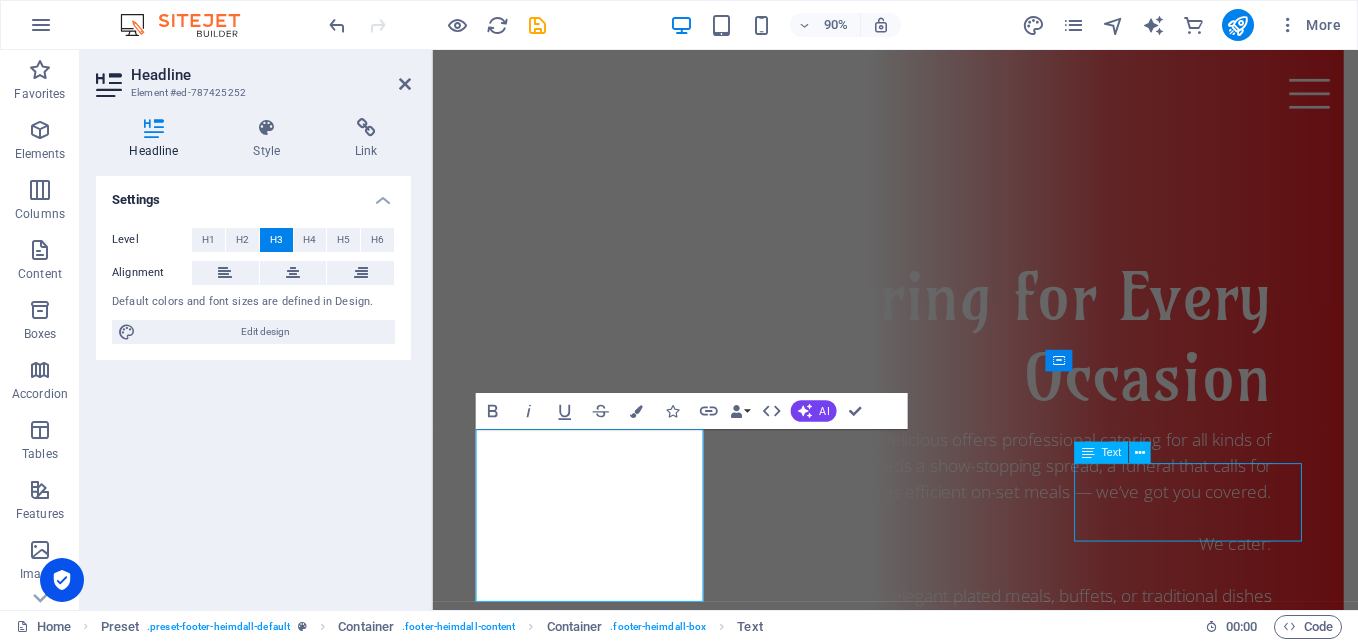 scroll, scrollTop: 5077, scrollLeft: 0, axis: vertical 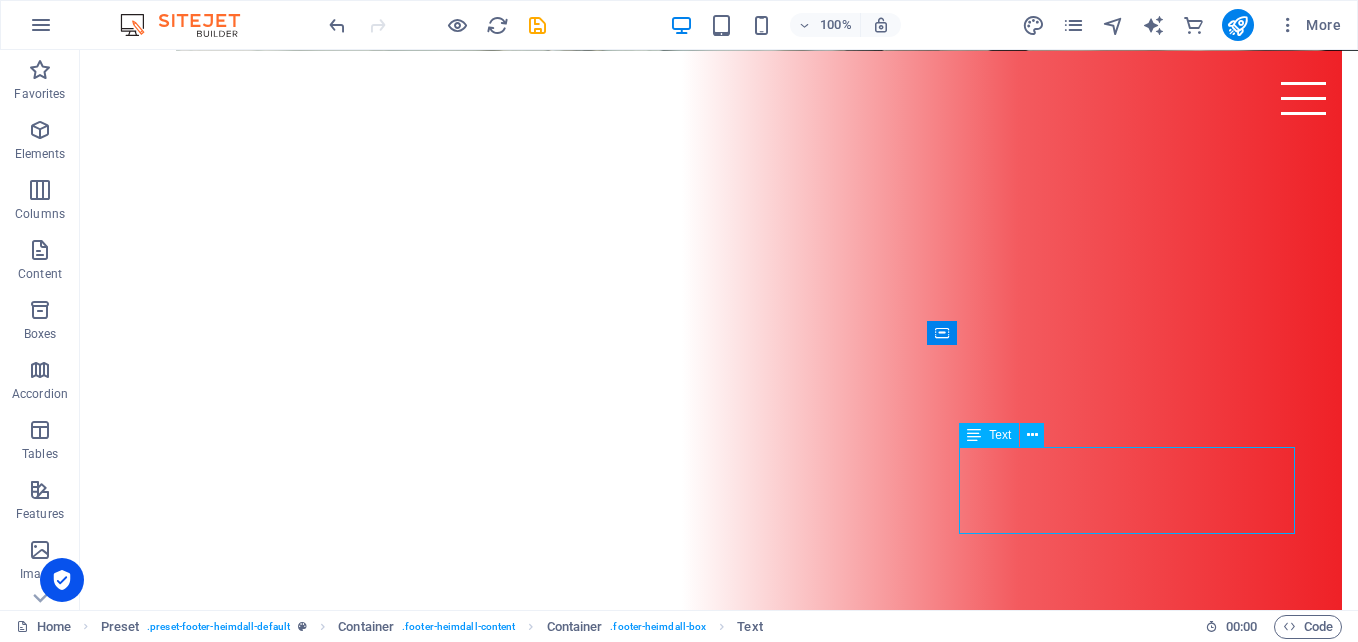 click on "E-Mail:  [EMAIL_ADDRESS] Legal Notice  |  Privacy" at bounding box center [719, 4895] 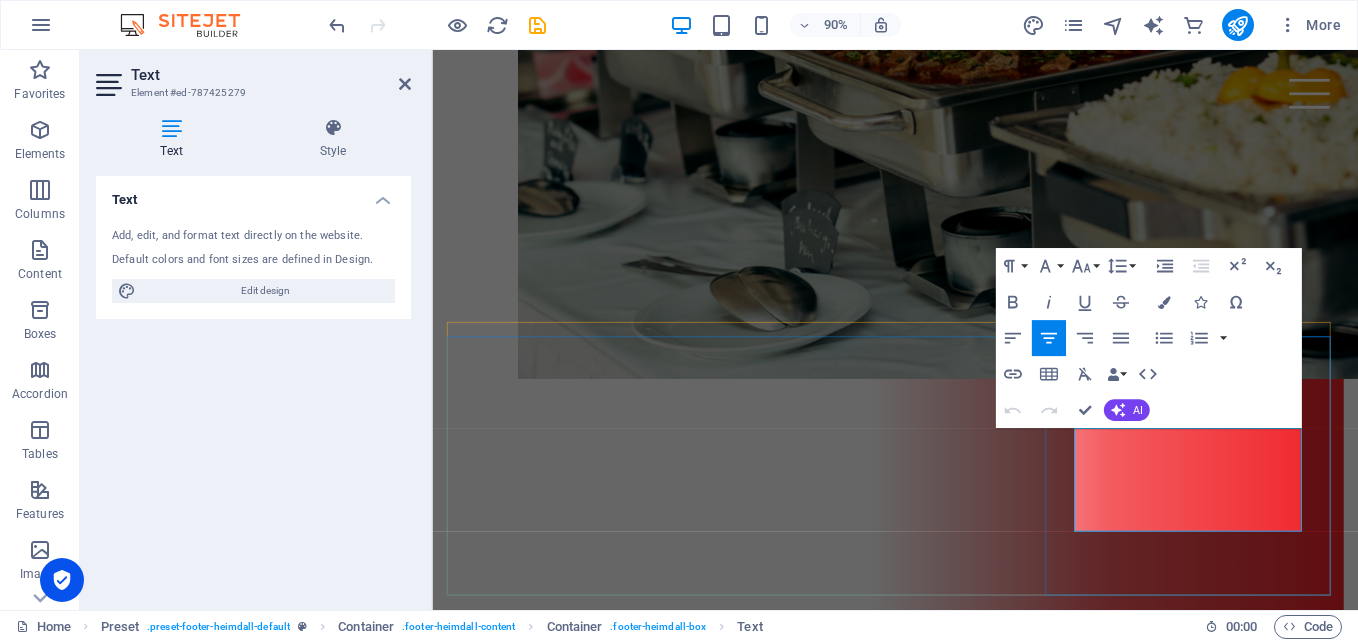 scroll, scrollTop: 5728, scrollLeft: 0, axis: vertical 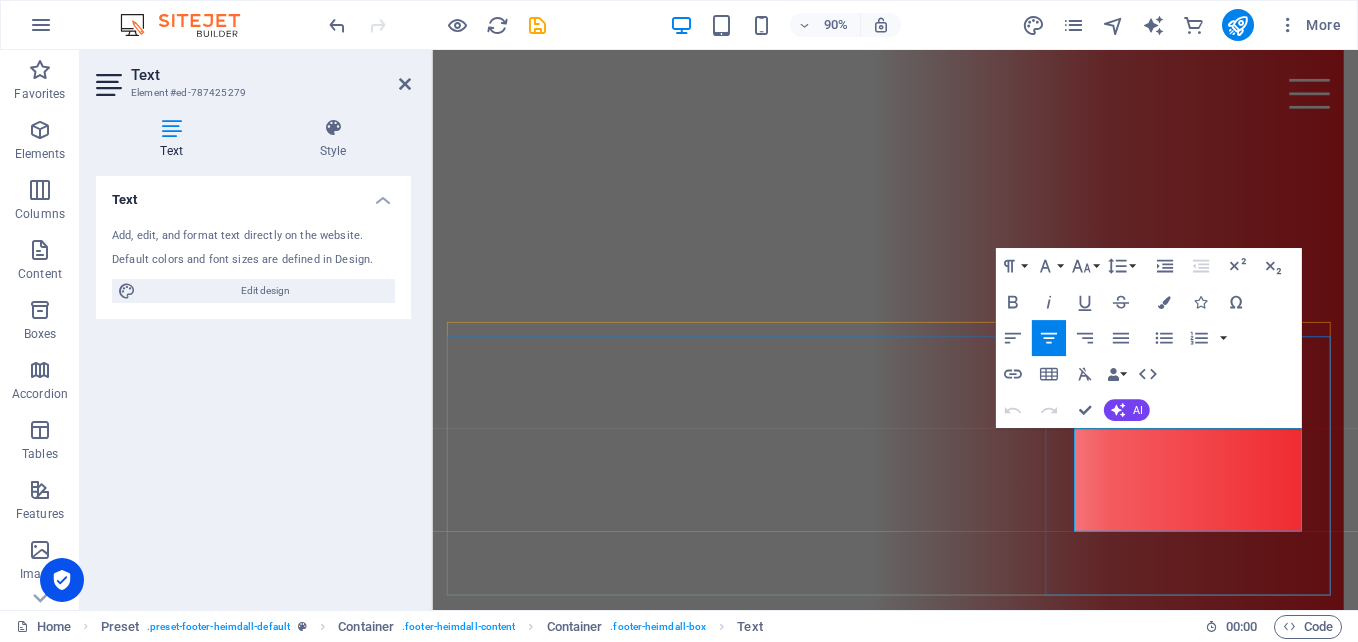 click on "[EMAIL_ADDRESS]" 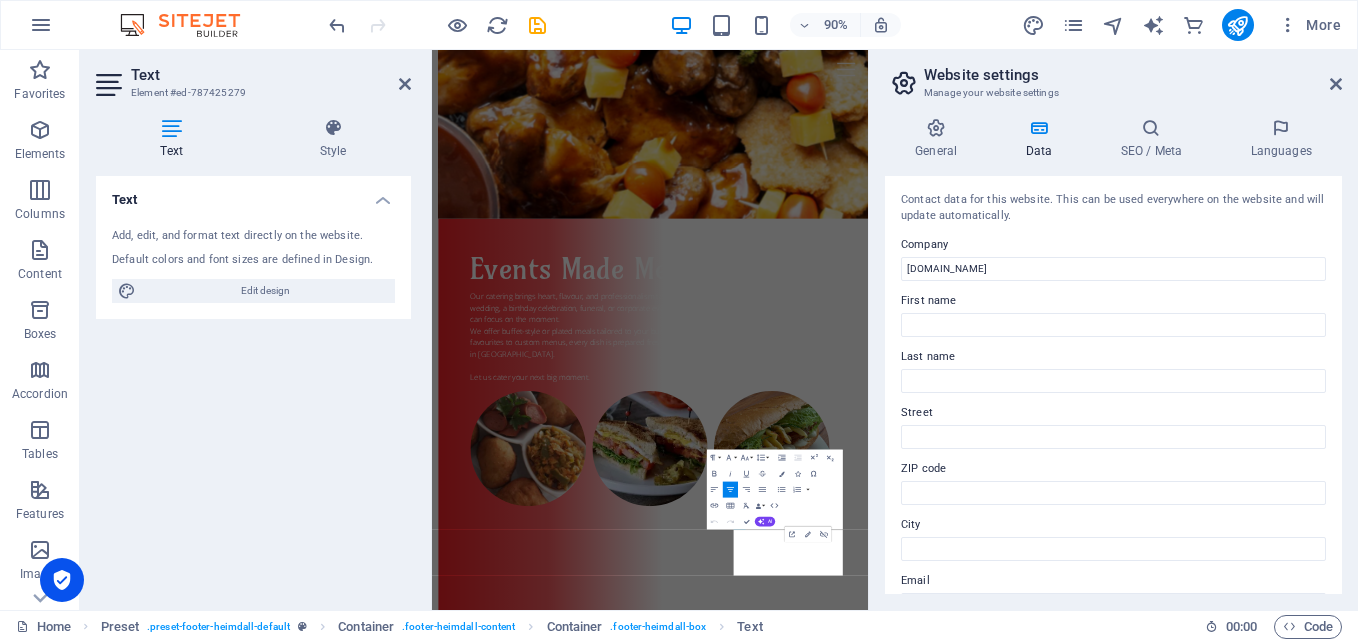 scroll, scrollTop: 7432, scrollLeft: 0, axis: vertical 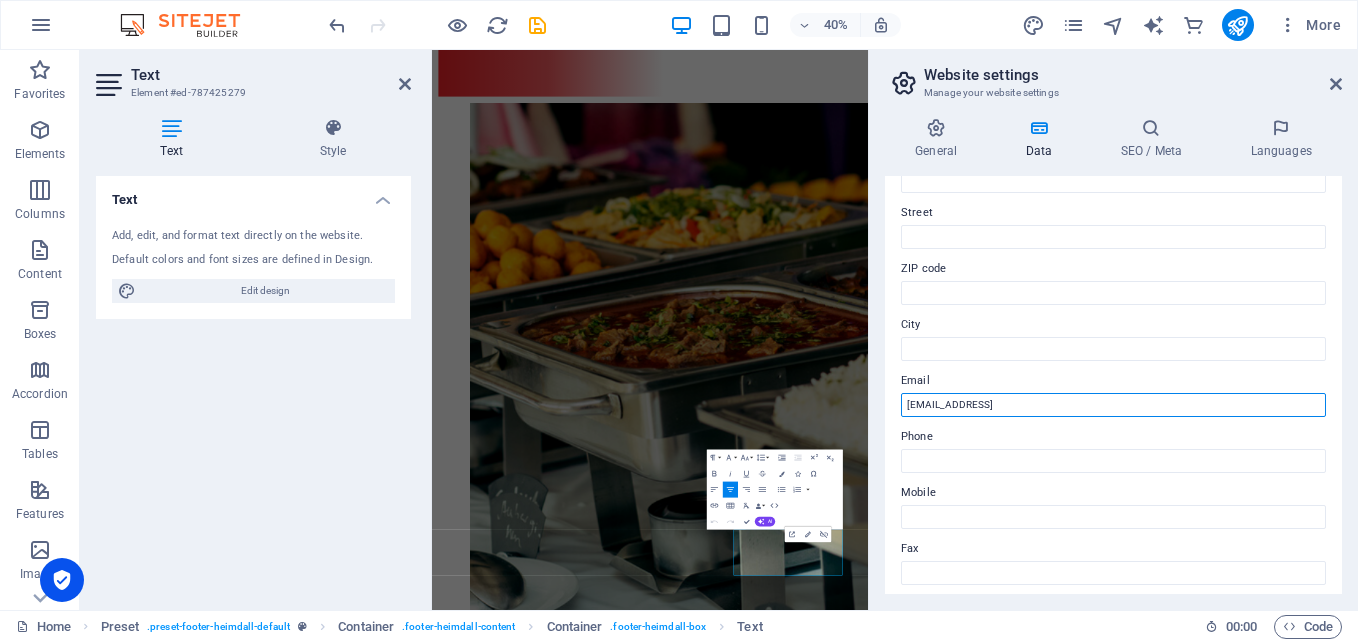 click on "[EMAIL_ADDRESS]" at bounding box center [1113, 405] 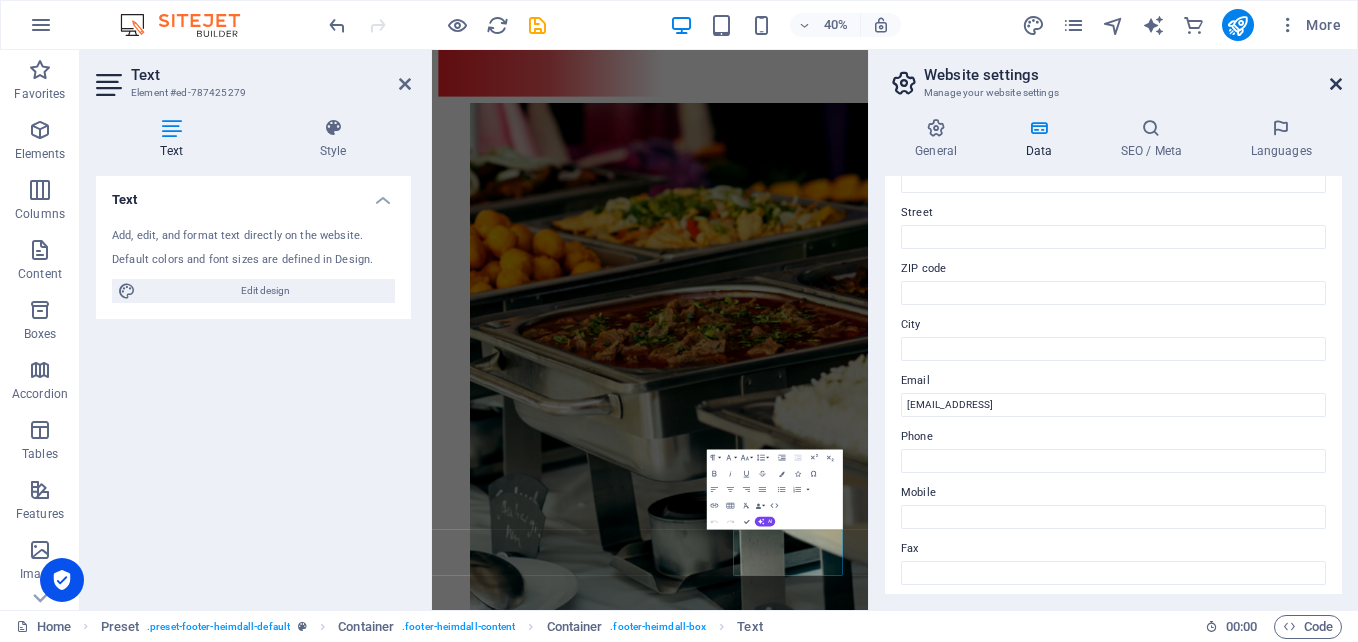 click at bounding box center (1336, 84) 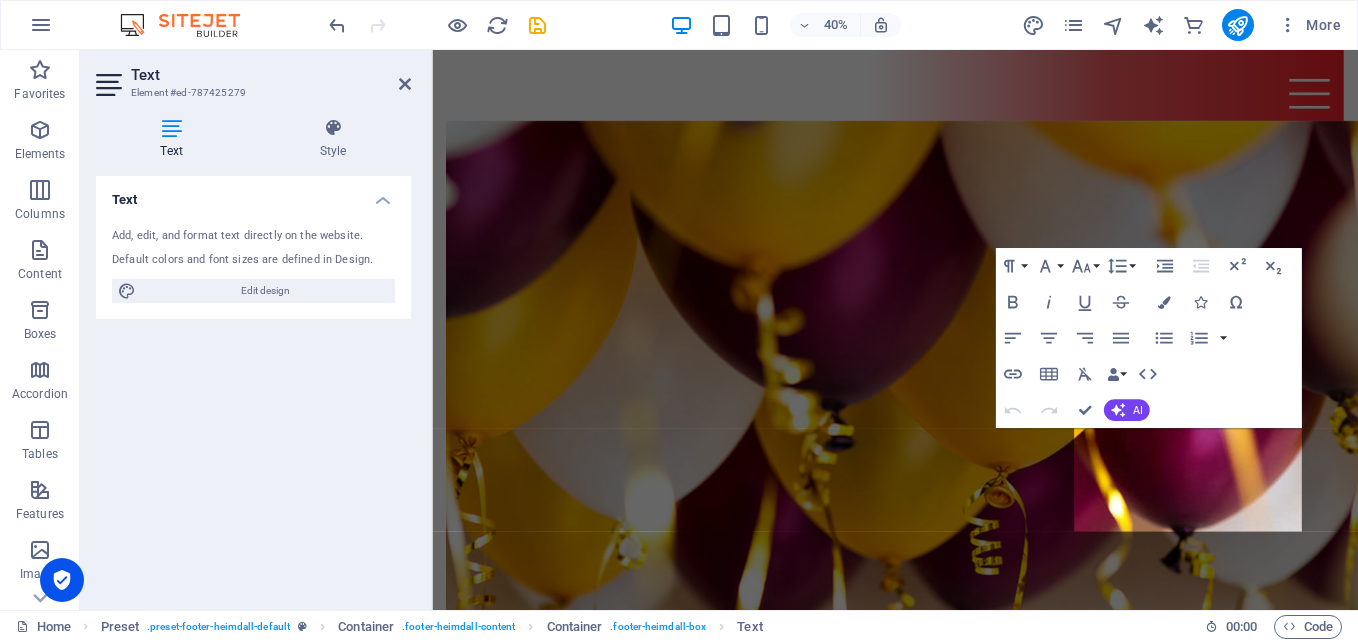scroll, scrollTop: 5728, scrollLeft: 0, axis: vertical 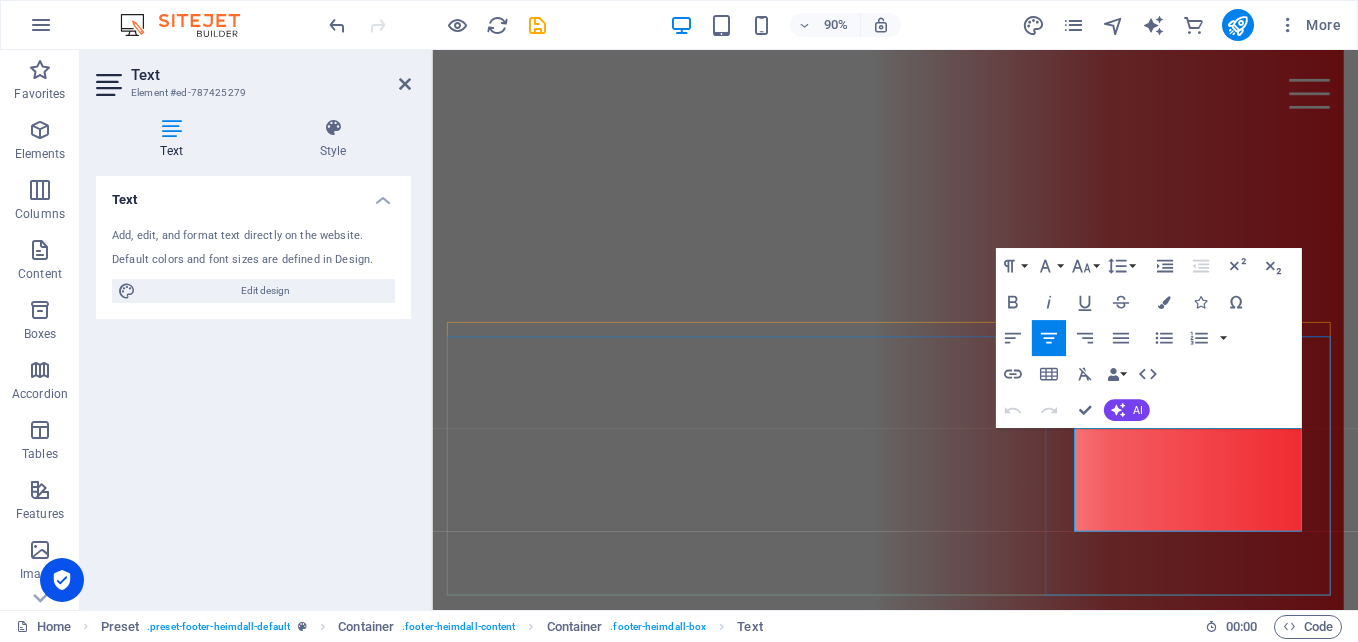 click on "E-Mail:  [EMAIL_ADDRESS]" at bounding box center (946, 4917) 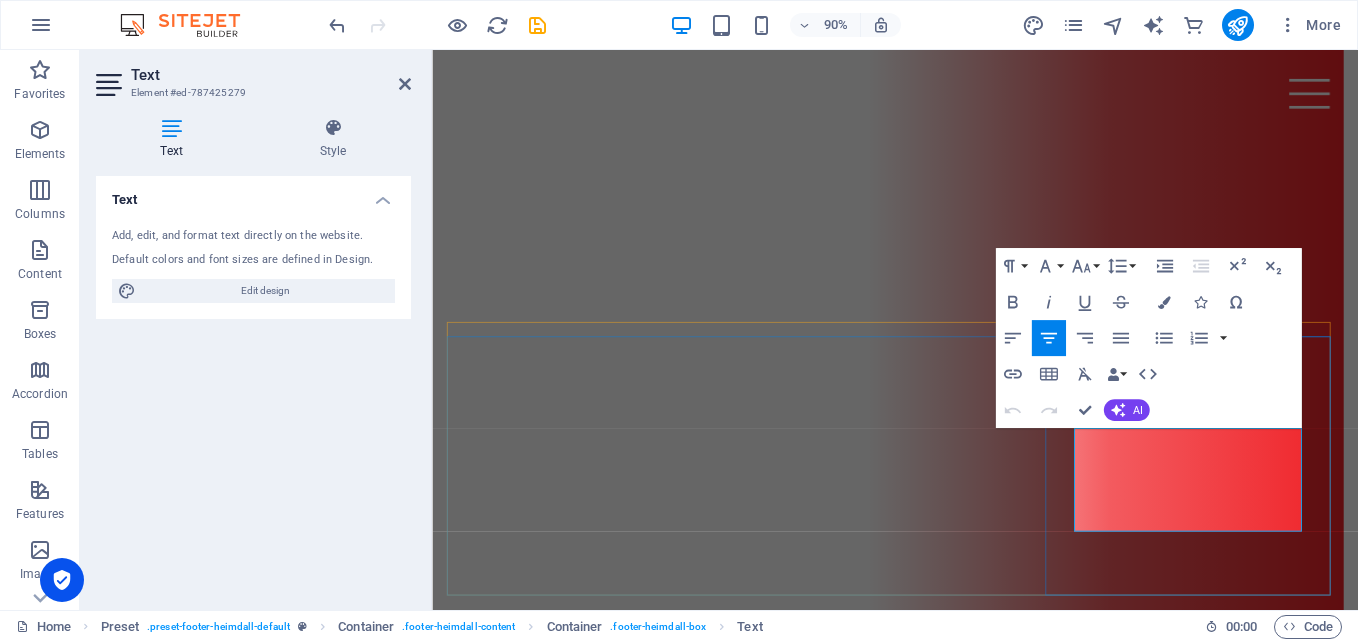 click on "Contact E-Mail:  [EMAIL_ADDRESS] Legal Notice  |  Privacy" at bounding box center (946, 4897) 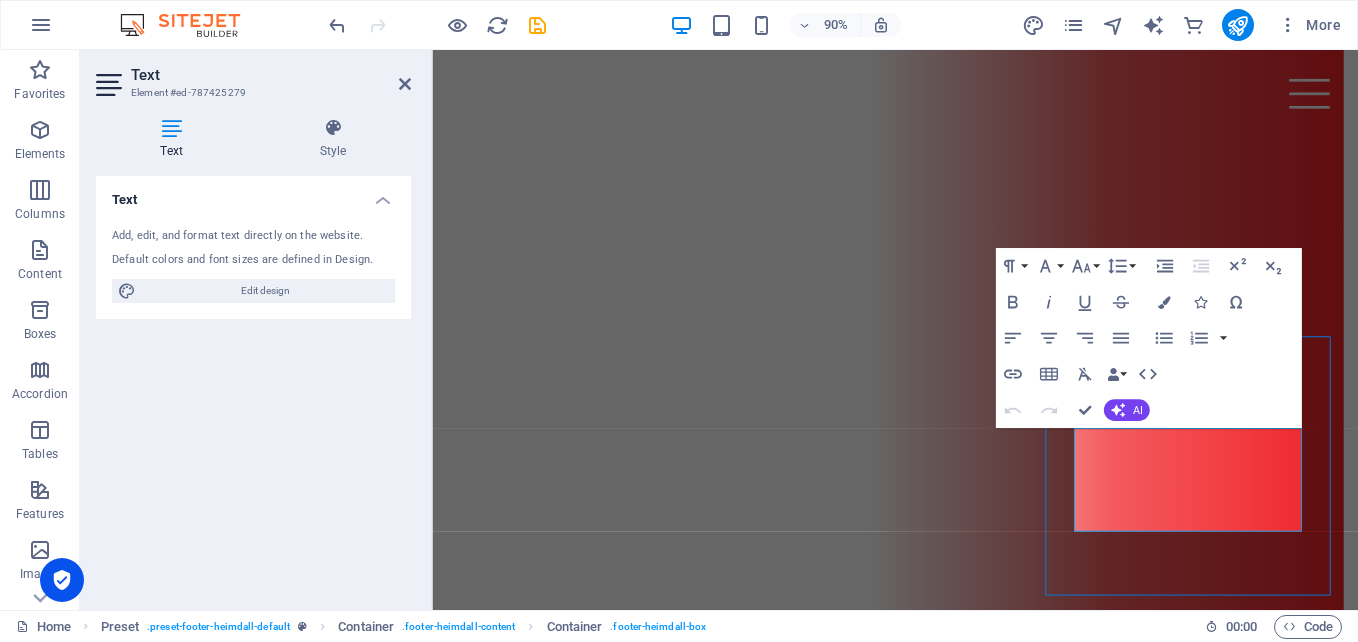 scroll, scrollTop: 5077, scrollLeft: 0, axis: vertical 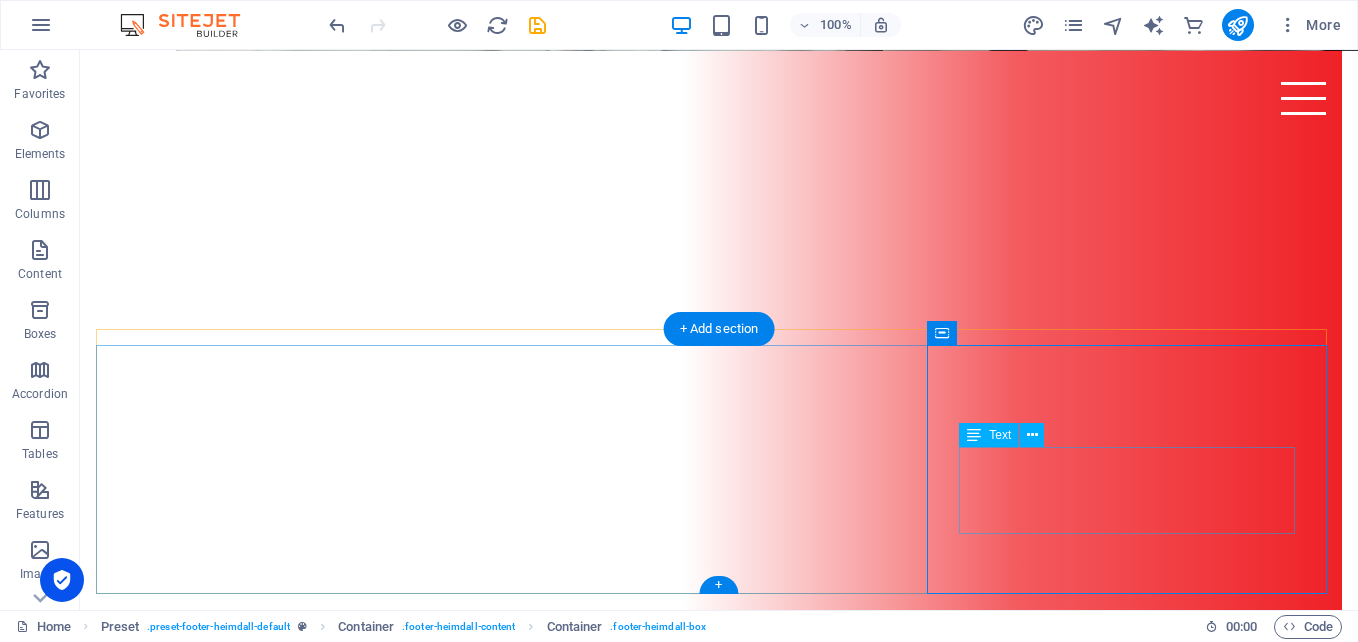 click on "E-Mail:  [EMAIL_ADDRESS] Legal Notice  |  Privacy" at bounding box center [719, 4895] 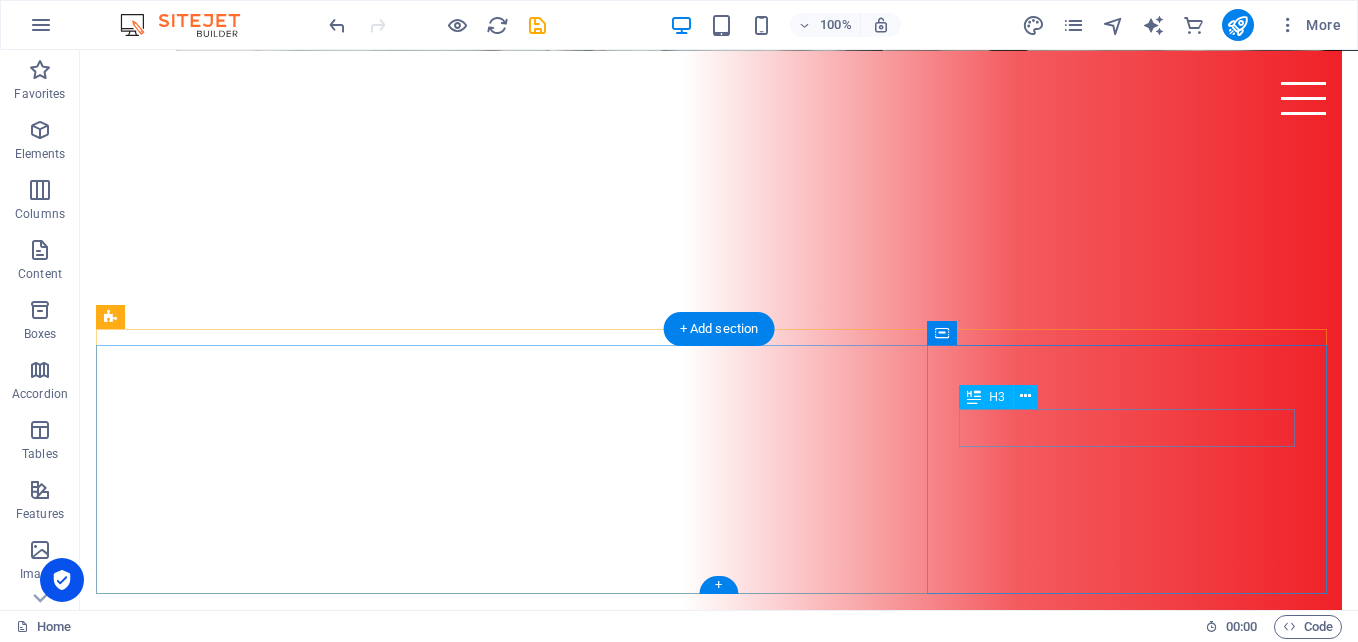 click on "Contact" at bounding box center [719, 4847] 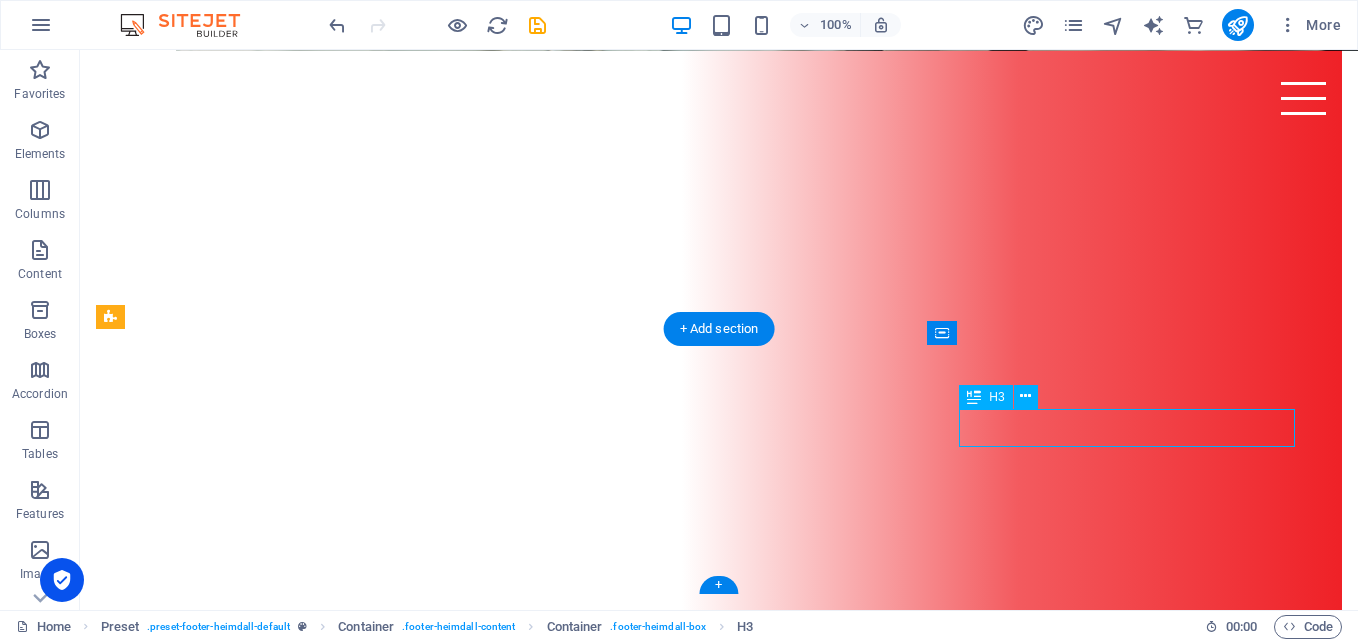 click on "Contact" at bounding box center [719, 4847] 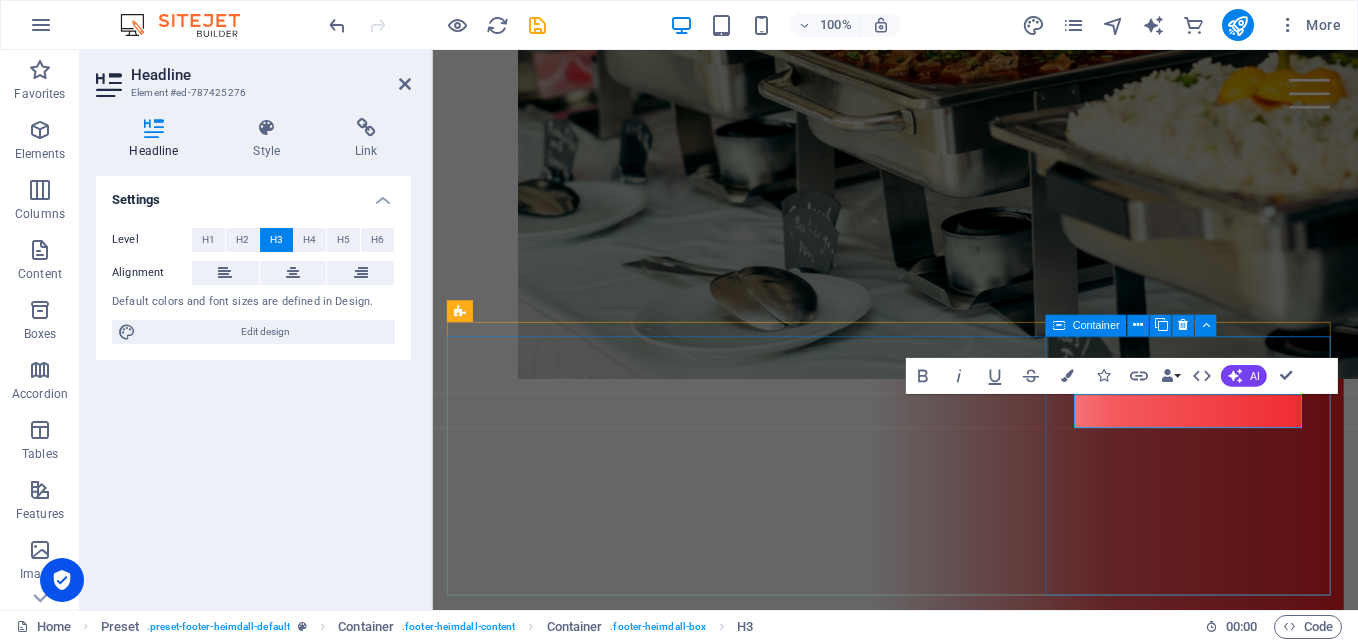 scroll, scrollTop: 5728, scrollLeft: 0, axis: vertical 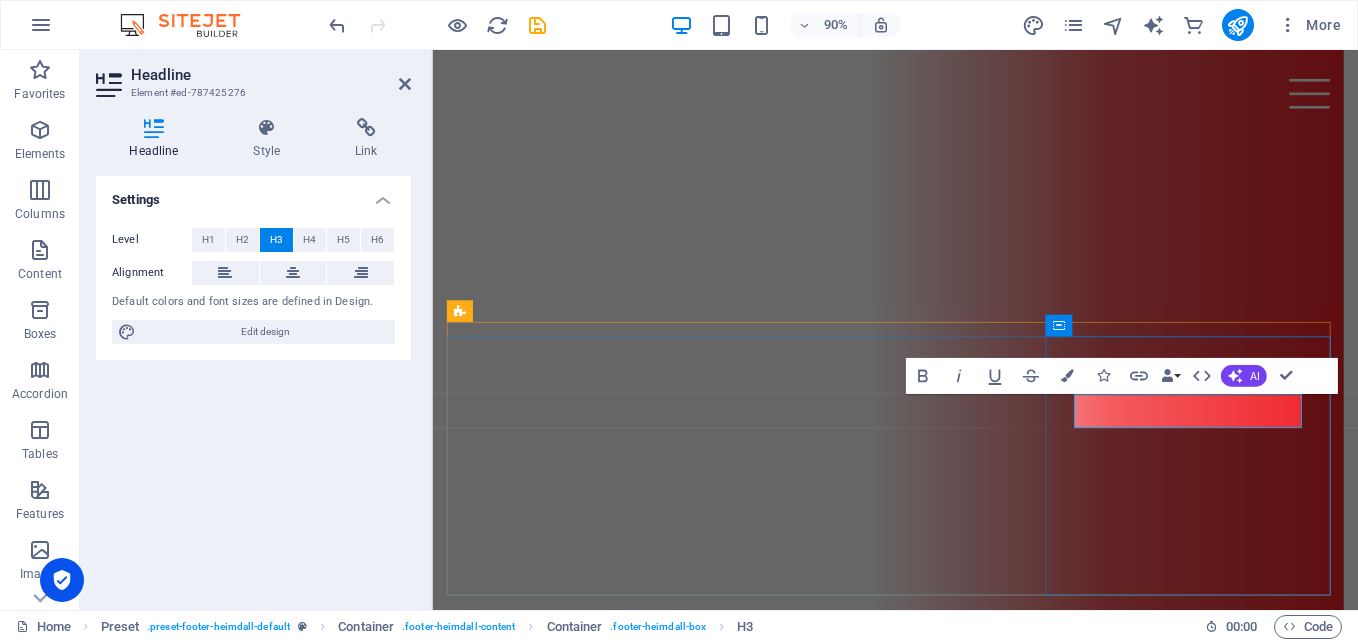 click on "Contact" at bounding box center (946, 4884) 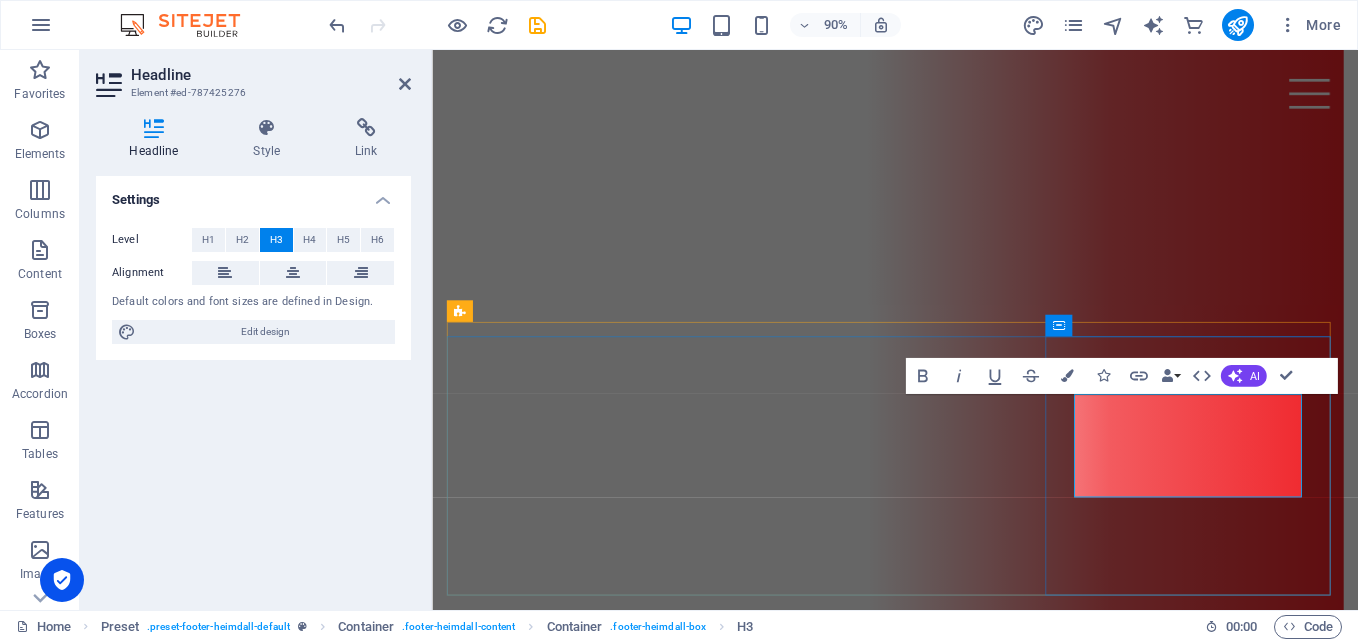 type 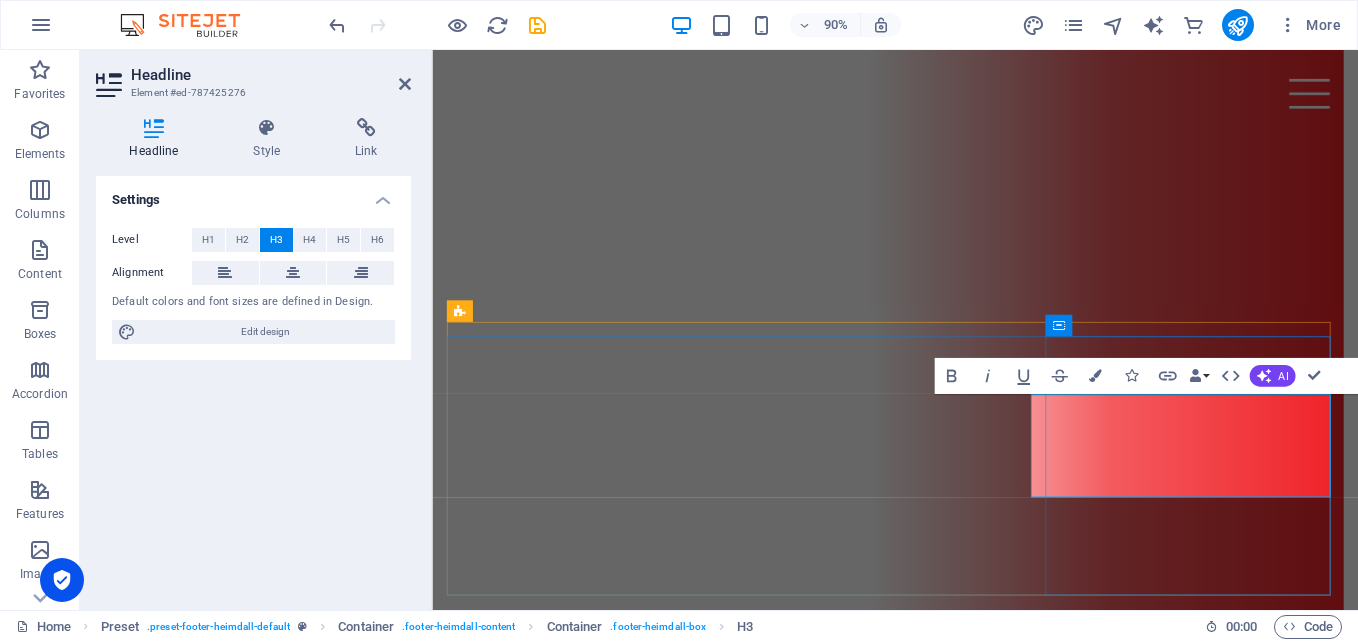 scroll, scrollTop: 0, scrollLeft: 15, axis: horizontal 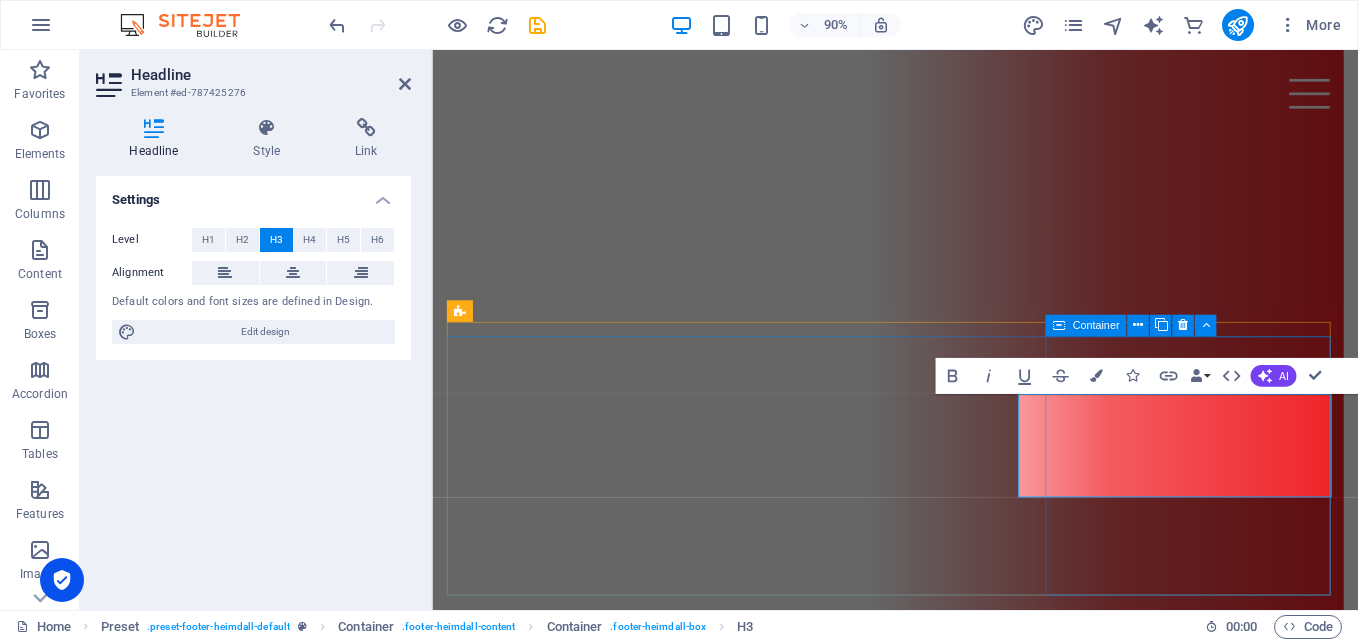click on "Contact ‌ ‌[EMAIL_ADDRESS][DOMAIN_NAME]" at bounding box center [946, 4906] 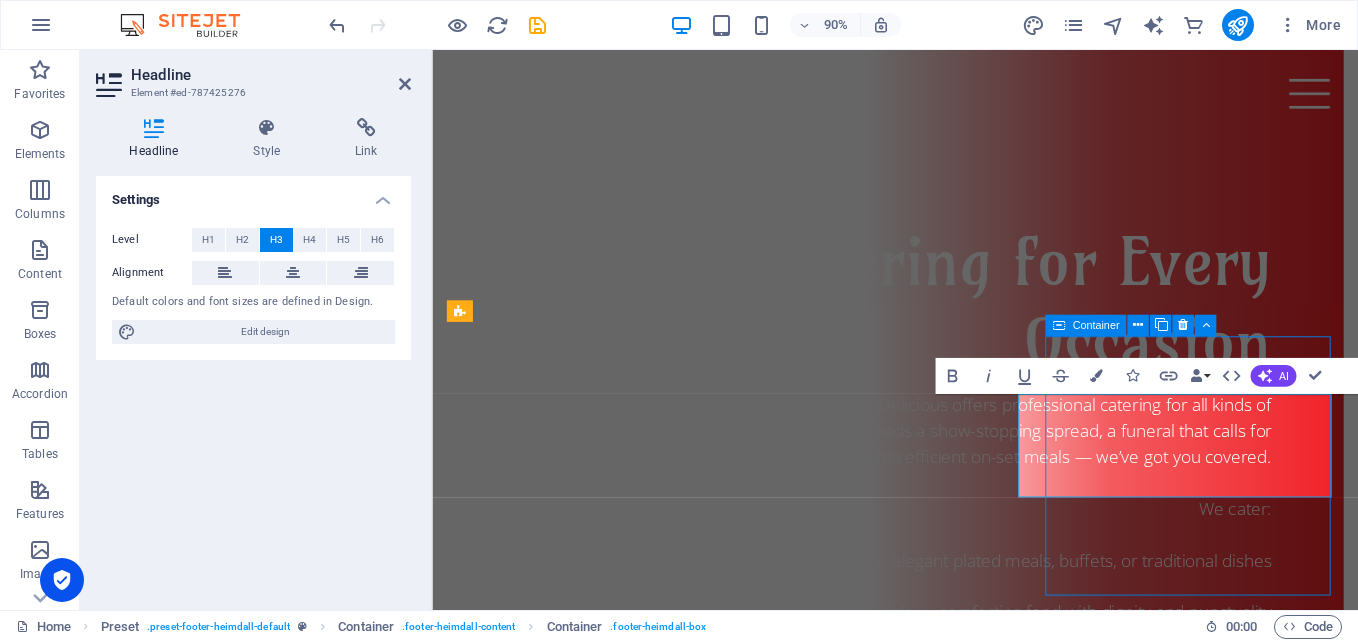 scroll, scrollTop: 5054, scrollLeft: 0, axis: vertical 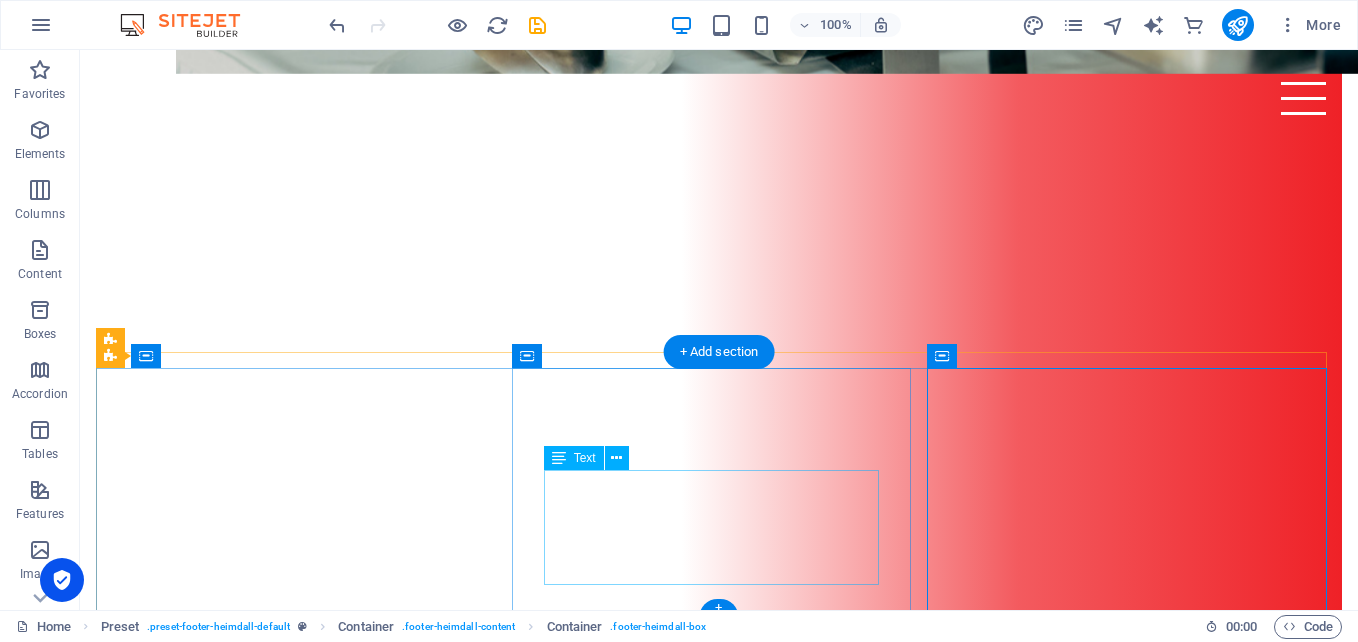 click on "Call us now! [PHONE_NUMBER]" at bounding box center (719, 4689) 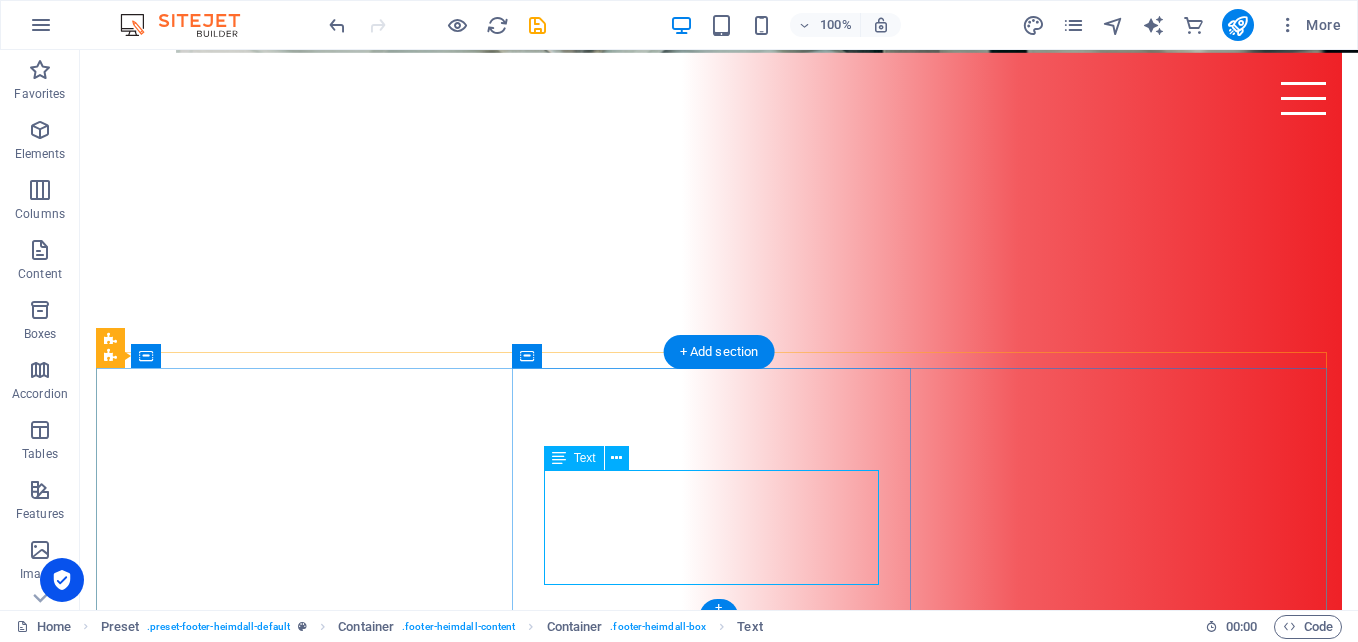 scroll, scrollTop: 5077, scrollLeft: 0, axis: vertical 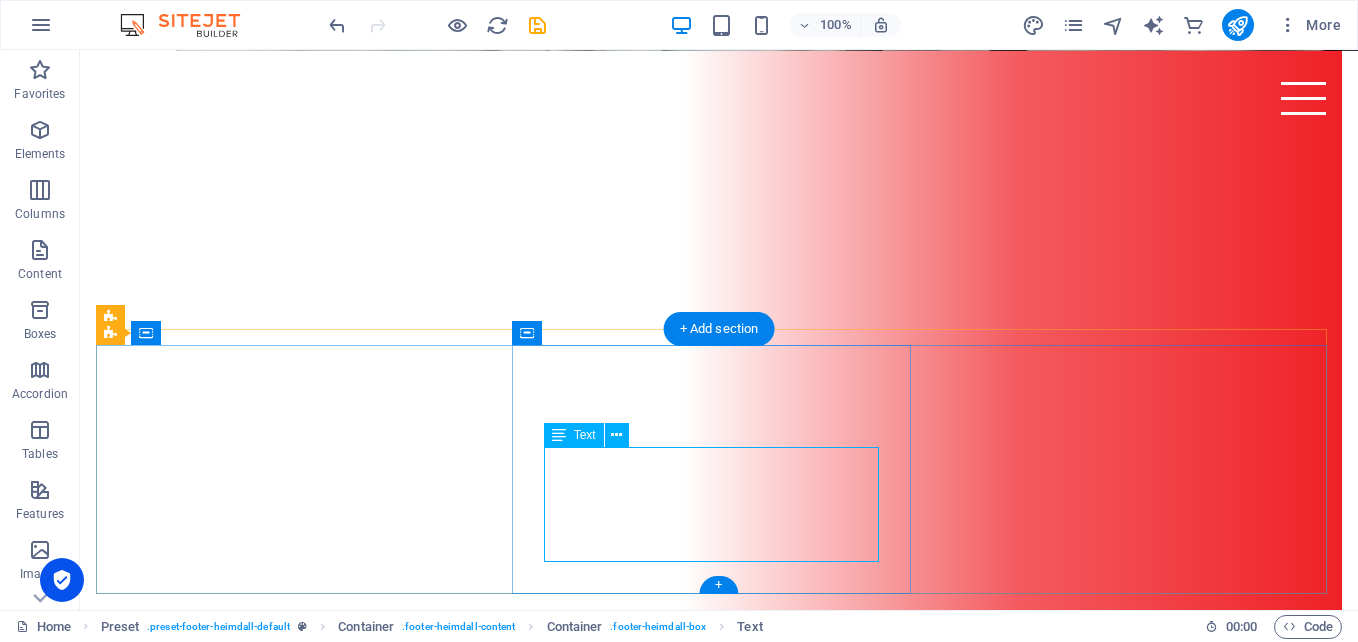 click on "Call us now! [PHONE_NUMBER]" at bounding box center (719, 4666) 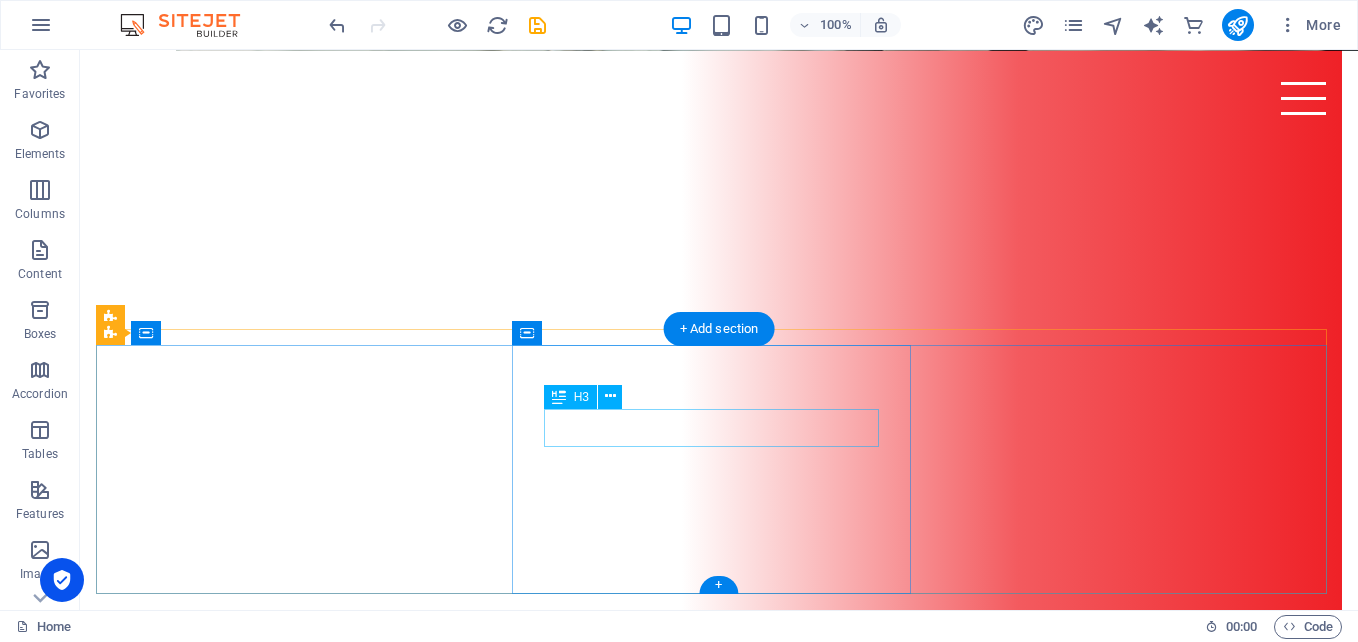 click on "Phone" at bounding box center (719, 4589) 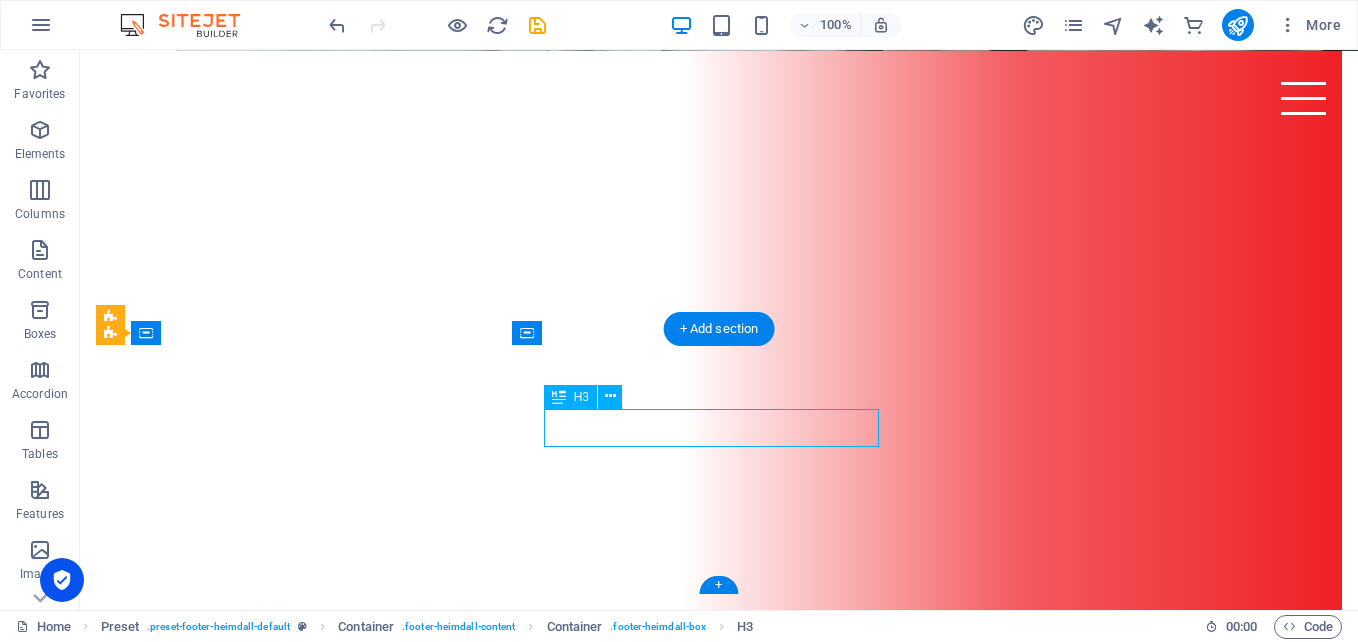 click on "Phone" at bounding box center (719, 4589) 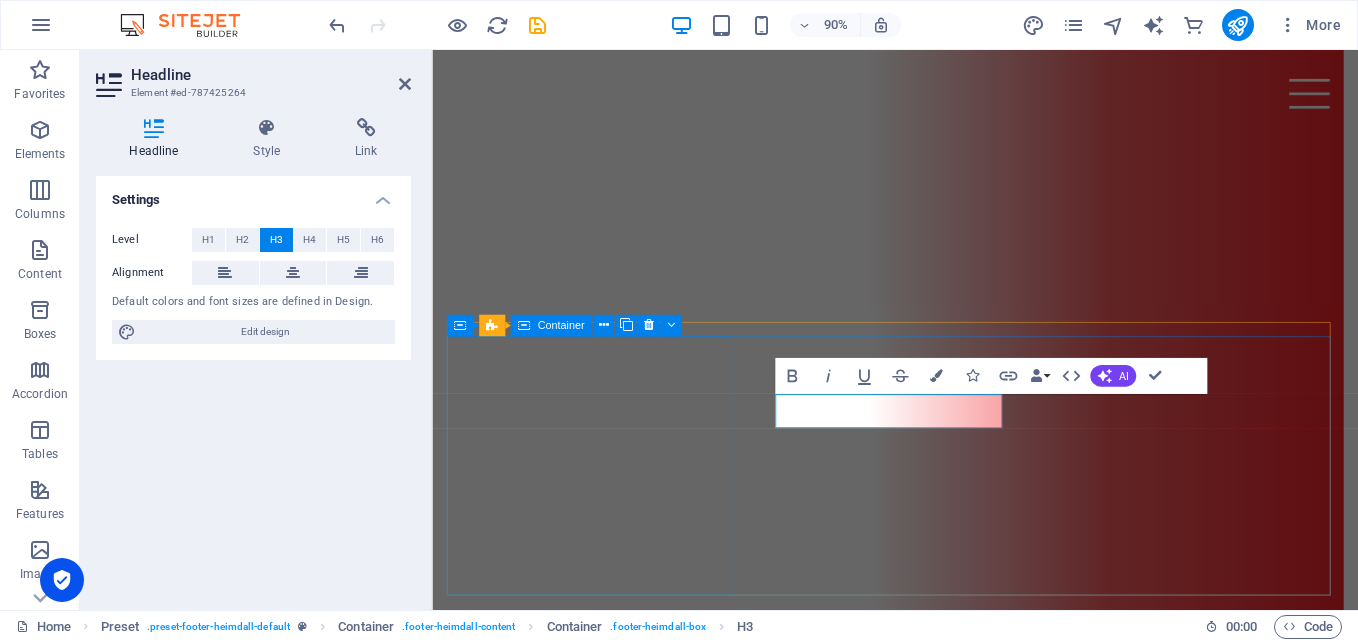 scroll, scrollTop: 5728, scrollLeft: 0, axis: vertical 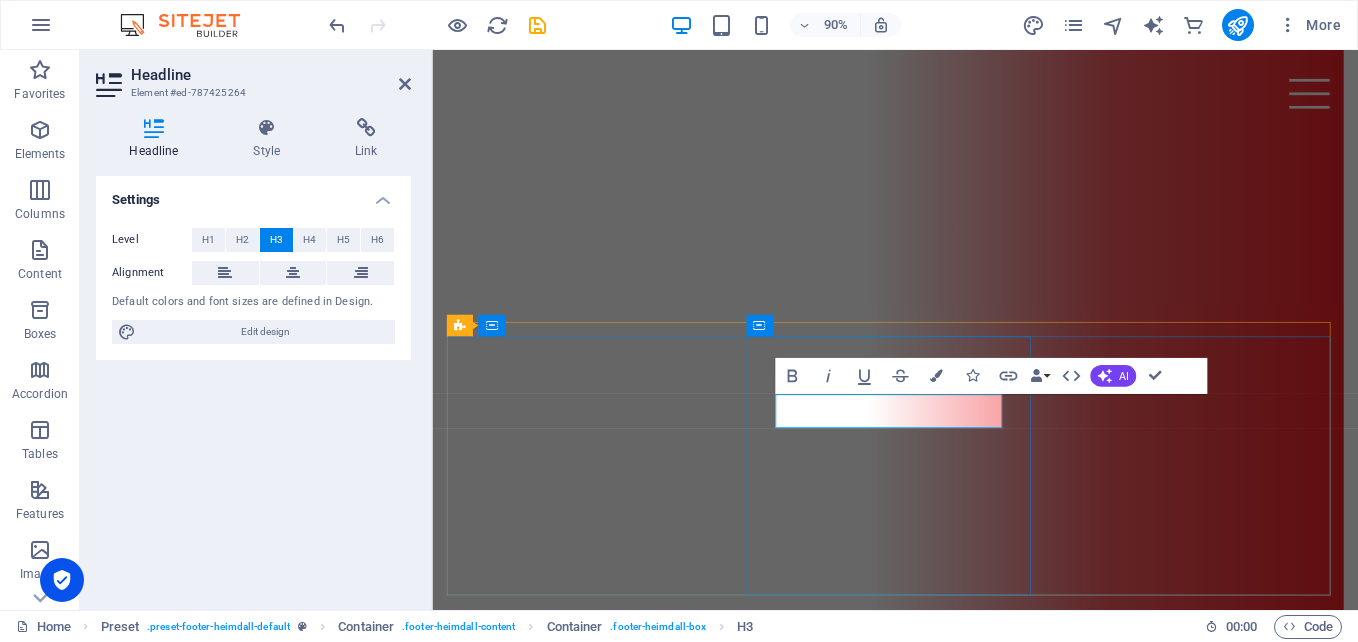 click on "Phone" at bounding box center [946, 4626] 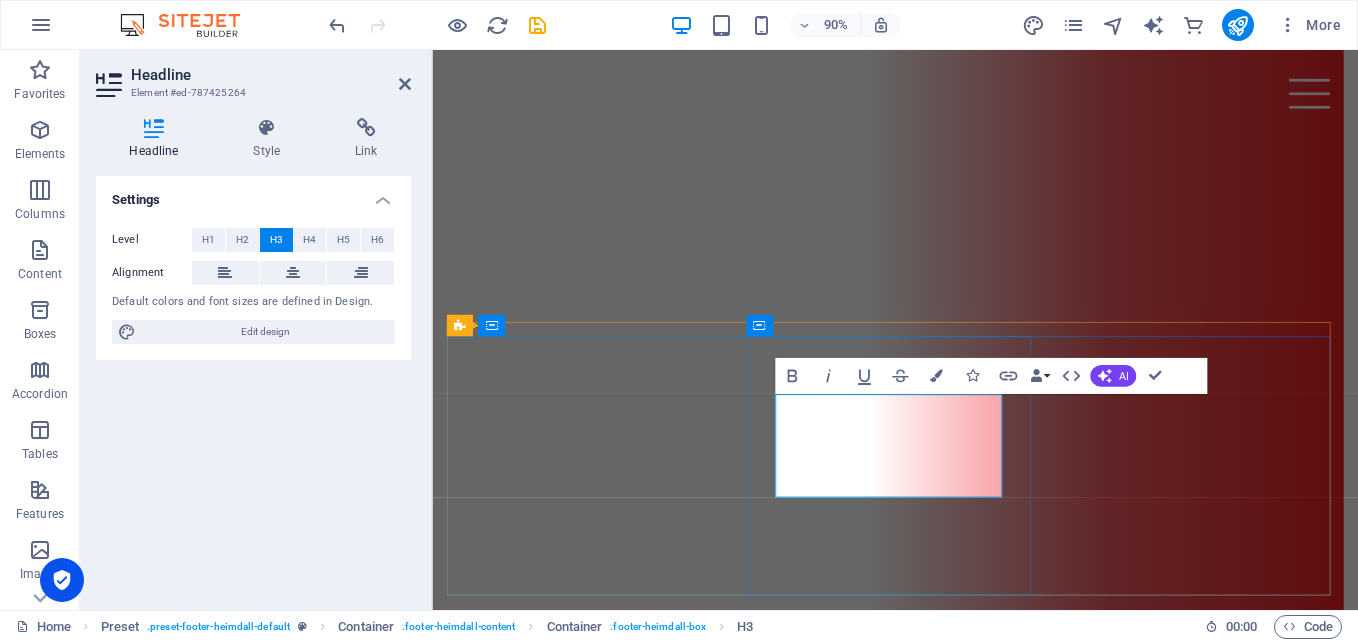 type 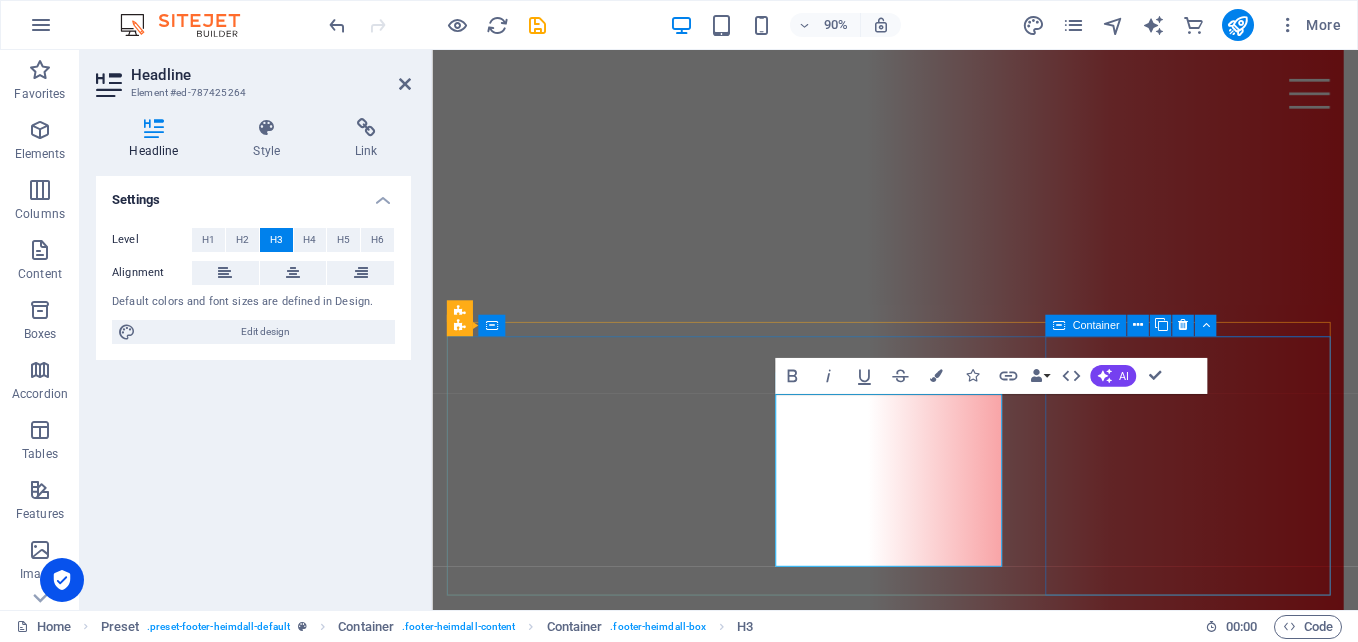 click on "Address [STREET_ADDRESS][PERSON_NAME][PERSON_NAME]   ​CALL OR WHATSAPP ‌ ‌[PHONE_NUMBER] ‌ ‌ Contact [EMAIL_ADDRESS][DOMAIN_NAME]" at bounding box center [946, 4679] 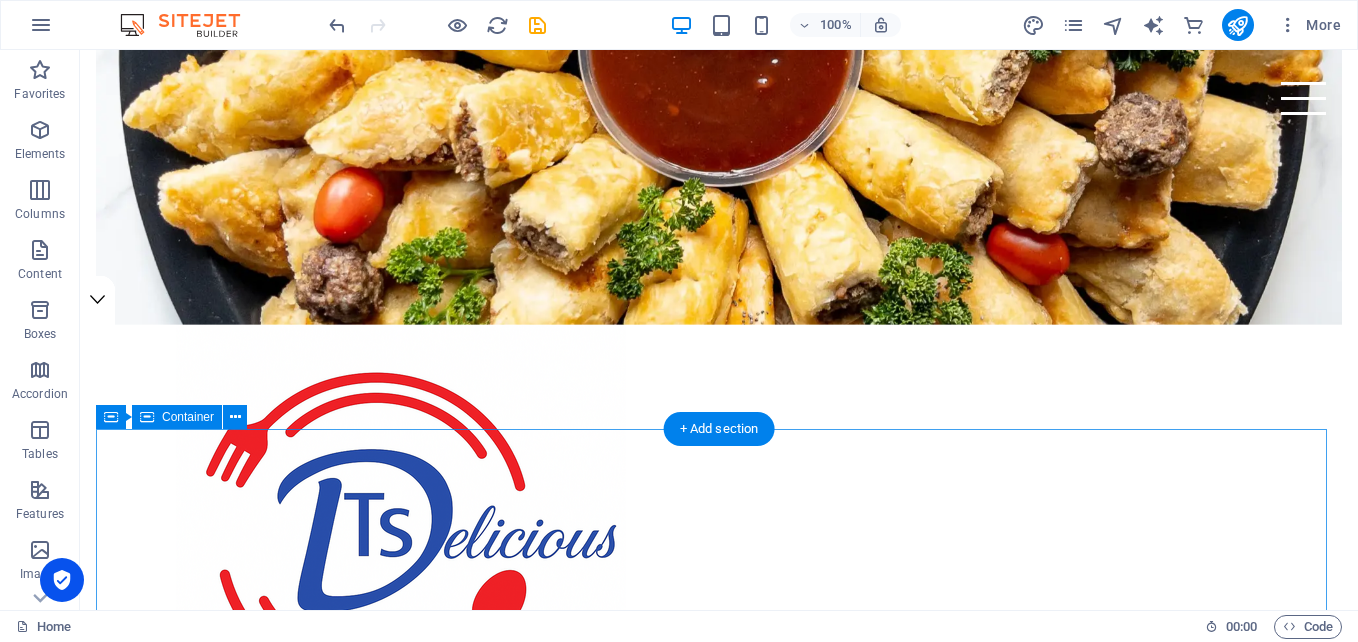 scroll, scrollTop: 0, scrollLeft: 0, axis: both 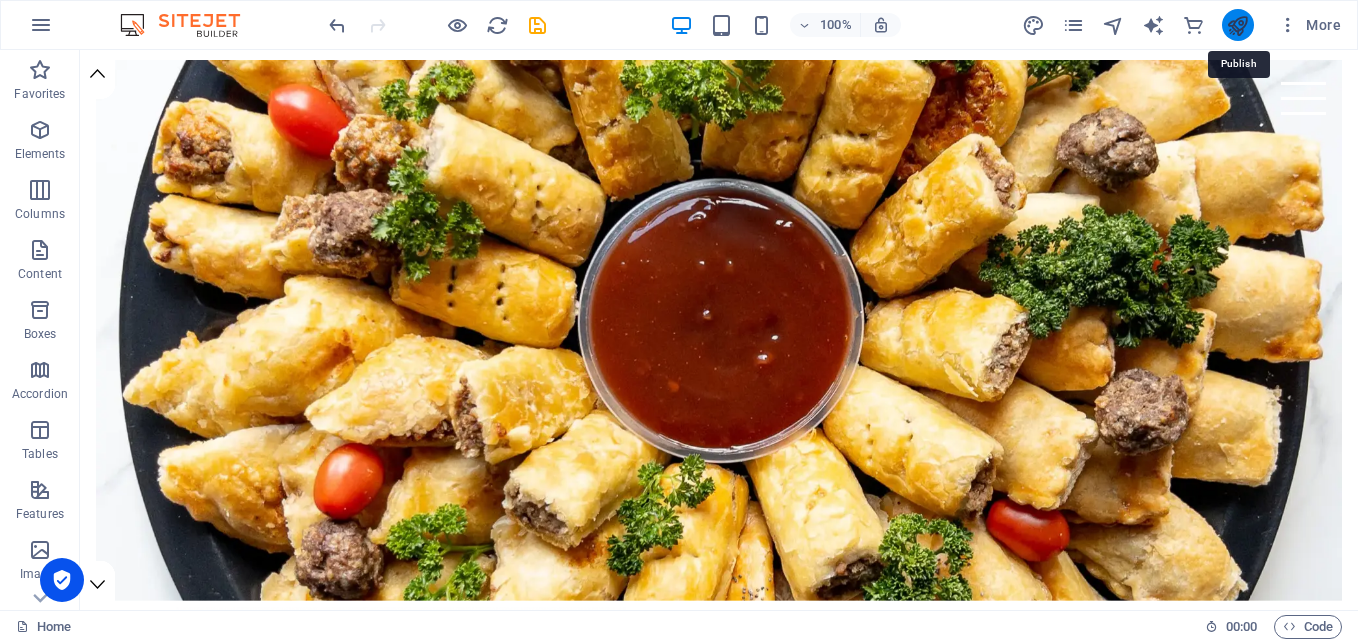 click at bounding box center [1237, 25] 